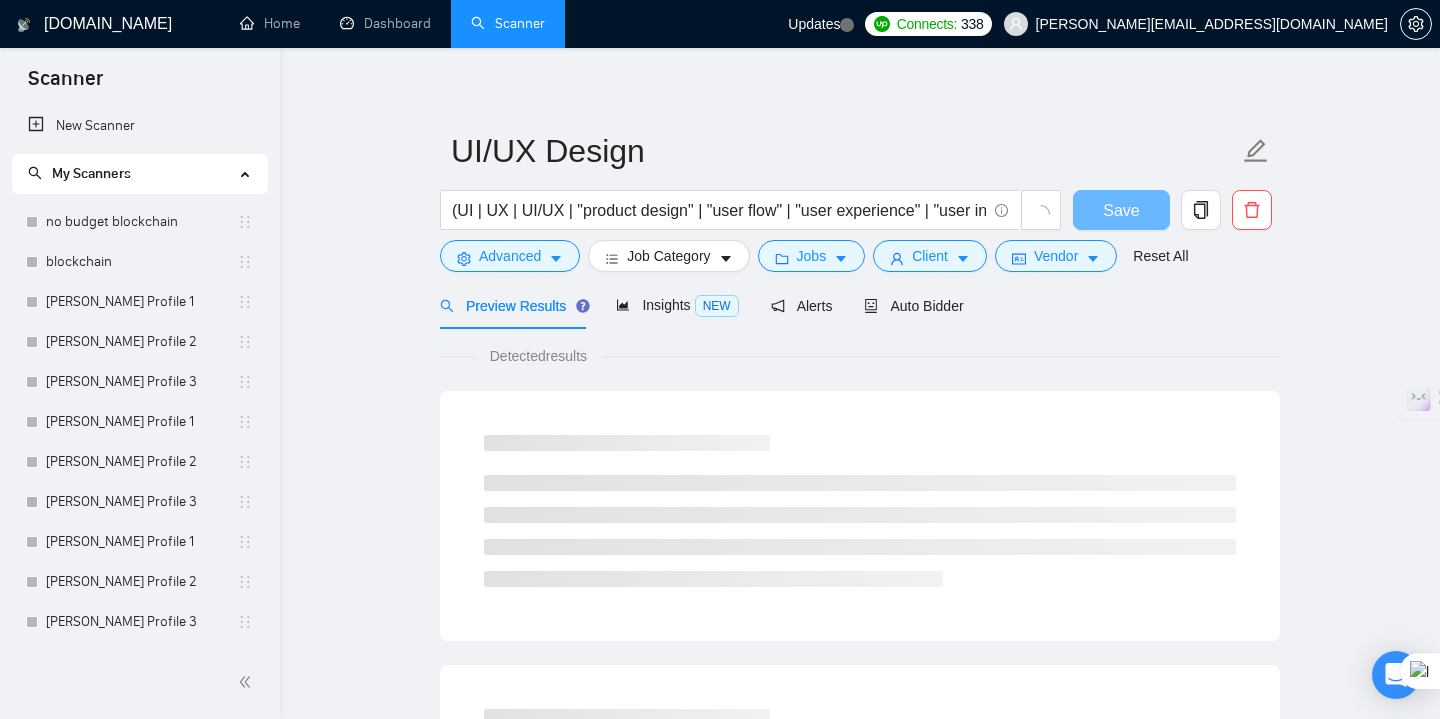 scroll, scrollTop: 11, scrollLeft: 0, axis: vertical 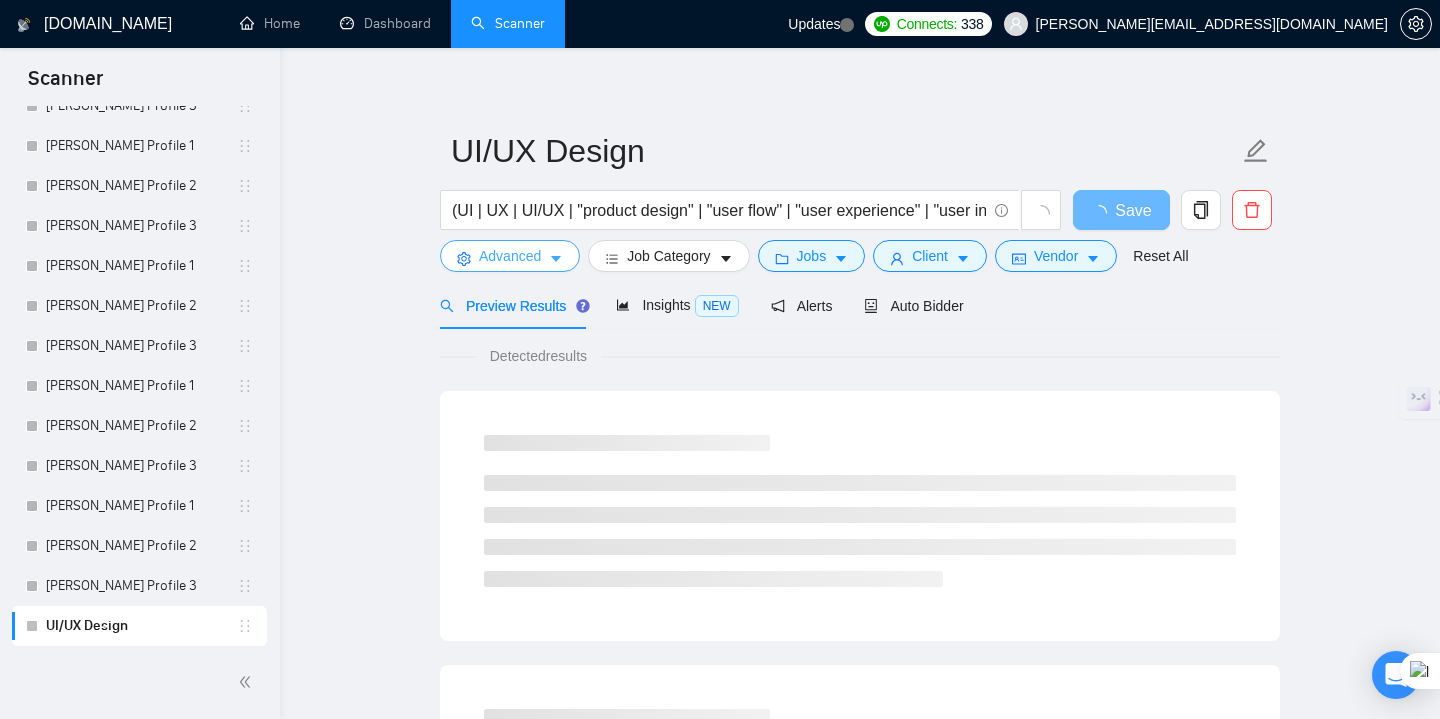 click on "Advanced" at bounding box center (510, 256) 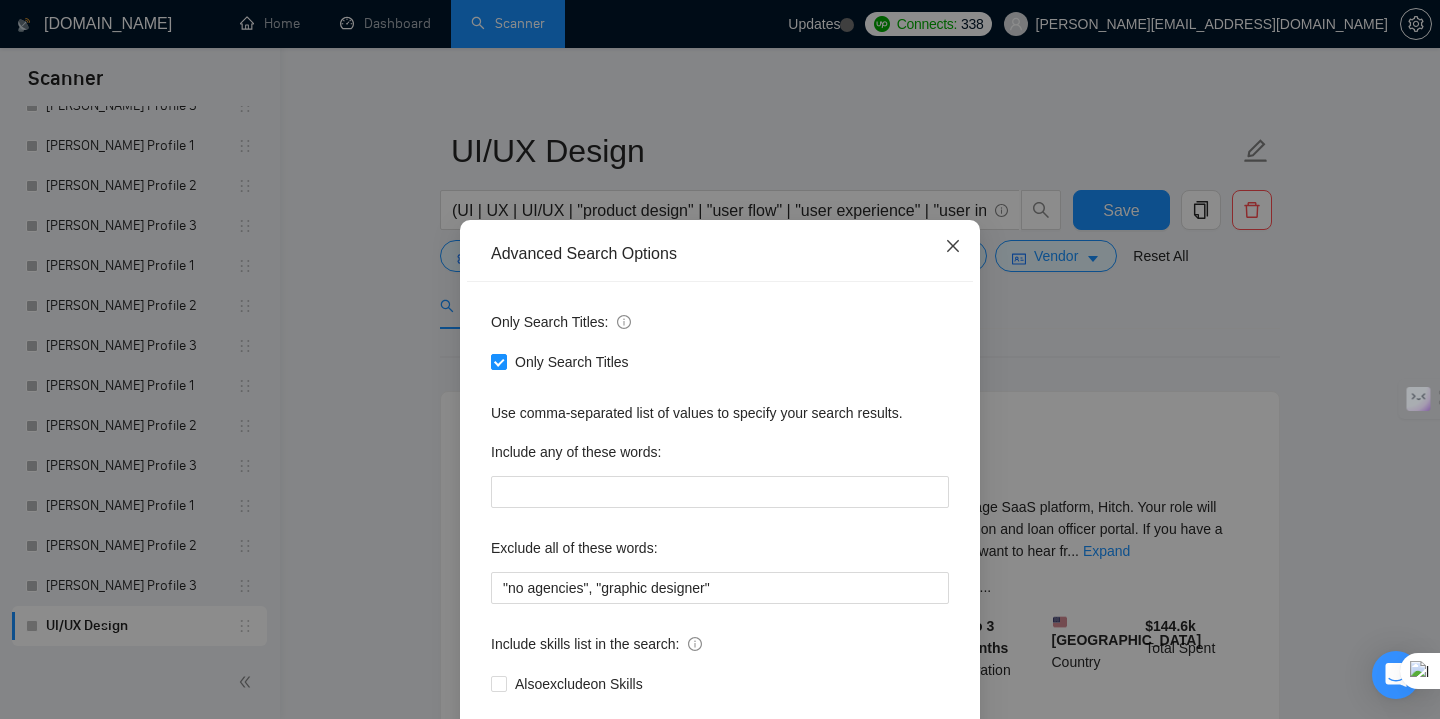 click 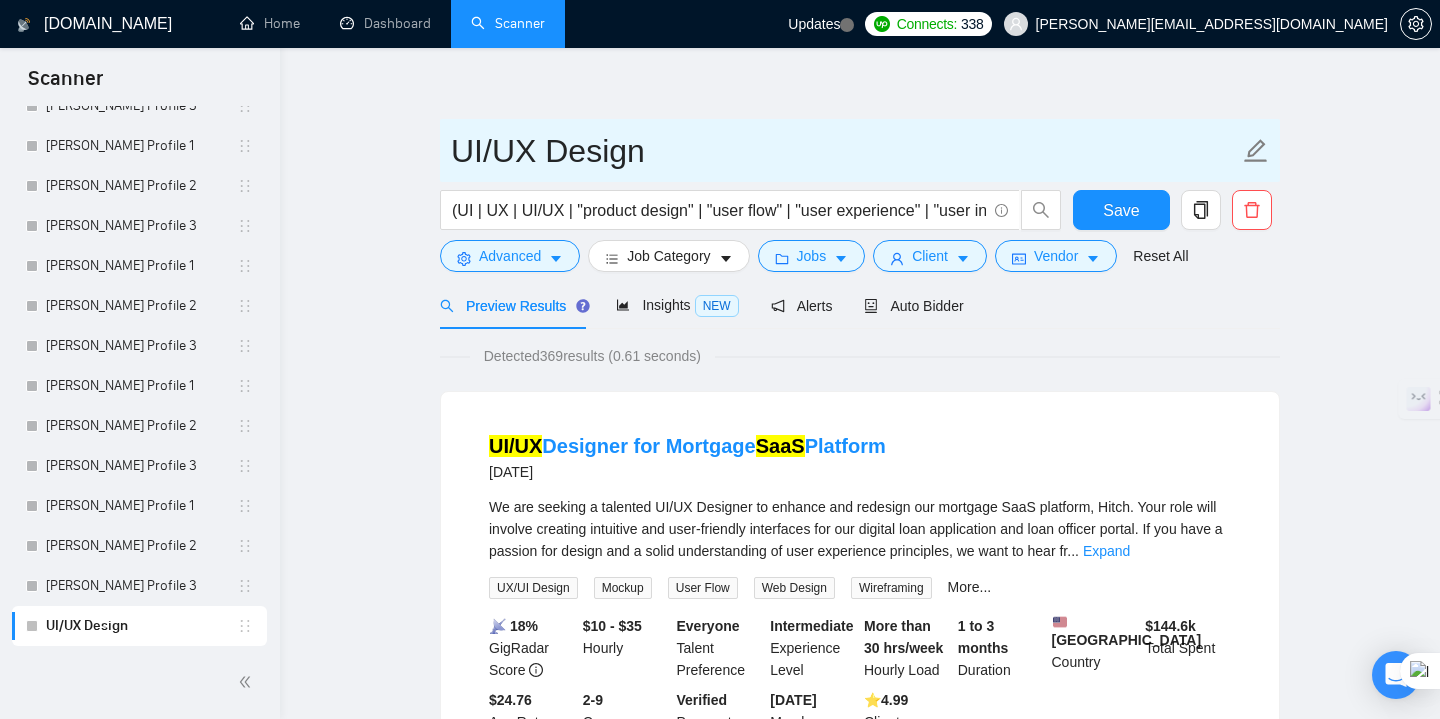 click on "UI/UX Design" at bounding box center (845, 151) 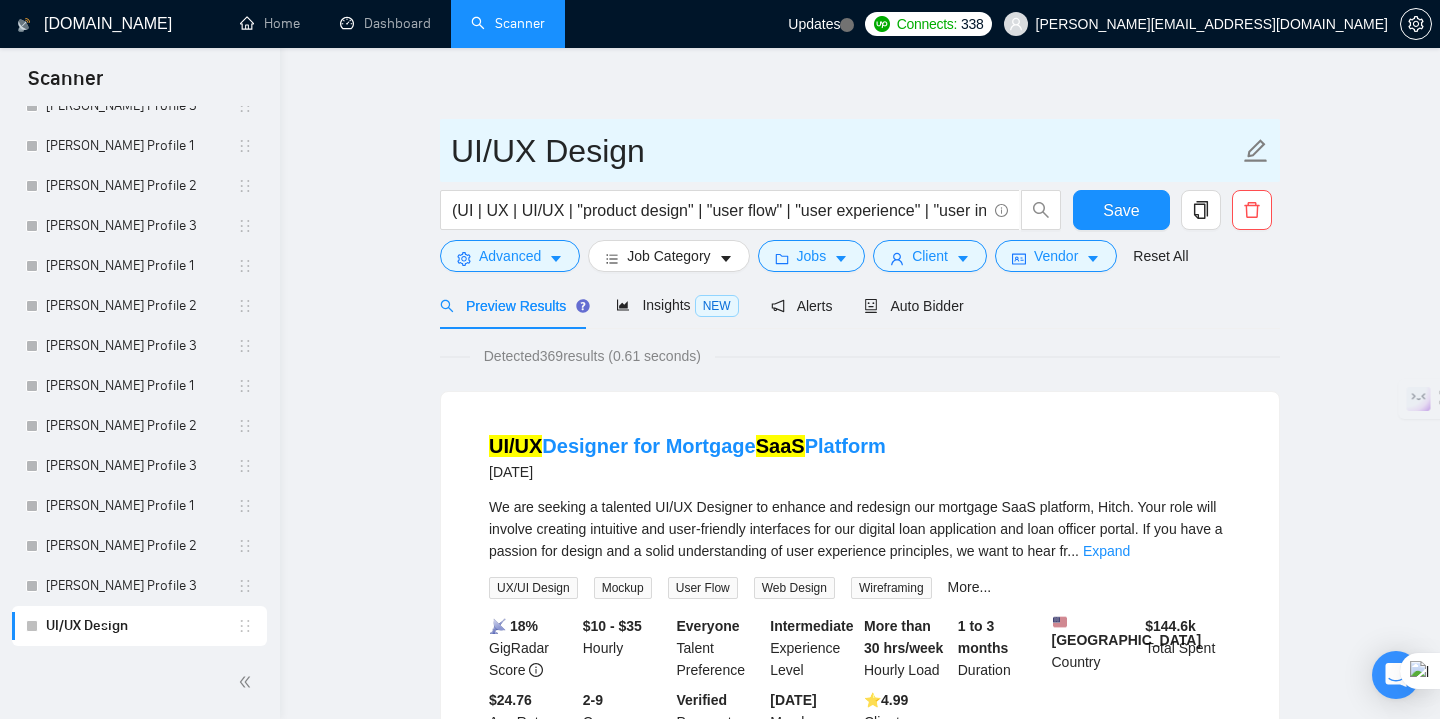 click on "UI/UX Design" at bounding box center [845, 151] 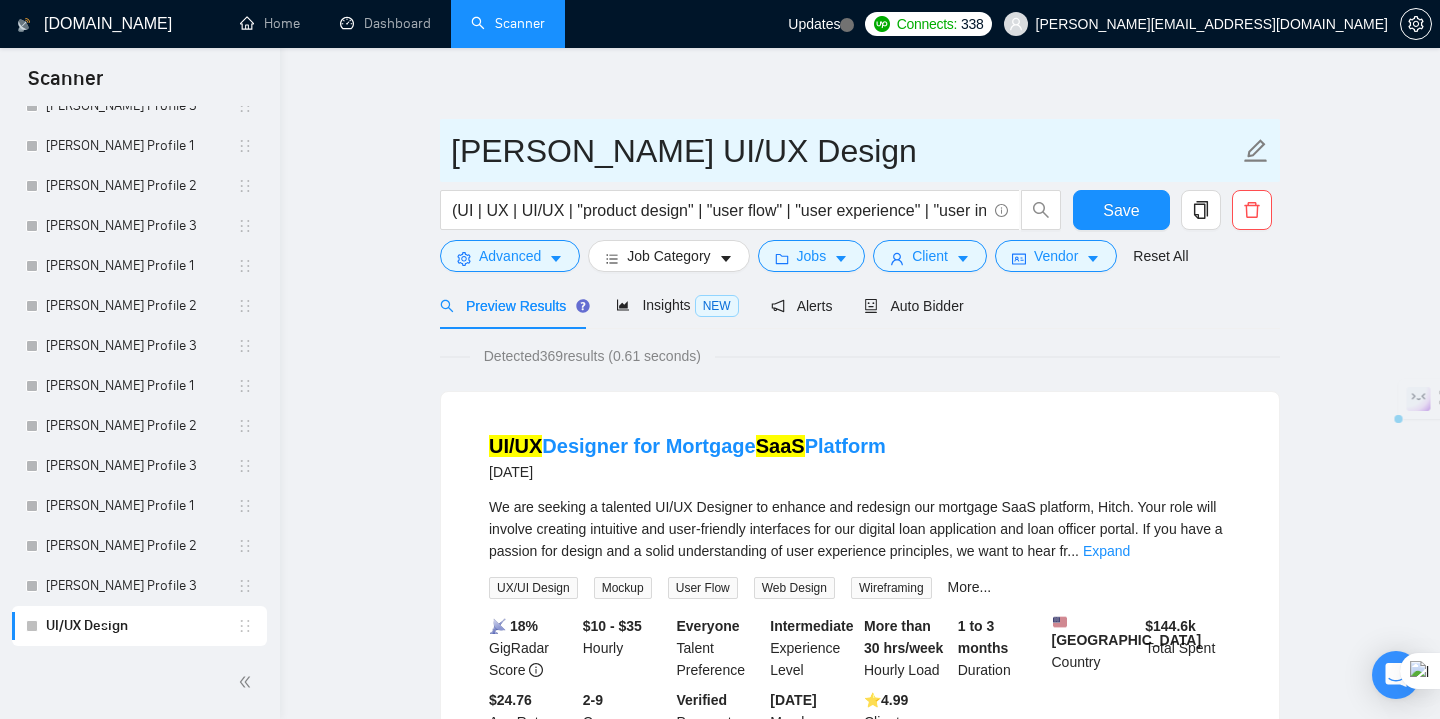 drag, startPoint x: 919, startPoint y: 161, endPoint x: 702, endPoint y: 156, distance: 217.0576 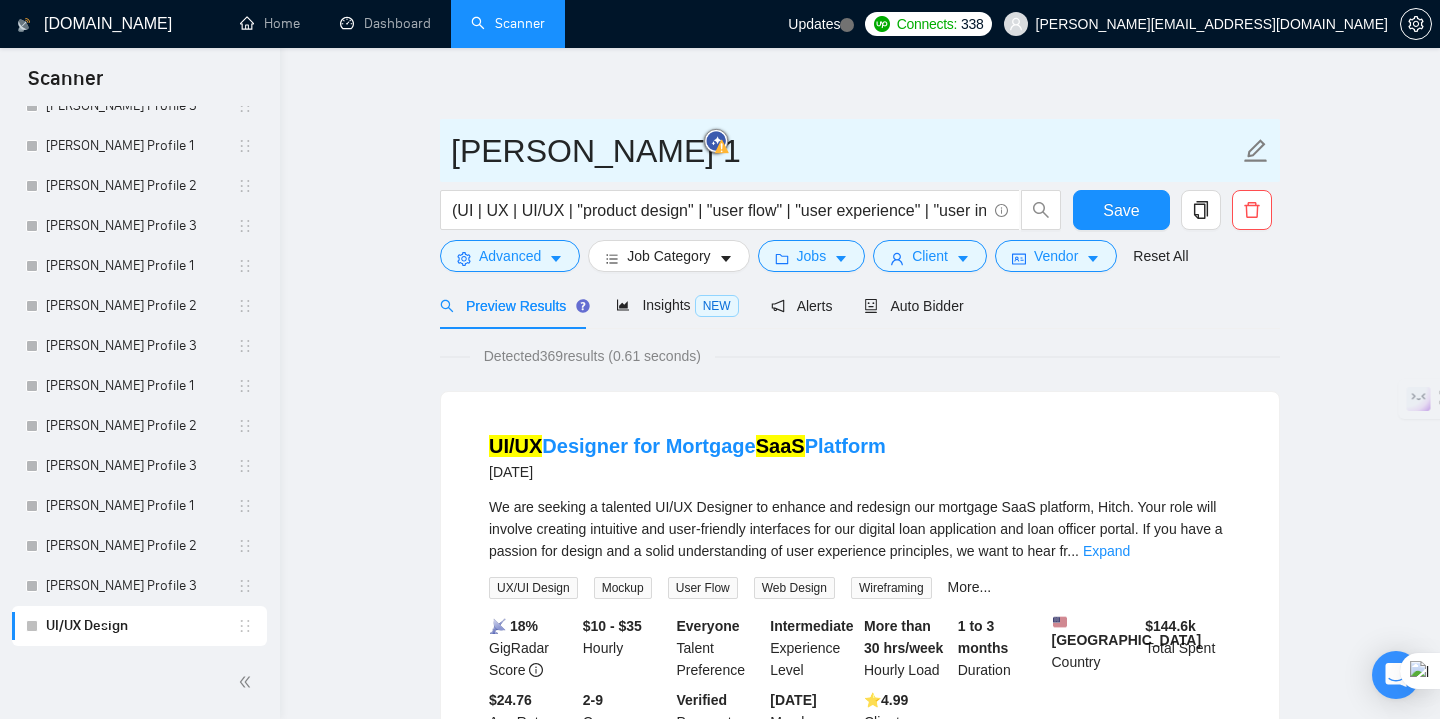 type on "Yuriy Pokrovskiy 1" 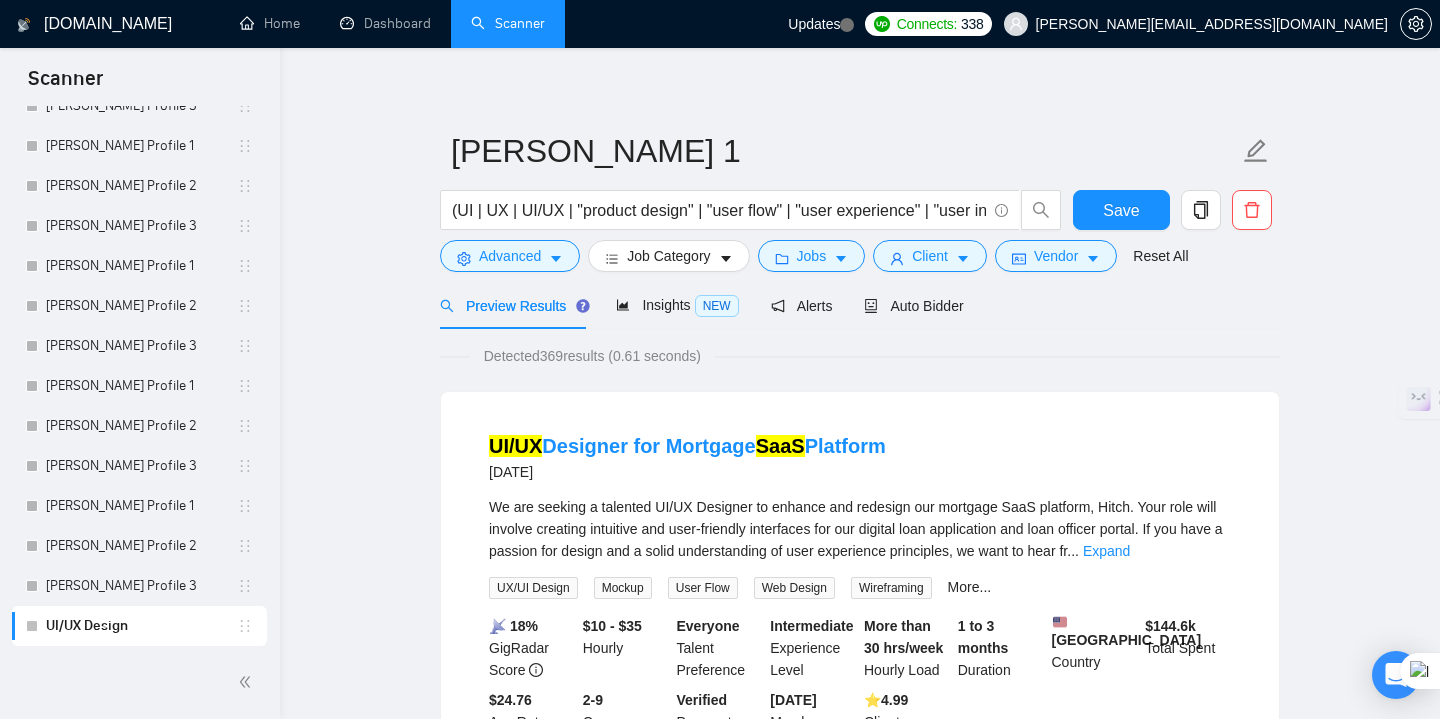 click on "Yuriy Pokrovskiy 1 (UI | UX | UI/UX | "product design" | "user flow" | "user experience" | "user interface" | Figma) (Web3* | Blockchain* | NFT | RWA | DeFi | DePin | DAO | AI | AR | VR | SaaS | Fintech | Cloud | Software | CRM | Dashboard | Crypto* | Token* | Wallet) Save Advanced   Job Category   Jobs   Client   Vendor   Reset All Preview Results Insights NEW Alerts Auto Bidder Detected   369  results   (0.61 seconds) UI/UX  Designer for Mortgage  SaaS  Platform 3 days ago We are seeking a talented UI/UX Designer to enhance and redesign our mortgage SaaS platform, Hitch. Your role will involve creating intuitive and user-friendly interfaces for our digital loan application and loan officer portal. If you have a passion for design and a solid understanding of user experience principles, we want to hear fr ... Expand UX/UI Design Mockup User Flow Web Design Wireframing More... 📡   18% GigRadar Score   $10 - $35 Hourly Everyone Talent Preference Intermediate Experience Level More than 30 hrs/week Duration" at bounding box center (860, 2440) 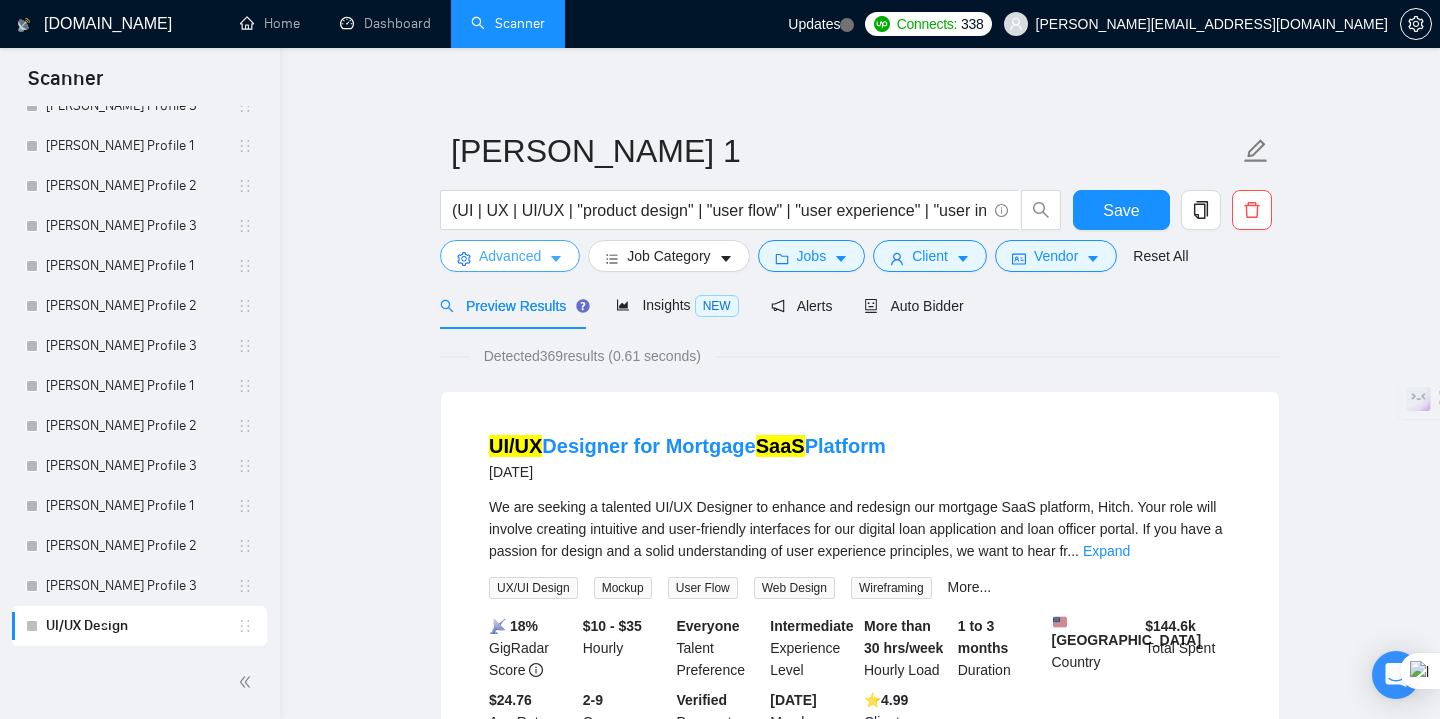click on "Advanced" at bounding box center (510, 256) 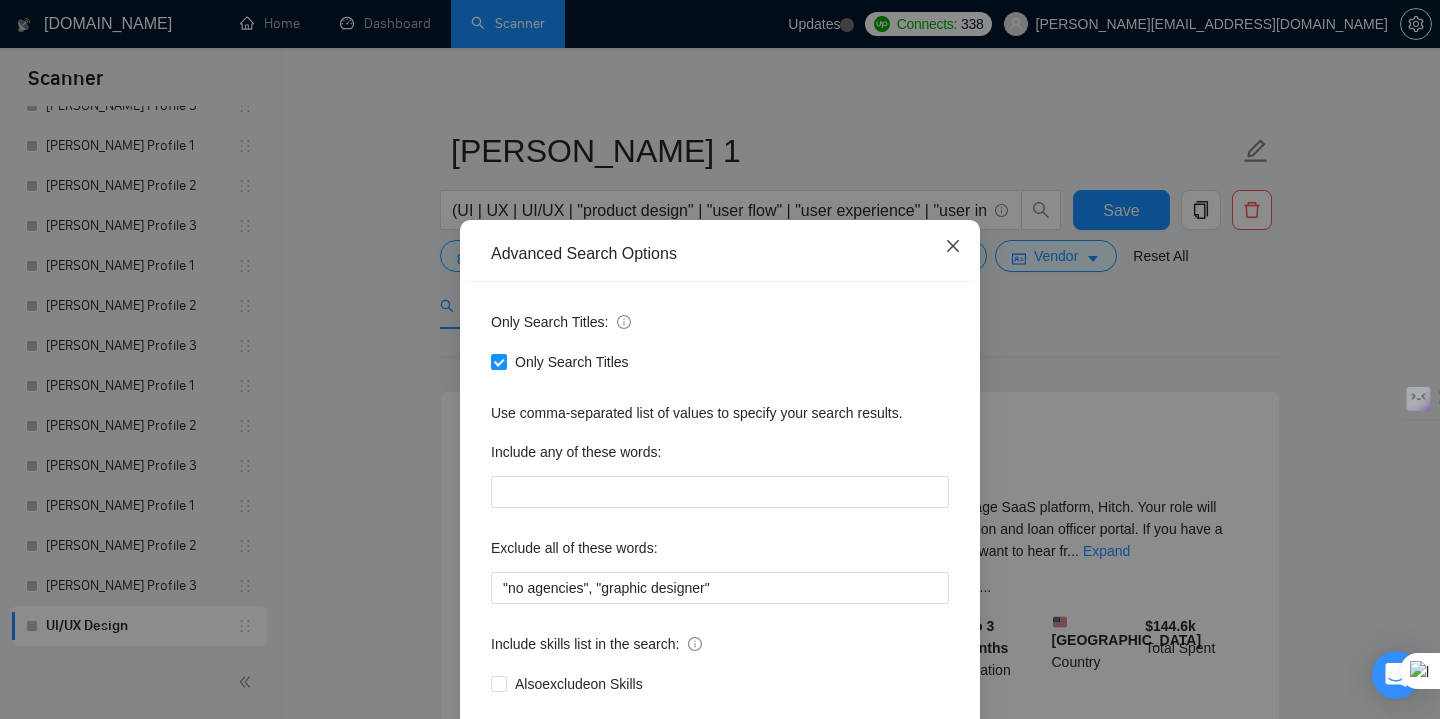 click 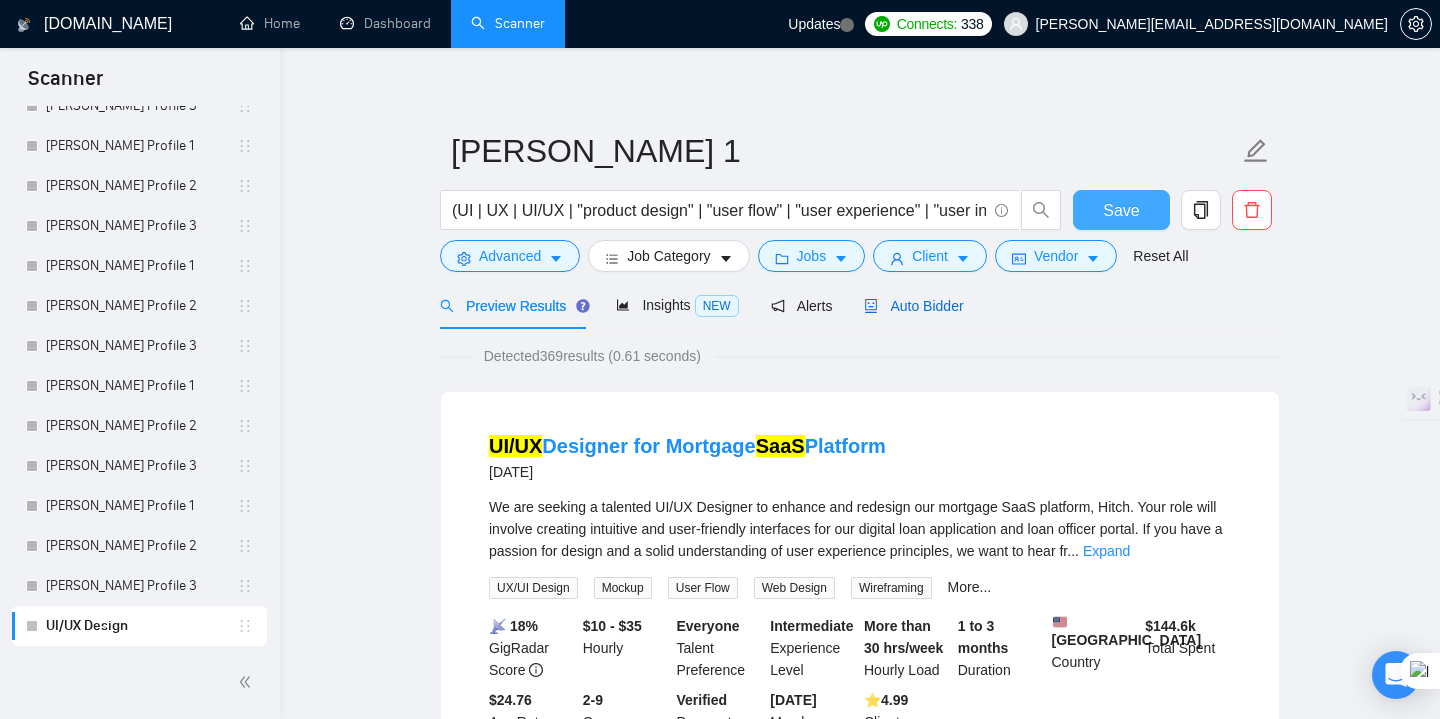 drag, startPoint x: 926, startPoint y: 301, endPoint x: 1146, endPoint y: 191, distance: 245.96748 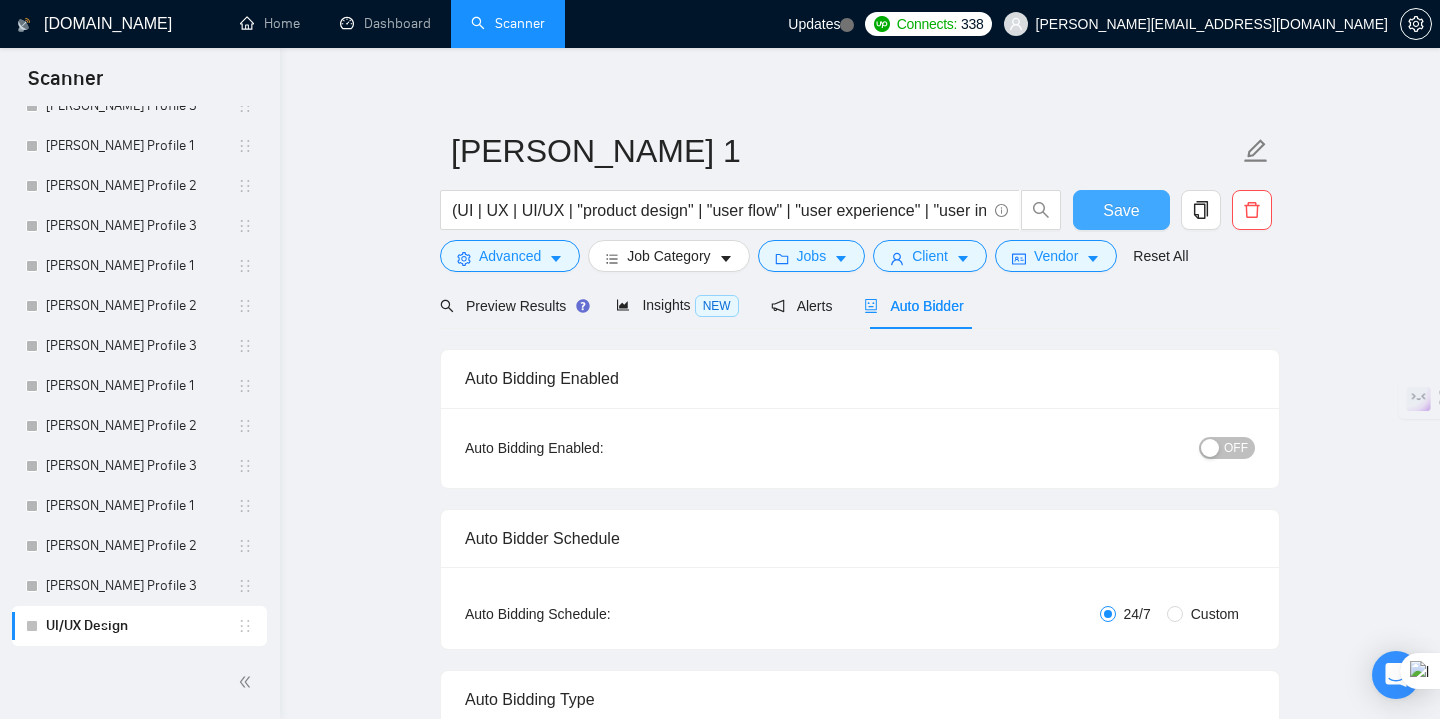 click on "Save" at bounding box center (1121, 210) 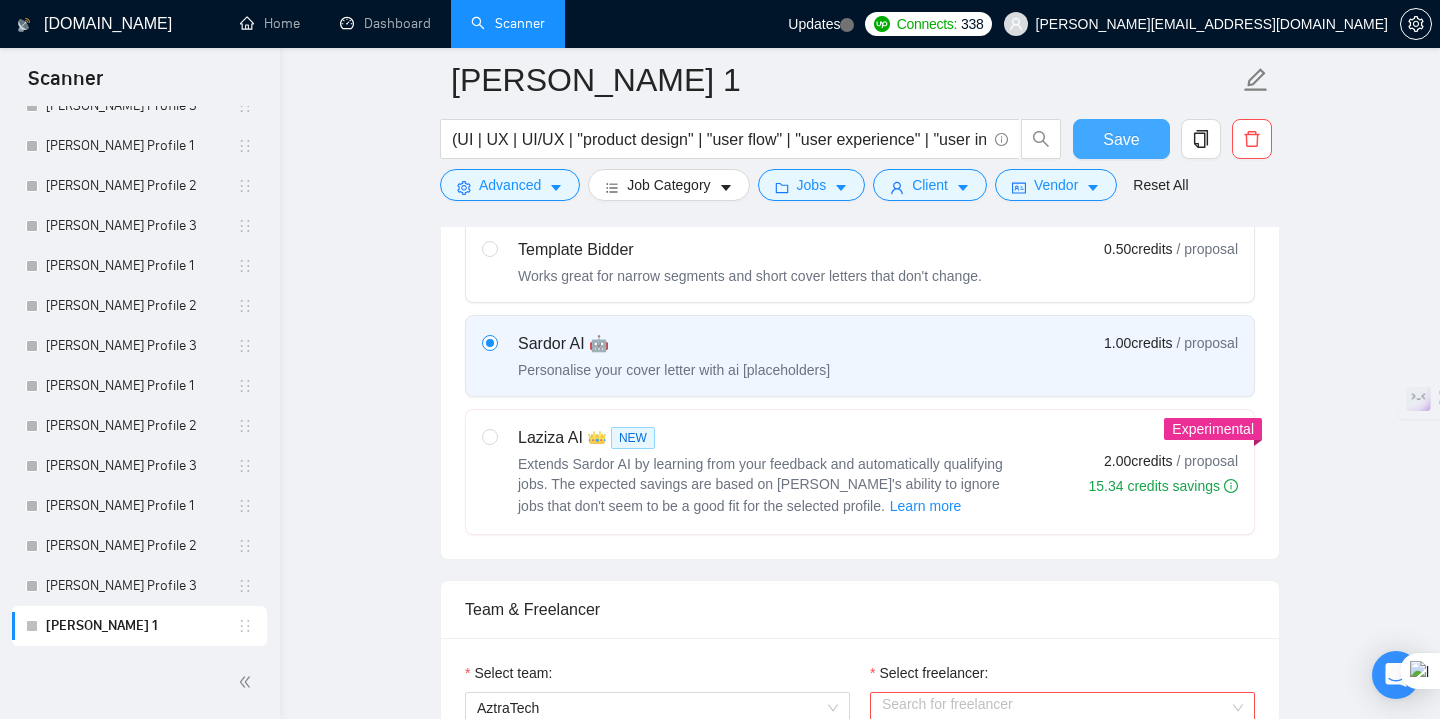 type 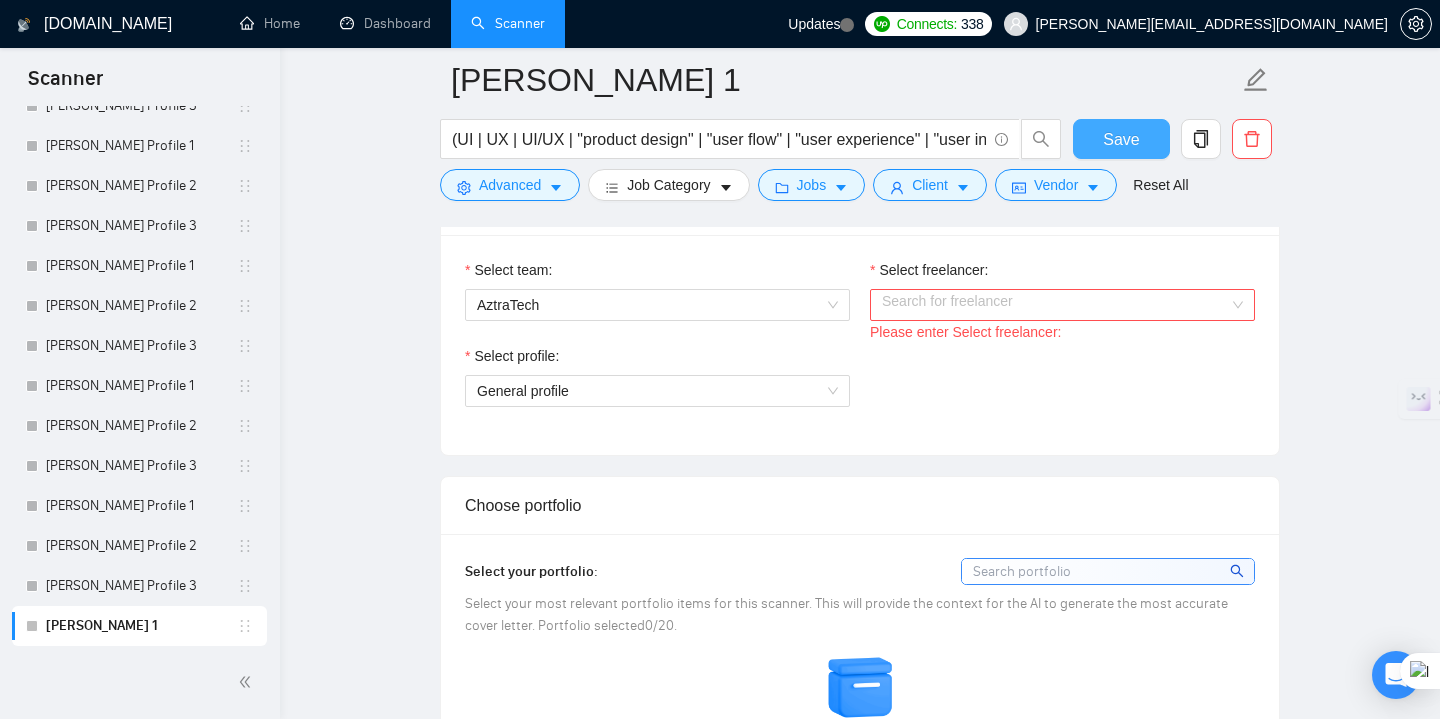 scroll, scrollTop: 1056, scrollLeft: 0, axis: vertical 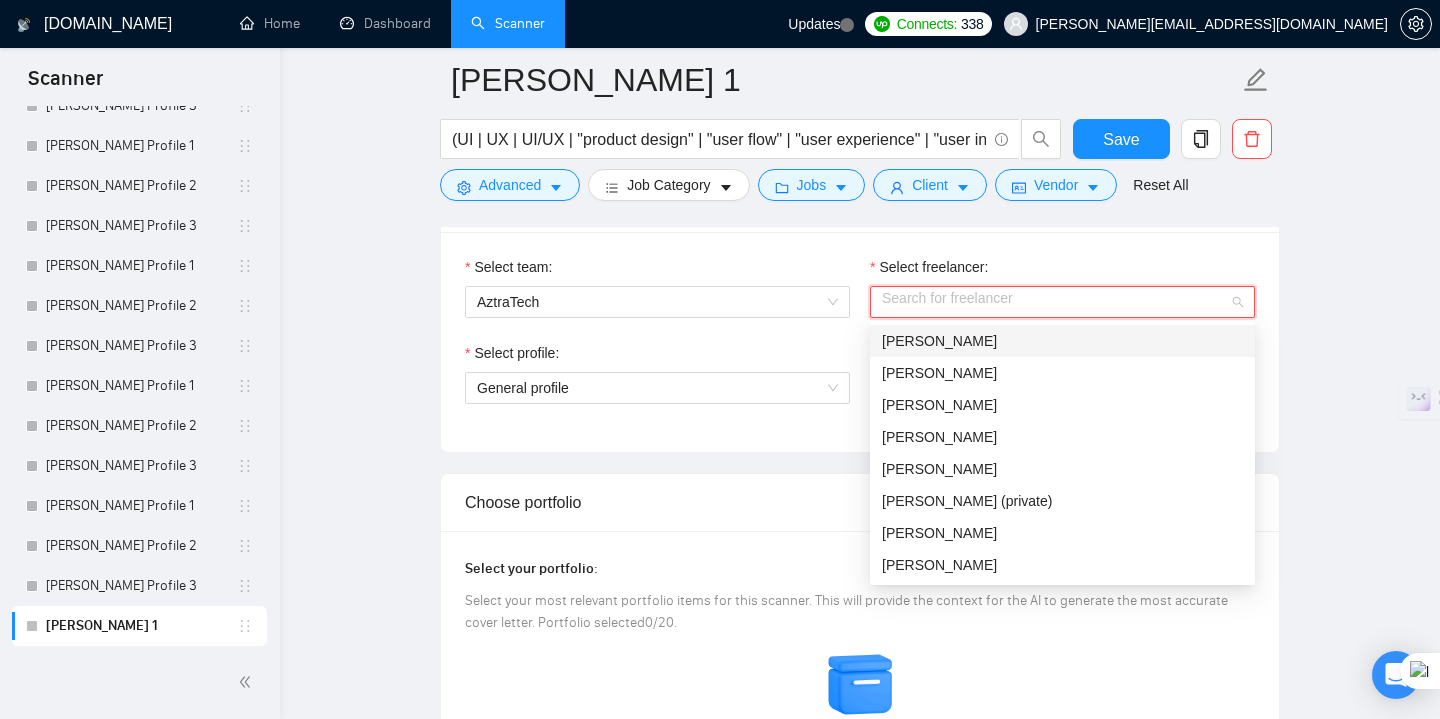 click on "Select freelancer:" at bounding box center (1055, 302) 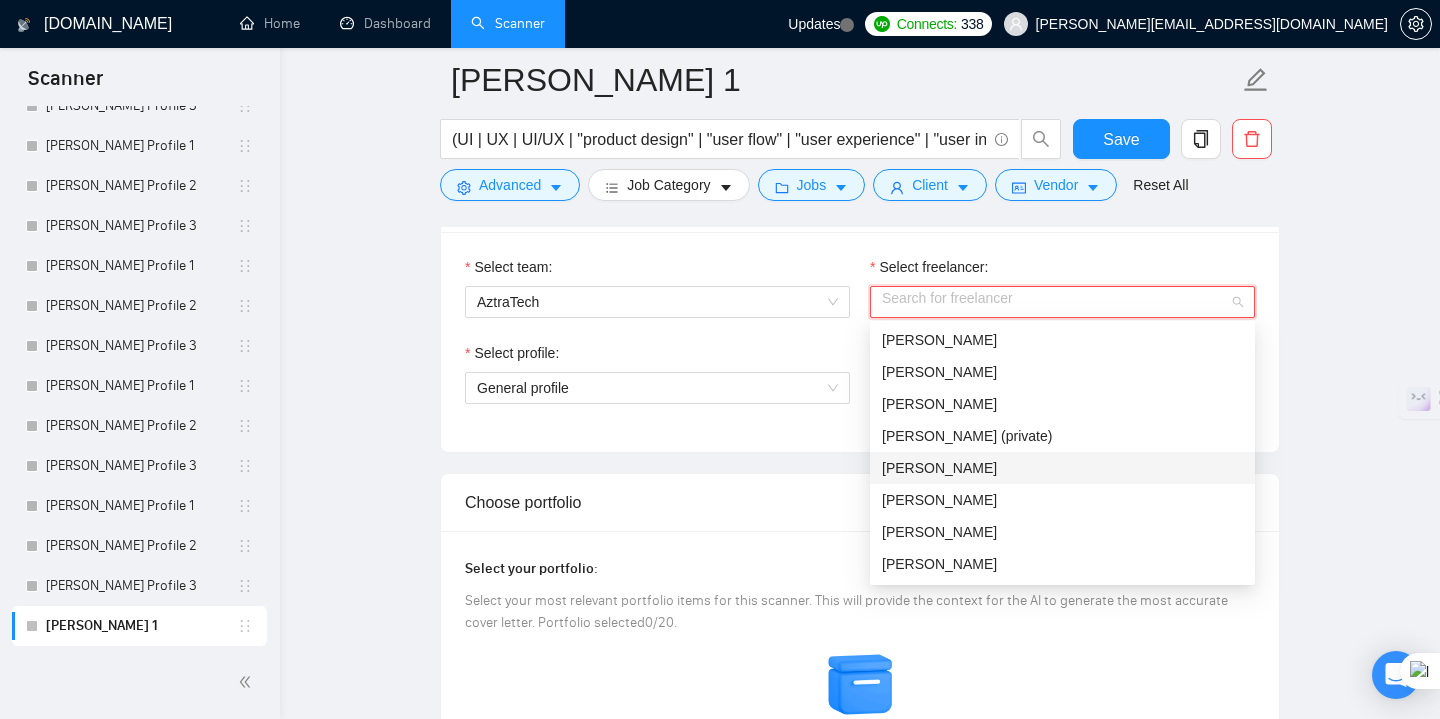 scroll, scrollTop: 96, scrollLeft: 0, axis: vertical 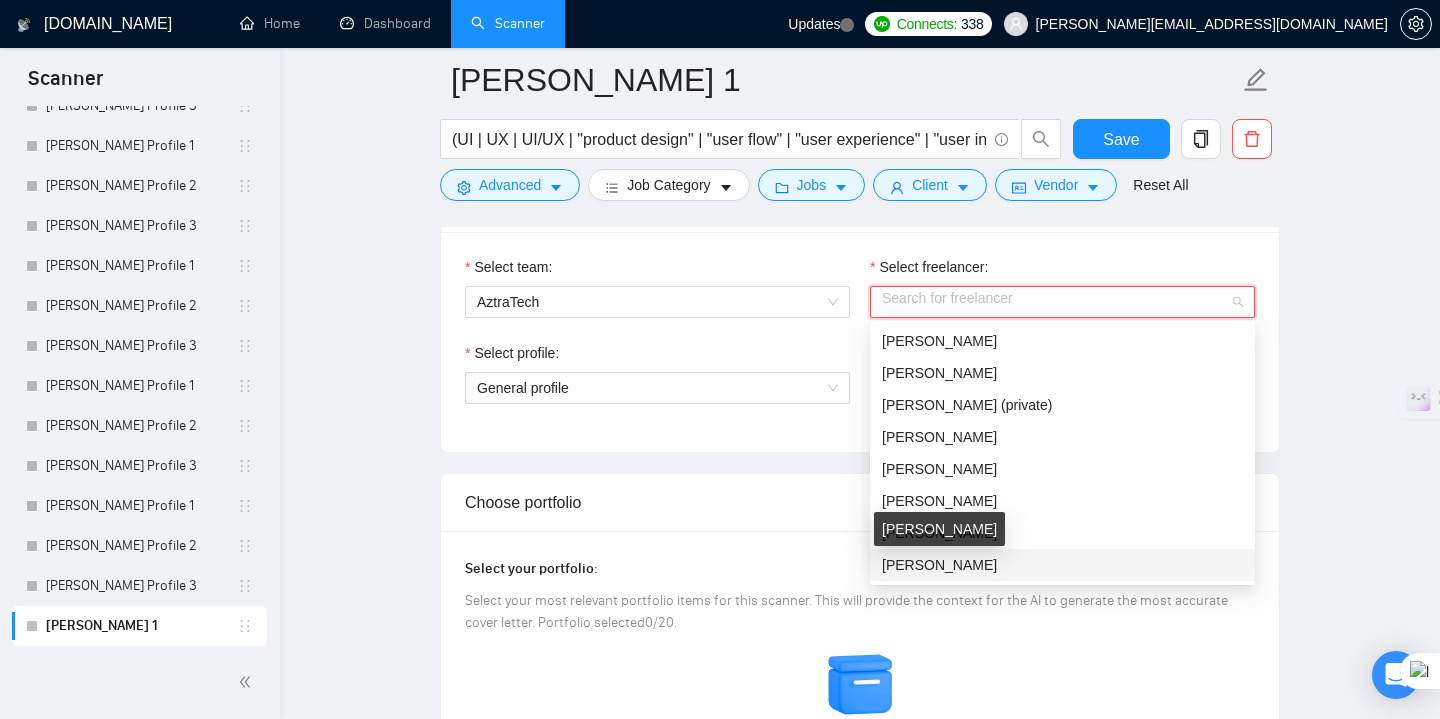 click on "[PERSON_NAME]" at bounding box center [939, 565] 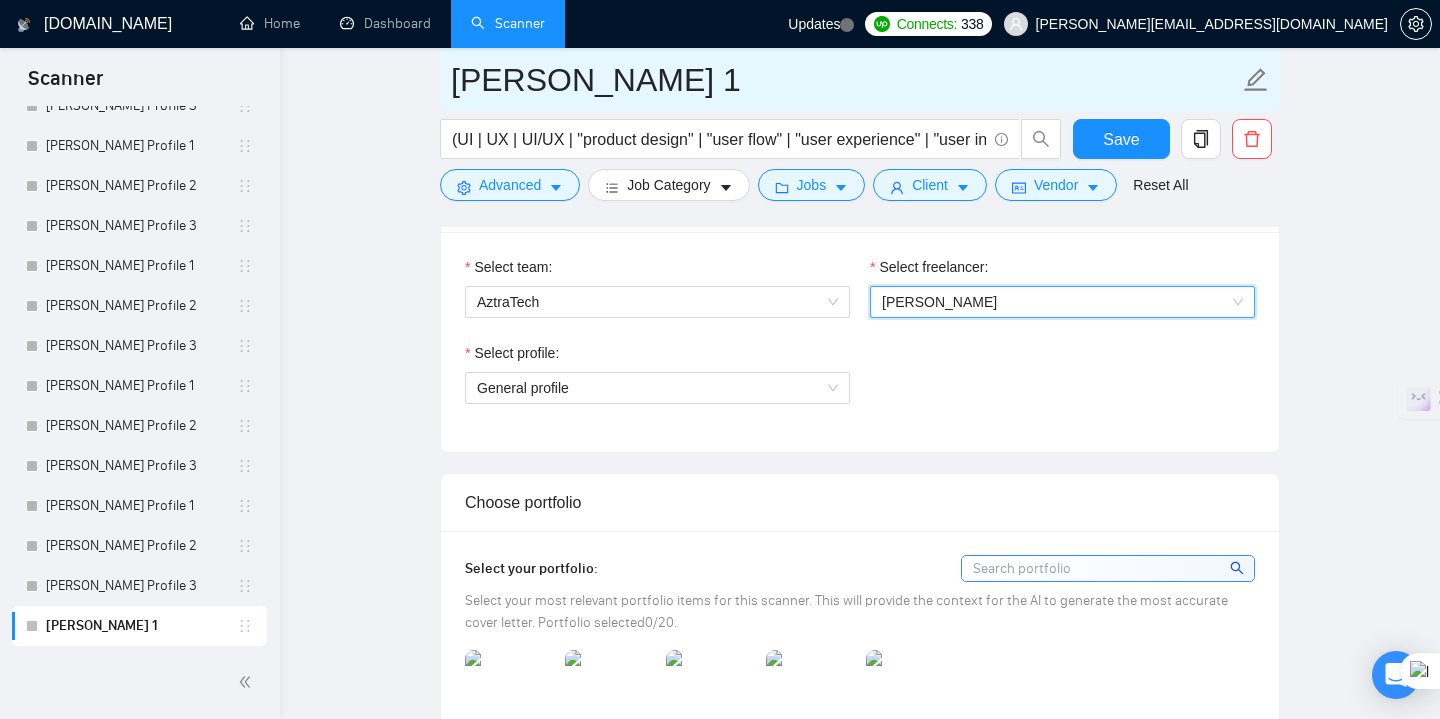 click on "Yuriy Pokrovskiy 1" at bounding box center (845, 80) 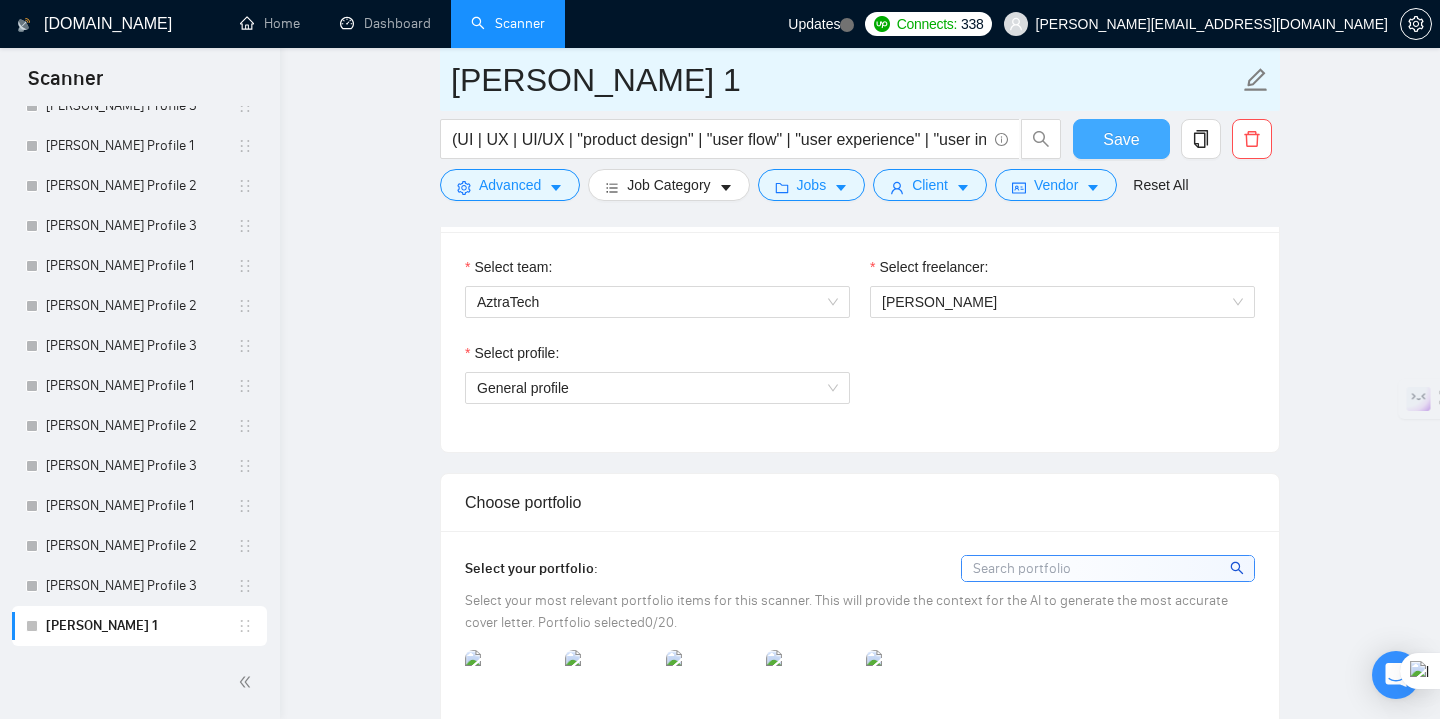 type on "[PERSON_NAME] 1" 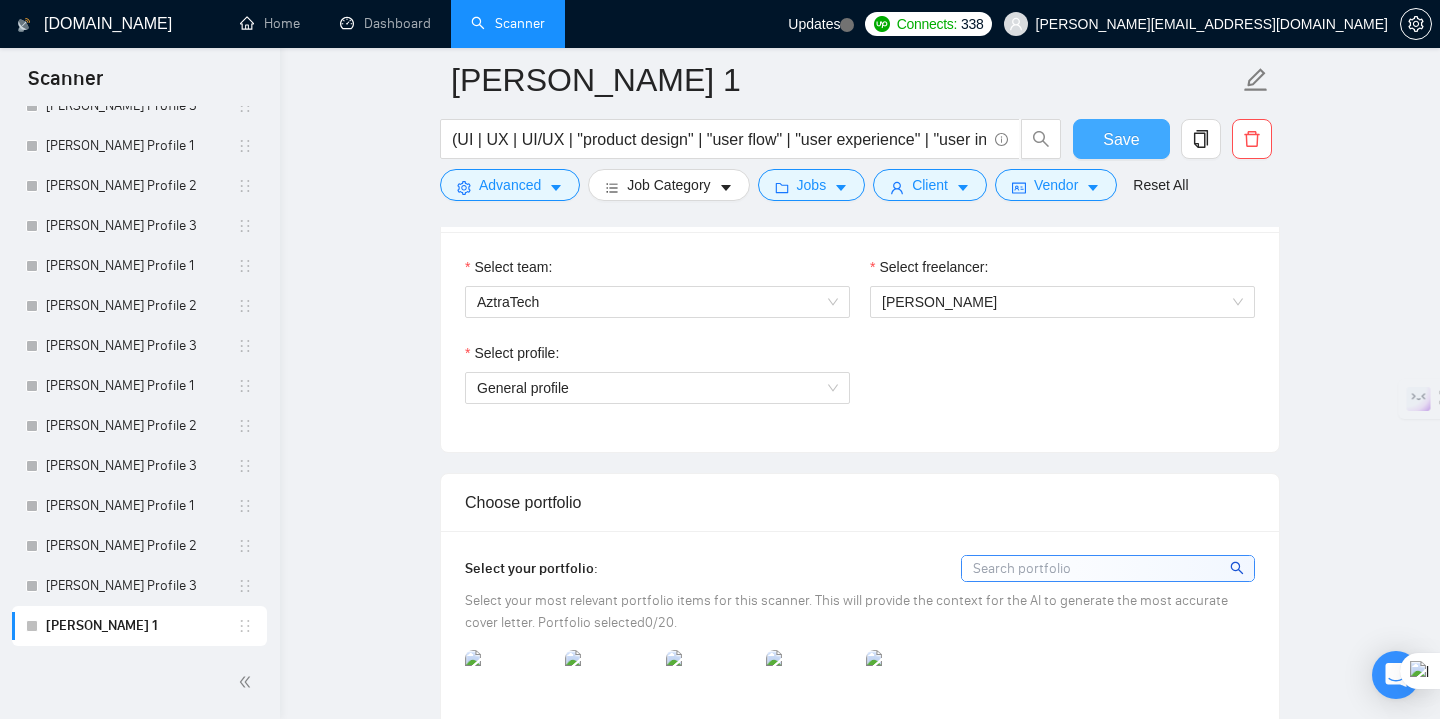 click on "Save" at bounding box center (1121, 139) 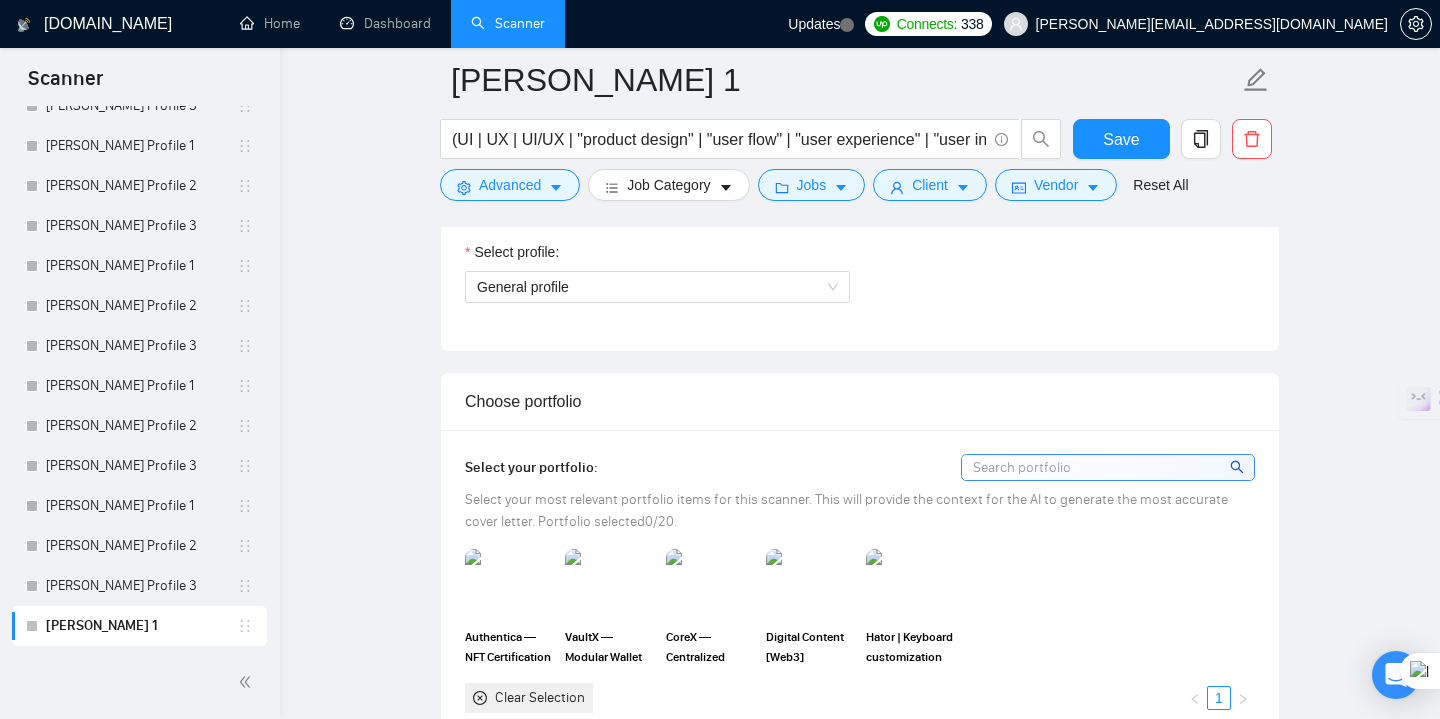 scroll, scrollTop: 1173, scrollLeft: 0, axis: vertical 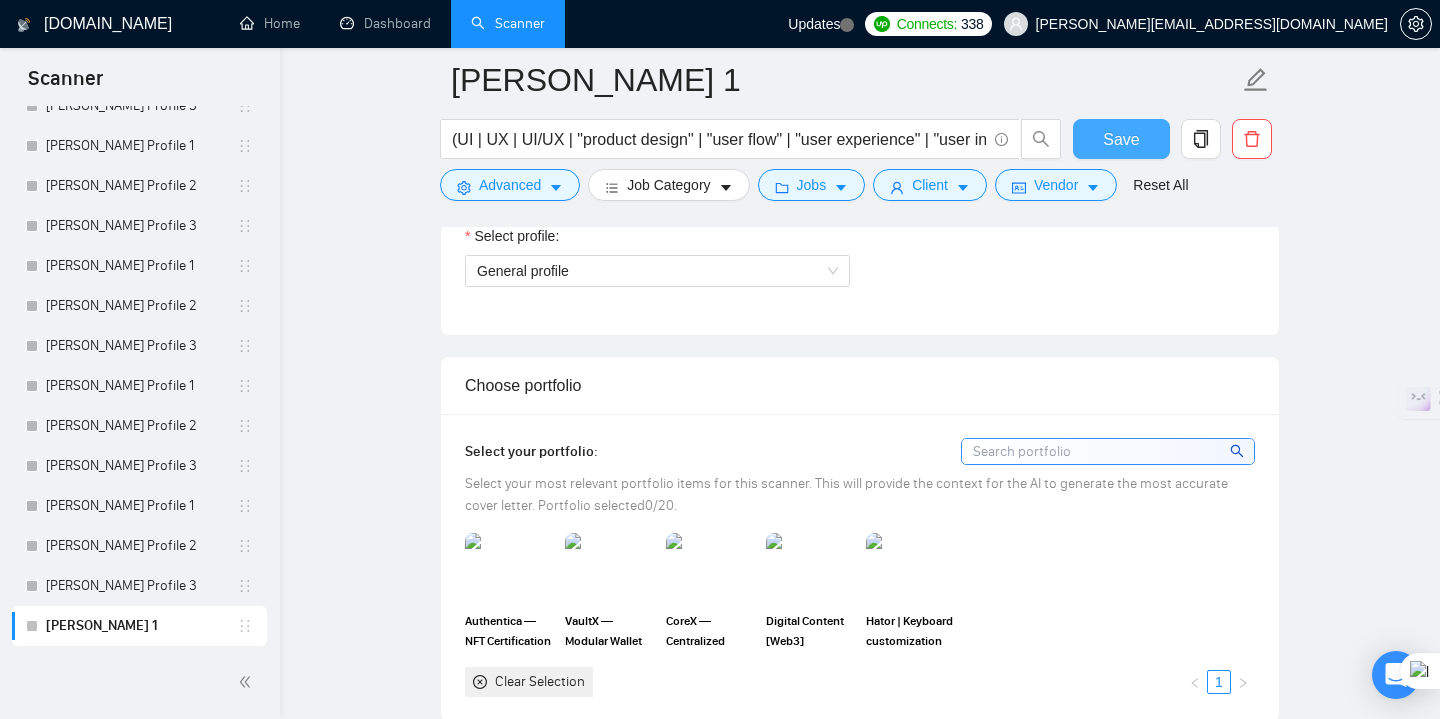 click on "Save" at bounding box center (1121, 139) 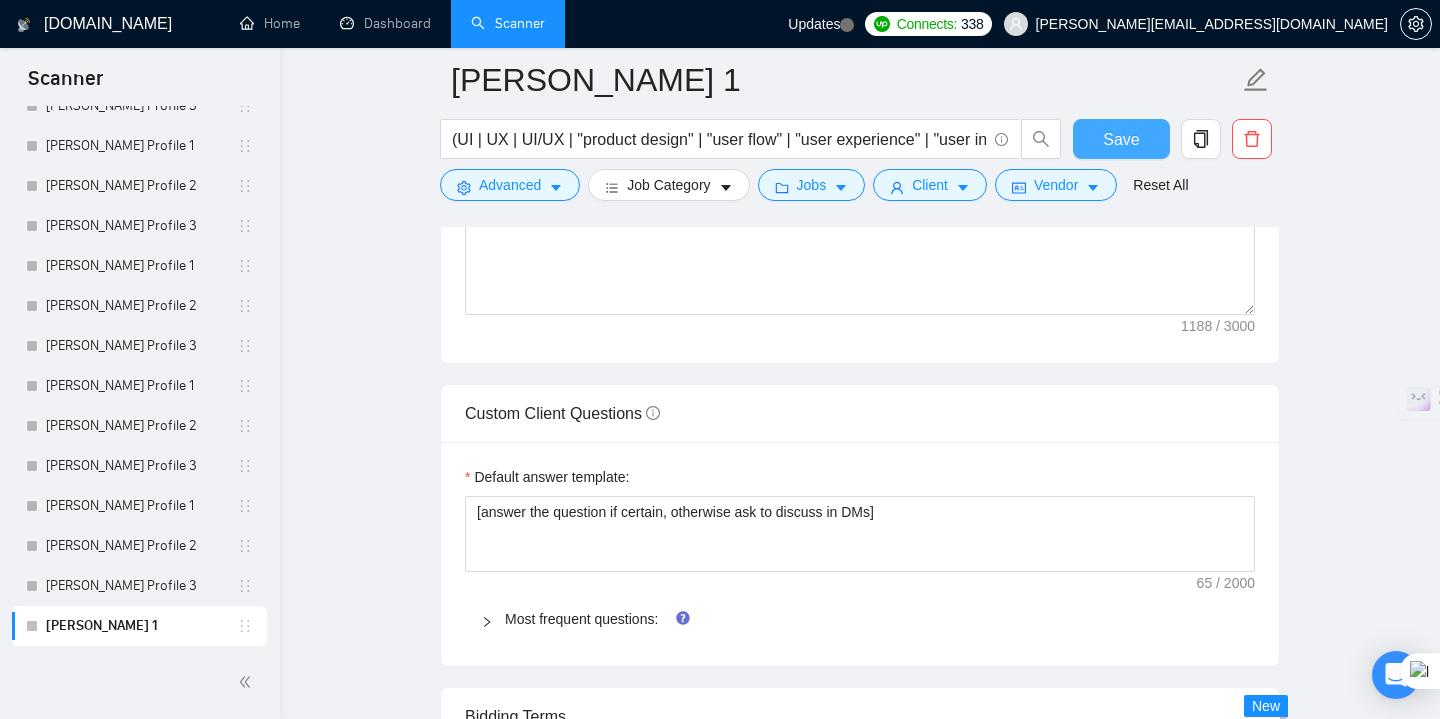 scroll, scrollTop: 2239, scrollLeft: 0, axis: vertical 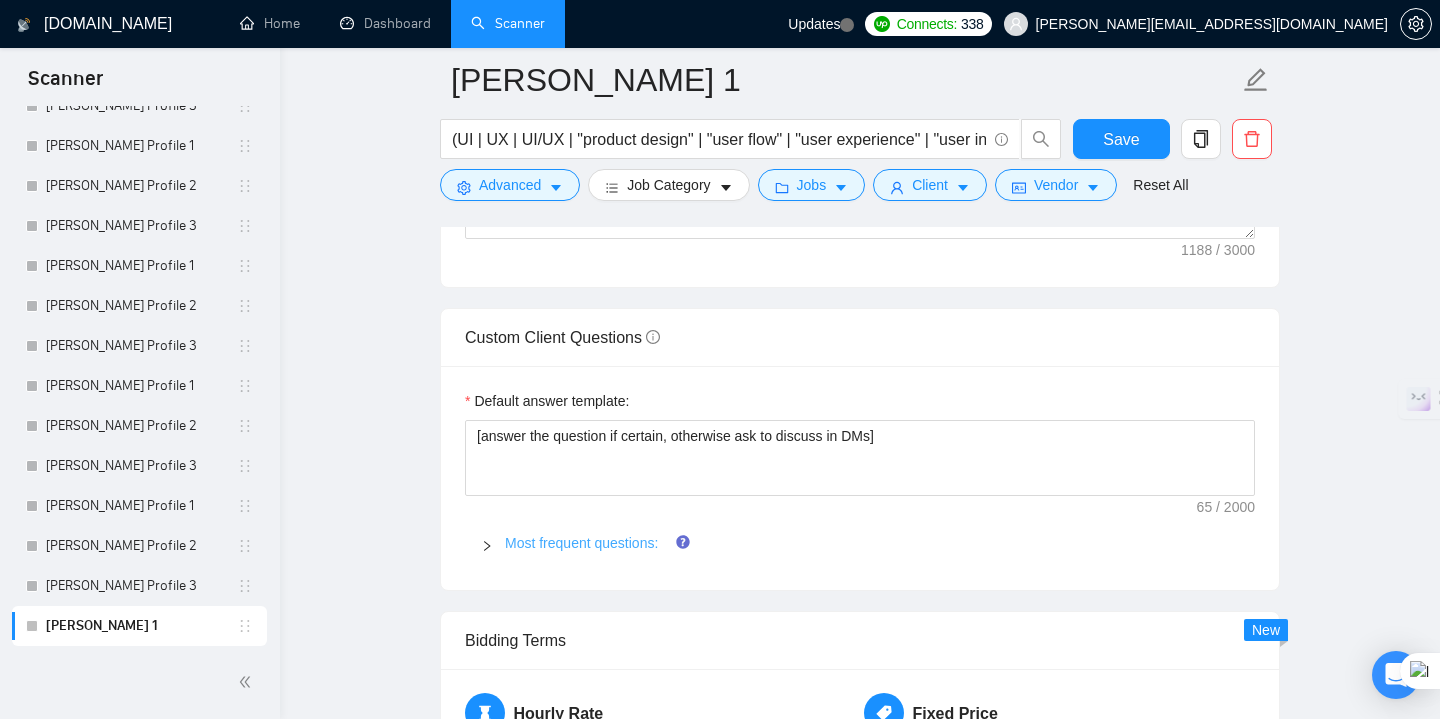 click on "Most frequent questions:" at bounding box center (581, 543) 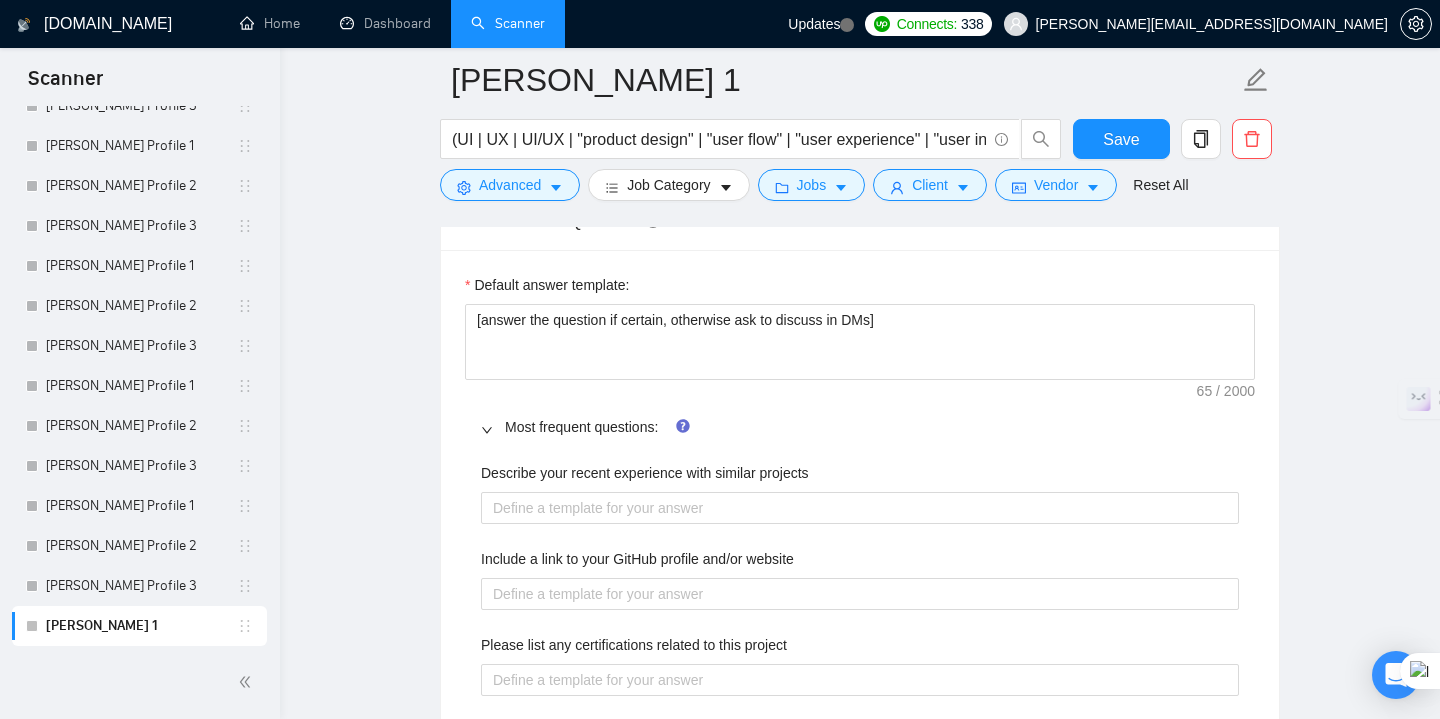 scroll, scrollTop: 2326, scrollLeft: 0, axis: vertical 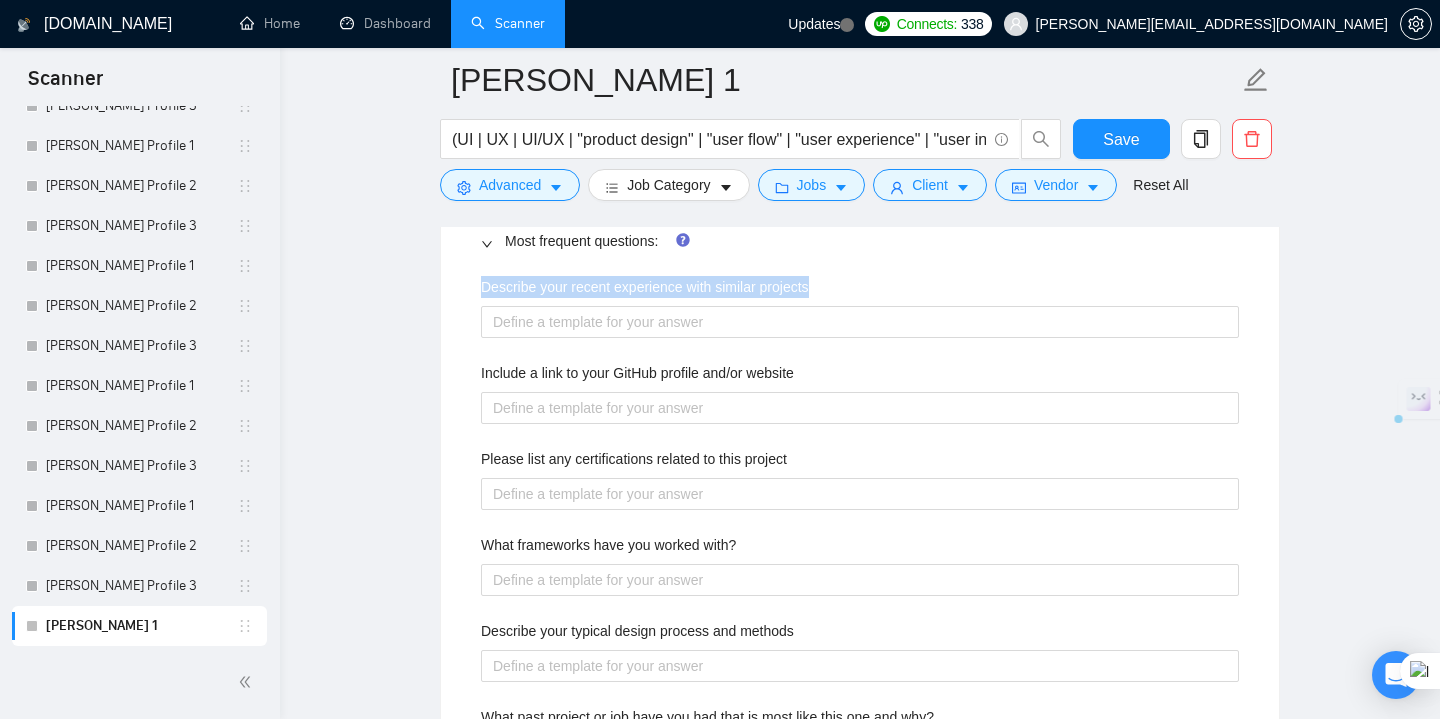 drag, startPoint x: 476, startPoint y: 287, endPoint x: 830, endPoint y: 282, distance: 354.0353 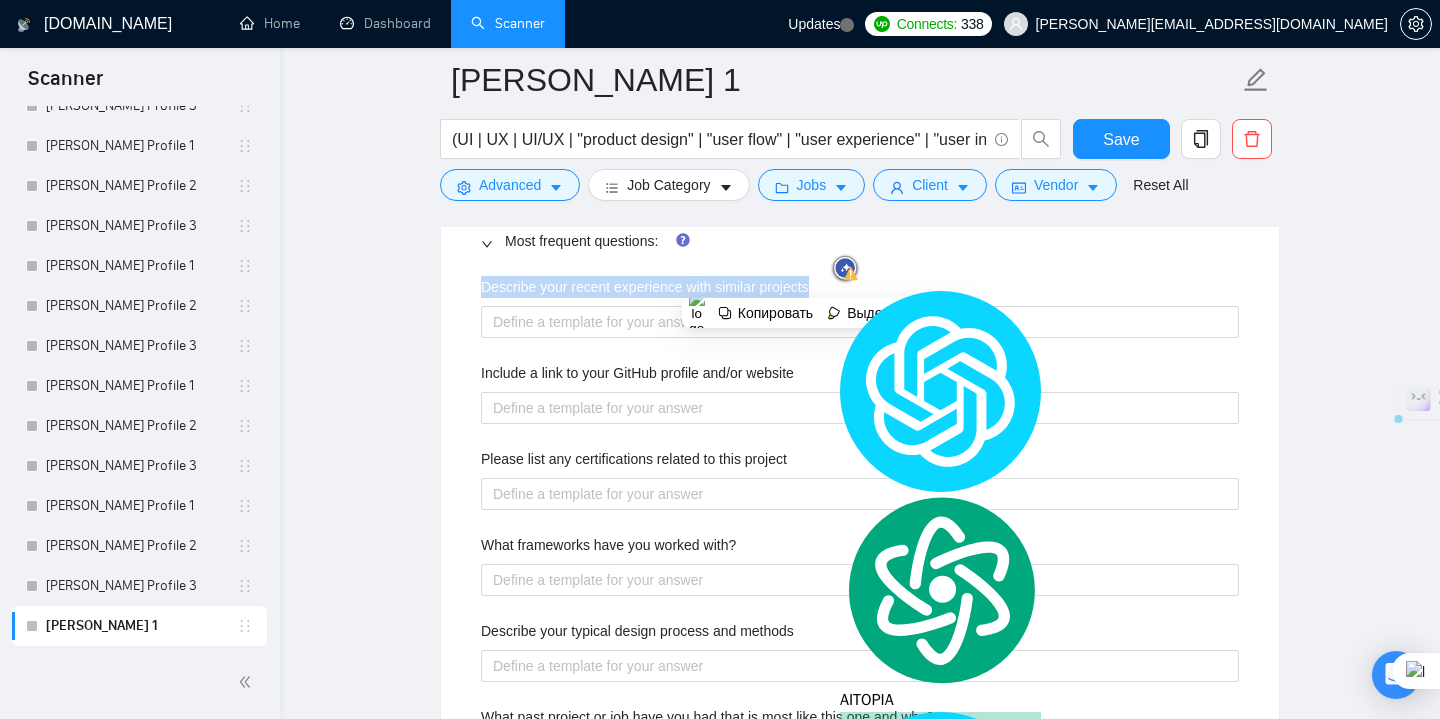 copy on "Describe your recent experience with similar projects" 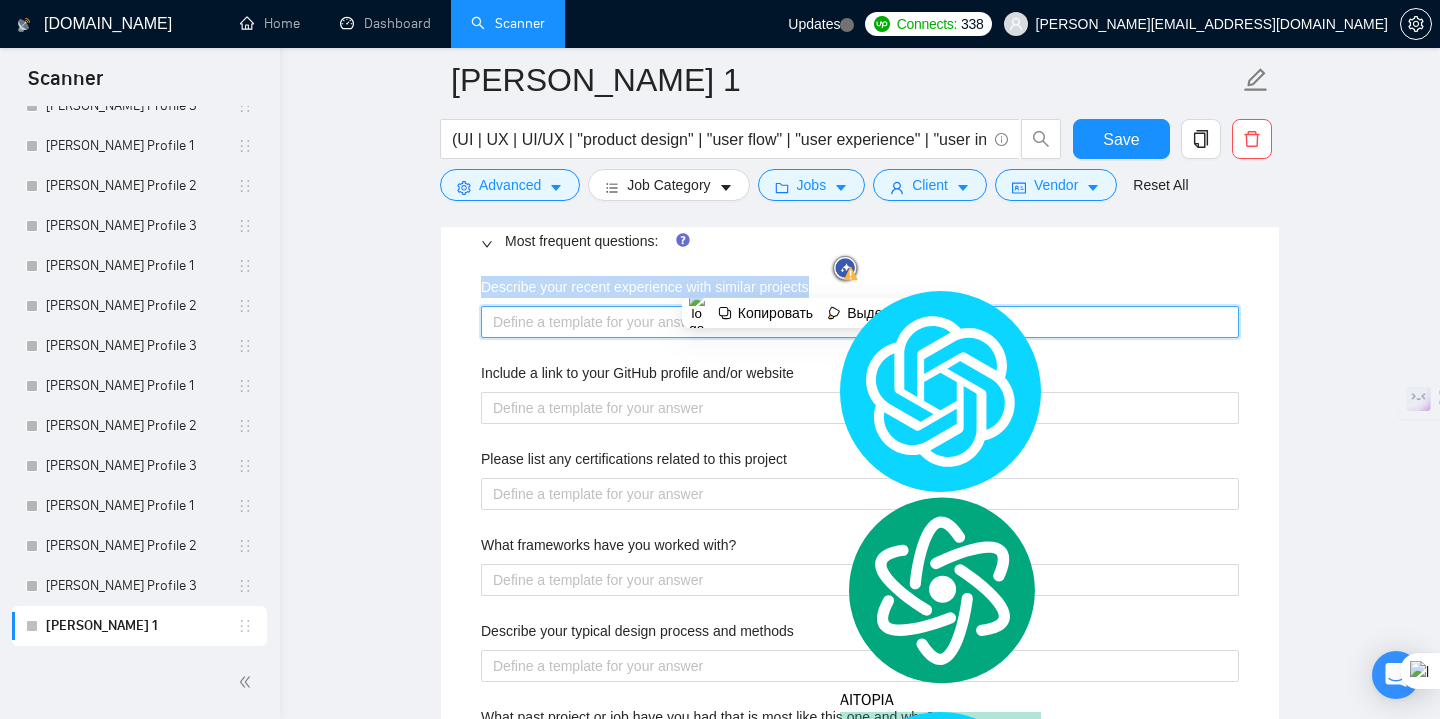 click on "Scanner New Scanner My Scanners no budget blockchain blockchain Vladisalv Usichenko Profile 1 Vladislav Usichenko Profile 2 Vladislav Usichenko Profile 3 Alina Bezpoiasova Profile 1 Alina Bezpoiasova Profile 2 Alina Bezpoiasova Profile 3 Maksym Strihanov Profile 1 Maksym Strihanov Profile 2 Maksym Strihanov Profile 3 Dmytro Vakulenko Profile 1 Dmytro Vakulenko Profile 2 Dmytro Vakulenko Profile 3 Dmytro Boiko Profile 1 Dmytro Boiko Profile 2 Dmytro Boiko Profile 3 Ruben Hambardzumyan Profile 1 Ruben Hambardzumyan Profile 2 Ruben Hambardzumyan Profile 3 Mohamed Fisher Profile 1 Mohamed Fisher Profile 2 Mohamed Fisher Profile 3 Yuriy Pokrovsky 1 GigRadar.io Home Dashboard Scanner Updates
Connects: 338 vladislav.usichenko@gmail.com Yuriy Pokrovsky 1 Save Advanced   Job Category   Jobs   Client   Vendor   Reset All Preview Results Insights NEW Alerts Auto Bidder Auto Bidding Enabled Auto Bidding Enabled: OFF Auto Bidder Schedule Semi-automated (" at bounding box center (720, -2182) 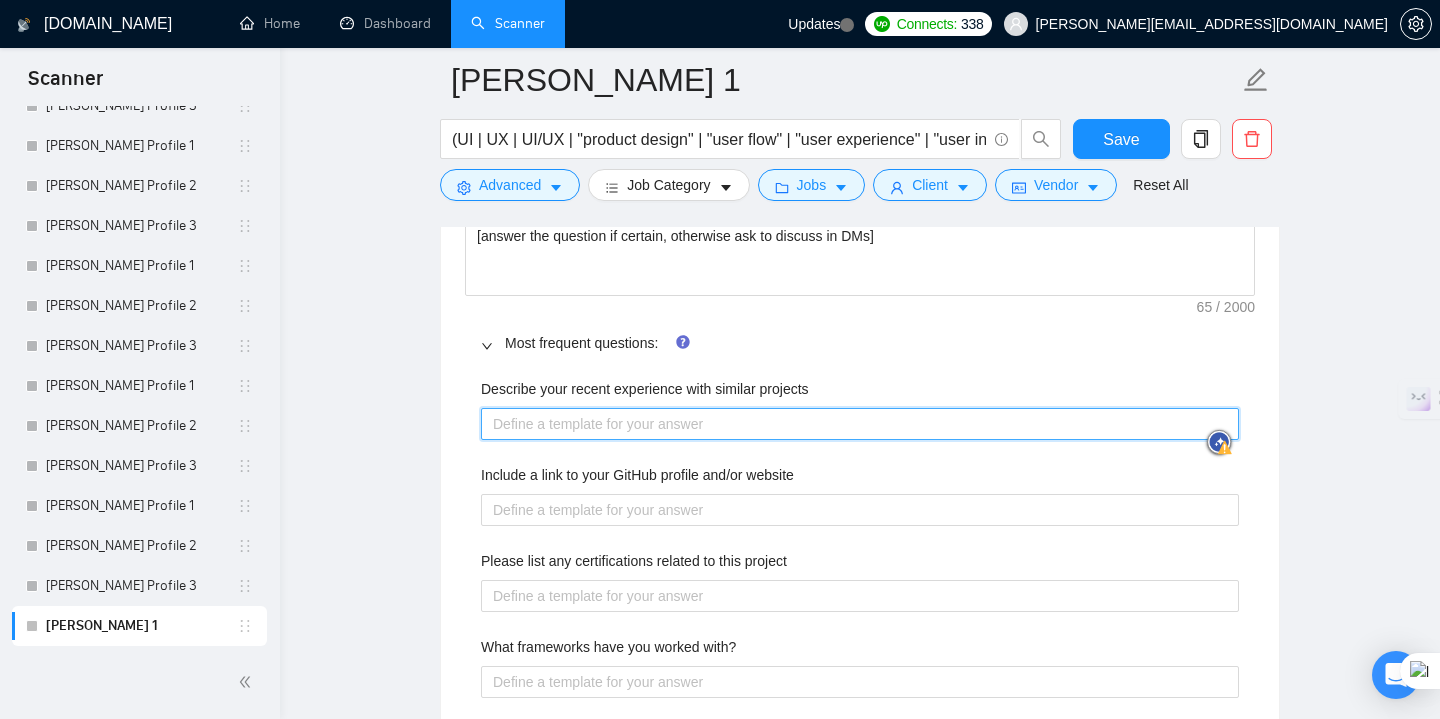 scroll, scrollTop: 2293, scrollLeft: 0, axis: vertical 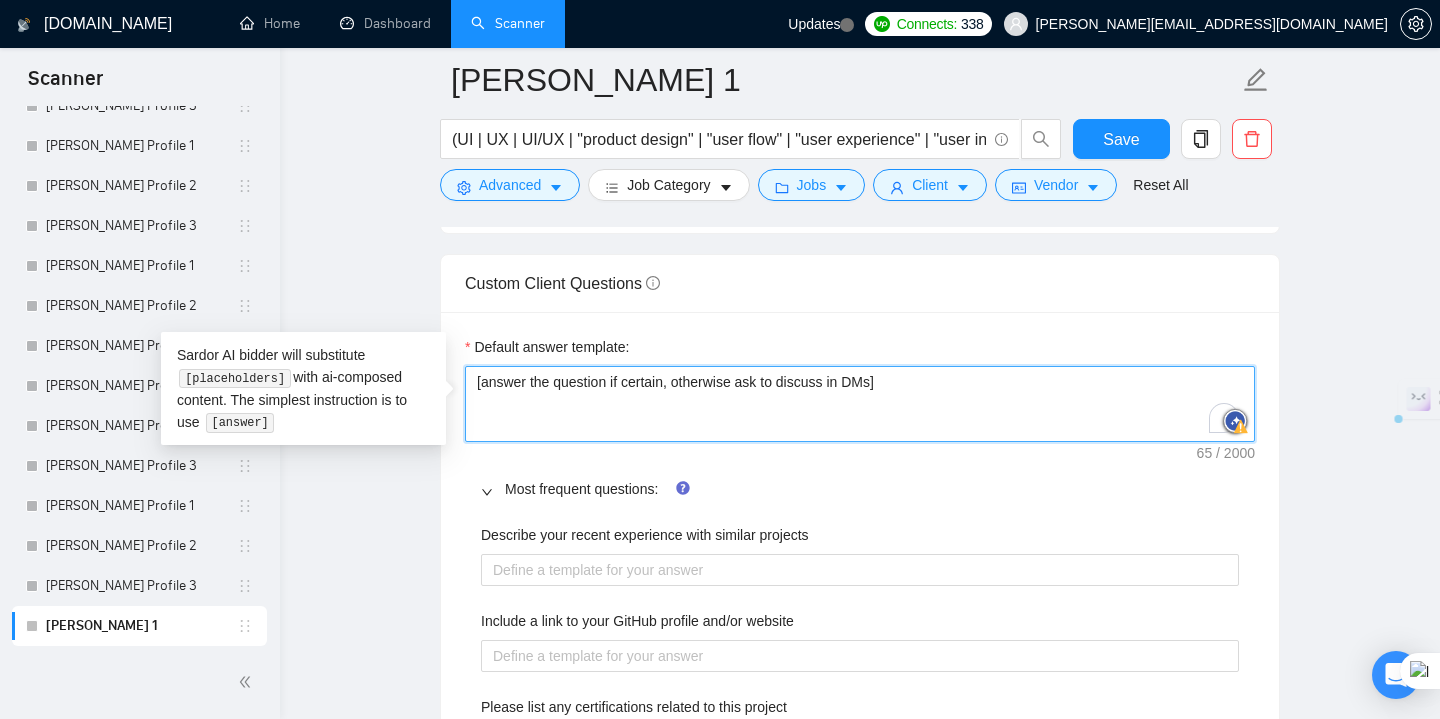 drag, startPoint x: 981, startPoint y: 383, endPoint x: 473, endPoint y: 369, distance: 508.19287 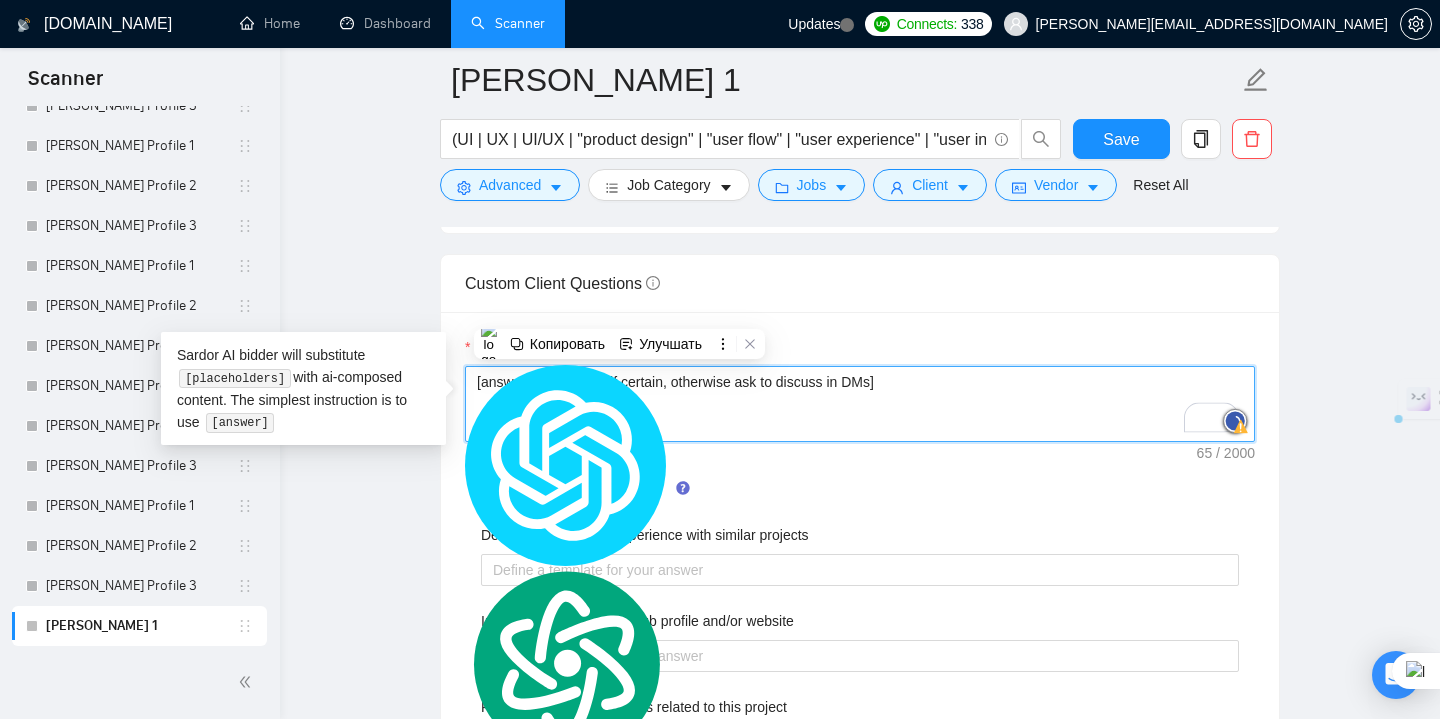 paste on "Read the client's question carefully and analyze its intent — even if it's non-standard, broad, or outside common categories. Then write a friendly, confident, and relevant reply that directly addresses the topic. Avoid rejecting or deflecting. If the client requests something outside your usual scope, explain how it can still be supported by adjusting the process, involving teammates, or offering useful alternatives.
Maintain a warm, solution-oriented tone — never robotic or overly formal. If the client’s message has a specific tone (casual, technical, excited, skeptical), mirror it gently to build trust.
Where helpful, offer examples, brief suggestions, or invite a quick follow-up (e.g., "happy to walk you through options", "here’s how we typically solve that", etc.). Always show interest and commitment to helping the client move forward.]
[If there’s not enough context in the client’s question, ask a simple follow-up that makes it easy for them to clarify — without sounding demanding.]" 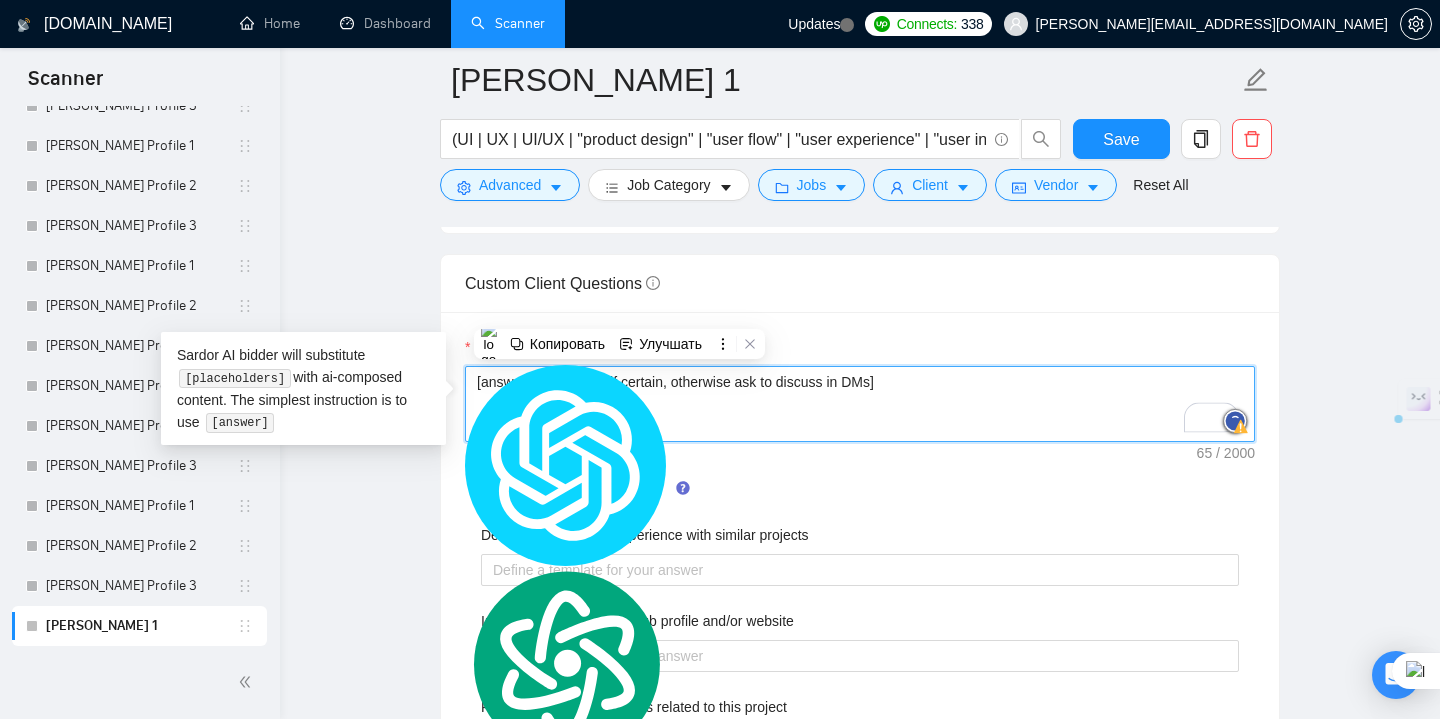 type 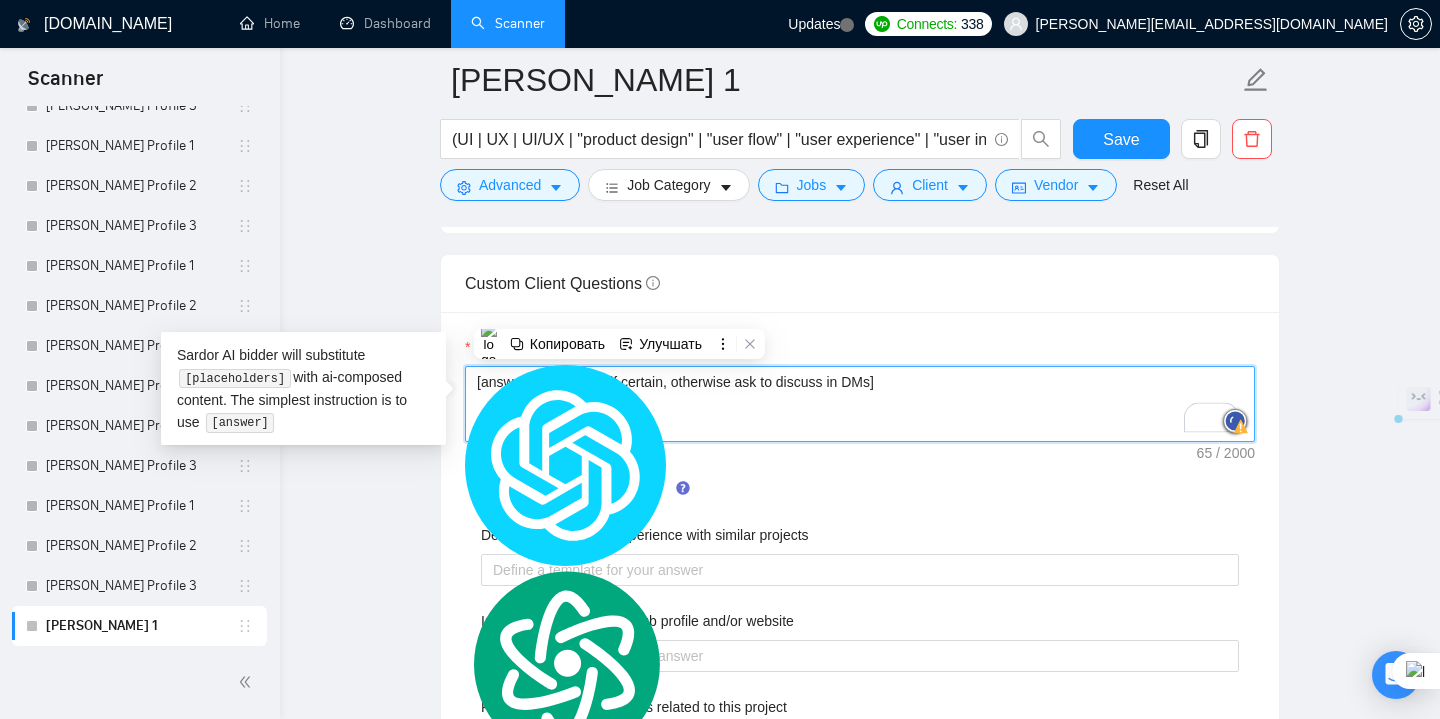type on "[Read the client's question carefully and analyze its intent — even if it's non-standard, broad, or outside common categories. Then write a friendly, confident, and relevant reply that directly addresses the topic. Avoid rejecting or deflecting. If the client requests something outside your usual scope, explain how it can still be supported by adjusting the process, involving teammates, or offering useful alternatives.
Maintain a warm, solution-oriented tone — never robotic or overly formal. If the client’s message has a specific tone (casual, technical, excited, skeptical), mirror it gently to build trust.
Where helpful, offer examples, brief suggestions, or invite a quick follow-up (e.g., "happy to walk you through options", "here’s how we typically solve that", etc.). Always show interest and commitment to helping the client move forward.]
[If there’s not enough context in the client’s question, ask a simple follow-up that makes it easy for them to clarify — without sounding demanding.]" 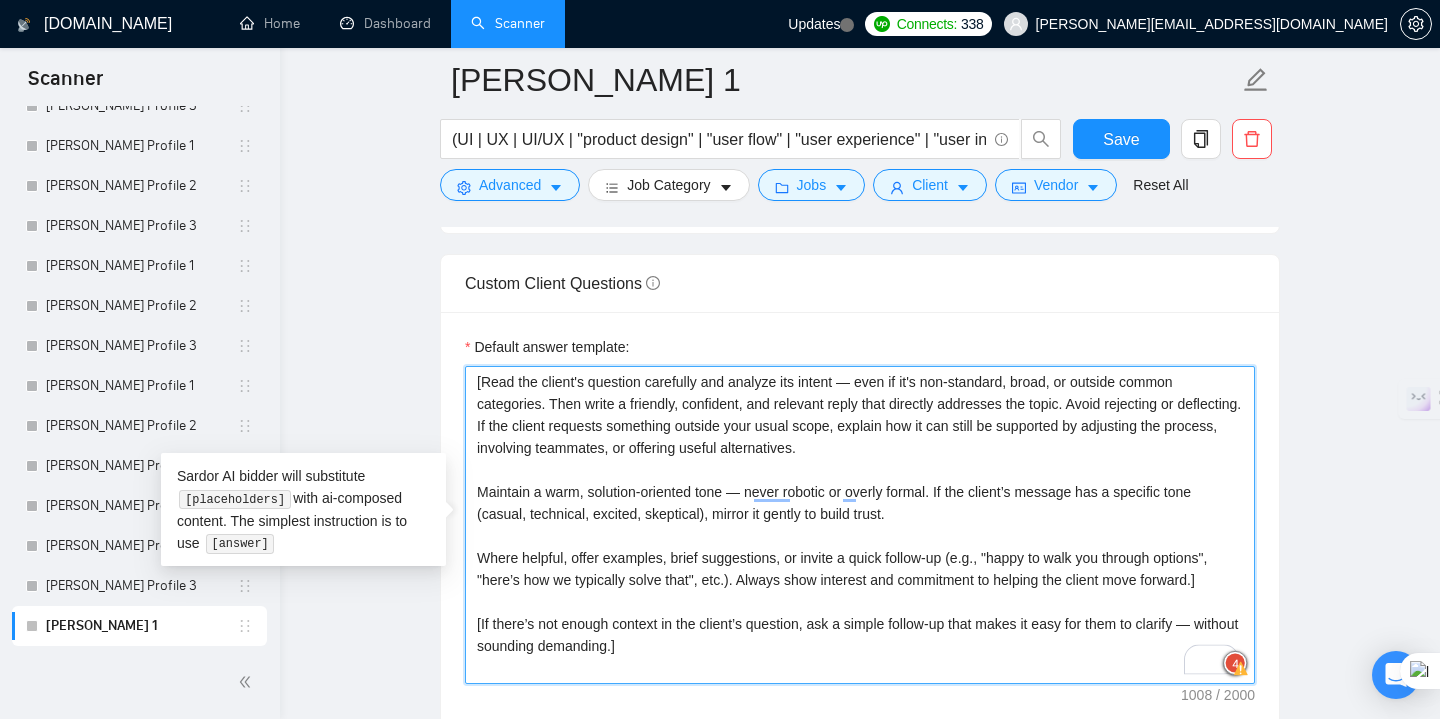 type 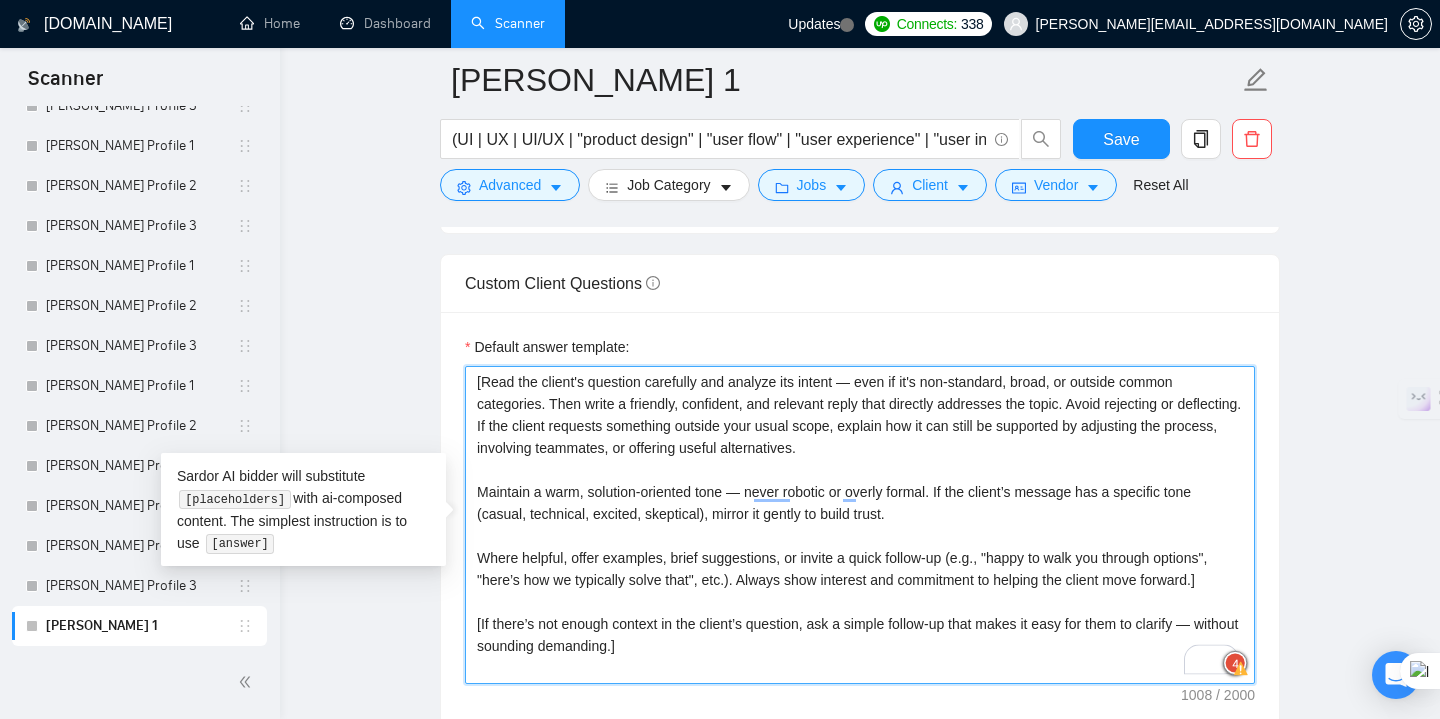 type on "[answer the question if certain, otherwise ask to discuss in DMs]" 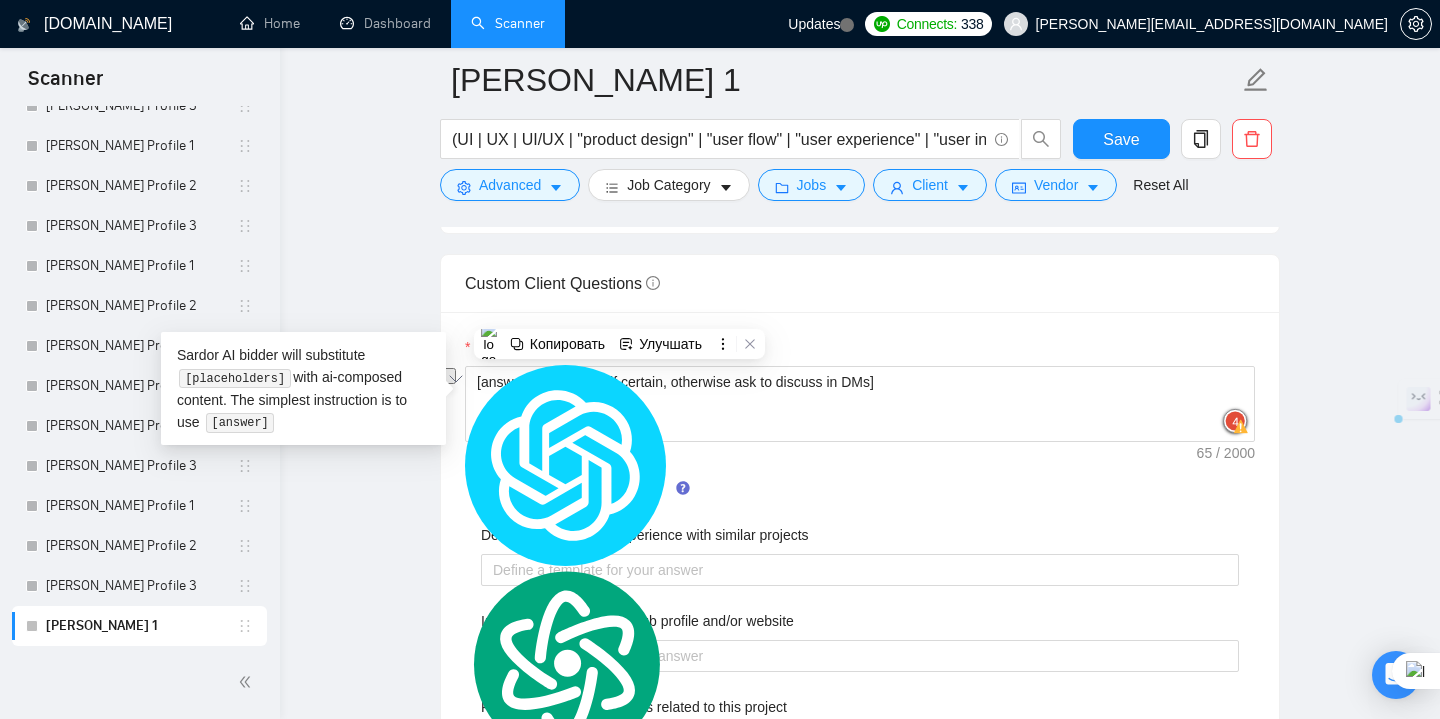click on "Default answer template: [answer the question if certain, otherwise ask to discuss in DMs] Most frequent questions:  Describe your recent experience with similar projects Include a link to your GitHub profile and/or website Please list any certifications related to this project What frameworks have you worked with? Describe your typical design process and methods What past project or job have you had that is most like this one and why? Describe your approach to testing and improving QA How do you use metrics to inform your strategy? Do you have any questions about the job description? Why do you think you are a good fit for this particular project?" at bounding box center (860, 866) 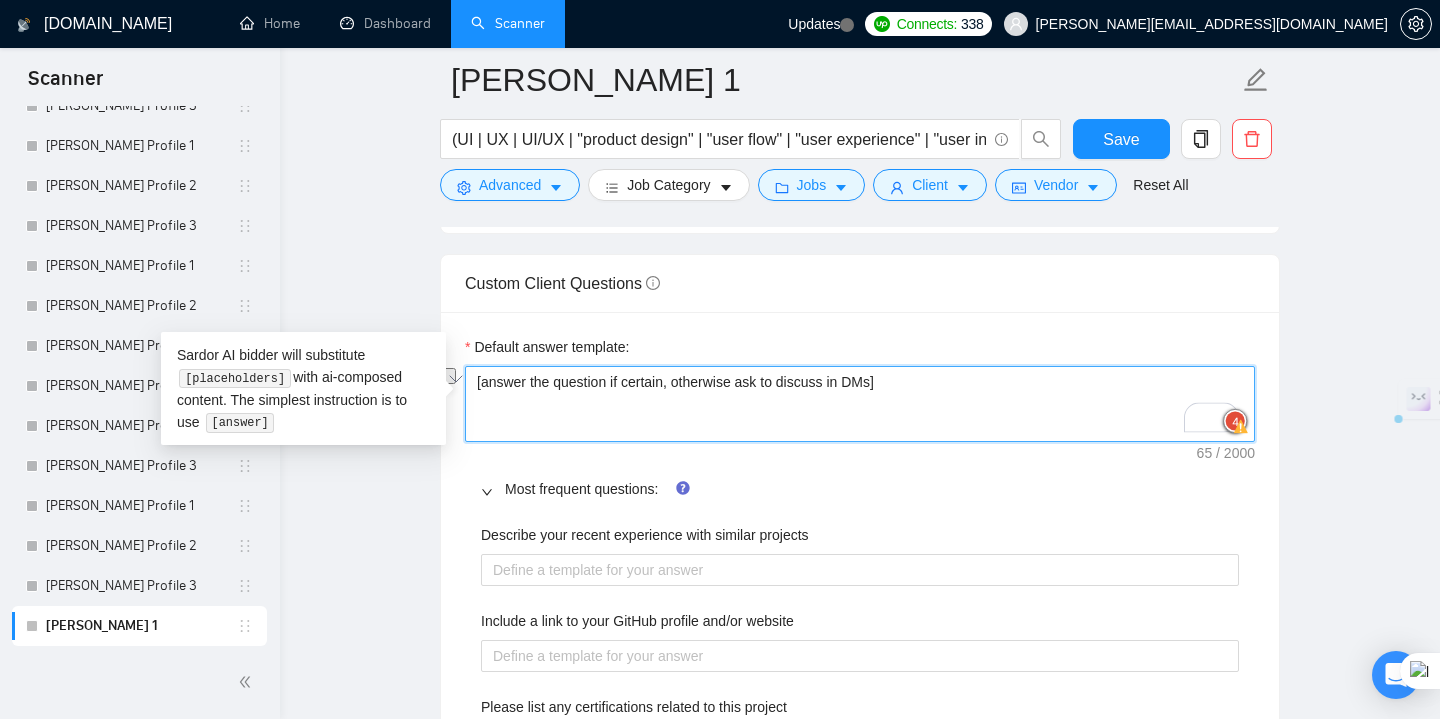 drag, startPoint x: 916, startPoint y: 387, endPoint x: 456, endPoint y: 354, distance: 461.1822 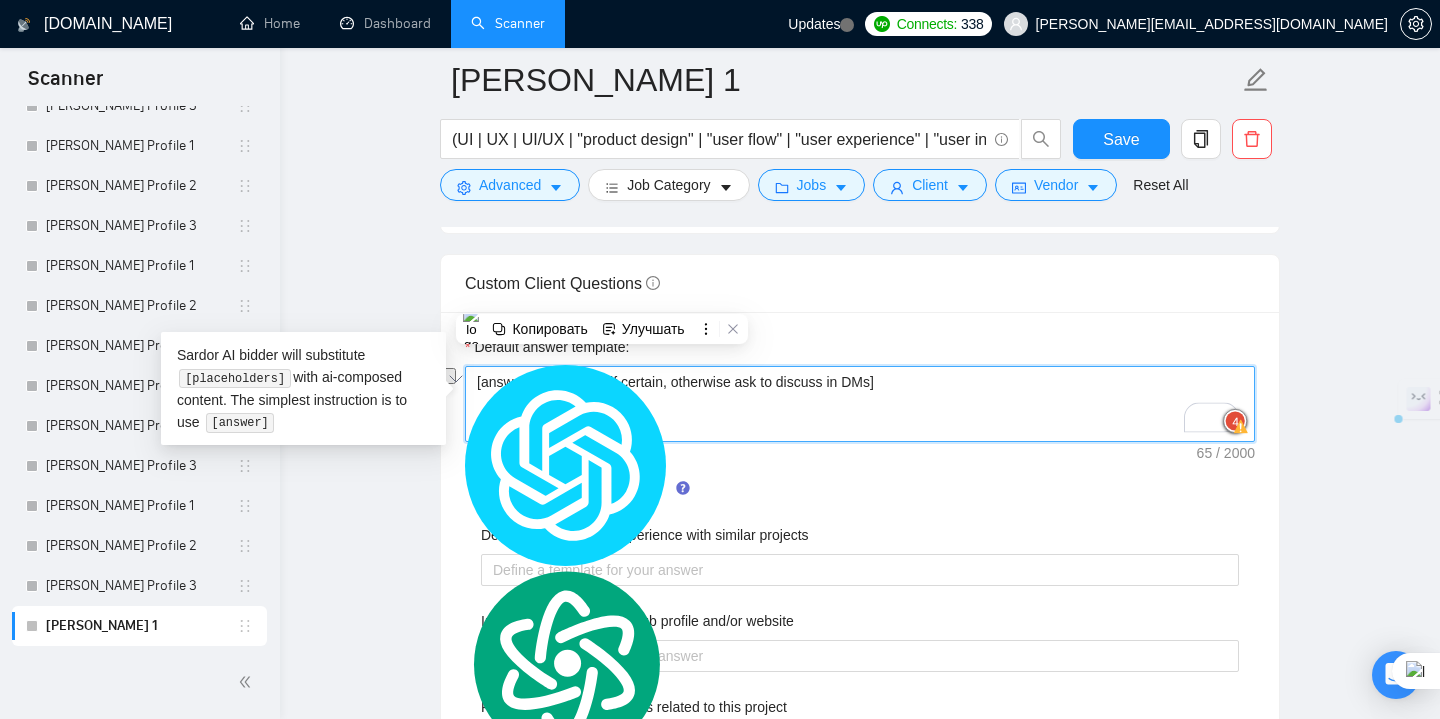 paste on "Read the client's question carefully and analyze its intent — even if it's non-standard, broad, or outside common categories. Then write a friendly, confident, and relevant reply that directly addresses the topic. Avoid rejecting or deflecting. If the client requests something outside your usual scope, explain how it can still be supported by adjusting the process, involving teammates, or offering useful alternatives.
Maintain a warm, solution-oriented tone — never robotic or overly formal. If the client’s message has a specific tone (casual, technical, excited, skeptical), mirror it gently to build trust.
Where helpful, offer examples, brief suggestions, or invite a quick follow-up (e.g., "happy to walk you through options", "here’s how we typically solve that", etc.). Always show interest and commitment to helping the client move forward.]
[If there’s not enough context in the client’s question, ask a simple follow-up that makes it easy for them to clarify — without sounding demanding.]" 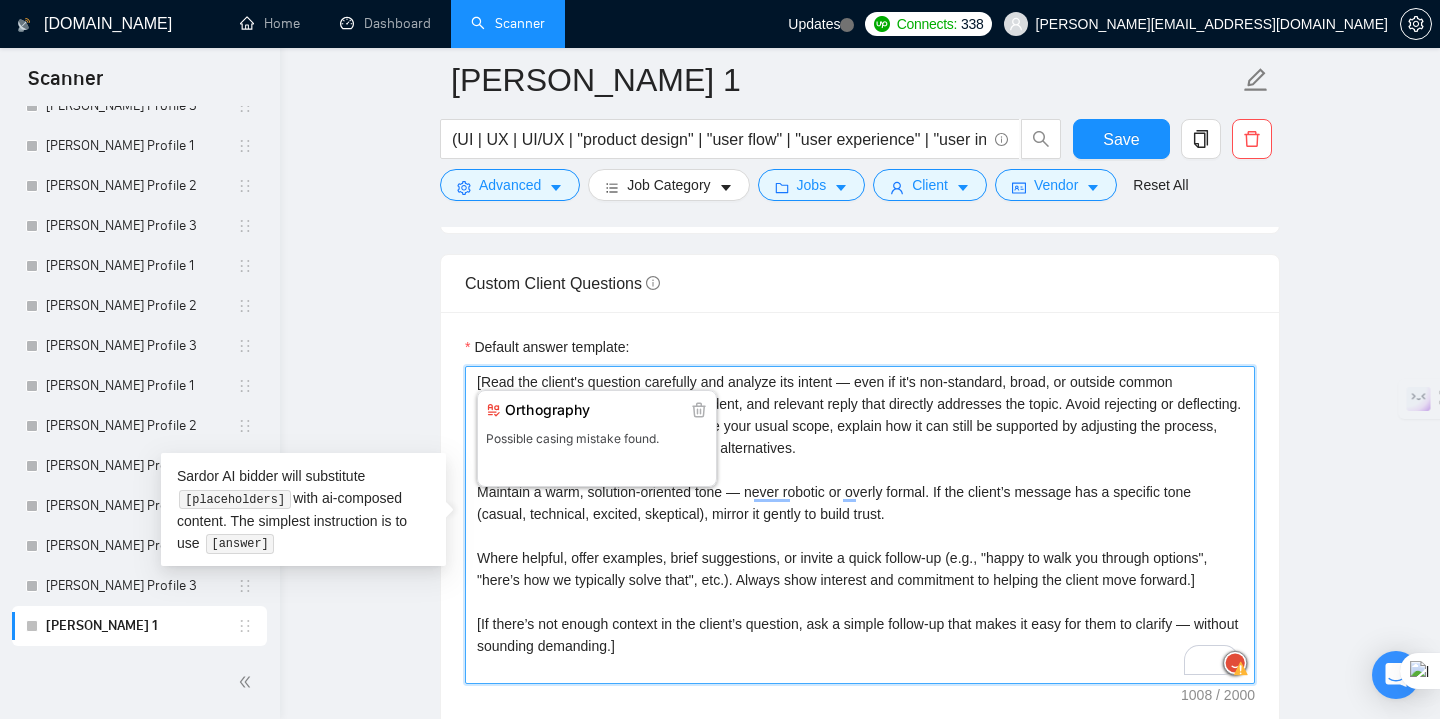 type 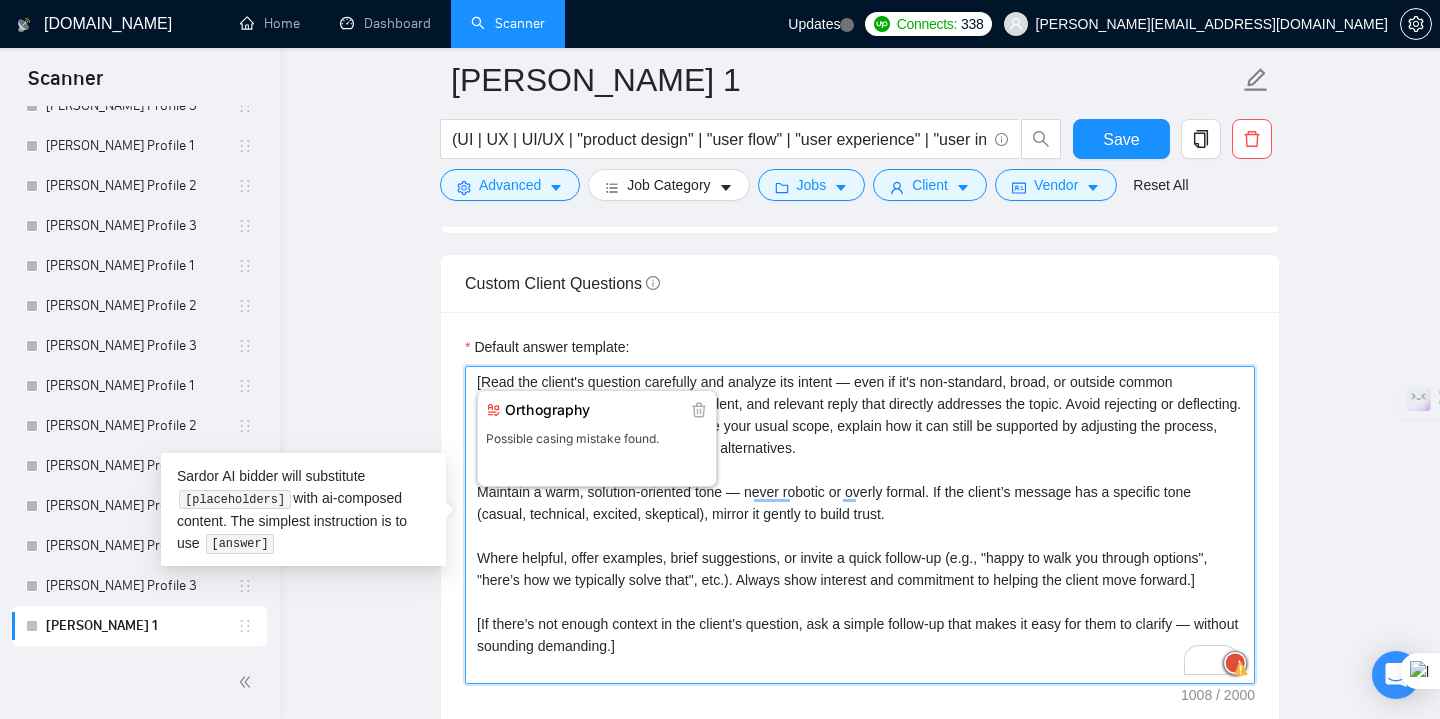 type on "[answer the question if certain, otherwise ask to discuss in DMs]" 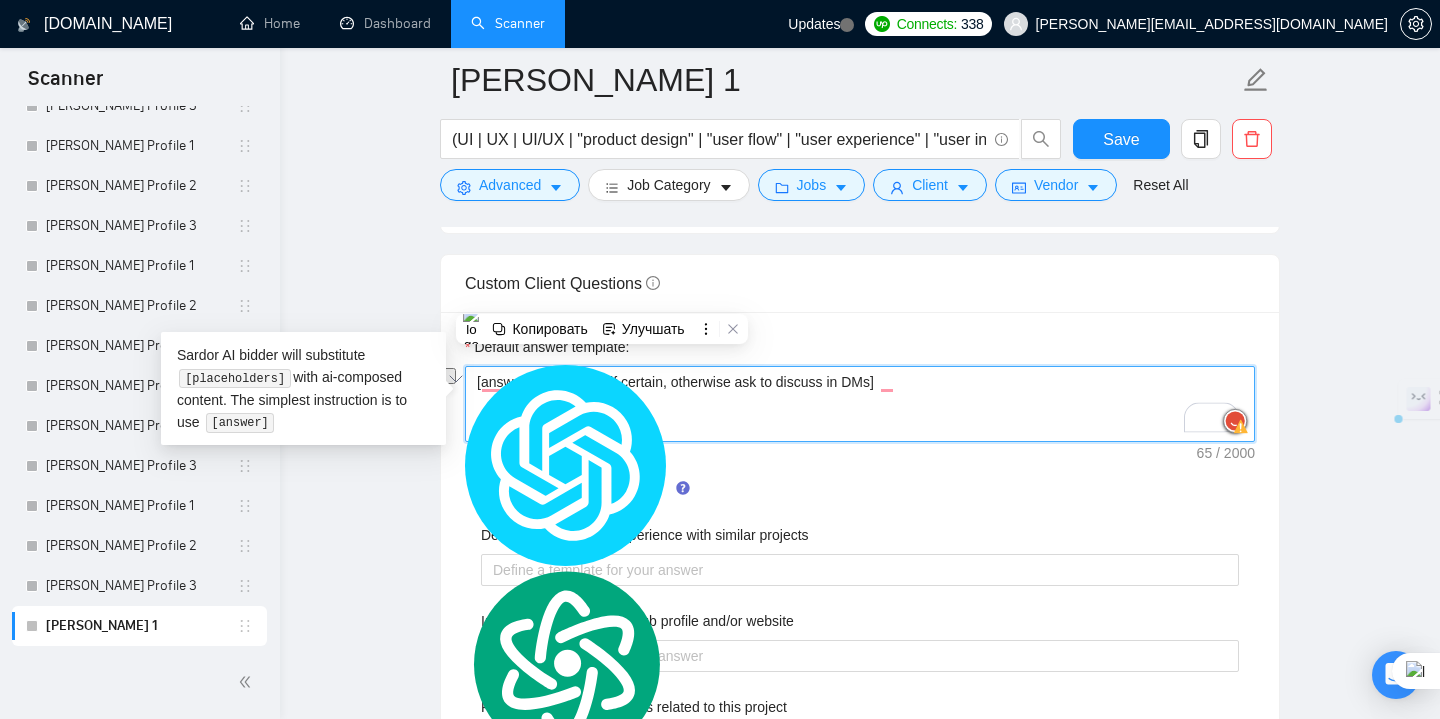 click on "[answer the question if certain, otherwise ask to discuss in DMs]" at bounding box center (860, 404) 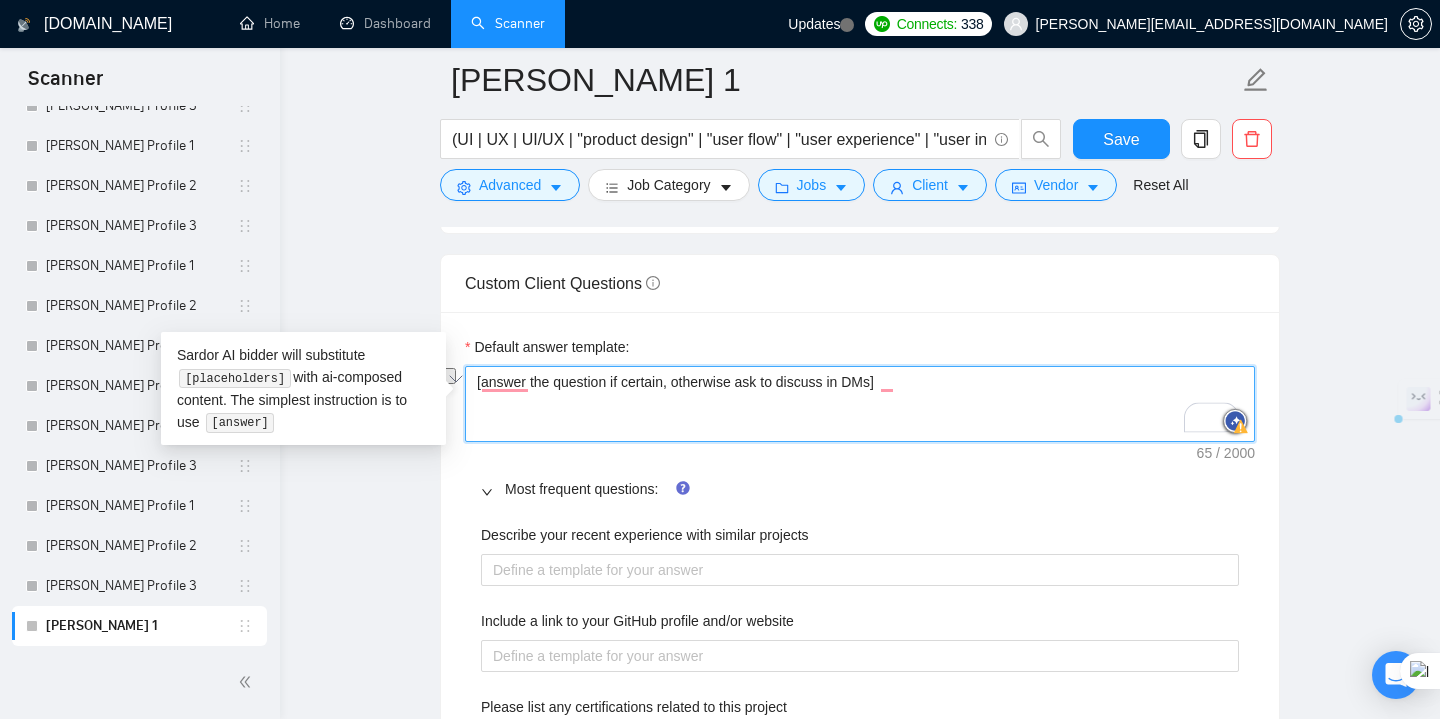 drag, startPoint x: 925, startPoint y: 391, endPoint x: 478, endPoint y: 361, distance: 448.00558 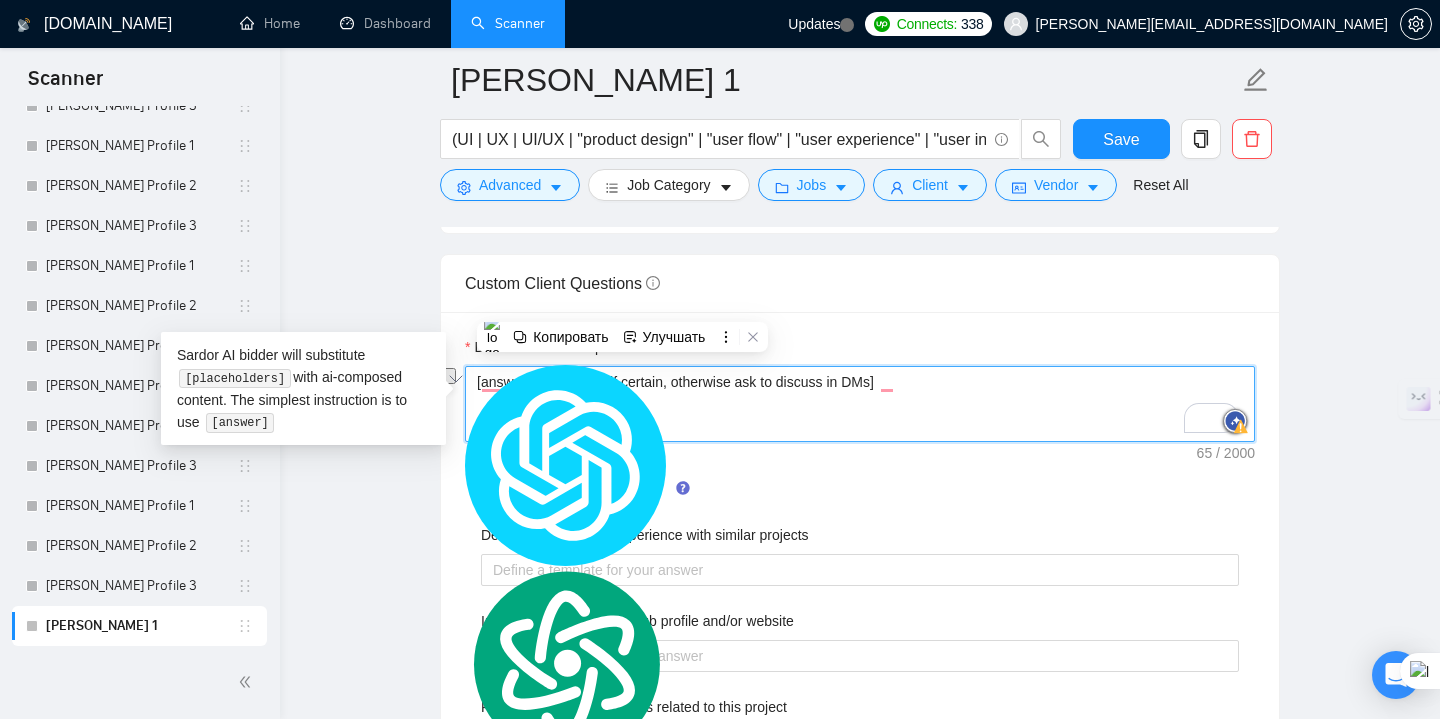 click on "[answer the question if certain, otherwise ask to discuss in DMs]" at bounding box center (860, 404) 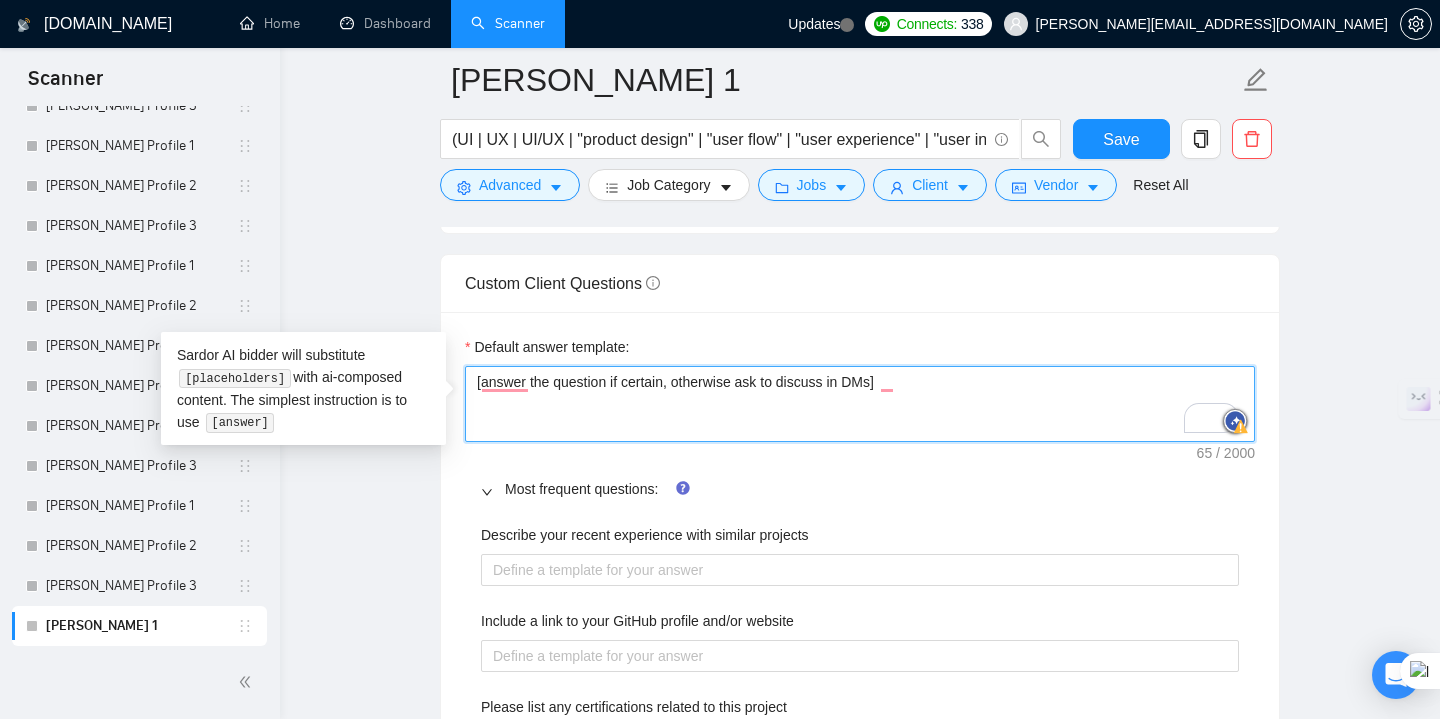 paste on "[Read the client's question carefully and analyze its intent — even if it's non-standard, broad, or outside common categories. Then write a friendly, confident, and relevant reply that directly addresses the topic. Avoid rejecting or deflecting. If the client requests something outside your usual scope, explain how it can still be supported by adjusting the process, involving teammates, or offering useful alternatives.
Maintain a warm, solution-oriented tone — never robotic or overly formal. If the client’s message has a specific tone (casual, technical, excited, skeptical), mirror it gently to build trust.
Where helpful, offer examples, brief suggestions, or invite a quick follow-up (e.g., "happy to walk you through options", "here’s how we typically solve that", etc.). Always show interest and commitment to helping the client move forward.]
[If there’s not enough context in the client’s question, ask a simple follow-up that makes it easy for them to clarify — without sounding demanding.]" 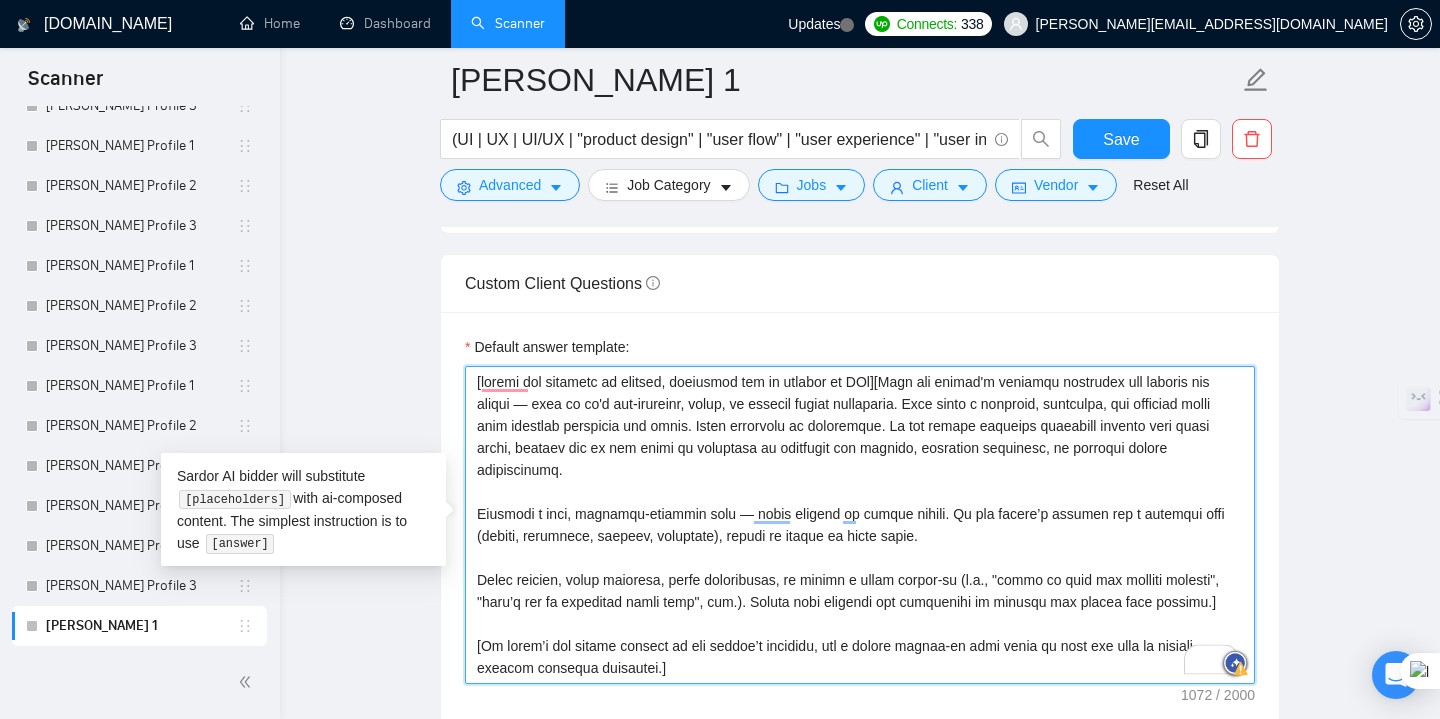 type 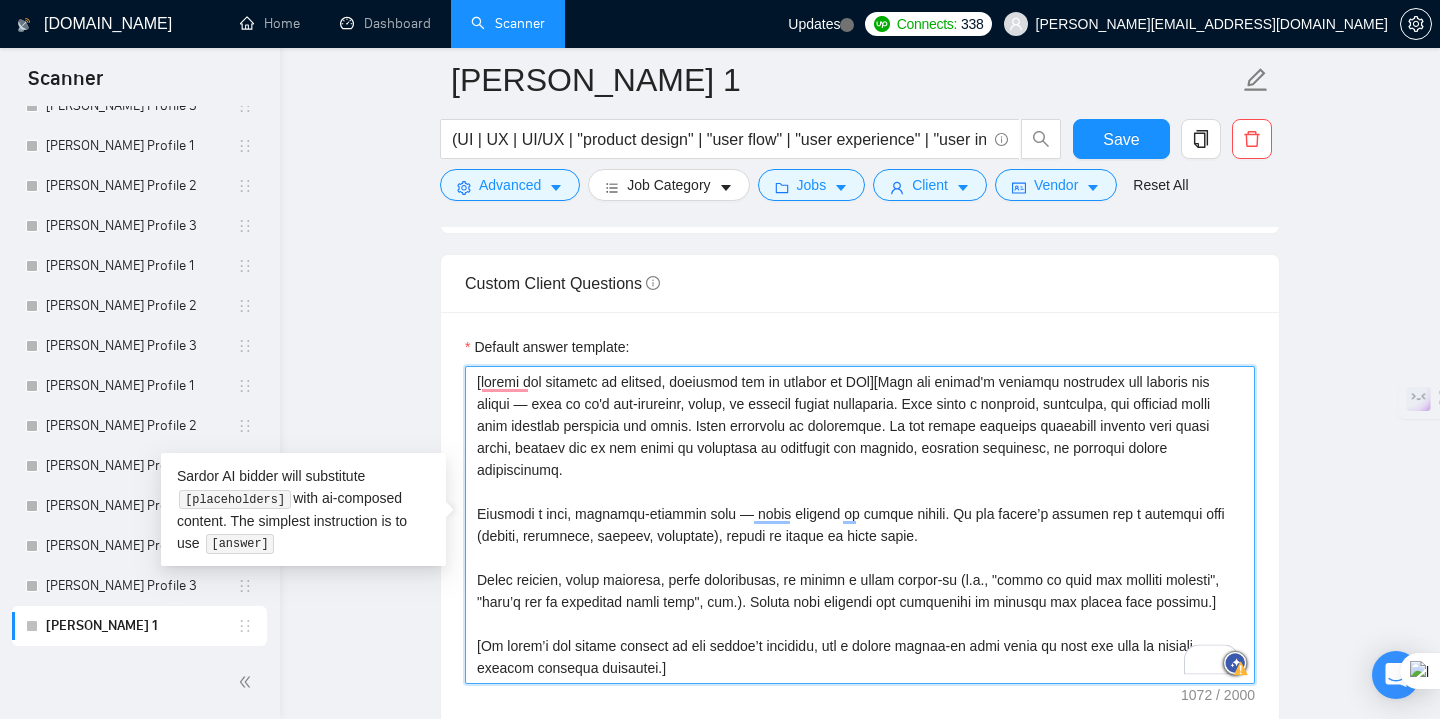 type on "[answer the question if certain, otherwise ask to discuss in DMs]" 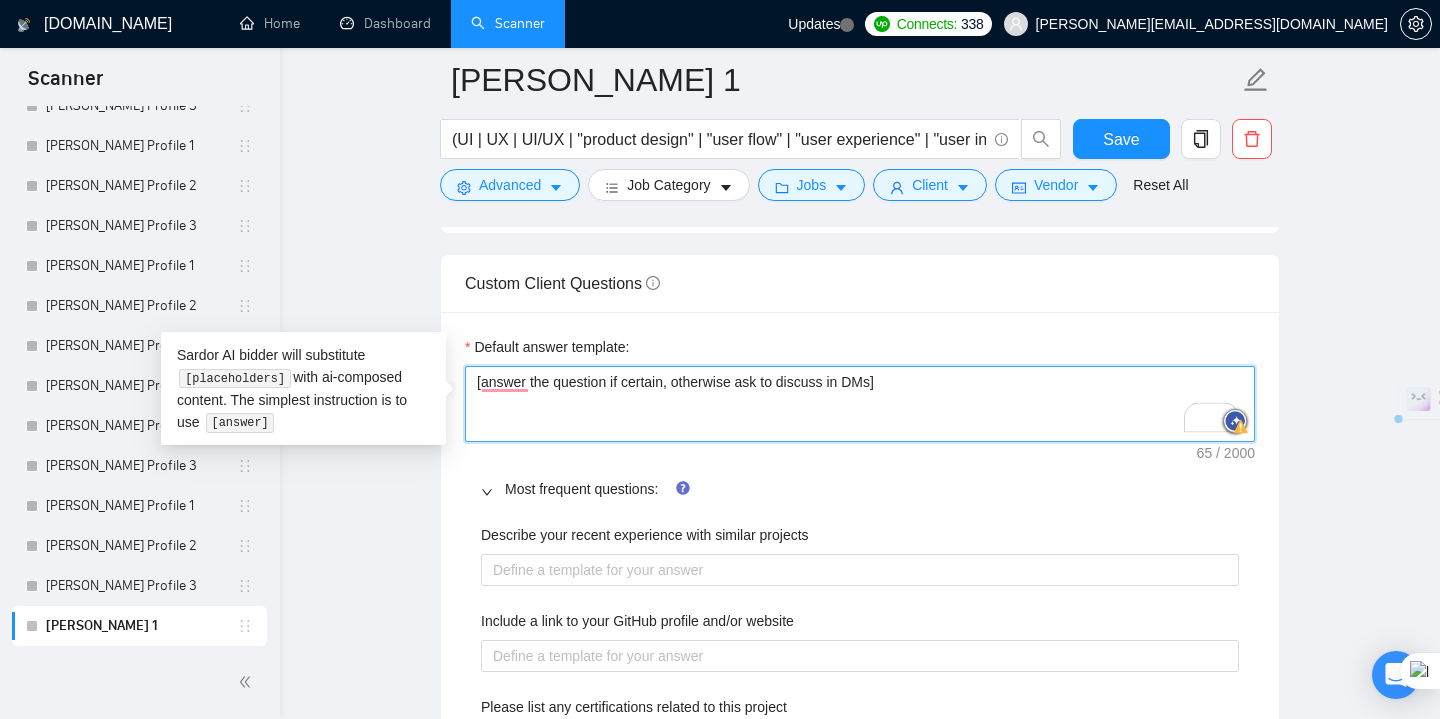 drag, startPoint x: 924, startPoint y: 375, endPoint x: 400, endPoint y: 377, distance: 524.00385 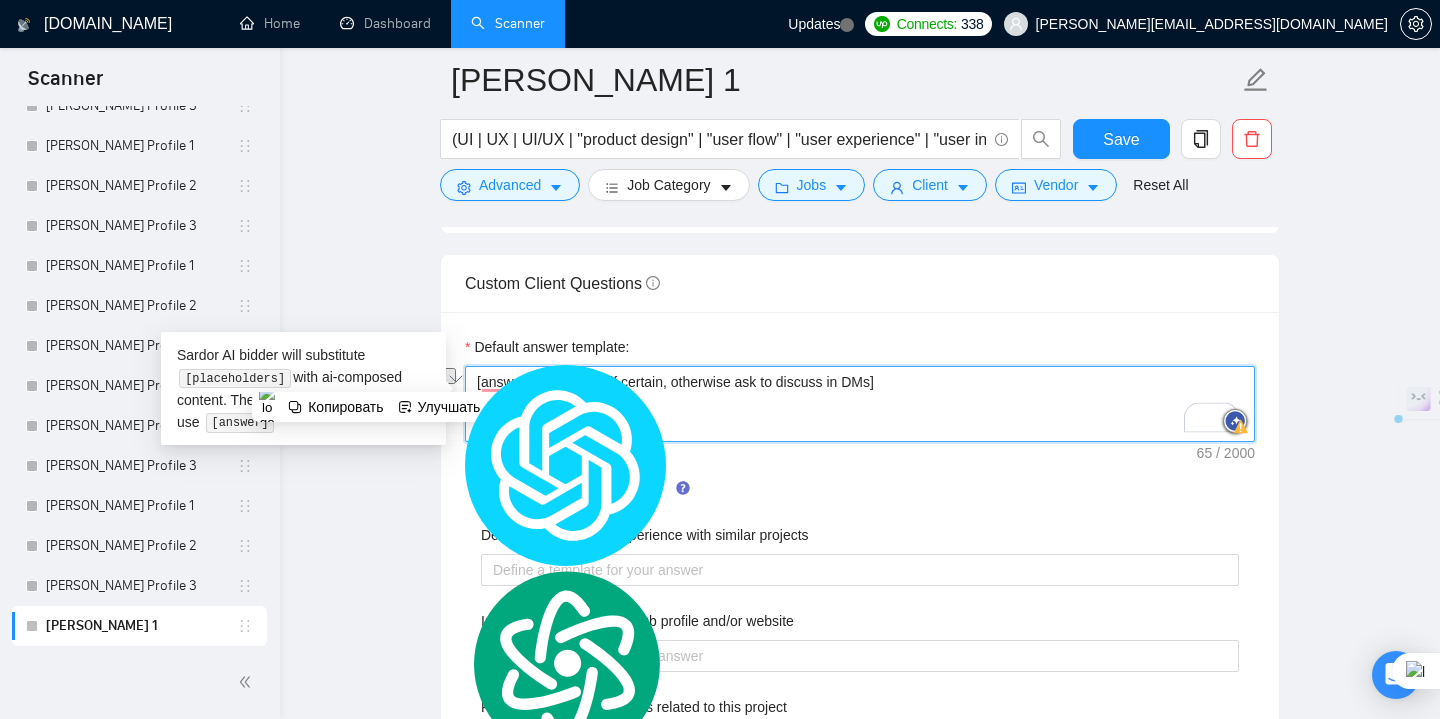 paste on "Read the client's question carefully and analyze its intent — even if it's non-standard, broad, or outside common categories. Then write a friendly, confident, and relevant reply that directly addresses the topic. Avoid rejecting or deflecting. If the client requests something outside your usual scope, explain how it can still be supported by adjusting the process, involving teammates, or offering useful alternatives.
Maintain a warm, solution-oriented tone — never robotic or overly formal. If the client’s message has a specific tone (casual, technical, excited, skeptical), mirror it gently to build trust.
Where helpful, offer examples, brief suggestions, or invite a quick follow-up (e.g., "happy to walk you through options", "here’s how we typically solve that", etc.). Always show interest and commitment to helping the client move forward.]
[If there’s not enough context in the client’s question, ask a simple follow-up that makes it easy for them to clarify — without sounding demanding." 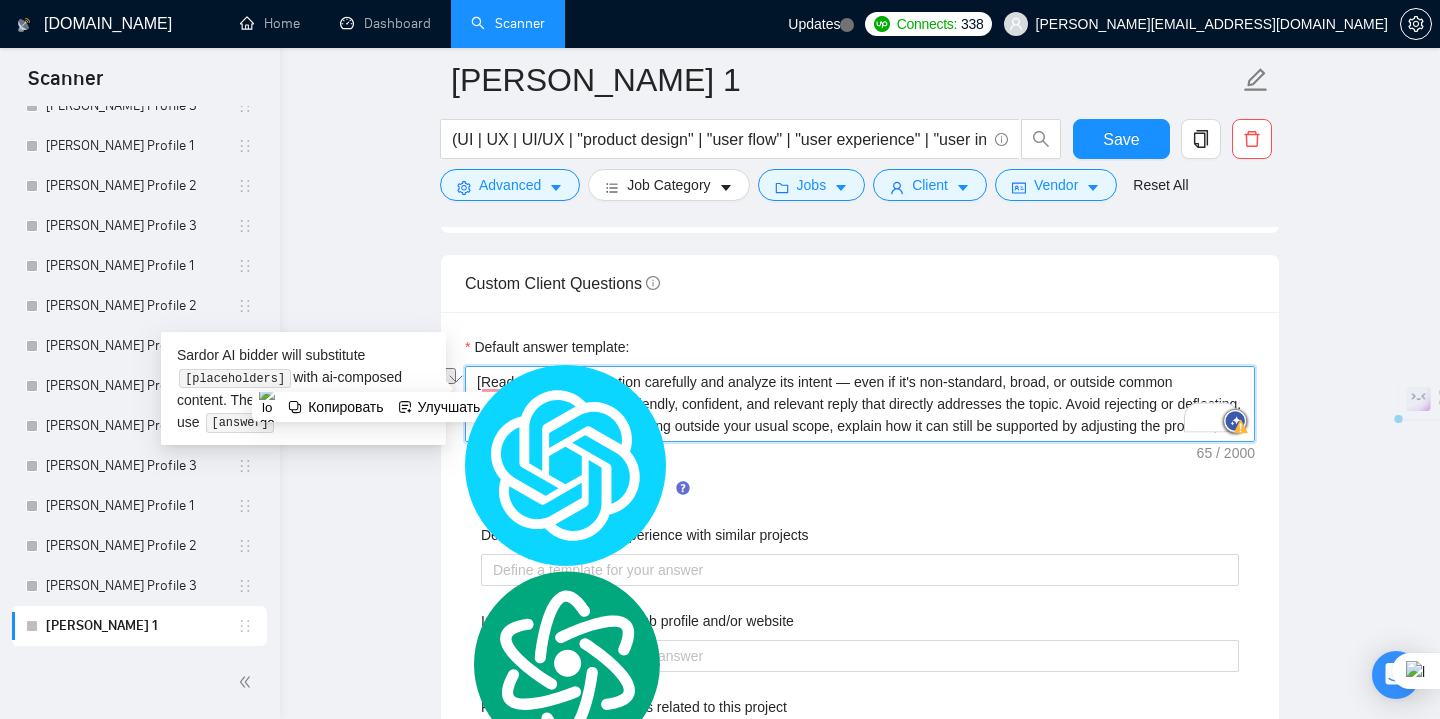 type 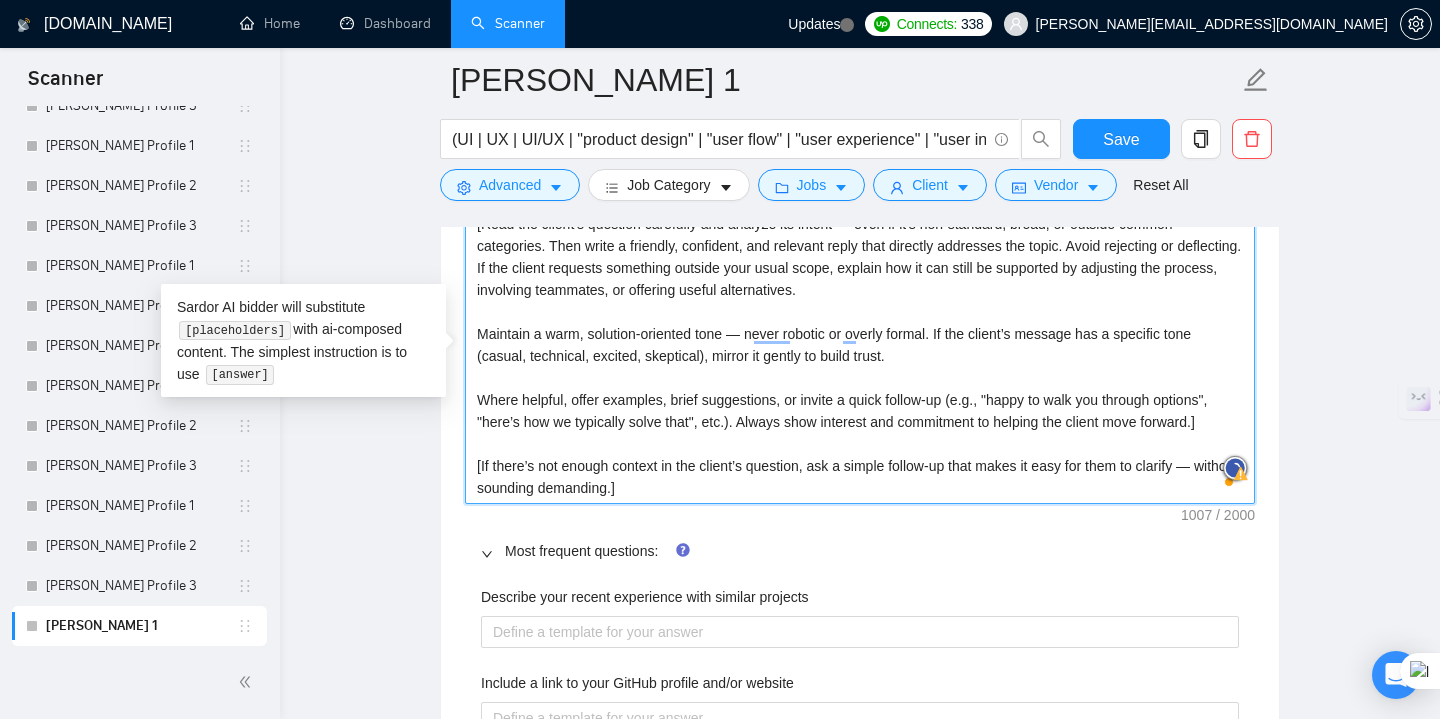 scroll, scrollTop: 2474, scrollLeft: 0, axis: vertical 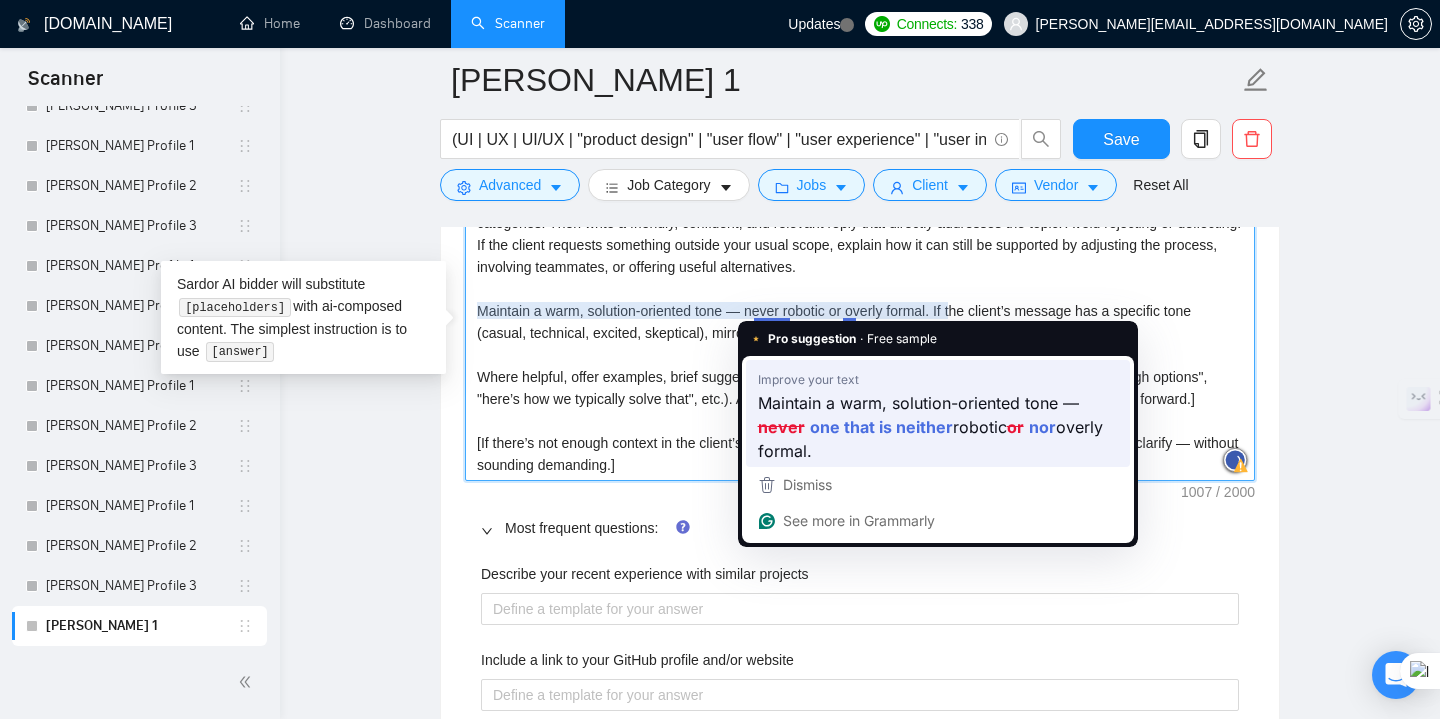 type on "[Read the client's question carefully and analyze its intent — even if it's non-standard, broad, or outside common categories. Then write a friendly, confident, and relevant reply that directly addresses the topic. Avoid rejecting or deflecting. If the client requests something outside your usual scope, explain how it can still be supported by adjusting the process, involving teammates, or offering useful alternatives.
Maintain a warm, solution-oriented tone — never robotic or overly formal. If the client’s message has a specific tone (casual, technical, excited, skeptical), mirror it gently to build trust.
Where helpful, offer examples, brief suggestions, or invite a quick follow-up (e.g., "happy to walk you through options", "here’s how we typically solve that", etc.). Always show interest and commitment to helping the client move forward.]
[If there’s not enough context in the client’s question, ask a simple follow-up that makes it easy for them to clarify — without sounding demanding.]" 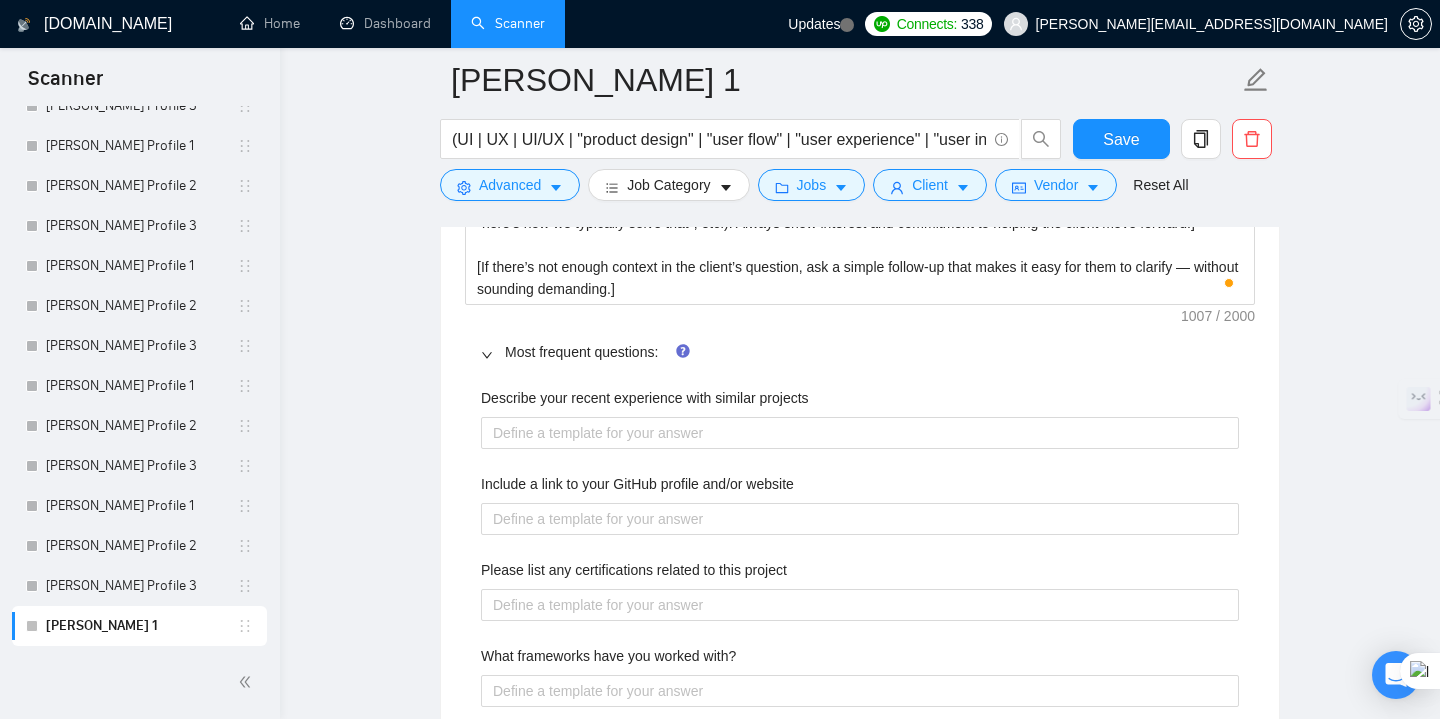 scroll, scrollTop: 2659, scrollLeft: 0, axis: vertical 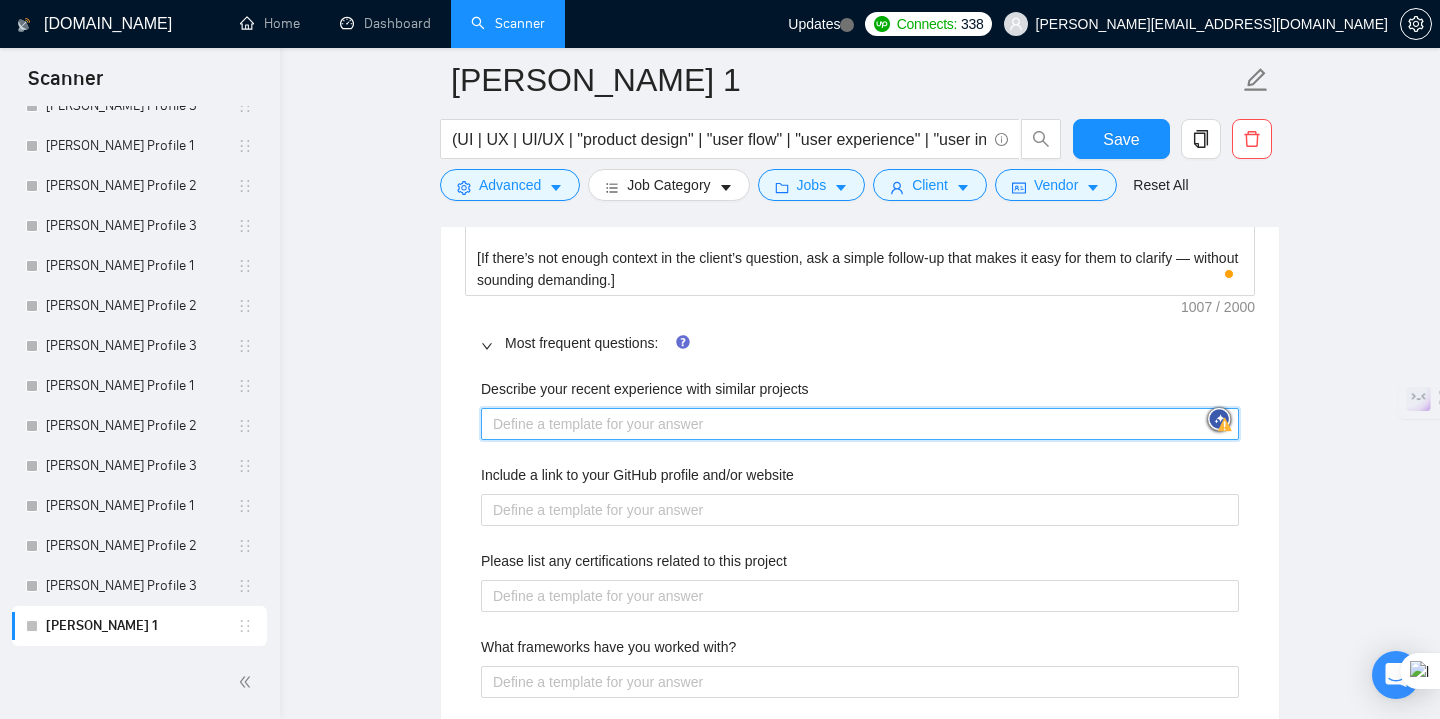 click on "Describe your recent experience with similar projects" at bounding box center (860, 424) 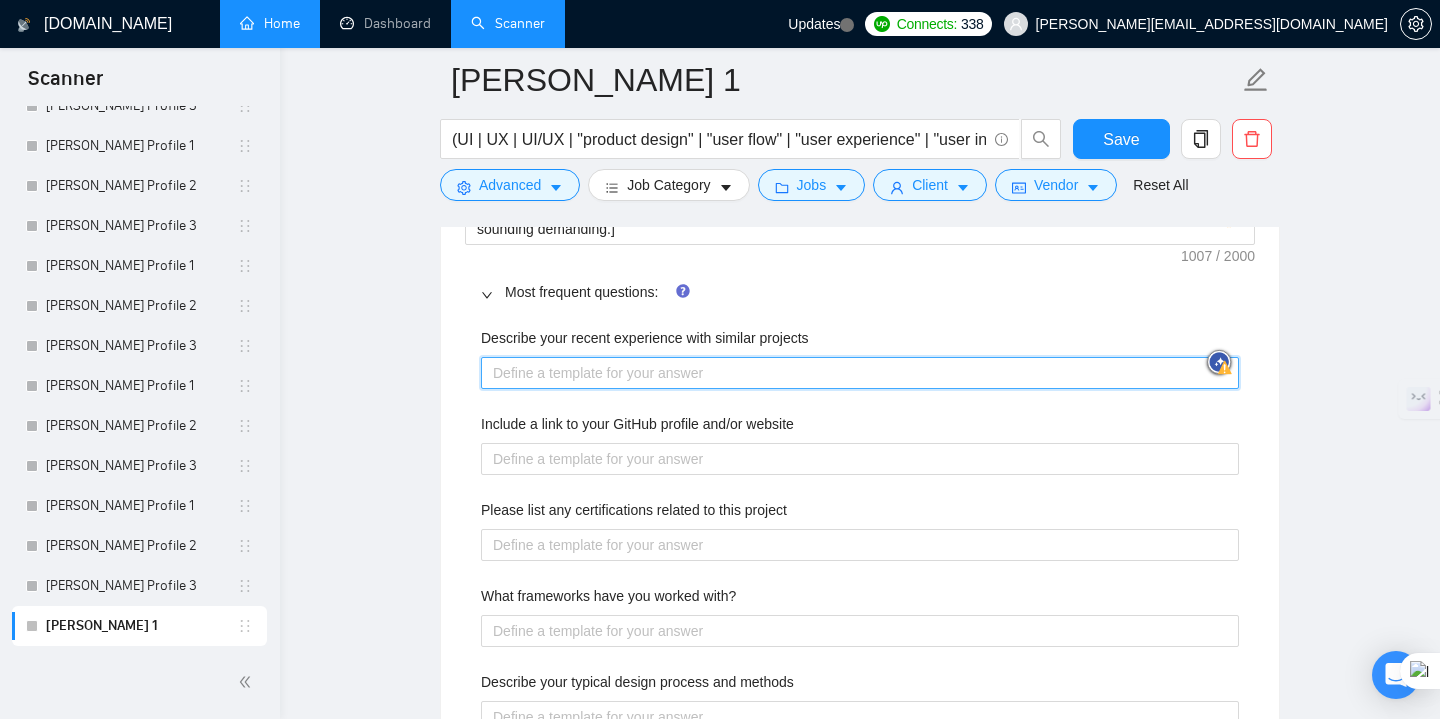 scroll, scrollTop: 2716, scrollLeft: 0, axis: vertical 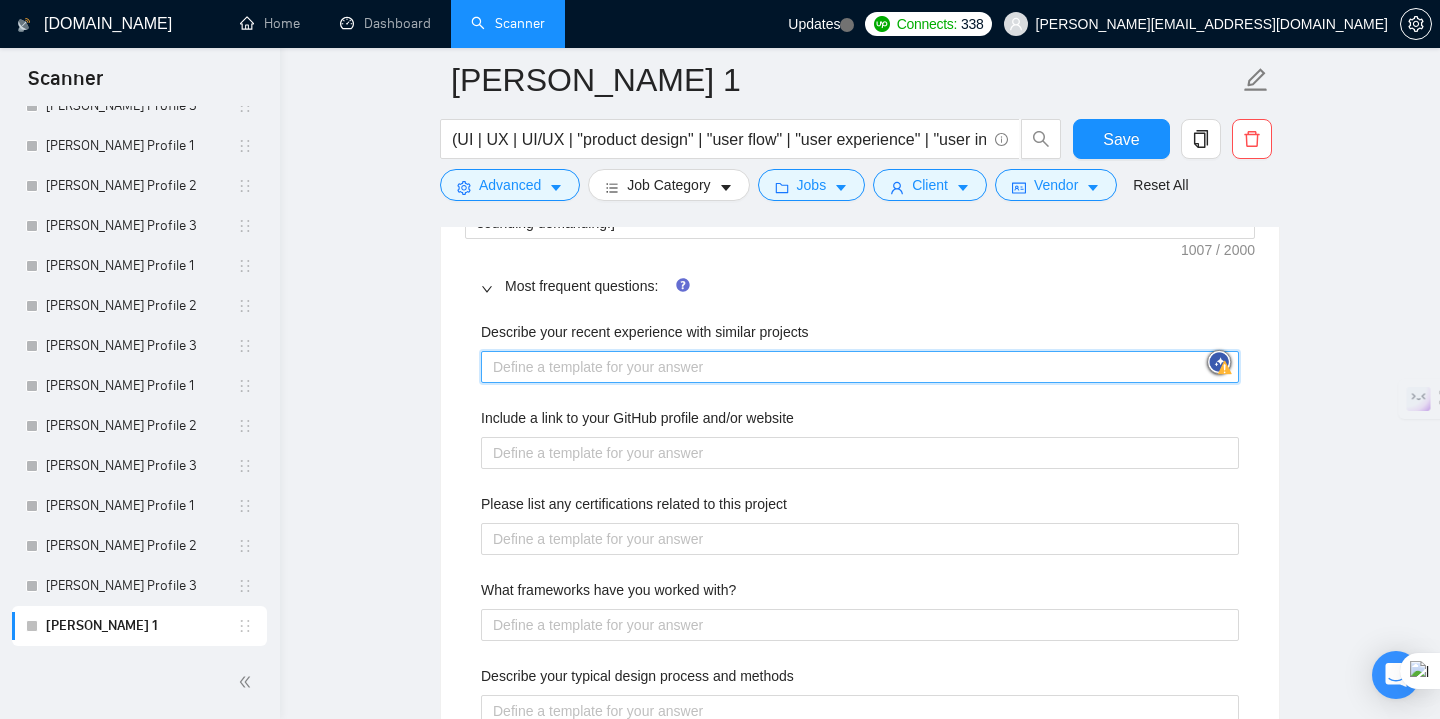 paste on "[Describe a project where I led UX/UI design for a product similar to the client’s — e.g. a financial dashboard, B2B SaaS platform, or Web3 marketplace. Highlight the key UX challenge (e.g. complex data, user onboarding, Web3 logic), what decisions I made, and what results the team or users achieved (improved retention, clarity, or engagement).]" 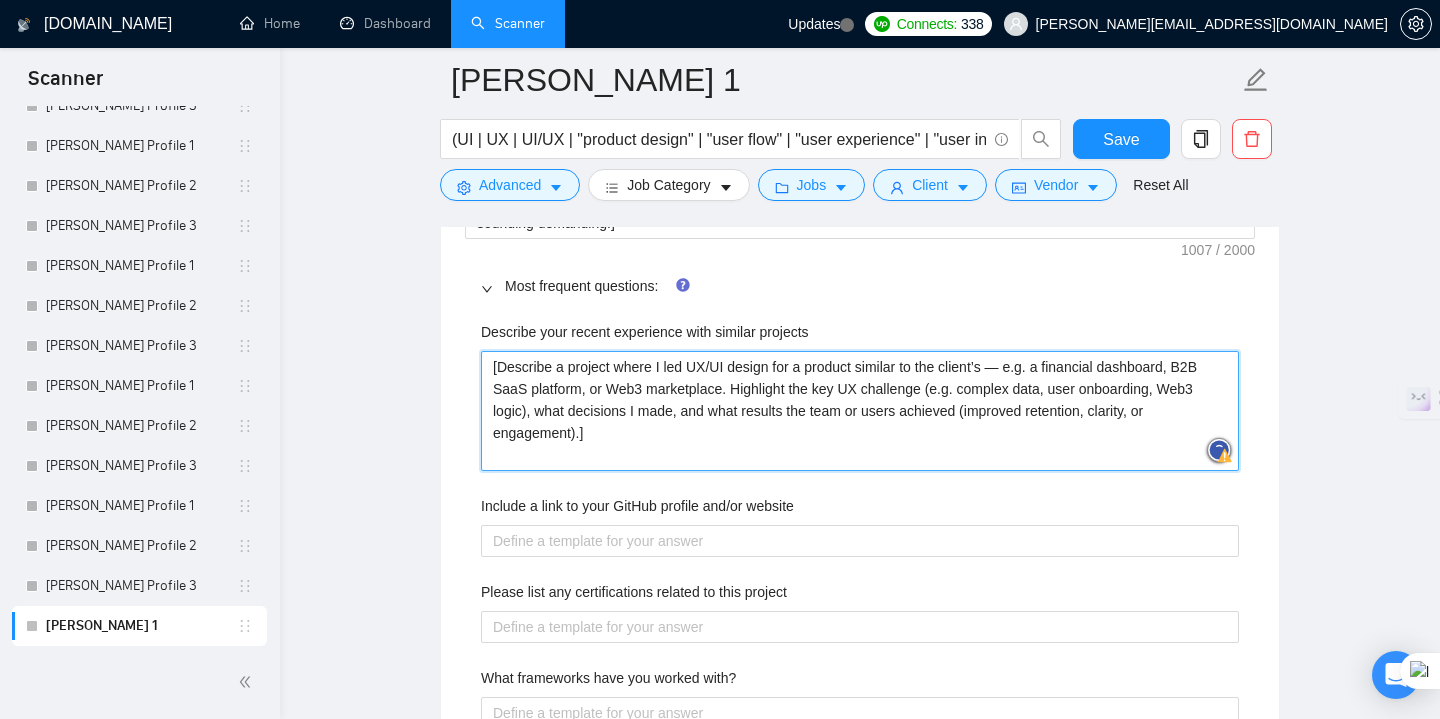 type 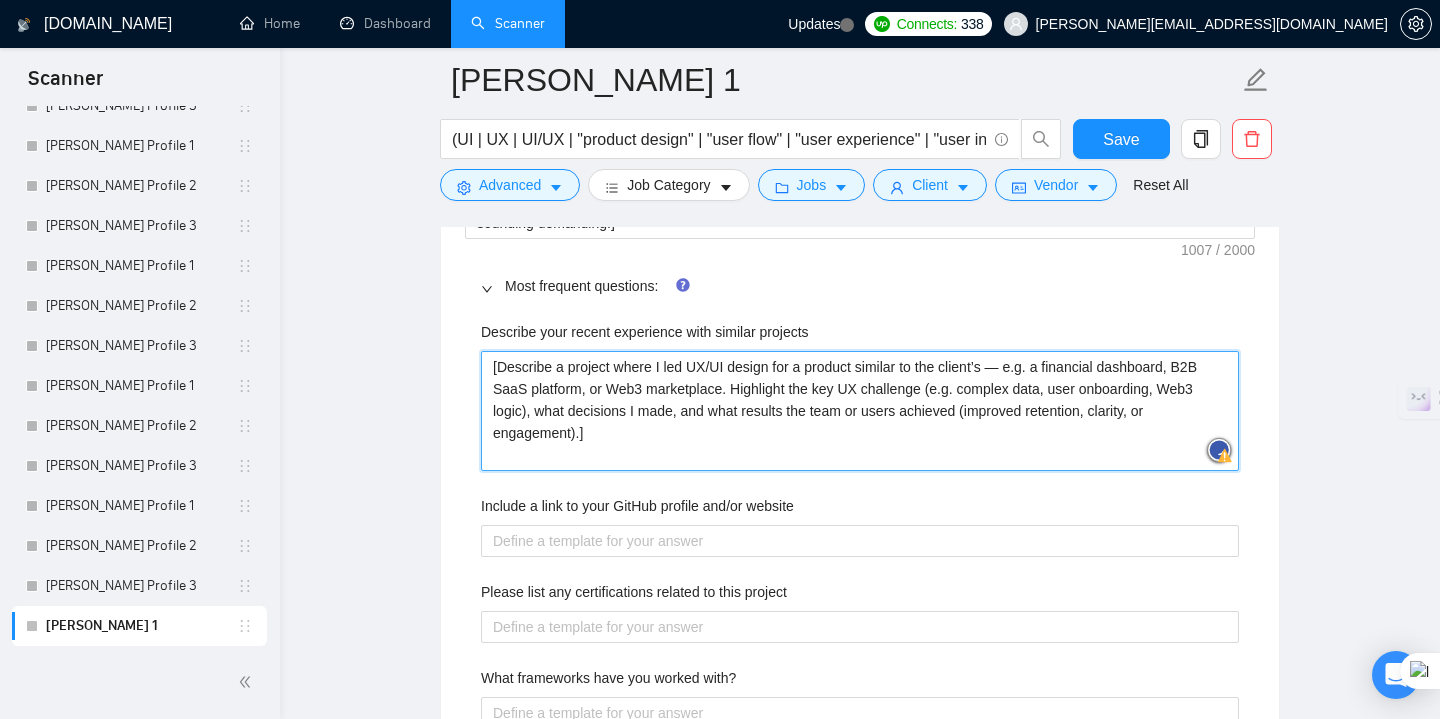 type on "[Describe a project where I led UX/UI design for a product similar to the client’s — e.g. a financial dashboard, B2B SaaS platform, or Web3 marketplace. Highlight the key UX challenge (e.g. complex data, user onboarding, Web3 logic), what decisions I made, and what results the team or users achieved (improved retention, clarity, or engagement).]" 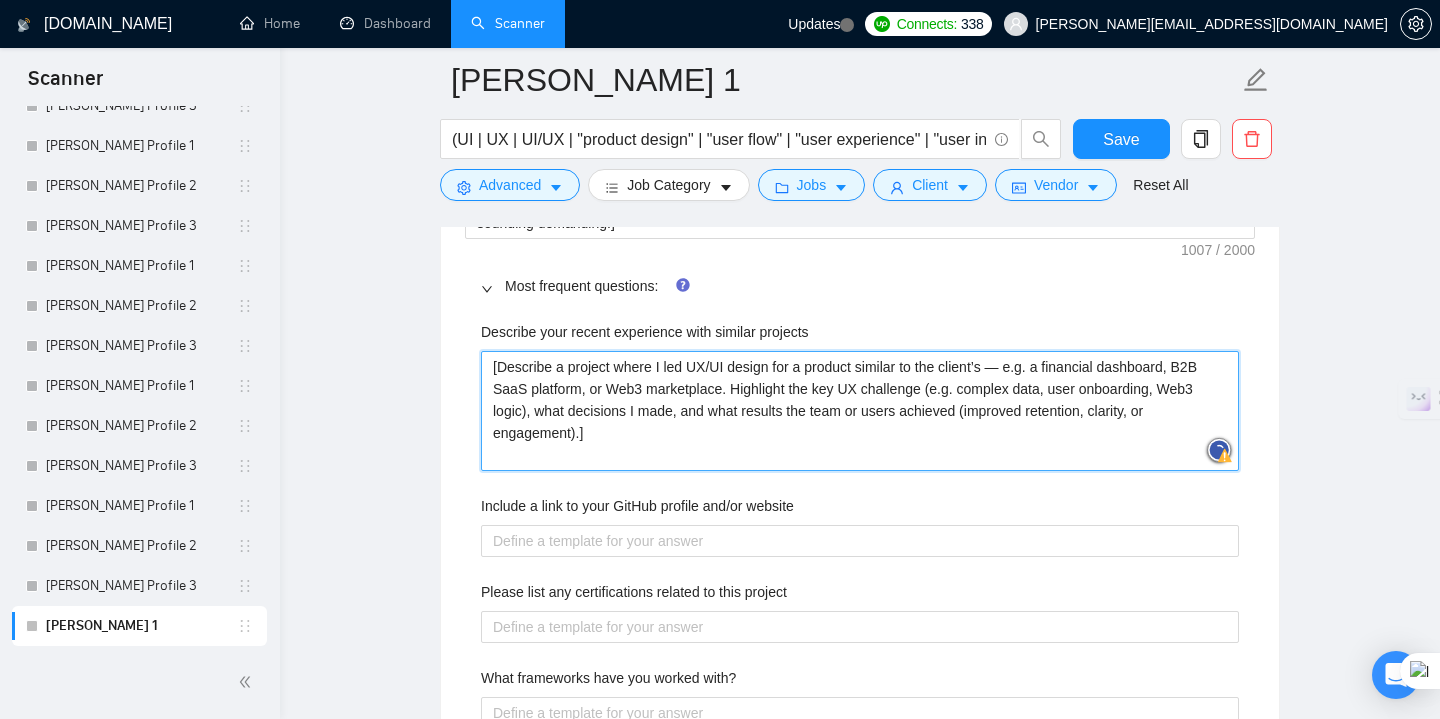 type 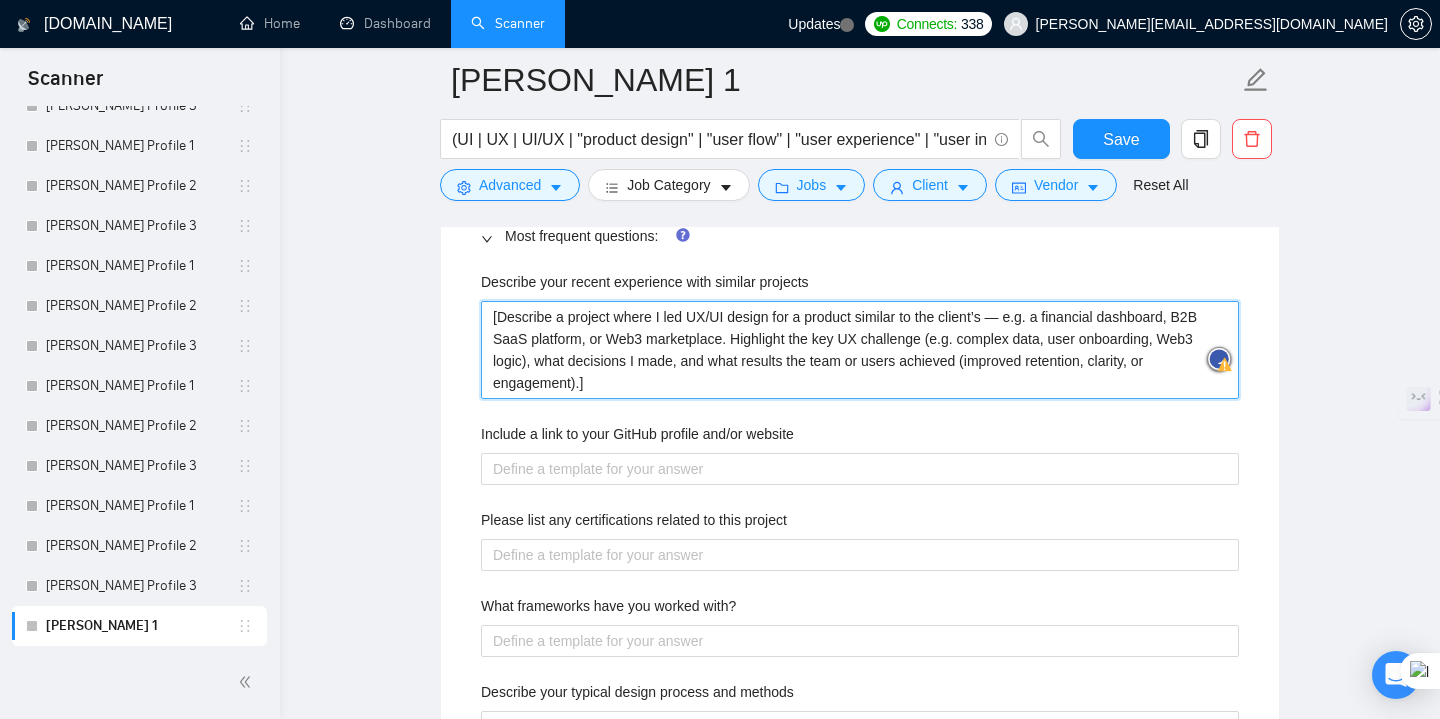 scroll, scrollTop: 2785, scrollLeft: 0, axis: vertical 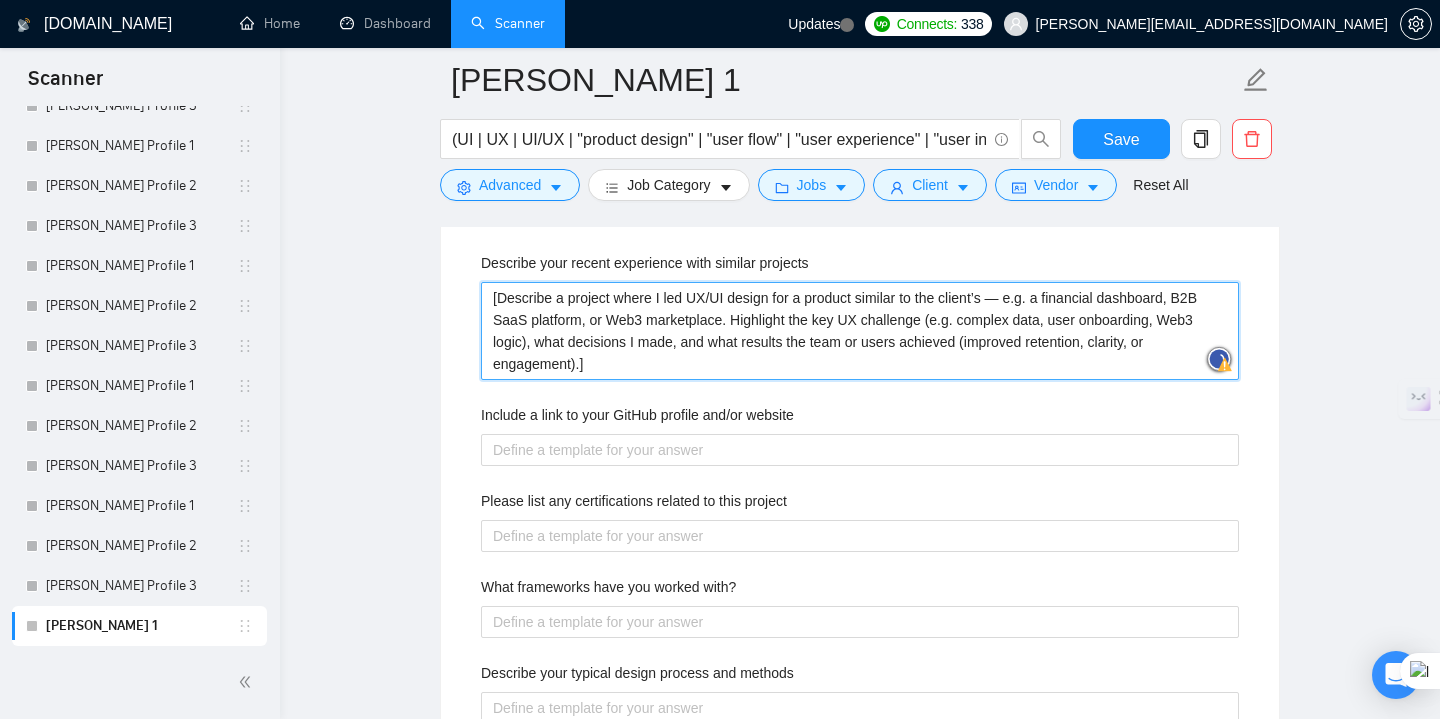 type on "[Describe a project where I led UX/UI design for a product similar to the client’s — e.g. a financial dashboard, B2B SaaS platform, or Web3 marketplace. Highlight the key UX challenge (e.g. complex data, user onboarding, Web3 logic), what decisions I made, and what results the team or users achieved (improved retention, clarity, or engagement).]" 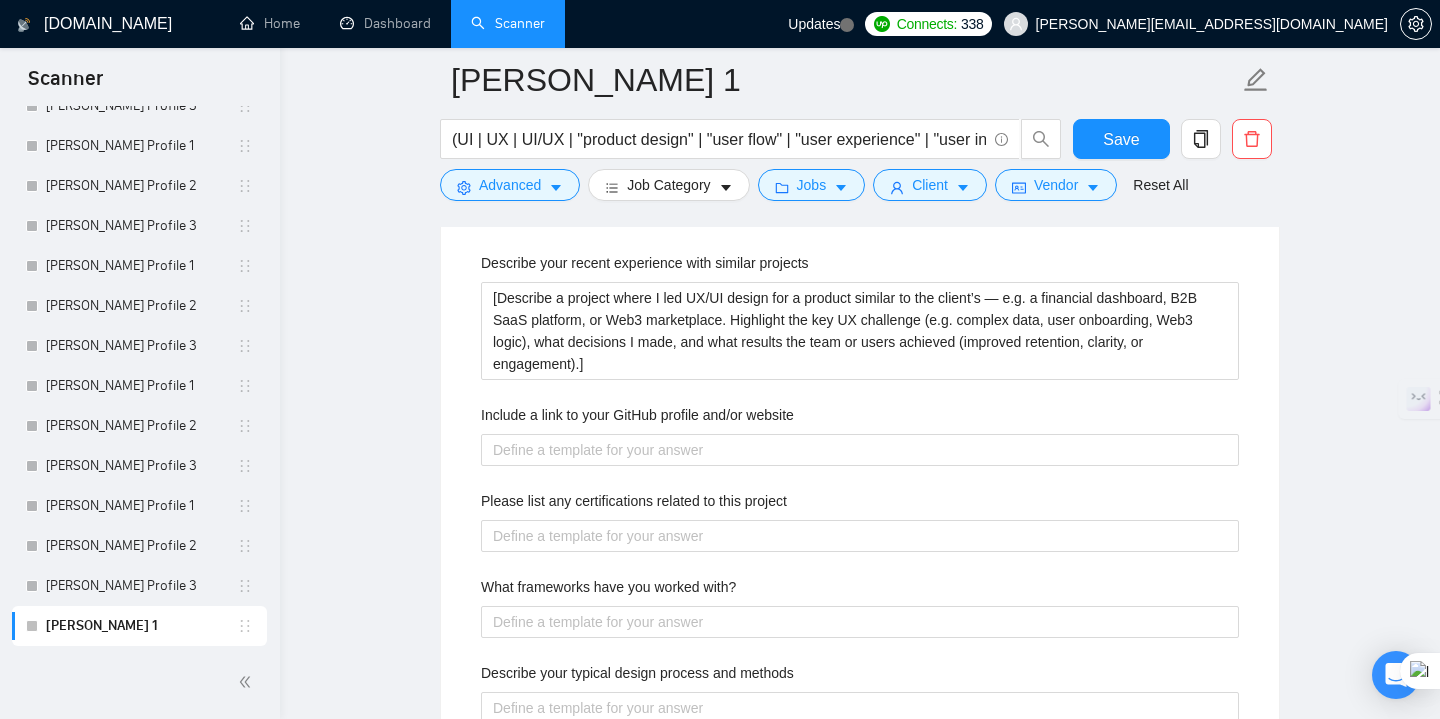 click on "Describe your recent experience with similar projects [Describe a project where I led UX/UI design for a product similar to the client’s — e.g. a financial dashboard, B2B SaaS platform, or Web3 marketplace. Highlight the key UX challenge (e.g. complex data, user onboarding, Web3 logic), what decisions I made, and what results the team or users achieved (improved retention, clarity, or engagement).] Include a link to your GitHub profile and/or website Please list any certifications related to this project What frameworks have you worked with? Describe your typical design process and methods What past project or job have you had that is most like this one and why? Describe your approach to testing and improving QA How do you use metrics to inform your strategy? Do you have any questions about the job description? Why do you think you are a good fit for this particular project?" at bounding box center [860, 715] 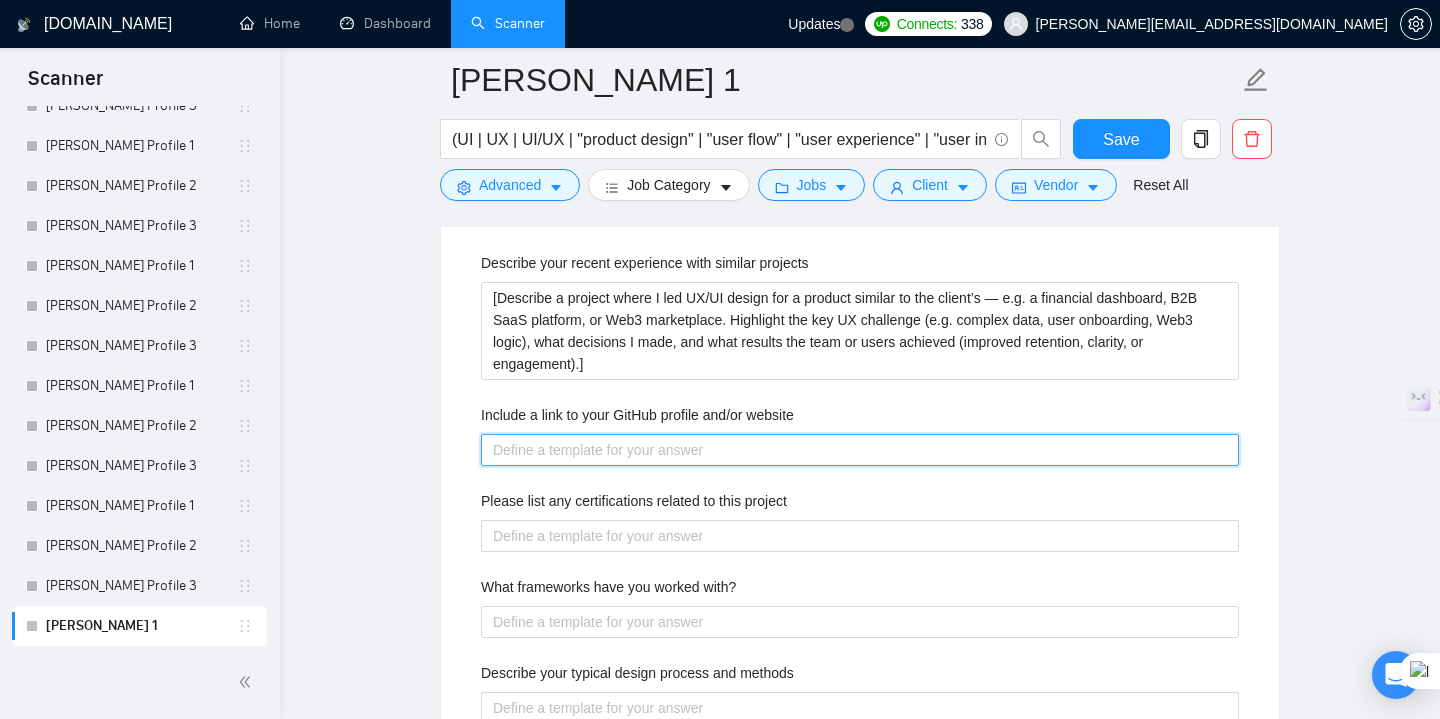 click on "Include a link to your GitHub profile and/or website" at bounding box center (860, 450) 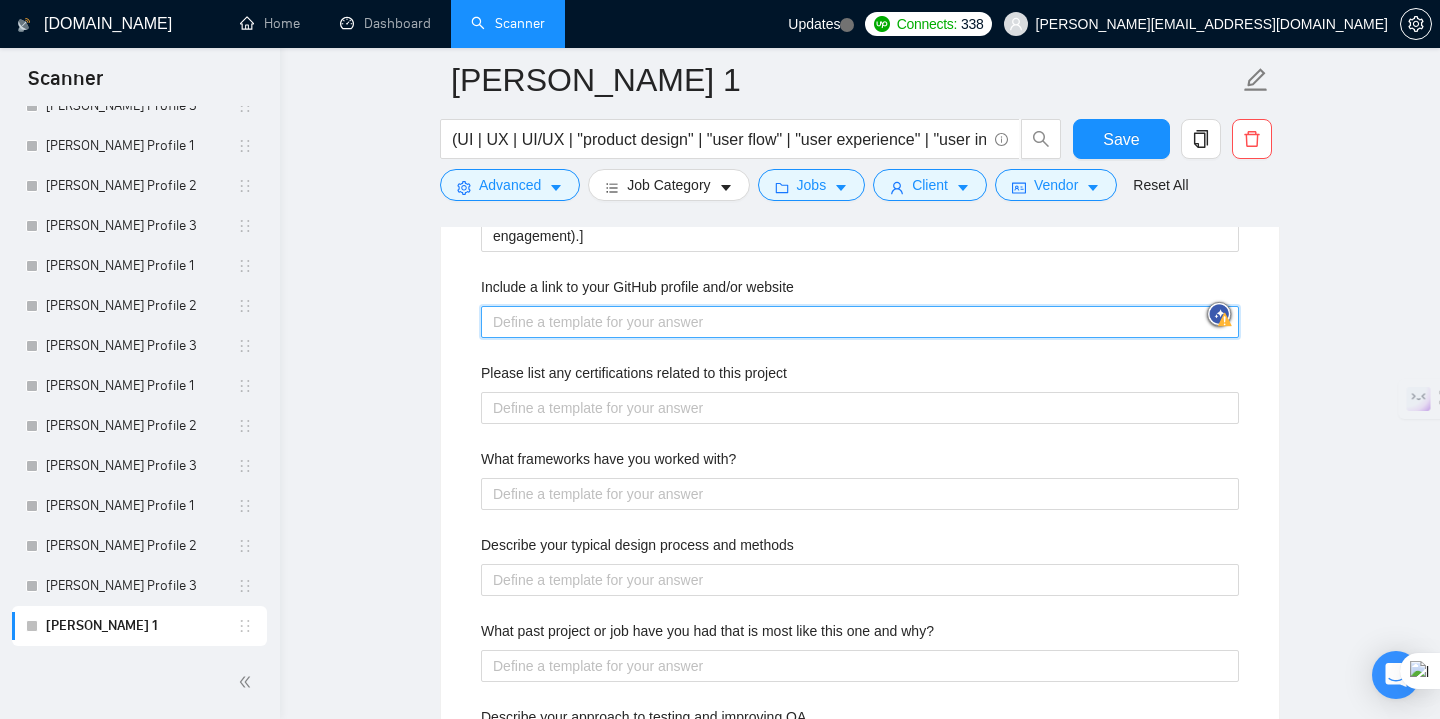 scroll, scrollTop: 2915, scrollLeft: 0, axis: vertical 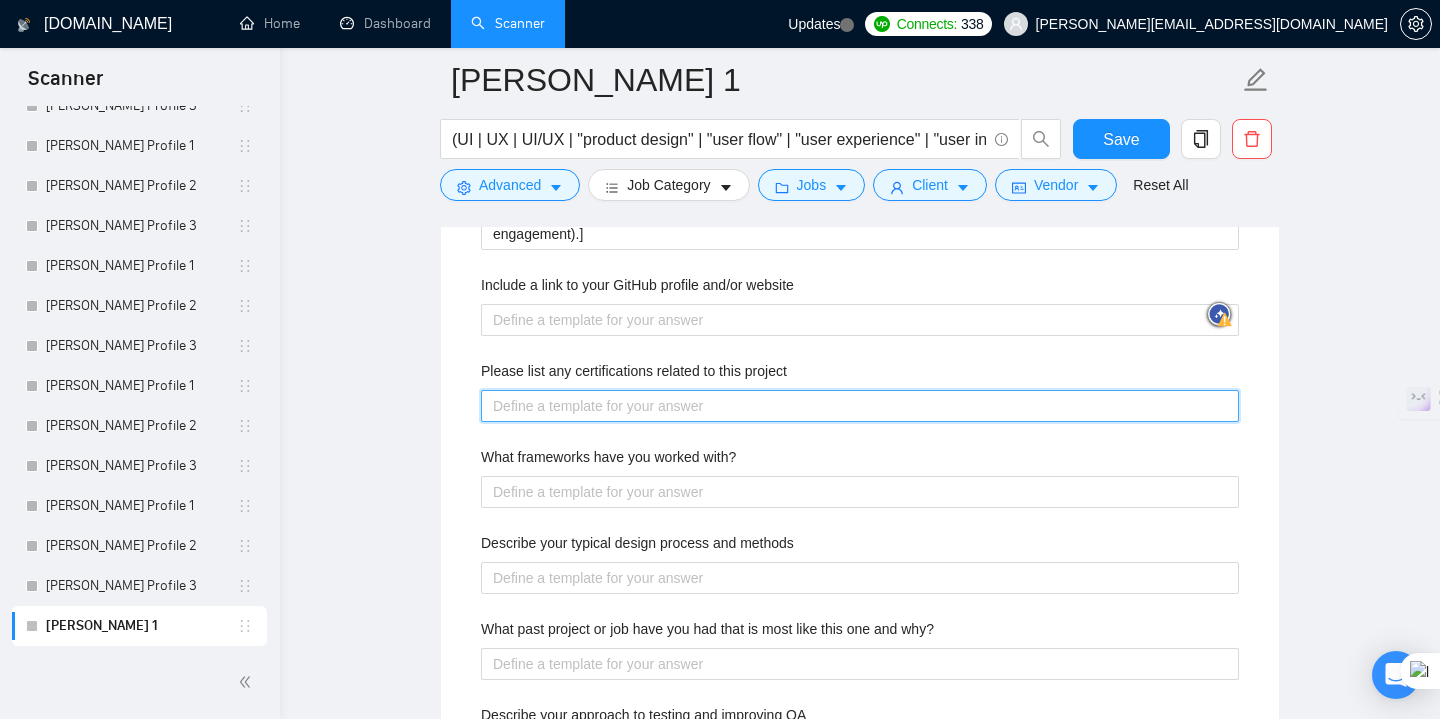 click on "Please list any certifications related to this project" at bounding box center [860, 406] 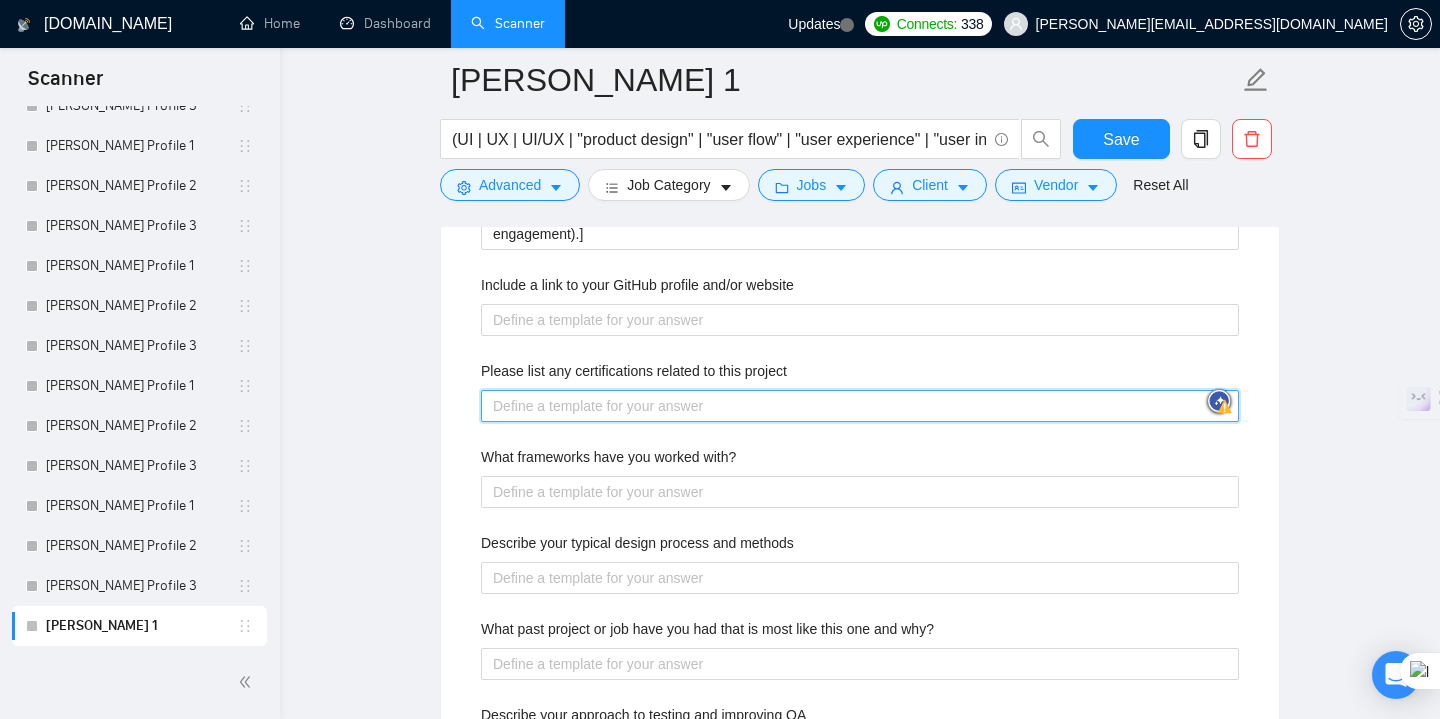 paste on "[If the project is in regulated or UX-critical industries (fintech, medtech, SaaS), mention any UX-related certifications, workshops, or design systems training. If not — focus on 12+ years of real design outcomes across [domain relevant to client], which usually speaks louder than certificates.]" 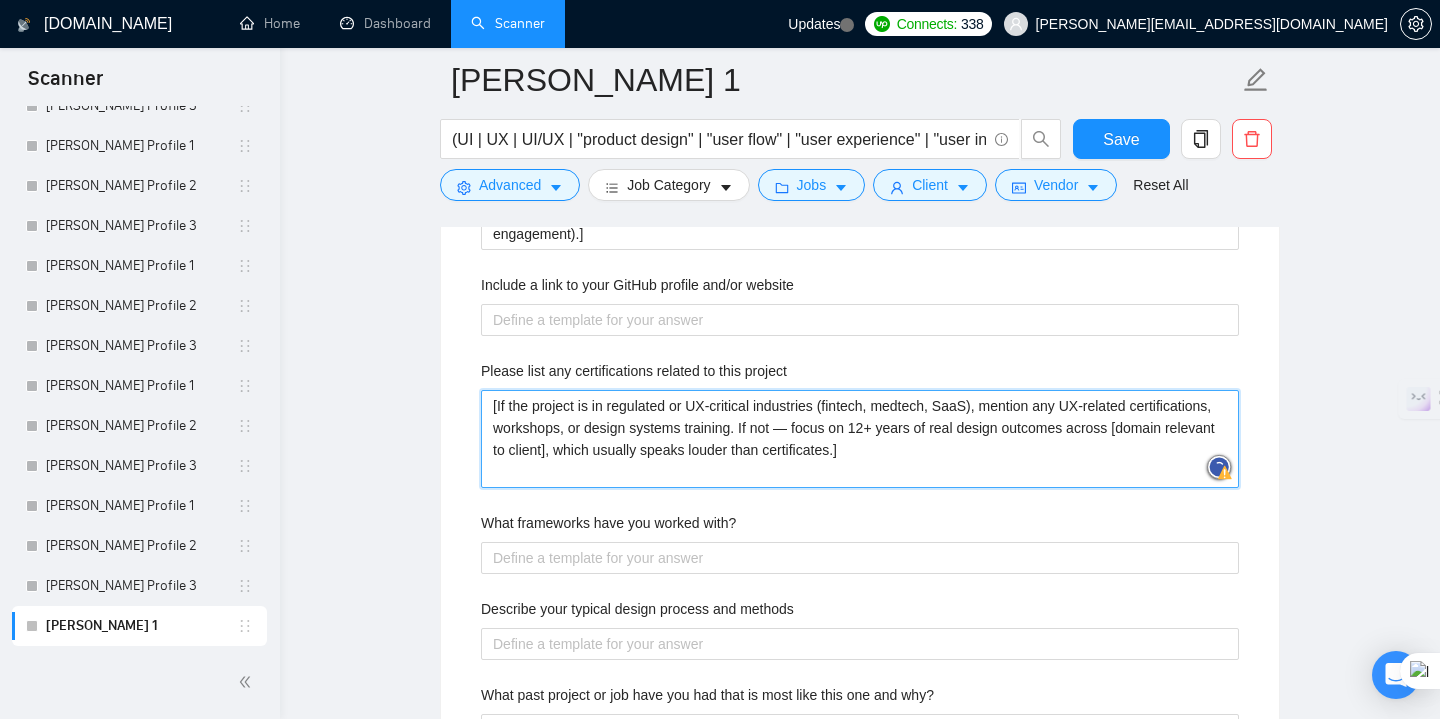type 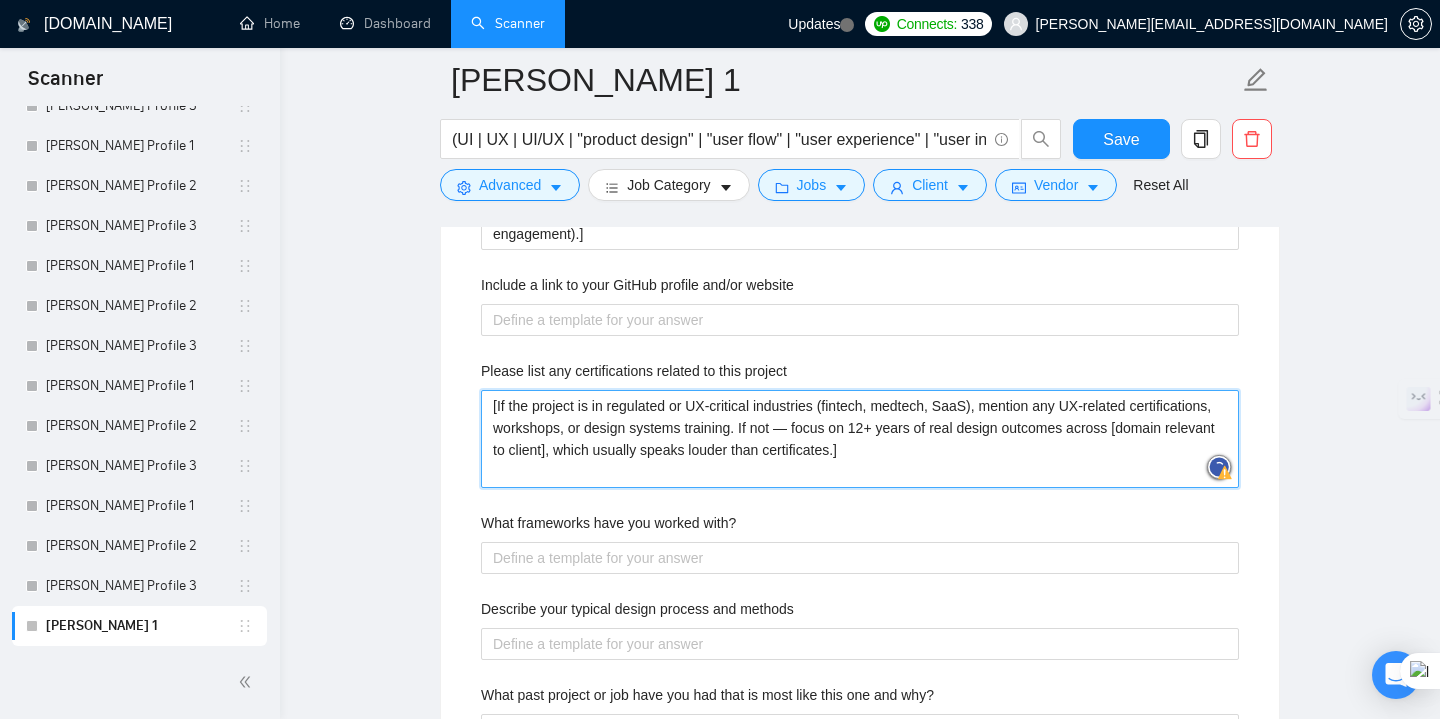 type on "[If the project is in regulated or UX-critical industries (fintech, medtech, SaaS), mention any UX-related certifications, workshops, or design systems training. If not — focus on 12+ years of real design outcomes across [domain relevant to client], which usually speaks louder than certificates.]" 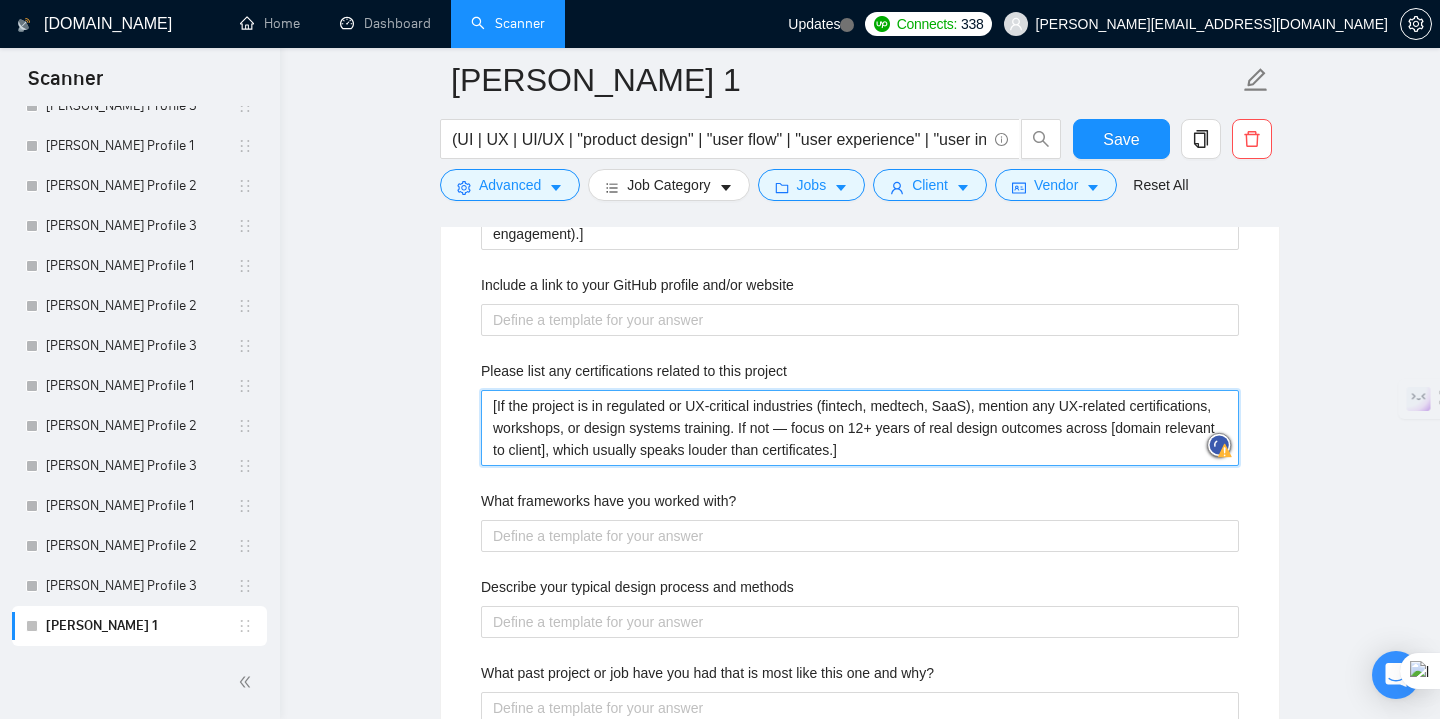 type 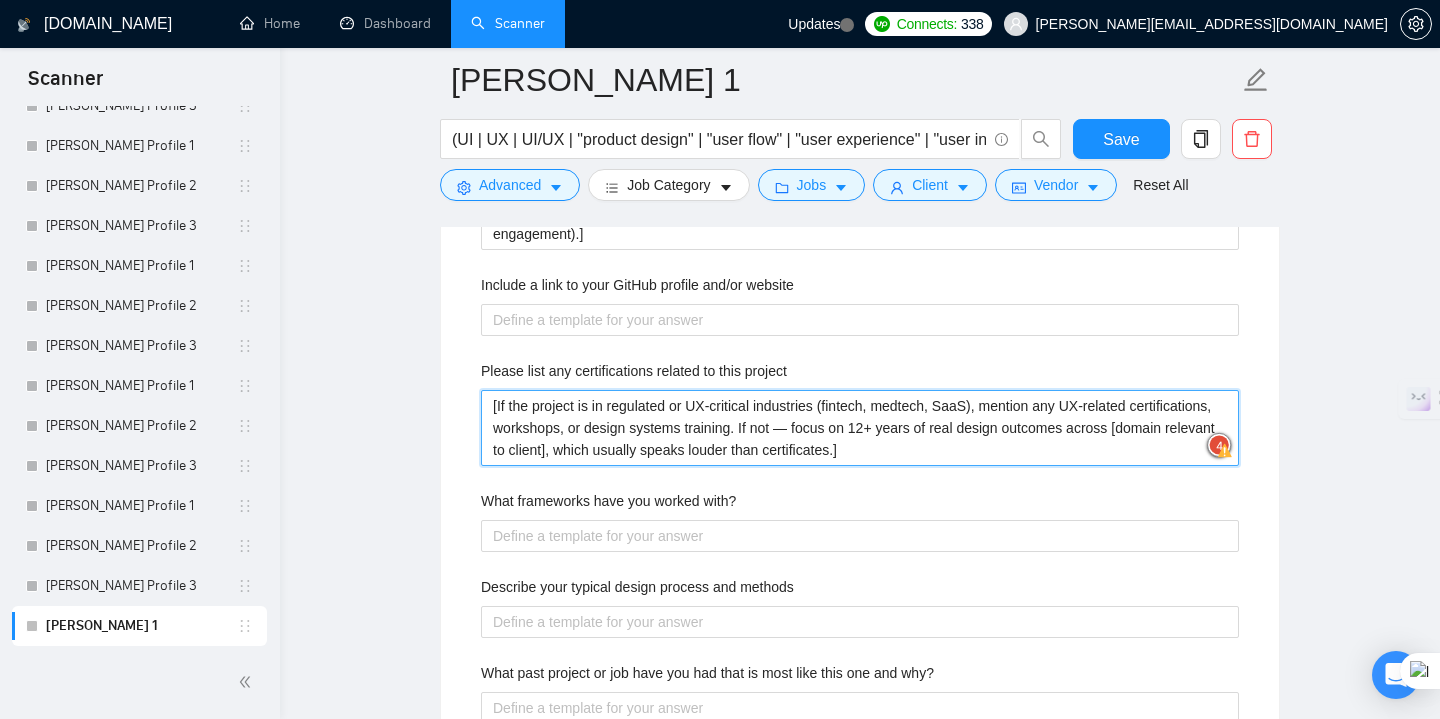 type on "[If the project is in regulated or UX-critical industries (fintech, medtech, SaaS), mention any UX-related certifications, workshops, or design systems training. If not — focus on 12+ years of real design outcomes across [domain relevant to client], which usually speaks louder than certificates.]" 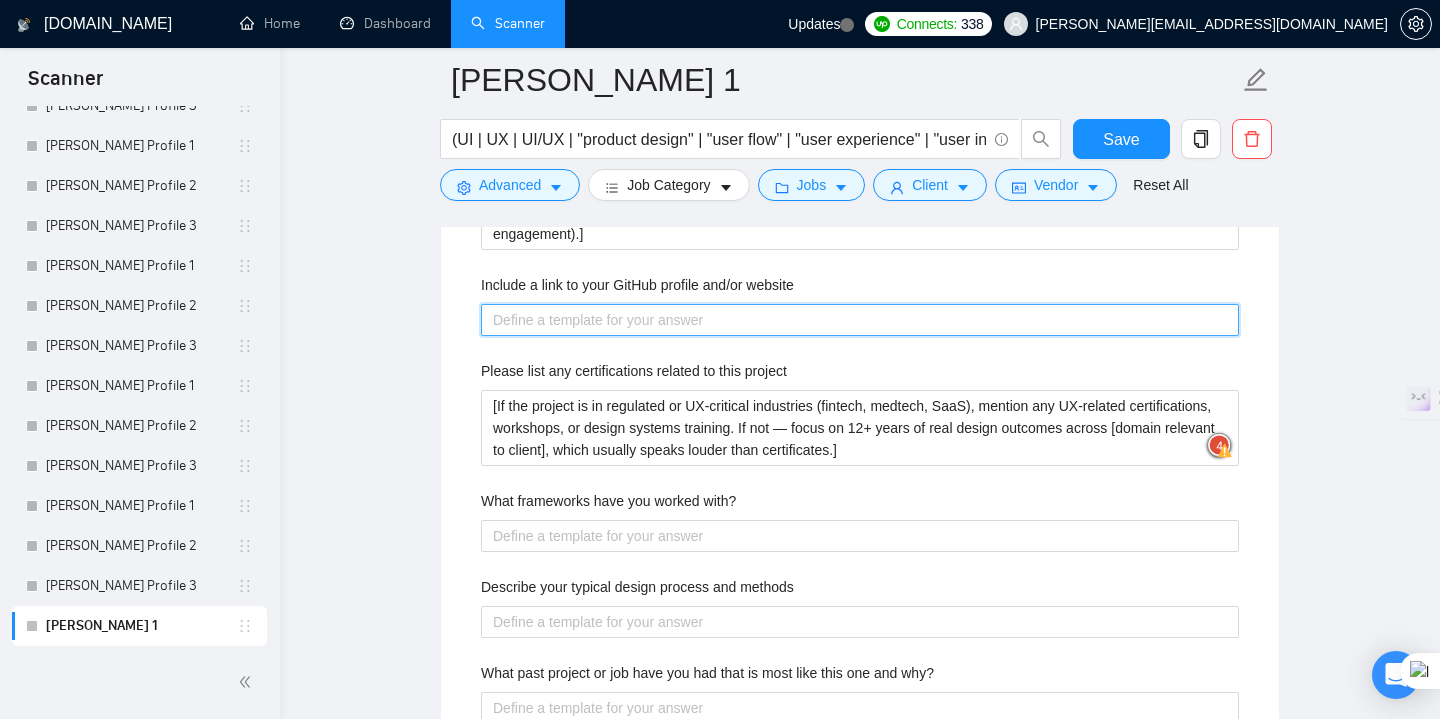 click on "Include a link to your GitHub profile and/or website" at bounding box center [860, 320] 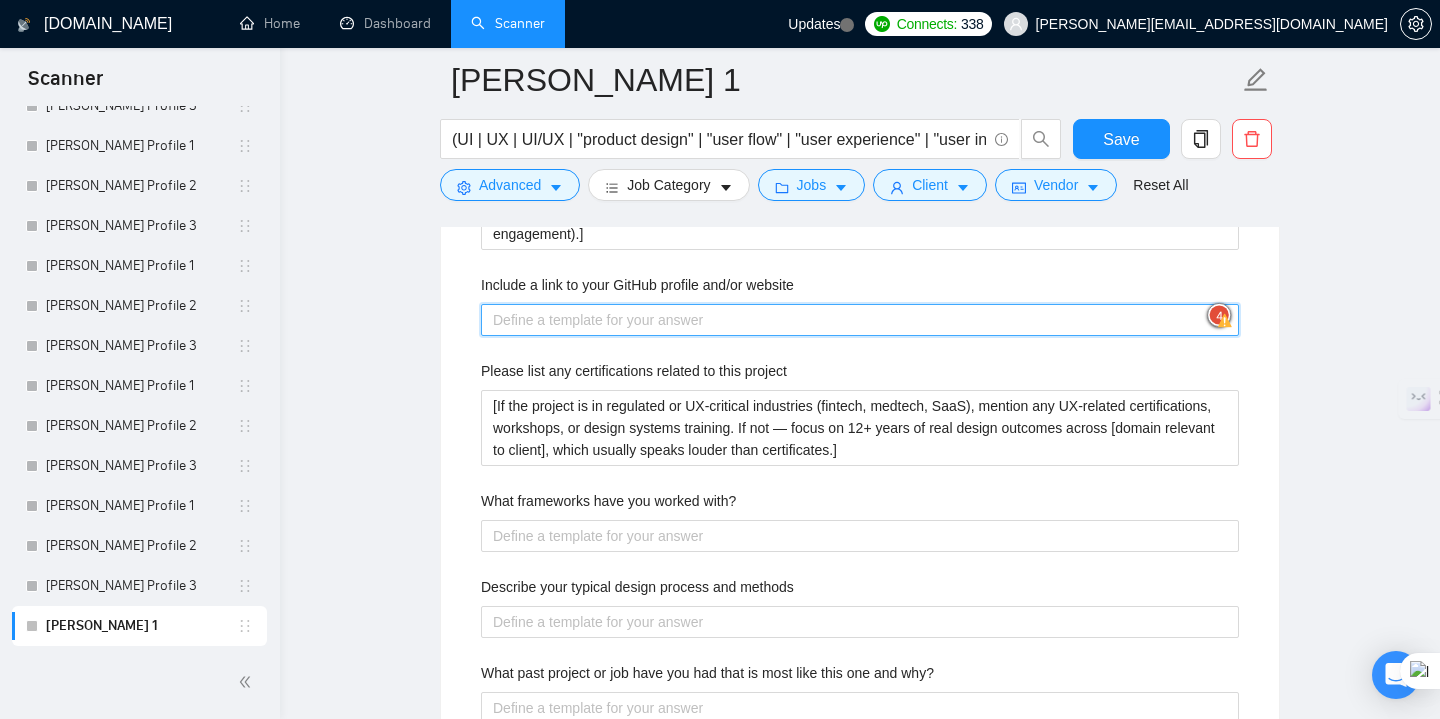 paste on "[Link to my portfolio (e.g. Notion, Behance, or custom site). If the project is Web3 or Fintech-related, offer 1–2 case studies that show complex UX flow design, systems thinking, or modular UI libraries — relevant to the client’s goals.]" 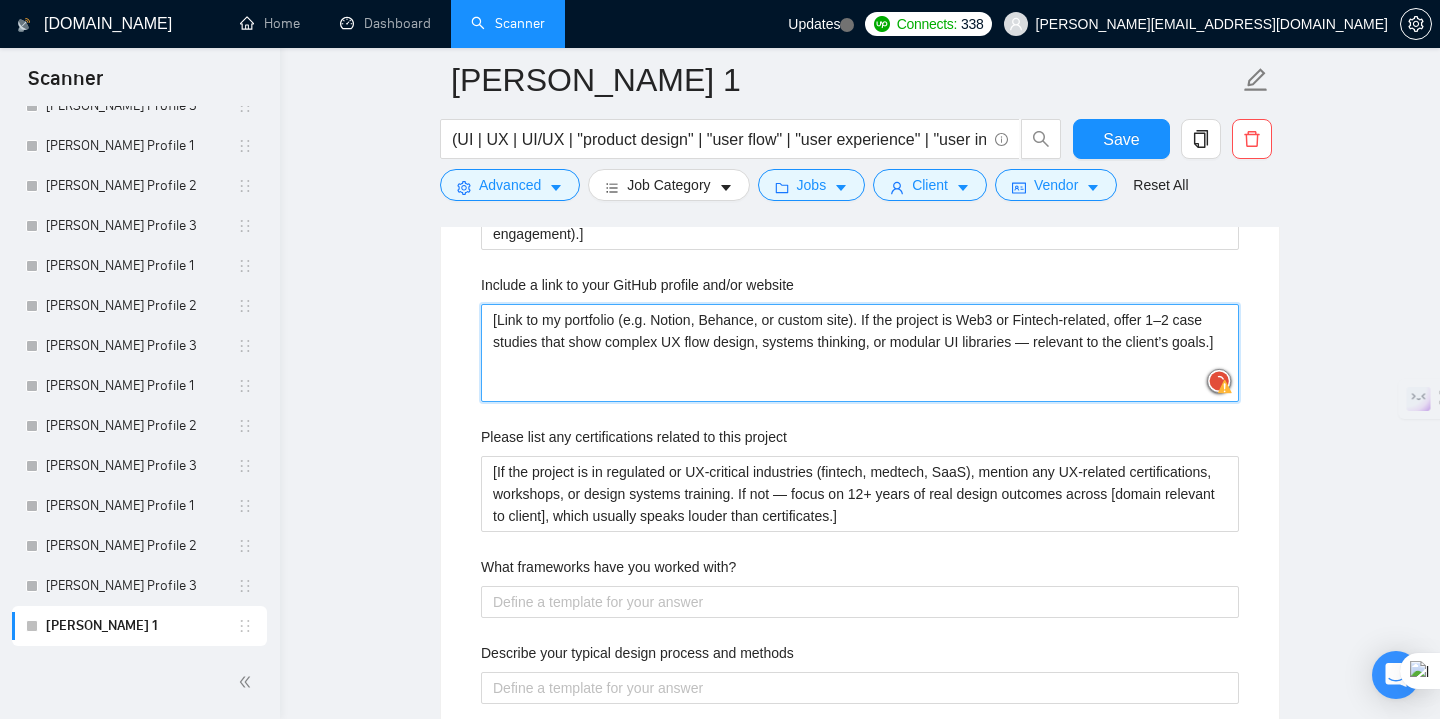 type 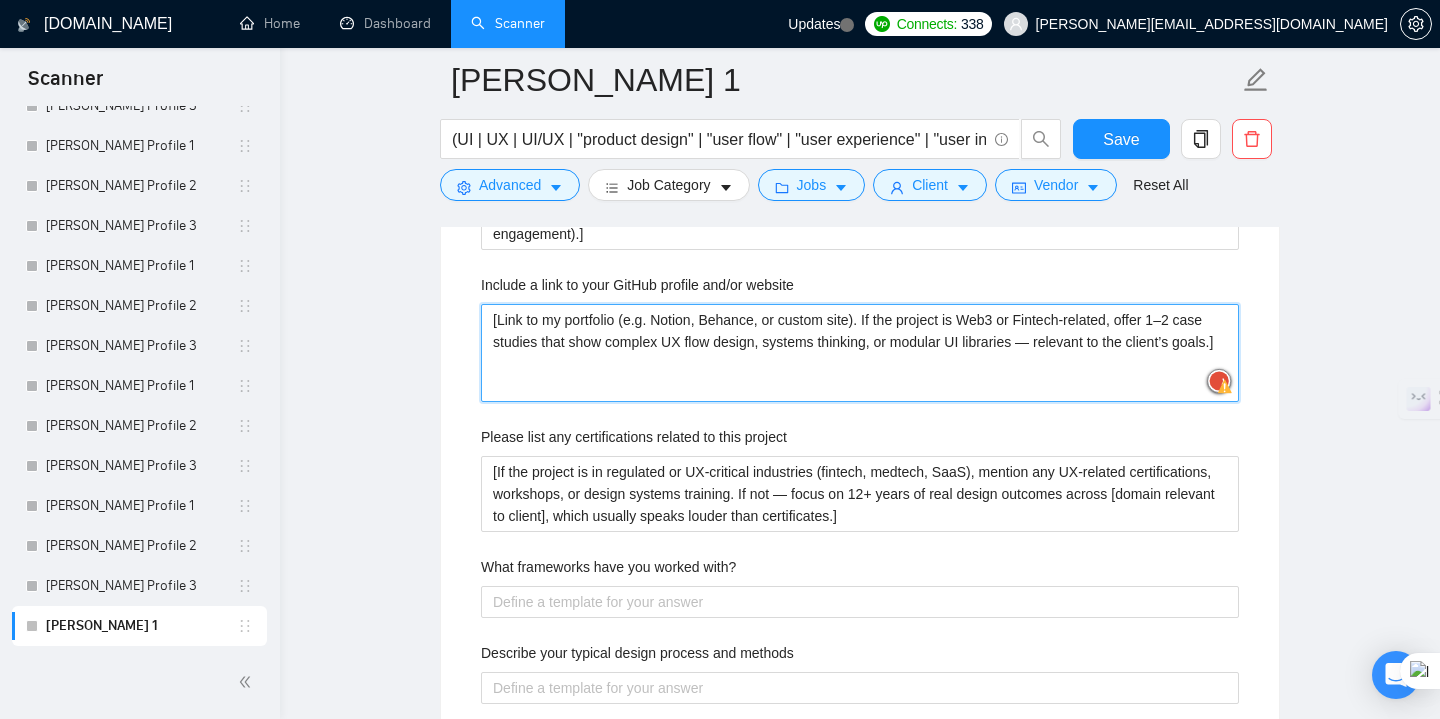 type on "[Link to my portfolio (e.g. Notion, Behance, or custom site). If the project is Web3 or Fintech-related, offer 1–2 case studies that show complex UX flow design, systems thinking, or modular UI libraries — relevant to the client’s goals.]" 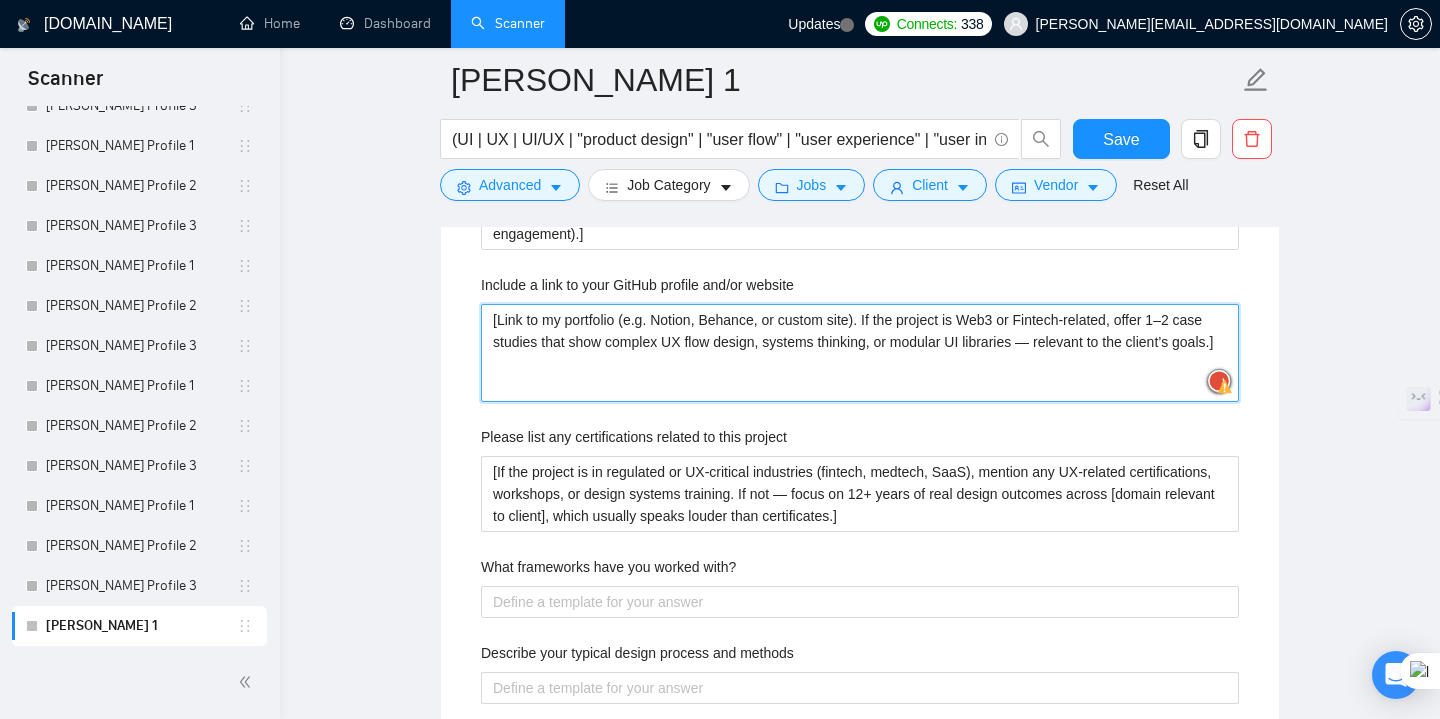 type 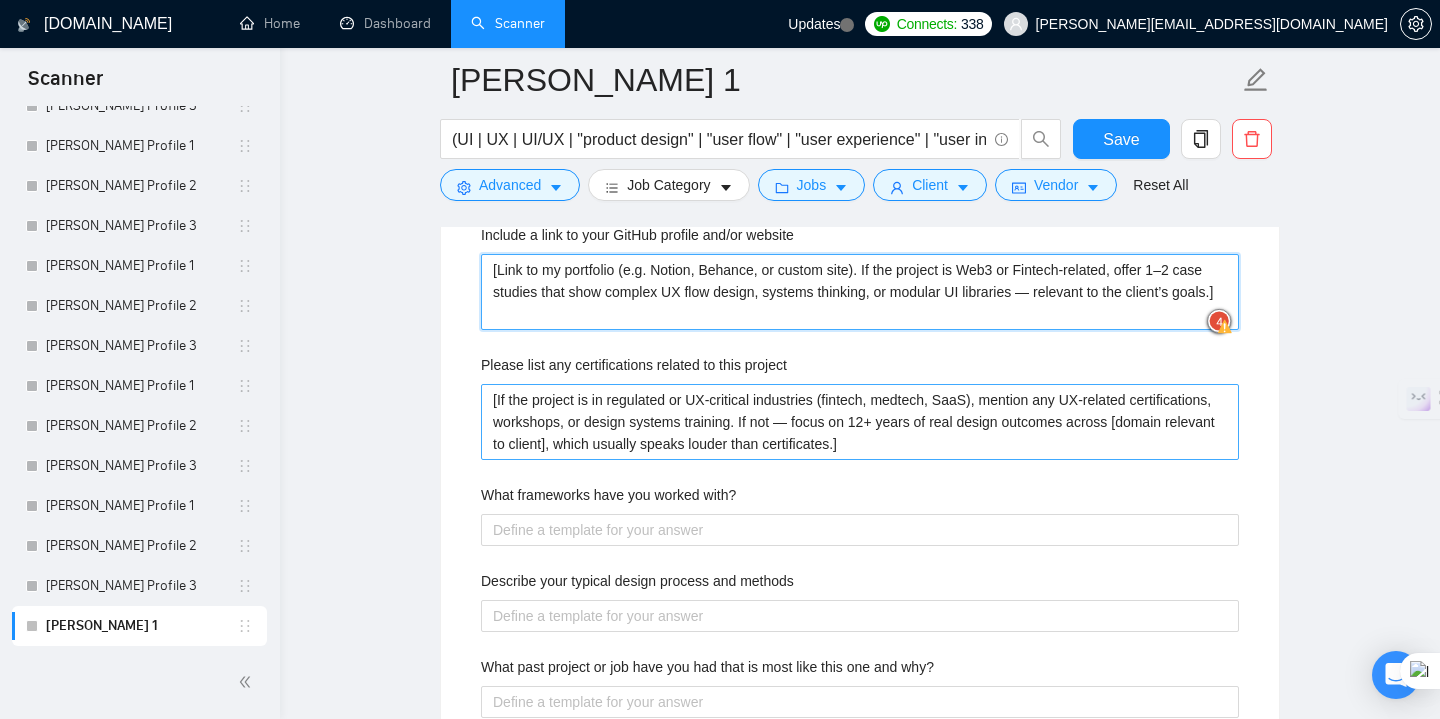 scroll, scrollTop: 2997, scrollLeft: 0, axis: vertical 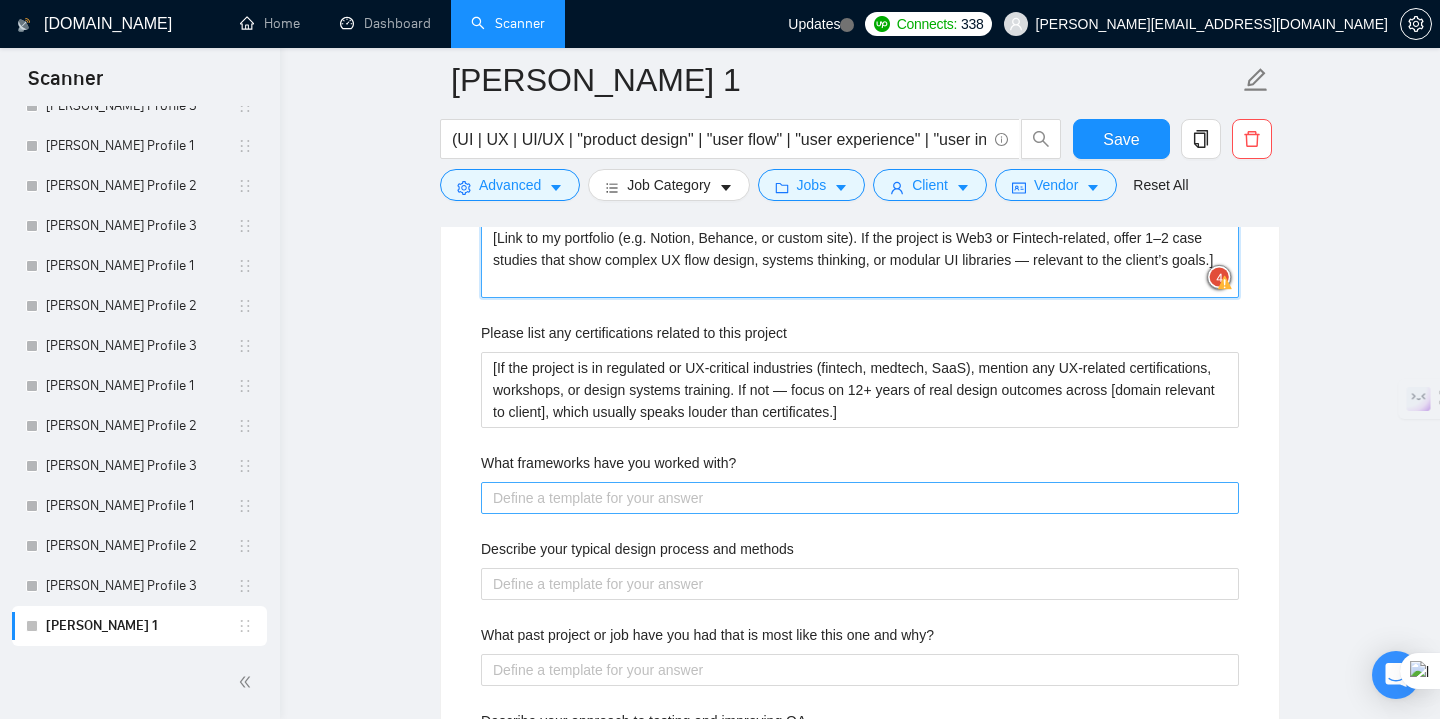 type on "[Link to my portfolio (e.g. Notion, Behance, or custom site). If the project is Web3 or Fintech-related, offer 1–2 case studies that show complex UX flow design, systems thinking, or modular UI libraries — relevant to the client’s goals.]" 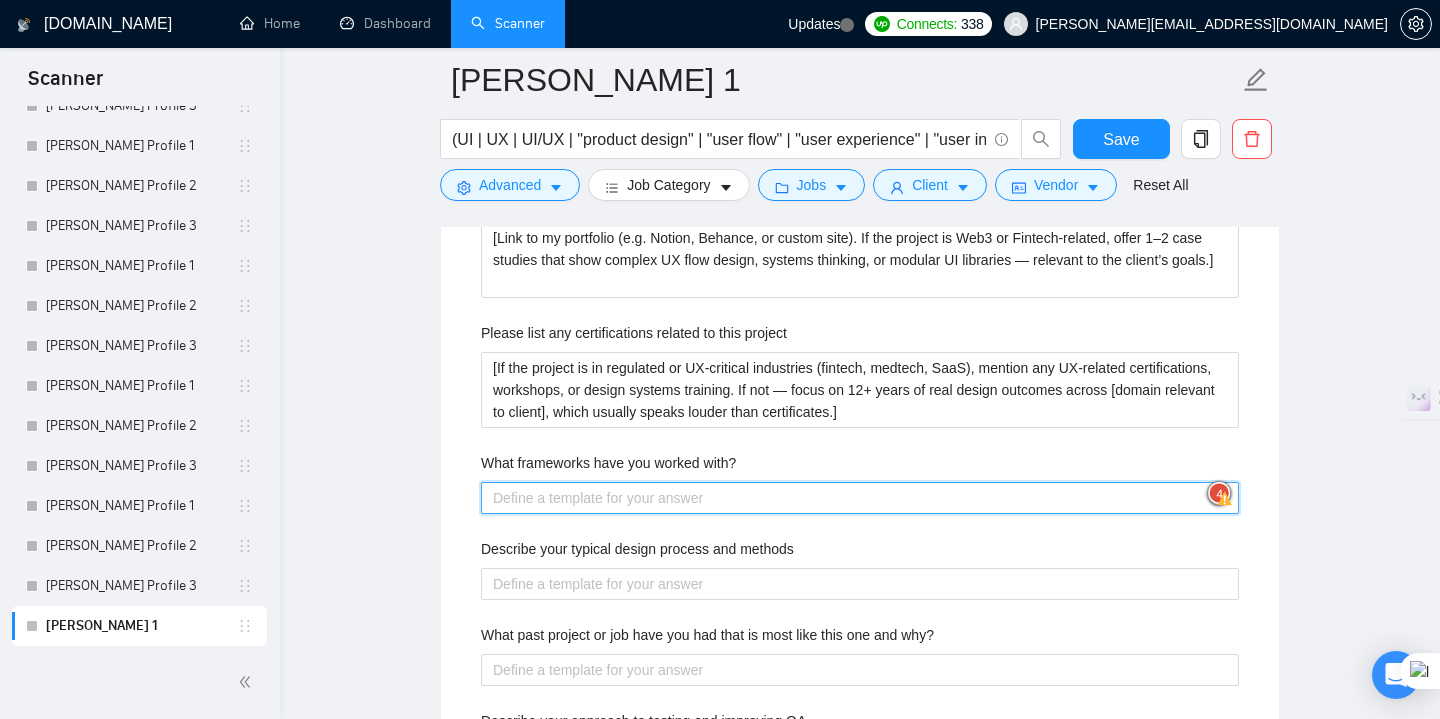 click on "What frameworks have you worked with?" at bounding box center (860, 498) 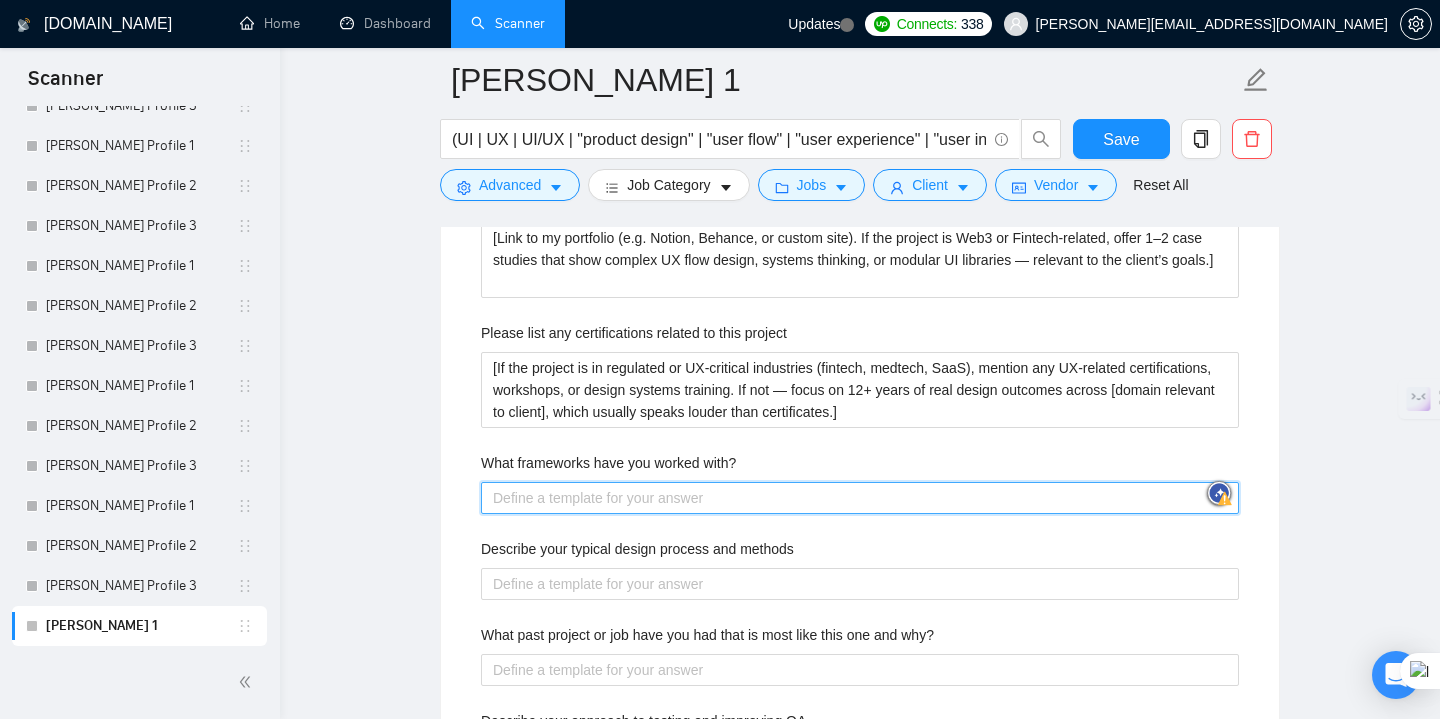 paste on "[If the client means design frameworks — mention Atomic Design, Lean UX, Design Thinking. If it’s about tools — Figma, Adobe XD, Storybook, Zeroheight. Add “closely collaborated with dev teams using React/Next.js/Design Systems” if frontend integration is critical.]" 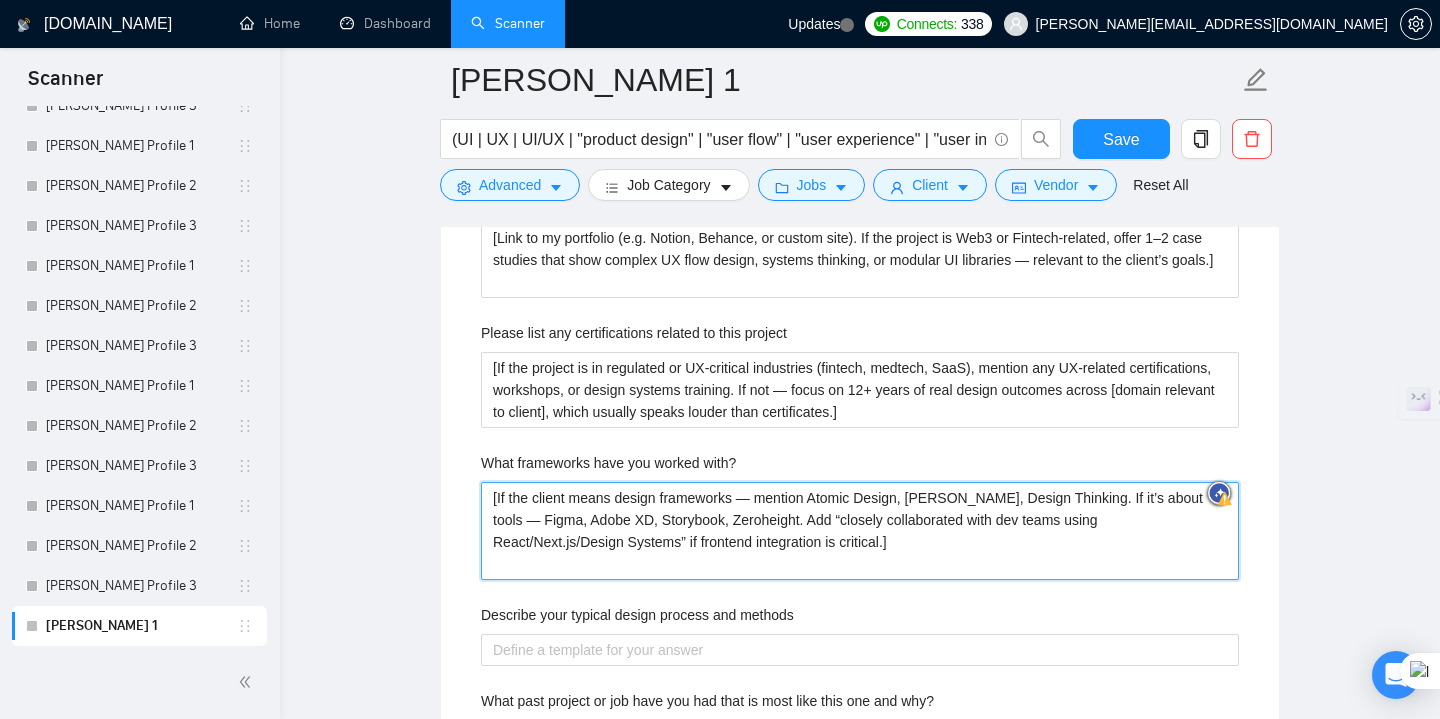 type 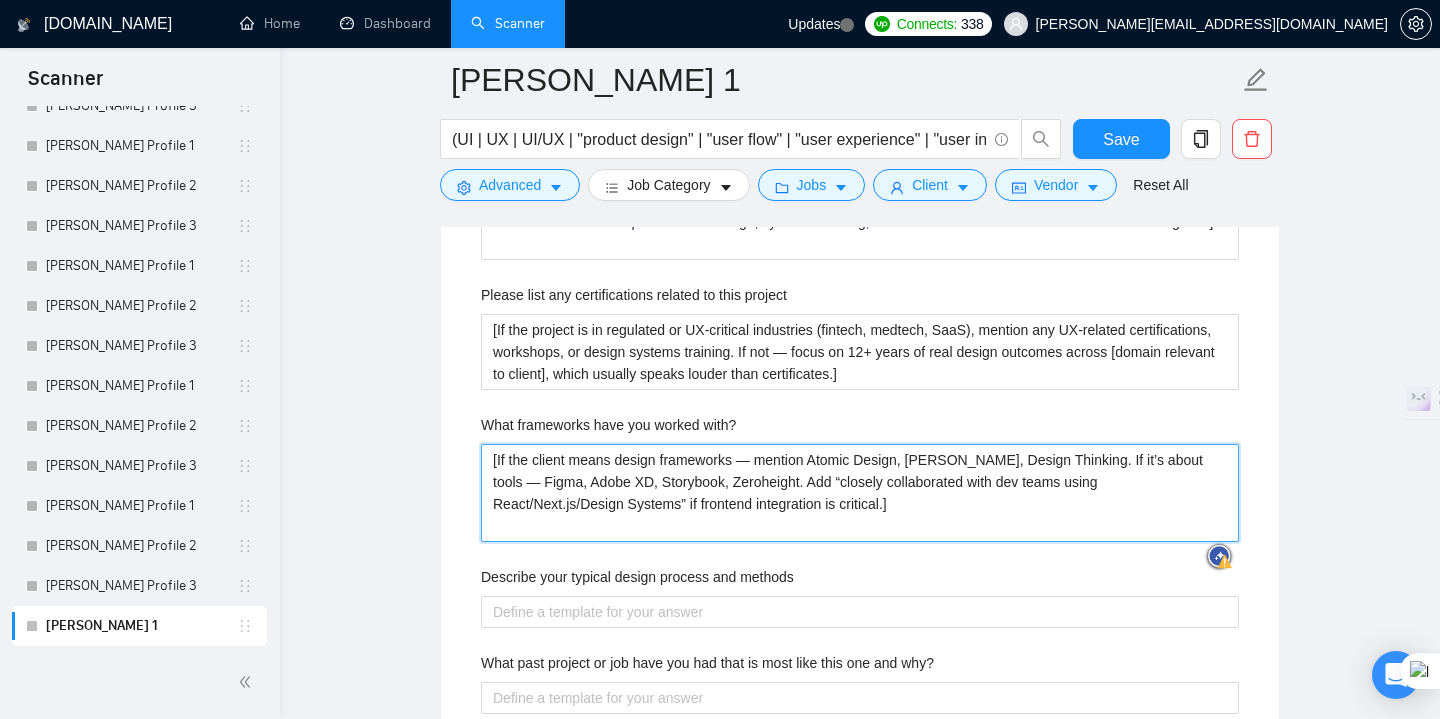 scroll, scrollTop: 3052, scrollLeft: 0, axis: vertical 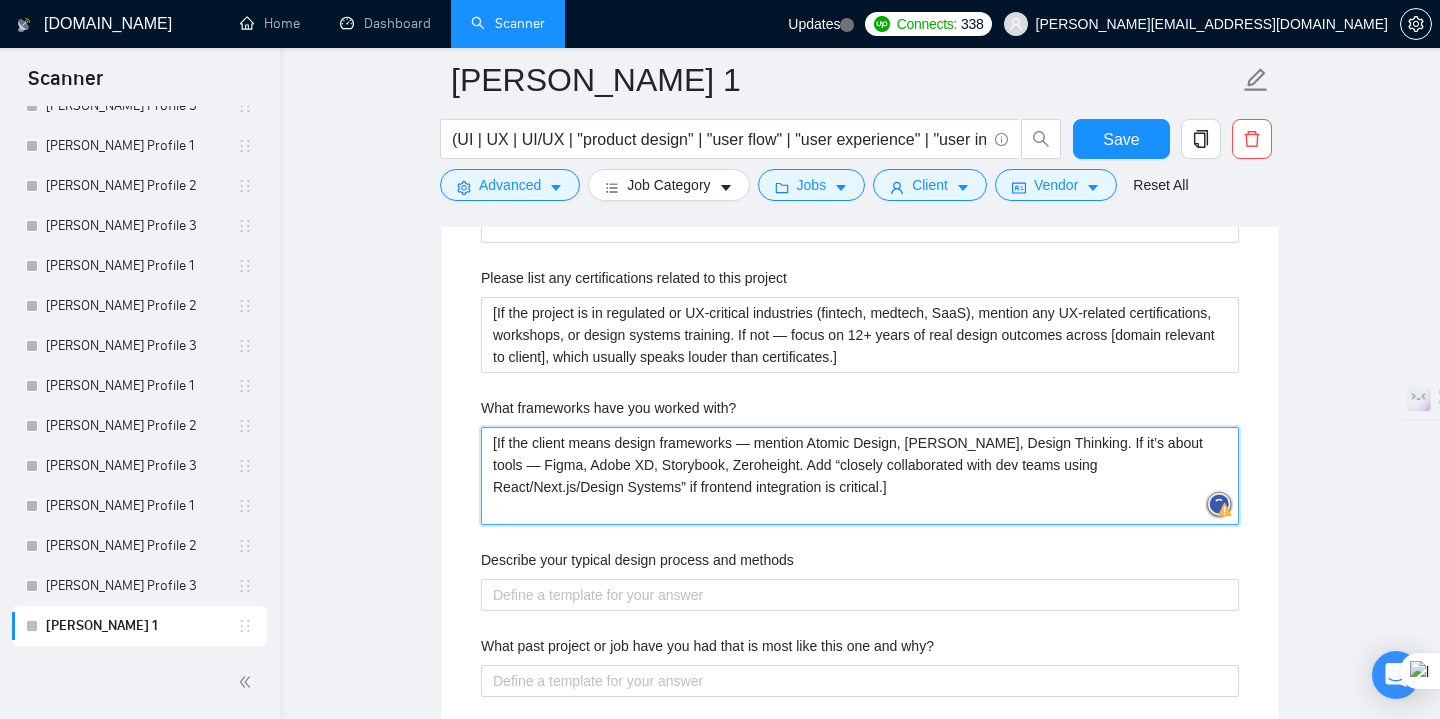 type on "[If the client means design frameworks — mention Atomic Design, Lean UX, Design Thinking. If it’s about tools — Figma, Adobe XD, Storybook, Zeroheight. Add “closely collaborated with dev teams using React/Next.js/Design Systems” if frontend integration is critical.]" 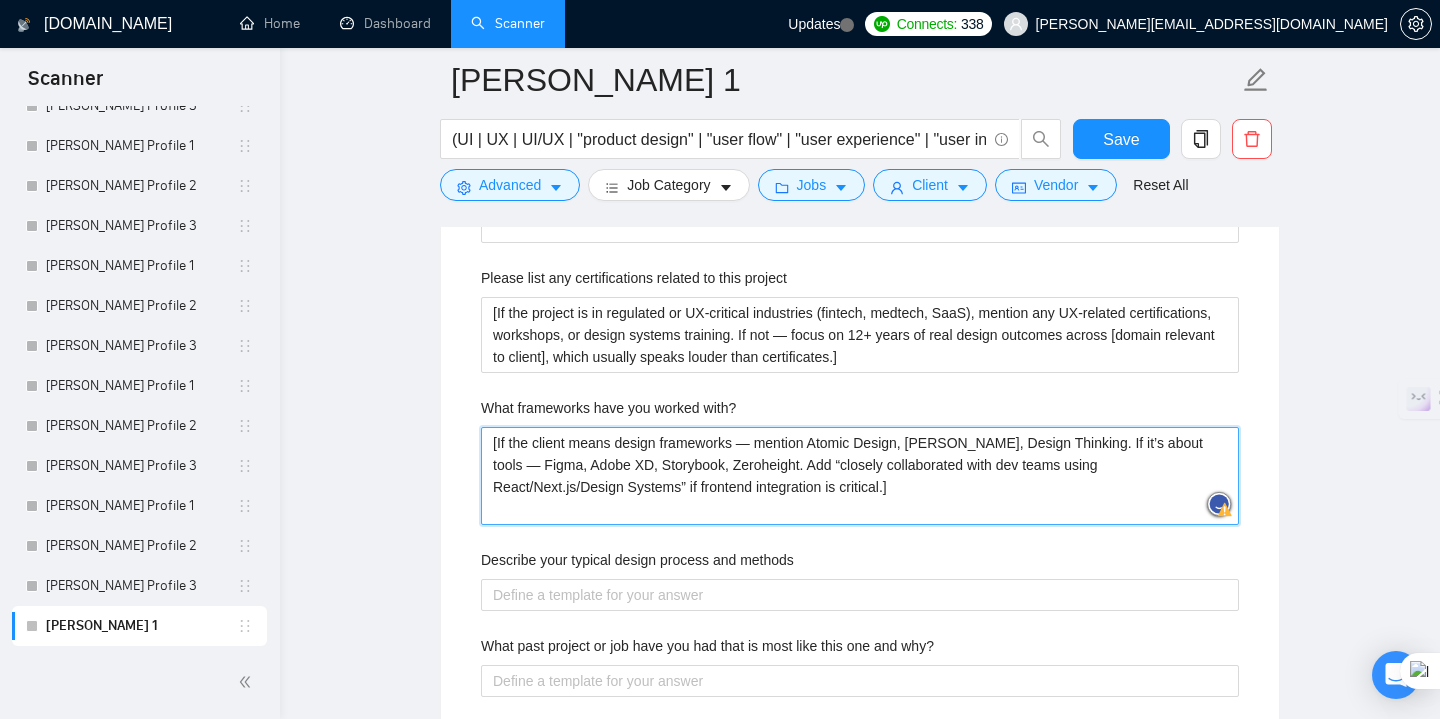 type 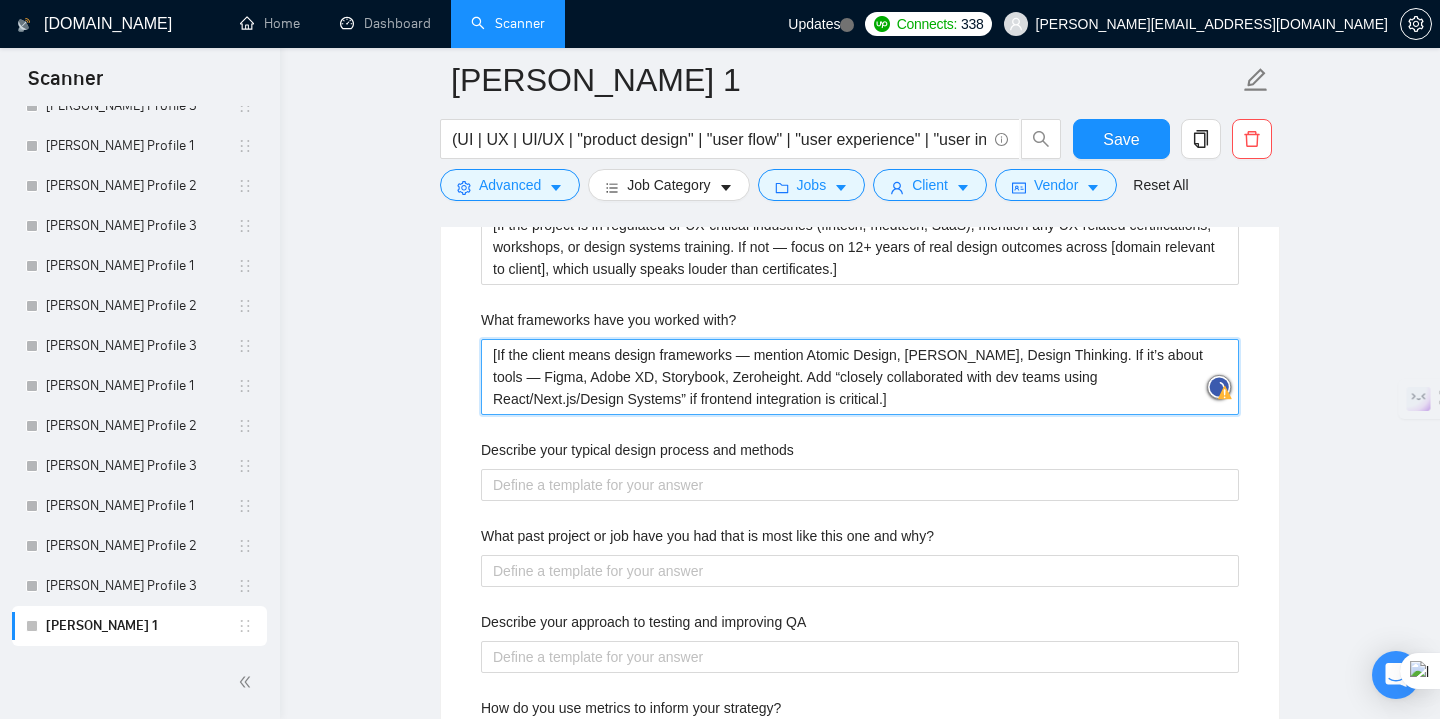 scroll, scrollTop: 3147, scrollLeft: 0, axis: vertical 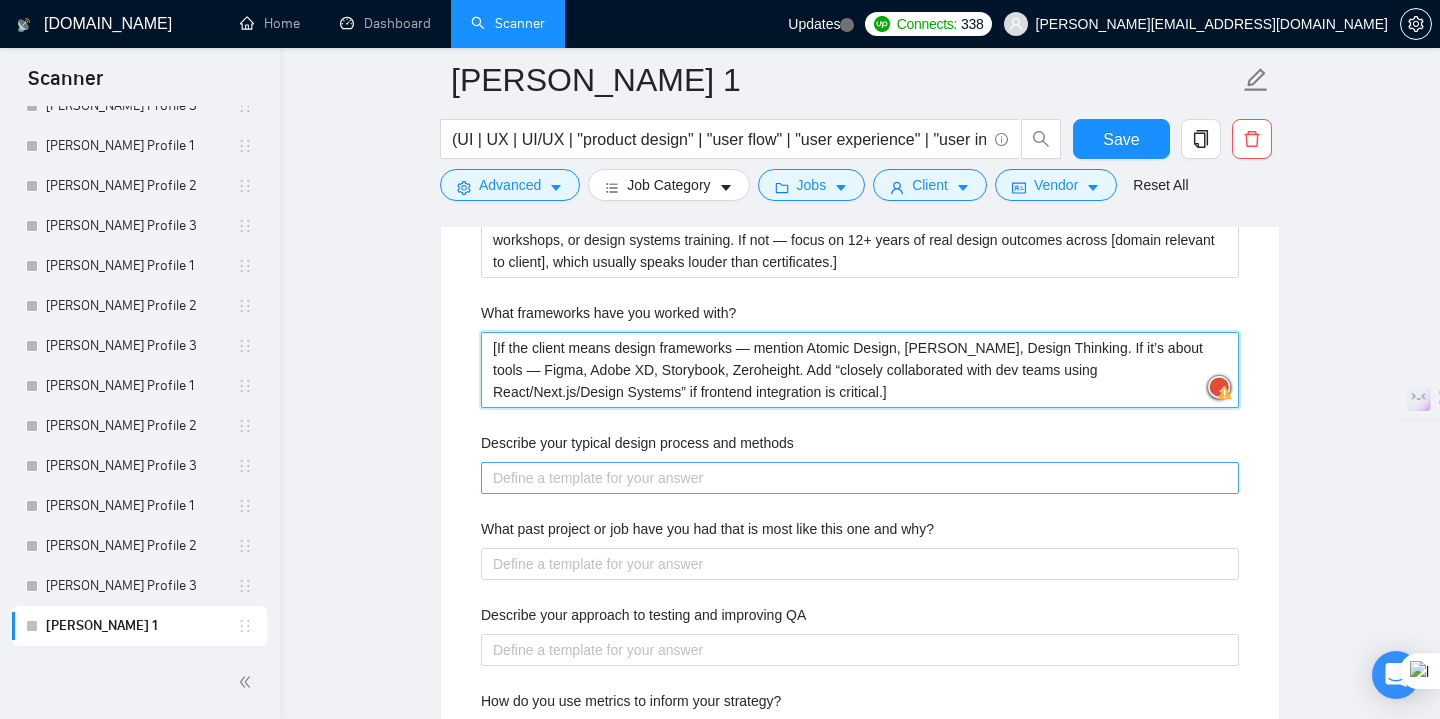 type on "[If the client means design frameworks — mention Atomic Design, Lean UX, Design Thinking. If it’s about tools — Figma, Adobe XD, Storybook, Zeroheight. Add “closely collaborated with dev teams using React/Next.js/Design Systems” if frontend integration is critical.]" 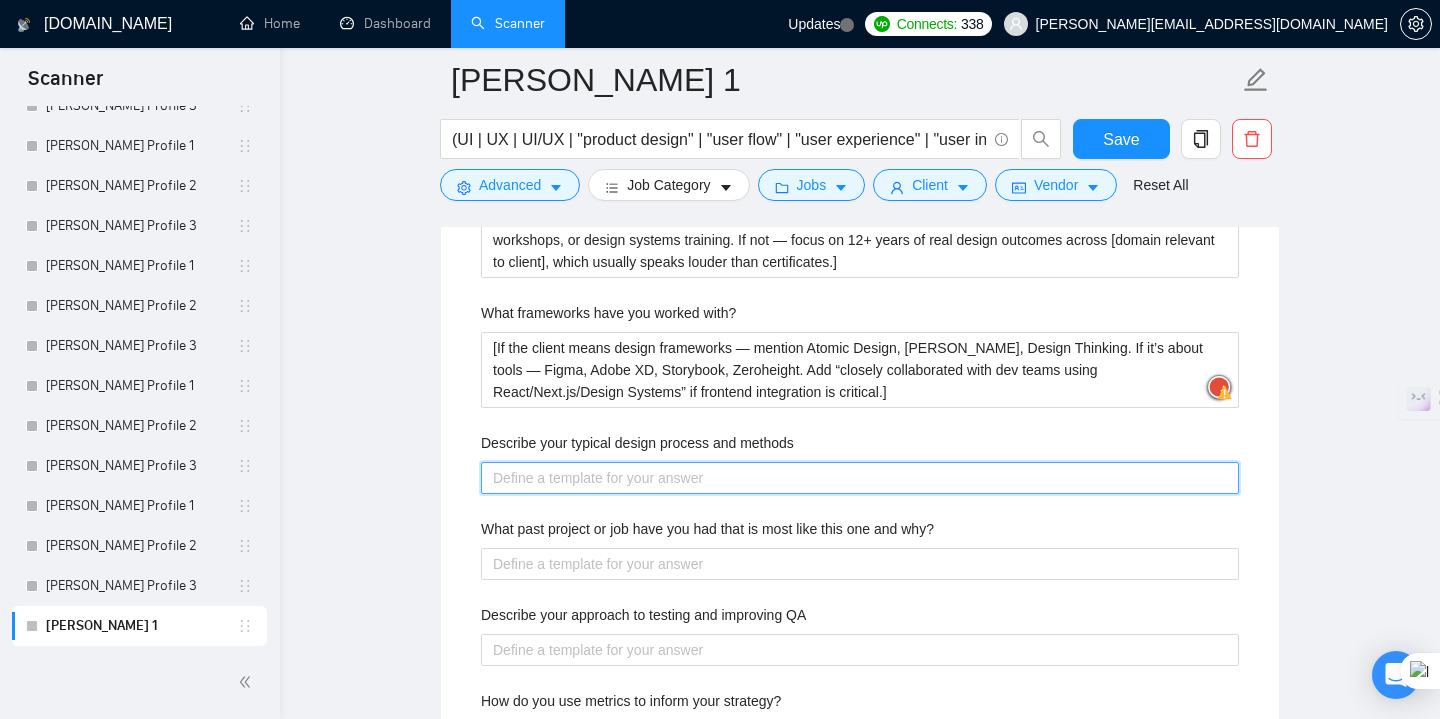 click on "Describe your typical design process and methods" at bounding box center [860, 478] 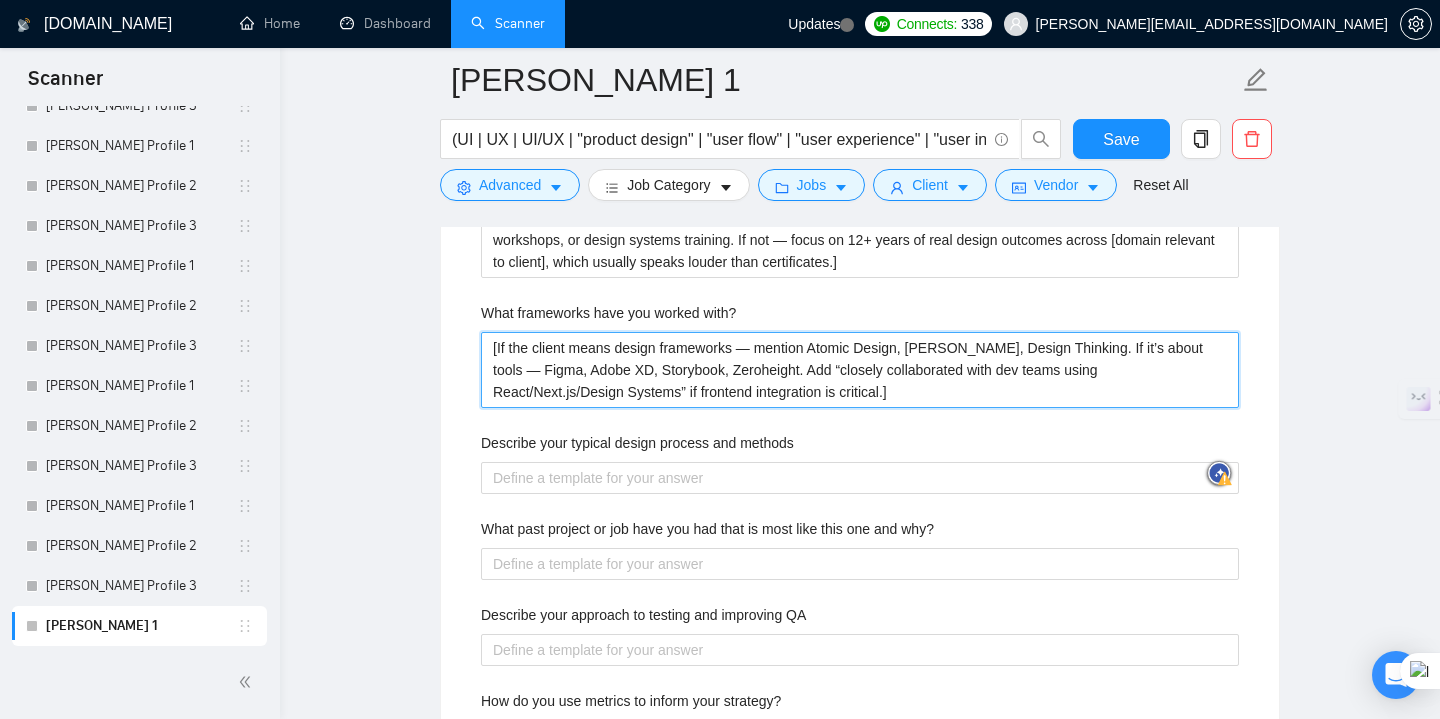 click on "[If the client means design frameworks — mention Atomic Design, Lean UX, Design Thinking. If it’s about tools — Figma, Adobe XD, Storybook, Zeroheight. Add “closely collaborated with dev teams using React/Next.js/Design Systems” if frontend integration is critical.]" at bounding box center (860, 370) 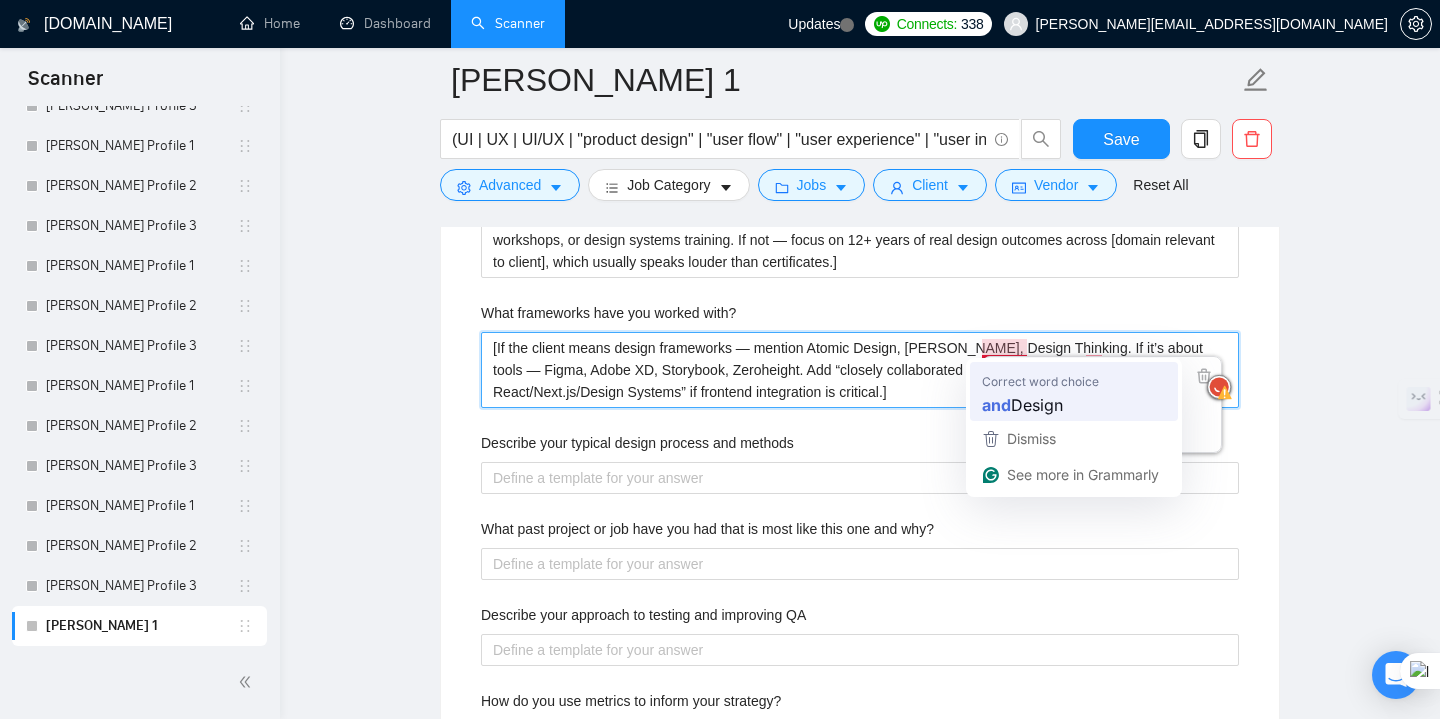type 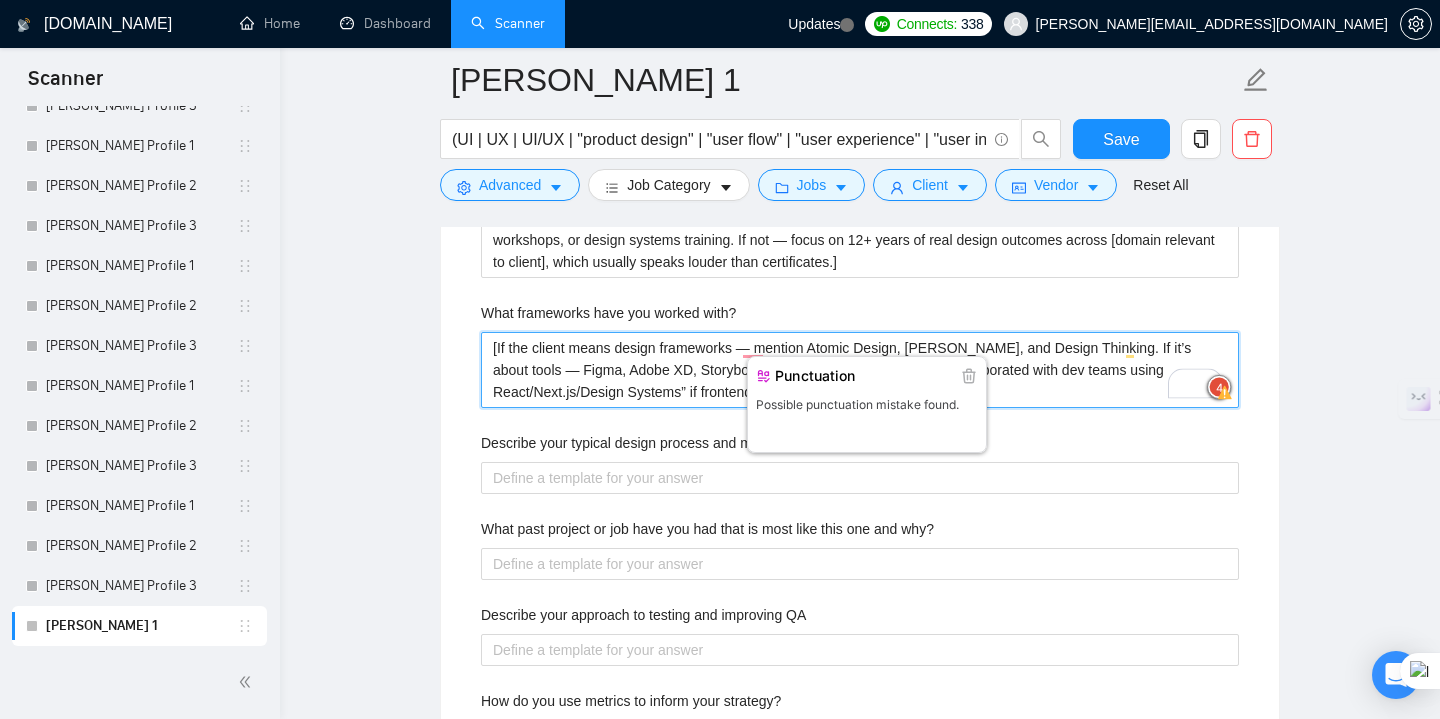 click on "[If the client means design frameworks — mention Atomic Design, Lean UX, and Design Thinking. If it’s about tools — Figma, Adobe XD, Storybook, and Zeroheight. Add “closely collaborated with dev teams using React/Next.js/Design Systems” if frontend integration is critical.]" at bounding box center (860, 370) 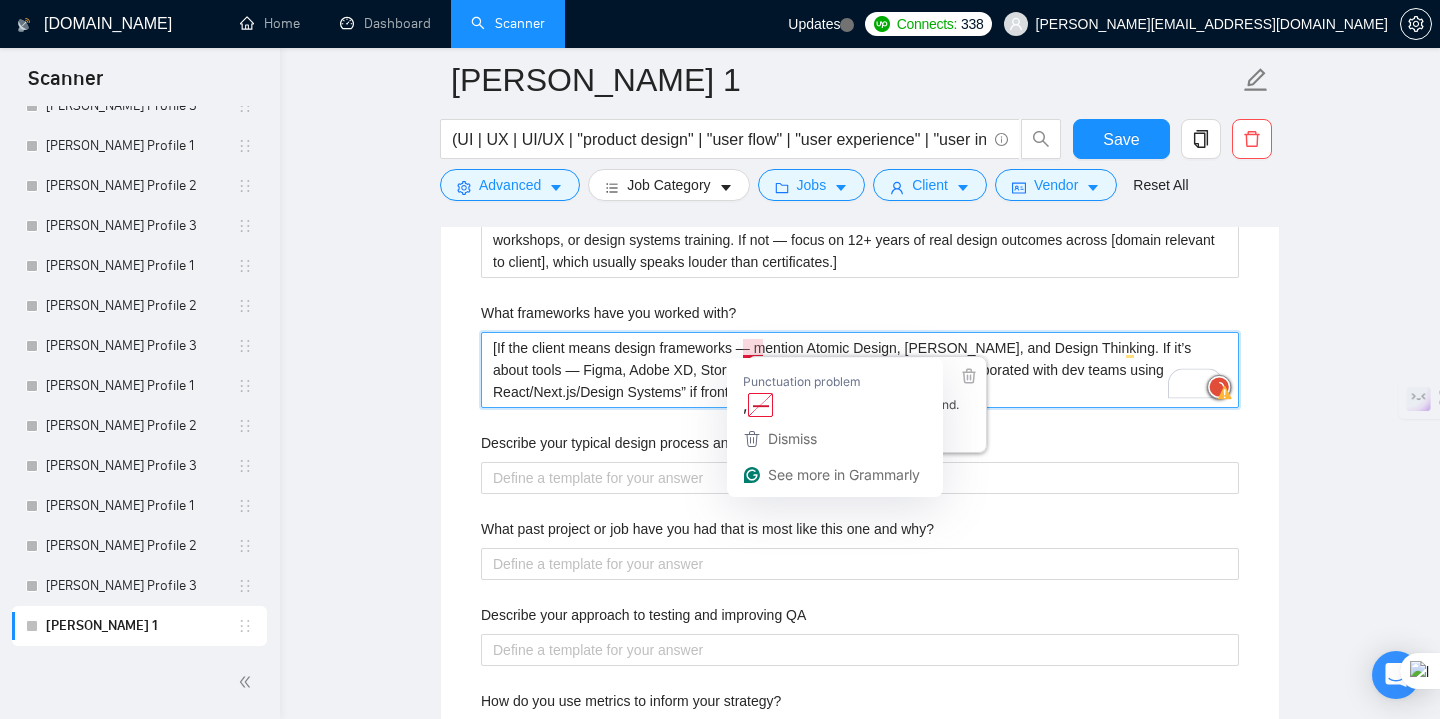 type on "[If the client means design frameworks, — mention Atomic Design, Lean UX, and Design Thinking. If it’s about tools — Figma, Adobe XD, Storybook, and Zeroheight. Add “closely collaborated with dev teams using React/Next.js/Design Systems” if frontend integration is critical.]" 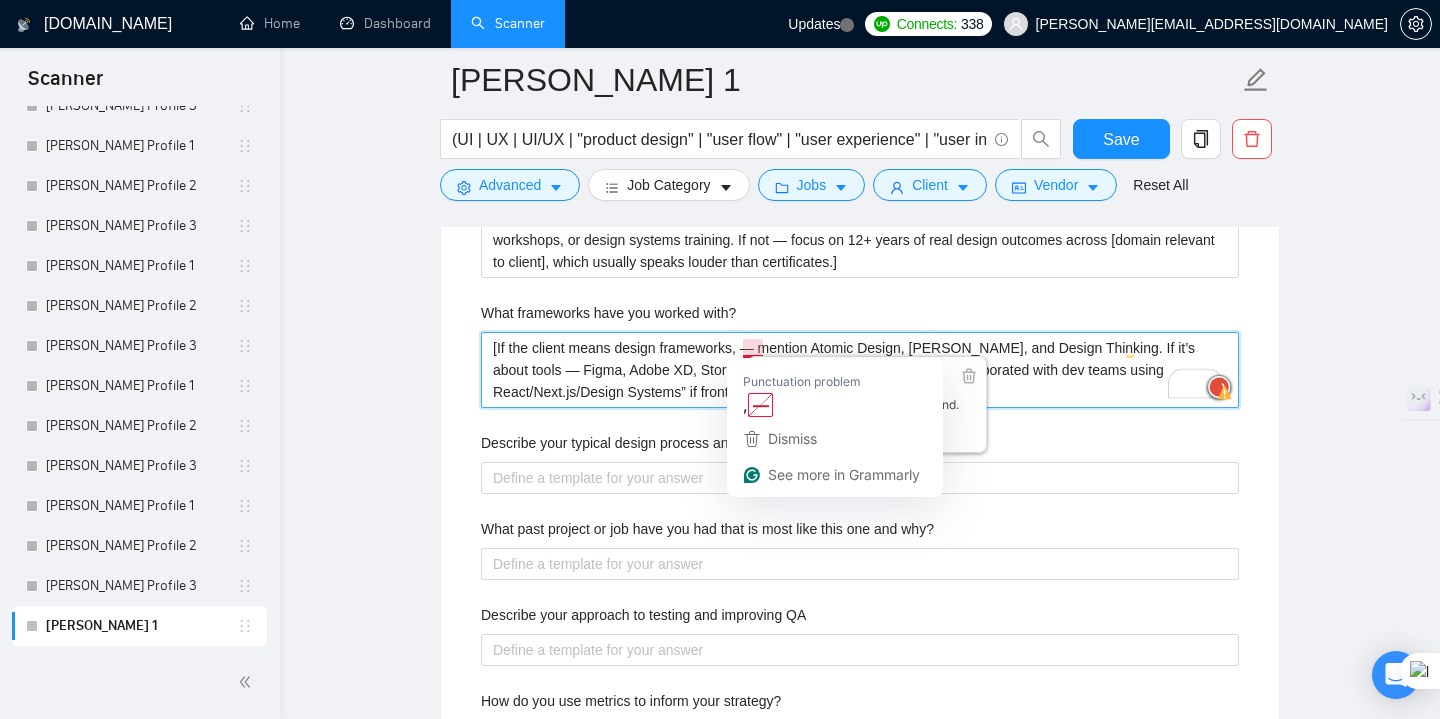 type 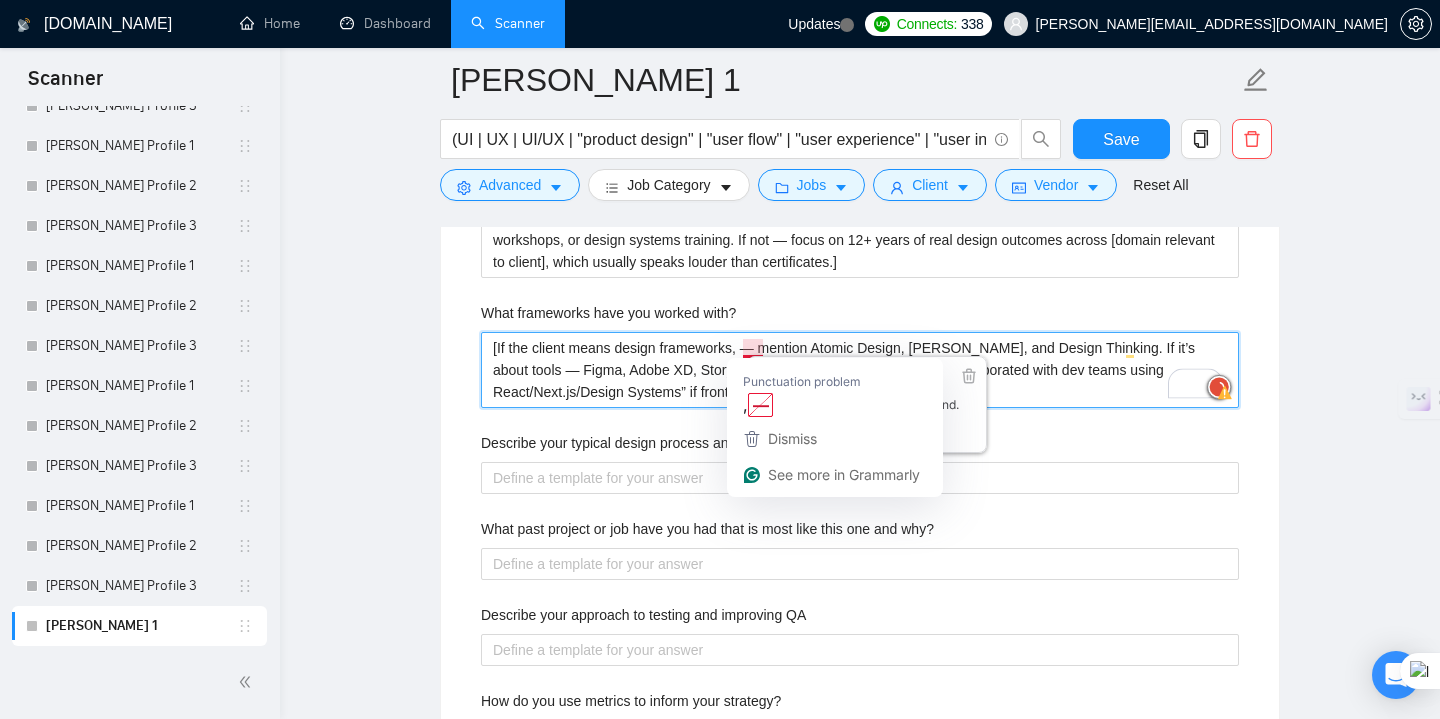 type on "[If the client means design frameworks,  mention Atomic Design, Lean UX, and Design Thinking. If it’s about tools — Figma, Adobe XD, Storybook, and Zeroheight. Add “closely collaborated with dev teams using React/Next.js/Design Systems” if frontend integration is critical.]" 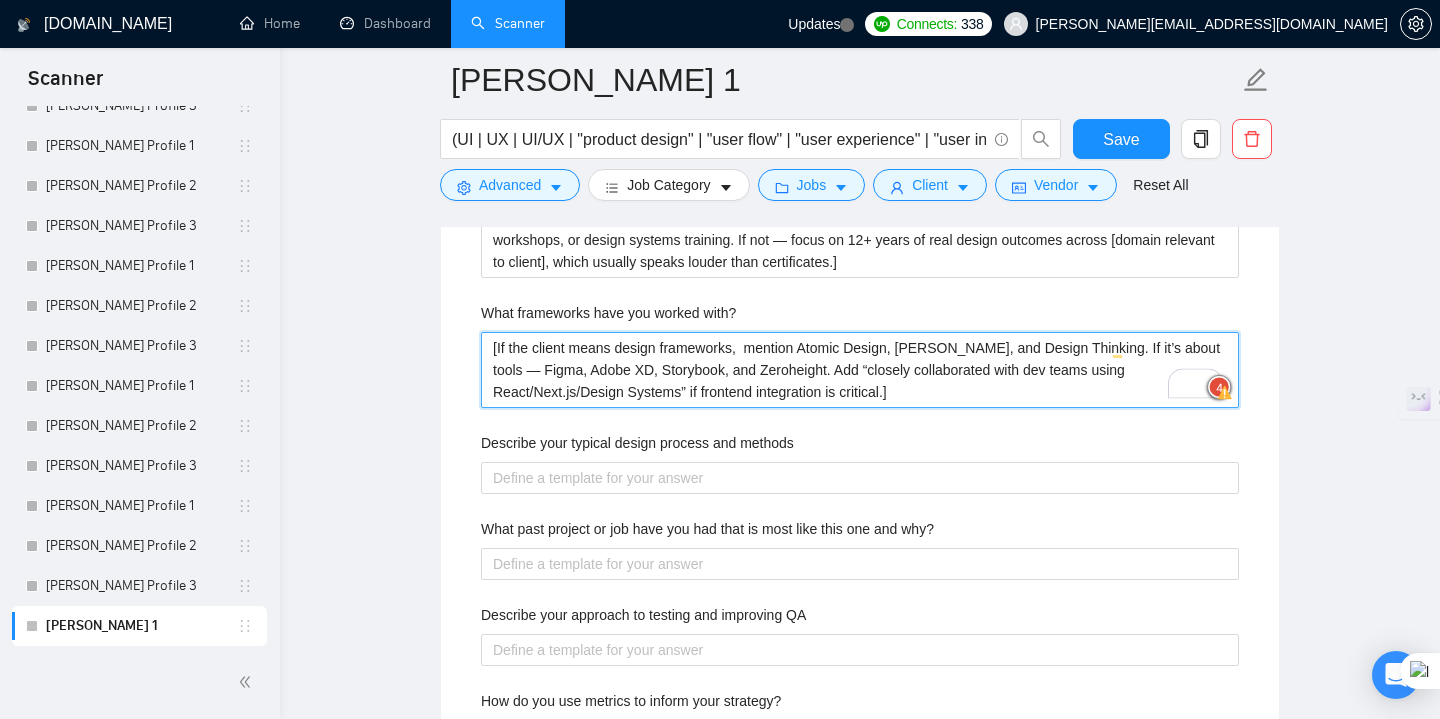 type 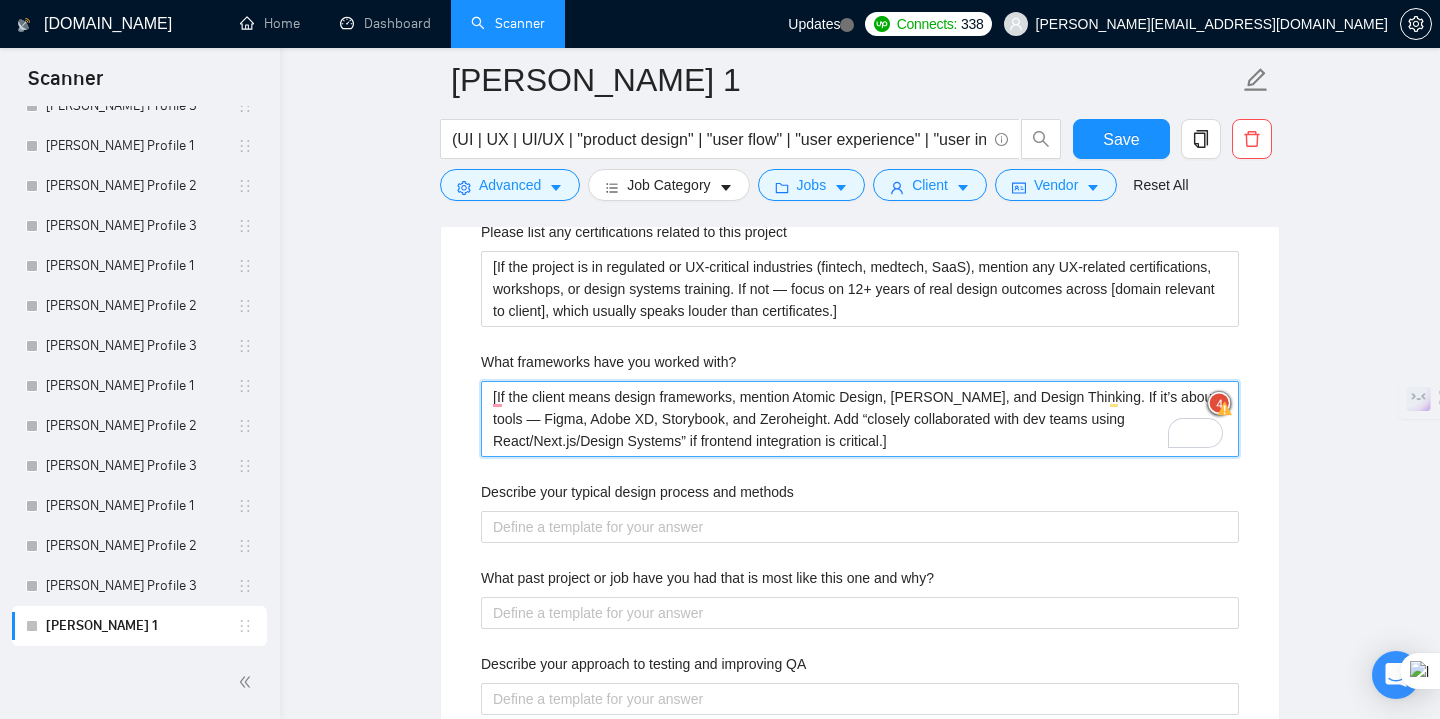 scroll, scrollTop: 3009, scrollLeft: 0, axis: vertical 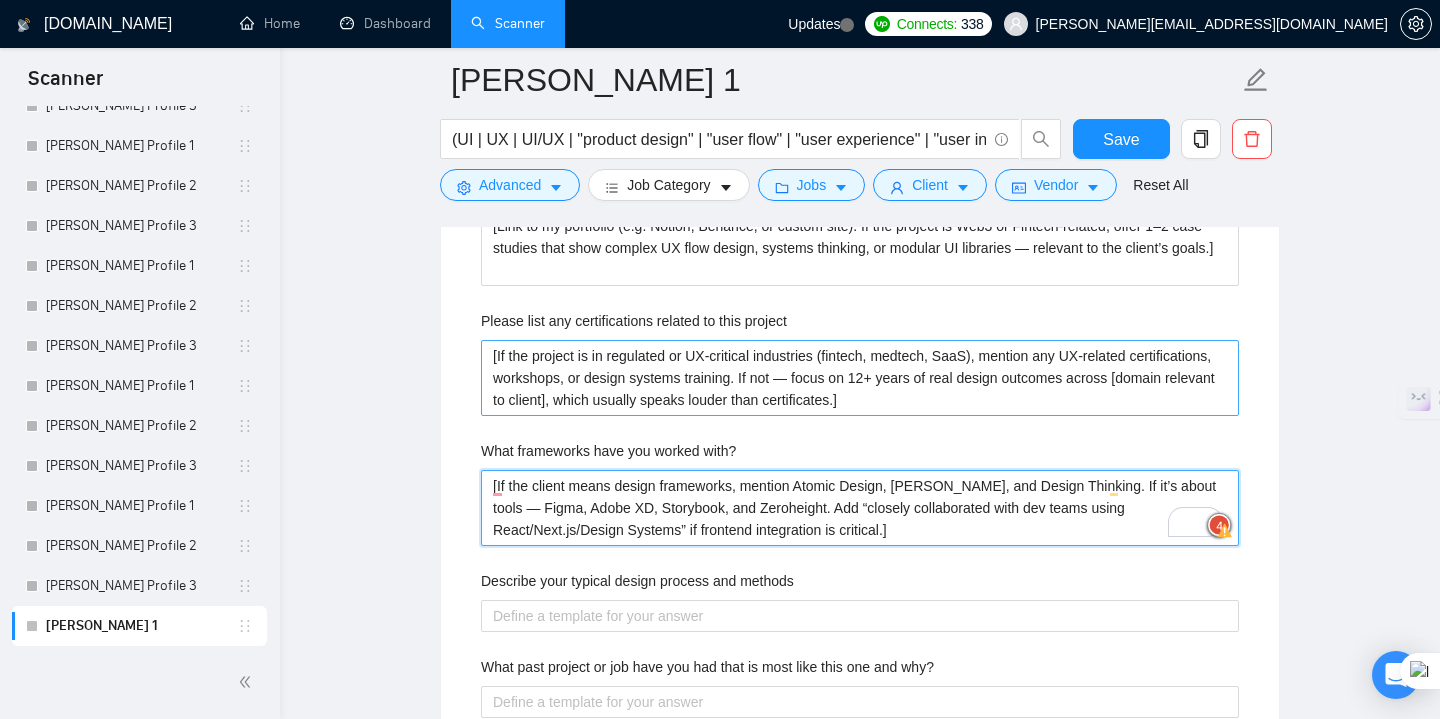 type on "[If the client means design frameworks, mention Atomic Design, [PERSON_NAME], and Design Thinking. If it’s about tools — Figma, Adobe XD, Storybook, and Zeroheight. Add “closely collaborated with dev teams using React/Next.js/Design Systems” if frontend integration is critical.]" 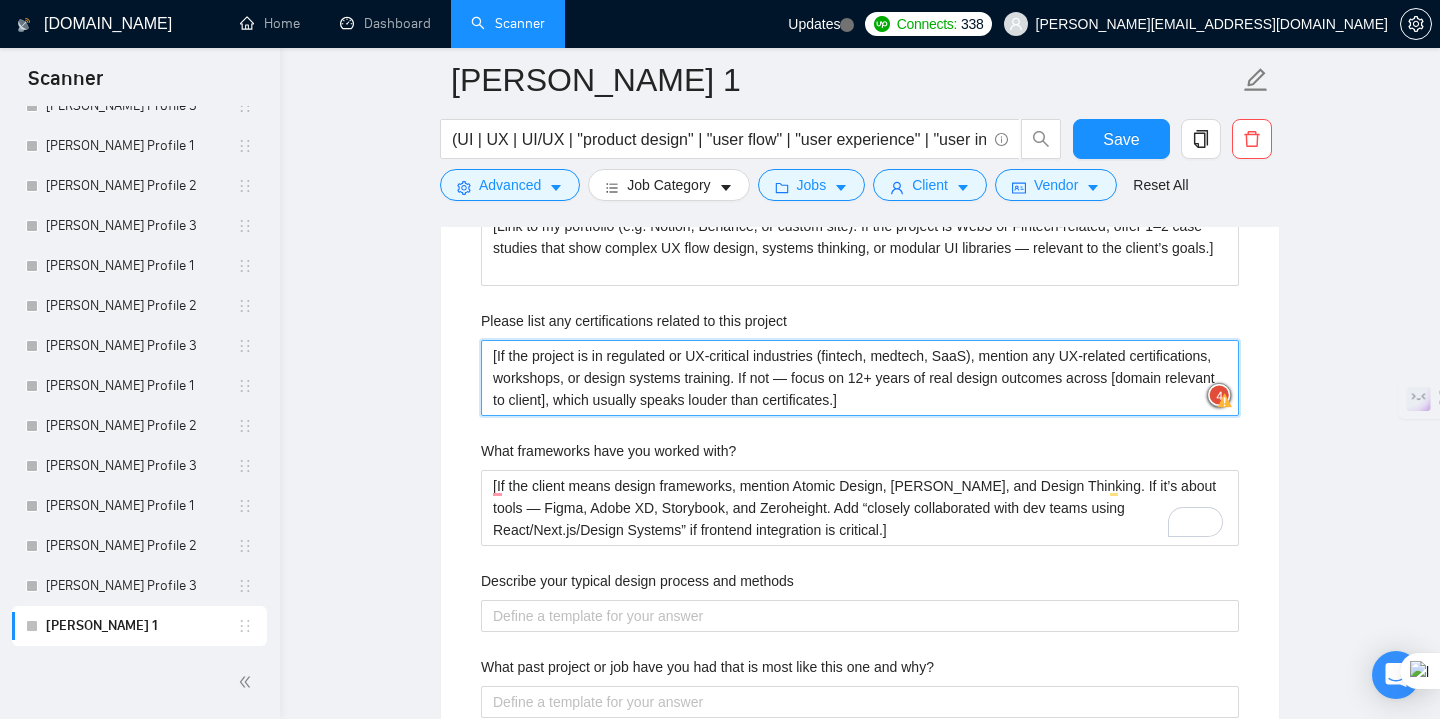 click on "[If the project is in regulated or UX-critical industries (fintech, medtech, SaaS), mention any UX-related certifications, workshops, or design systems training. If not — focus on 12+ years of real design outcomes across [domain relevant to client], which usually speaks louder than certificates.]" at bounding box center (860, 378) 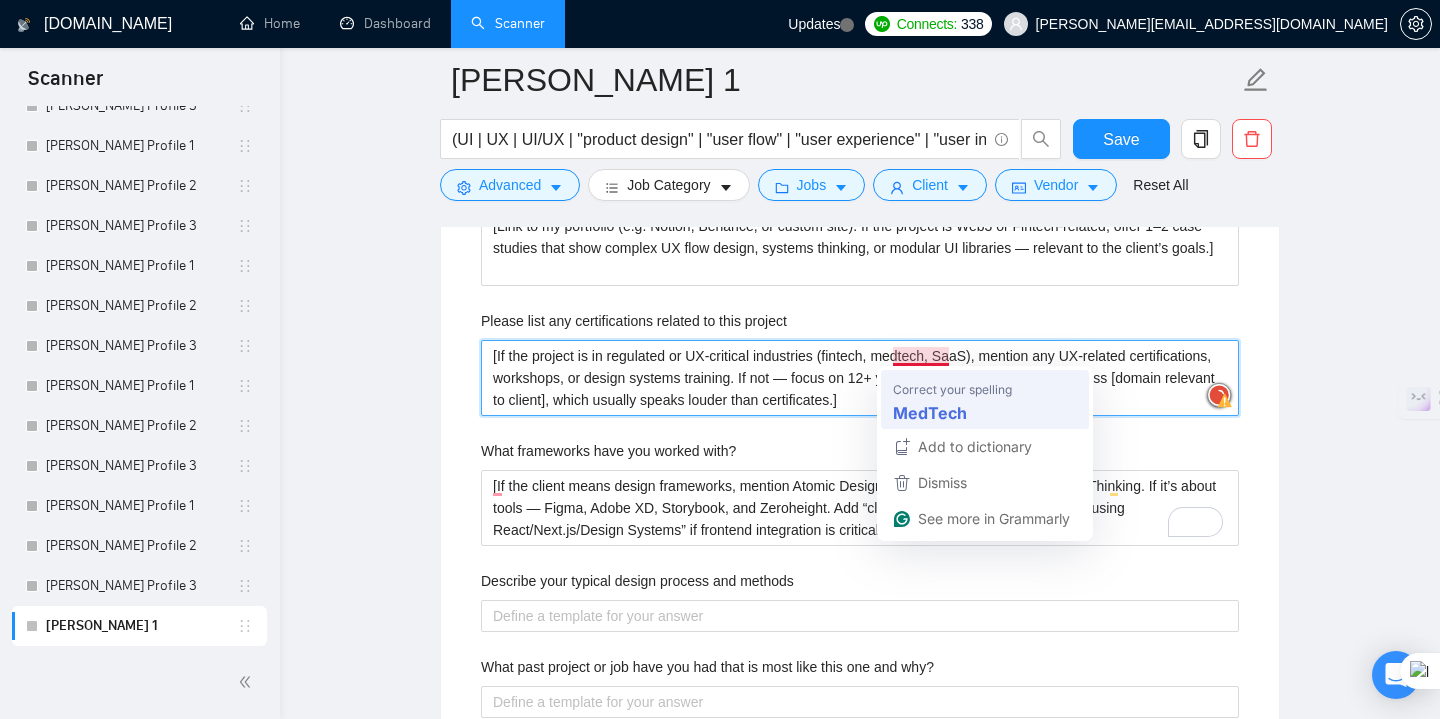 type 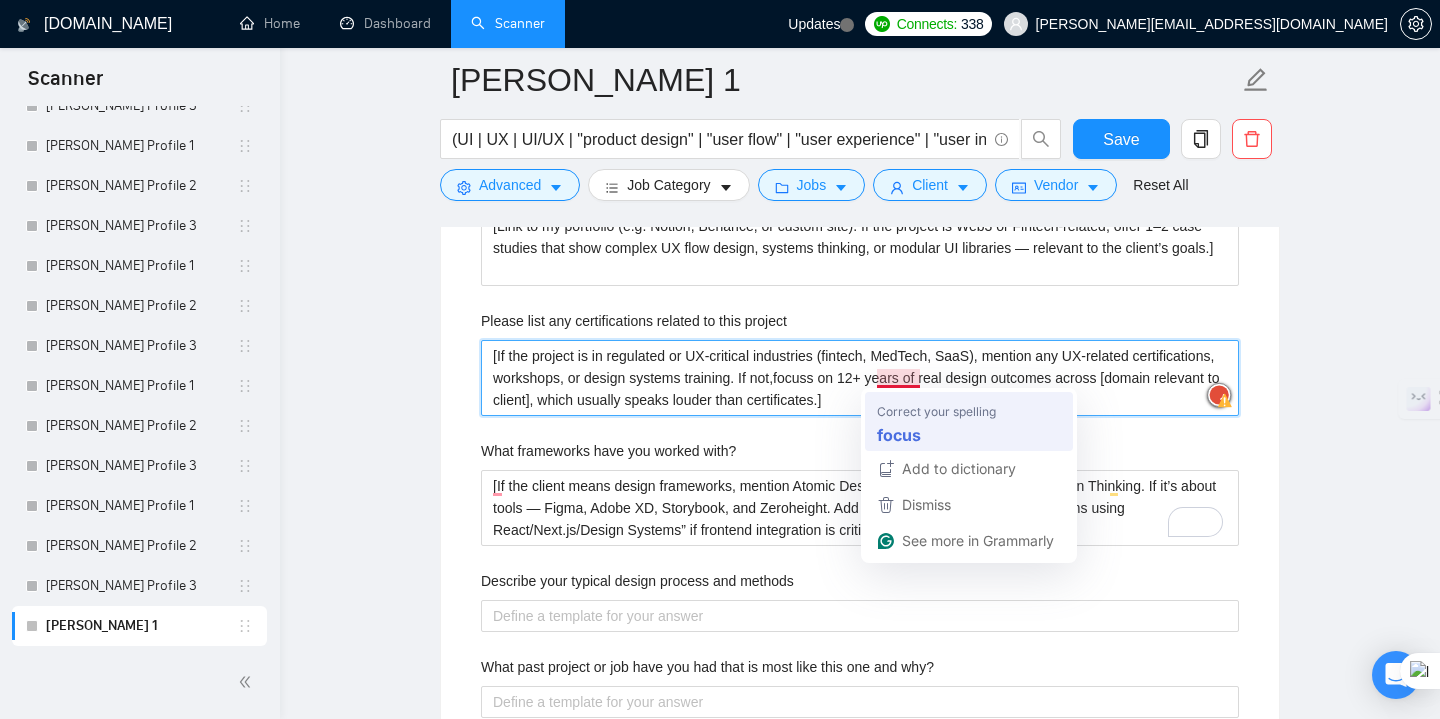 type on "[If the project is in regulated or UX-critical industries (fintech, MedTech, SaaS), mention any UX-related certifications, workshops, or design systems training. If not,focuss on 12+ years of real design outcomes across [domain relevant to client], which usually speaks louder than certificates.]" 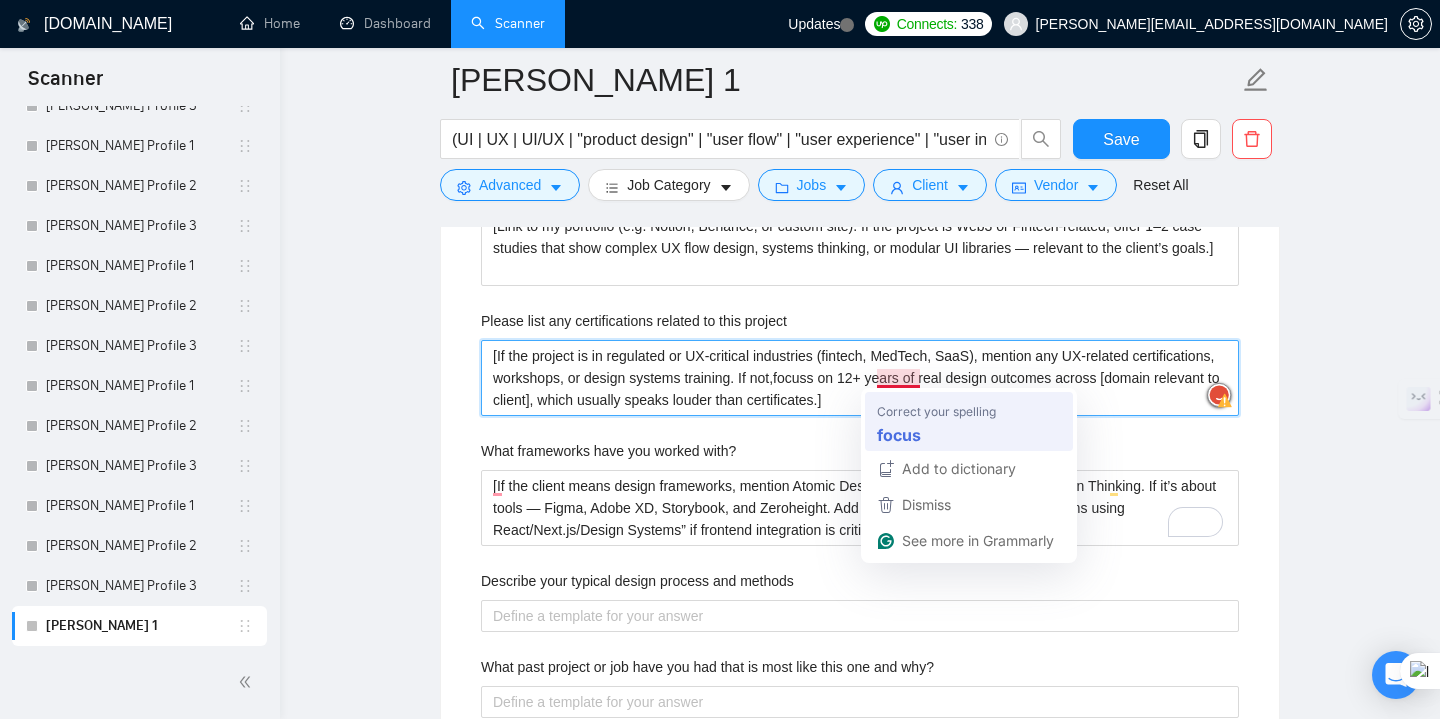 type 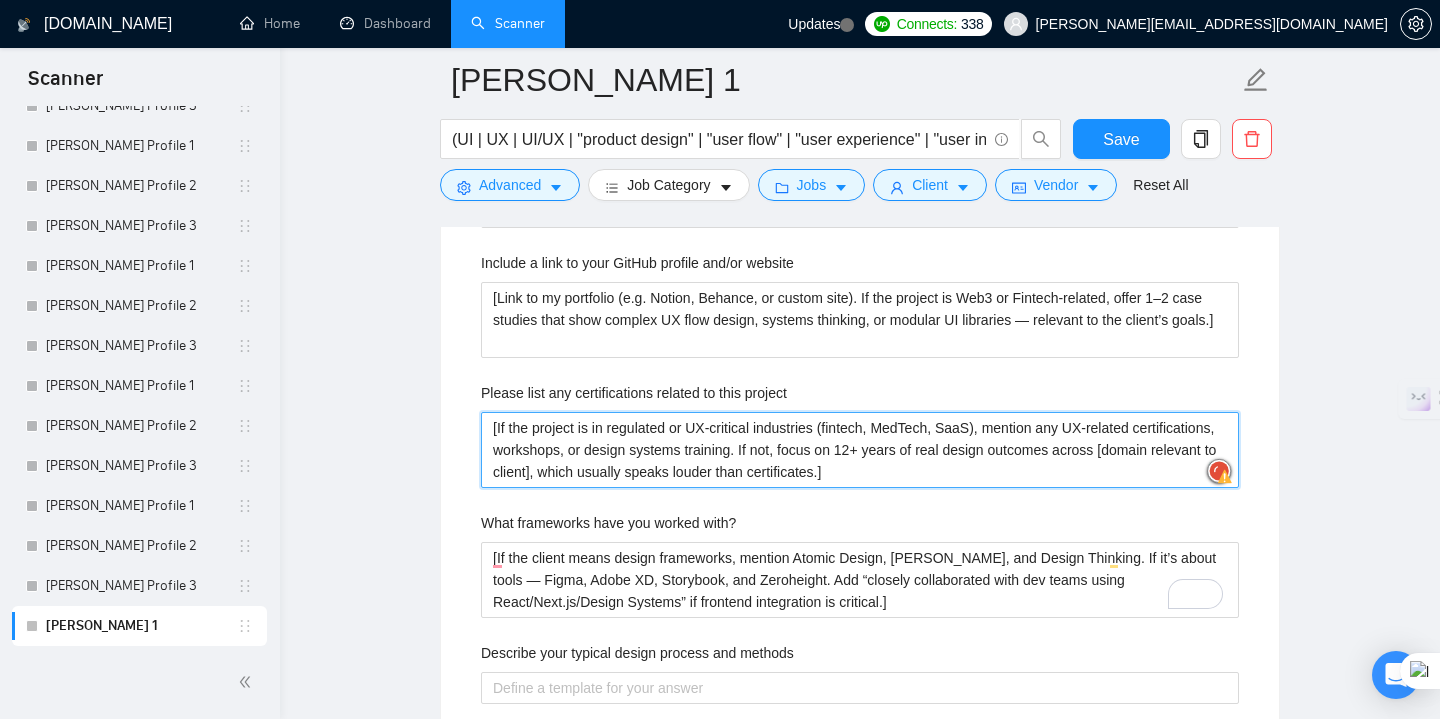 scroll, scrollTop: 2933, scrollLeft: 0, axis: vertical 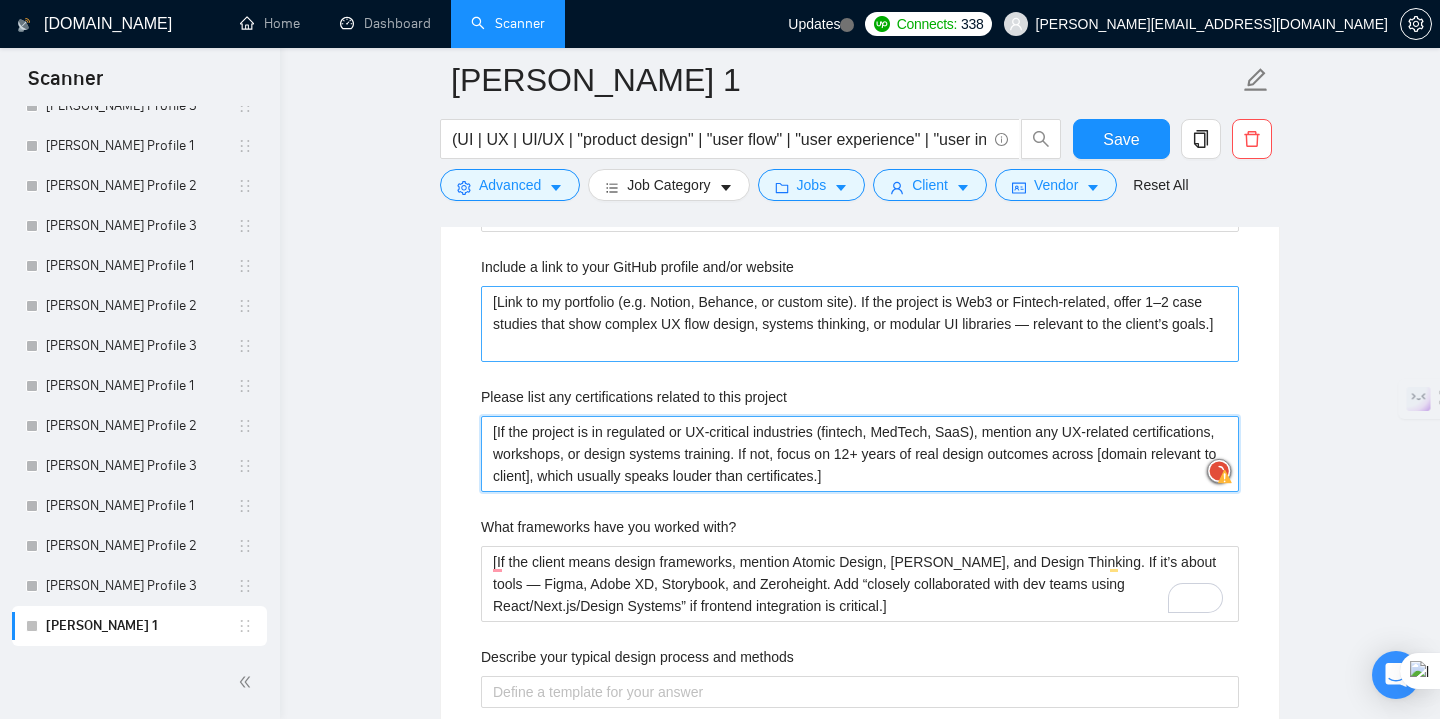 type on "[If the project is in regulated or UX-critical industries (fintech, MedTech, SaaS), mention any UX-related certifications, workshops, or design systems training. If not, focus on 12+ years of real design outcomes across [domain relevant to client], which usually speaks louder than certificates.]" 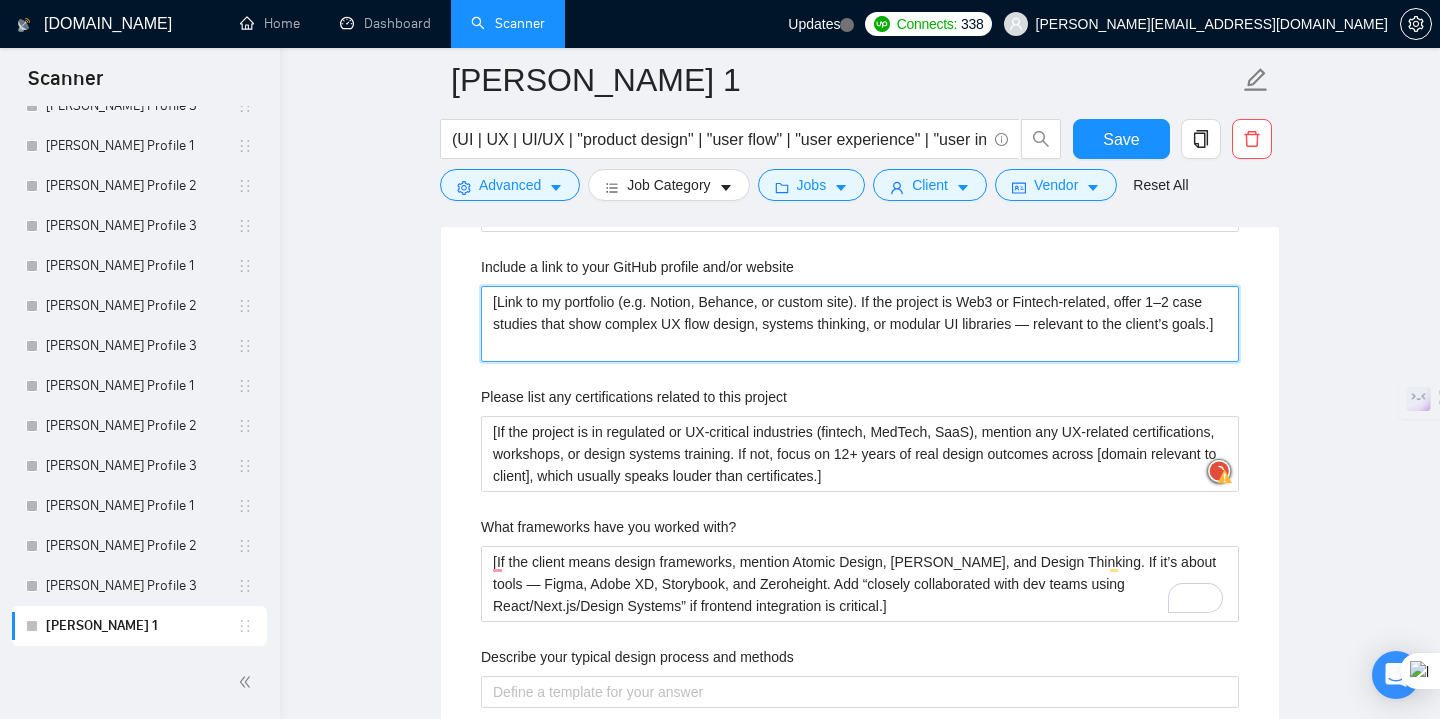 click on "[Link to my portfolio (e.g. Notion, Behance, or custom site). If the project is Web3 or Fintech-related, offer 1–2 case studies that show complex UX flow design, systems thinking, or modular UI libraries — relevant to the client’s goals.]" at bounding box center (860, 324) 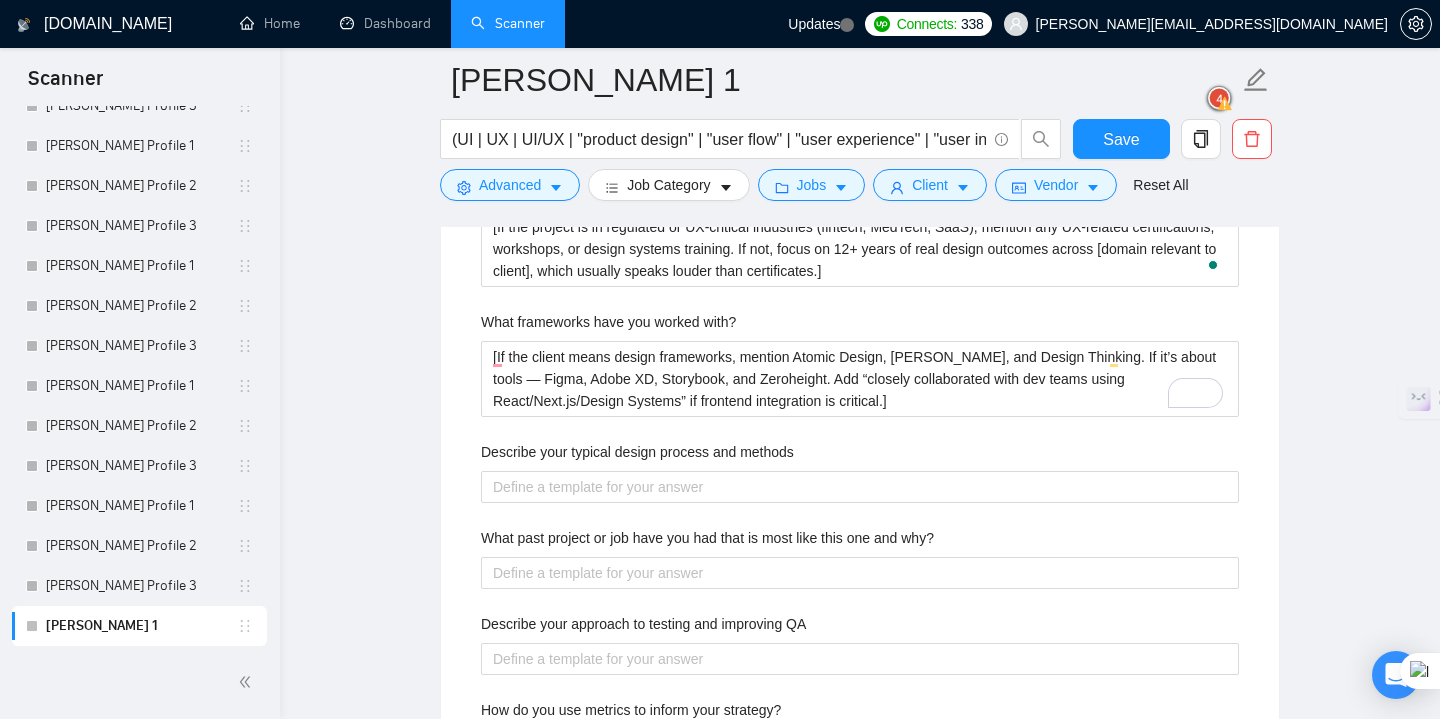 scroll, scrollTop: 3208, scrollLeft: 0, axis: vertical 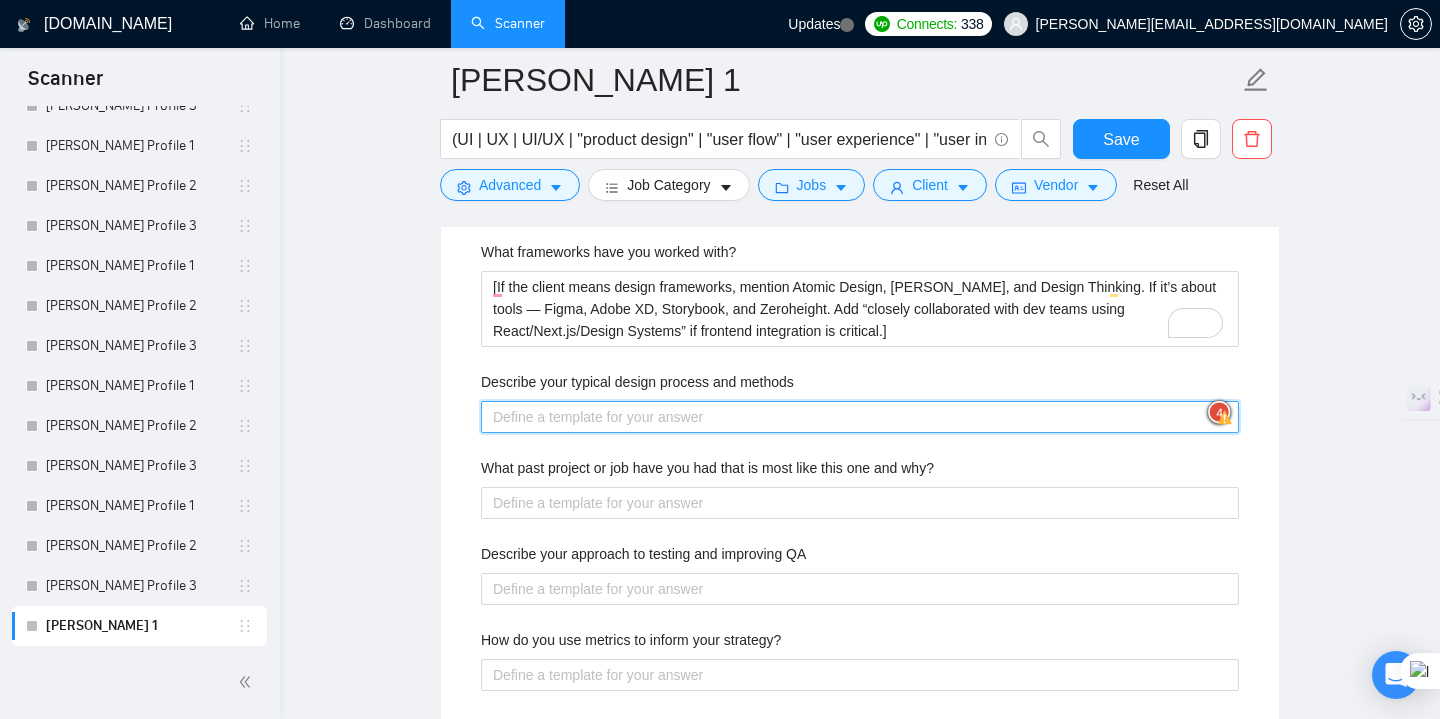 click on "Describe your typical design process and methods" at bounding box center (860, 417) 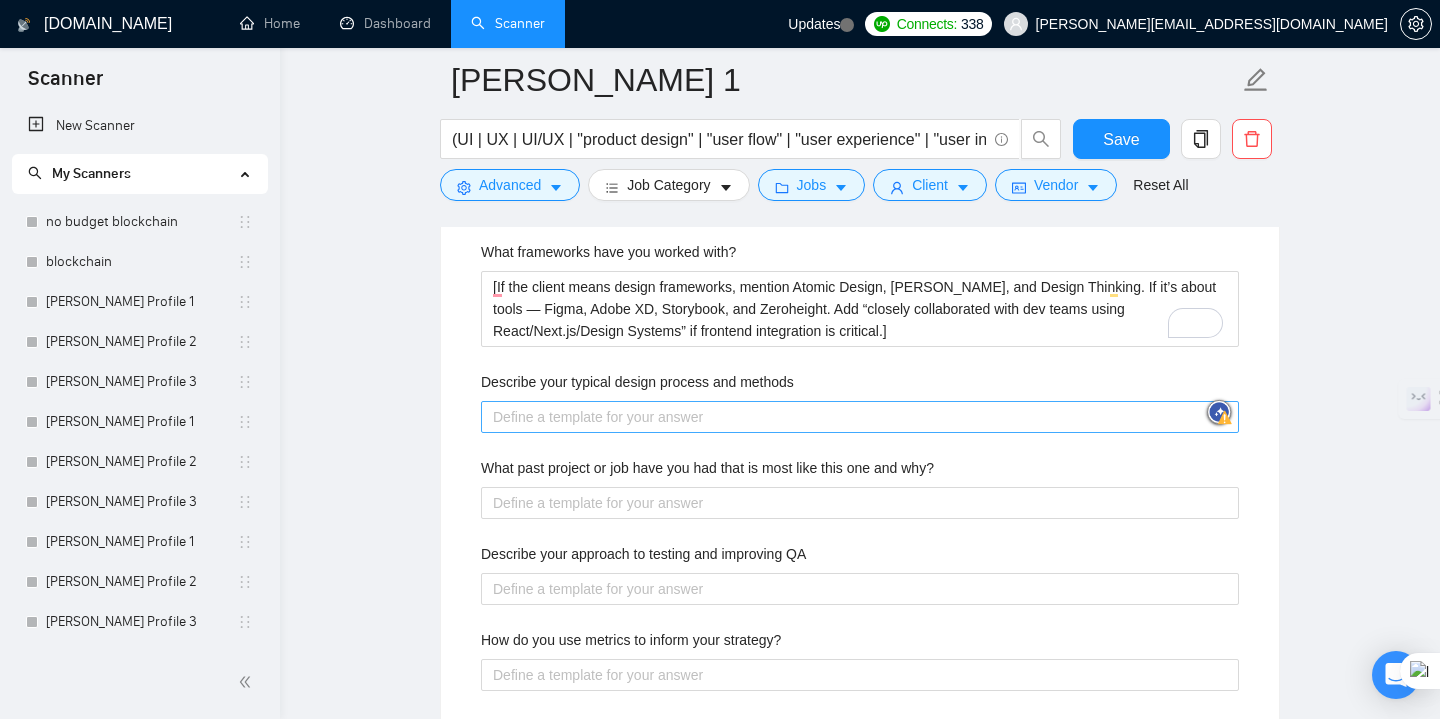 scroll, scrollTop: 3208, scrollLeft: 0, axis: vertical 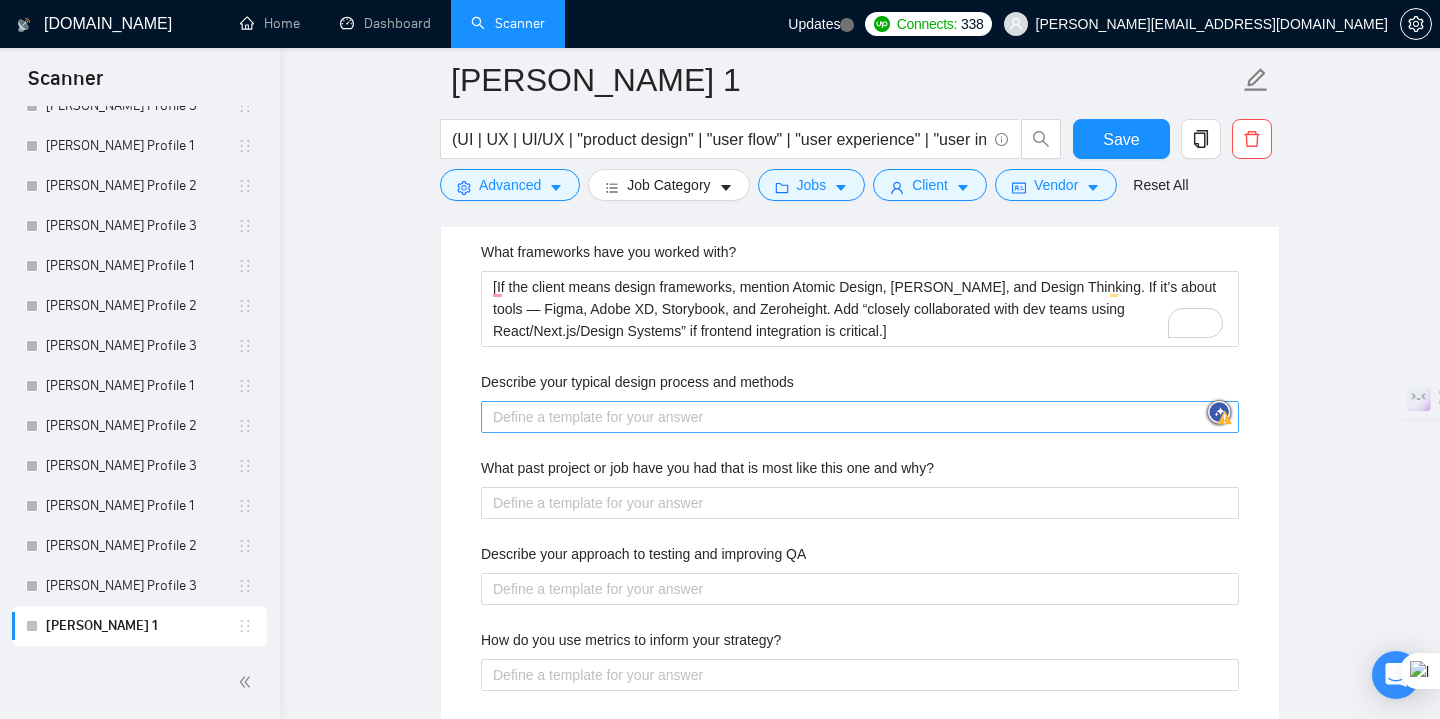 type on "[Describe my approach depending on the project phase: discovery (user interviews, workshops), UX (flows, IA, wireframes), UI (design system, final screens), delivery (handoff, QA support). Emphasize Lean UX mindset — iterate quickly with user or stakeholder feedback, avoid overdesign, and focus on clarity + usability.]" 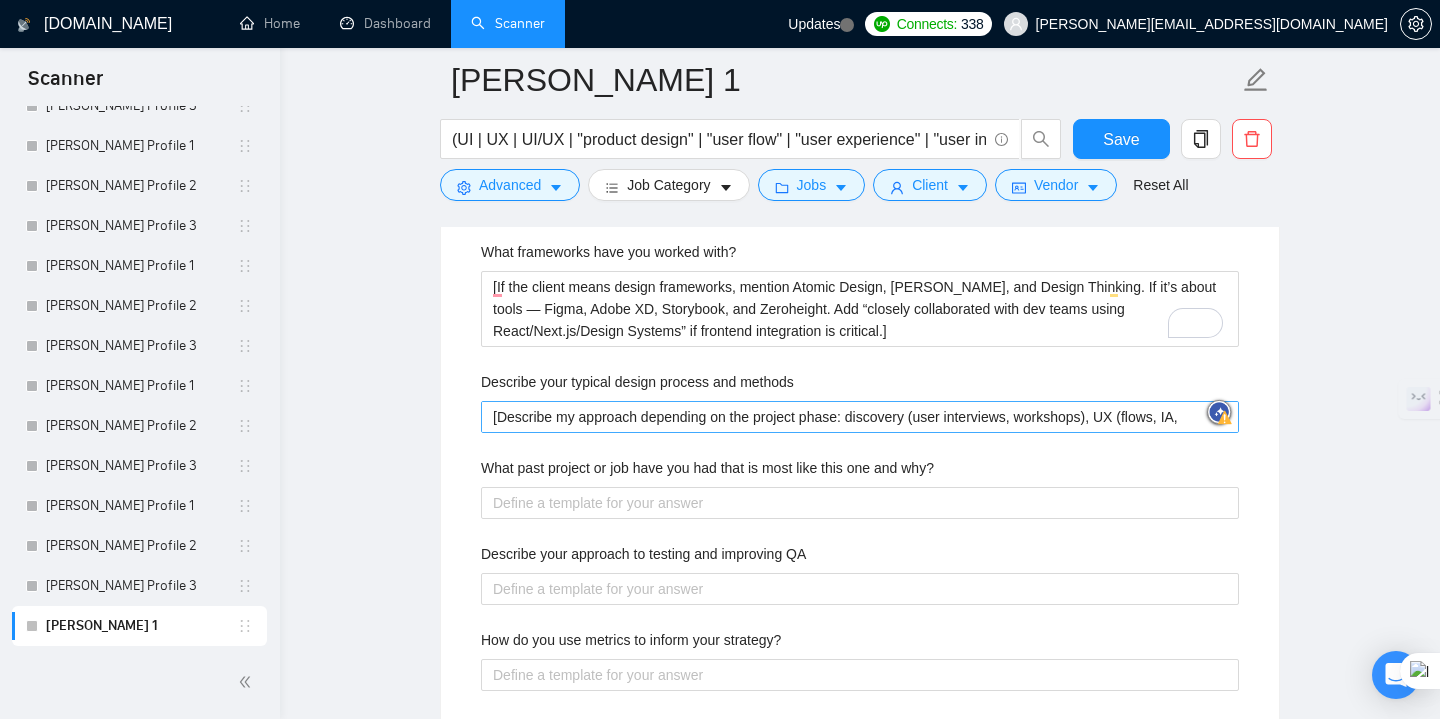 type 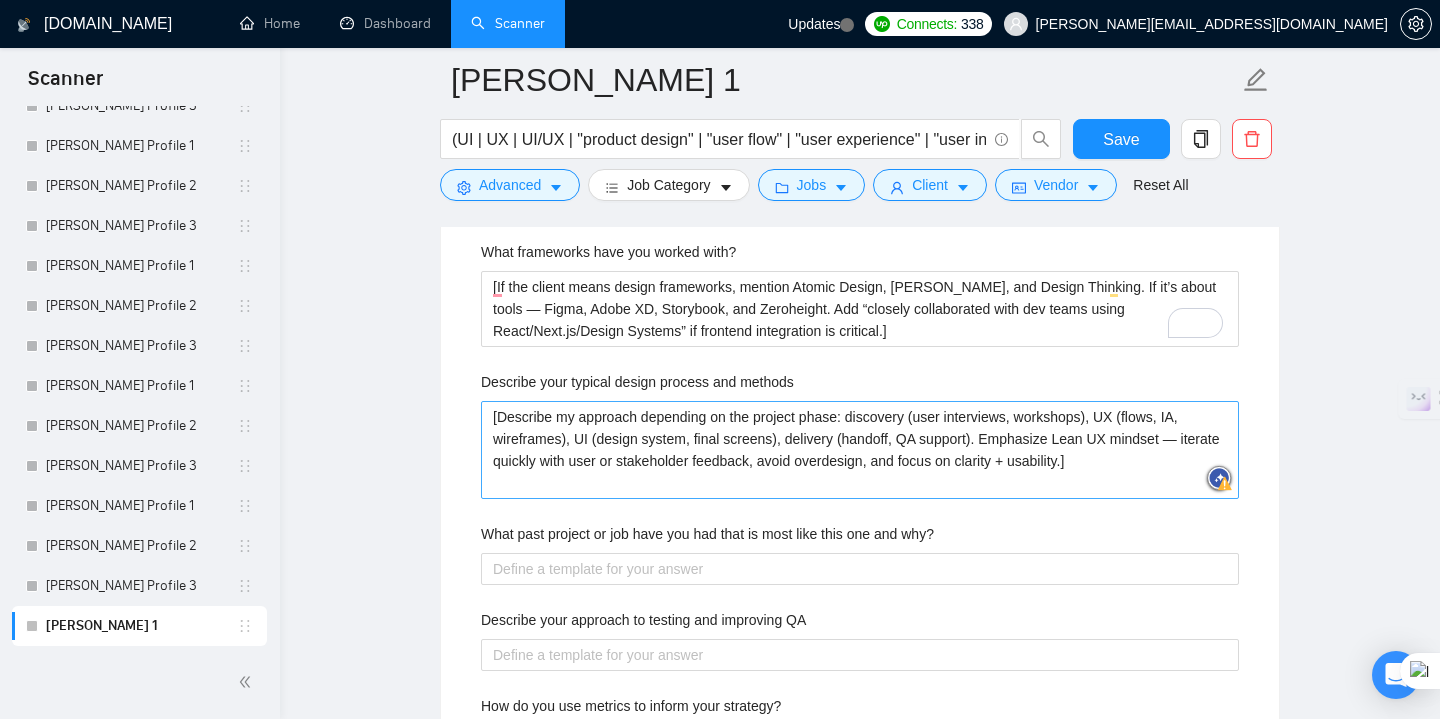 type on "[Describe my approach depending on the project phase: discovery (user interviews, workshops), UX (flows, IA, wireframes), UI (design system, final screens), delivery (handoff, QA support). Emphasize Lean UX mindset — iterate quickly with user or stakeholder feedback, avoid overdesign, and focus on clarity + usability.]" 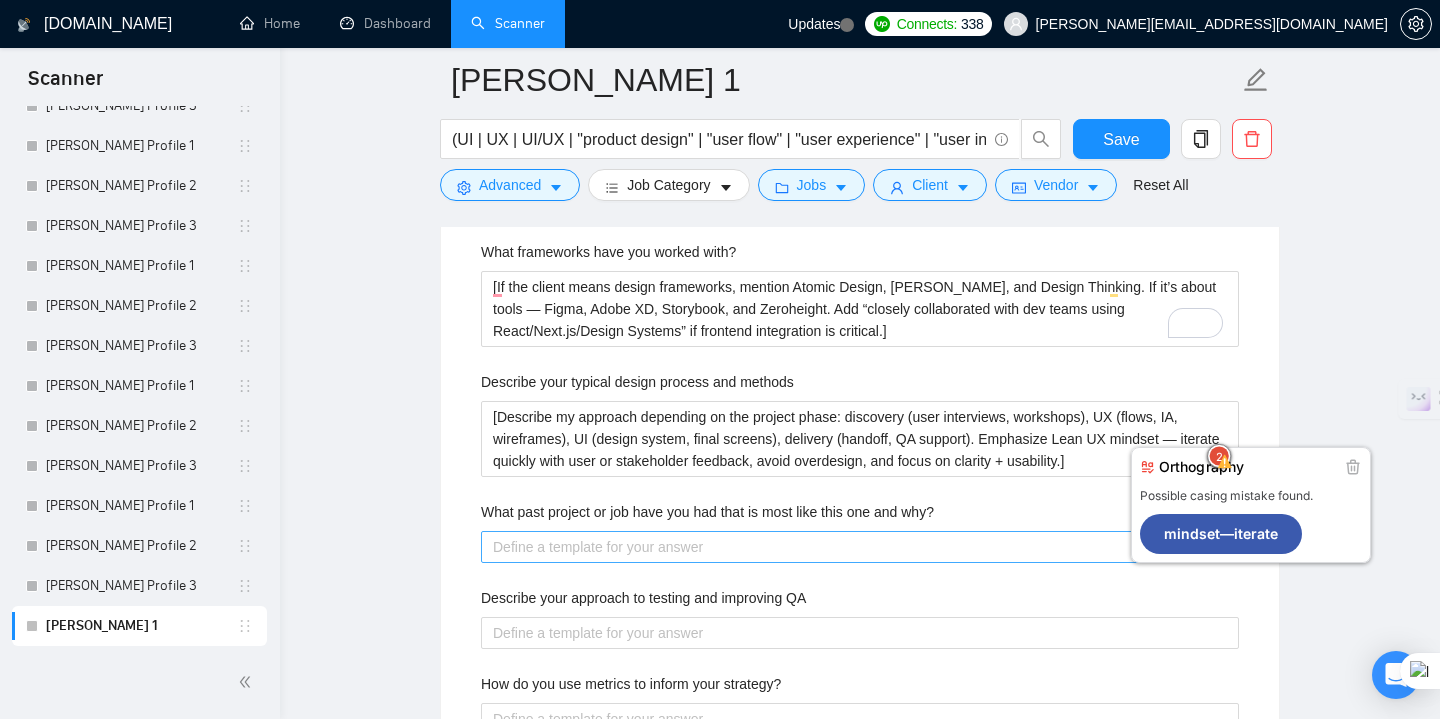 type on "[Describe my approach depending on the project phase: discovery (user interviews, workshops), UX (flows, IA, wireframes), UI (design system, final screens), delivery (handoff, QA support). Emphasize Lean UX mindset — iterate quickly with user or stakeholder feedback, avoid overdesign, and focus on clarity + usability.]" 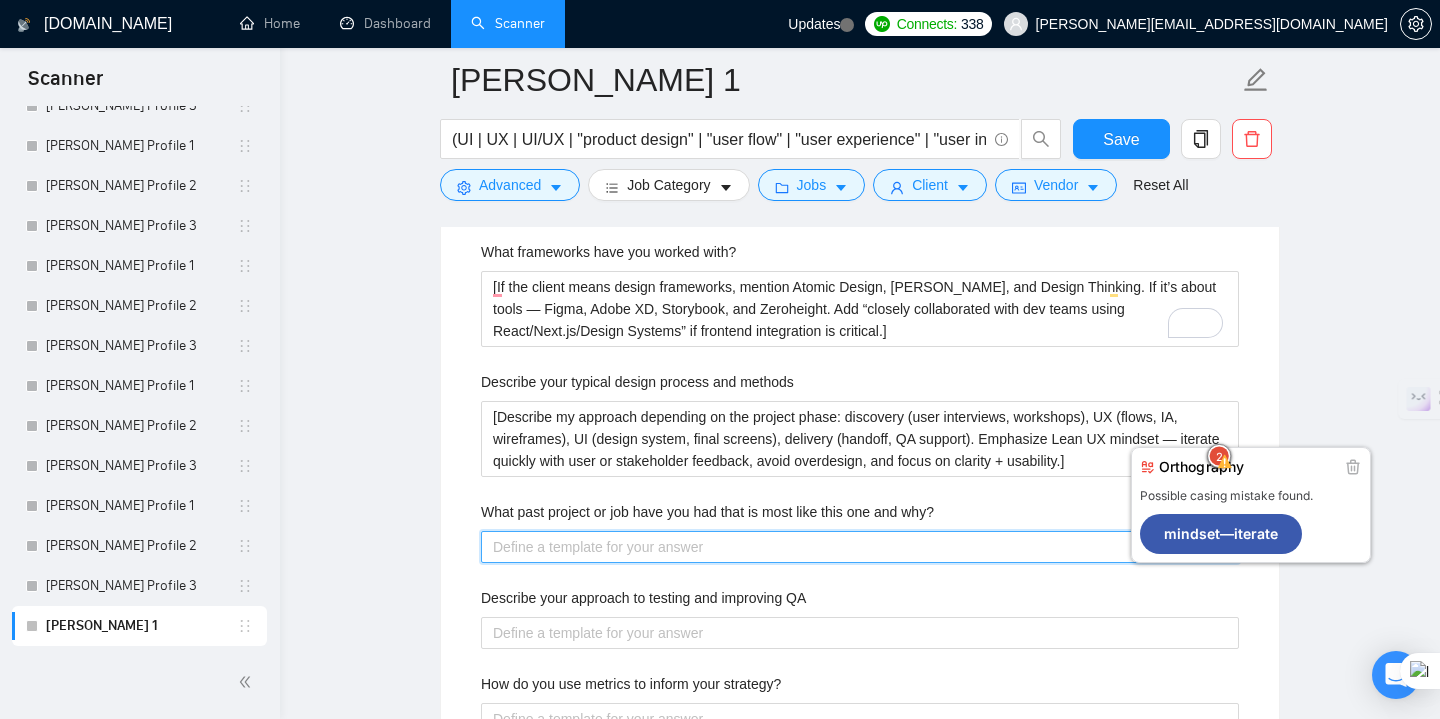 click on "What past project or job have you had that is most like this one and why?" at bounding box center [860, 547] 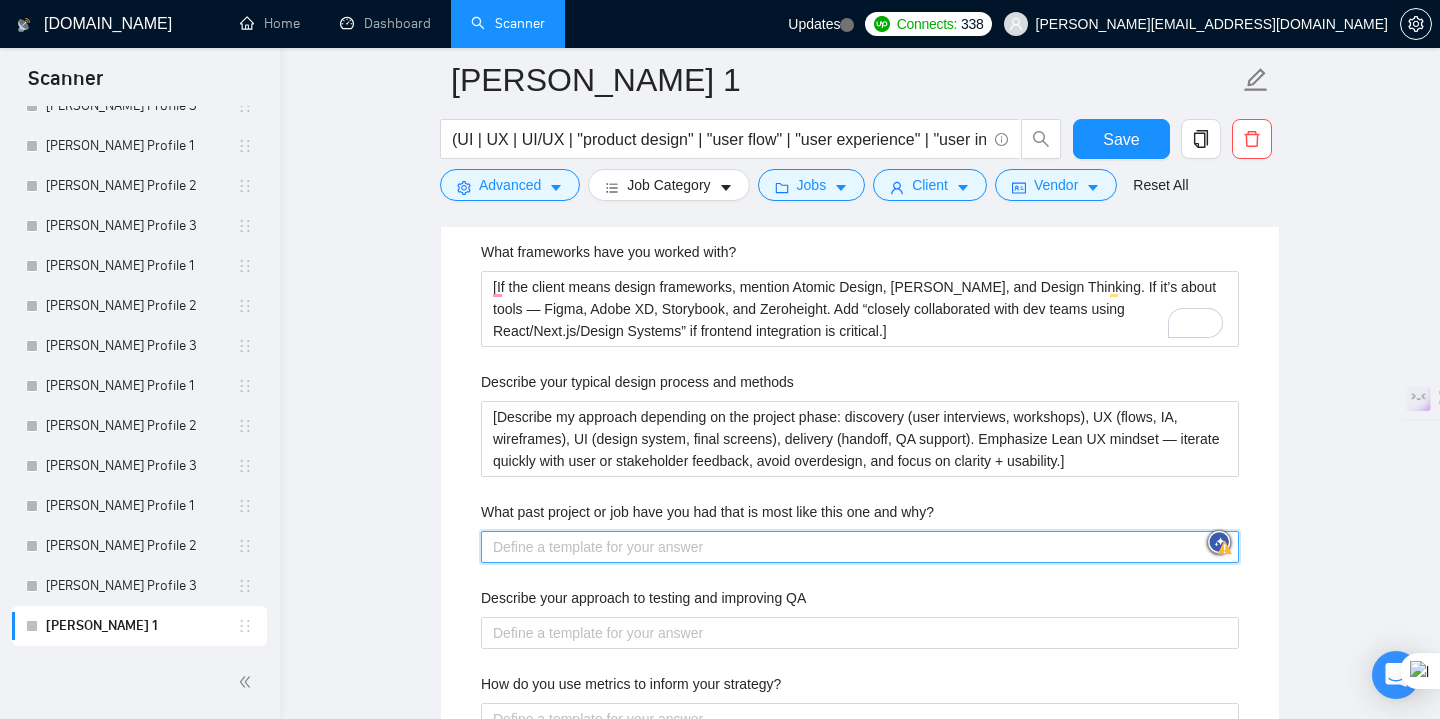 click on "What past project or job have you had that is most like this one and why?" at bounding box center [860, 547] 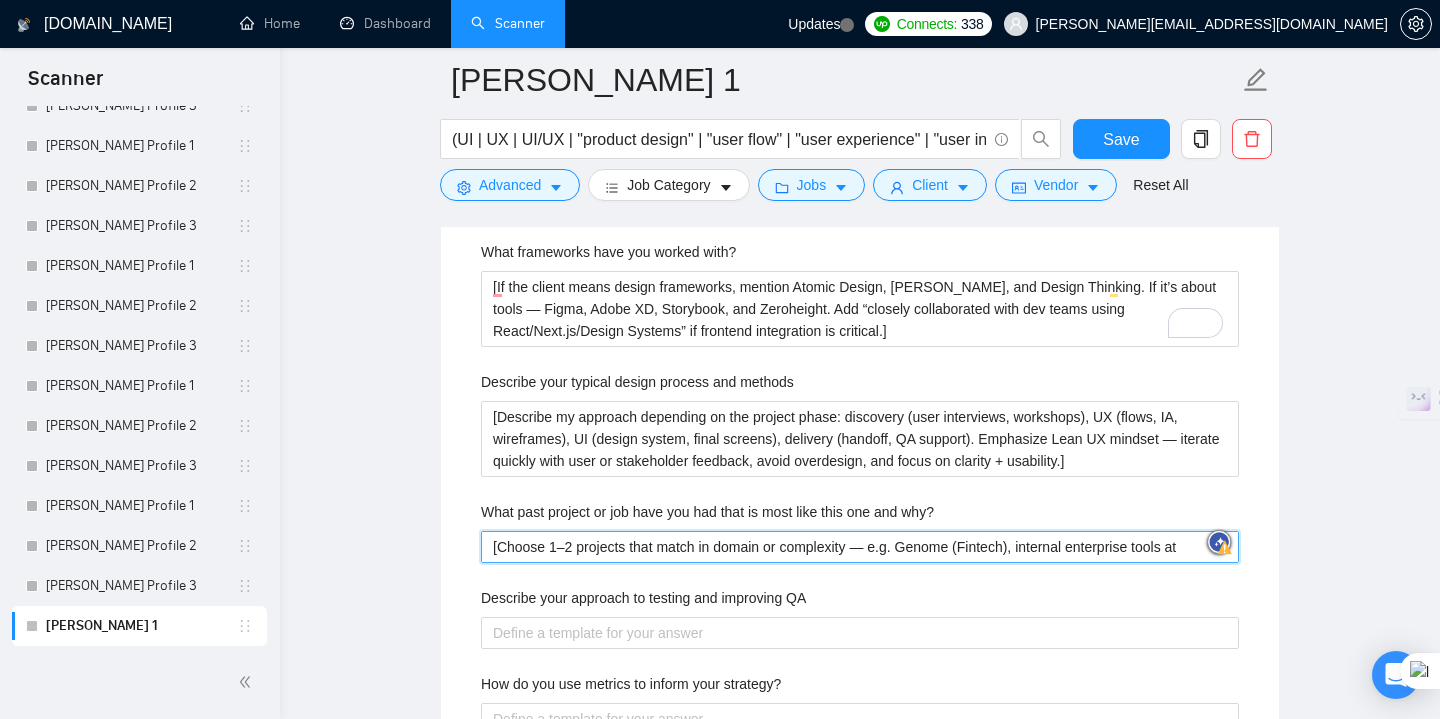 type 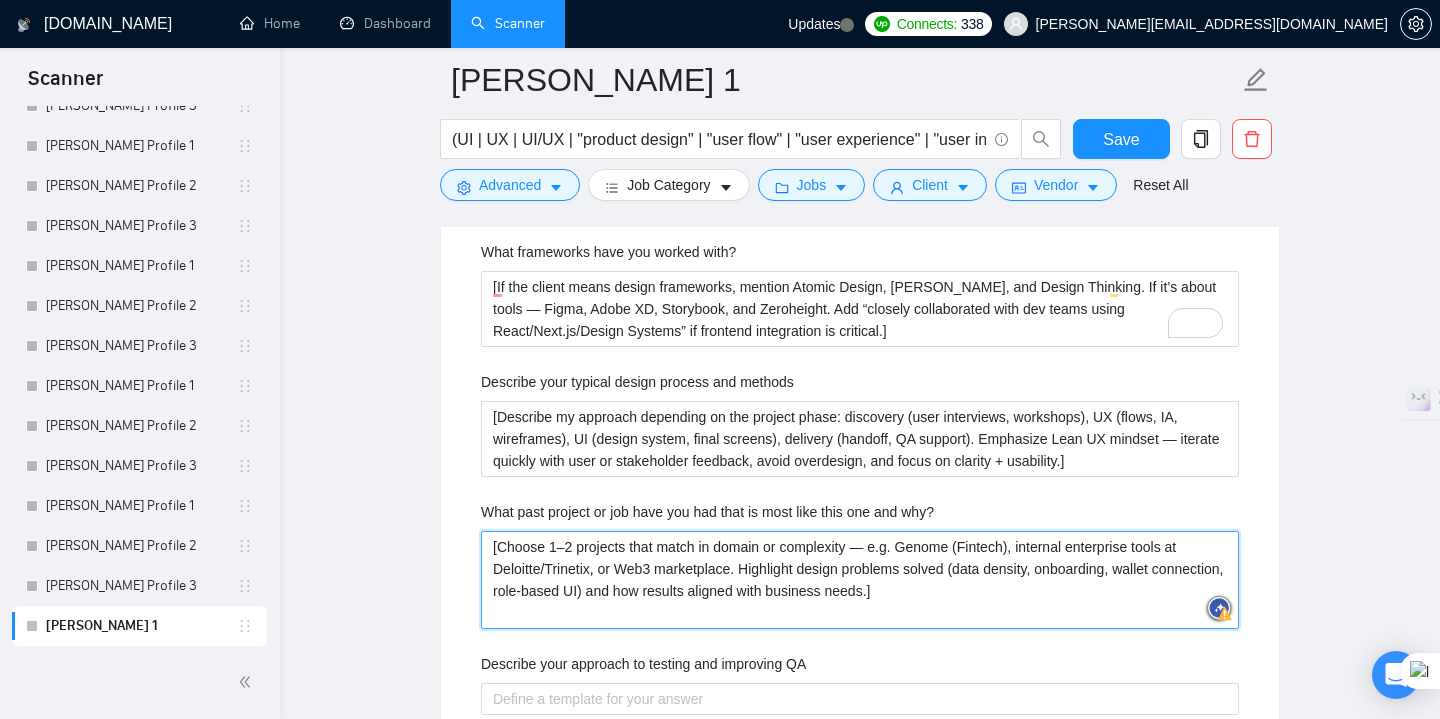 type on "[Choose 1–2 projects that match in domain or complexity — e.g. Genome (Fintech), internal enterprise tools at Deloitte/Trinetix, or Web3 marketplace. Highlight design problems solved (data density, onboarding, wallet connection, role-based UI) and how results aligned with business needs.]" 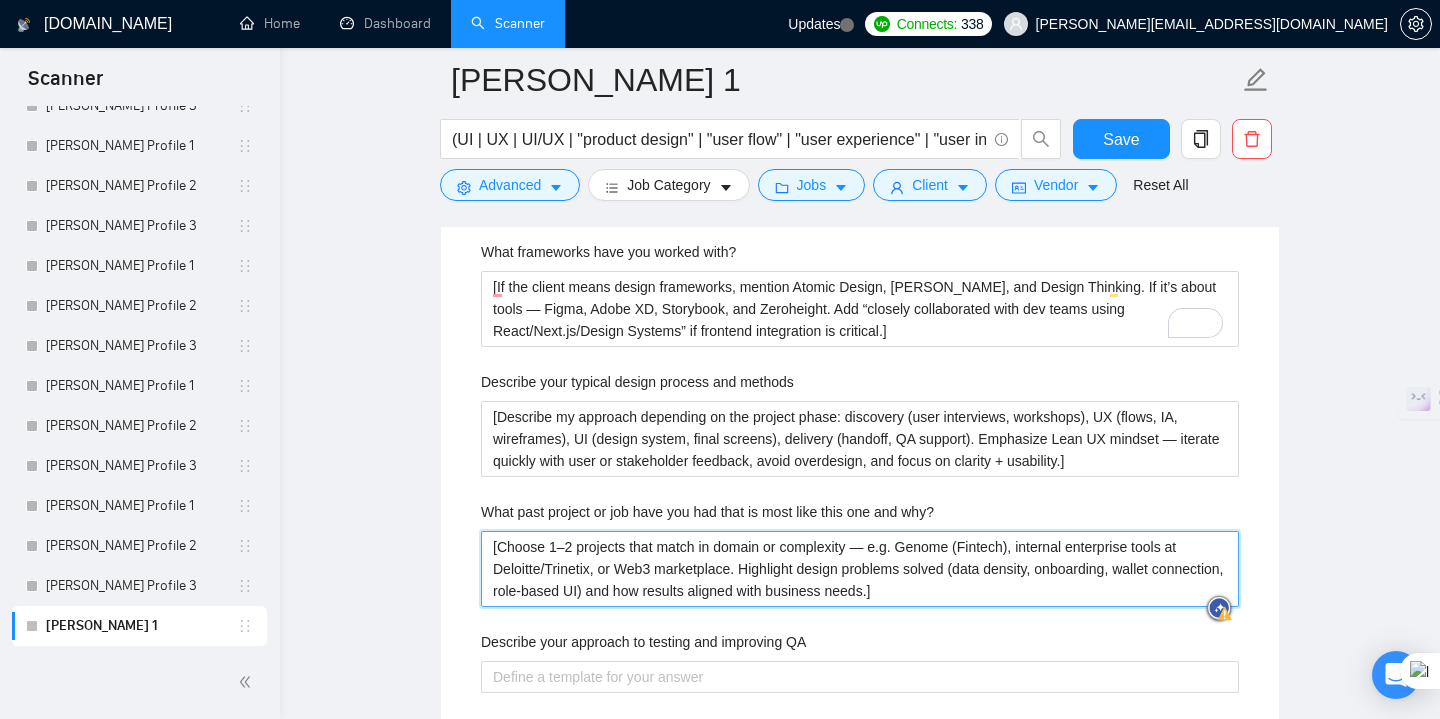 type 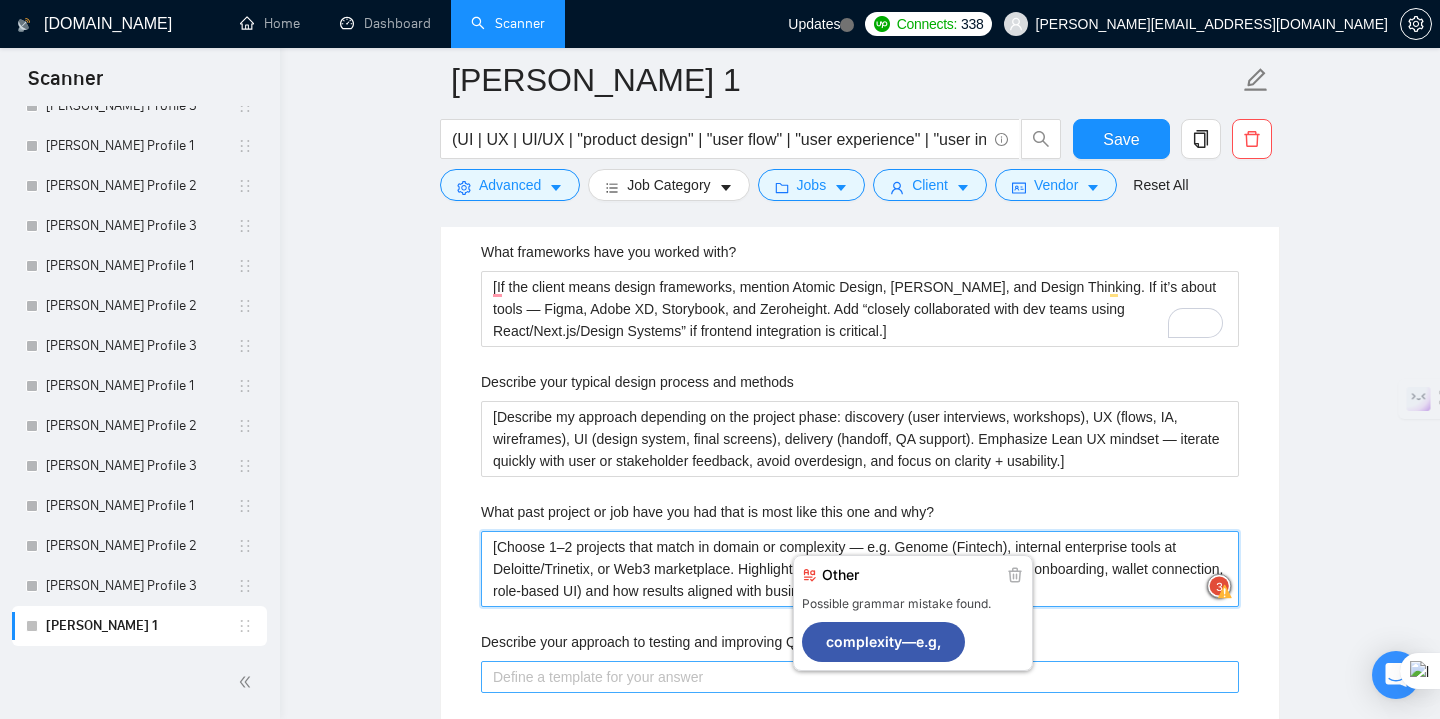 type on "[Choose 1–2 projects that match in domain or complexity — e.g. Genome (Fintech), internal enterprise tools at Deloitte/Trinetix, or Web3 marketplace. Highlight design problems solved (data density, onboarding, wallet connection, role-based UI) and how results aligned with business needs.]" 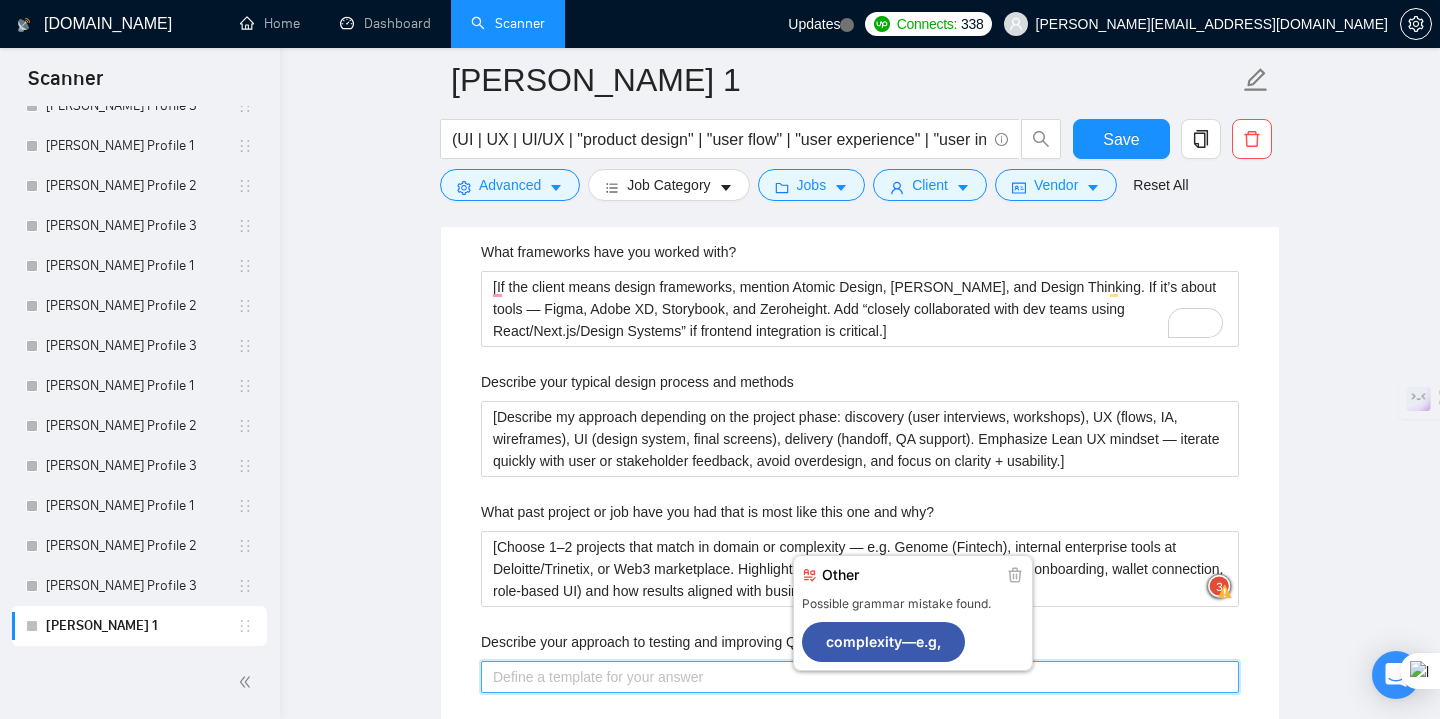 click on "Describe your approach to testing and improving QA" at bounding box center [860, 677] 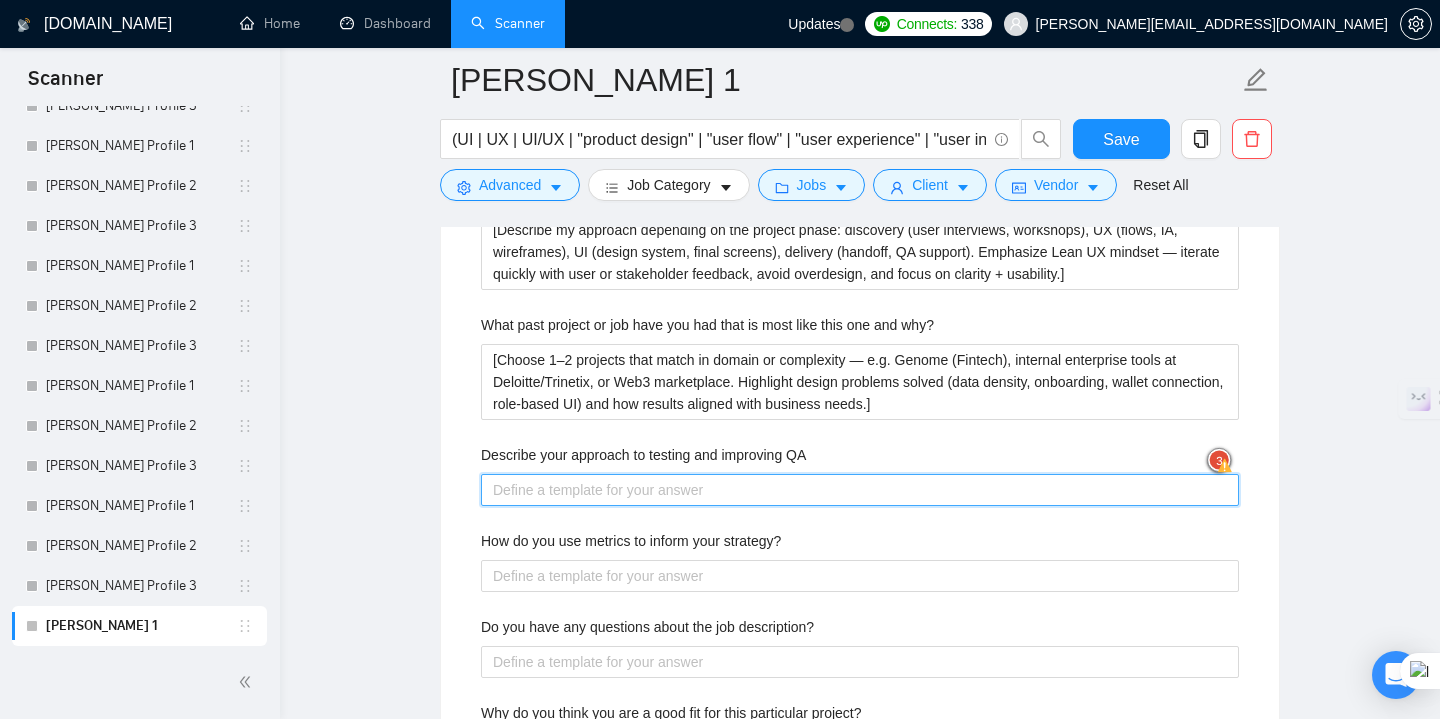 scroll, scrollTop: 3440, scrollLeft: 0, axis: vertical 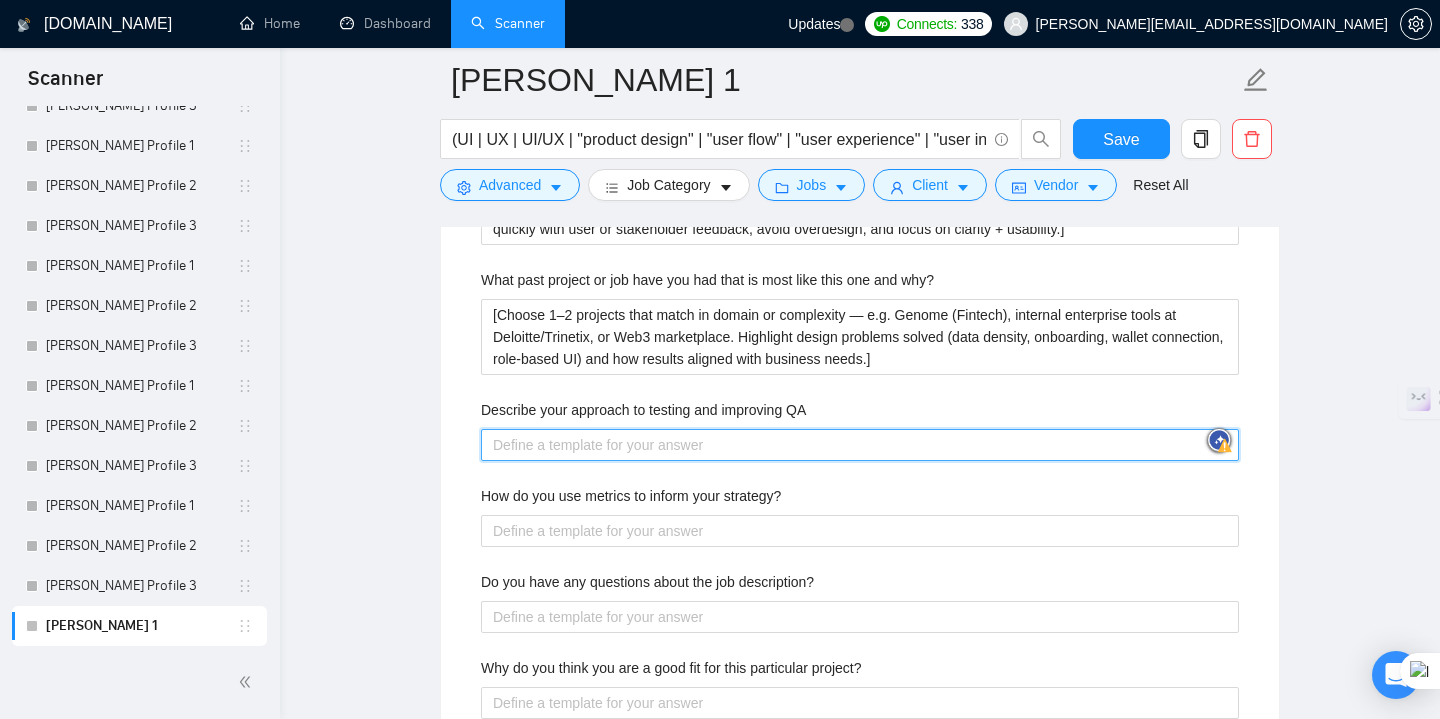 paste on "[As a designer, describe how I support quality: Figma file structure, component naming, responsive states, dev-ready annotations. Mention collaboration with frontend to prevent mismatch, and how I join QA rounds to ensure visuals and flows behave as intended.]" 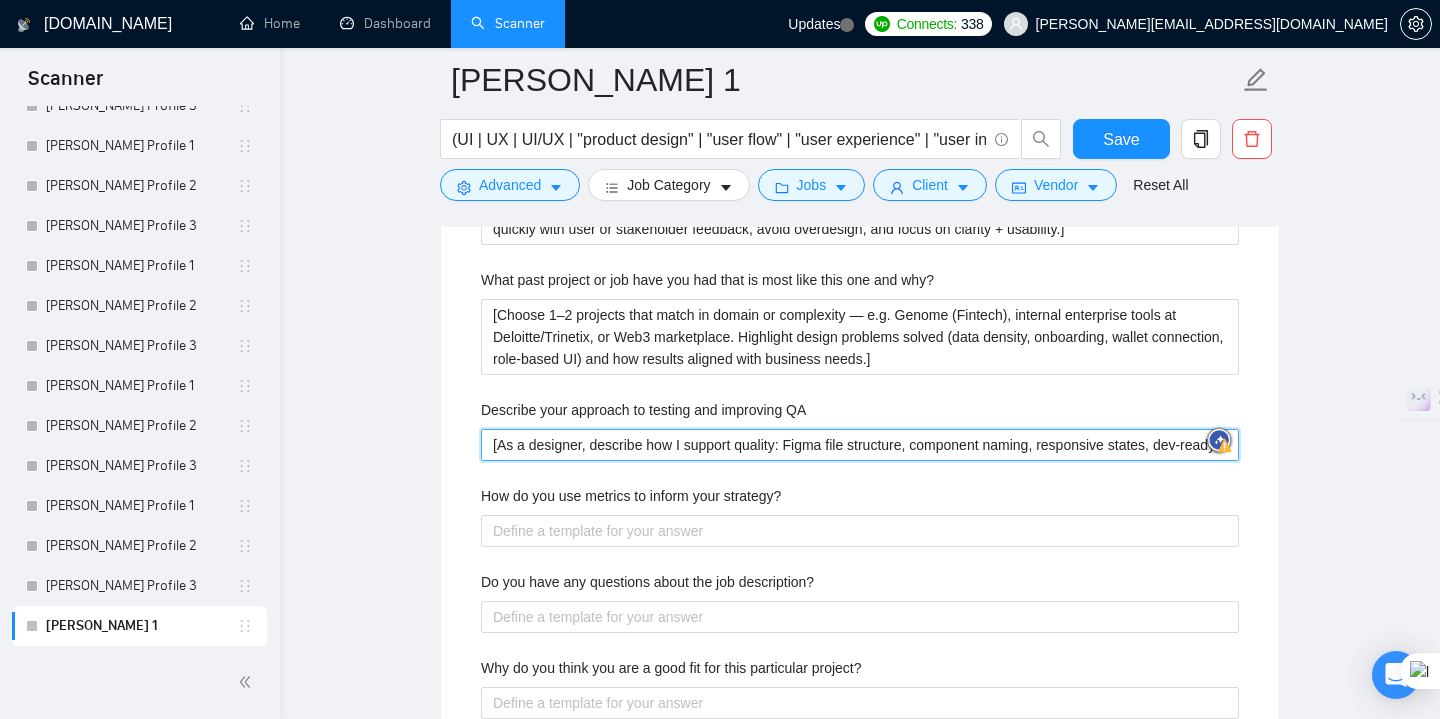 type 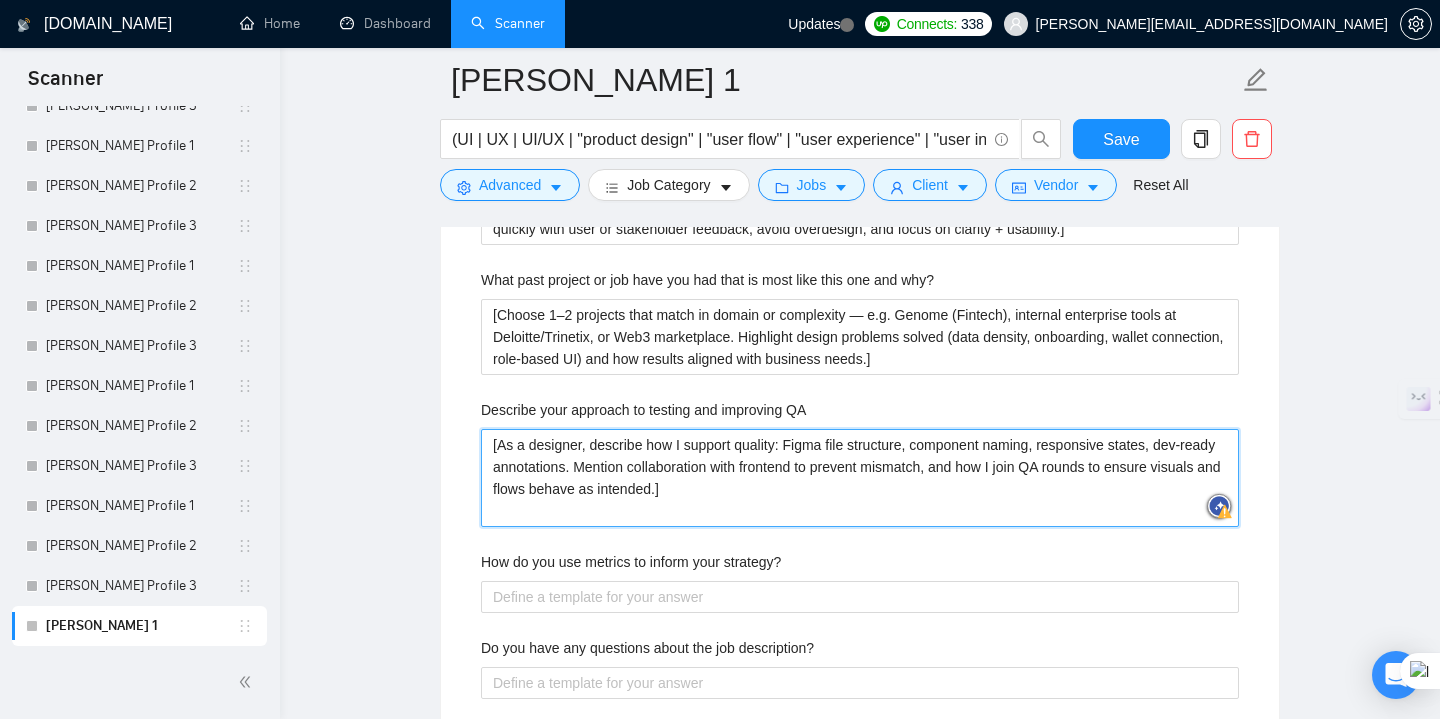 type on "[As a designer, describe how I support quality: Figma file structure, component naming, responsive states, dev-ready annotations. Mention collaboration with frontend to prevent mismatch, and how I join QA rounds to ensure visuals and flows behave as intended.]" 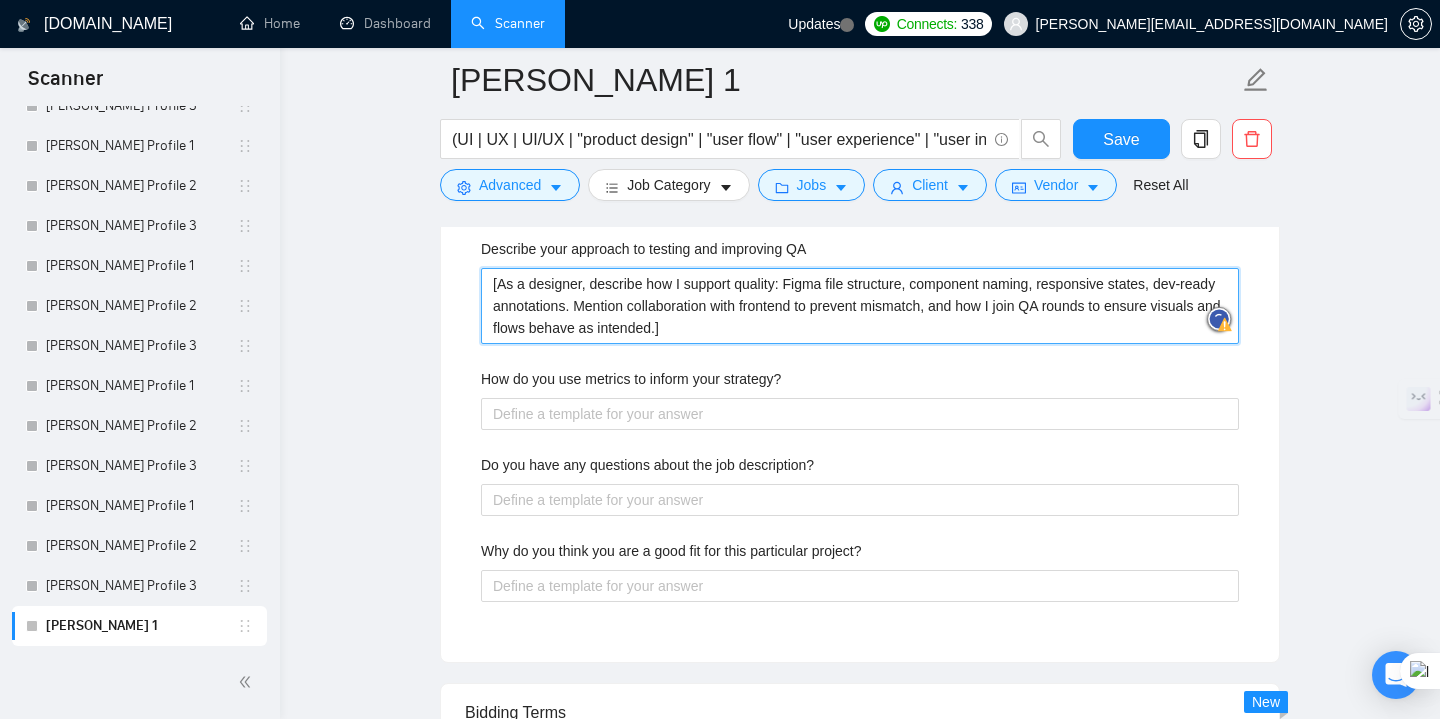 scroll, scrollTop: 3609, scrollLeft: 0, axis: vertical 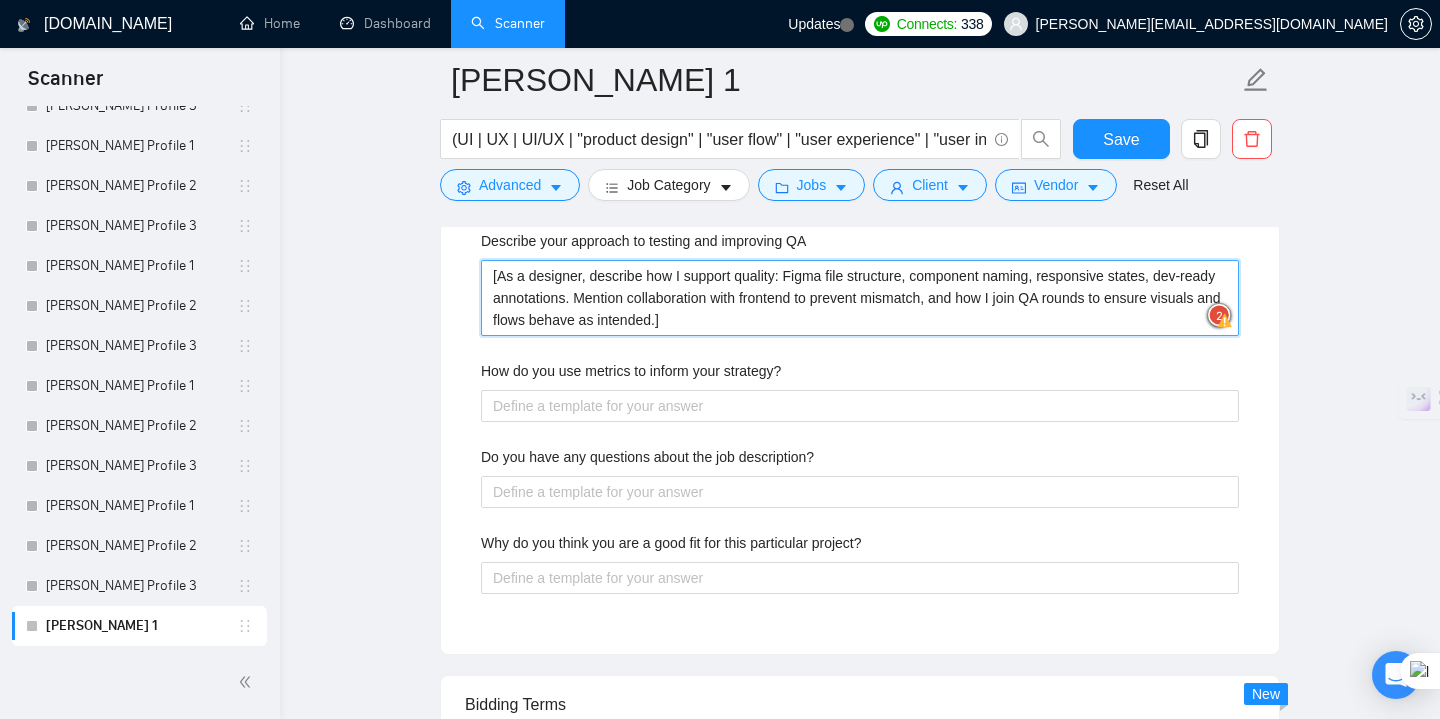 type on "[As a designer, describe how I support quality: Figma file structure, component naming, responsive states, dev-ready annotations. Mention collaboration with frontend to prevent mismatches, and how I join QA rounds to ensure visuals and flows behave as intended.]" 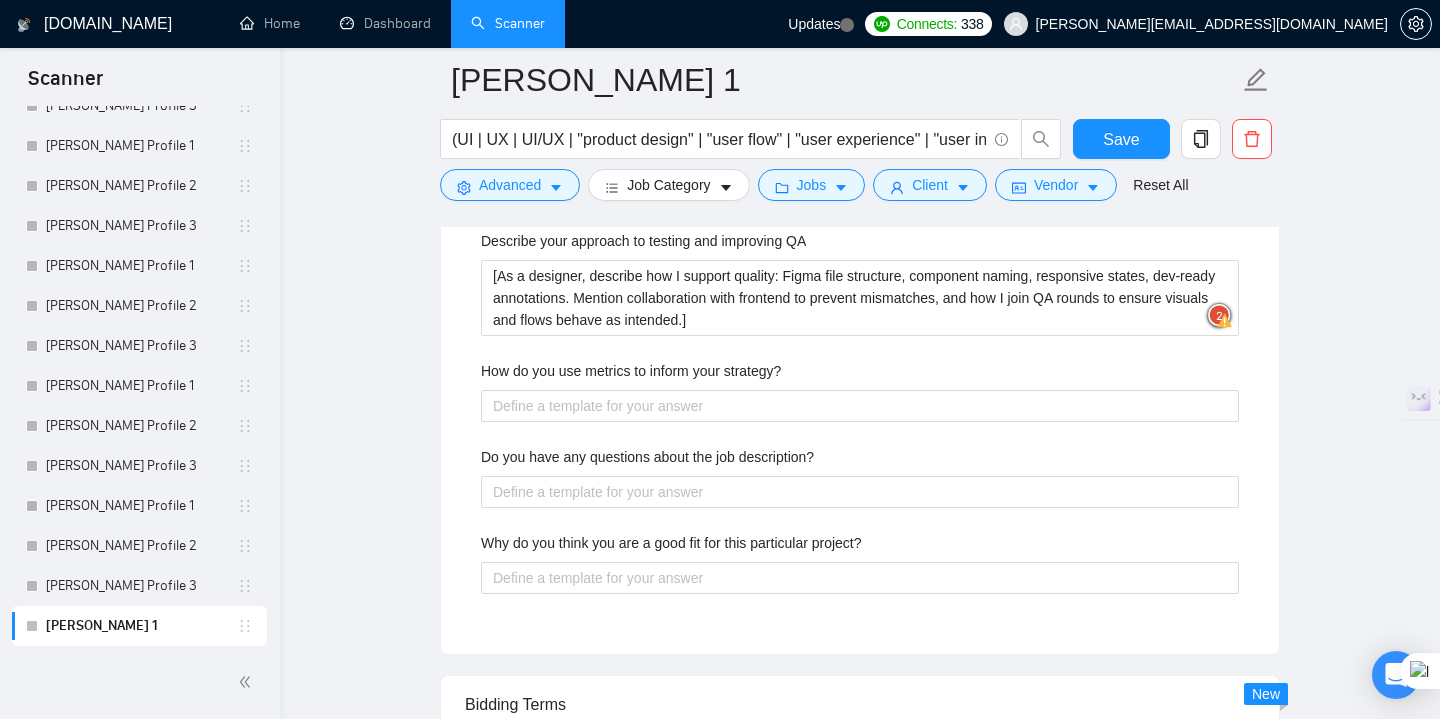 type 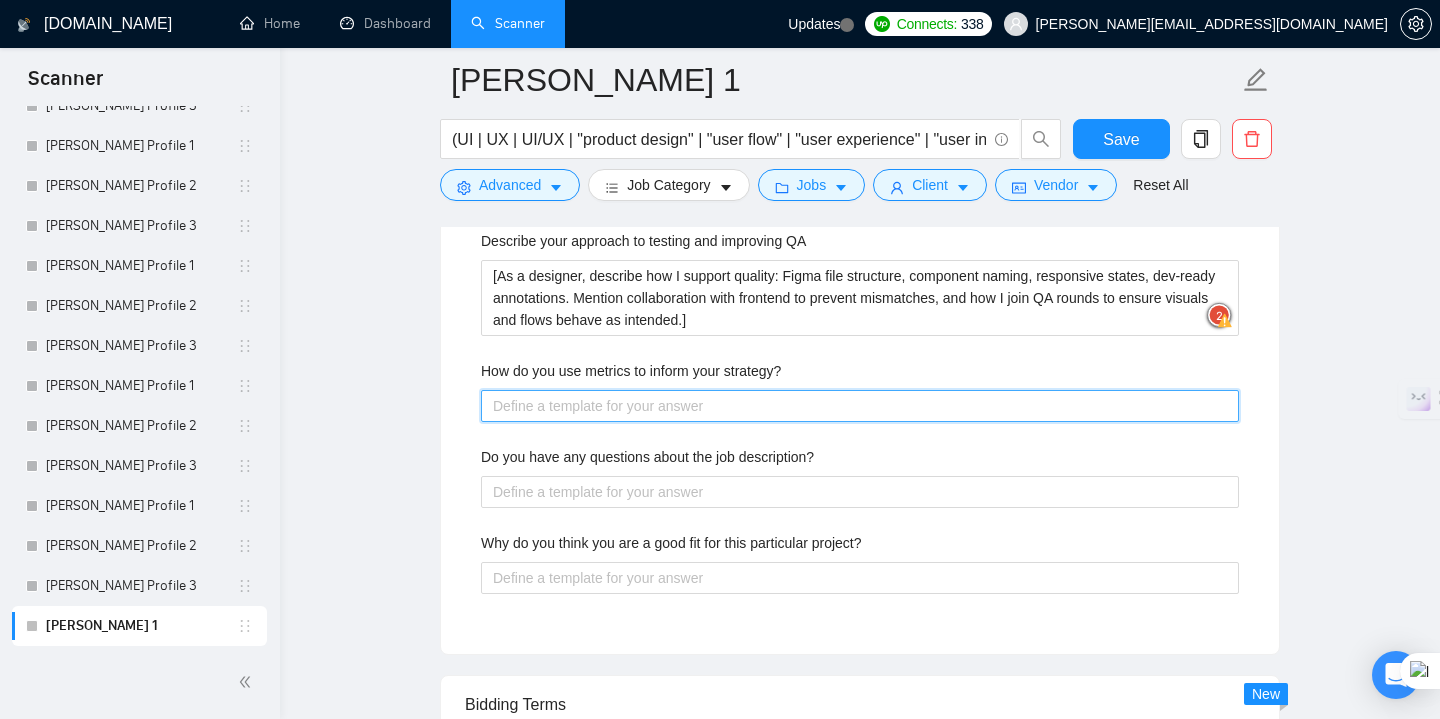 click on "How do you use metrics to inform your strategy?" at bounding box center (860, 406) 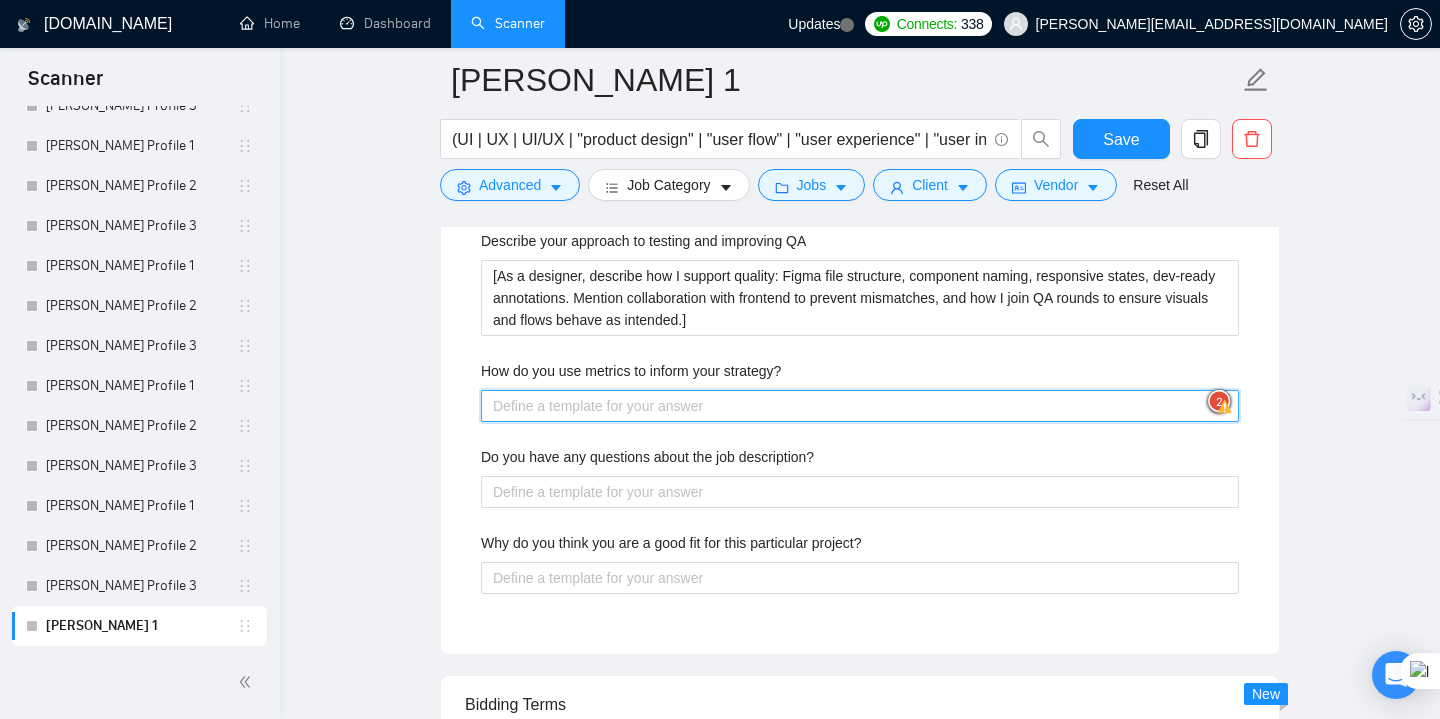 paste on "[Mention qualitative and quantitative metrics: user feedback, onboarding drop-off, task completion time, heatmaps. Describe how these help refine flows, prioritize screens, or simplify navigation — depending on the project’s stage and user maturity.]" 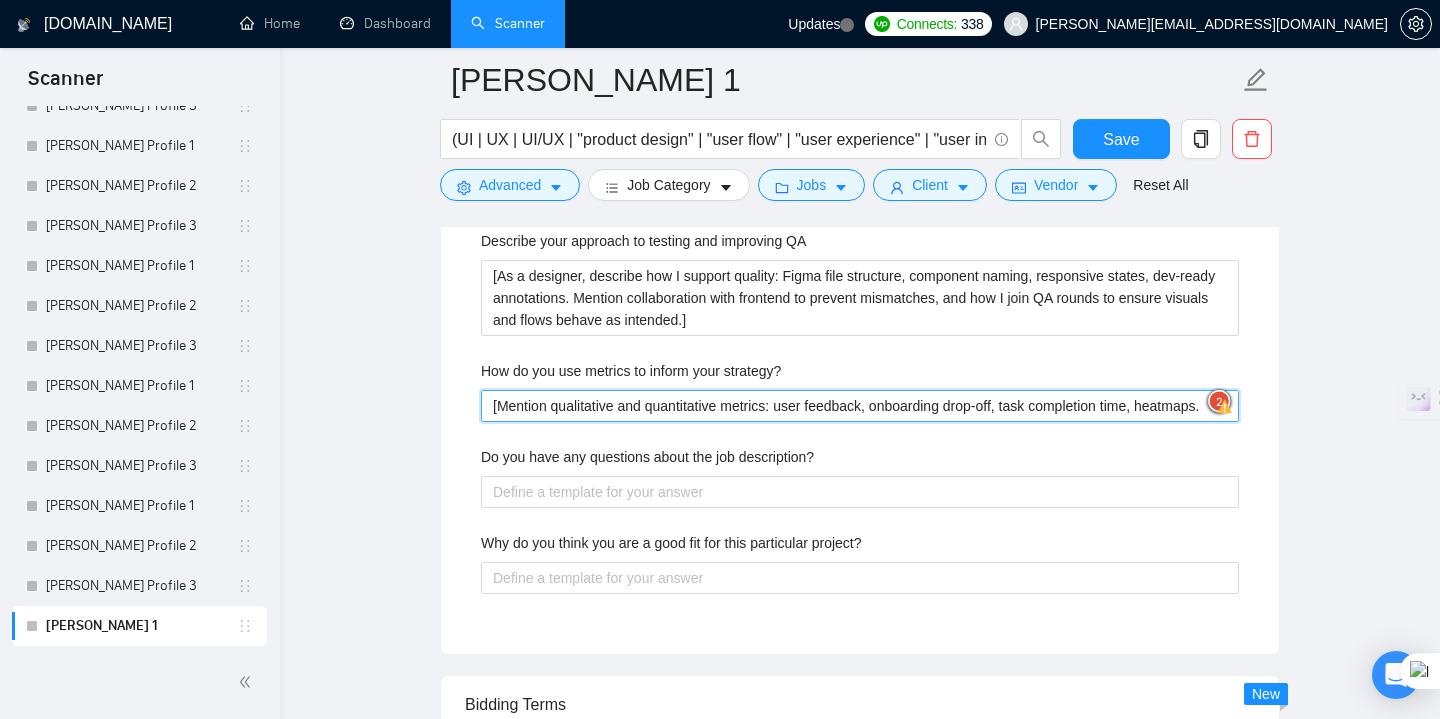 type 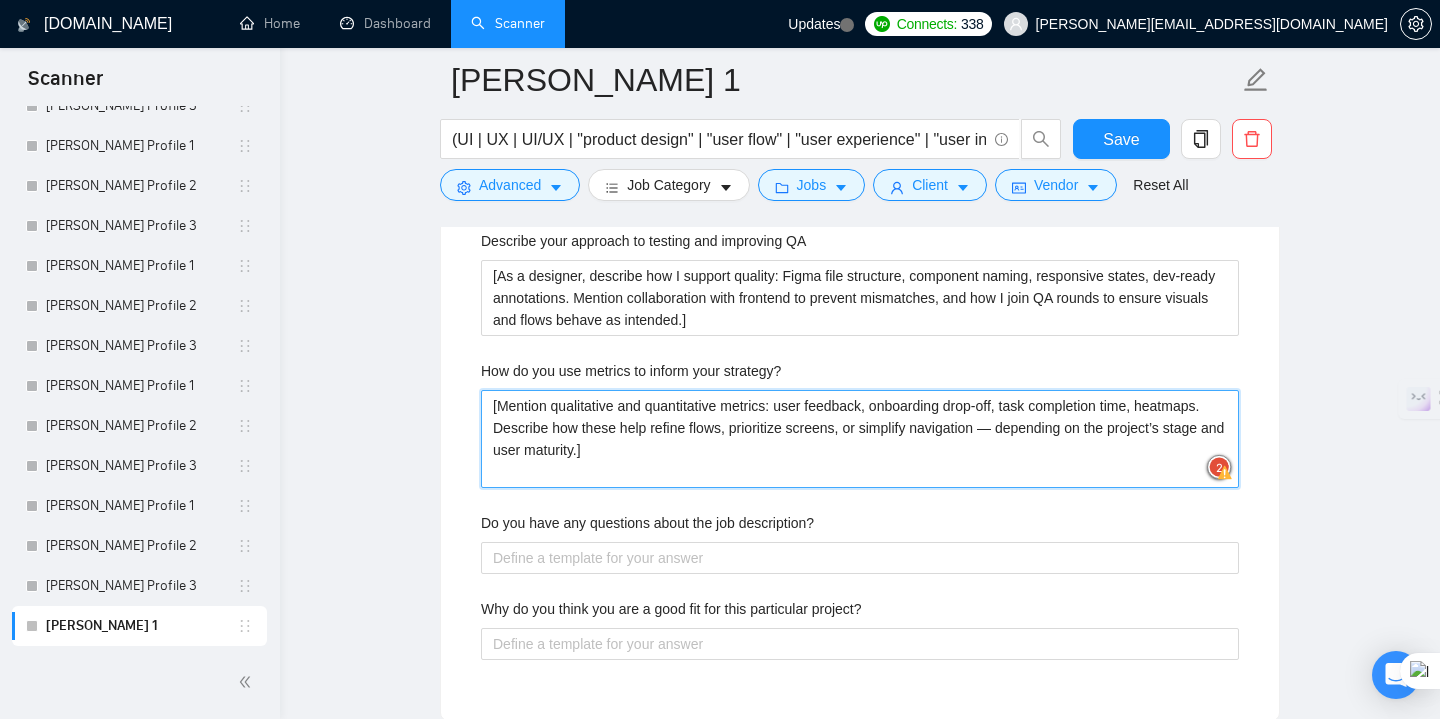 type on "[Mention qualitative and quantitative metrics: user feedback, onboarding drop-off, task completion time, heatmaps. Describe how these help refine flows, prioritize screens, or simplify navigation — depending on the project’s stage and user maturity.]" 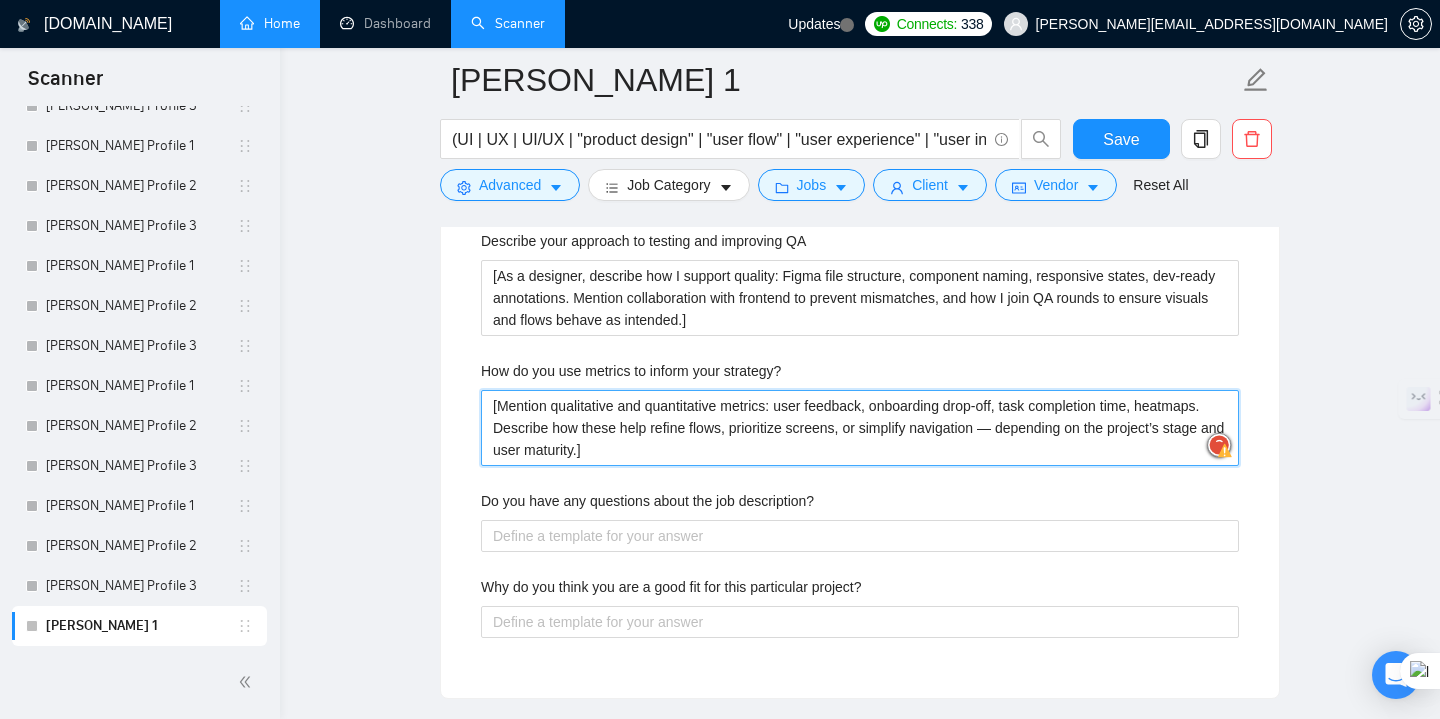 type on "[Mention qualitative and quantitative metrics: user feedback, onboarding drop-off, task completion time, heatmaps. Describe how these help refine flows, prioritize screens, or simplify navigation — depending on the project’s stage and user maturity.]" 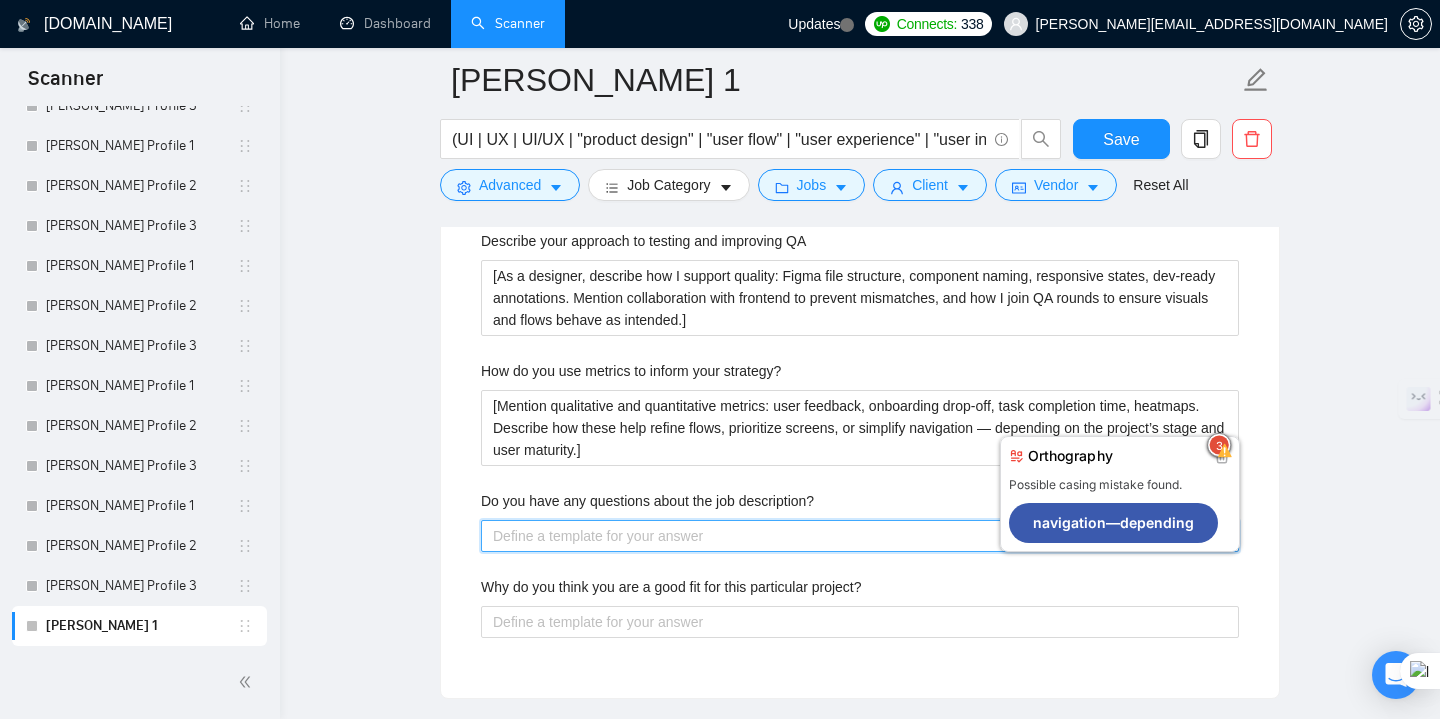 click on "Do you have any questions about the job description?" at bounding box center [860, 536] 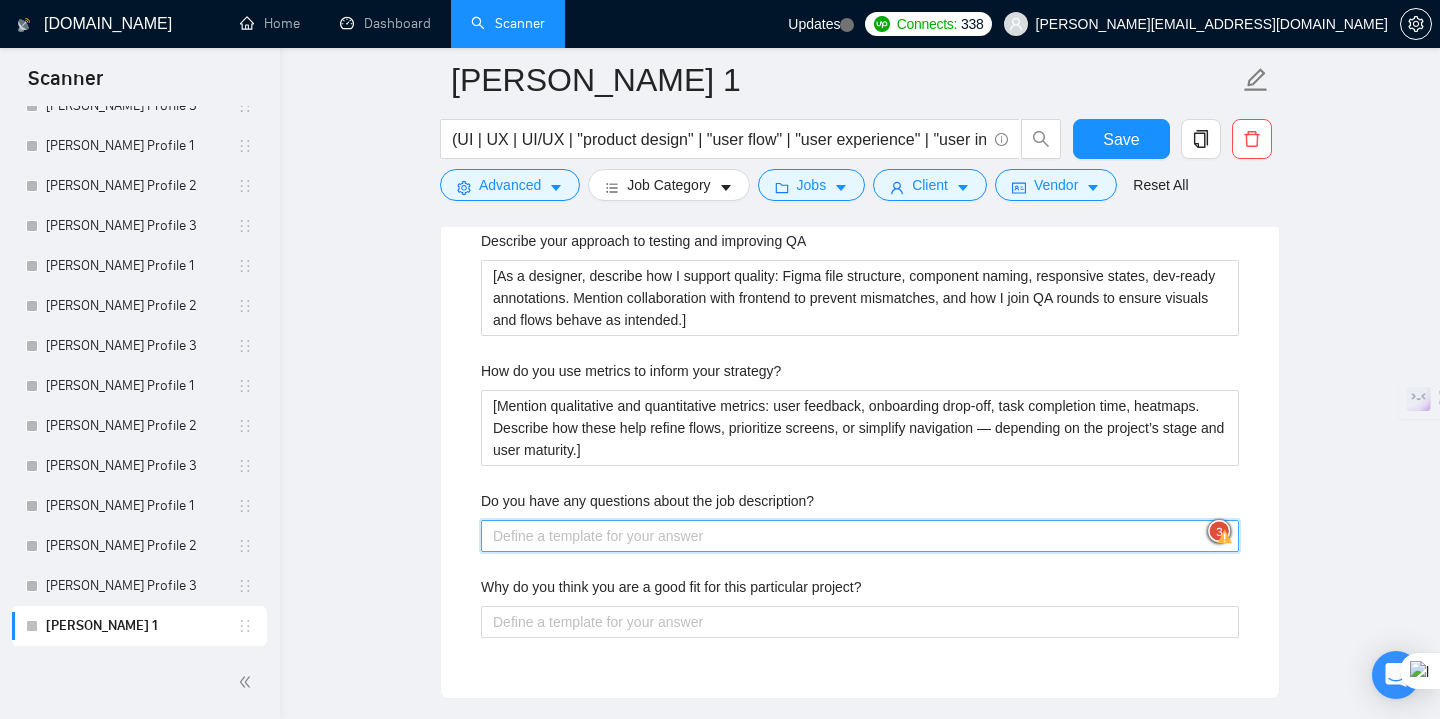 paste on "[Ask thoughtful clarifying questions based on the client’s context. Example: “Do you already have a design system in place or should it be created from scratch?” or “Will I be working with the PM directly or through a delivery lead?”]" 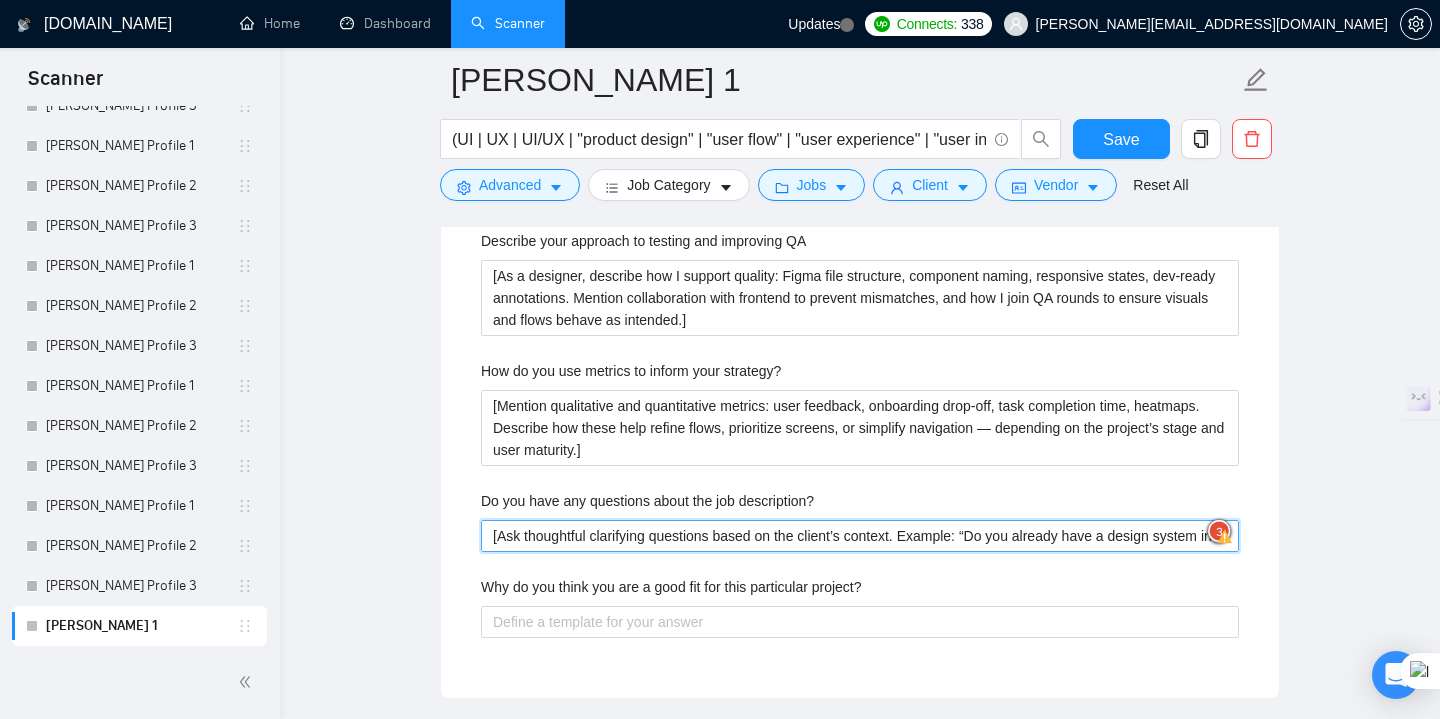 type 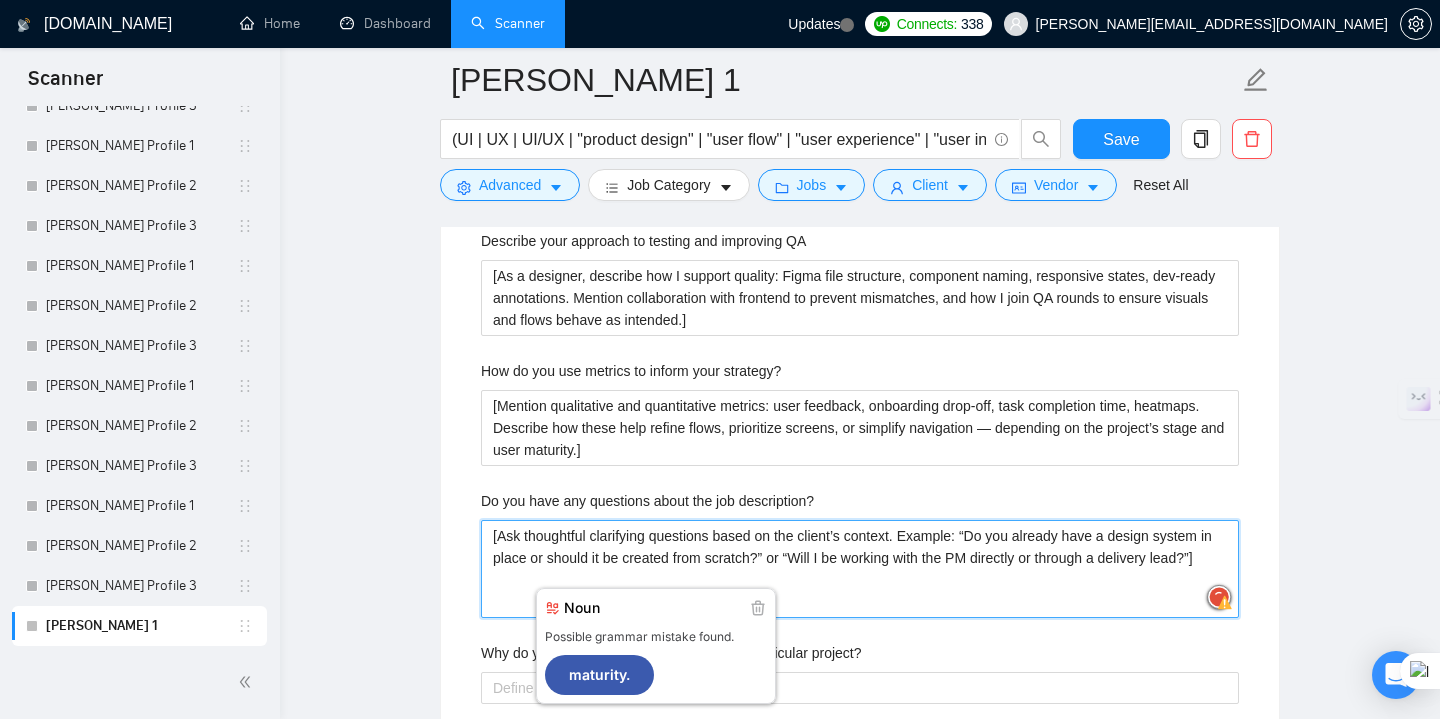 type on "[Ask thoughtful clarifying questions based on the client’s context. Example: “Do you already have a design system in place or should it be created from scratch?” or “Will I be working with the PM directly or through a delivery lead?”]" 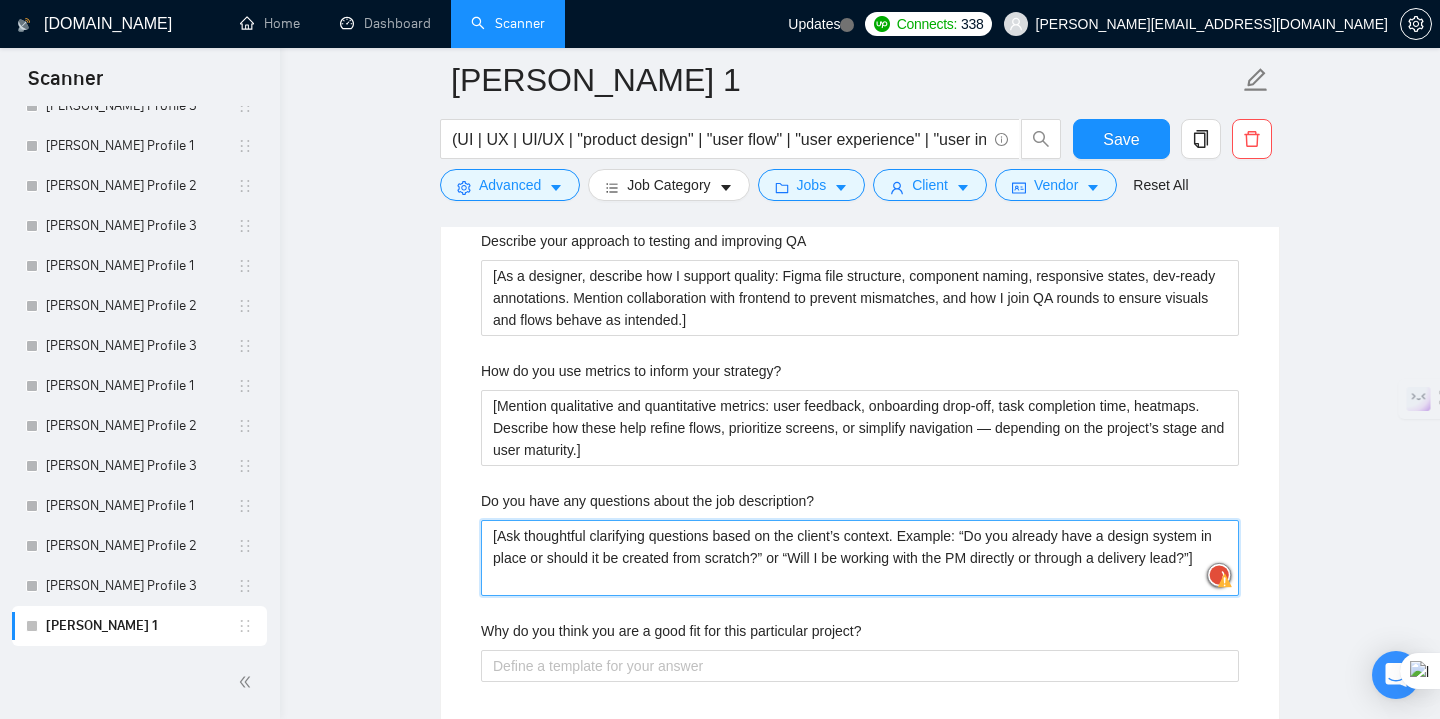 type 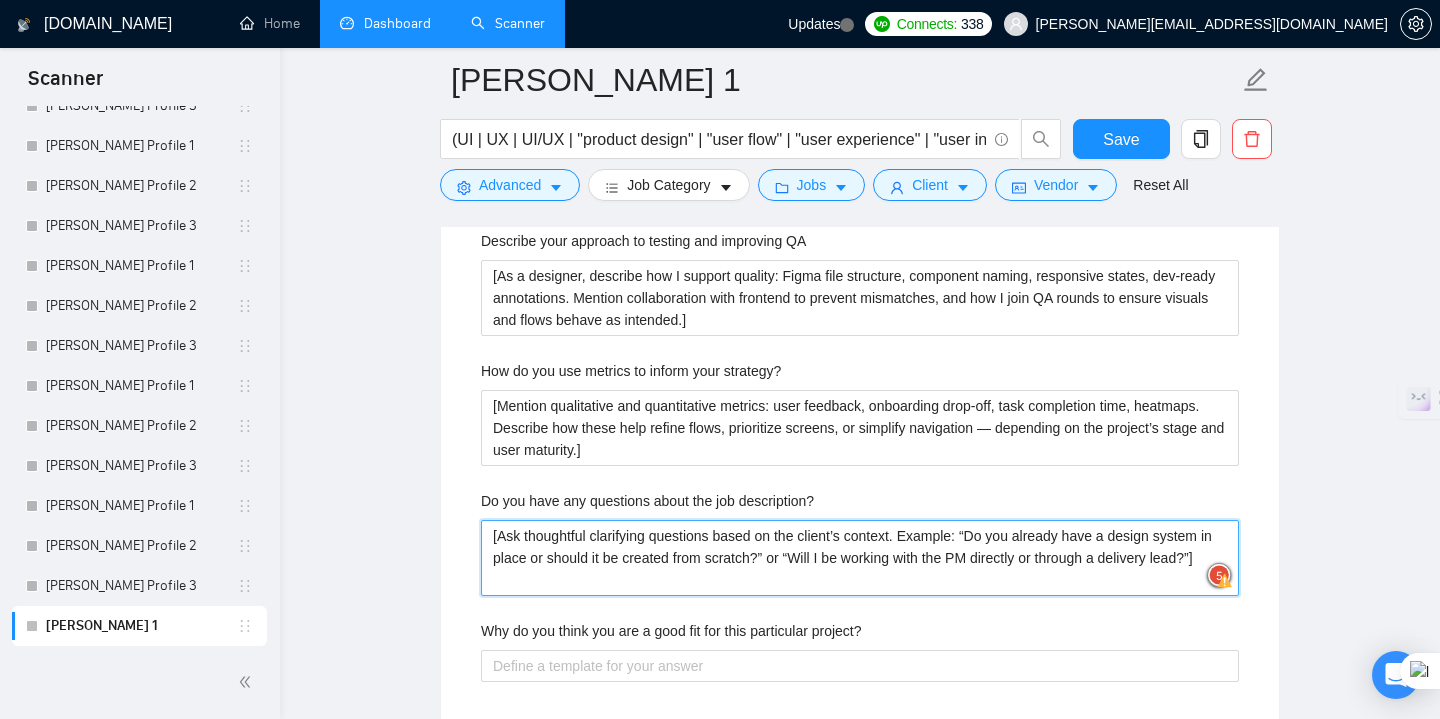 type on "[Ask thoughtful clarifying questions based on the client’s context. Example: “Do you already have a design system in place or should it be created from scratch?” or “Will I be working with the PM directly or through a delivery lead?”]" 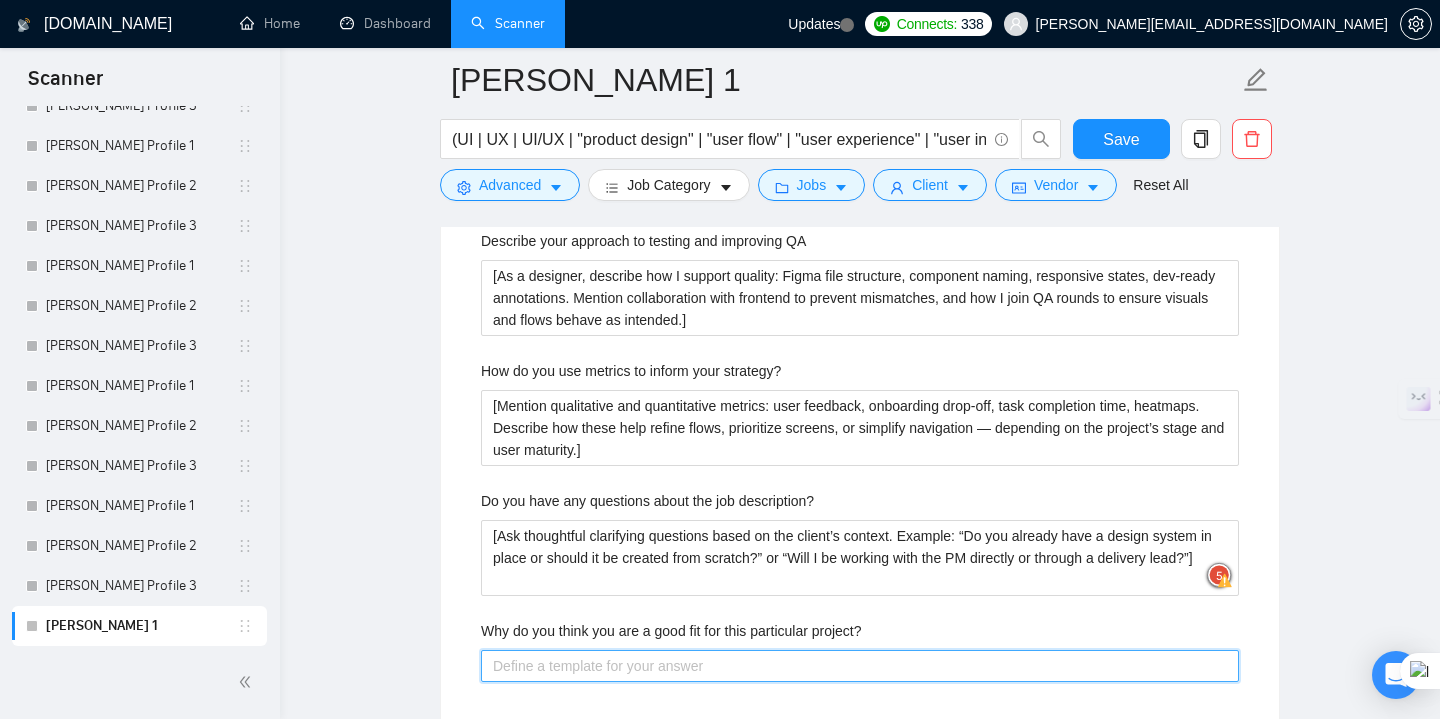 click on "Why do you think you are a good fit for this particular project?" at bounding box center (860, 666) 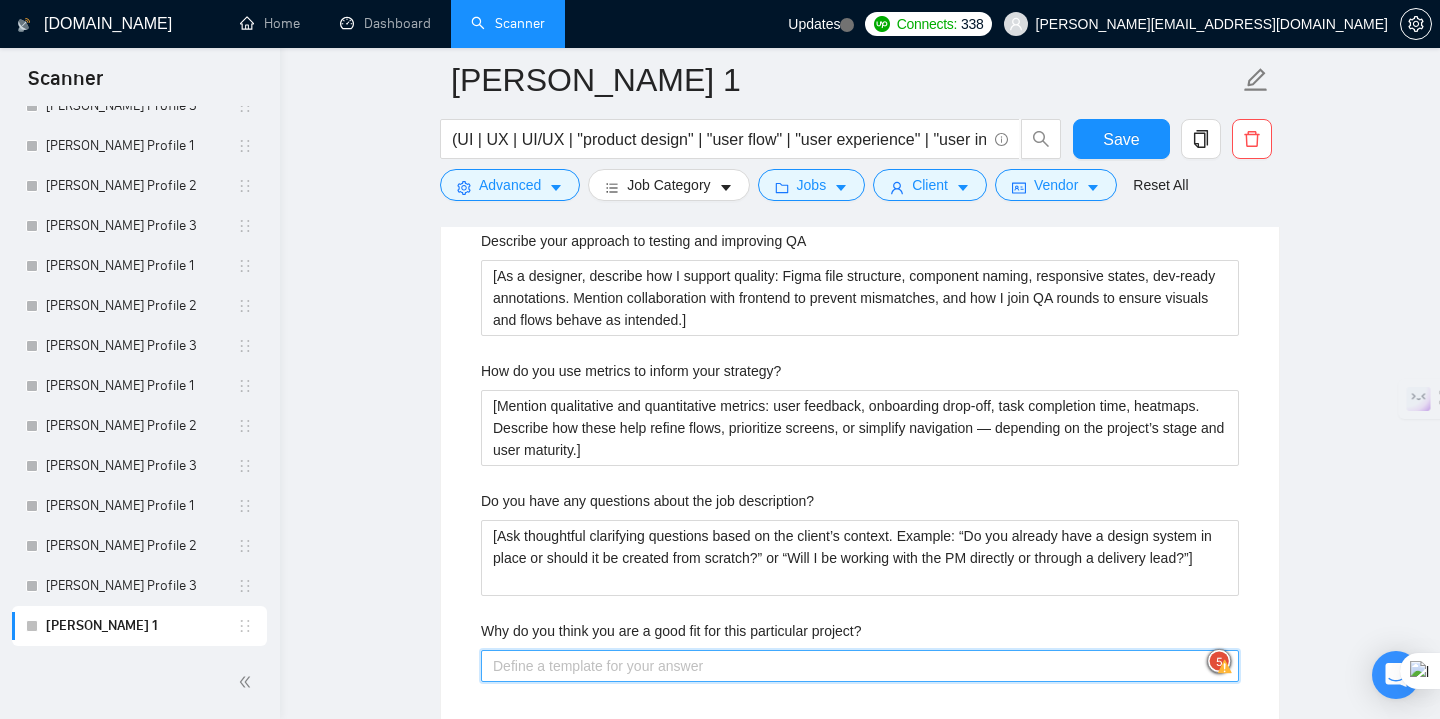 paste on "[Summarize how I solve product problems through clear UX and scalable UI — not just beautiful visuals. Emphasize experience with [domain if specified], strong communication with devs, and adaptability to startup or enterprise workflows.]" 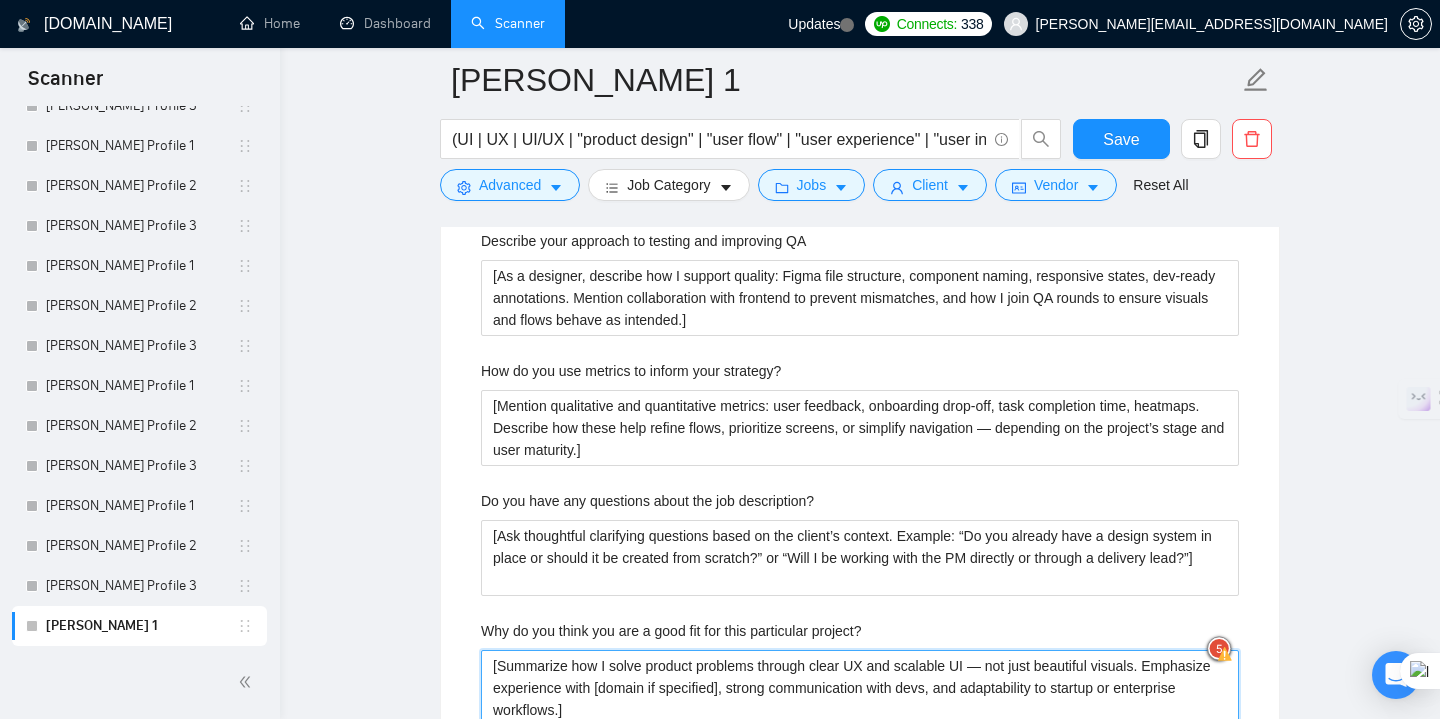 type 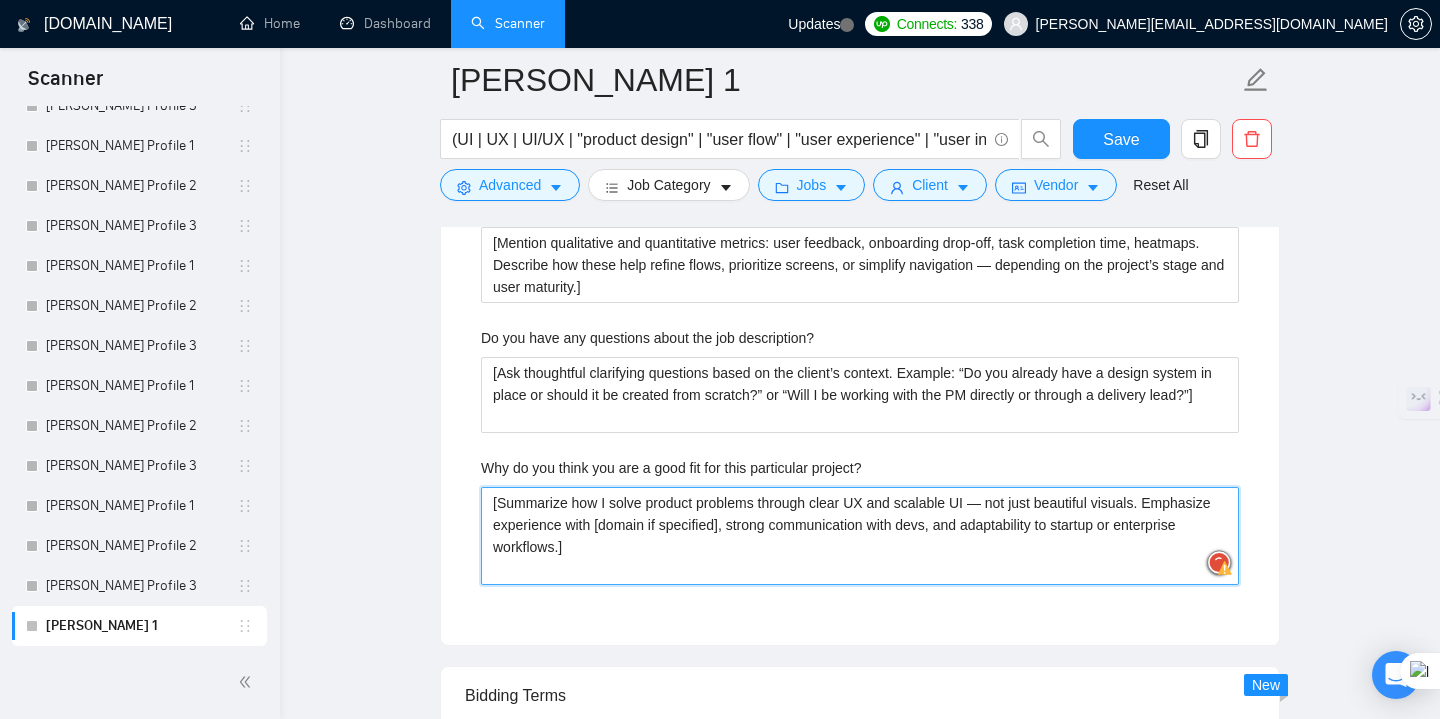scroll, scrollTop: 3775, scrollLeft: 0, axis: vertical 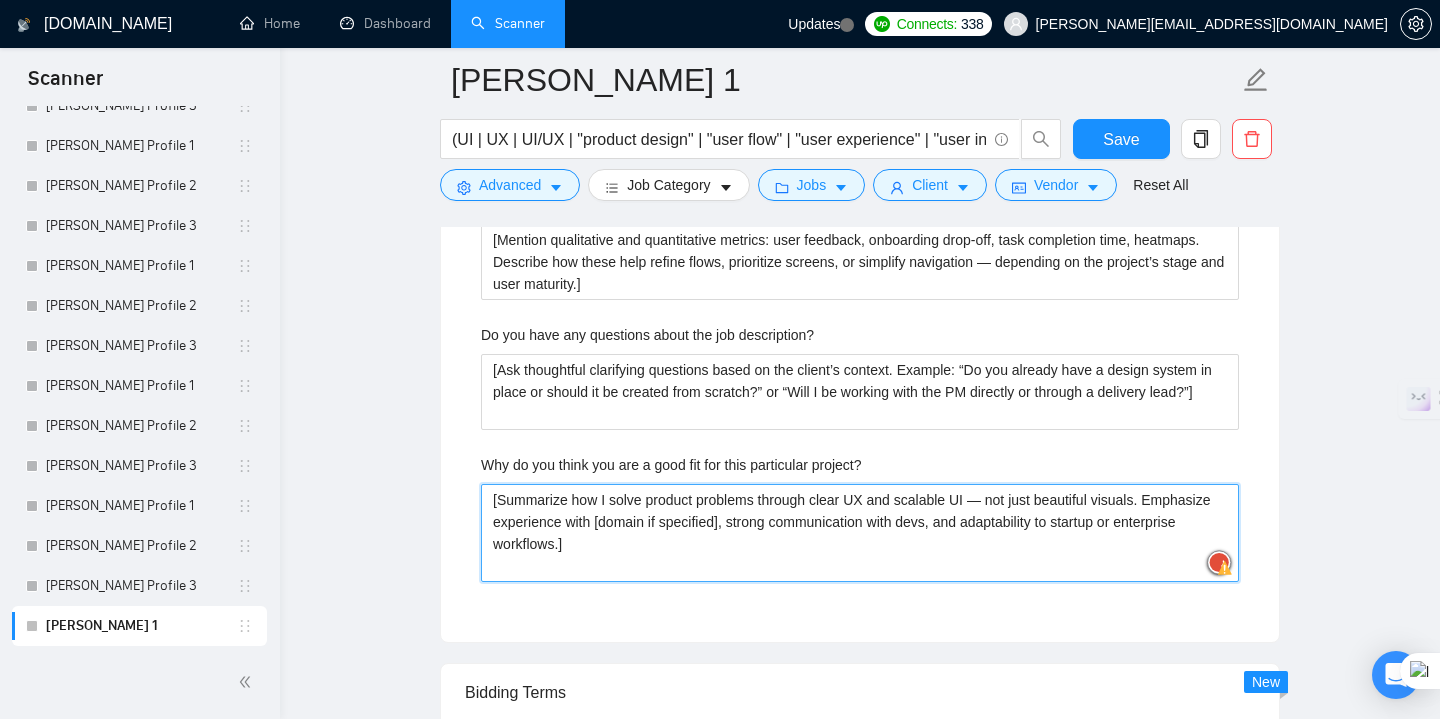 type on "[Summarize how I solve product problems through clear UX and scalable UI — not just beautiful visuals. Emphasize experience with [domain if specified], strong communication with devs, and adaptability to startup or enterprise workflows.]" 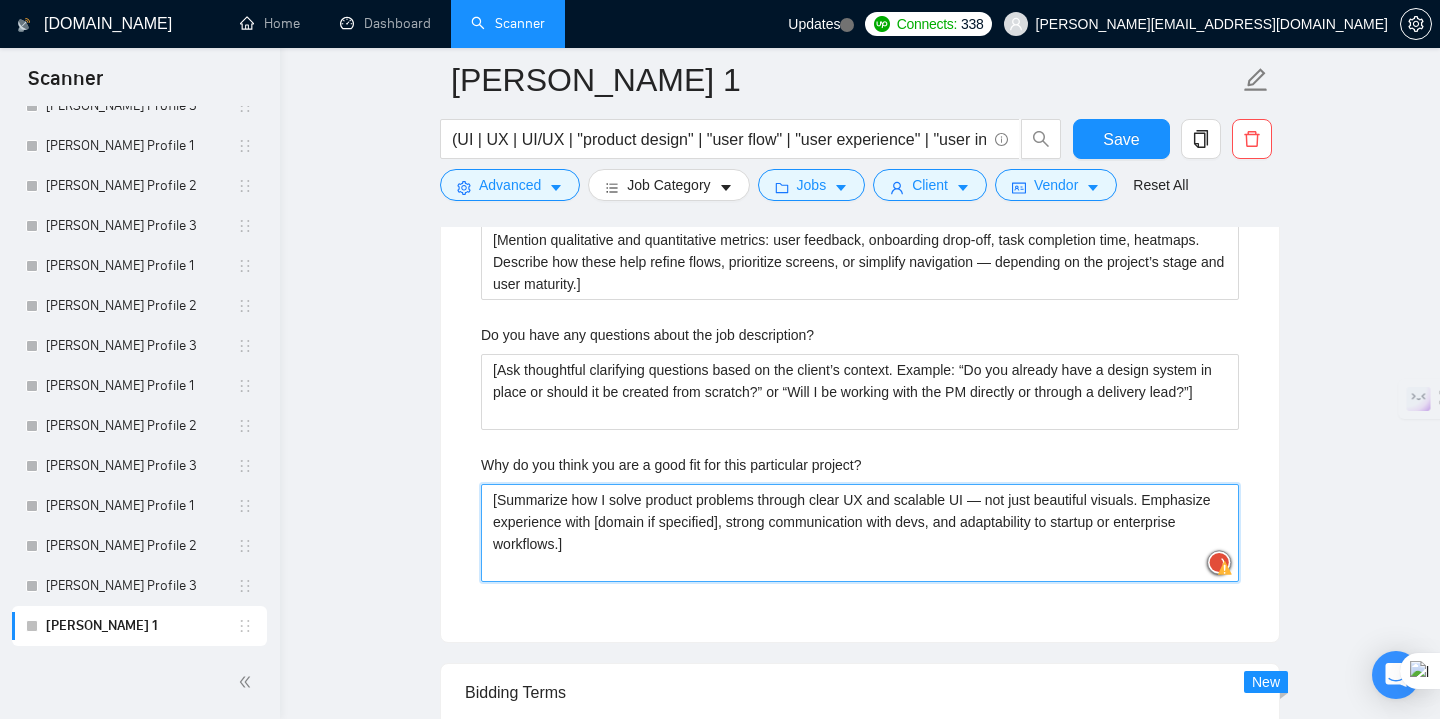 type 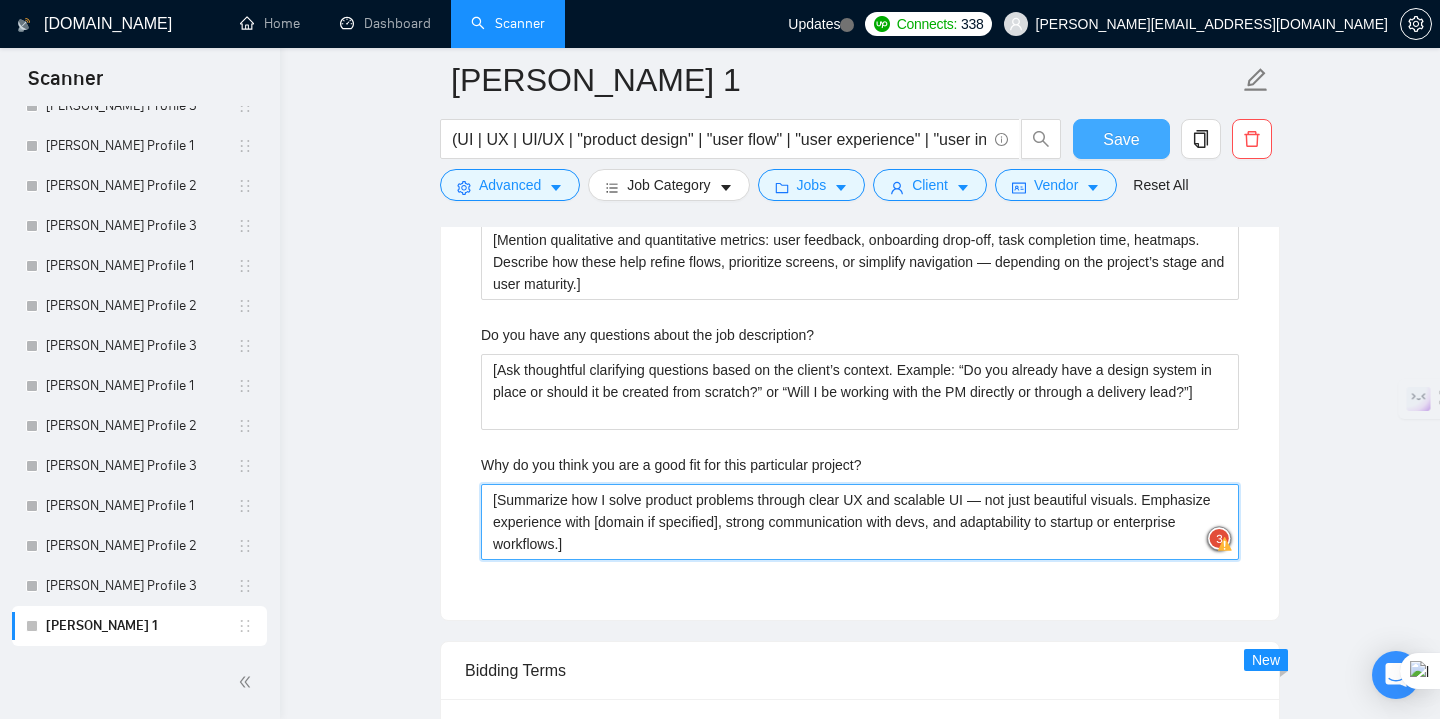 type on "[Summarize how I solve product problems through clear UX and scalable UI — not just beautiful visuals. Emphasize experience with [domain if specified], strong communication with devs, and adaptability to startup or enterprise workflows.]" 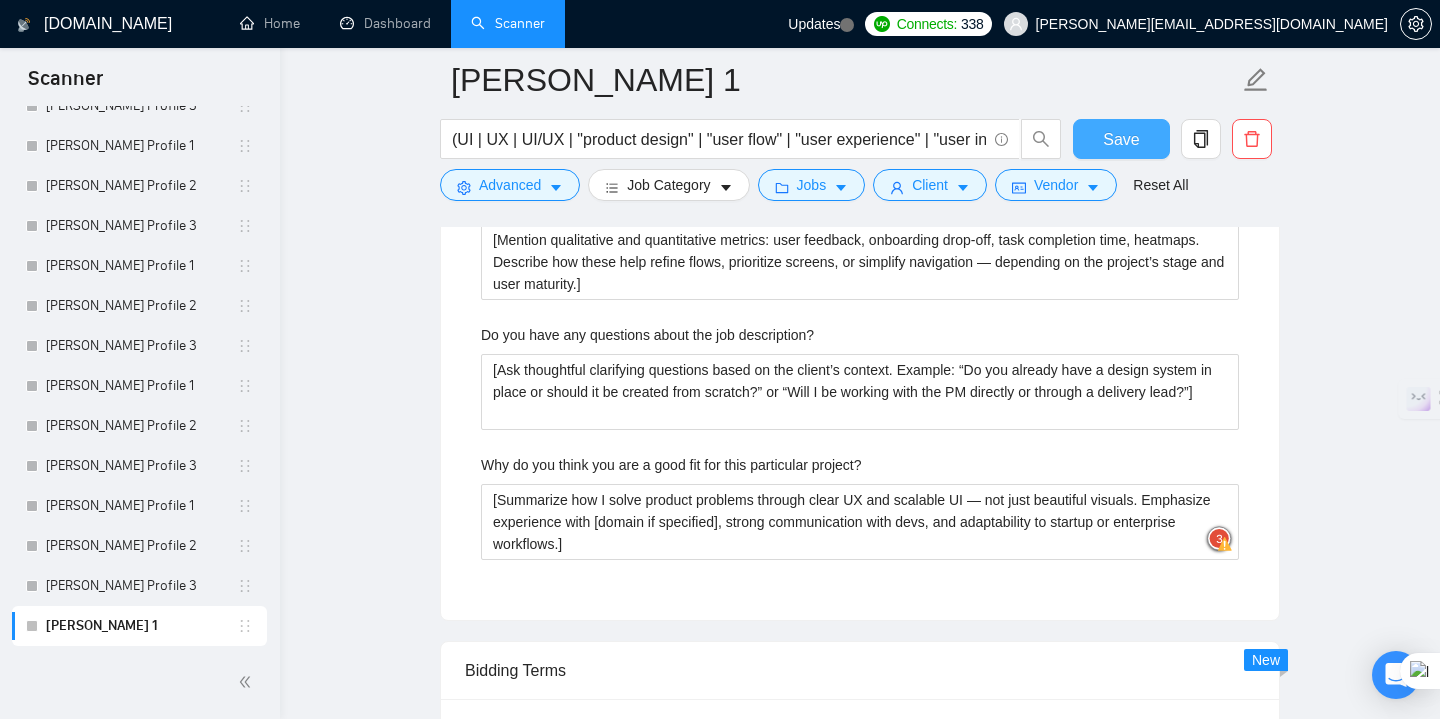 click on "Save" at bounding box center [1121, 139] 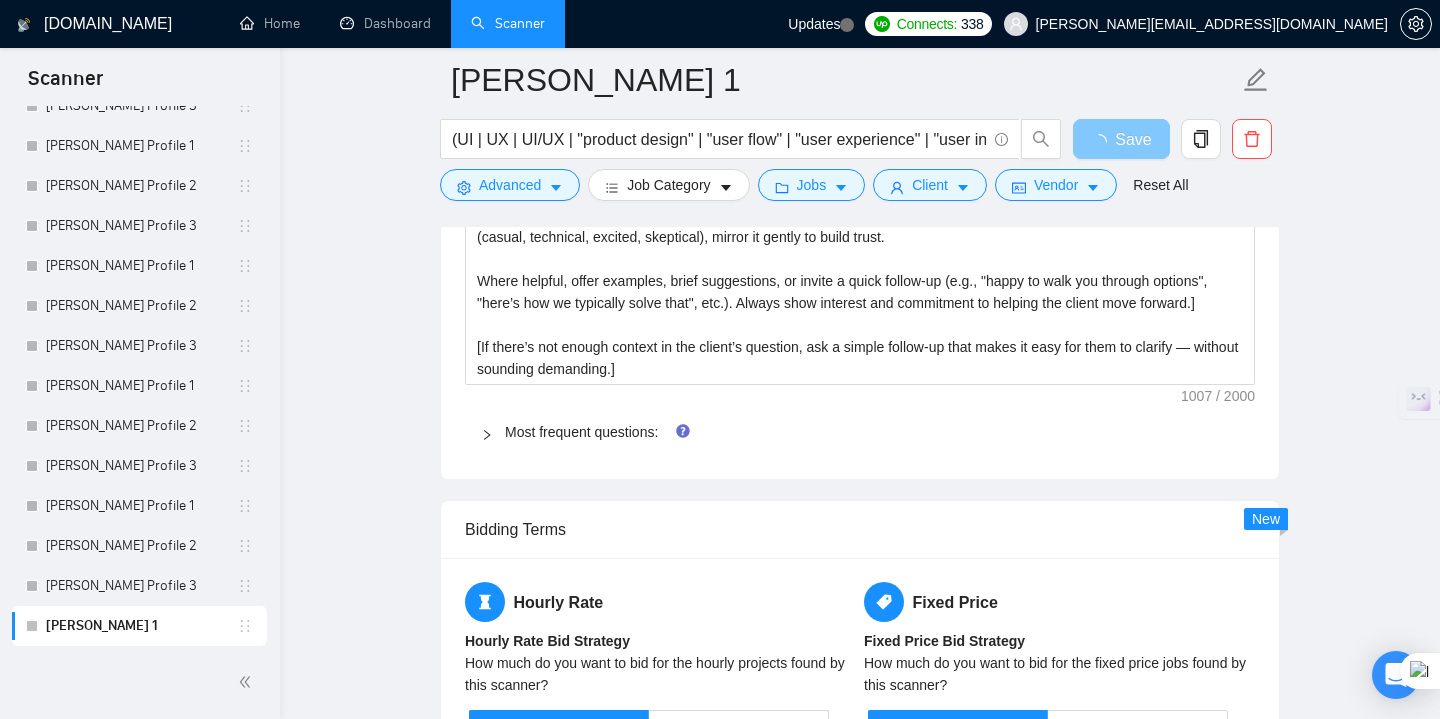 scroll, scrollTop: 2576, scrollLeft: 0, axis: vertical 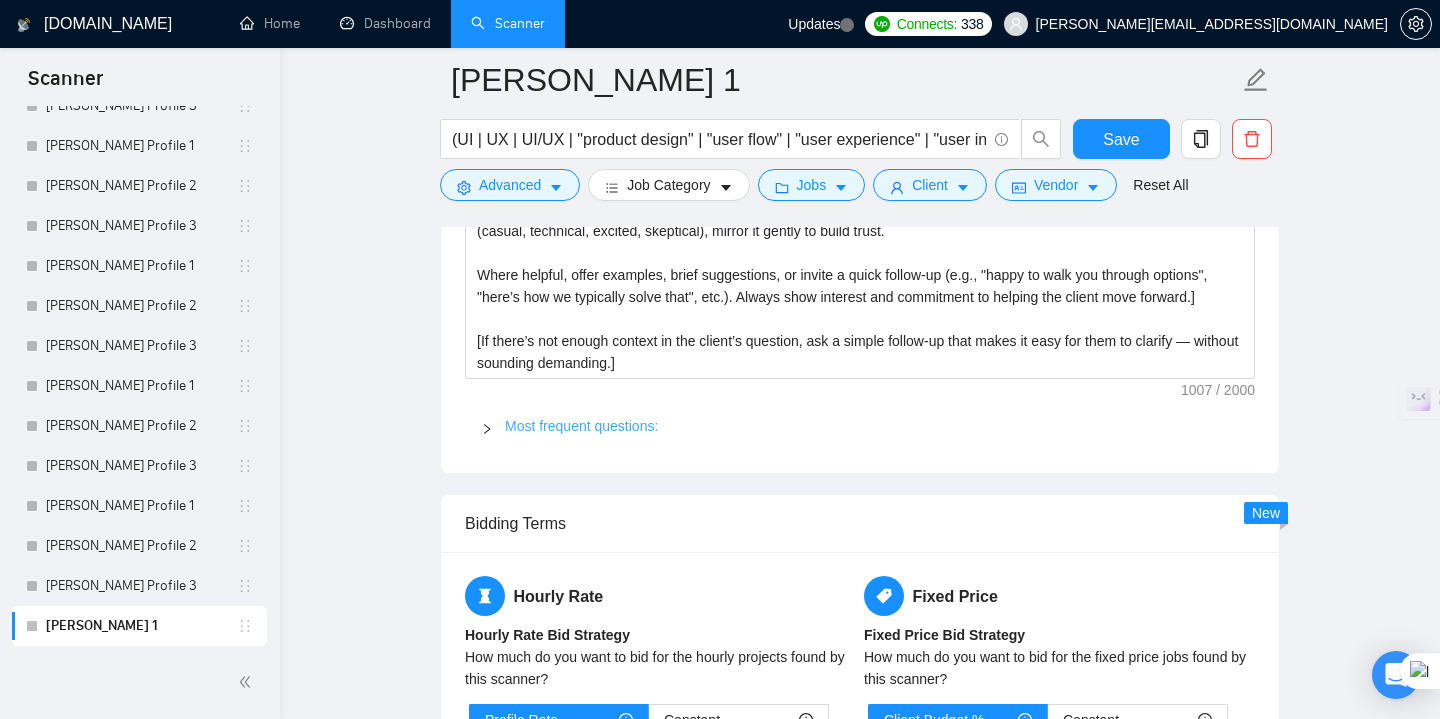 click on "Most frequent questions:" at bounding box center (581, 426) 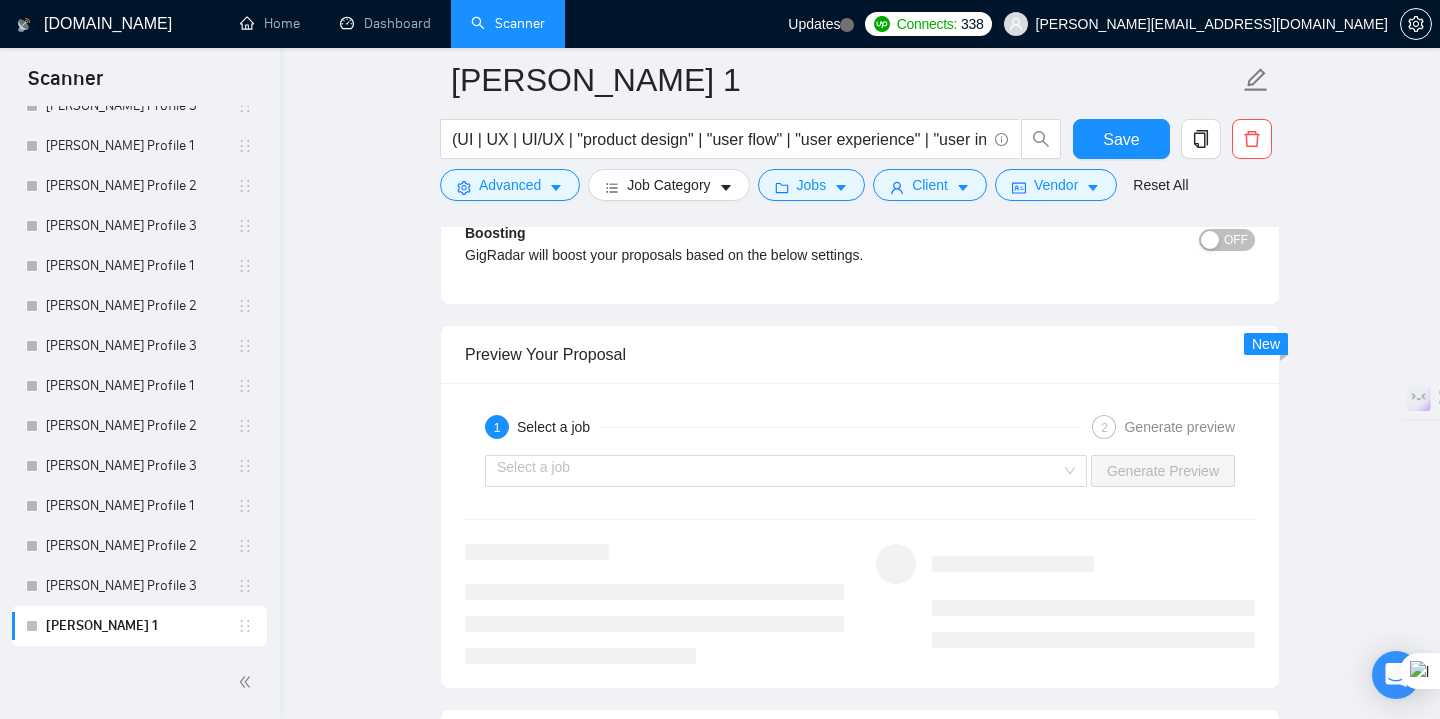 scroll, scrollTop: 4756, scrollLeft: 0, axis: vertical 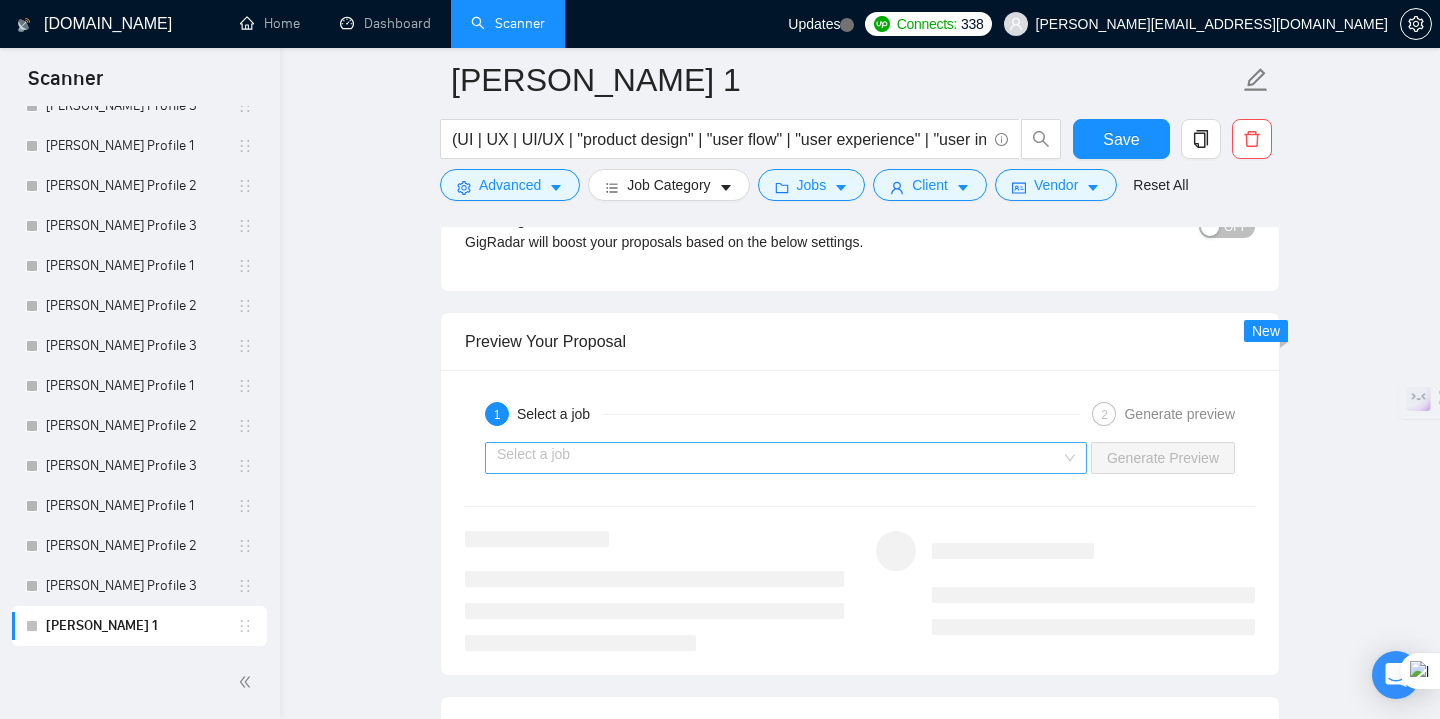 click at bounding box center [779, 458] 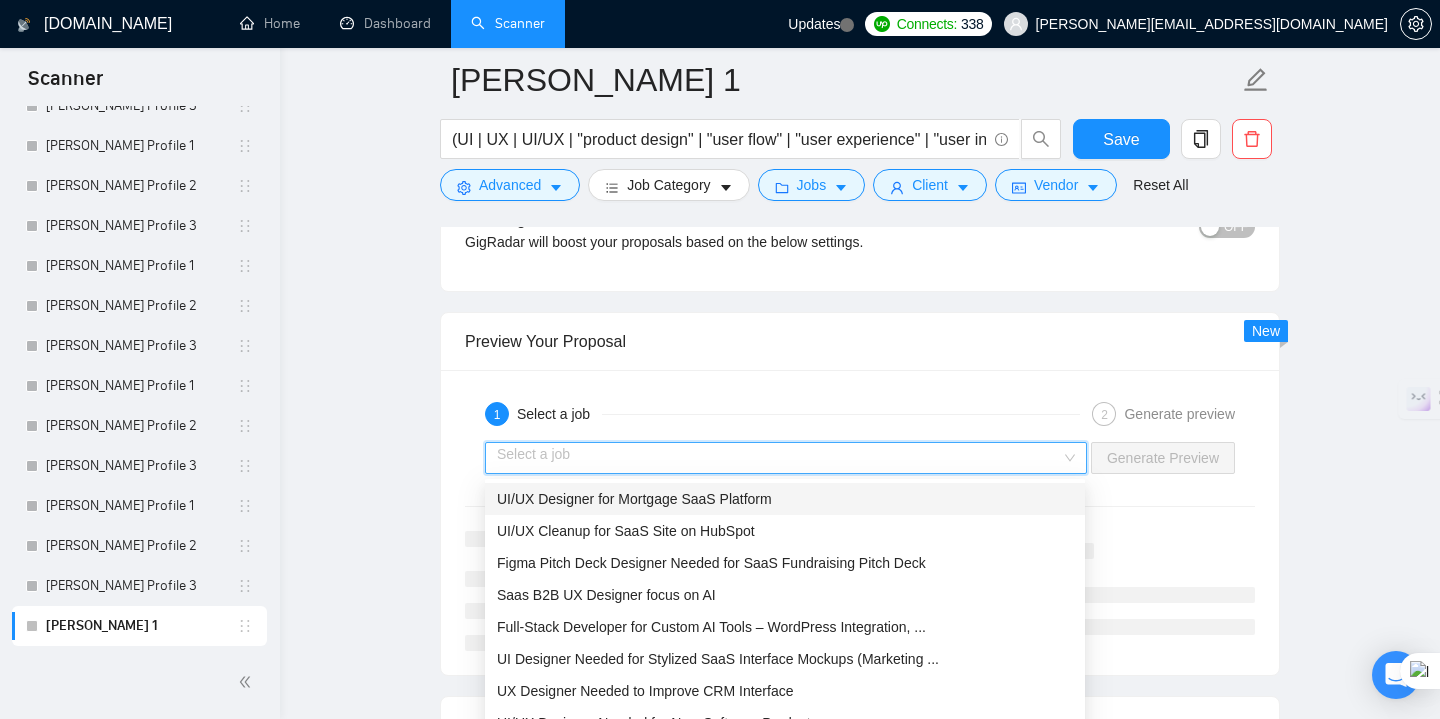 click on "UI/UX Designer for Mortgage SaaS Platform" at bounding box center [634, 499] 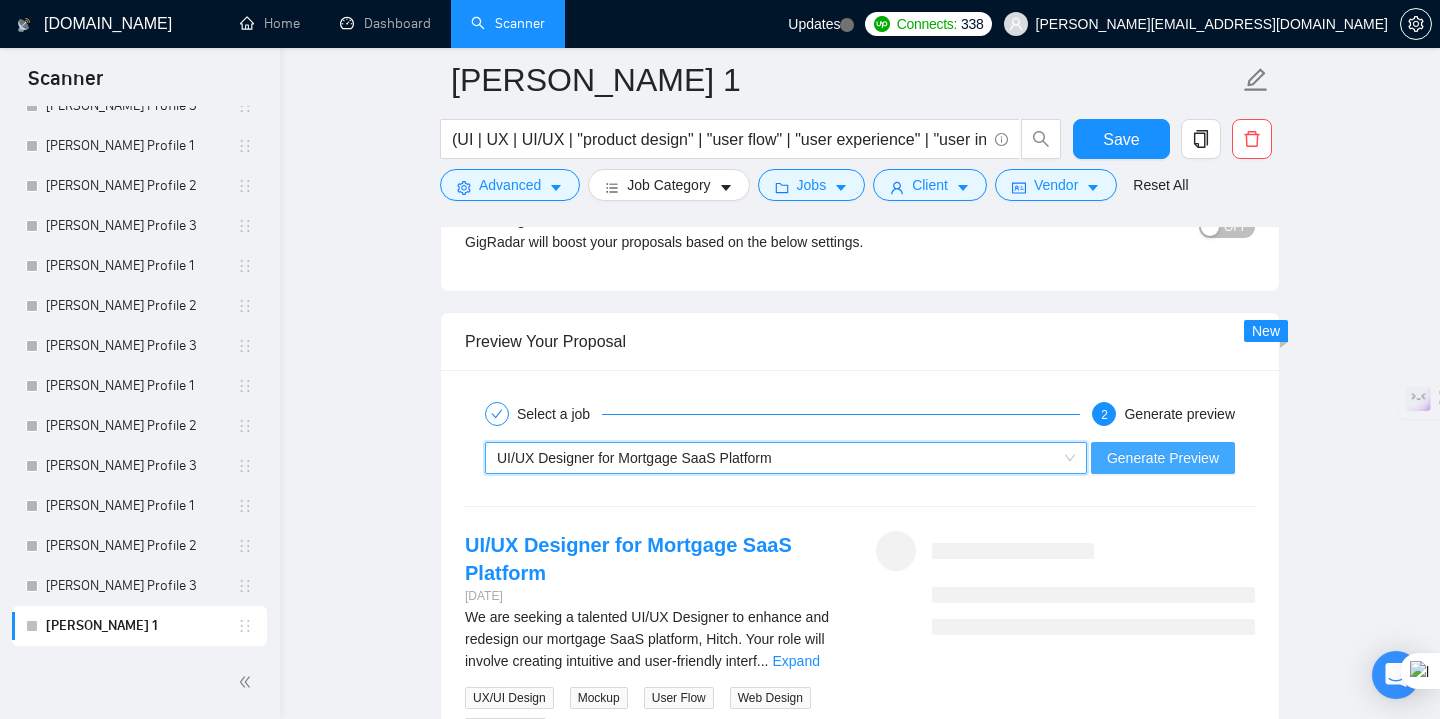 click on "Generate Preview" at bounding box center (1163, 458) 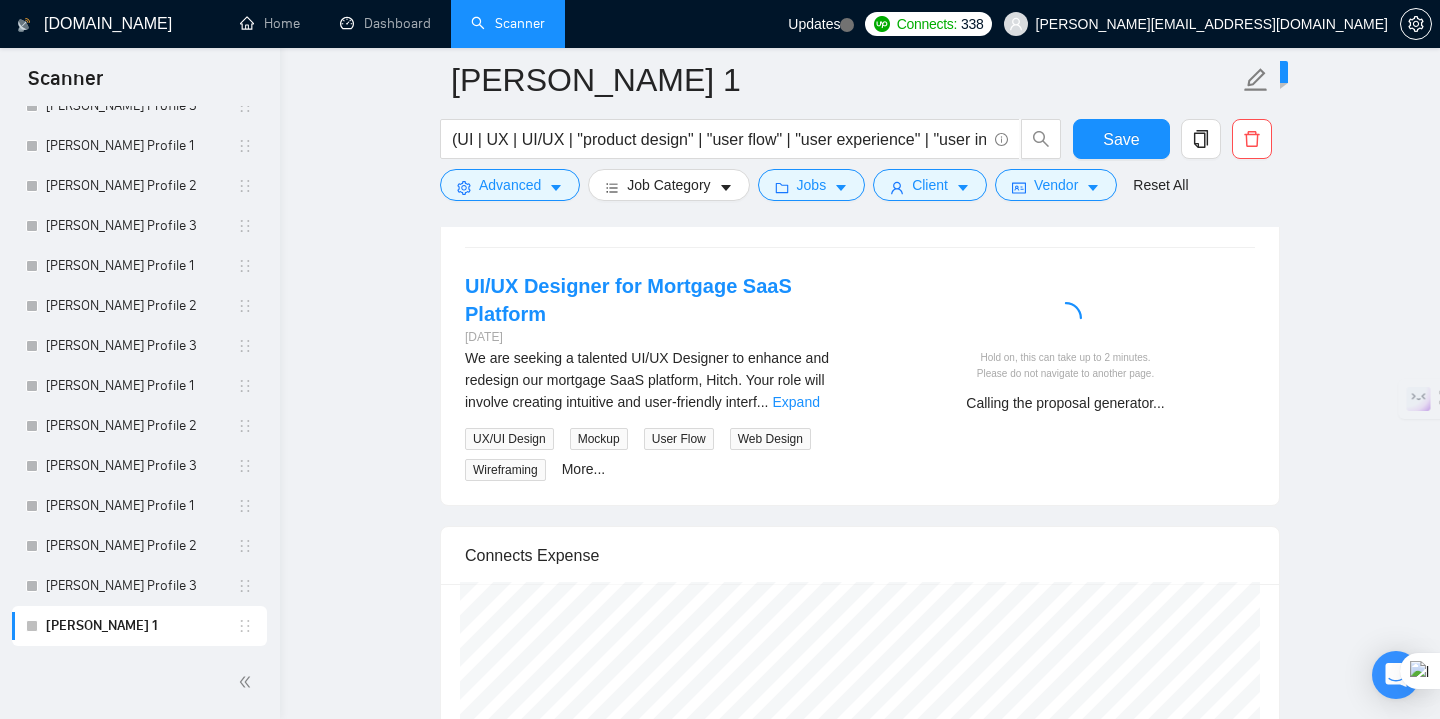 scroll, scrollTop: 5018, scrollLeft: 0, axis: vertical 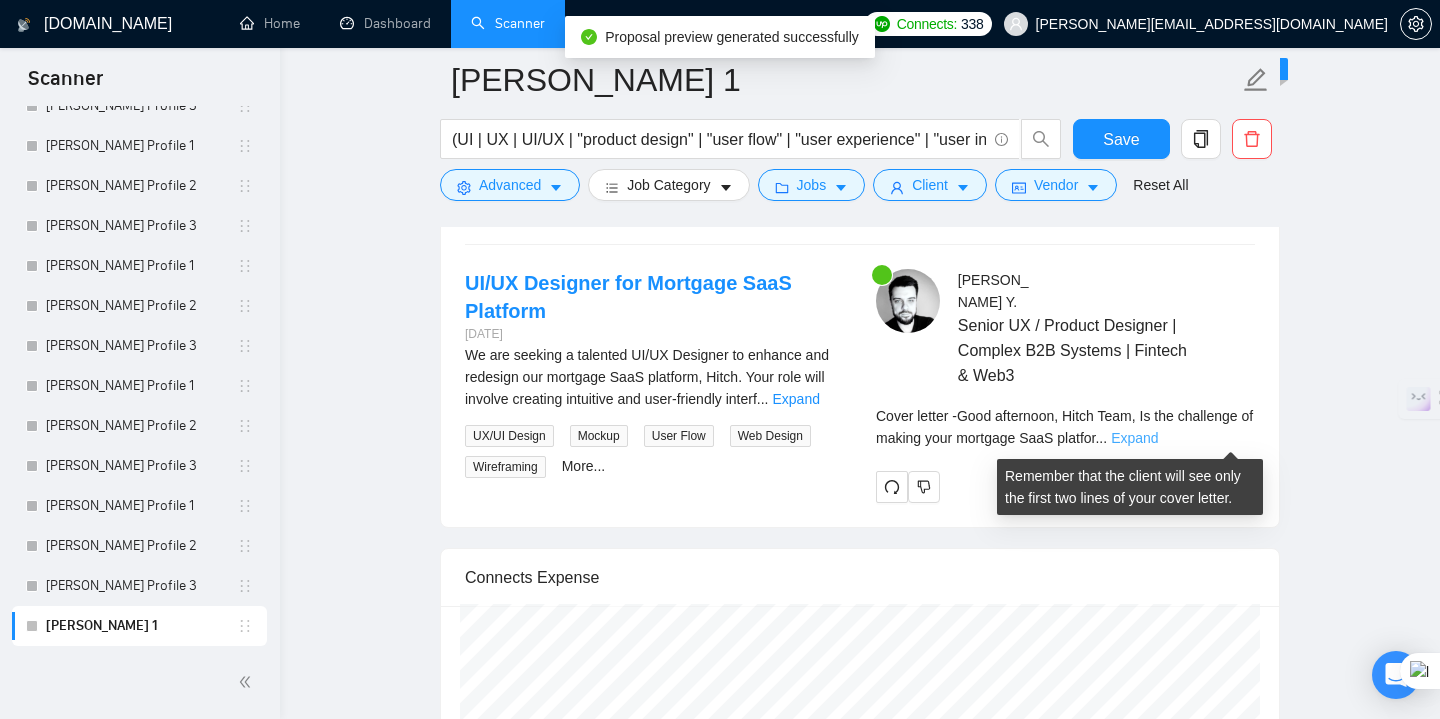 click on "Expand" at bounding box center (1134, 438) 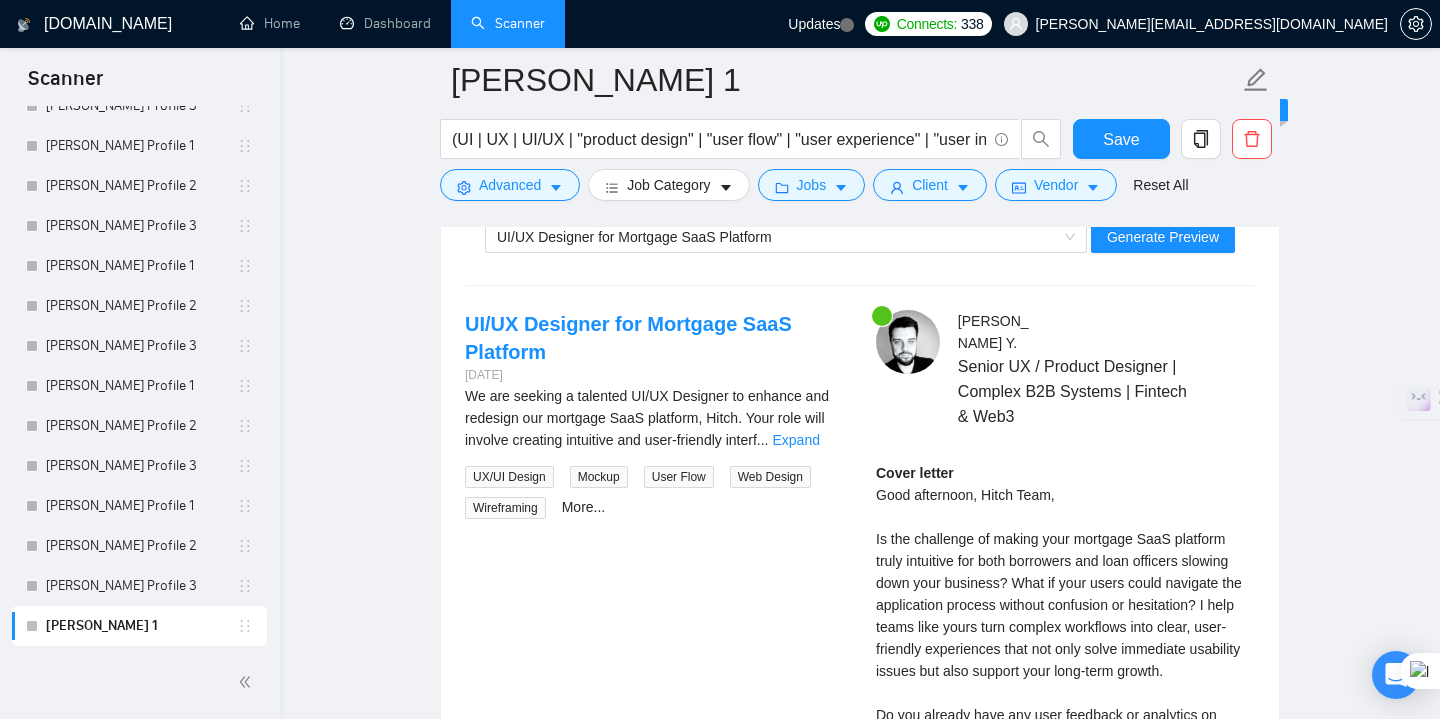 scroll, scrollTop: 4948, scrollLeft: 0, axis: vertical 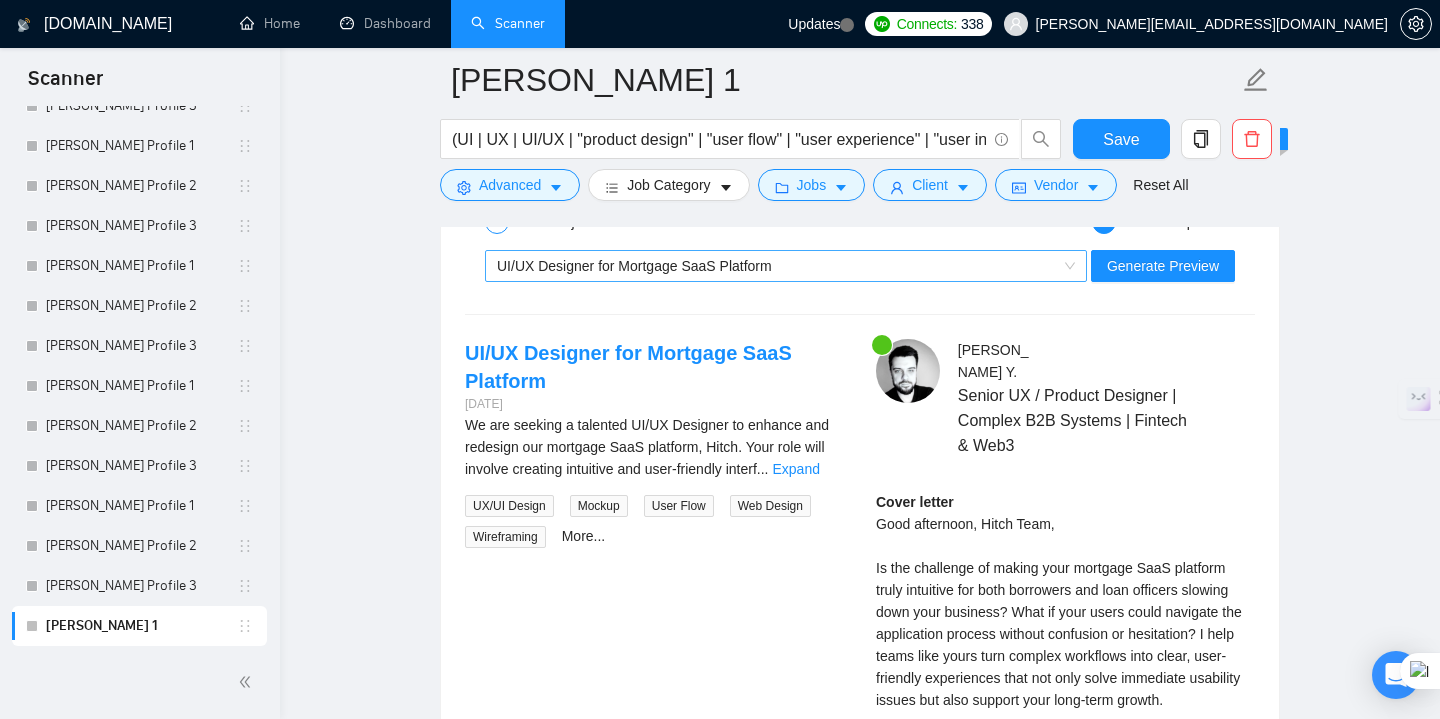 click on "UI/UX Designer for Mortgage SaaS Platform" at bounding box center [777, 266] 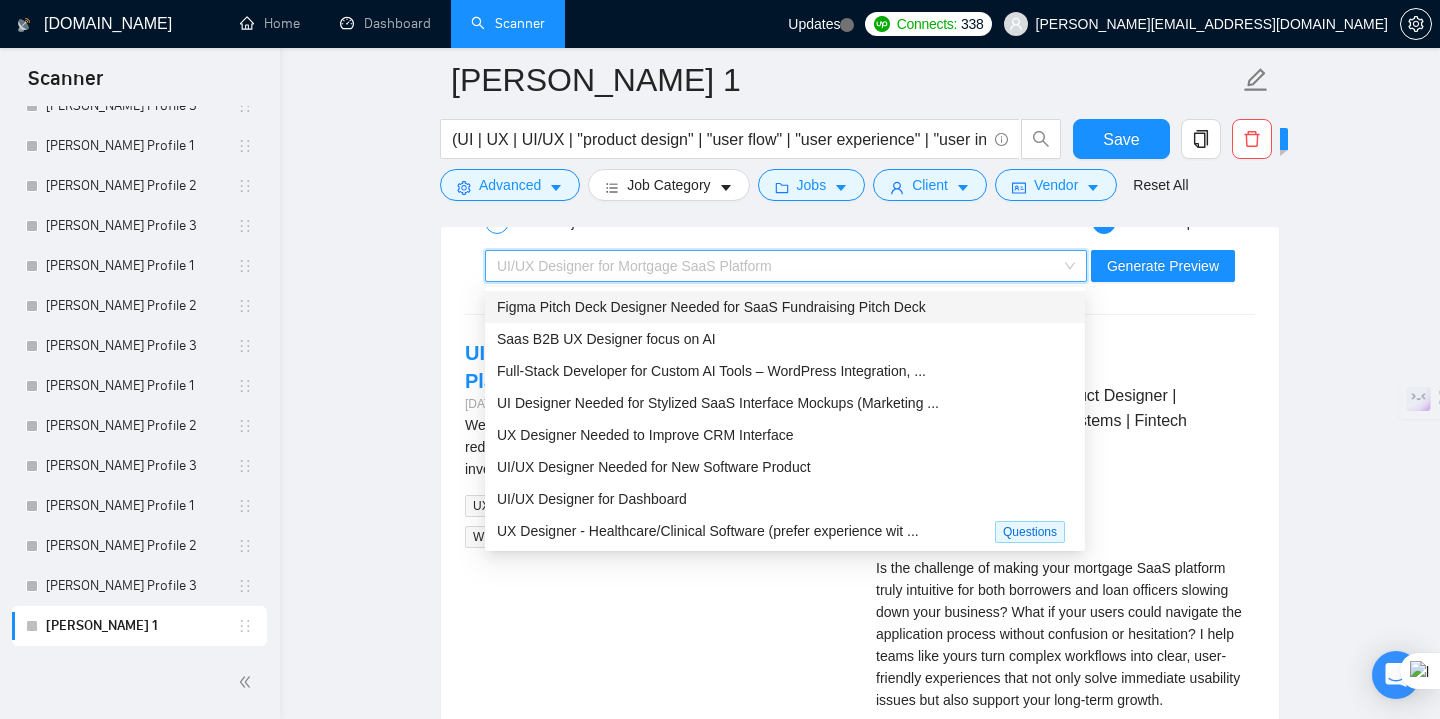 scroll, scrollTop: 63, scrollLeft: 0, axis: vertical 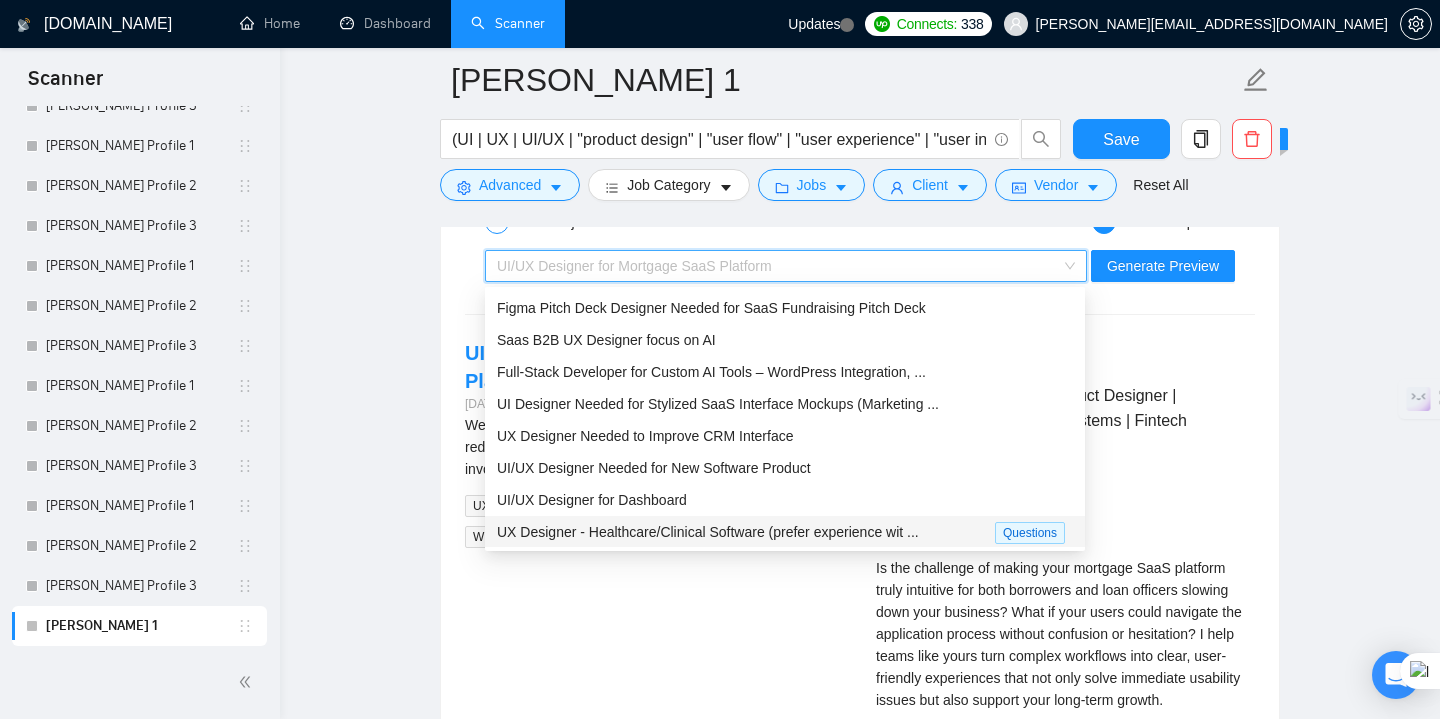 click on "UX Designer - Healthcare/Clinical Software (prefer experience wit ..." at bounding box center (708, 532) 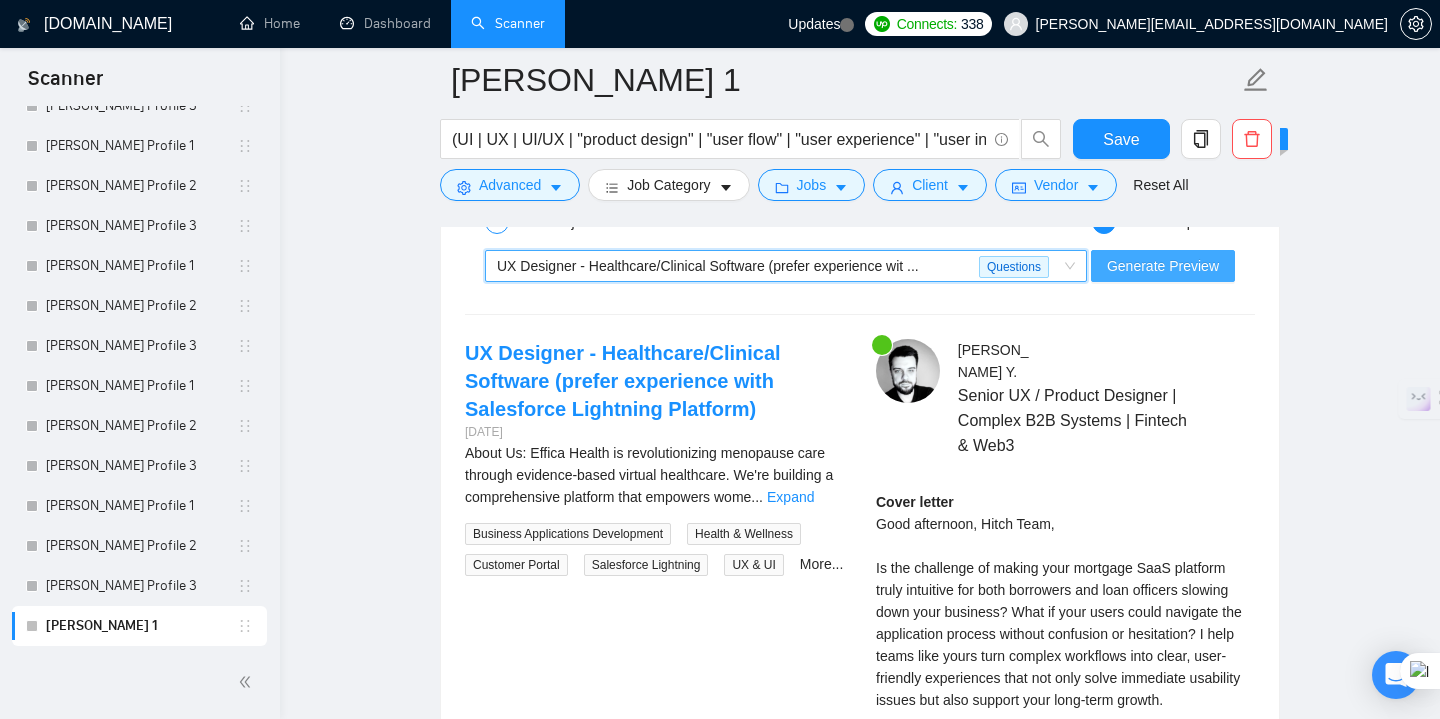 click on "Generate Preview" at bounding box center (1163, 266) 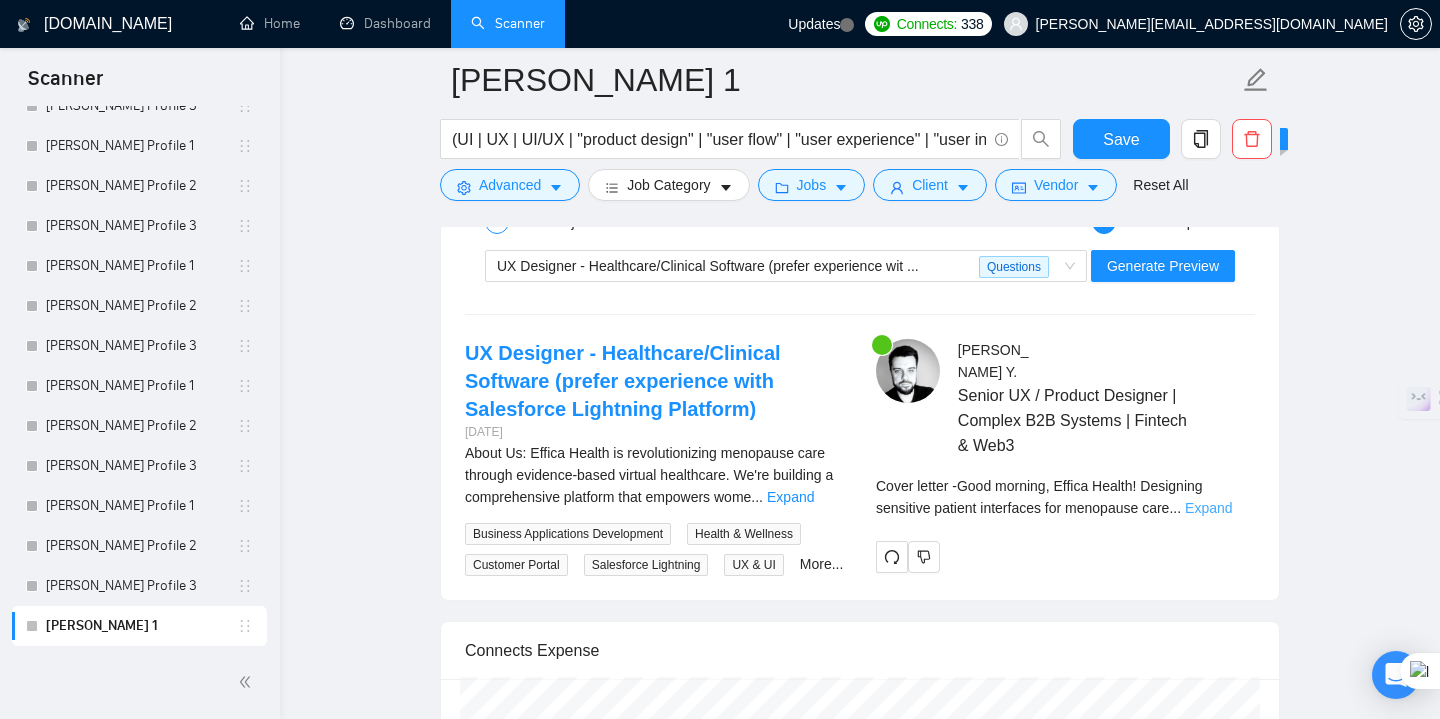 click on "Expand" at bounding box center (1208, 508) 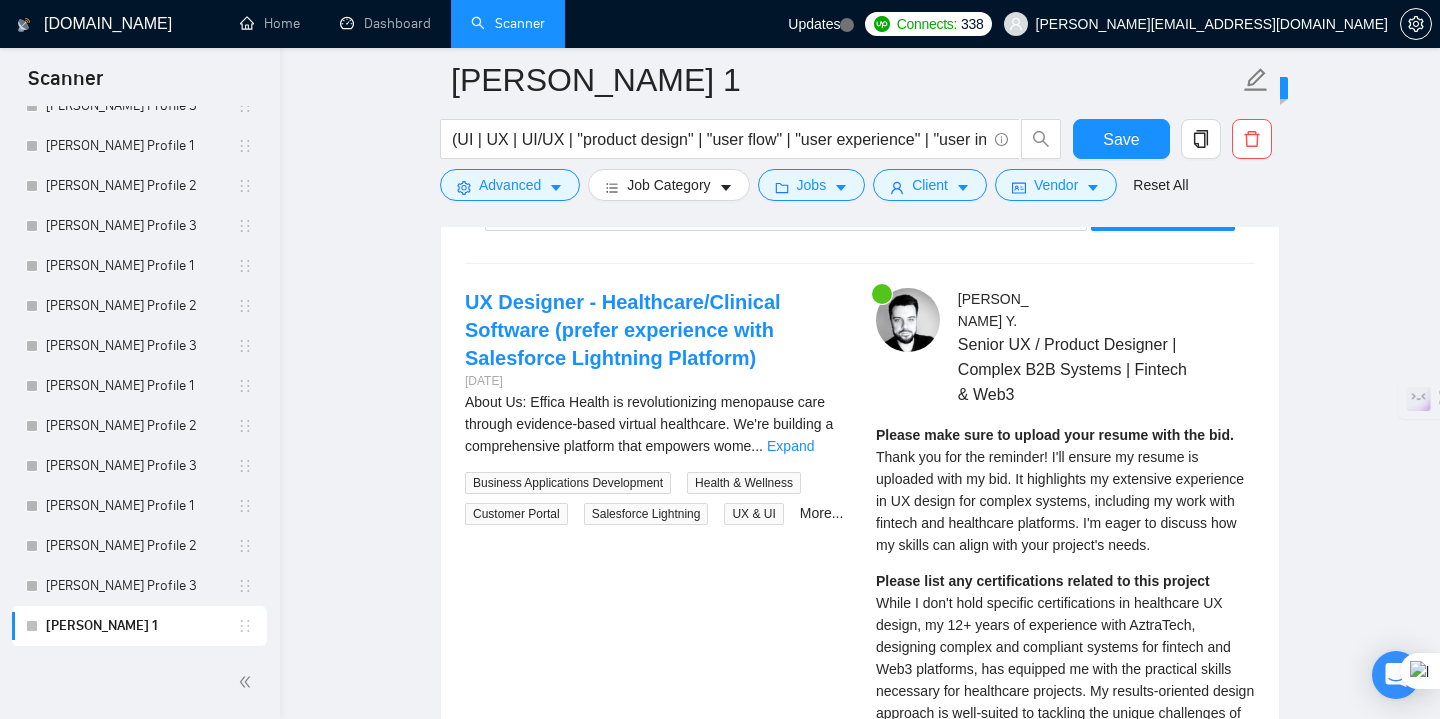 scroll, scrollTop: 5004, scrollLeft: 0, axis: vertical 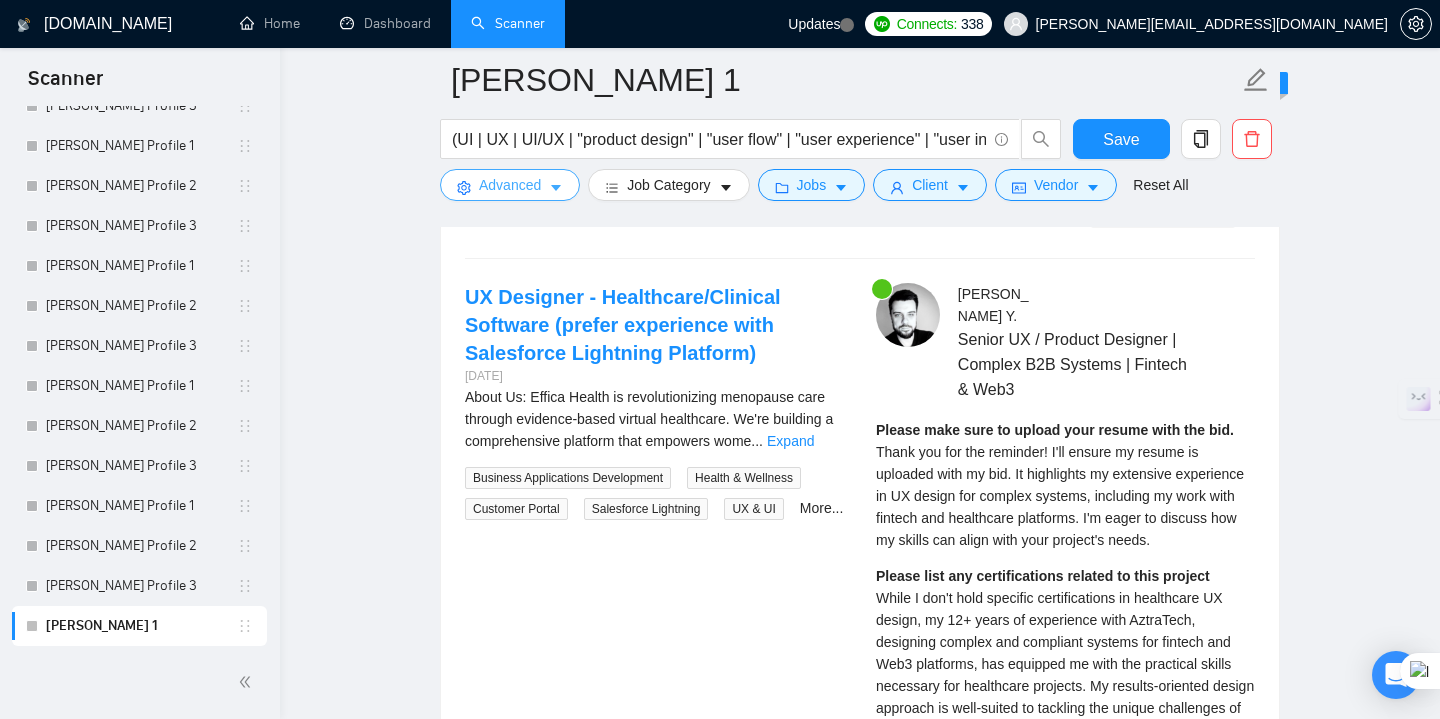 click 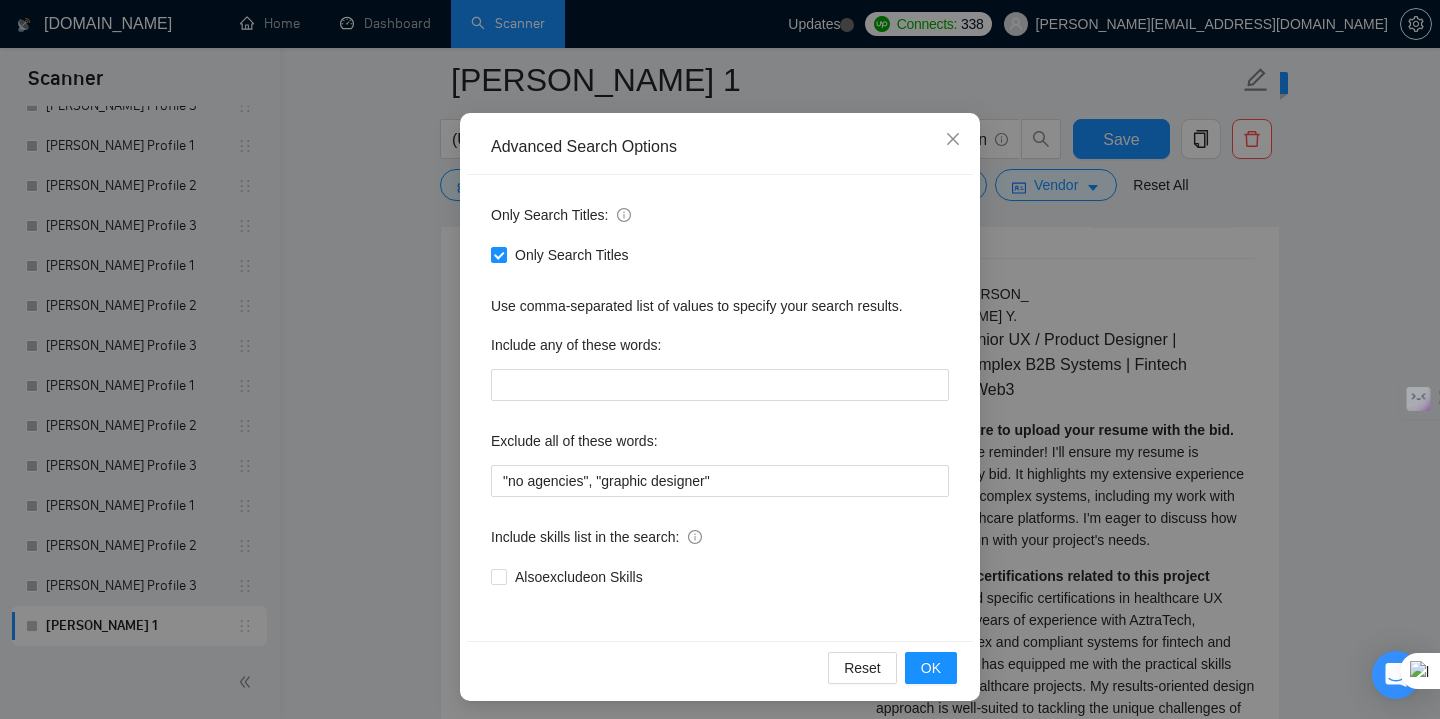 scroll, scrollTop: 113, scrollLeft: 0, axis: vertical 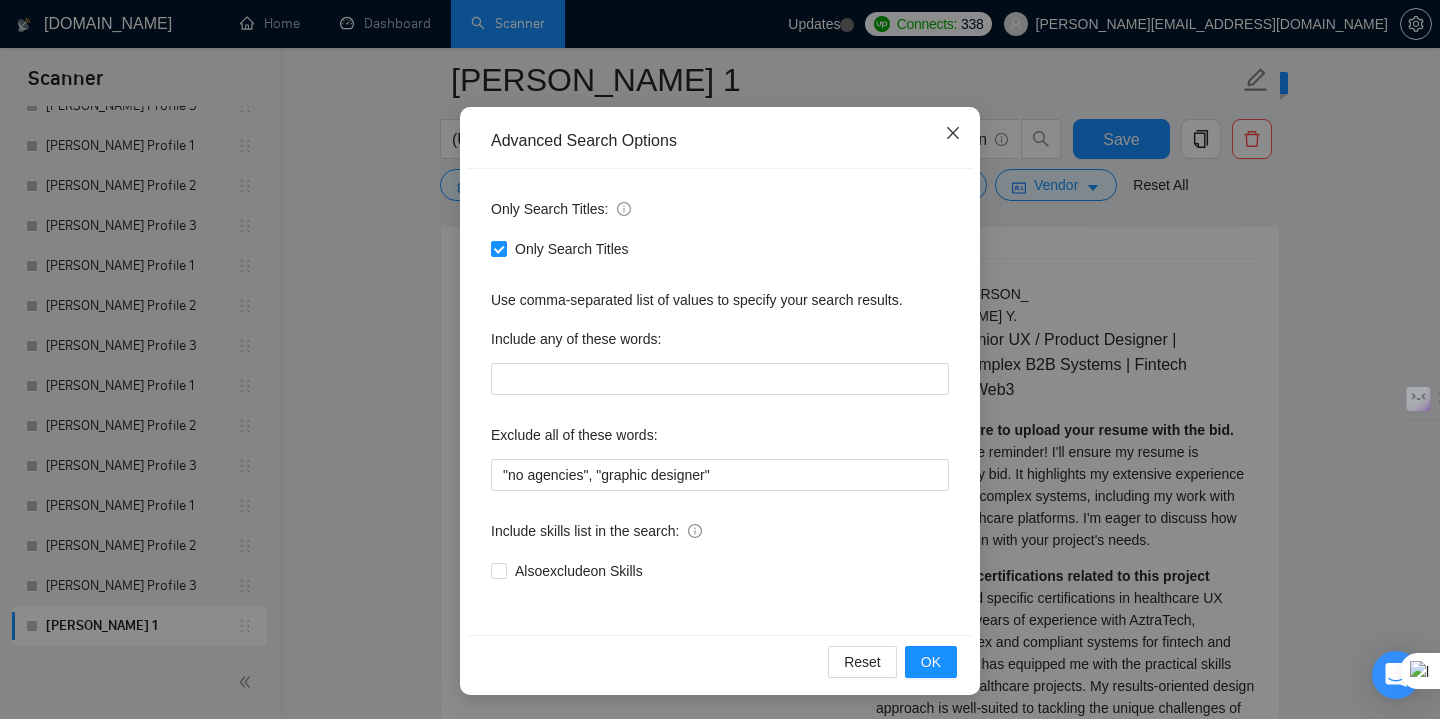 click at bounding box center [953, 134] 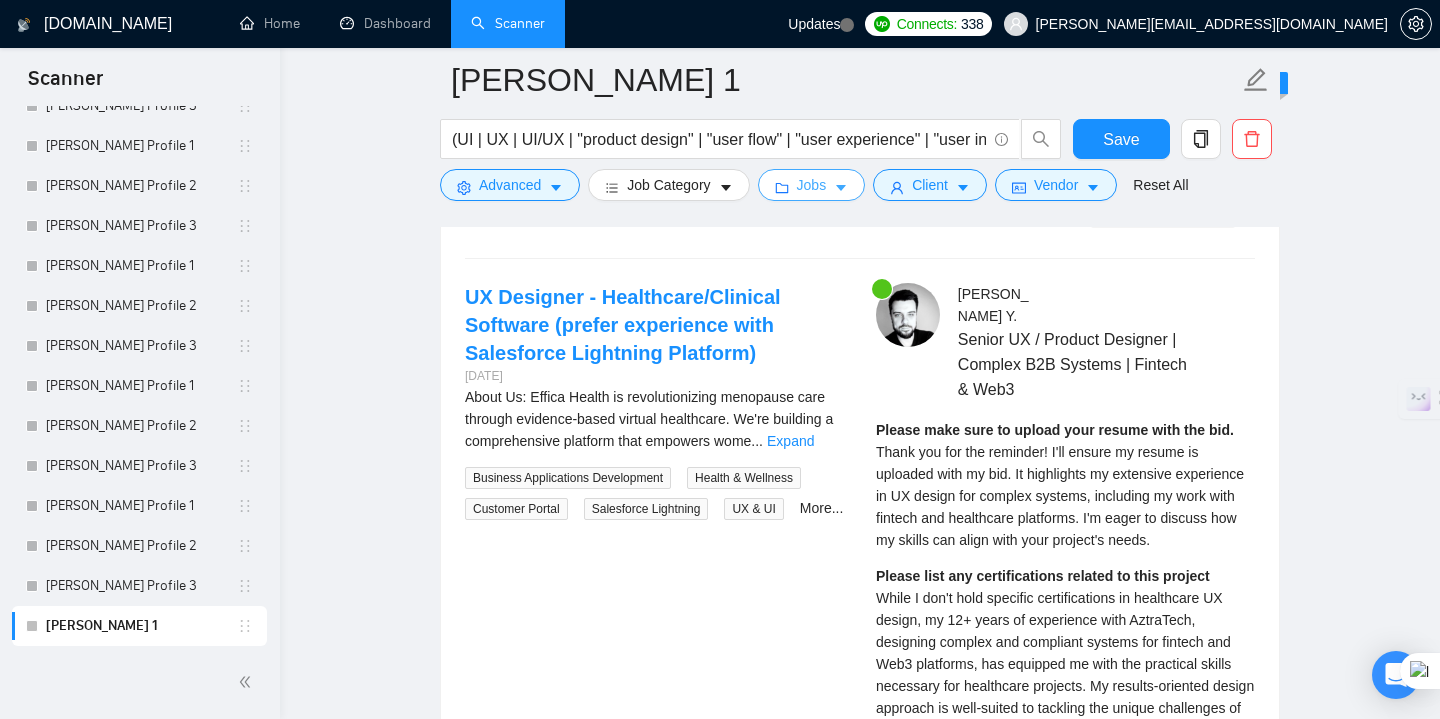 click 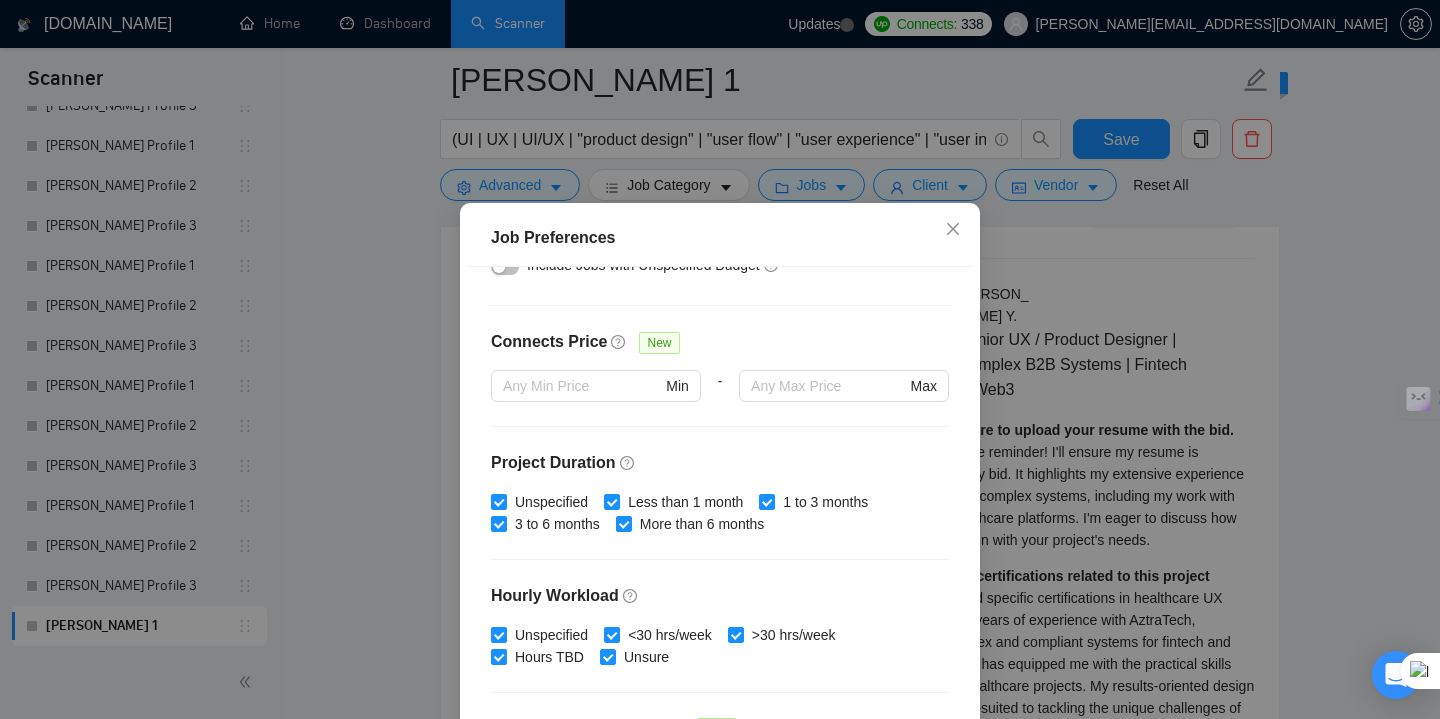 scroll, scrollTop: 624, scrollLeft: 0, axis: vertical 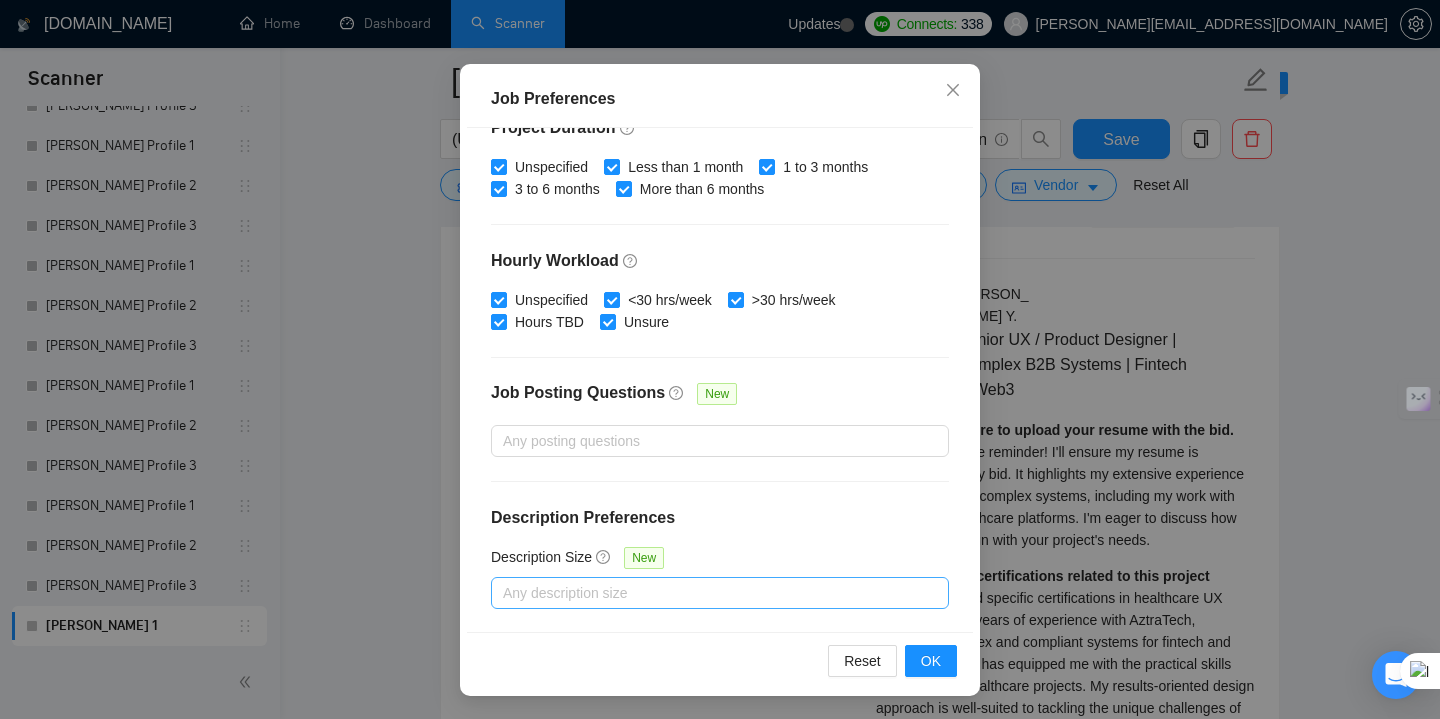 click at bounding box center [710, 593] 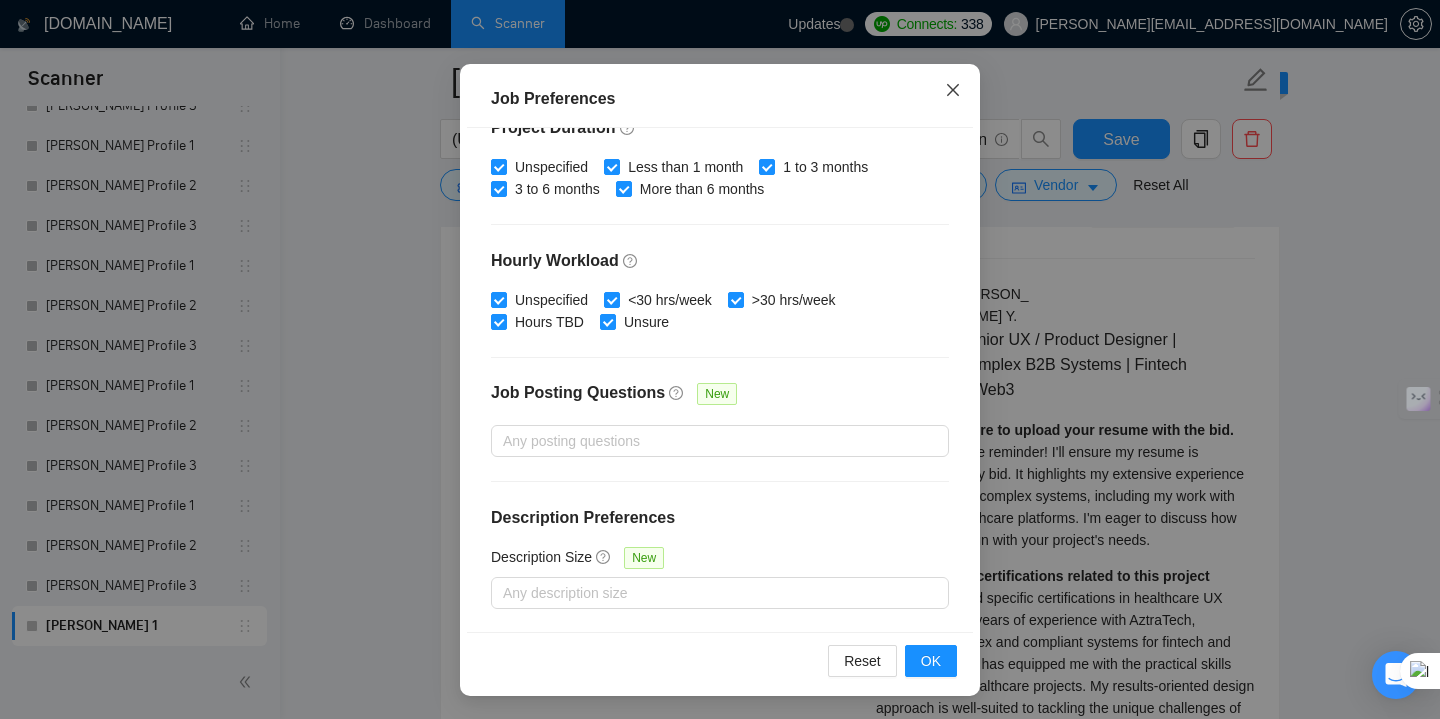 click 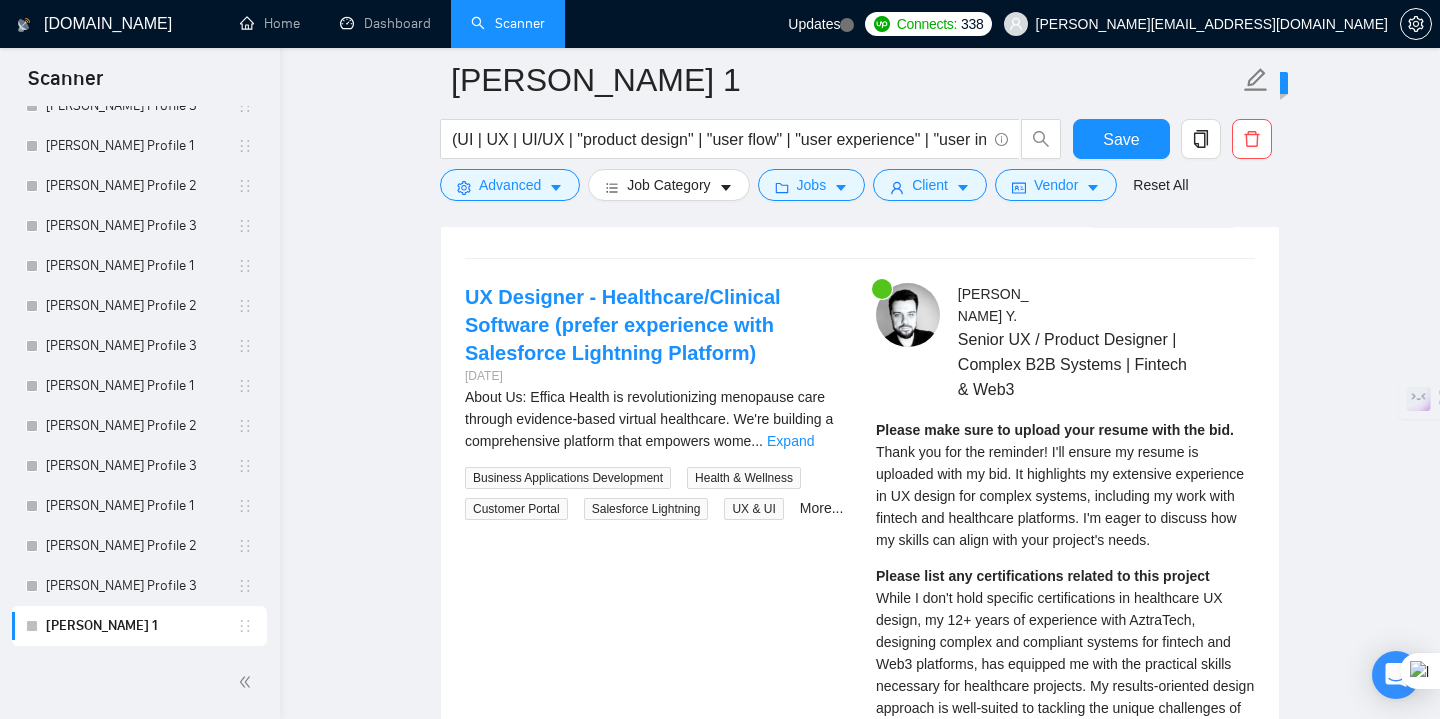 scroll, scrollTop: 56, scrollLeft: 0, axis: vertical 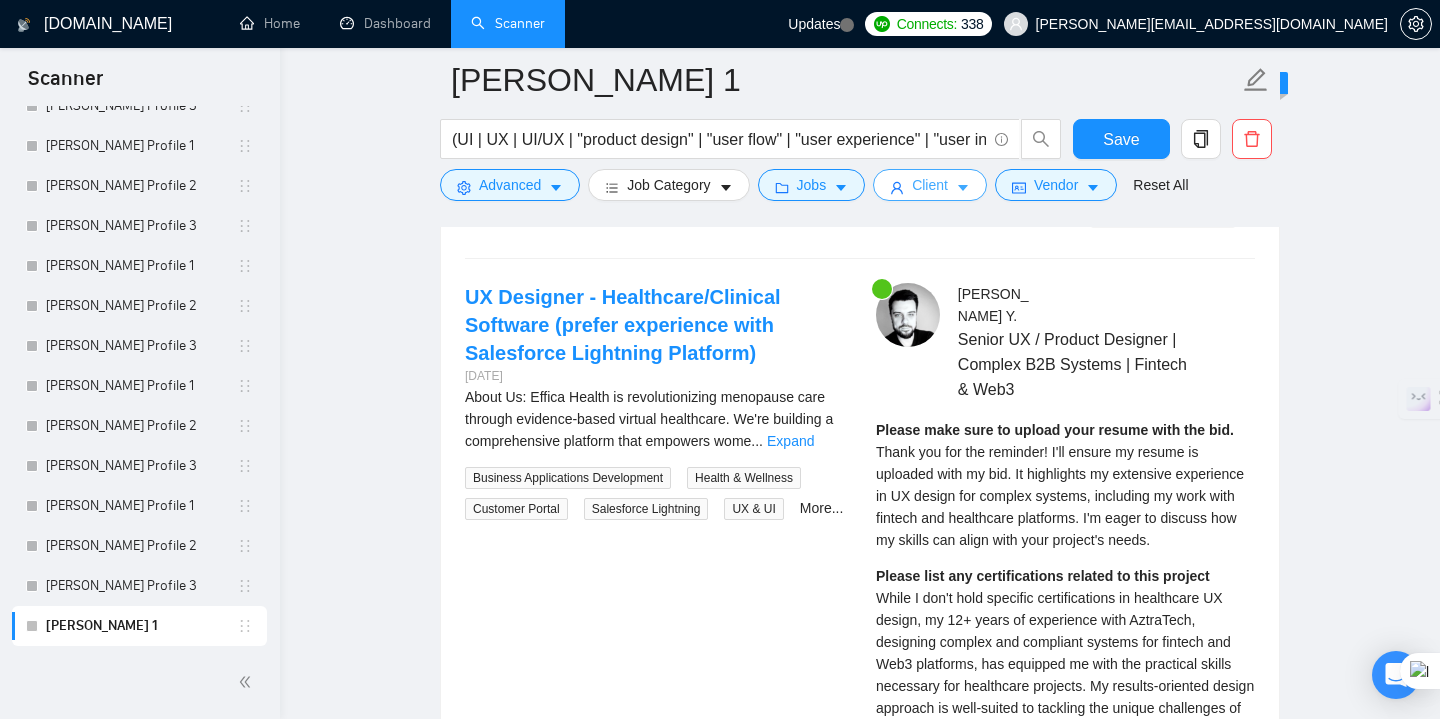 click on "Client" at bounding box center [930, 185] 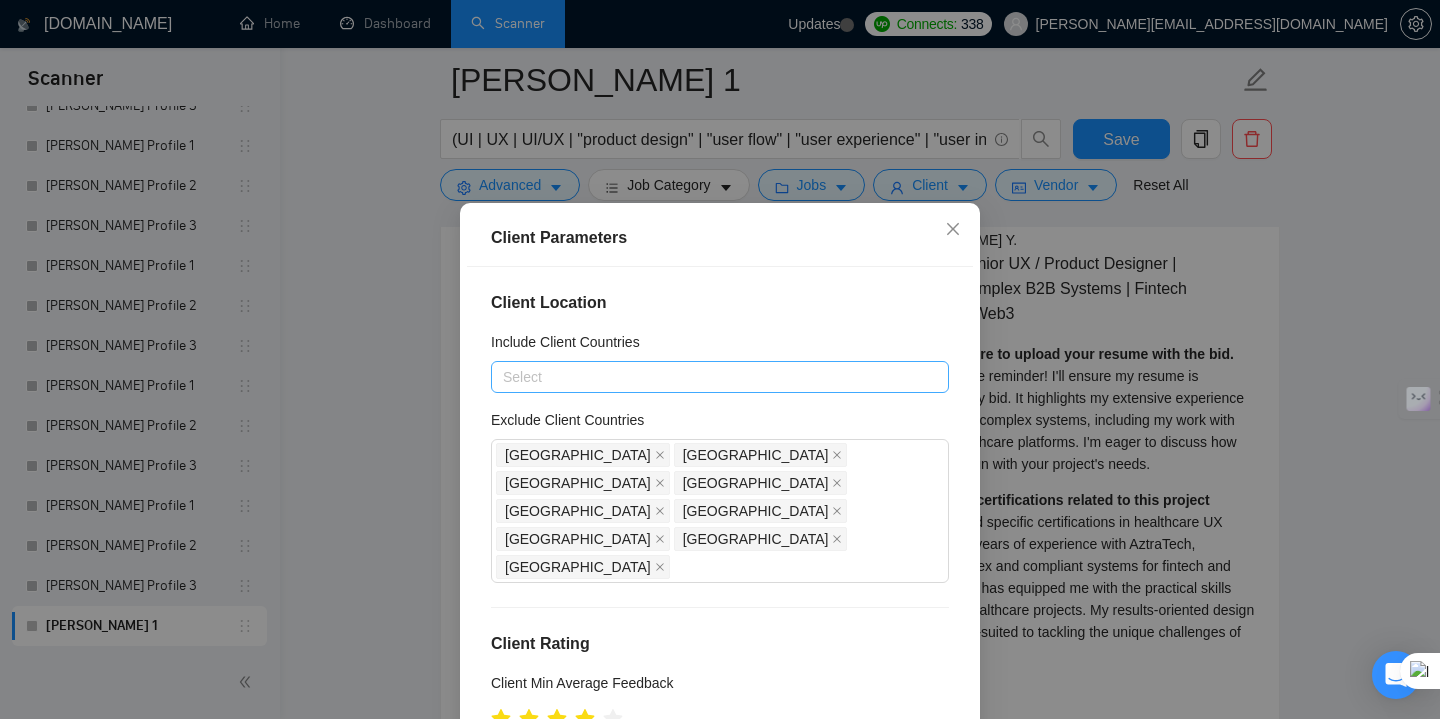 scroll, scrollTop: 5084, scrollLeft: 0, axis: vertical 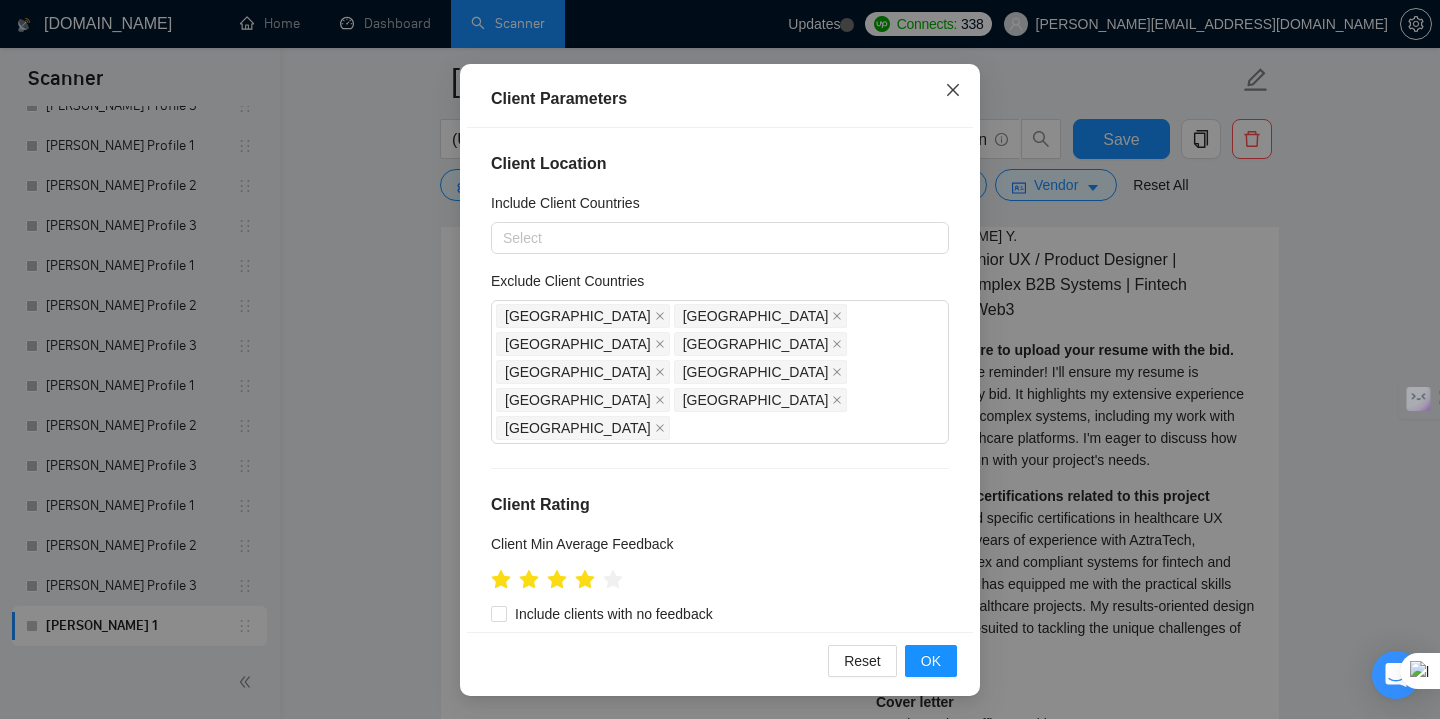 click 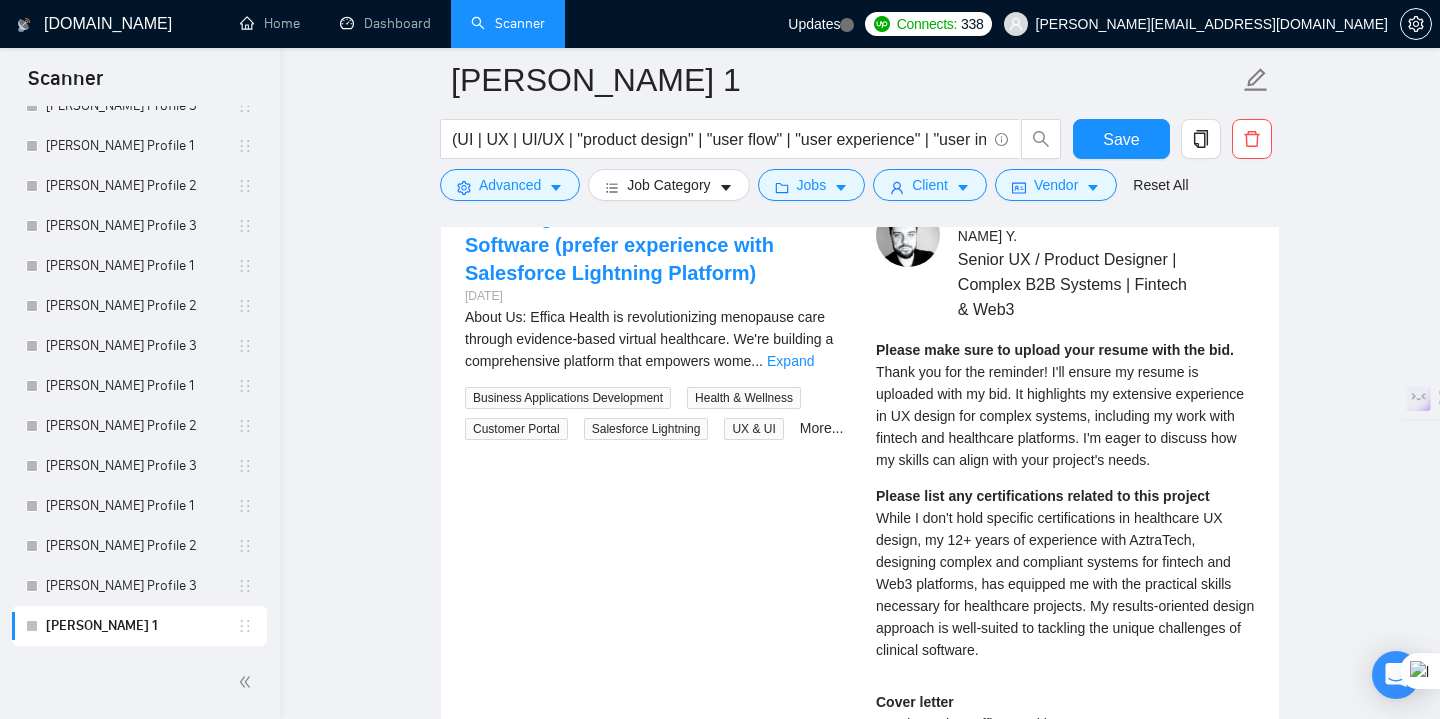 scroll, scrollTop: 56, scrollLeft: 0, axis: vertical 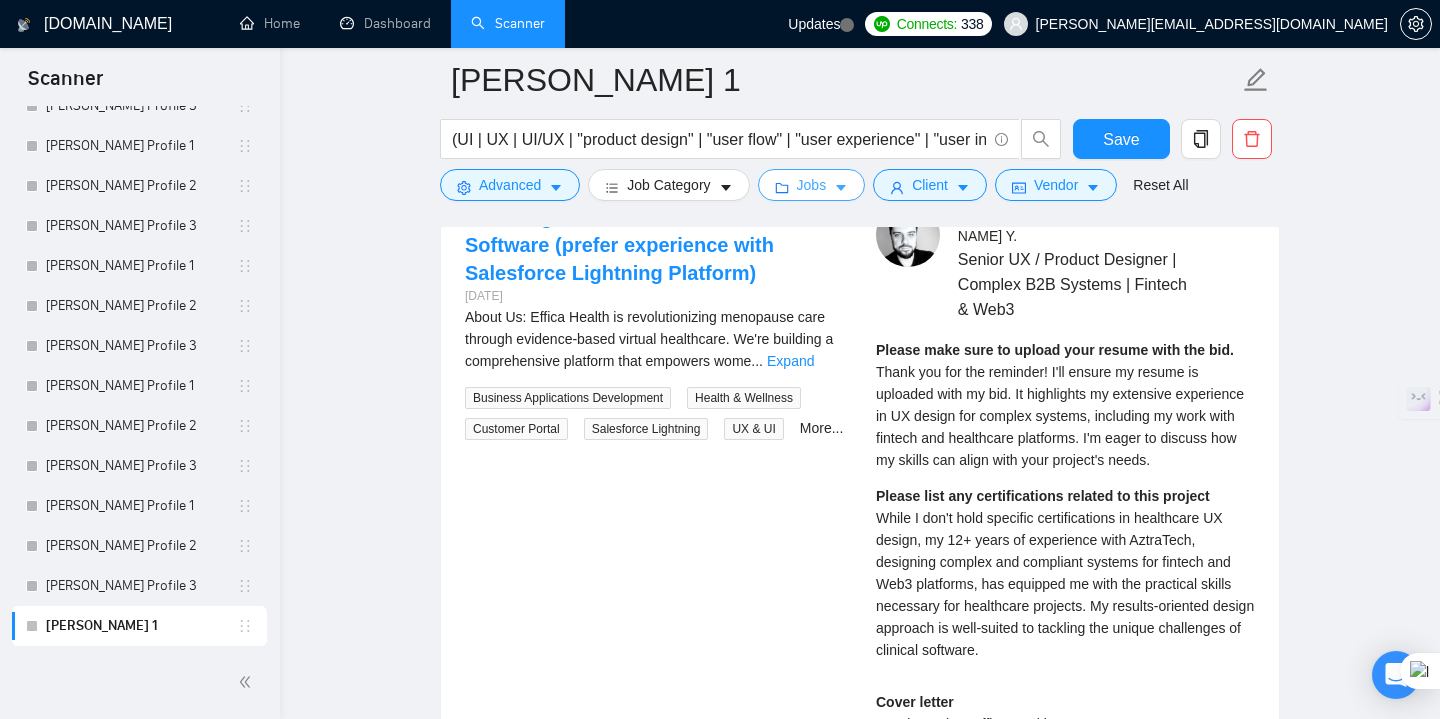 click on "Jobs" at bounding box center (812, 185) 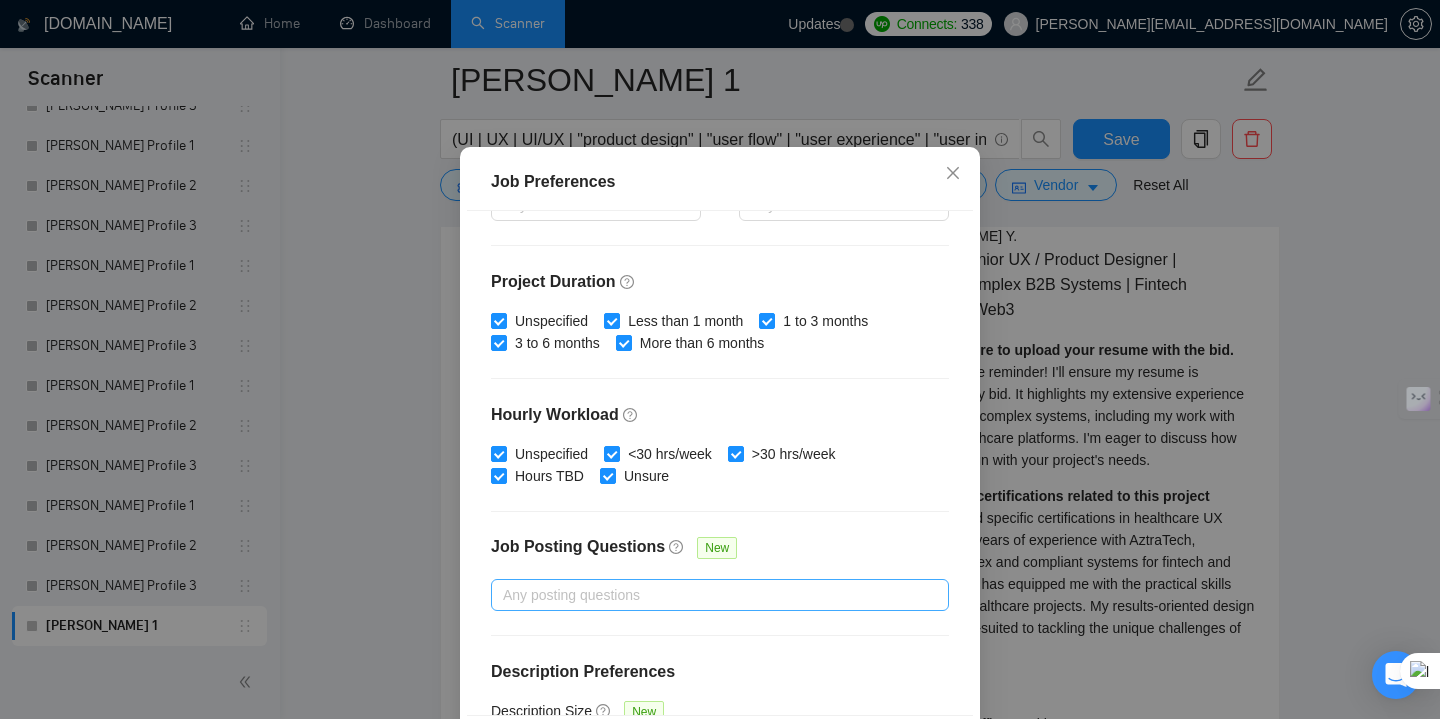 scroll, scrollTop: 552, scrollLeft: 0, axis: vertical 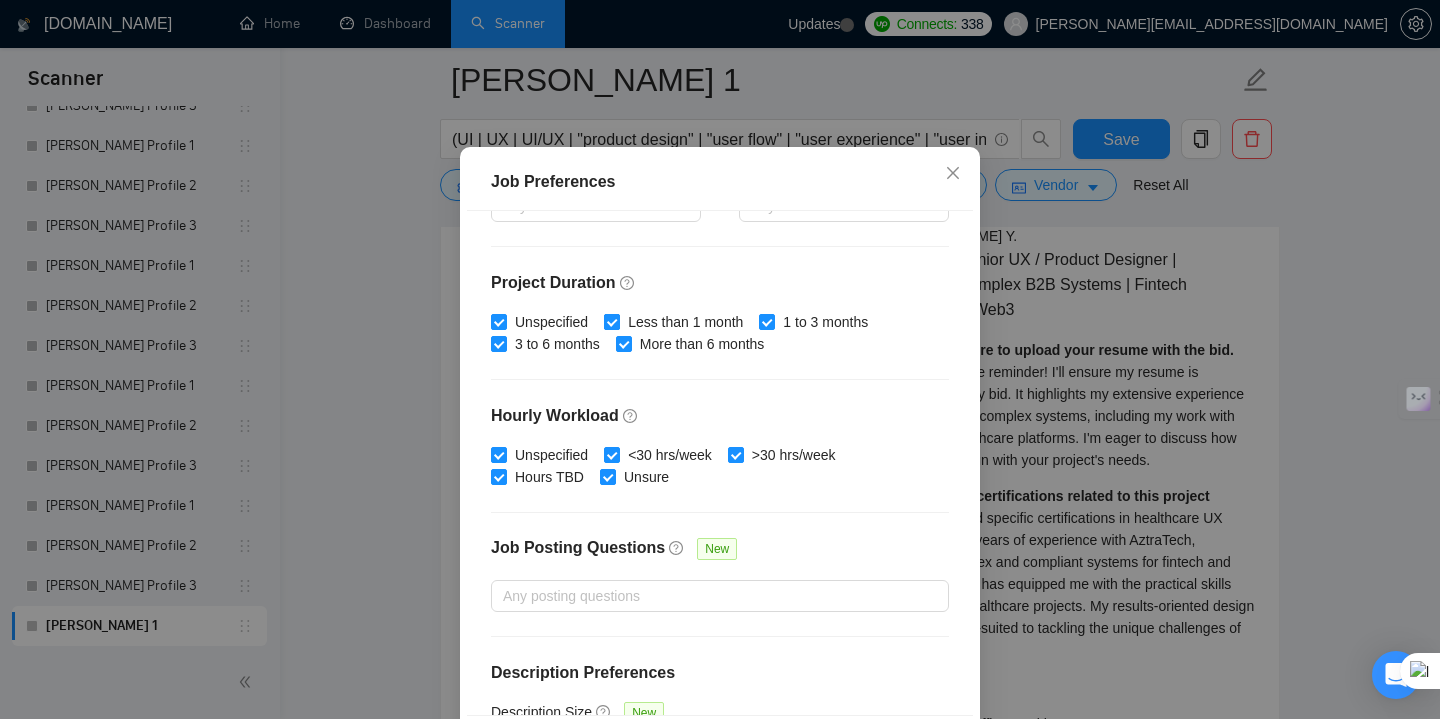 click on "Less than 1 month" at bounding box center [611, 321] 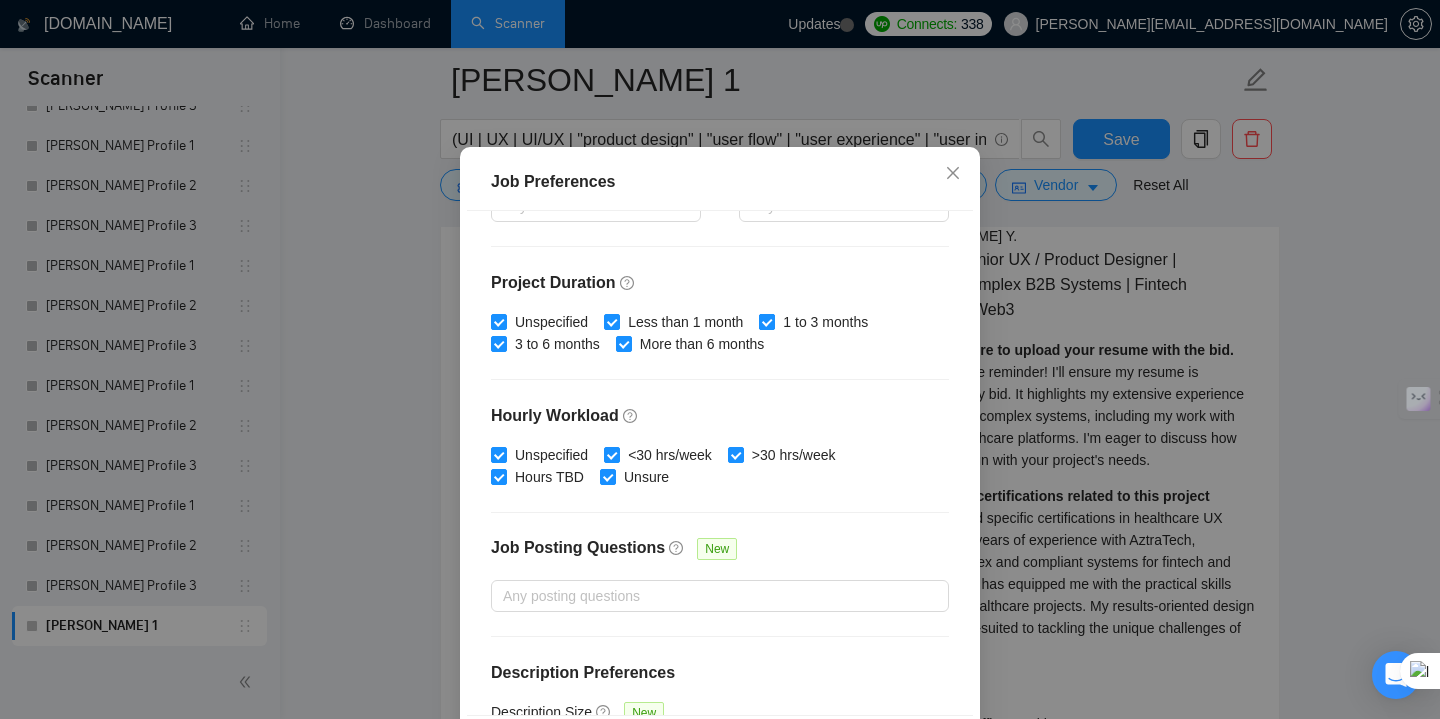 checkbox on "false" 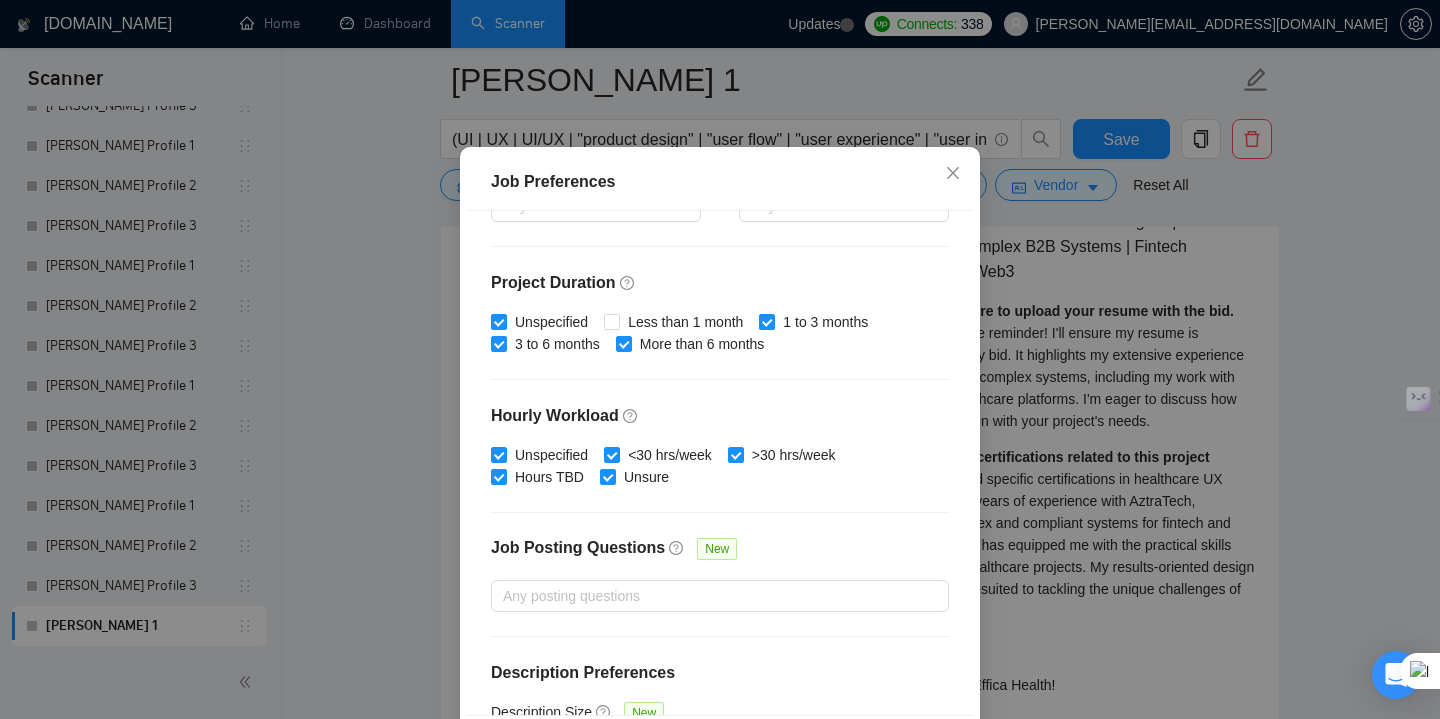 click on "1 to 3 months" at bounding box center [766, 321] 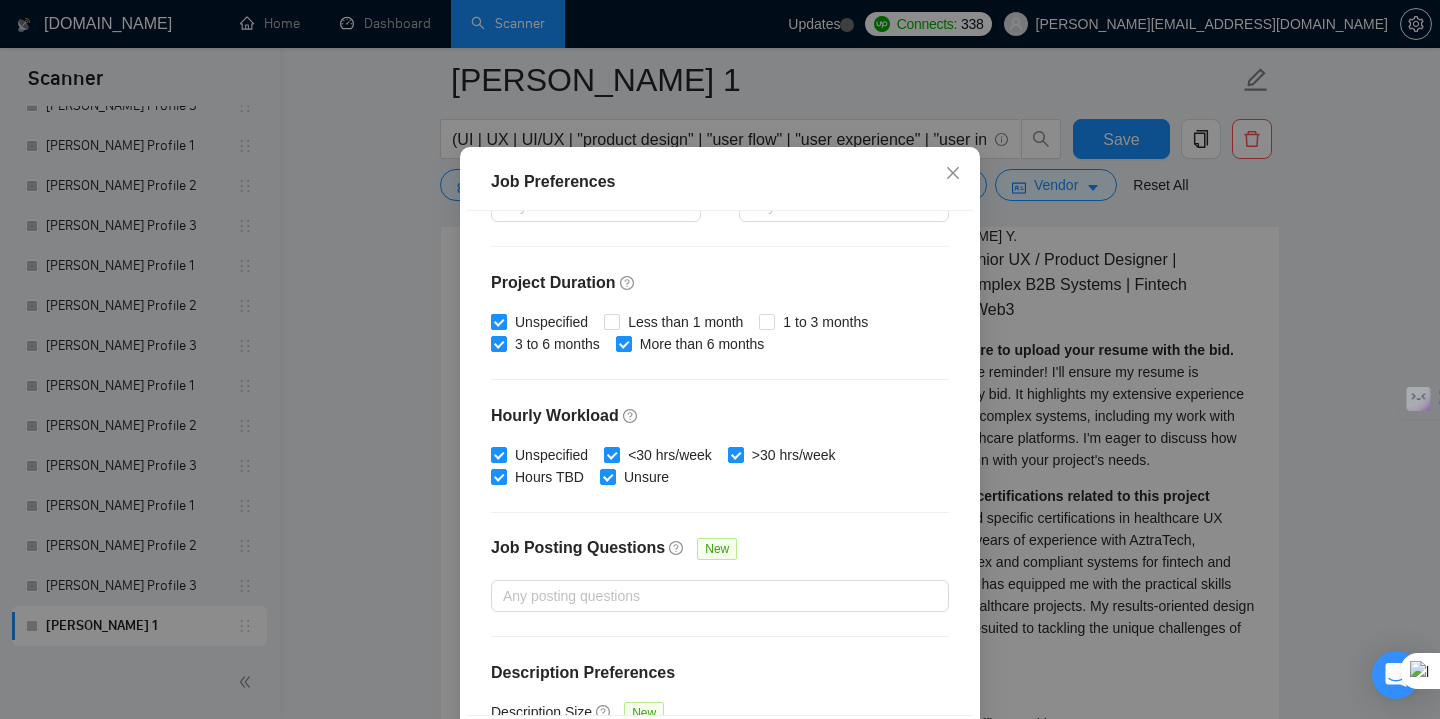 click on "Unspecified" at bounding box center (498, 321) 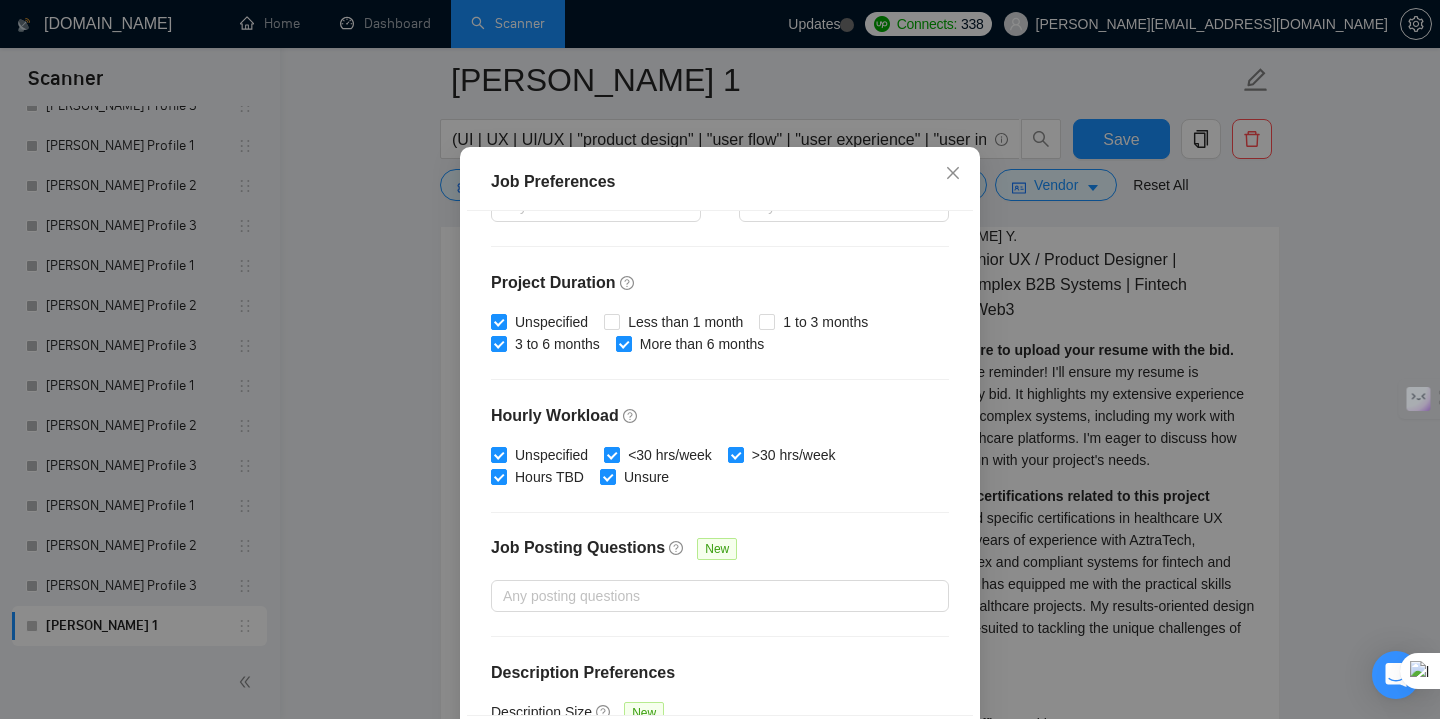checkbox on "false" 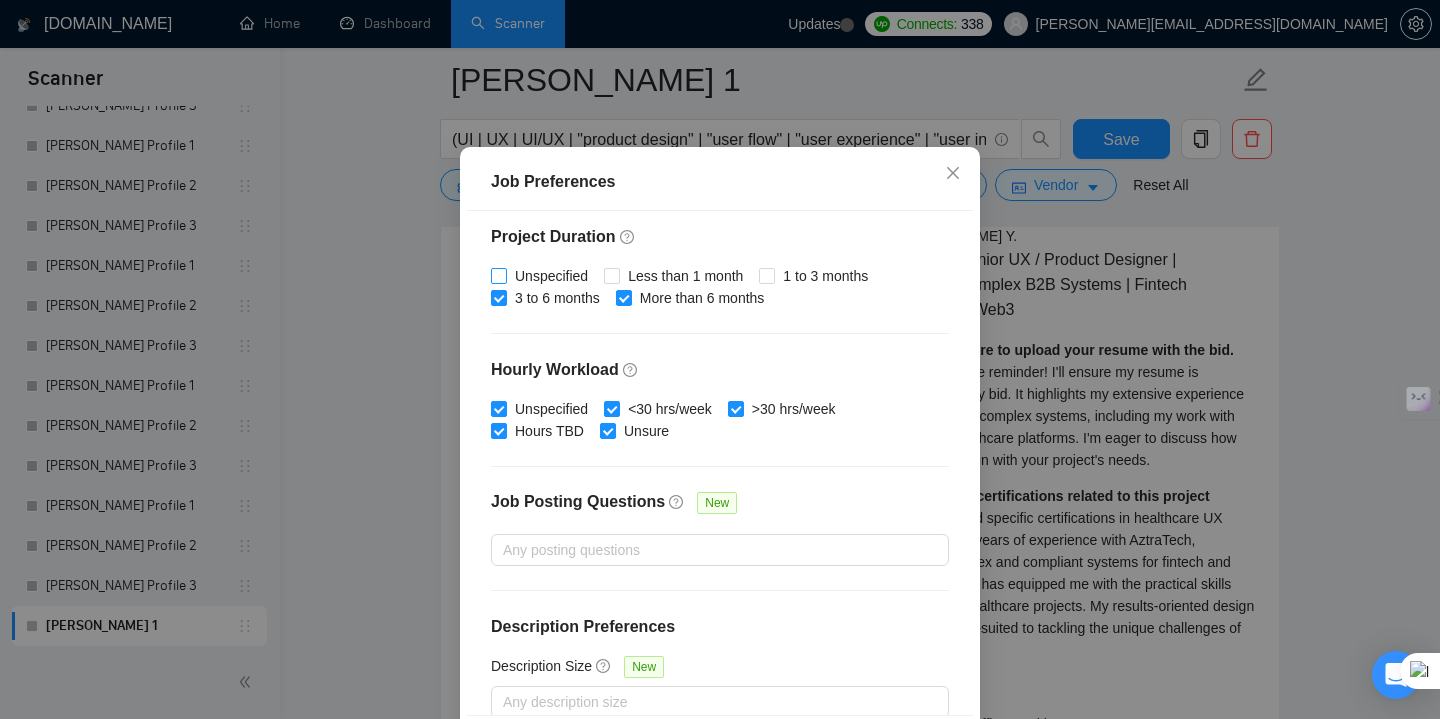 scroll, scrollTop: 624, scrollLeft: 0, axis: vertical 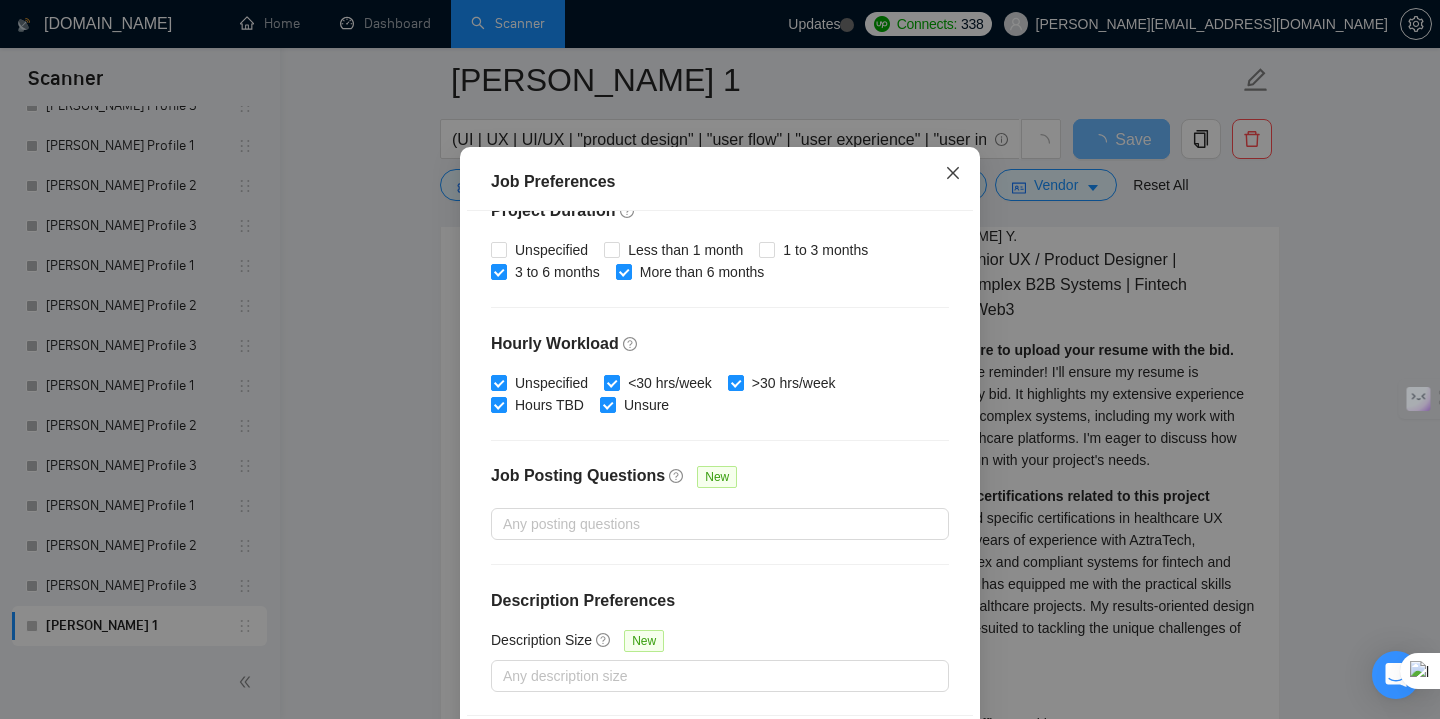 click at bounding box center [953, 174] 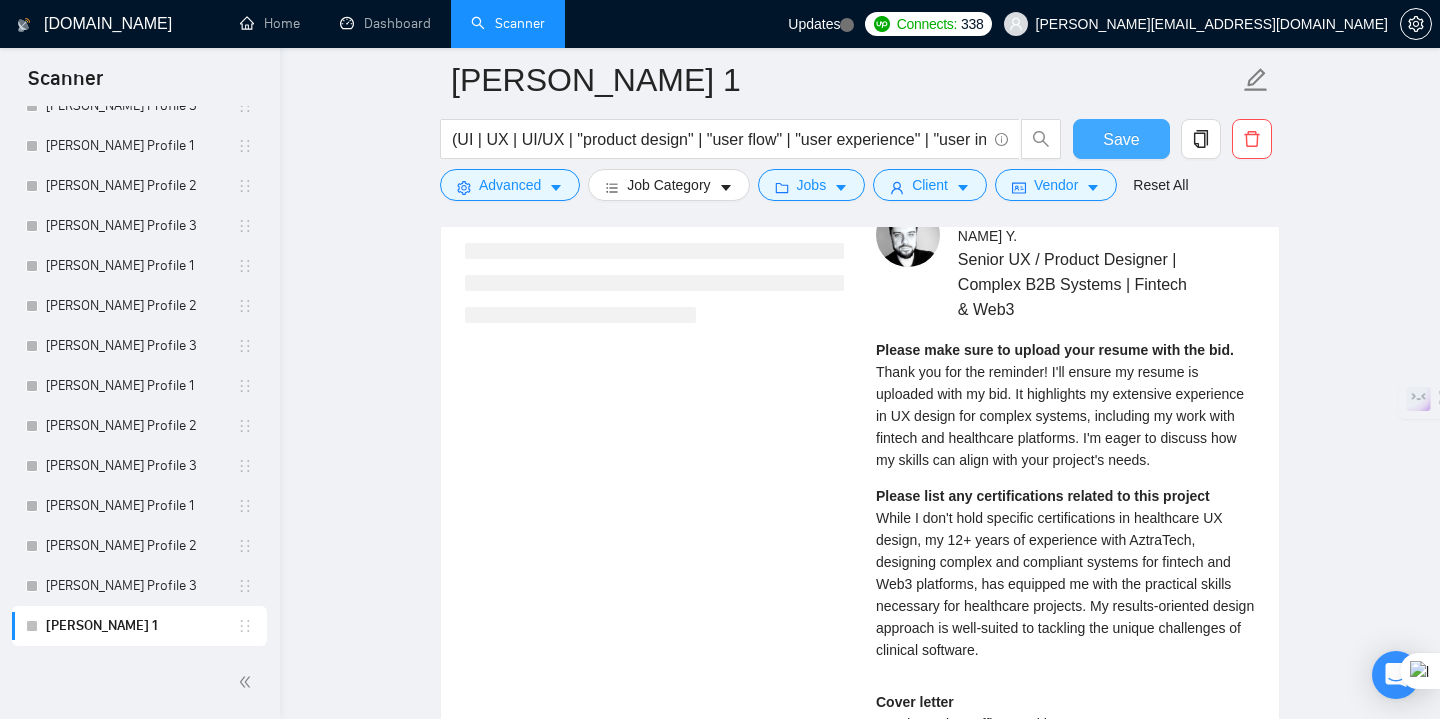 click on "Save" at bounding box center (1121, 139) 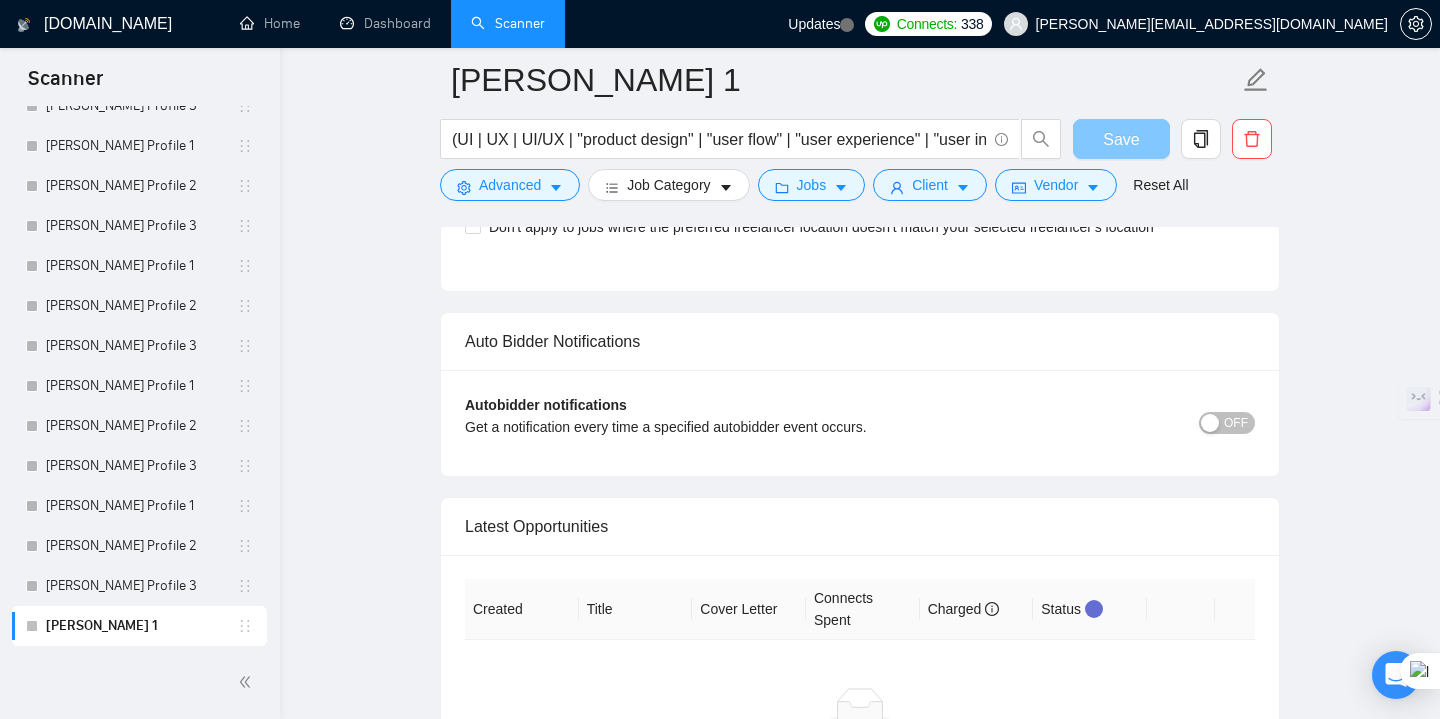 type 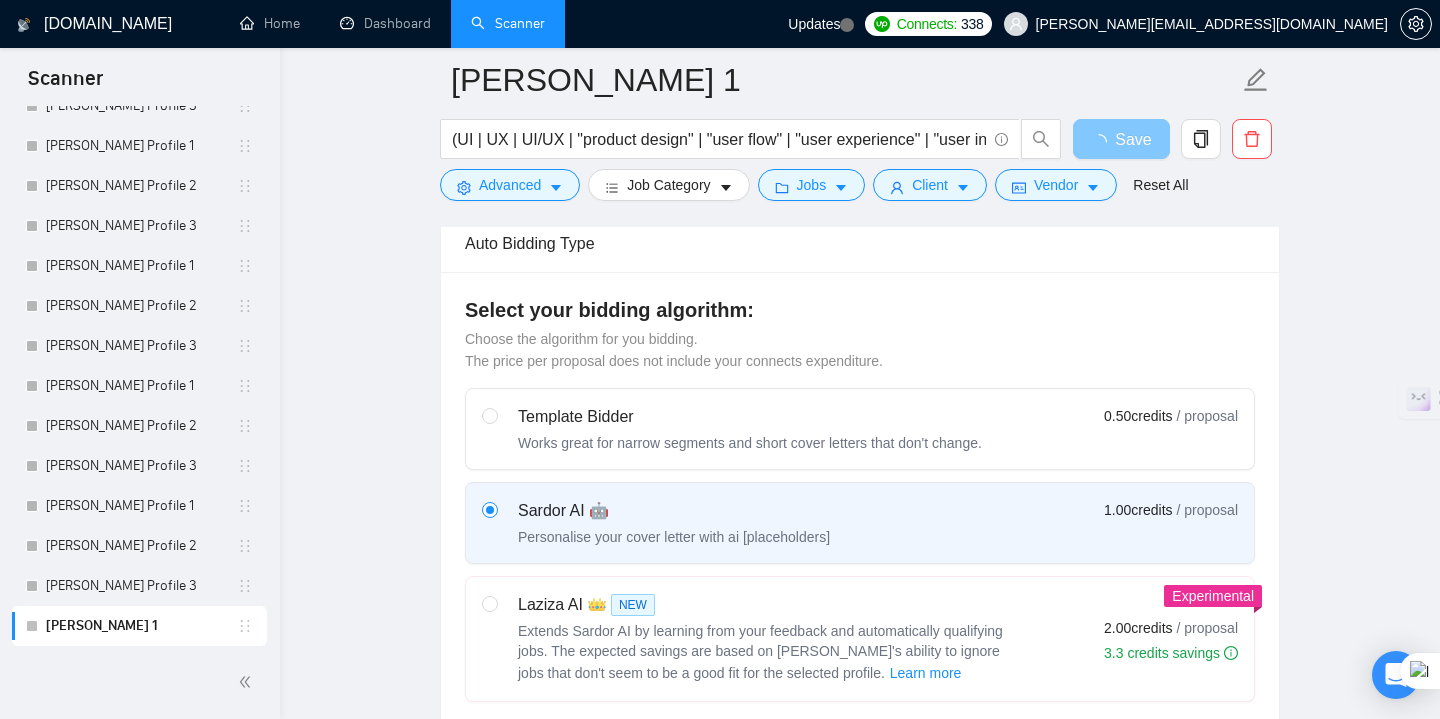 scroll, scrollTop: 0, scrollLeft: 0, axis: both 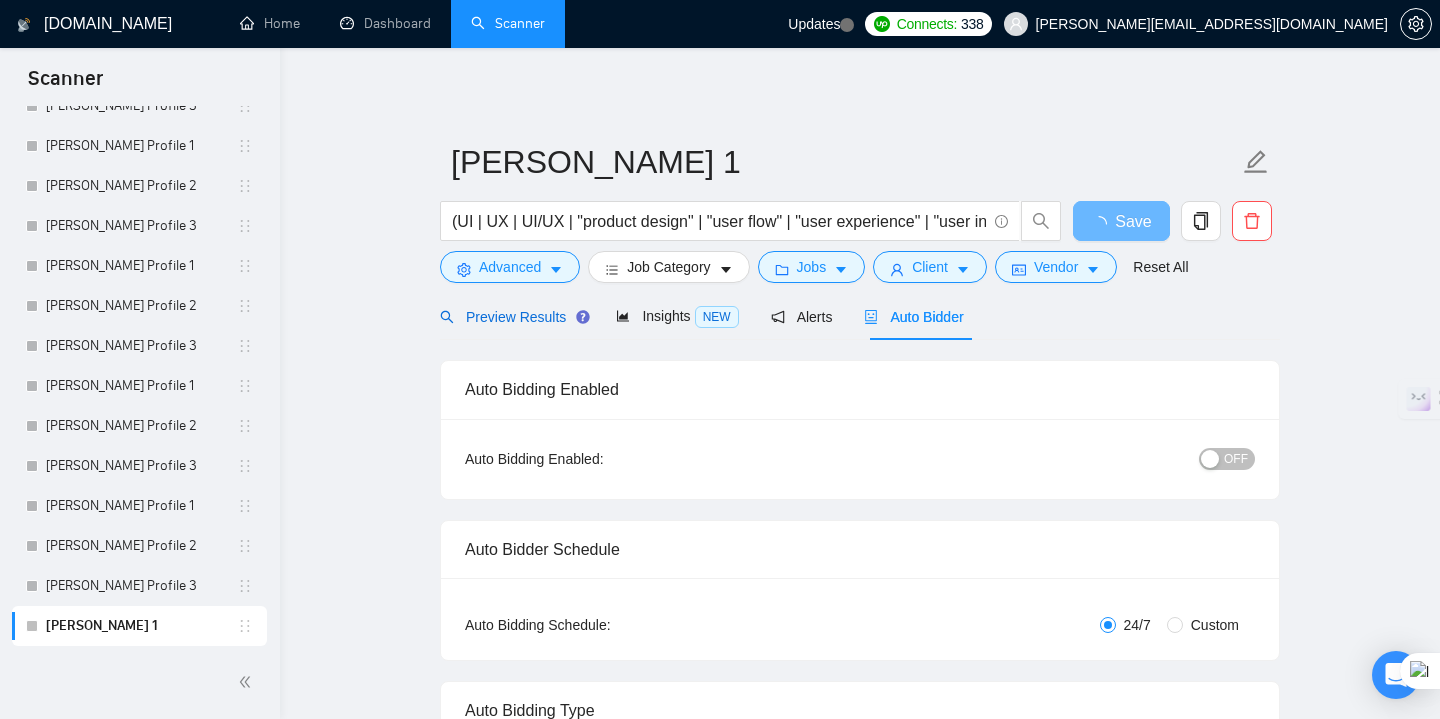 click on "Preview Results" at bounding box center (512, 317) 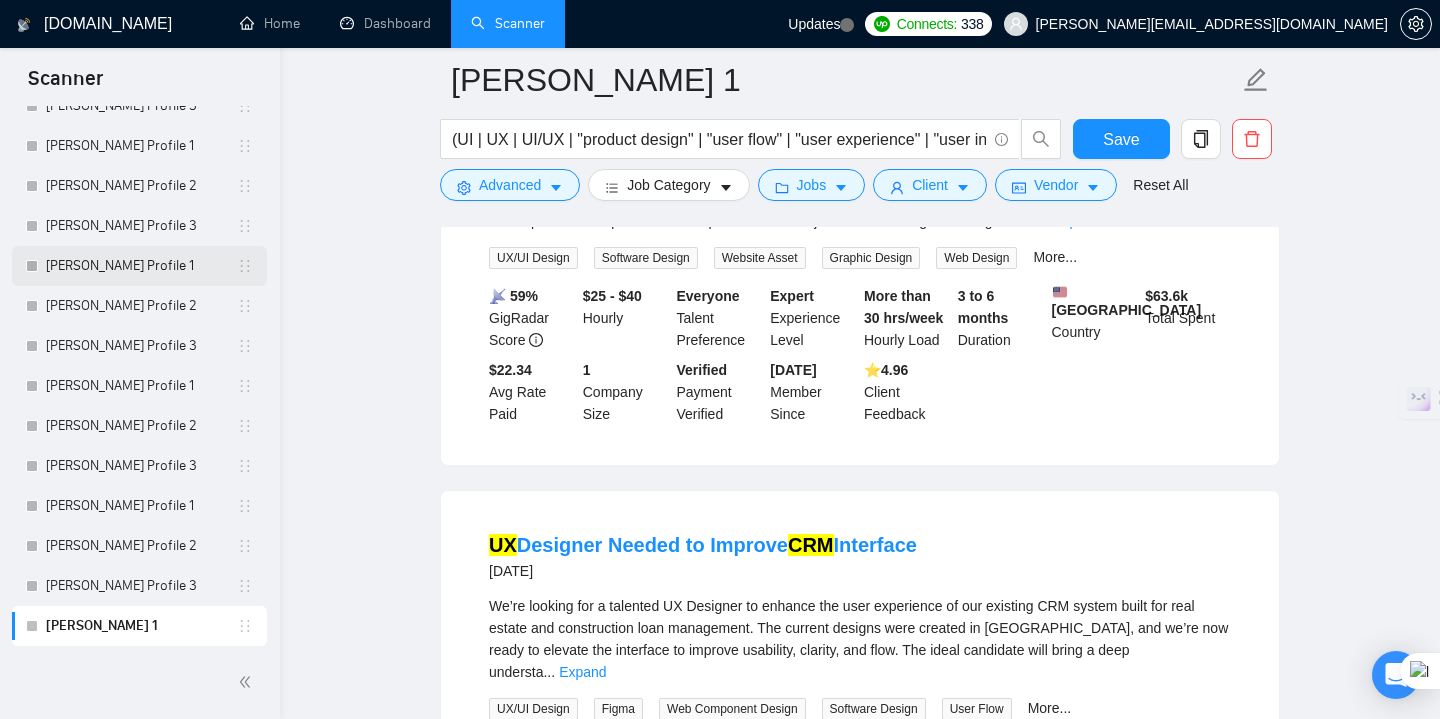scroll, scrollTop: 407, scrollLeft: 0, axis: vertical 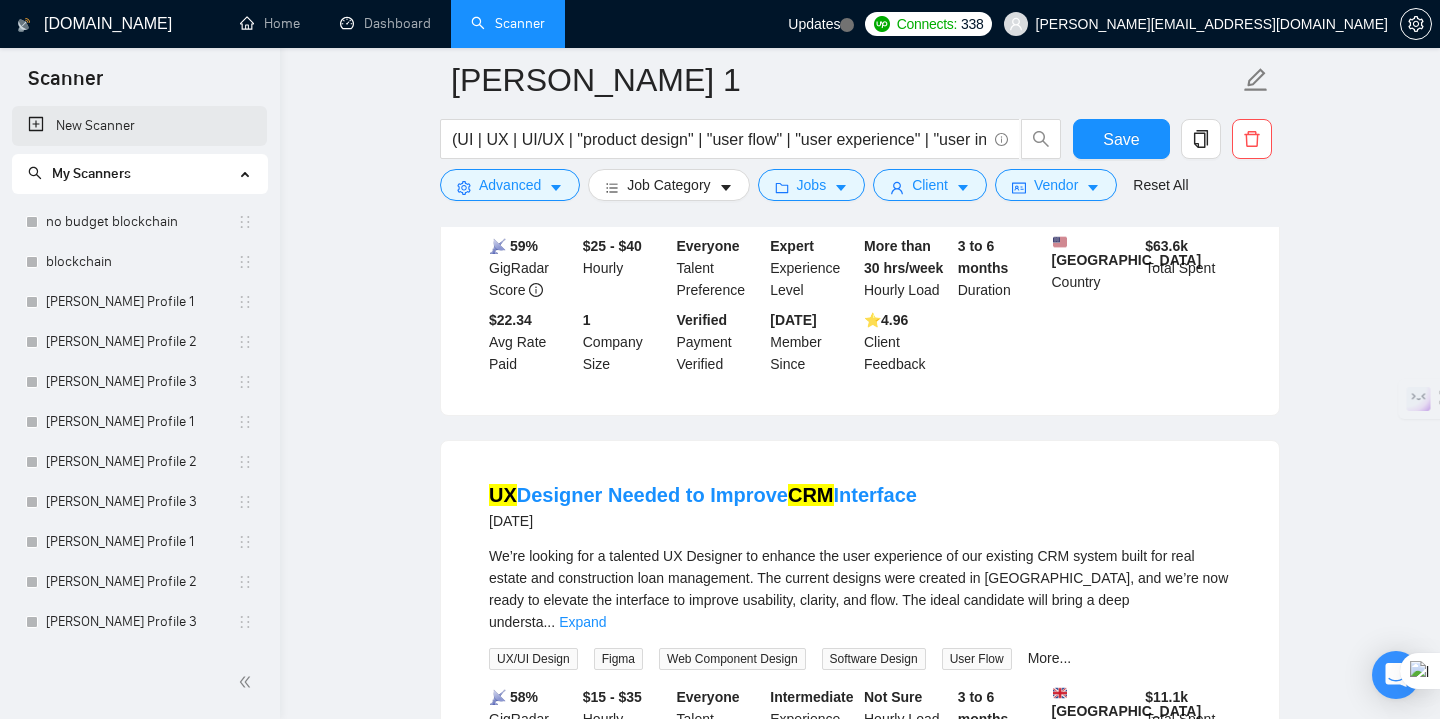 click on "New Scanner" at bounding box center (139, 126) 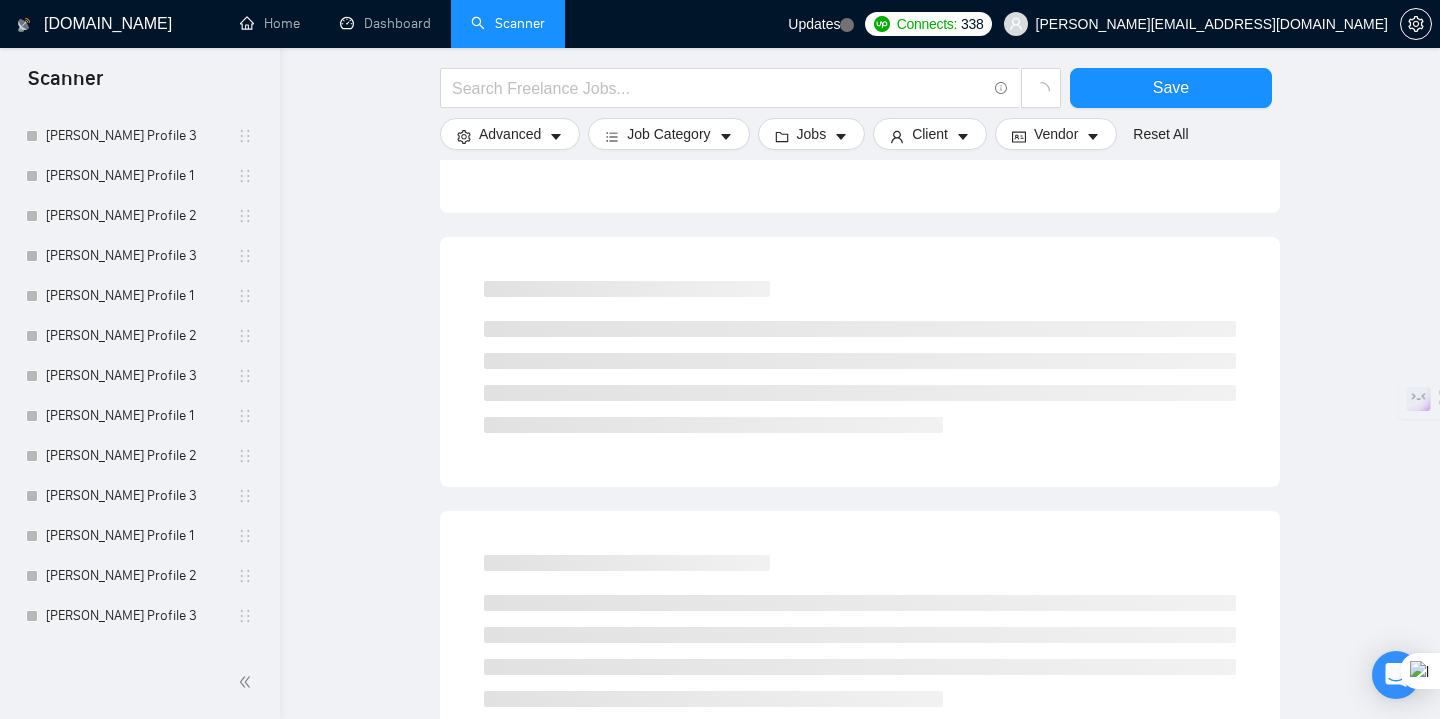 scroll, scrollTop: 516, scrollLeft: 0, axis: vertical 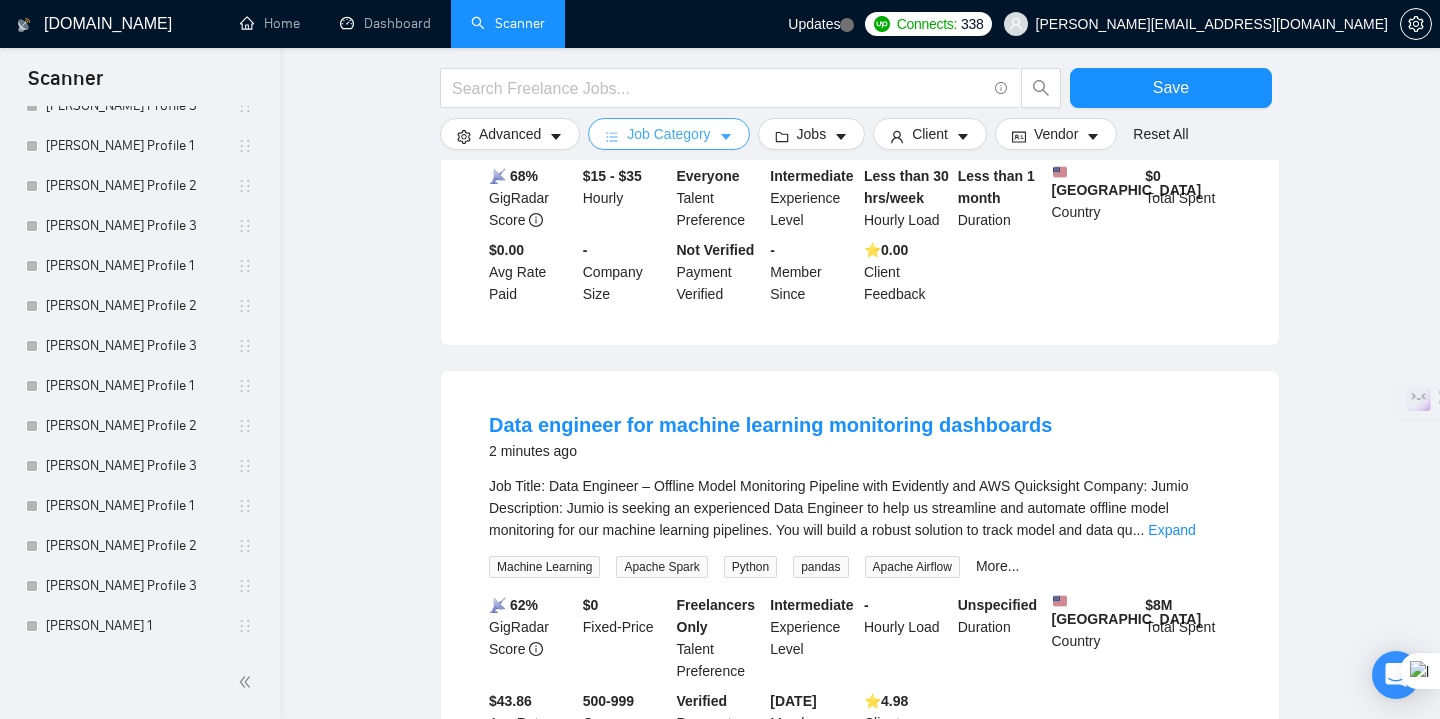click on "Job Category" at bounding box center (668, 134) 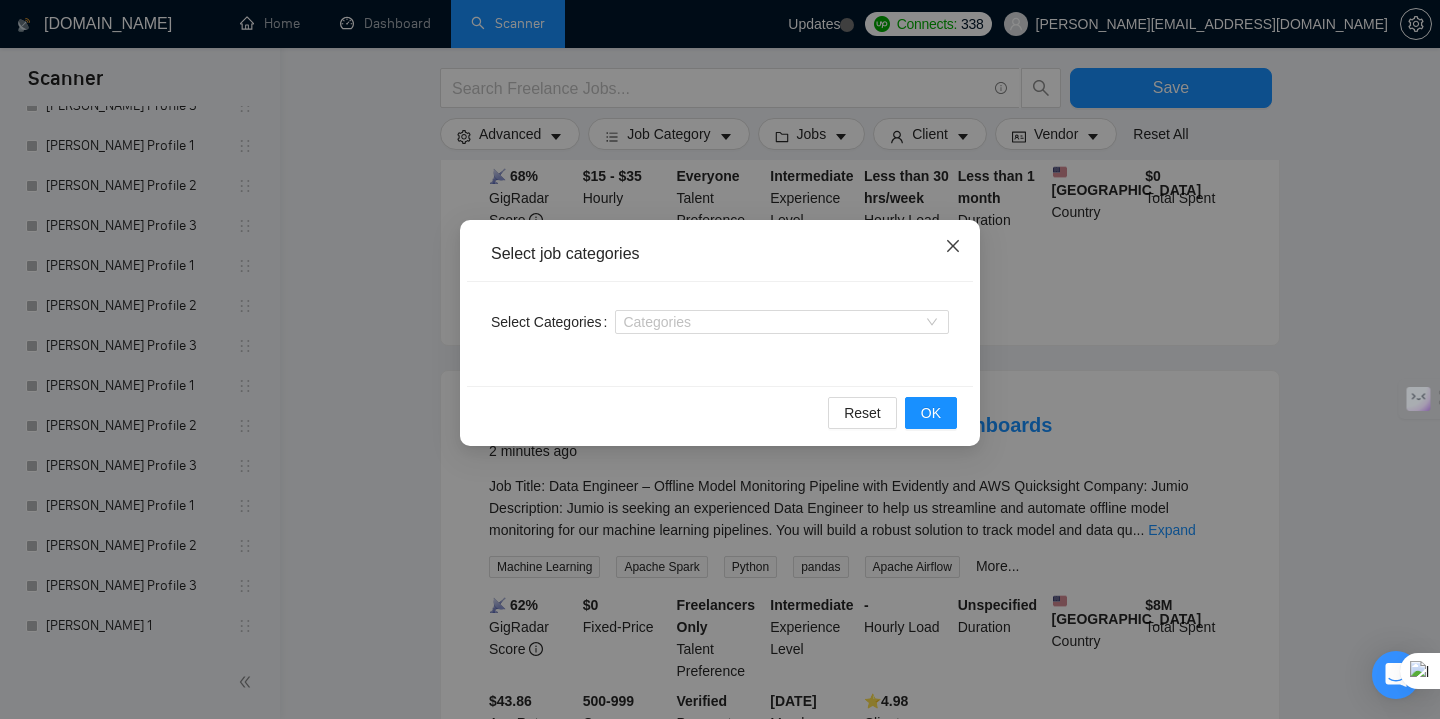 click 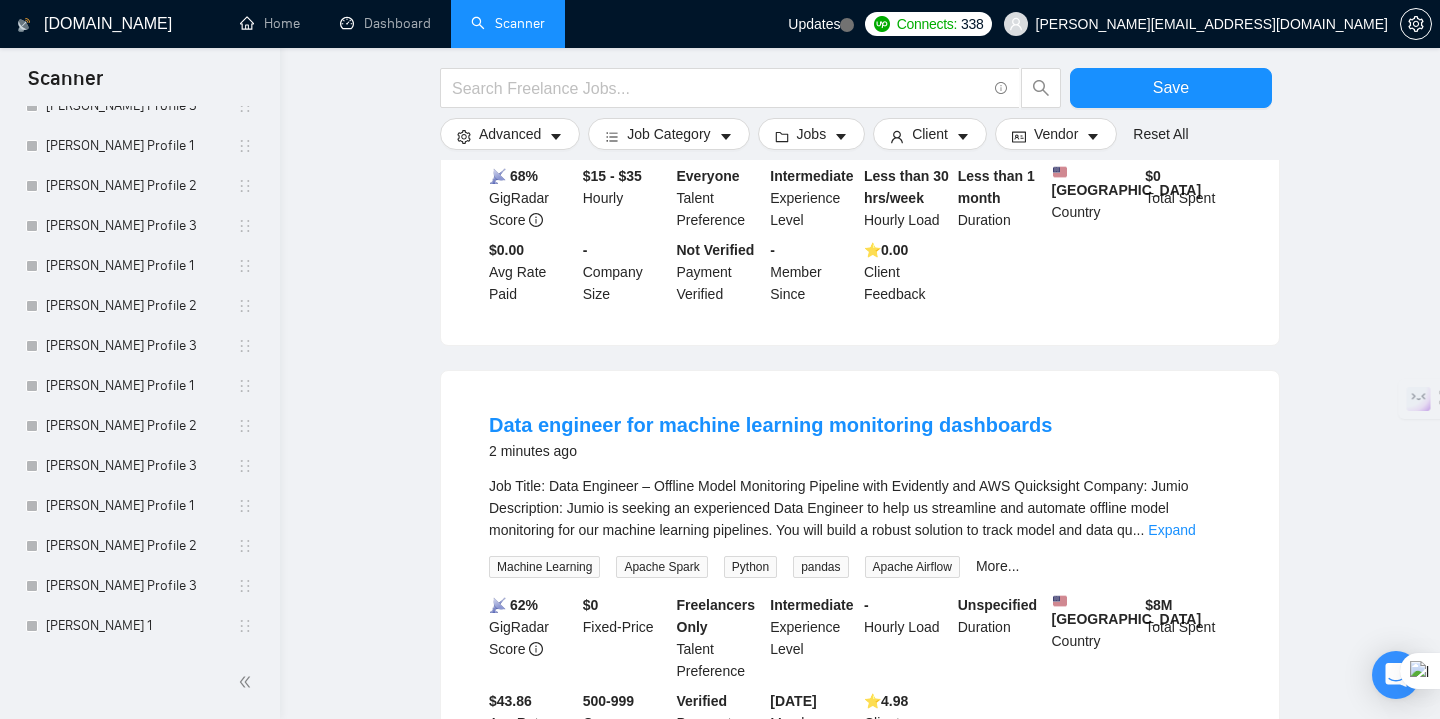 click at bounding box center [751, 93] 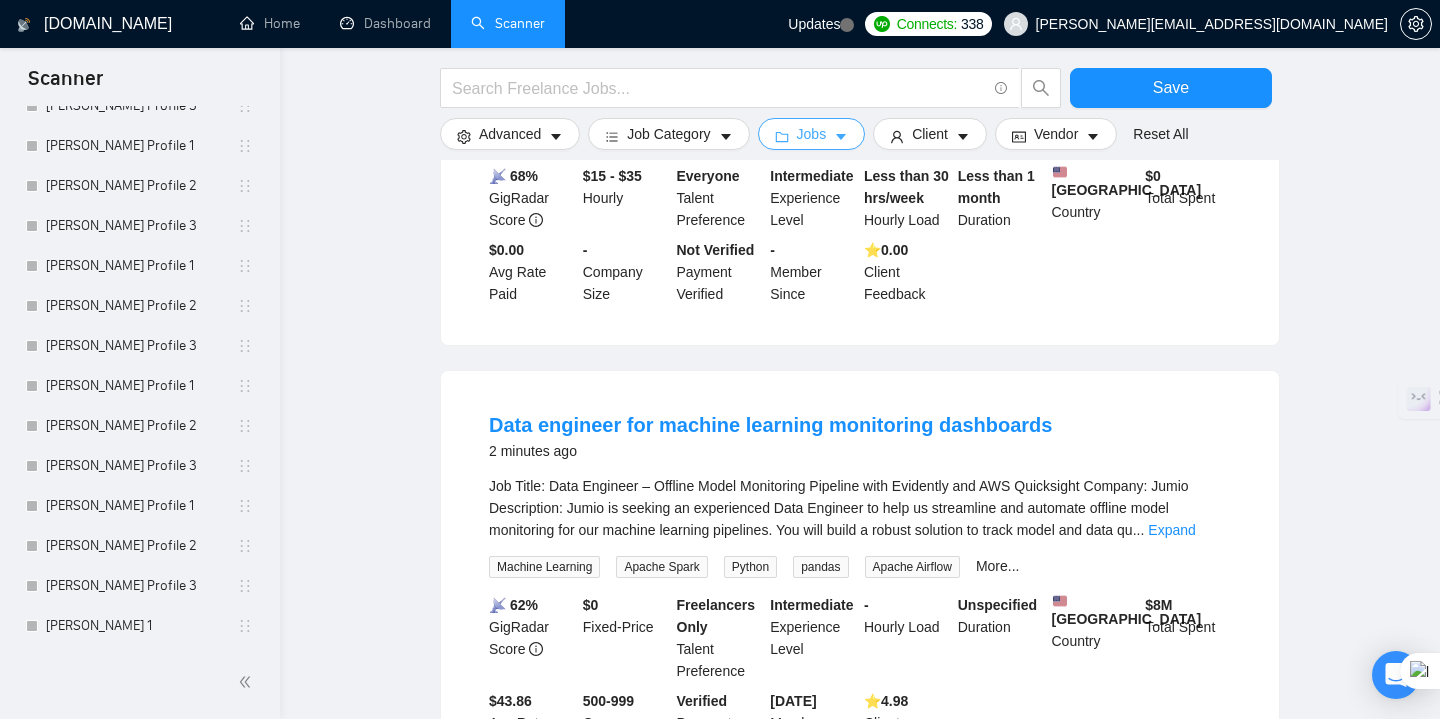 click on "Jobs" at bounding box center (812, 134) 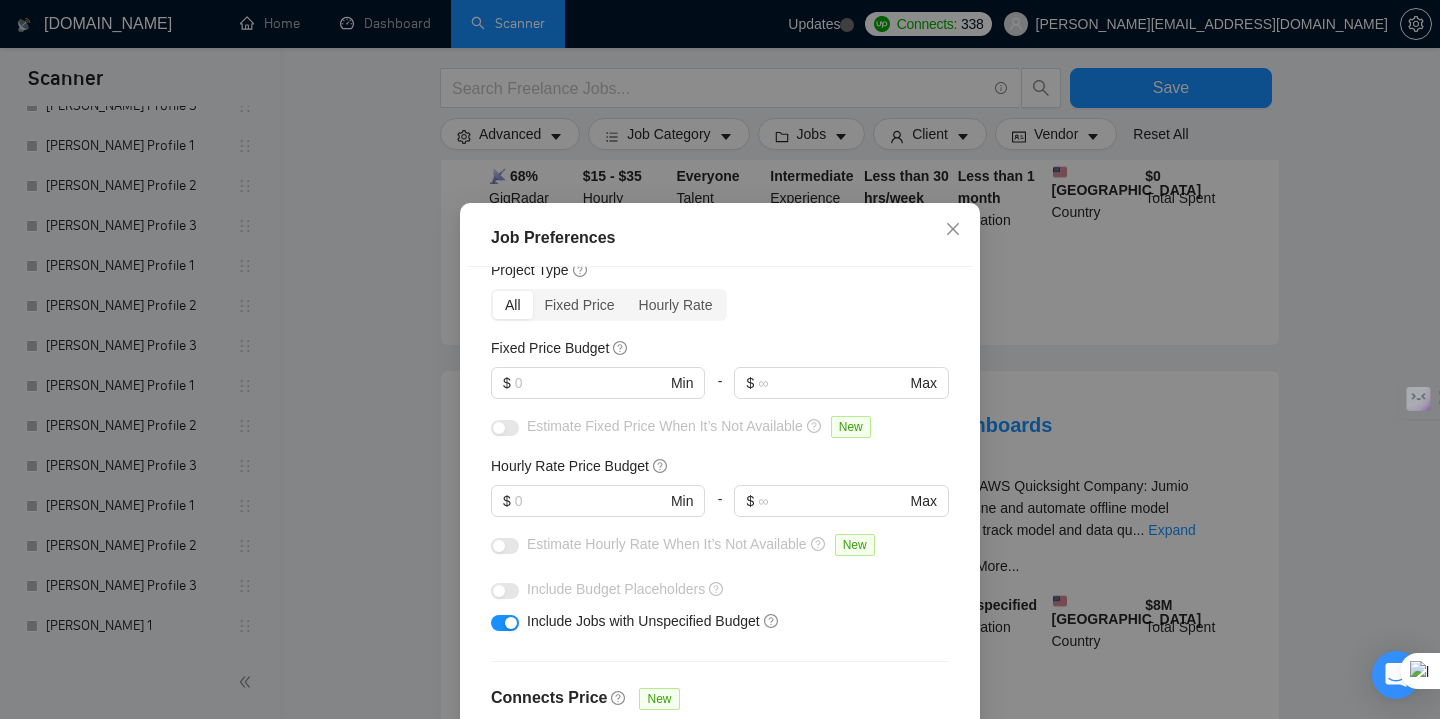 scroll, scrollTop: 91, scrollLeft: 0, axis: vertical 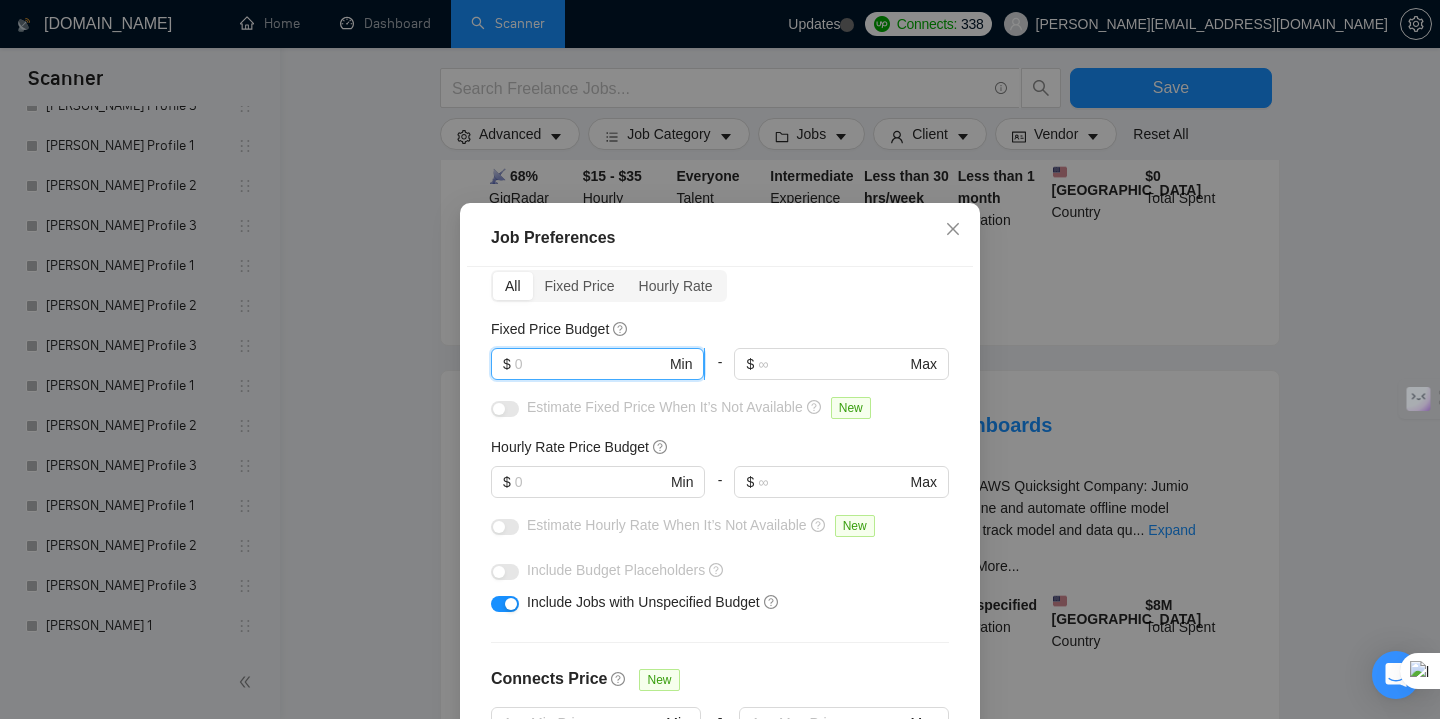 click at bounding box center (590, 364) 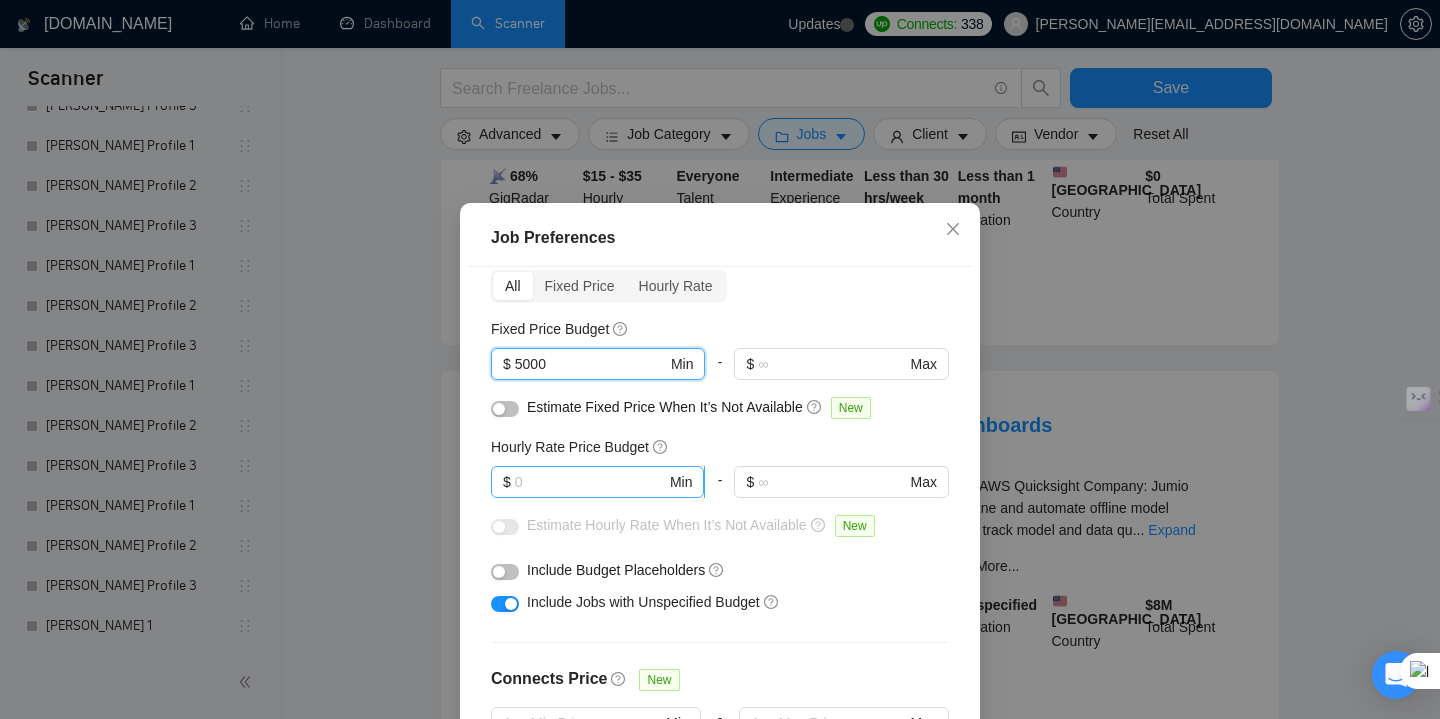 type on "5000" 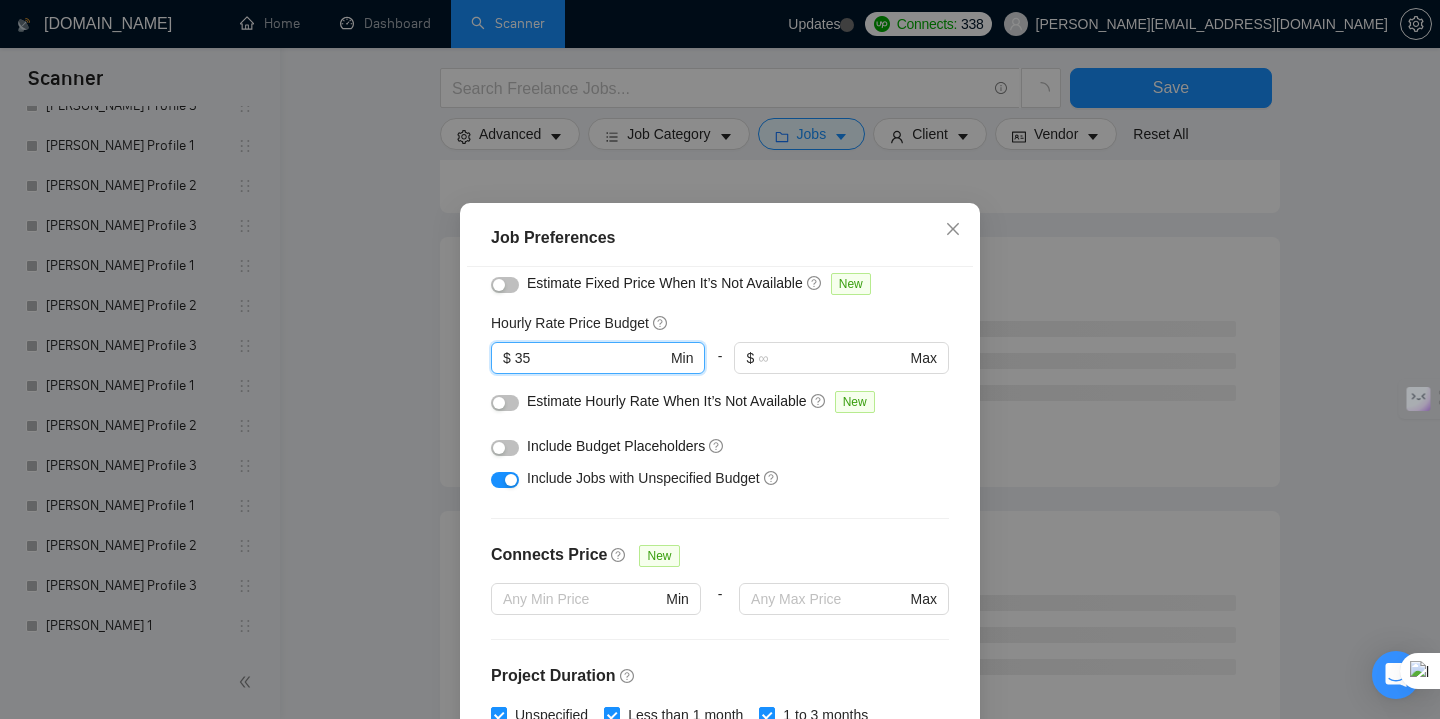 scroll, scrollTop: 245, scrollLeft: 0, axis: vertical 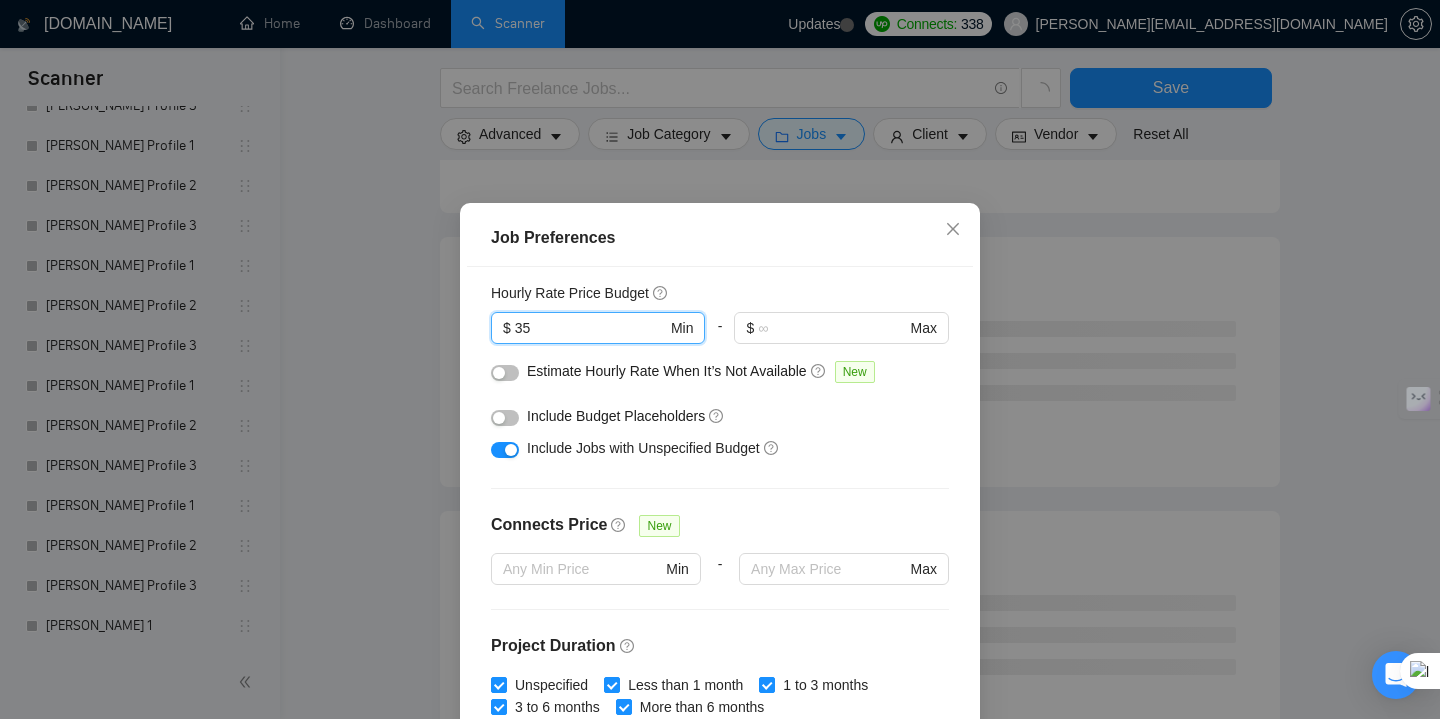 type on "35" 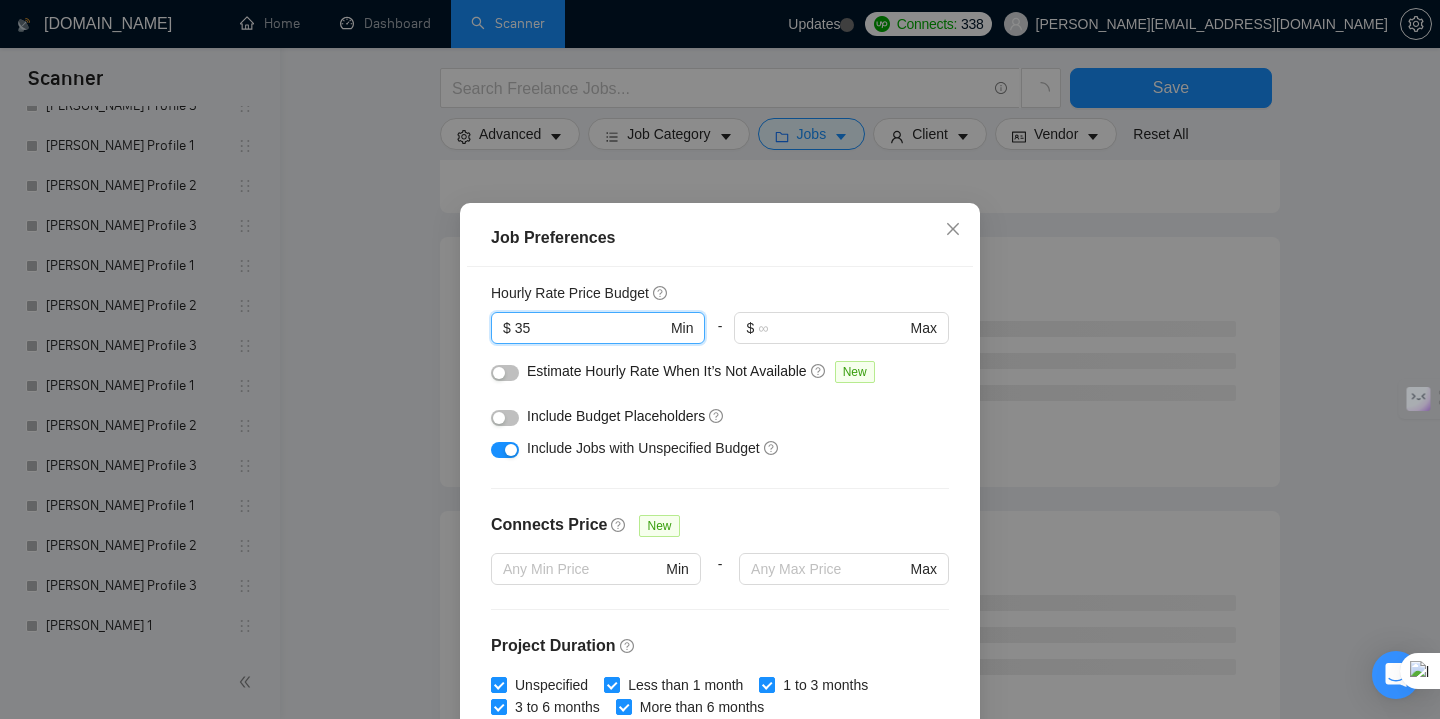 click at bounding box center [505, 450] 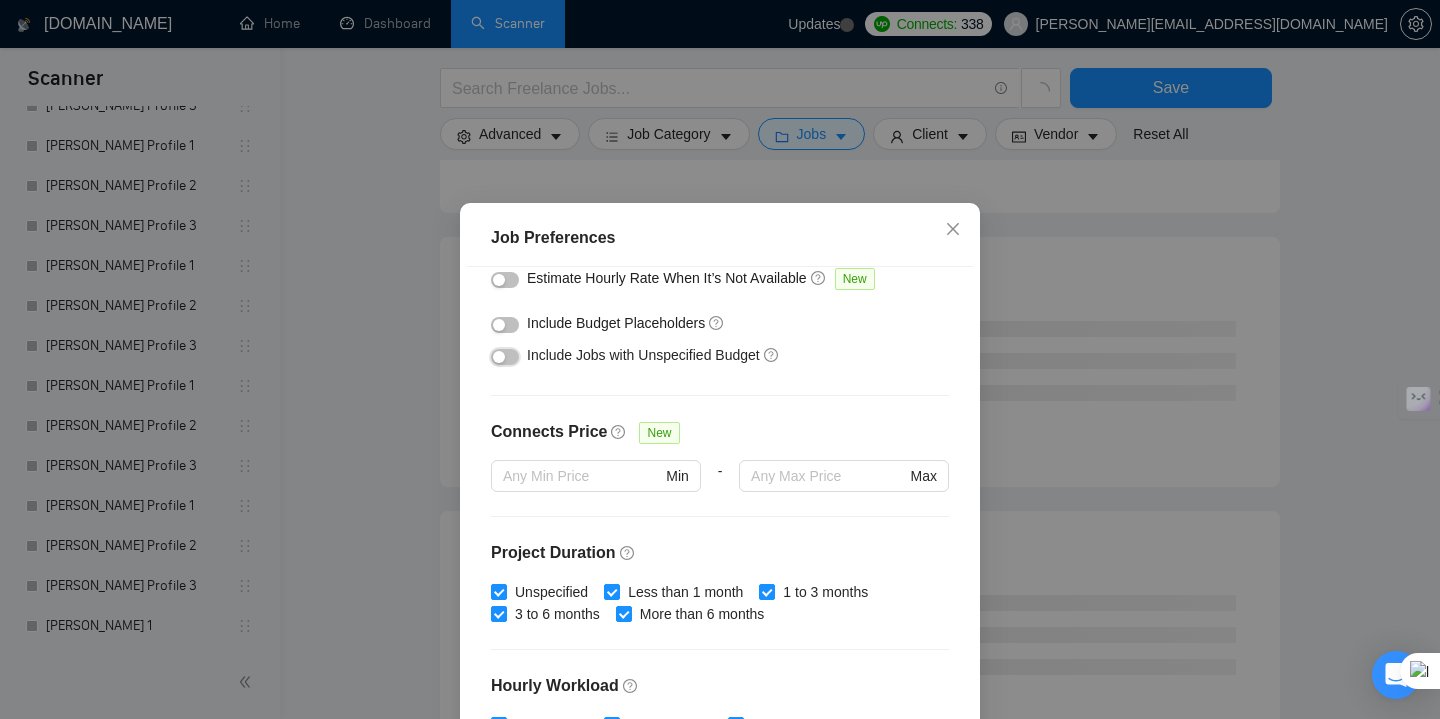 scroll, scrollTop: 357, scrollLeft: 0, axis: vertical 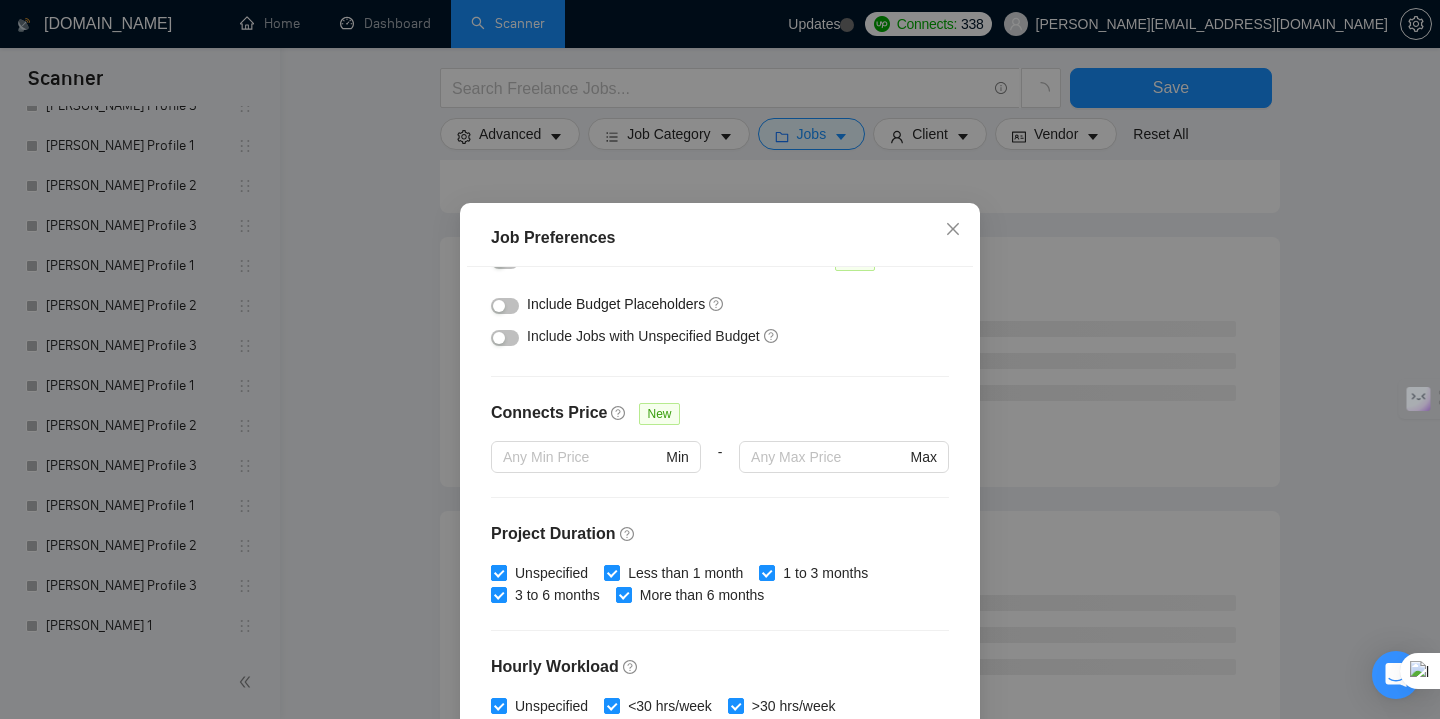 click on "Unspecified" at bounding box center [551, 573] 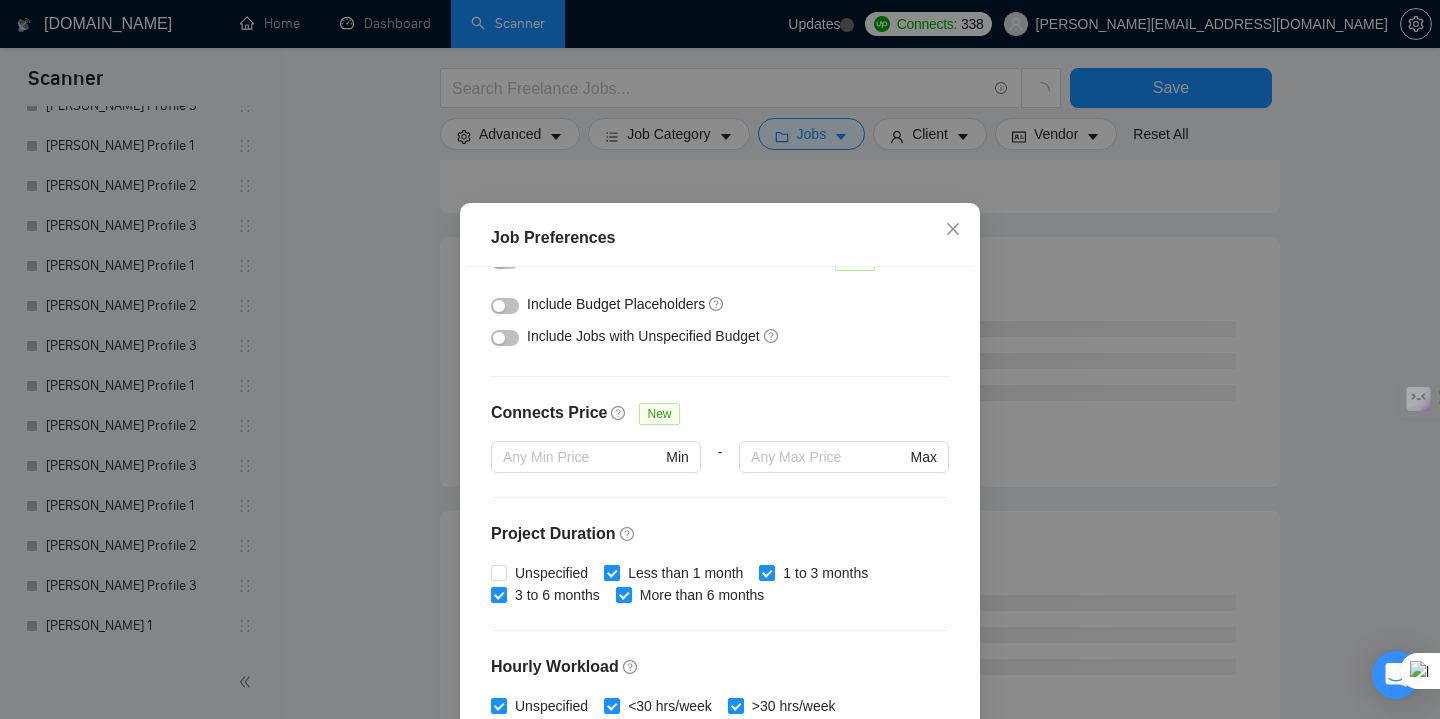 click on "Less than 1 month" at bounding box center (611, 572) 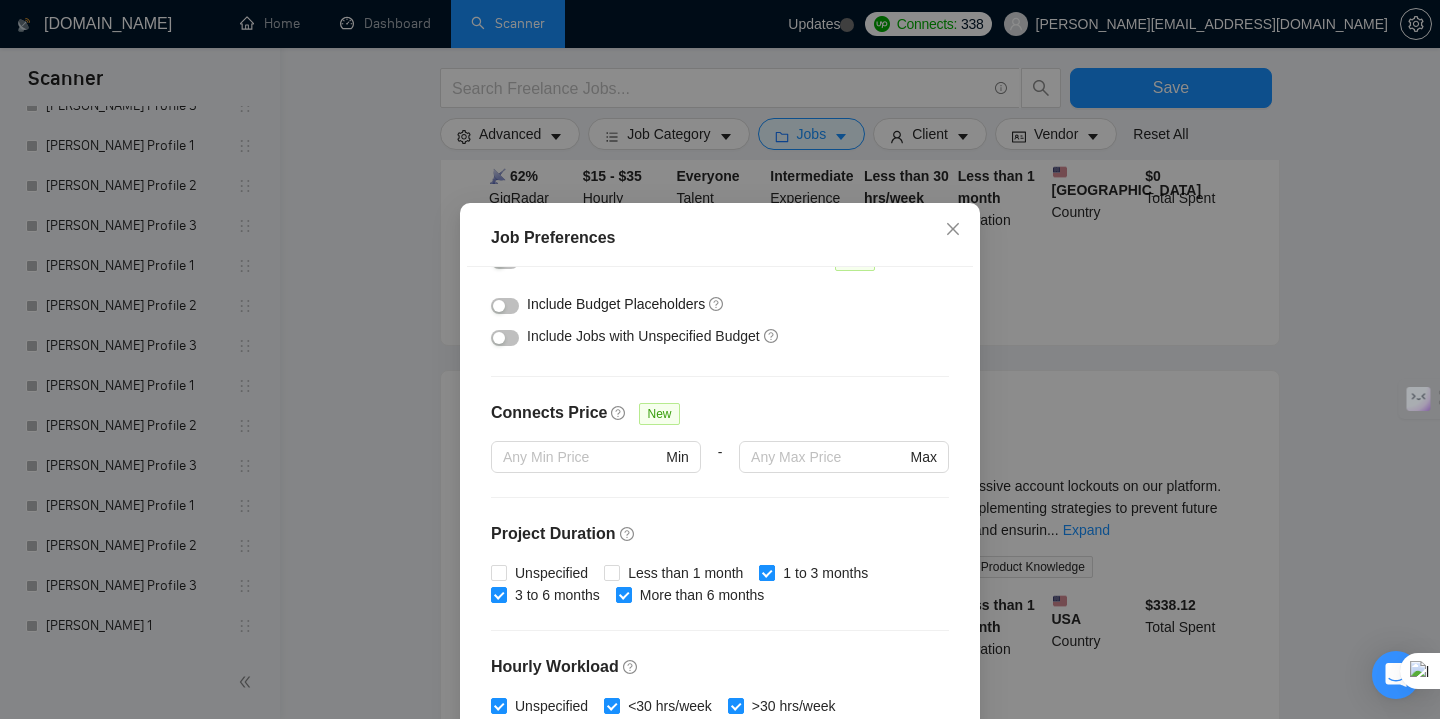 click on "1 to 3 months" at bounding box center (766, 572) 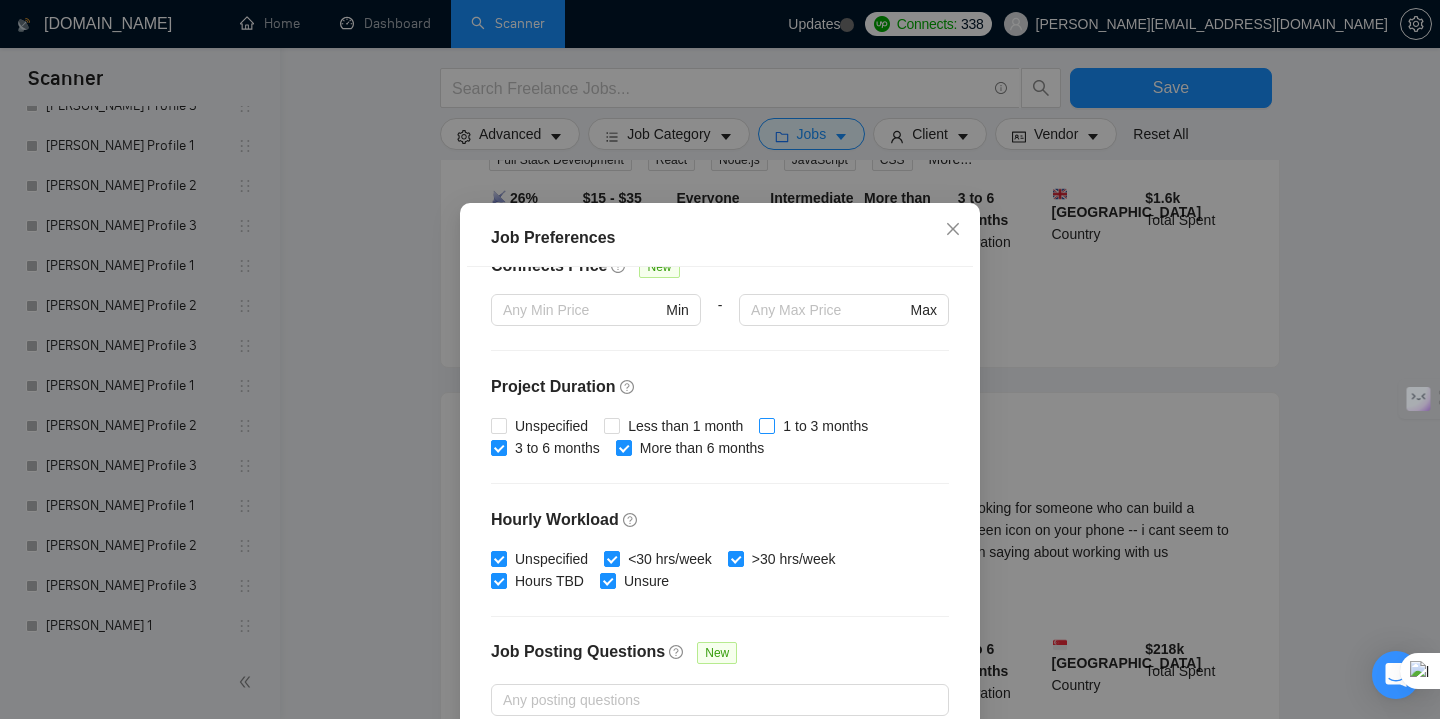 scroll, scrollTop: 624, scrollLeft: 0, axis: vertical 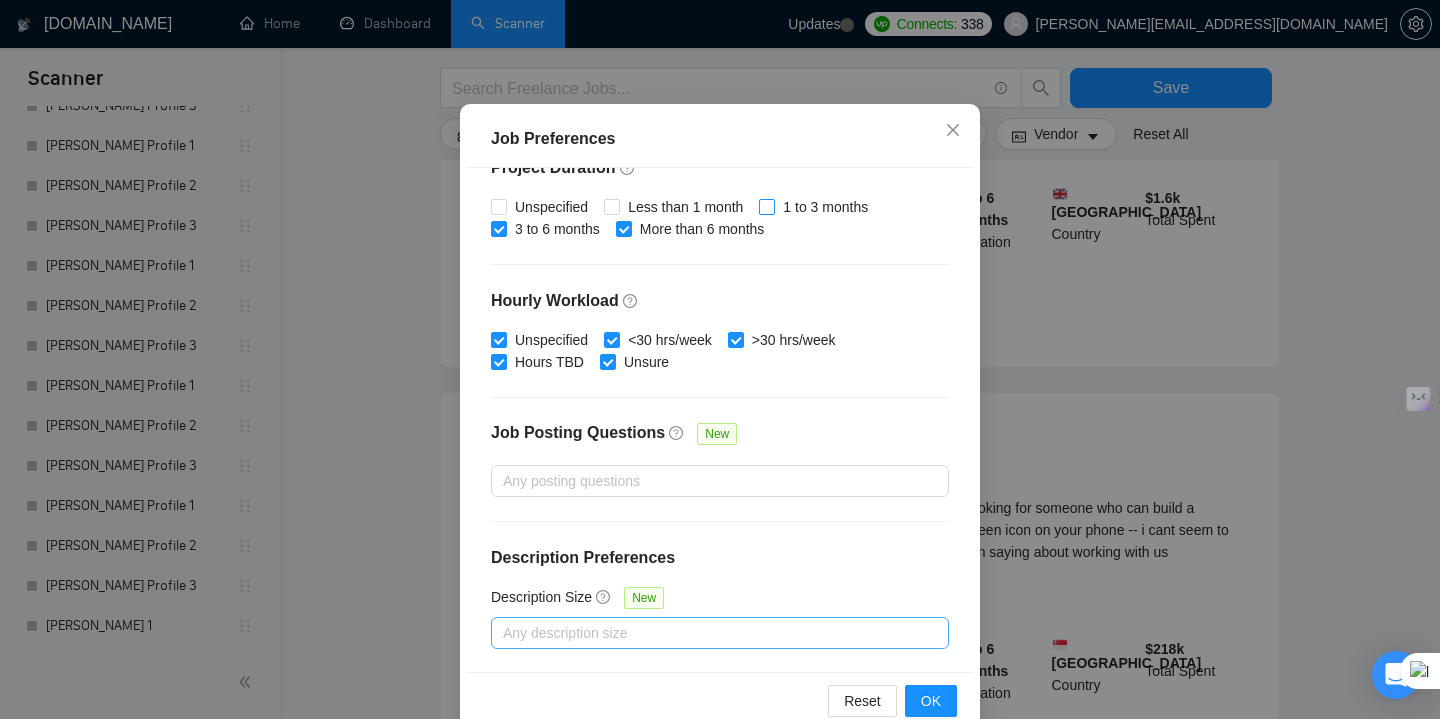 click at bounding box center [710, 633] 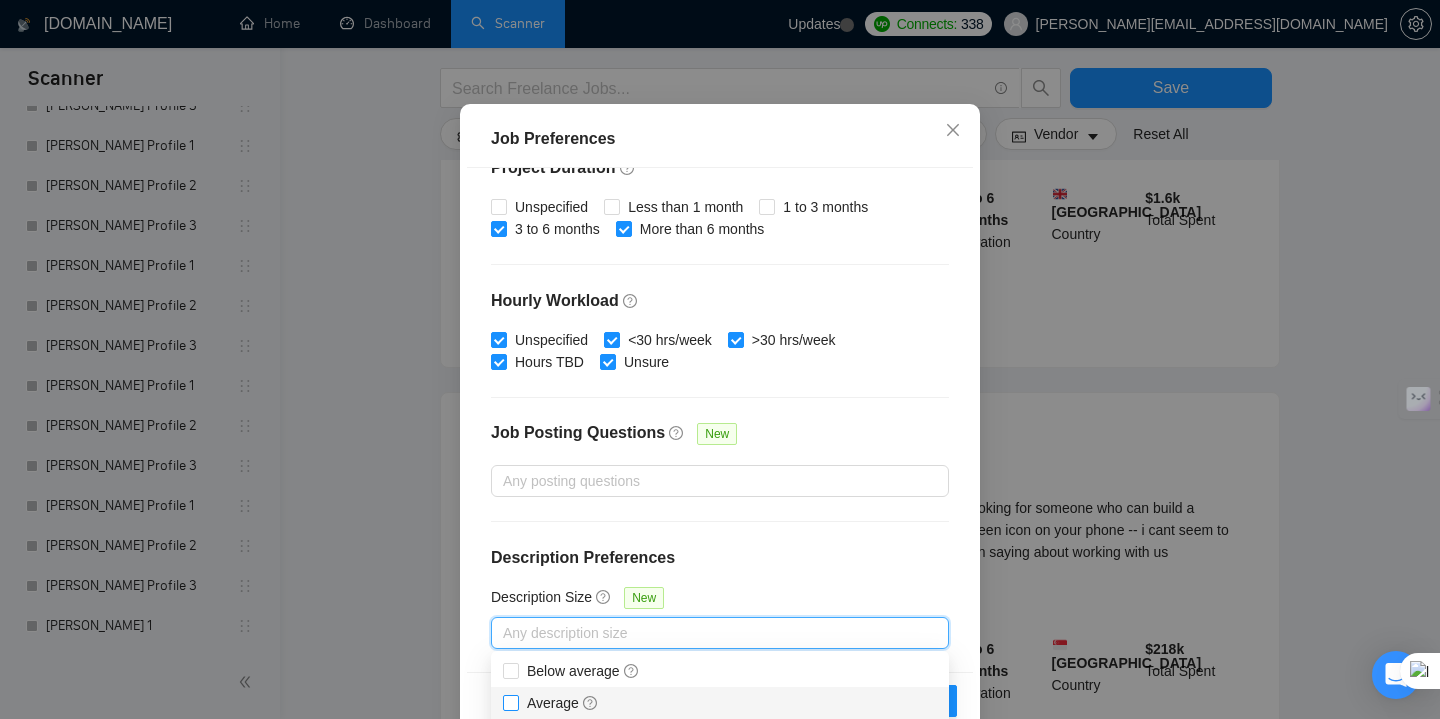 click on "Average" at bounding box center [563, 703] 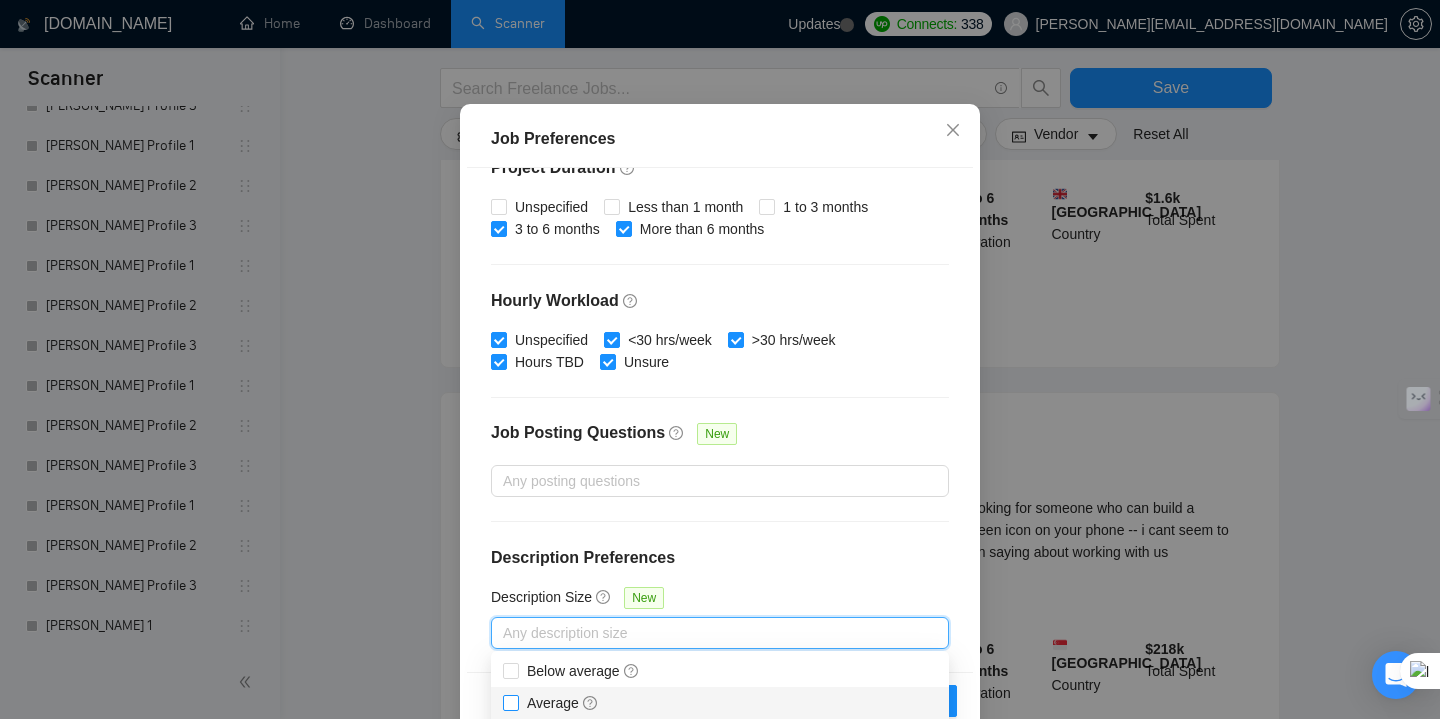 click on "Average" at bounding box center [510, 702] 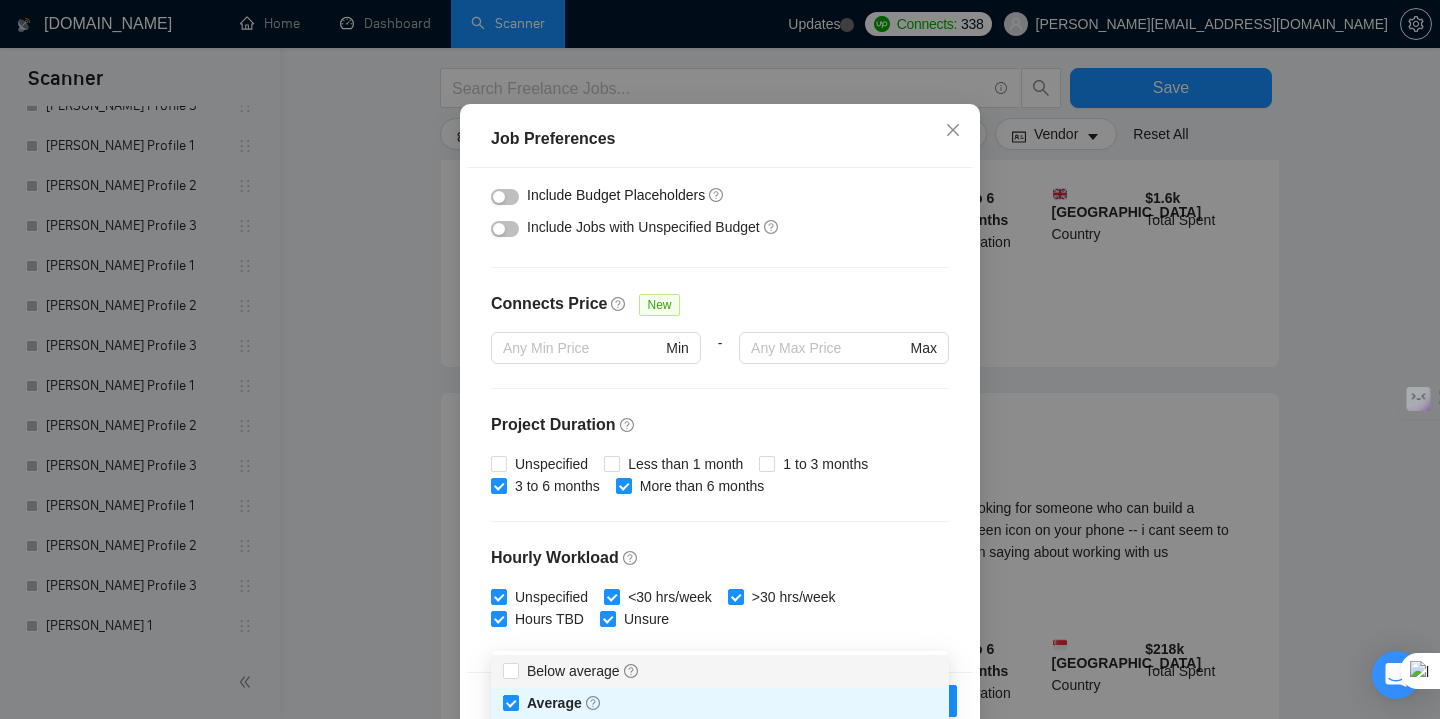 scroll, scrollTop: 0, scrollLeft: 0, axis: both 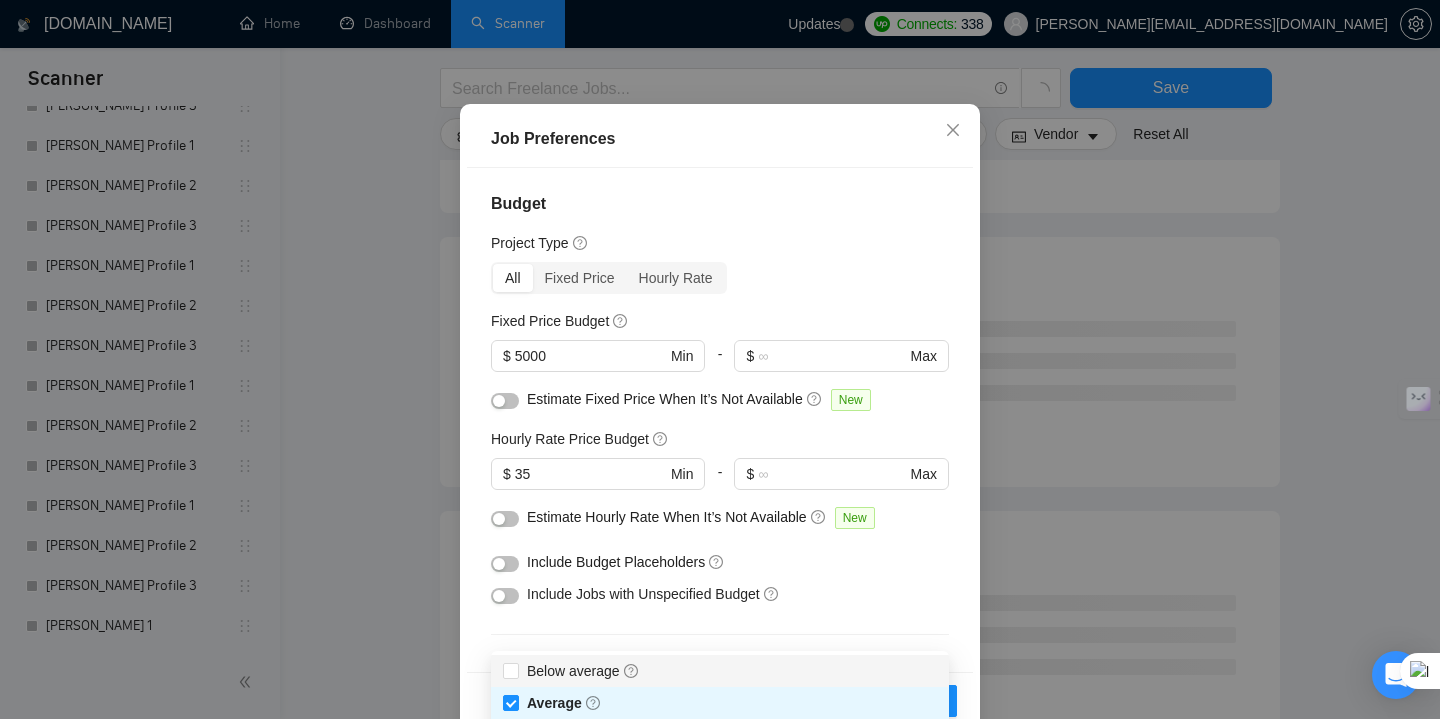 click on "Budget Project Type All Fixed Price Hourly Rate   Fixed Price Budget $ 5000 Min - $ Max Estimate Fixed Price When It’s Not Available New   Hourly Rate Price Budget $ 35 Min - $ Max Estimate Hourly Rate When It’s Not Available New Include Budget Placeholders Include Jobs with Unspecified Budget   Connects Price New Min - Max Project Duration   Unspecified Less than 1 month 1 to 3 months 3 to 6 months More than 6 months Hourly Workload   Unspecified <30 hrs/week >30 hrs/week Hours TBD Unsure Job Posting Questions New   Any posting questions Description Preferences Description Size New Average" at bounding box center [720, 419] 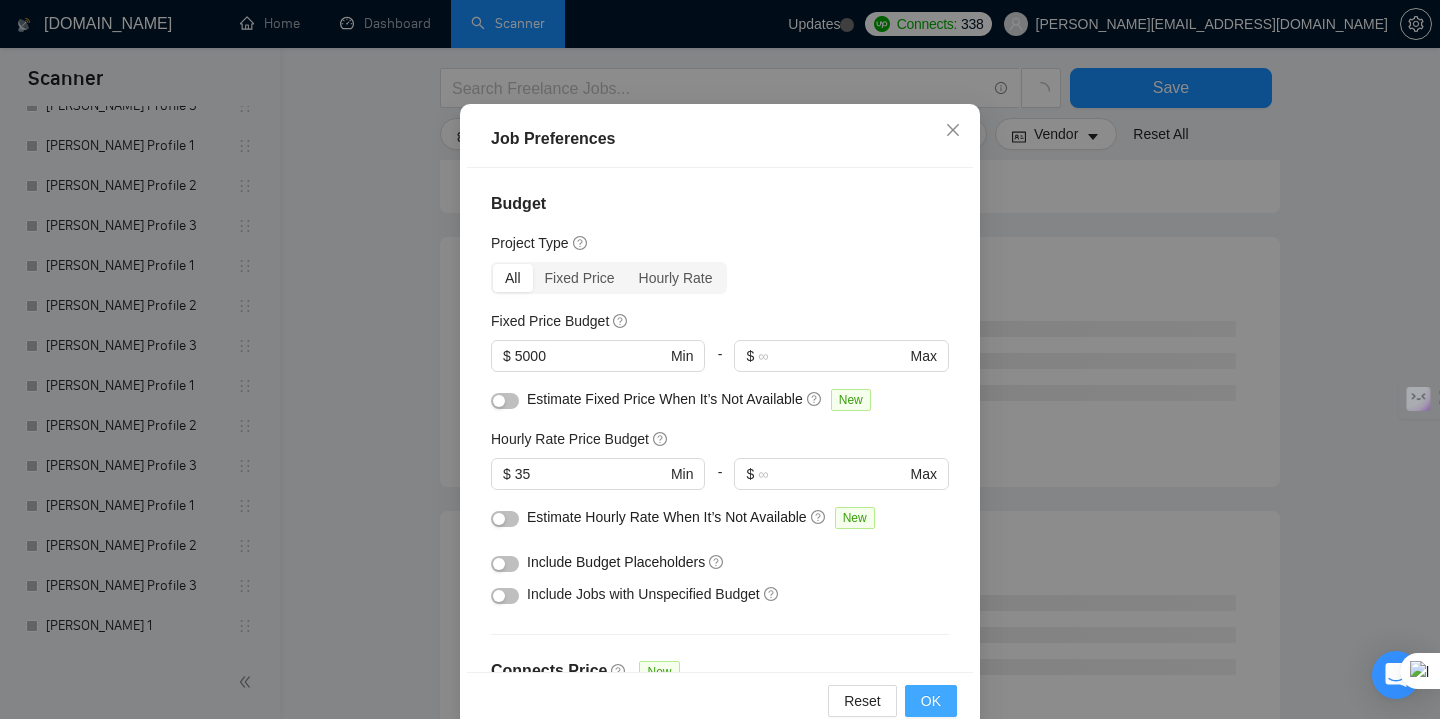 click on "OK" at bounding box center (931, 701) 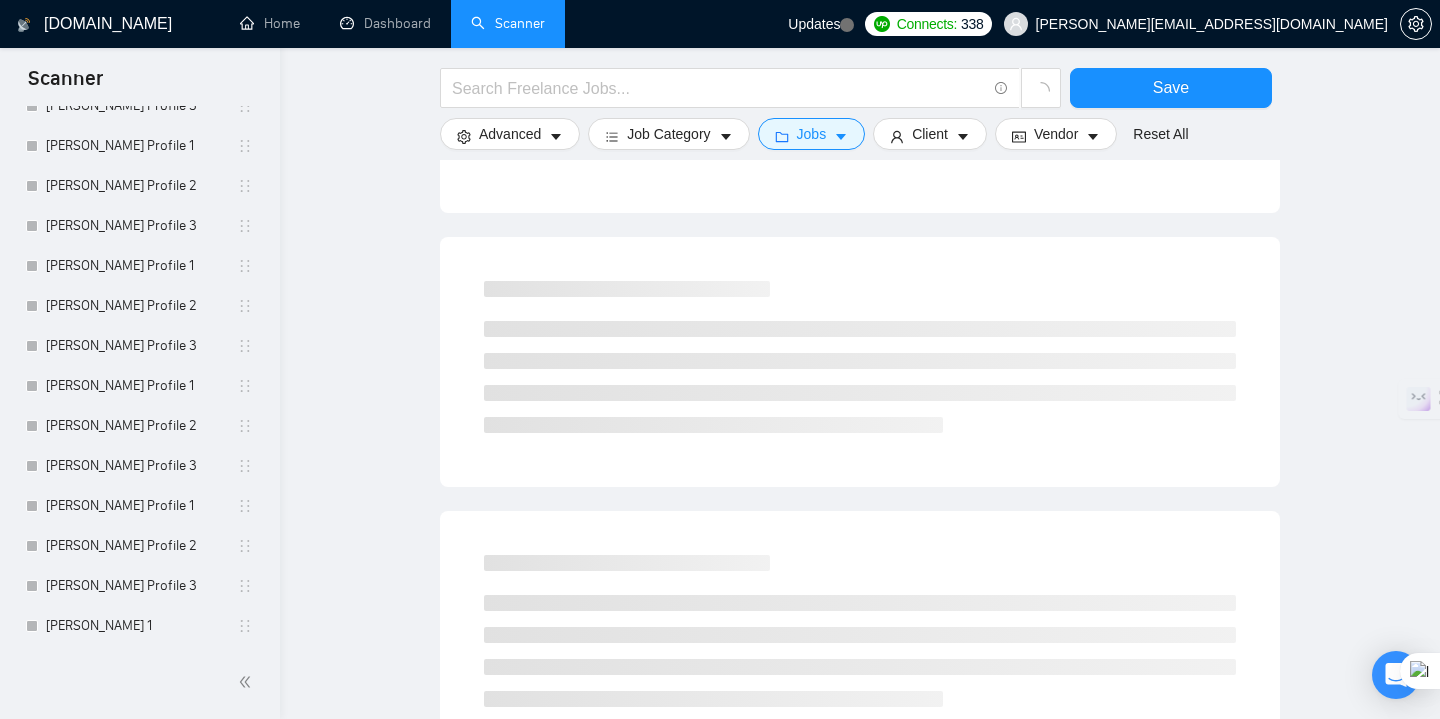 scroll, scrollTop: 56, scrollLeft: 0, axis: vertical 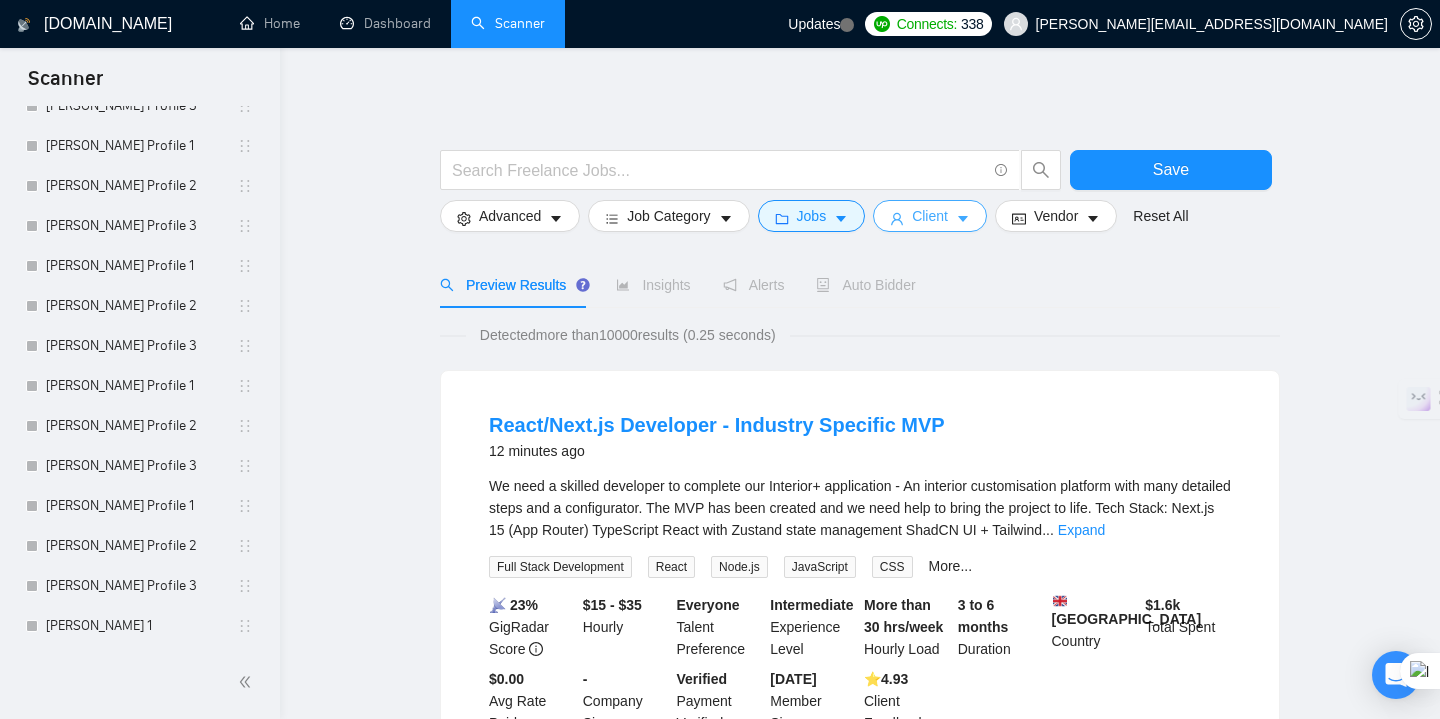 click on "Client" at bounding box center (930, 216) 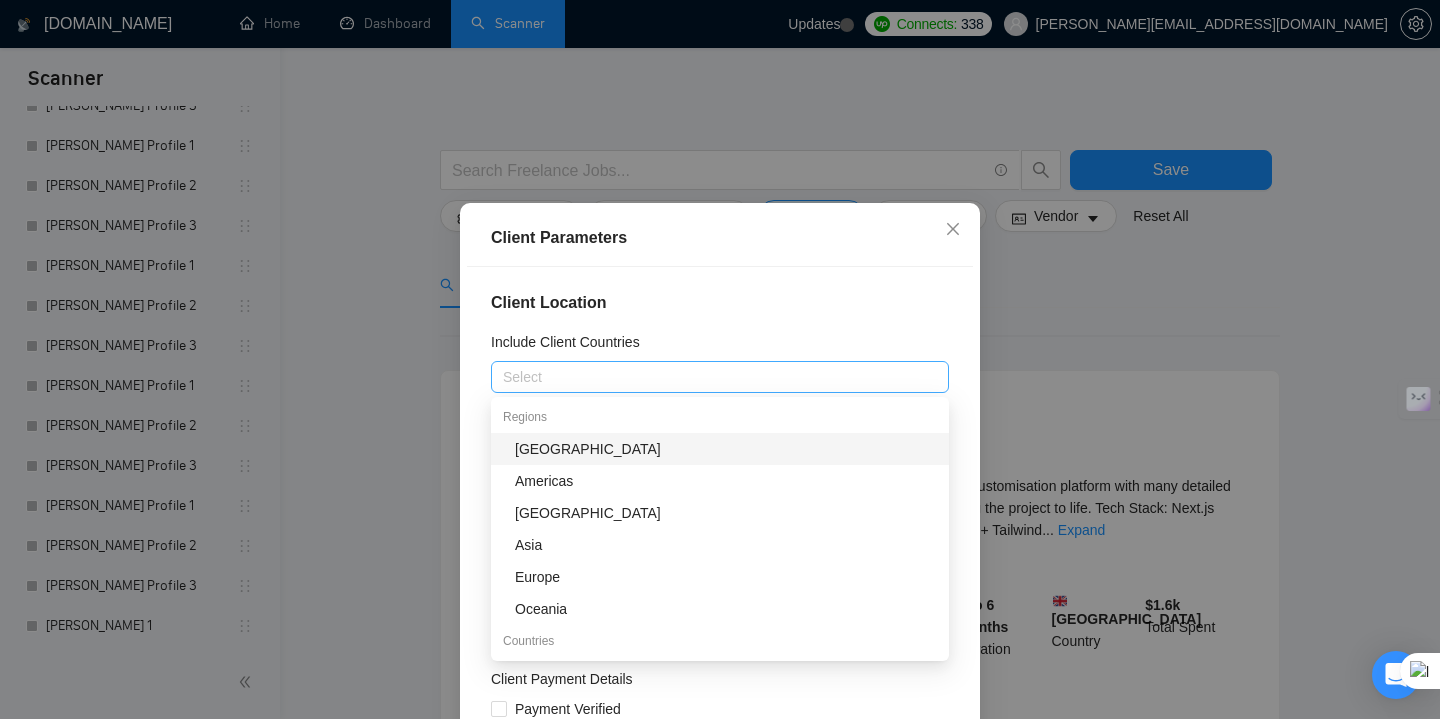 click at bounding box center (710, 377) 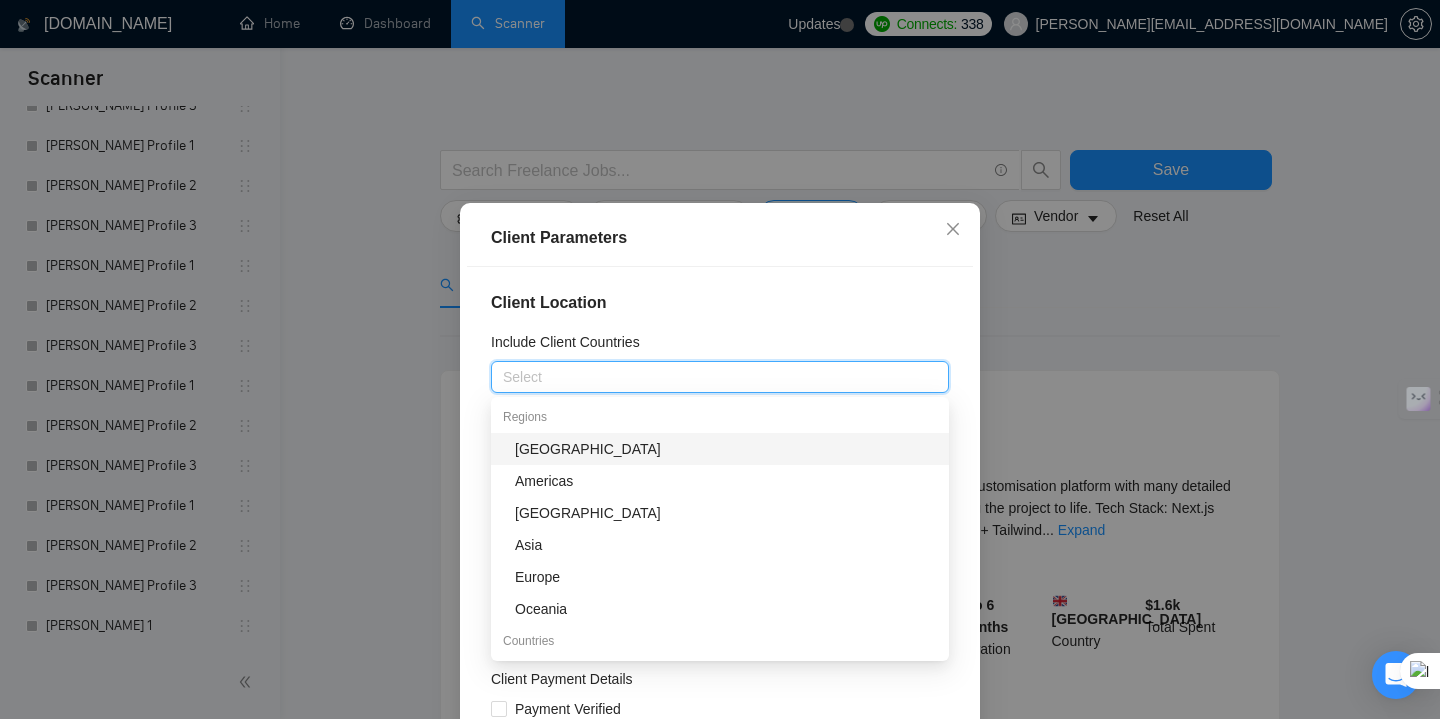 click on "Client Location Include Client Countries   Select Exclude Client Countries   Select Client Rating Client Min Average Feedback Include clients with no feedback Client Payment Details Payment Verified Hire Rate Stats   Client Total Spent $ Min - $ Max Client Hire Rate New   Any hire rate   Avg Hourly Rate Paid New $ Min - $ Max Include Clients without Sufficient History Client Profile Client Industry New   Any industry Client Company Size   Any company size Enterprise Clients New   Any clients" at bounding box center (720, 518) 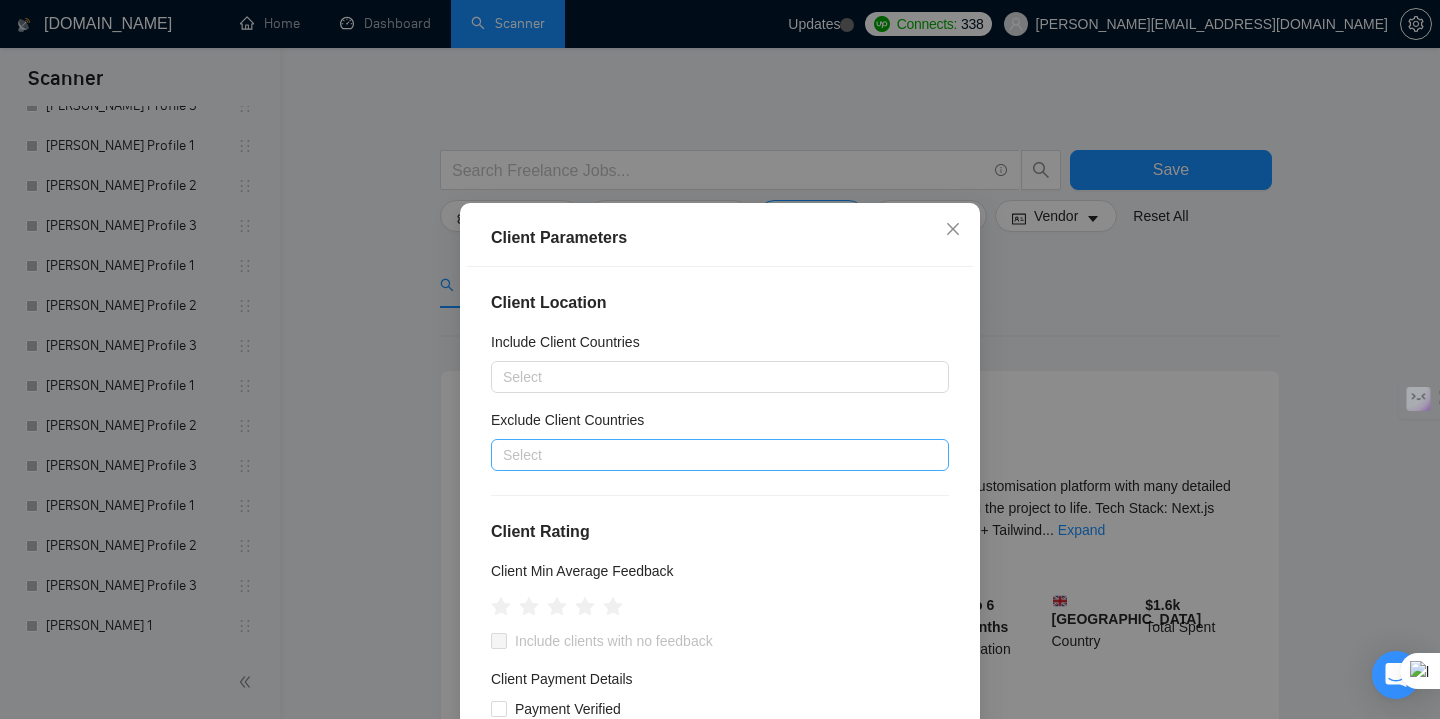 click on "Select" at bounding box center (720, 455) 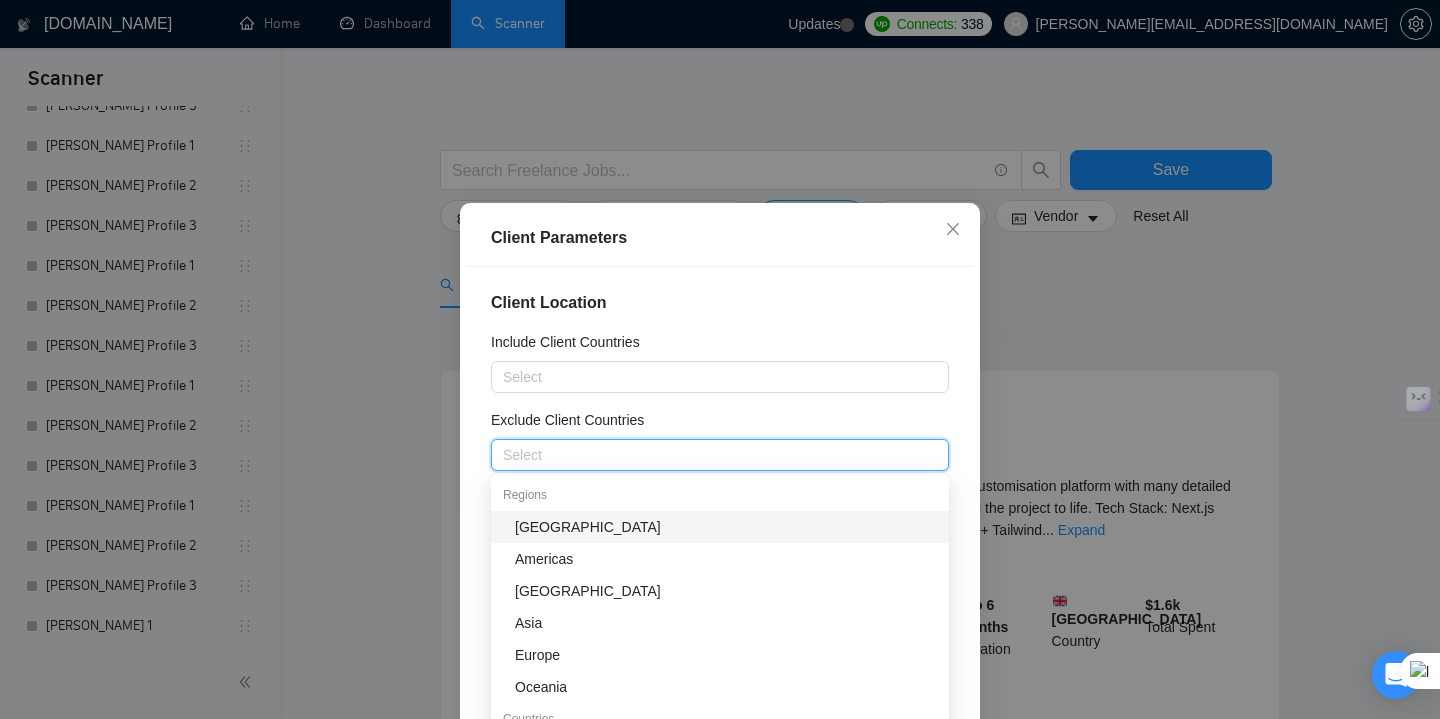click on "[GEOGRAPHIC_DATA]" at bounding box center [726, 527] 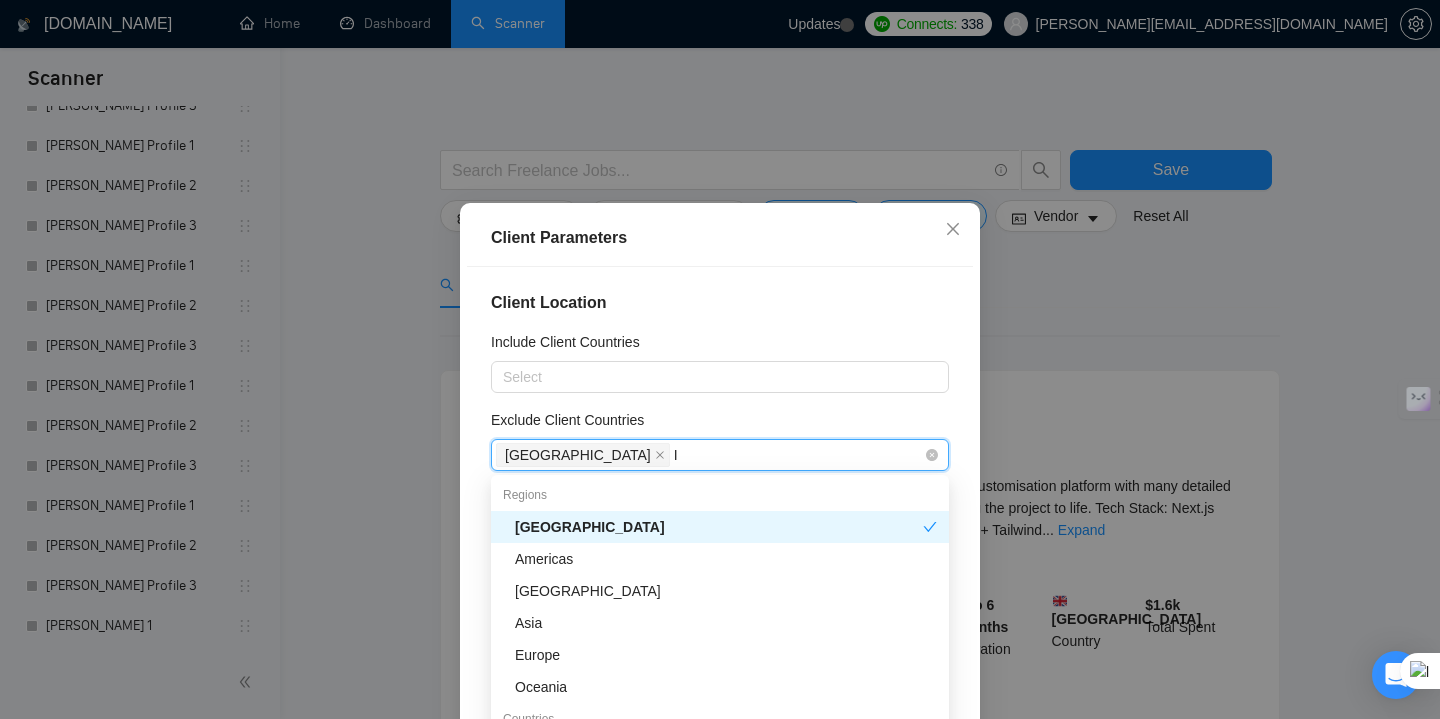 type on "In" 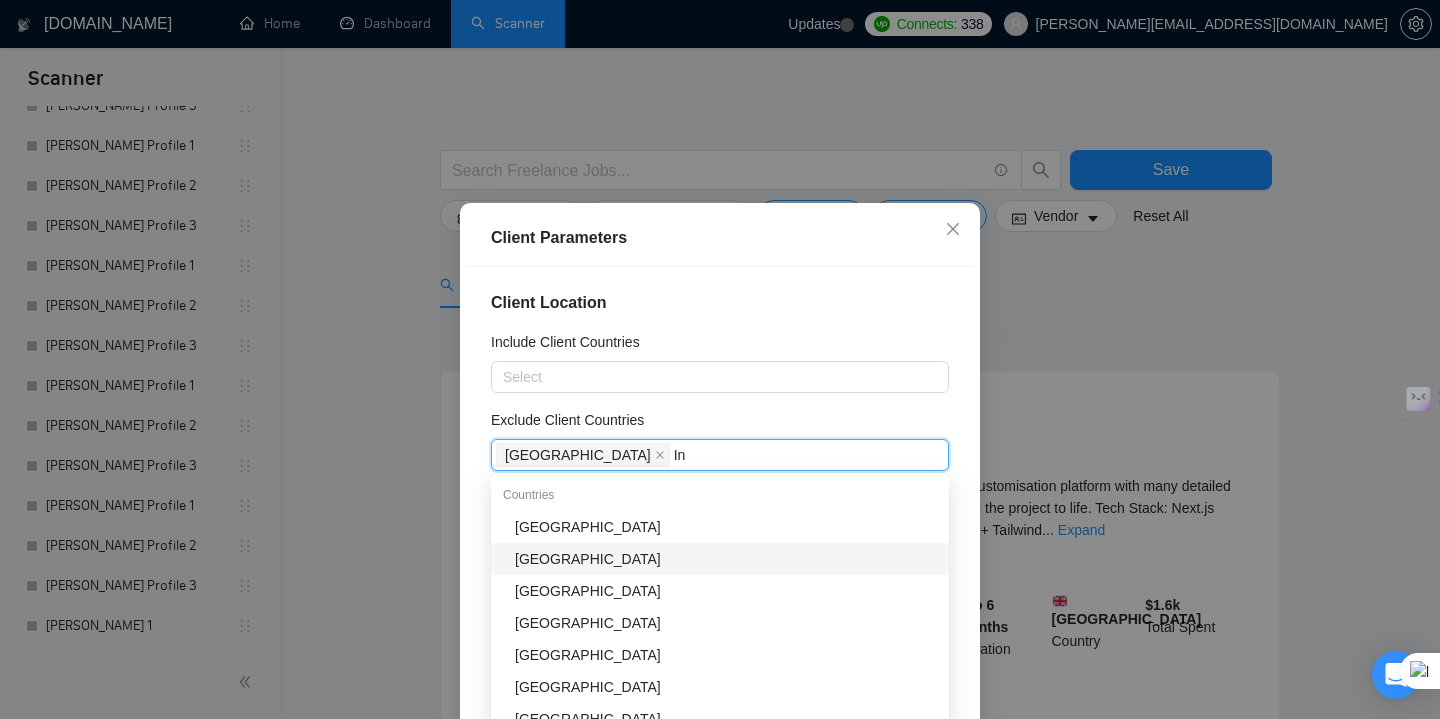 click on "[GEOGRAPHIC_DATA]" at bounding box center [726, 559] 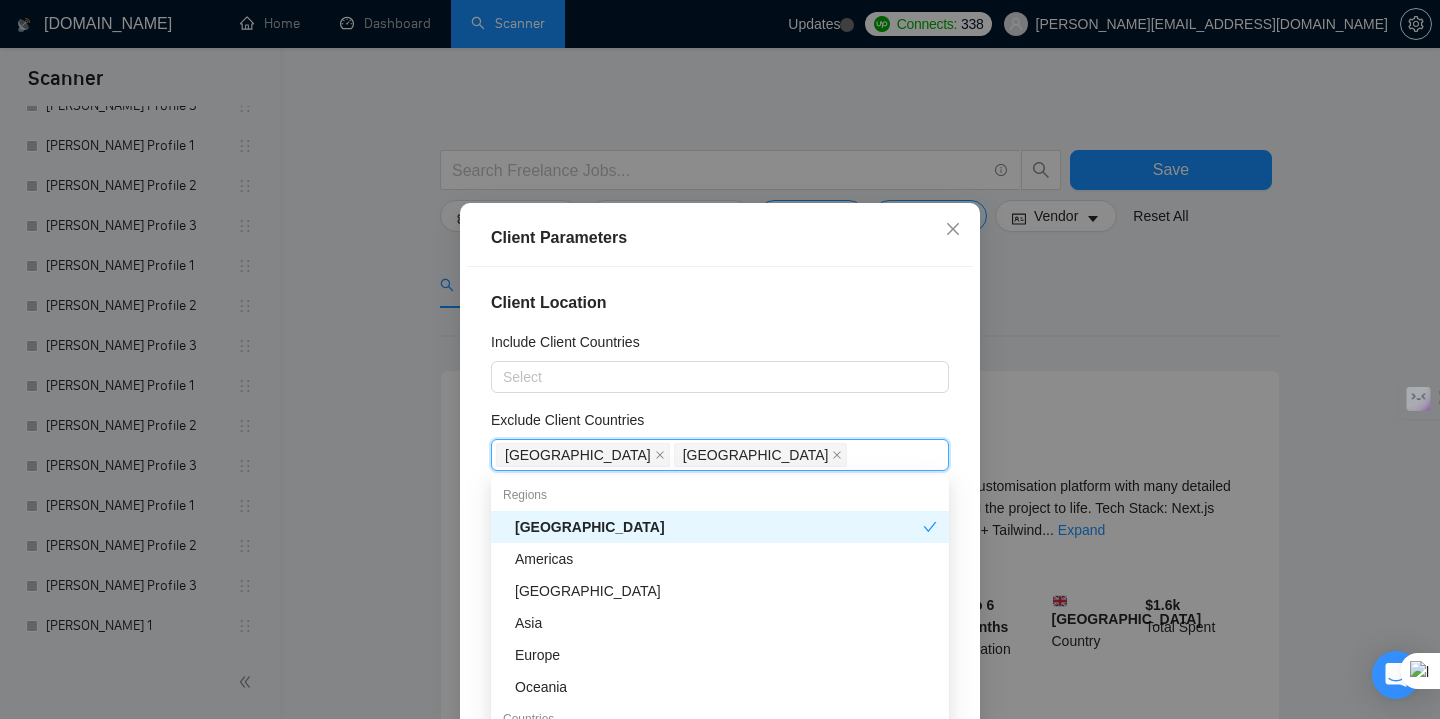 type on "P" 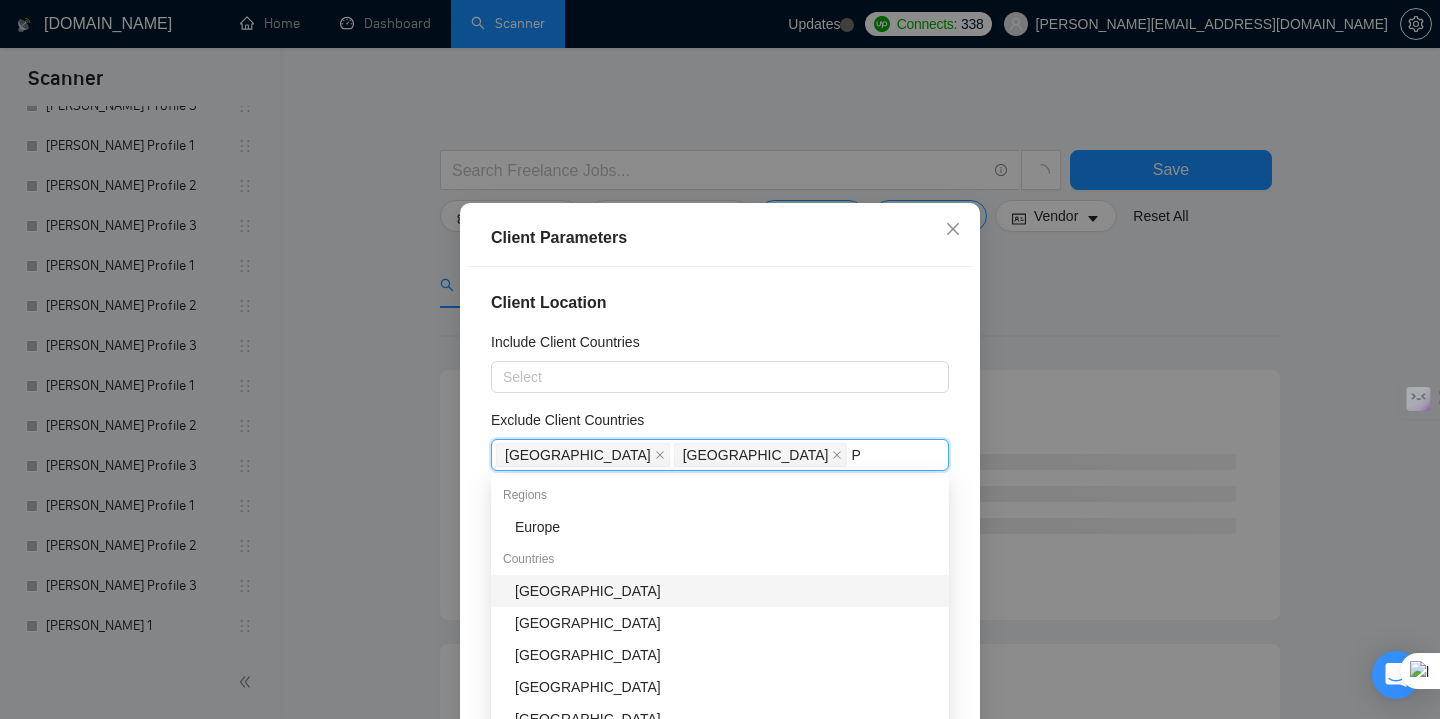 click on "[GEOGRAPHIC_DATA]" at bounding box center (726, 591) 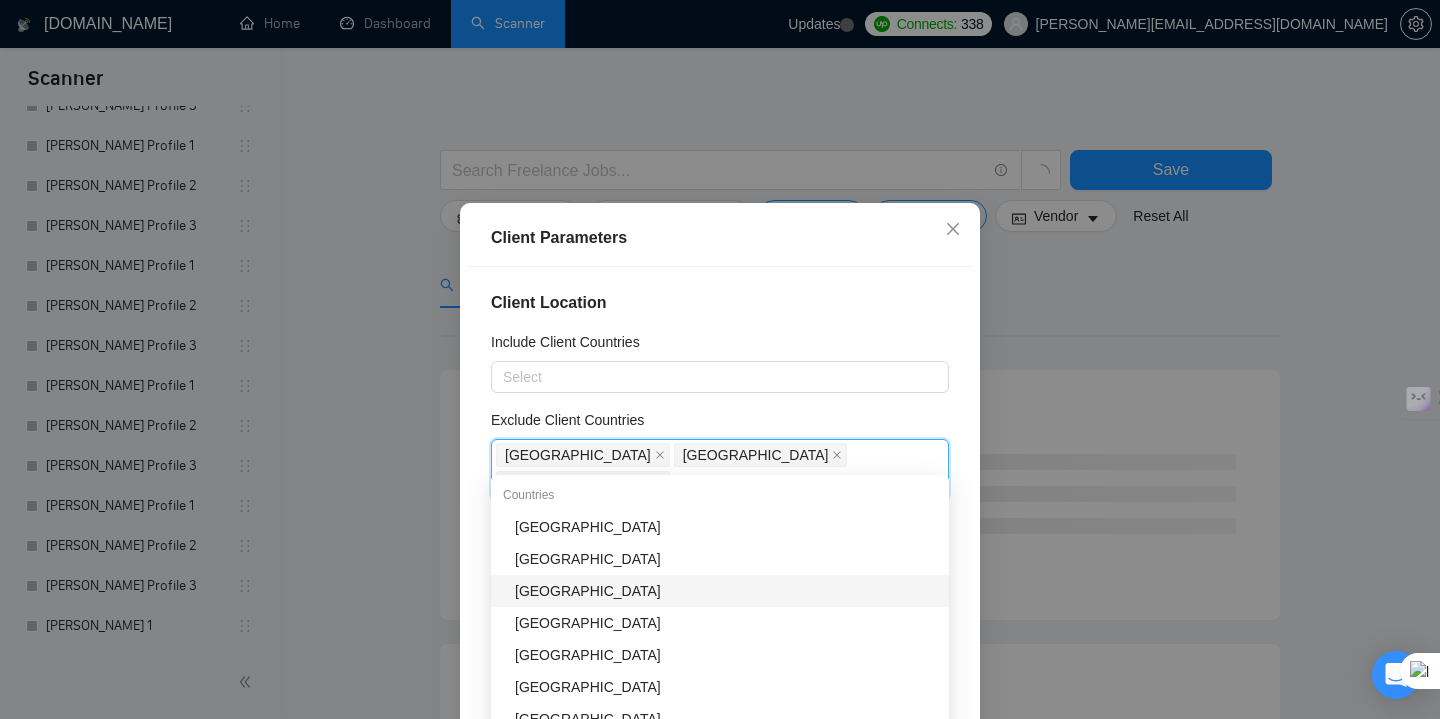 type on "Ba" 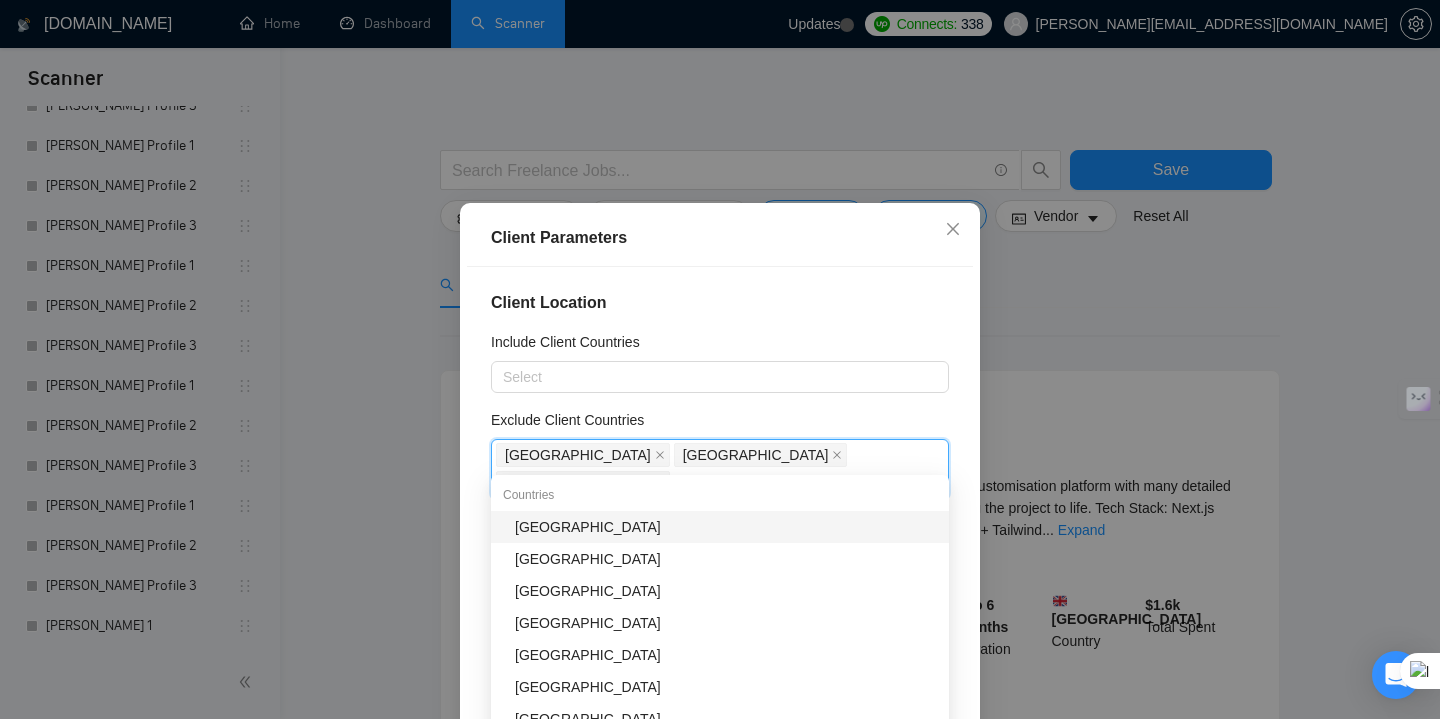 click on "[GEOGRAPHIC_DATA]" at bounding box center (726, 527) 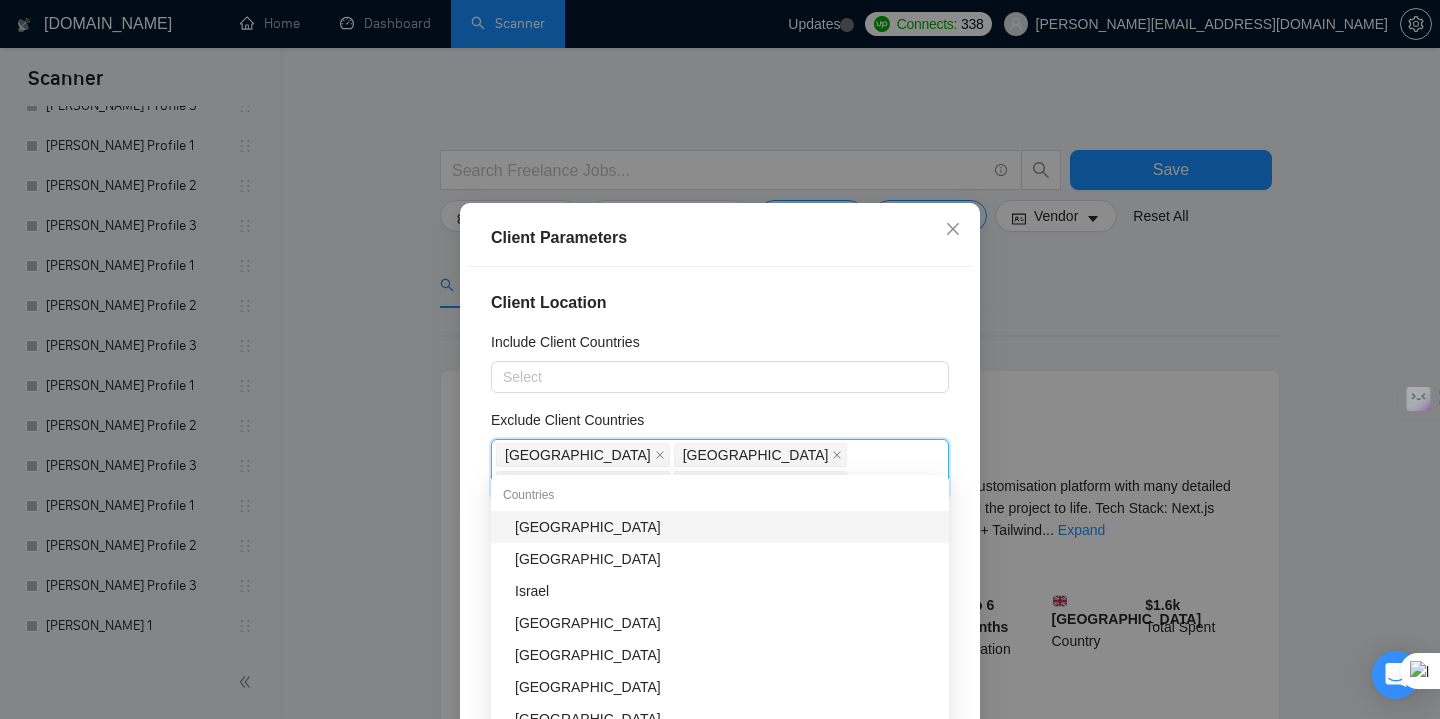 type on "Le" 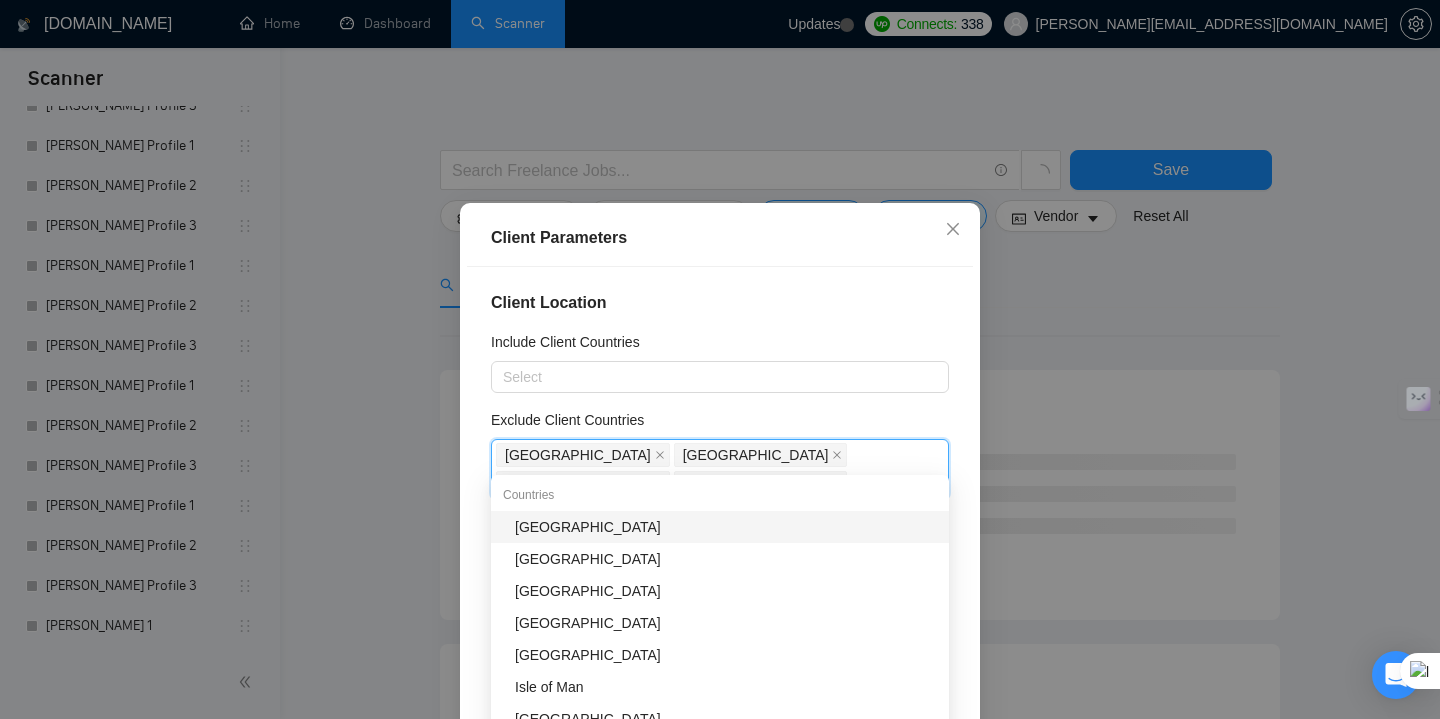click on "[GEOGRAPHIC_DATA]" at bounding box center (726, 527) 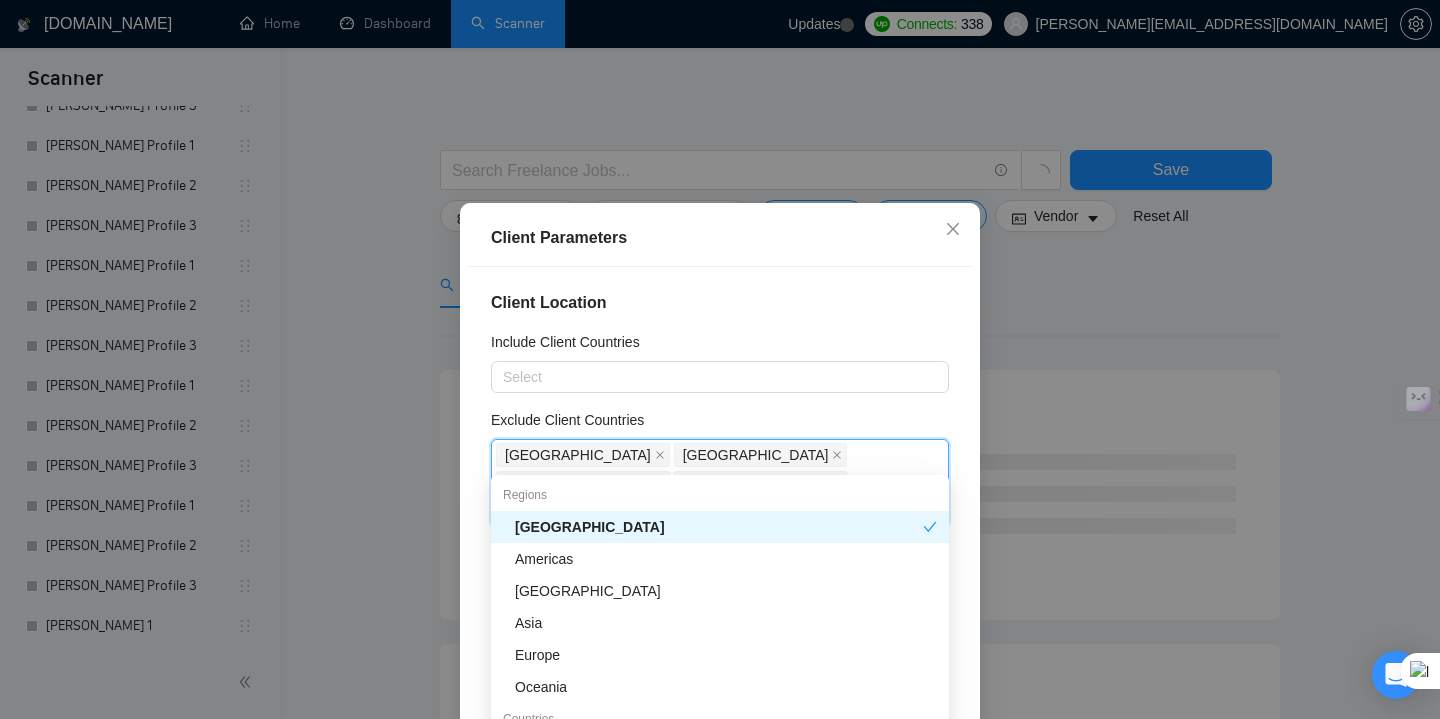 type on "Ind" 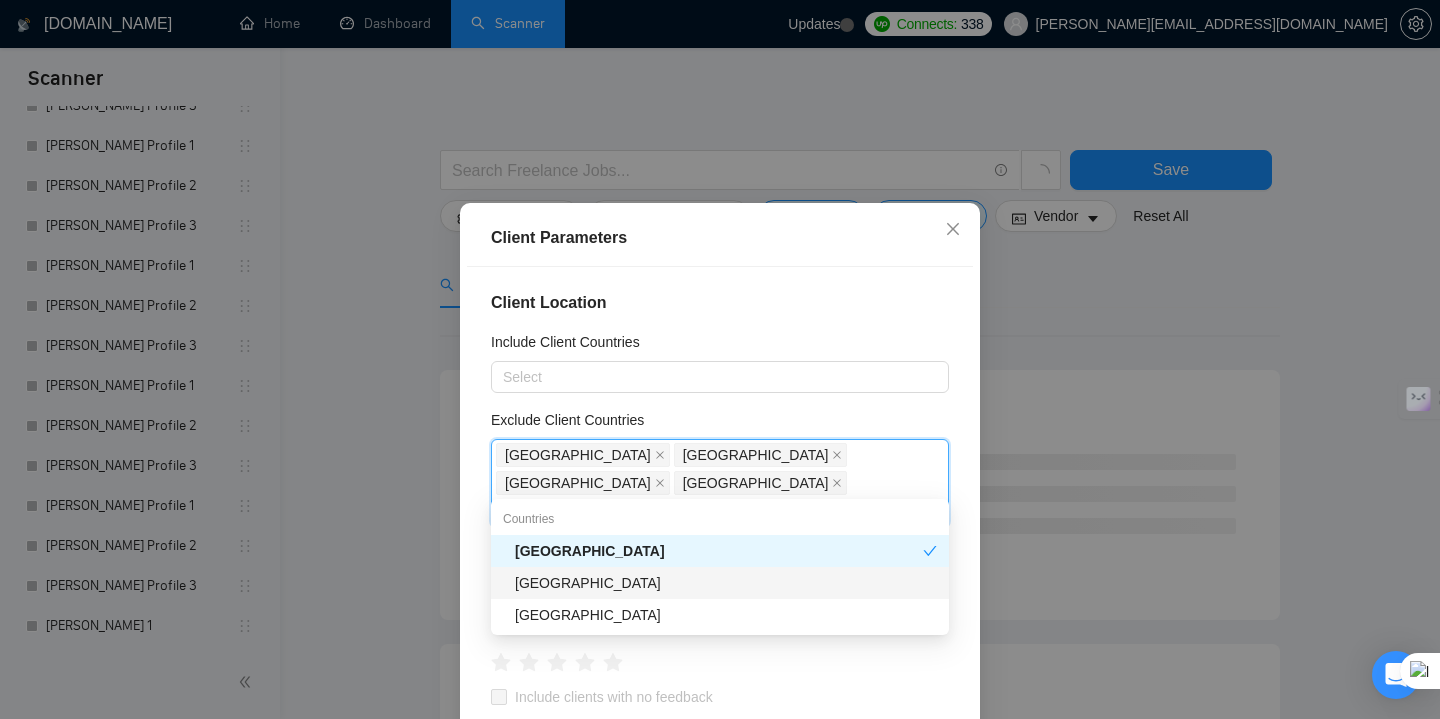 click on "[GEOGRAPHIC_DATA]" at bounding box center [726, 583] 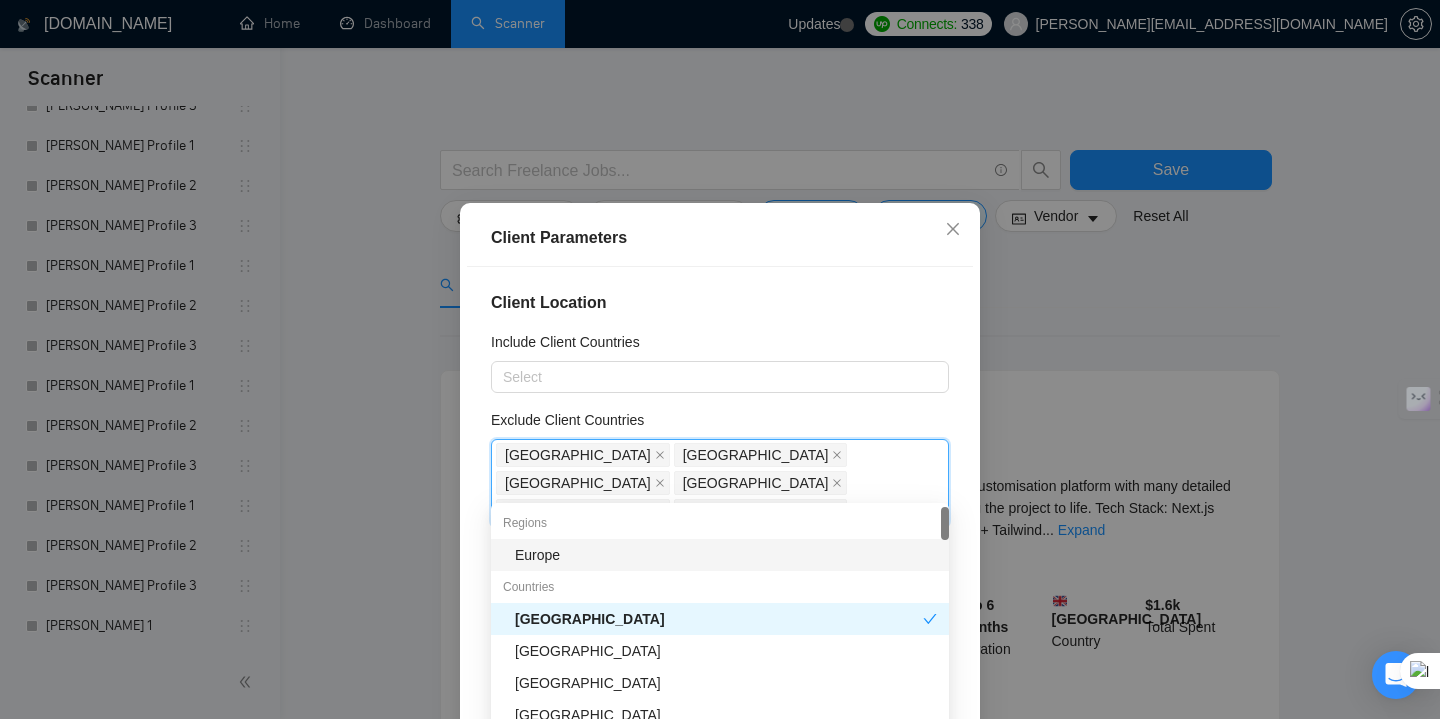 type on "Ph" 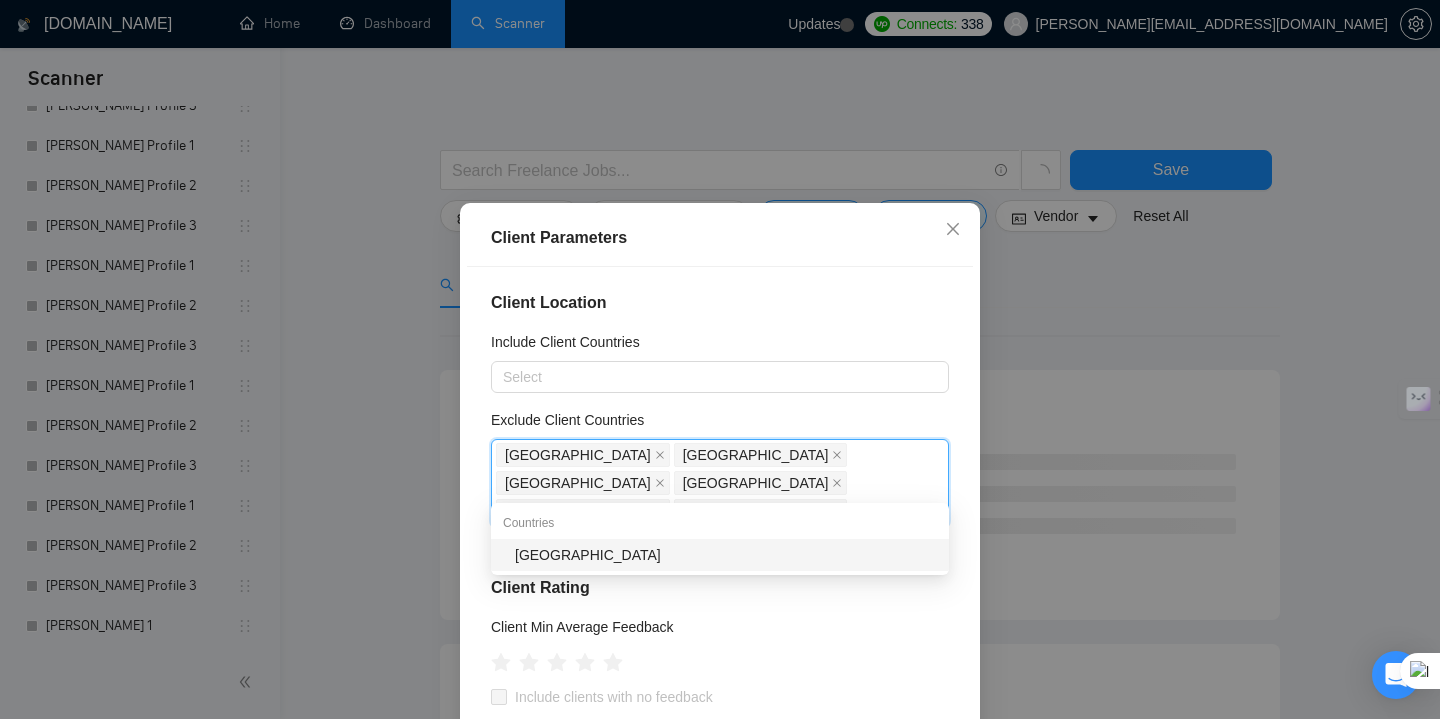 click on "[GEOGRAPHIC_DATA]" at bounding box center (726, 555) 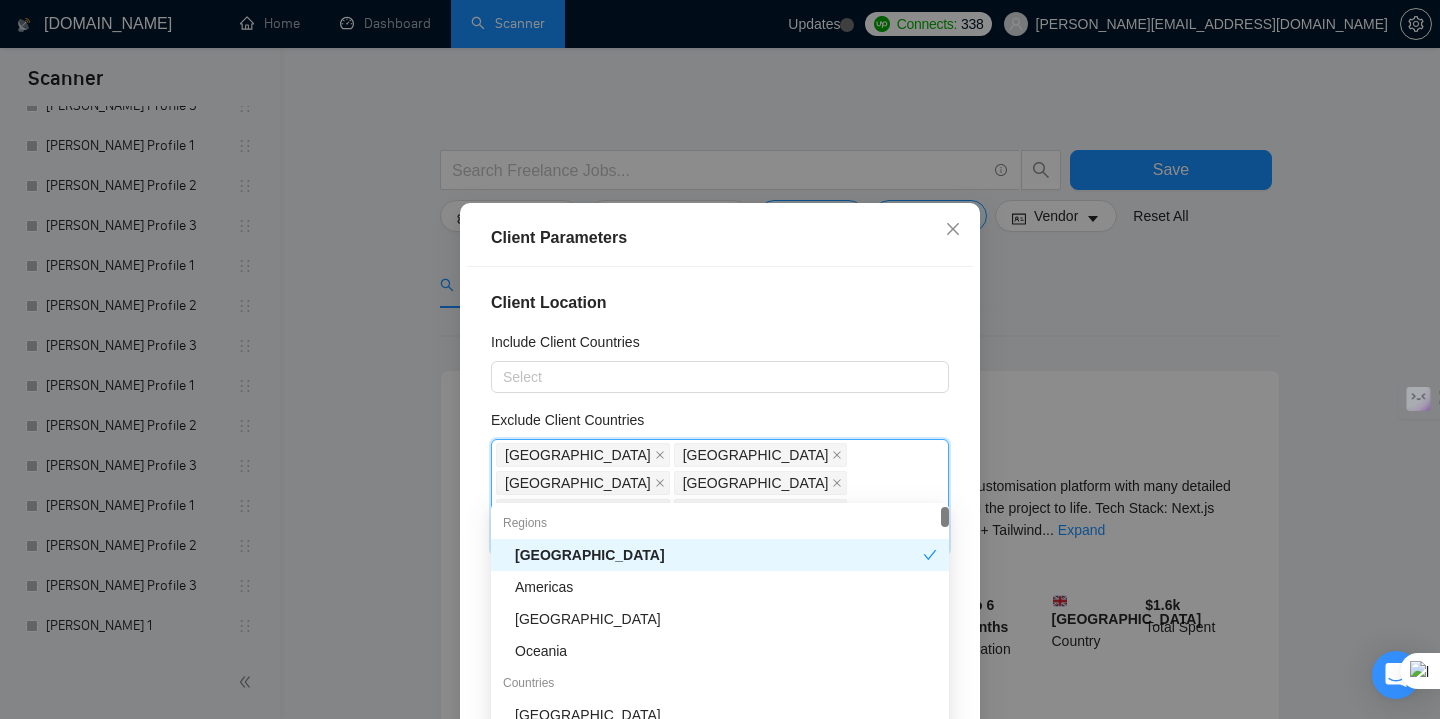 type on "Ch" 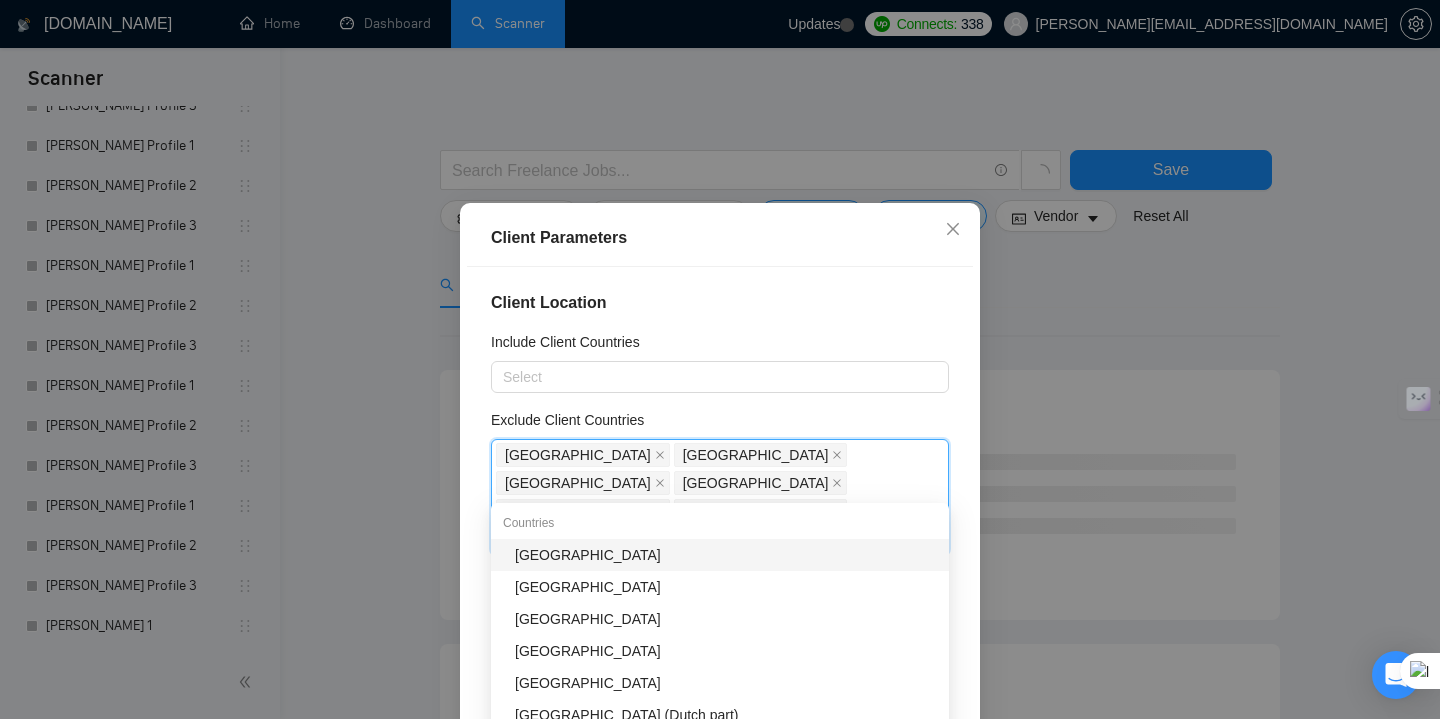 click on "[GEOGRAPHIC_DATA]" at bounding box center (726, 555) 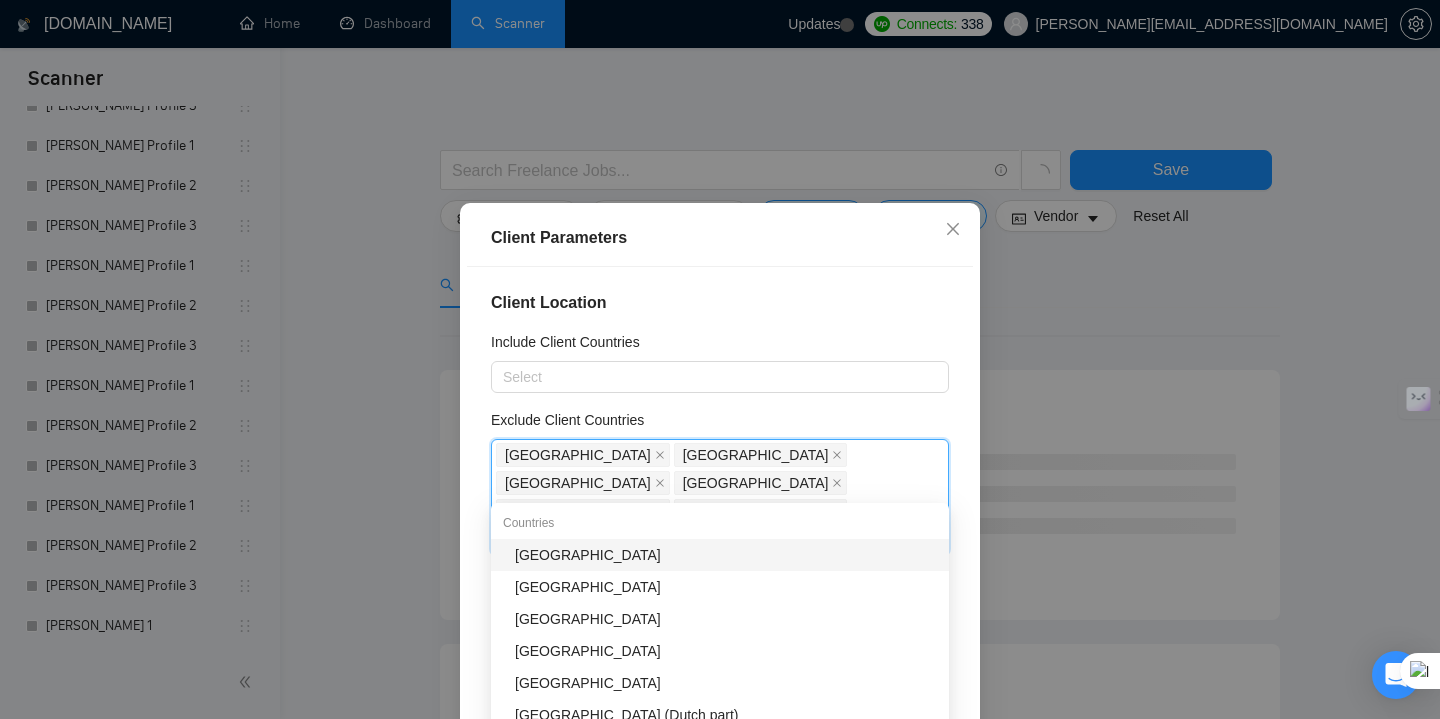 type 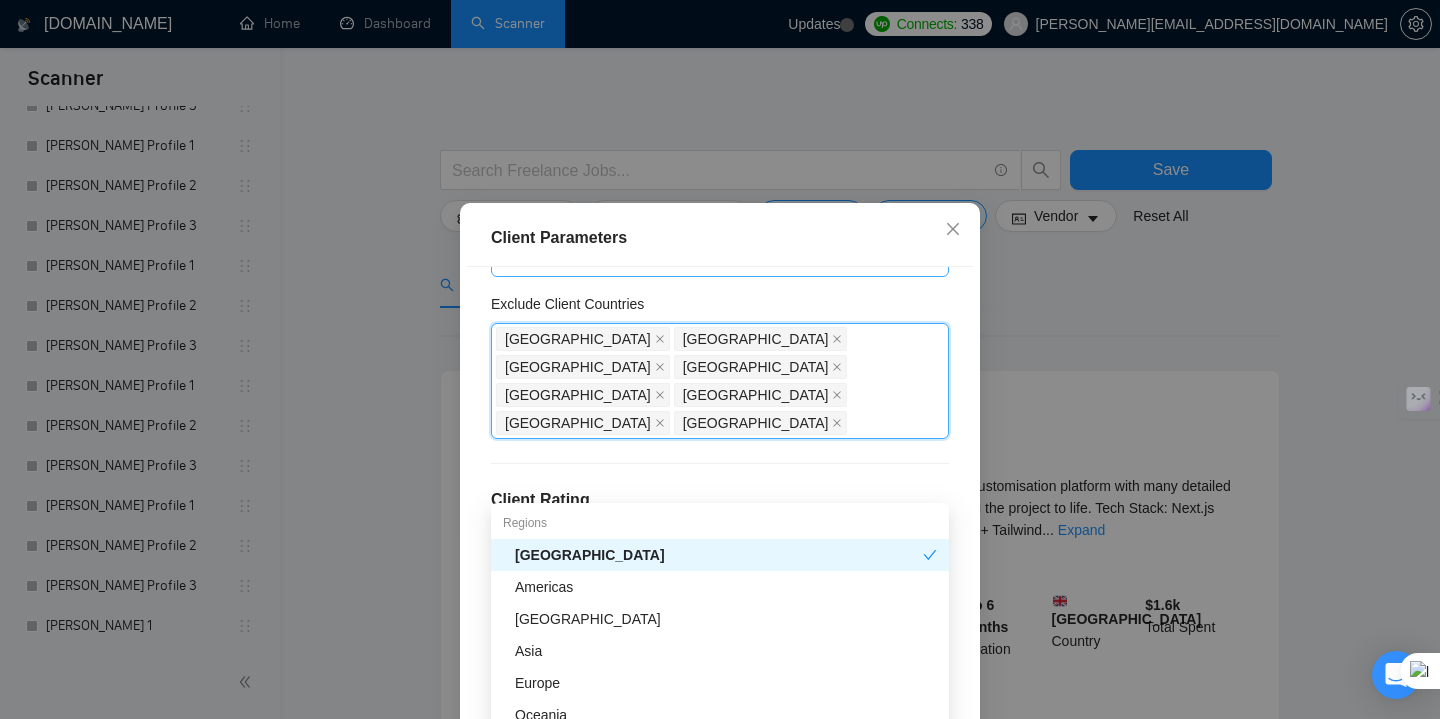 scroll, scrollTop: 117, scrollLeft: 0, axis: vertical 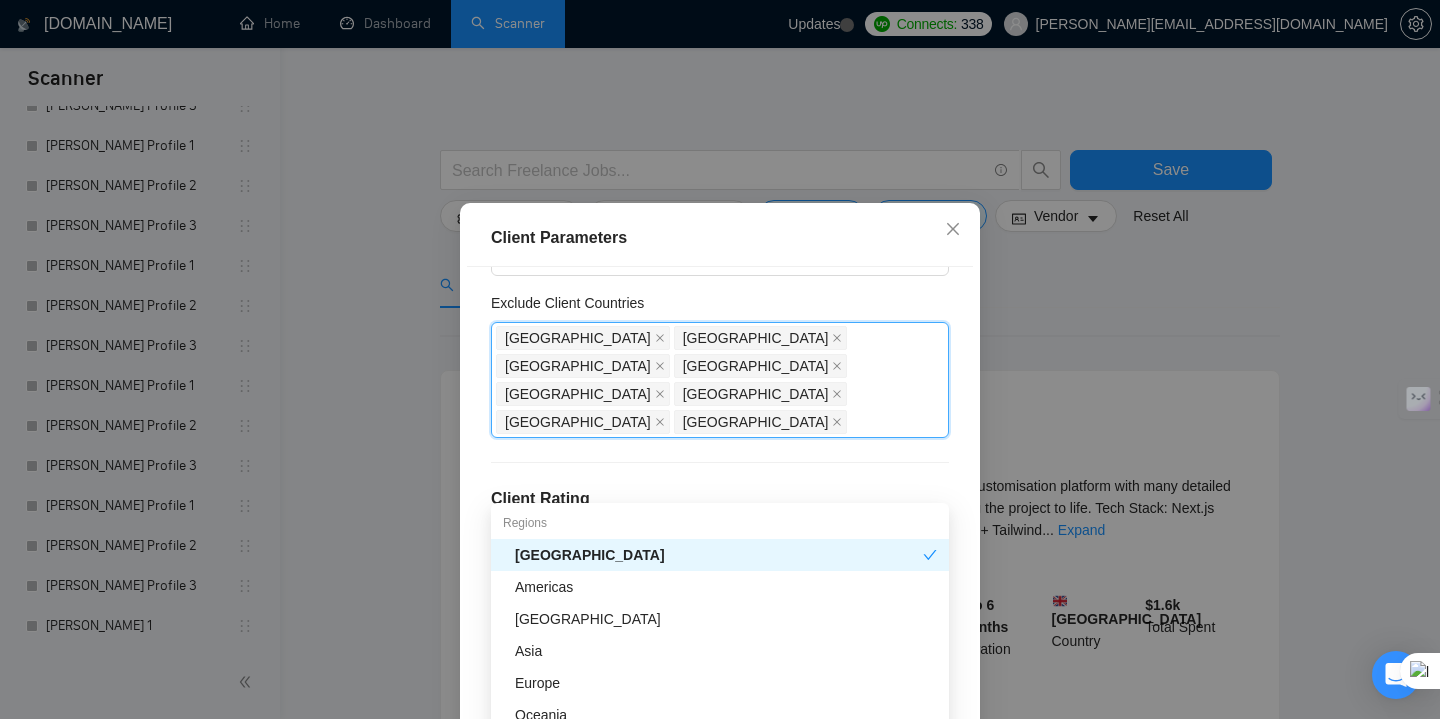 click on "Client Location Include Client Countries   Select Exclude Client Countries [GEOGRAPHIC_DATA] [GEOGRAPHIC_DATA] [GEOGRAPHIC_DATA] [GEOGRAPHIC_DATA] [GEOGRAPHIC_DATA] [GEOGRAPHIC_DATA] [GEOGRAPHIC_DATA] [GEOGRAPHIC_DATA]   Client Rating Client Min Average Feedback Include clients with no feedback Client Payment Details Payment Verified Hire Rate Stats   Client Total Spent $ Min - $ Max Client Hire Rate New   Any hire rate   Avg Hourly Rate Paid New $ Min - $ Max Include Clients without Sufficient History Client Profile Client Industry New   Any industry Client Company Size   Any company size Enterprise Clients New   Any clients" at bounding box center (720, 518) 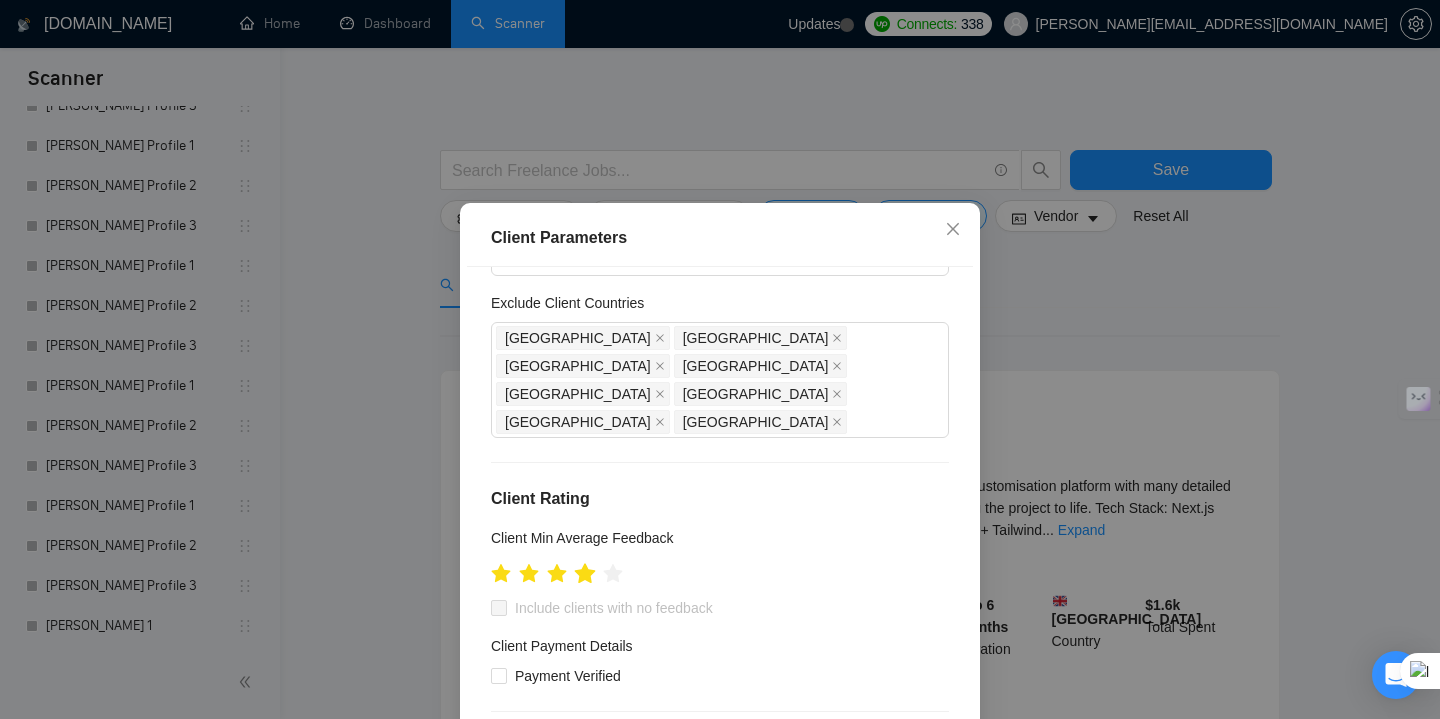 click 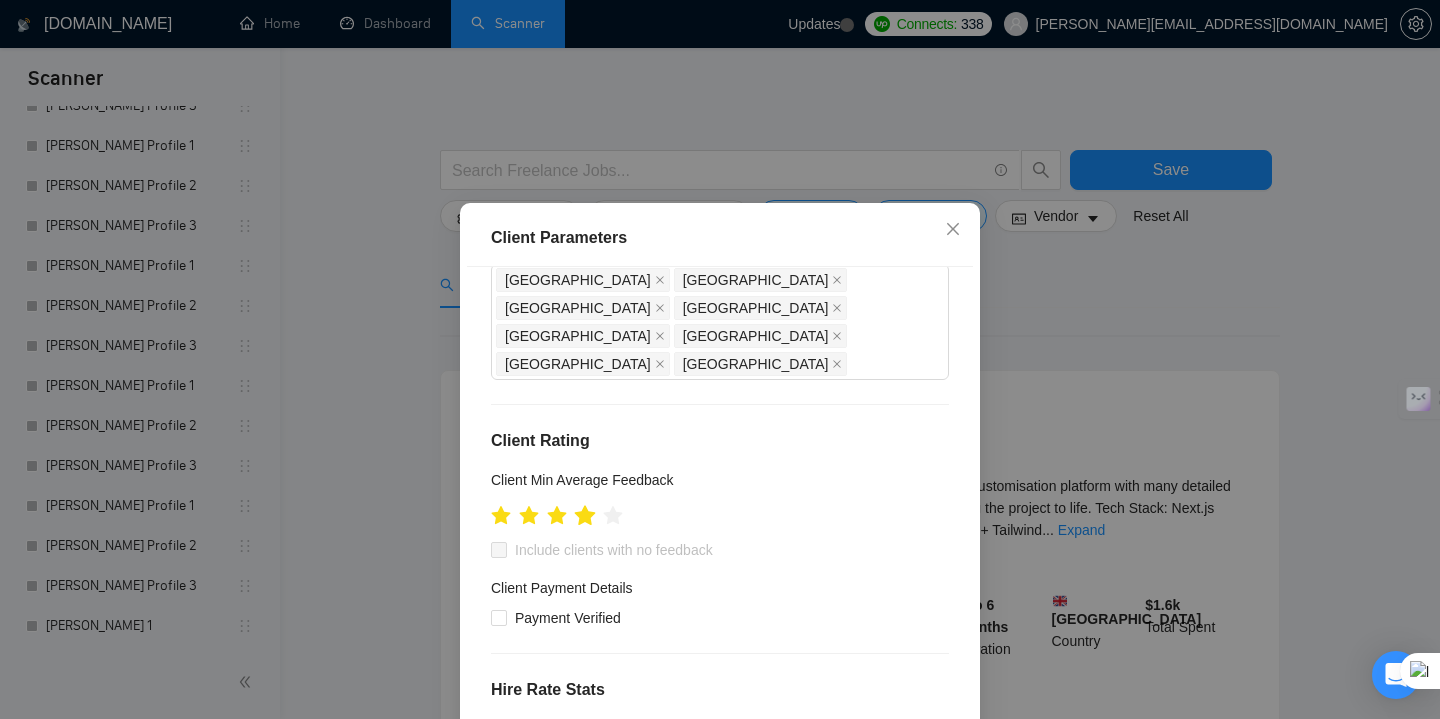 scroll, scrollTop: 248, scrollLeft: 0, axis: vertical 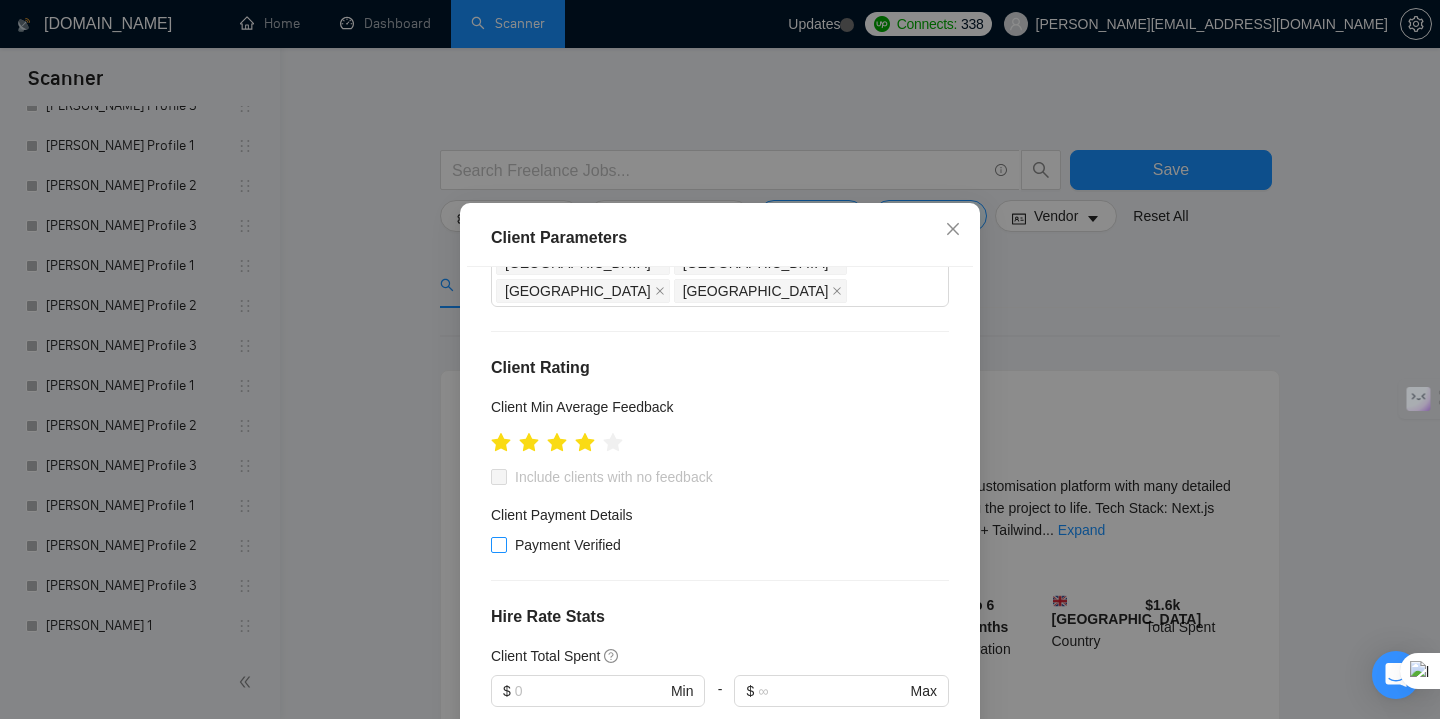 click on "Payment Verified" at bounding box center [560, 545] 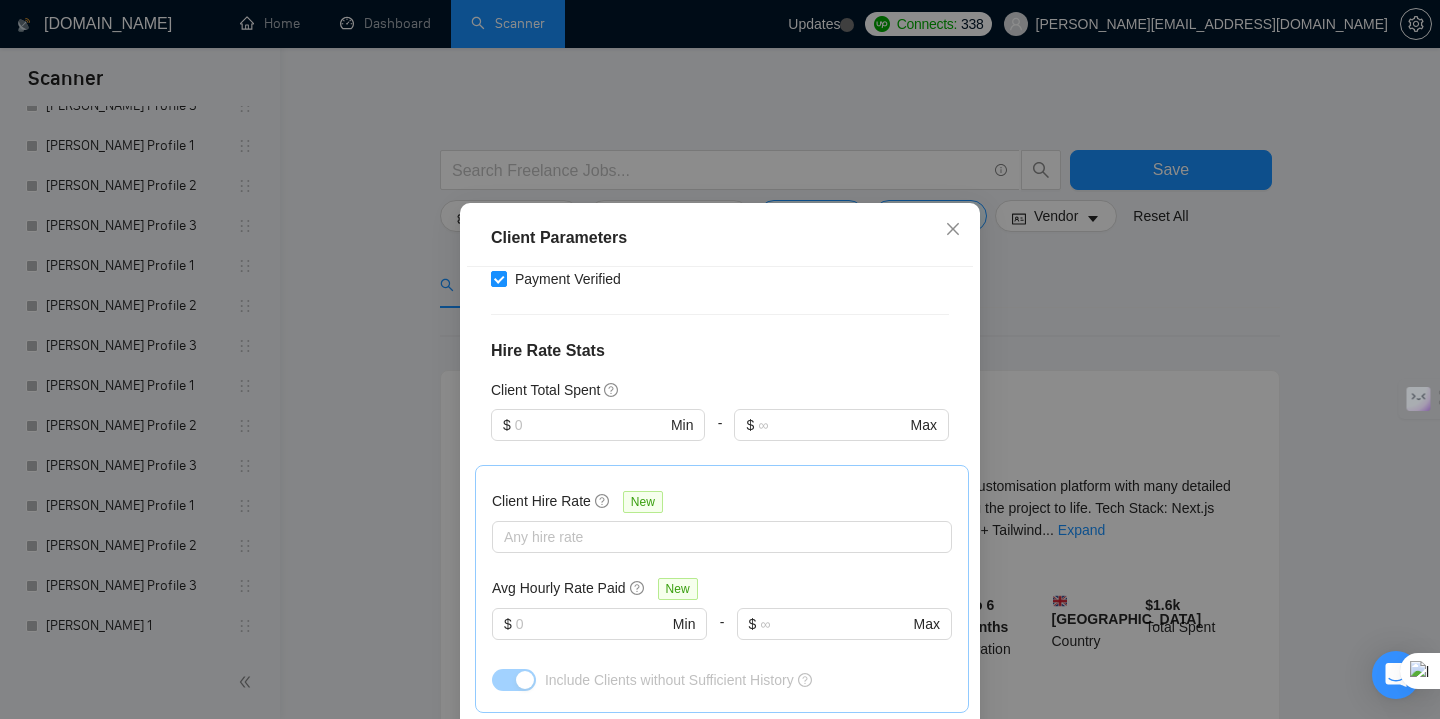 scroll, scrollTop: 486, scrollLeft: 0, axis: vertical 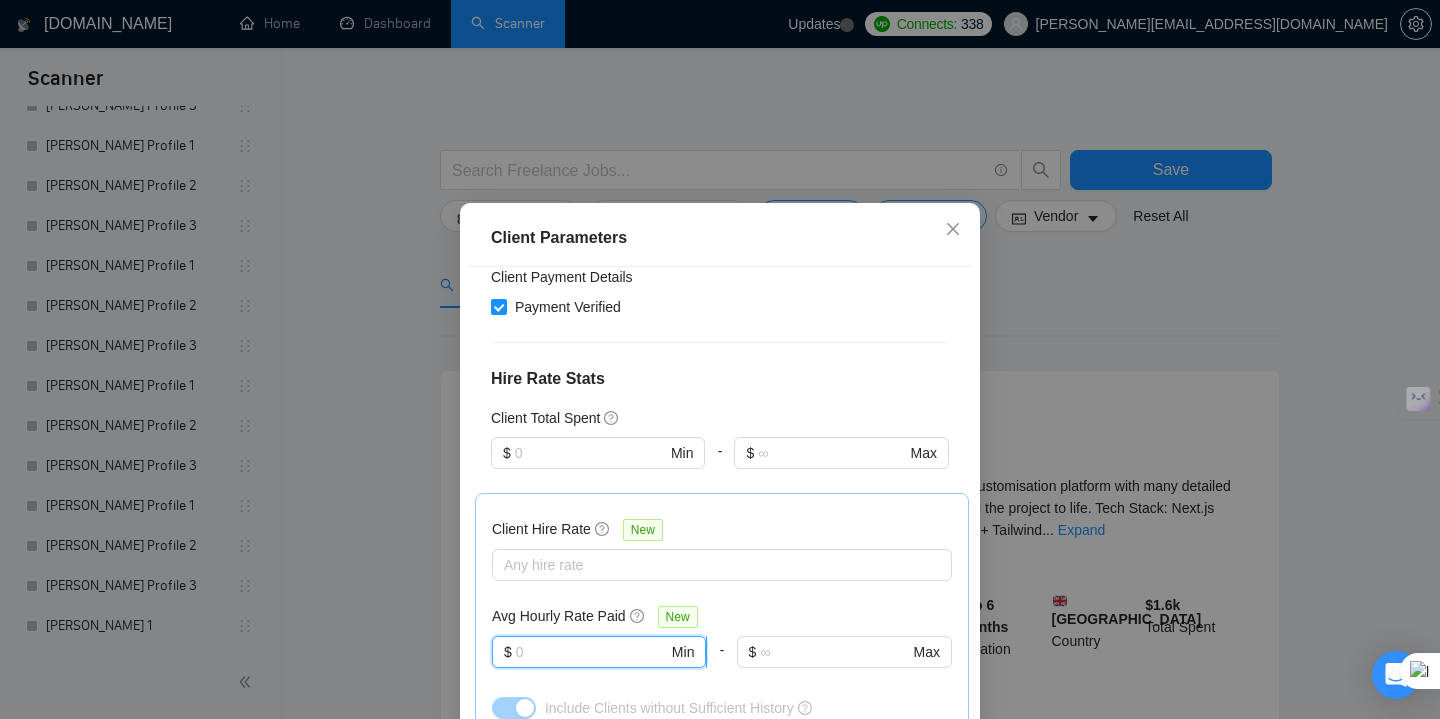 click at bounding box center (592, 652) 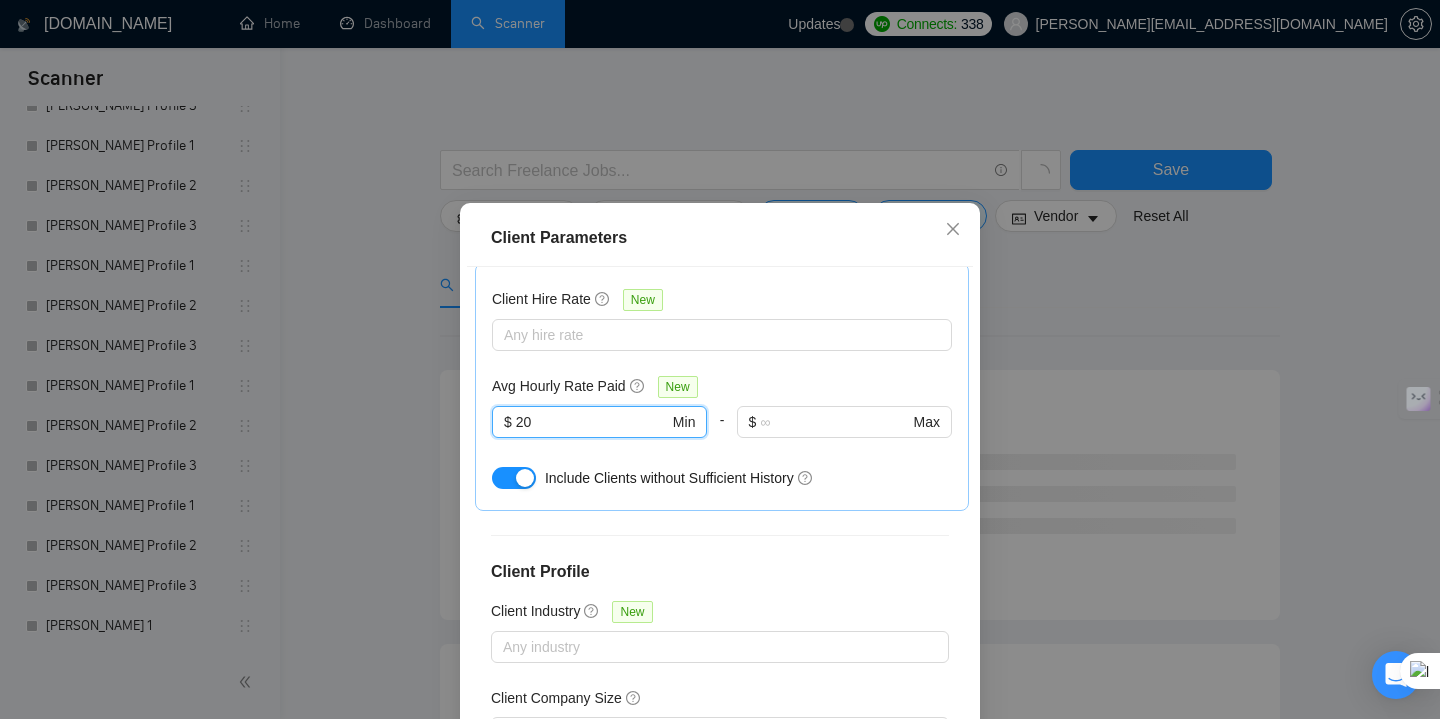 scroll, scrollTop: 739, scrollLeft: 0, axis: vertical 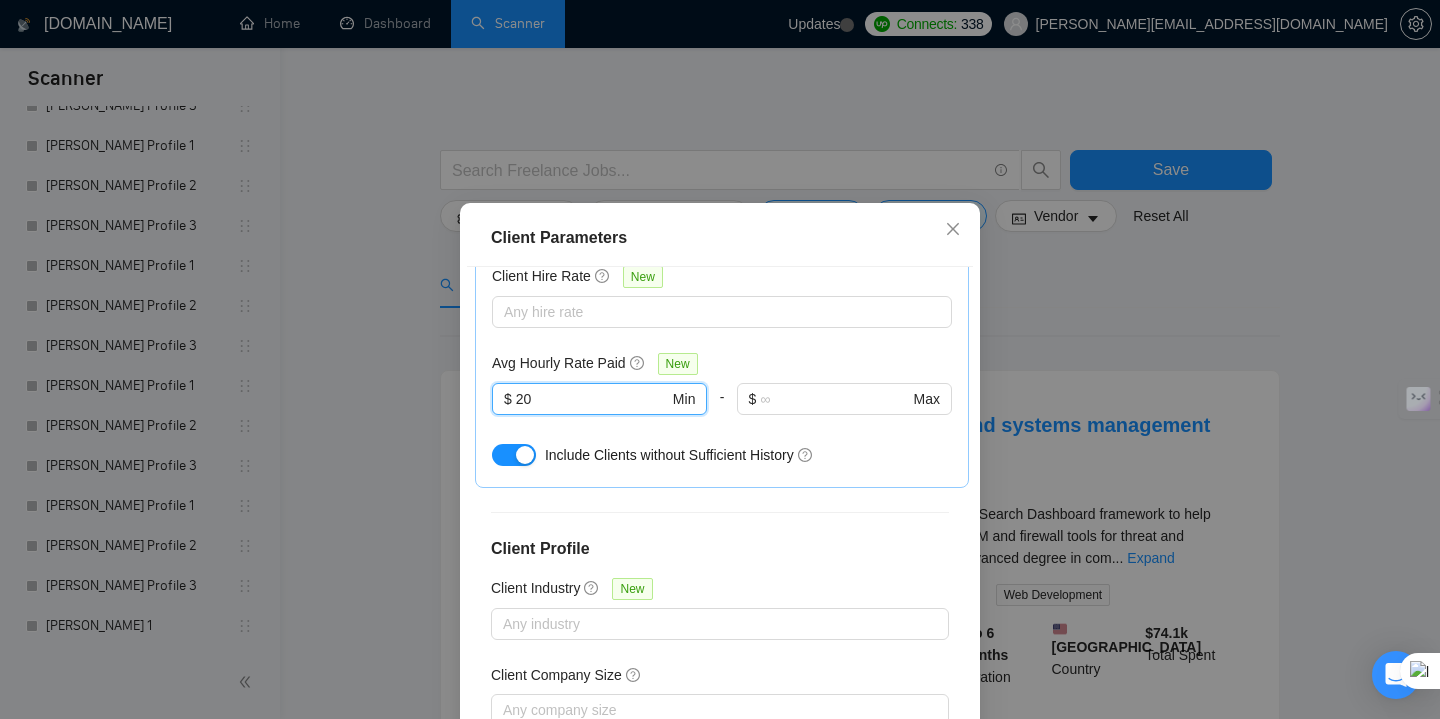type on "20" 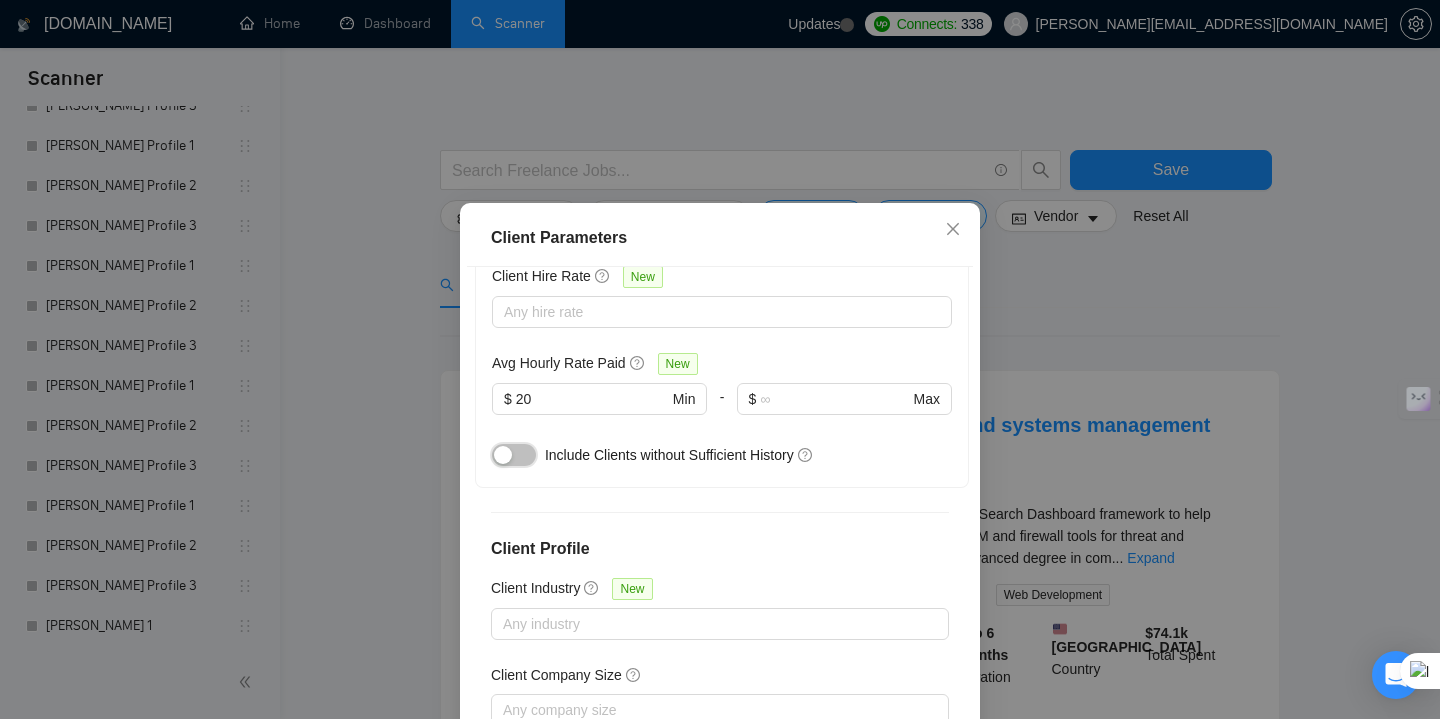 scroll, scrollTop: 771, scrollLeft: 0, axis: vertical 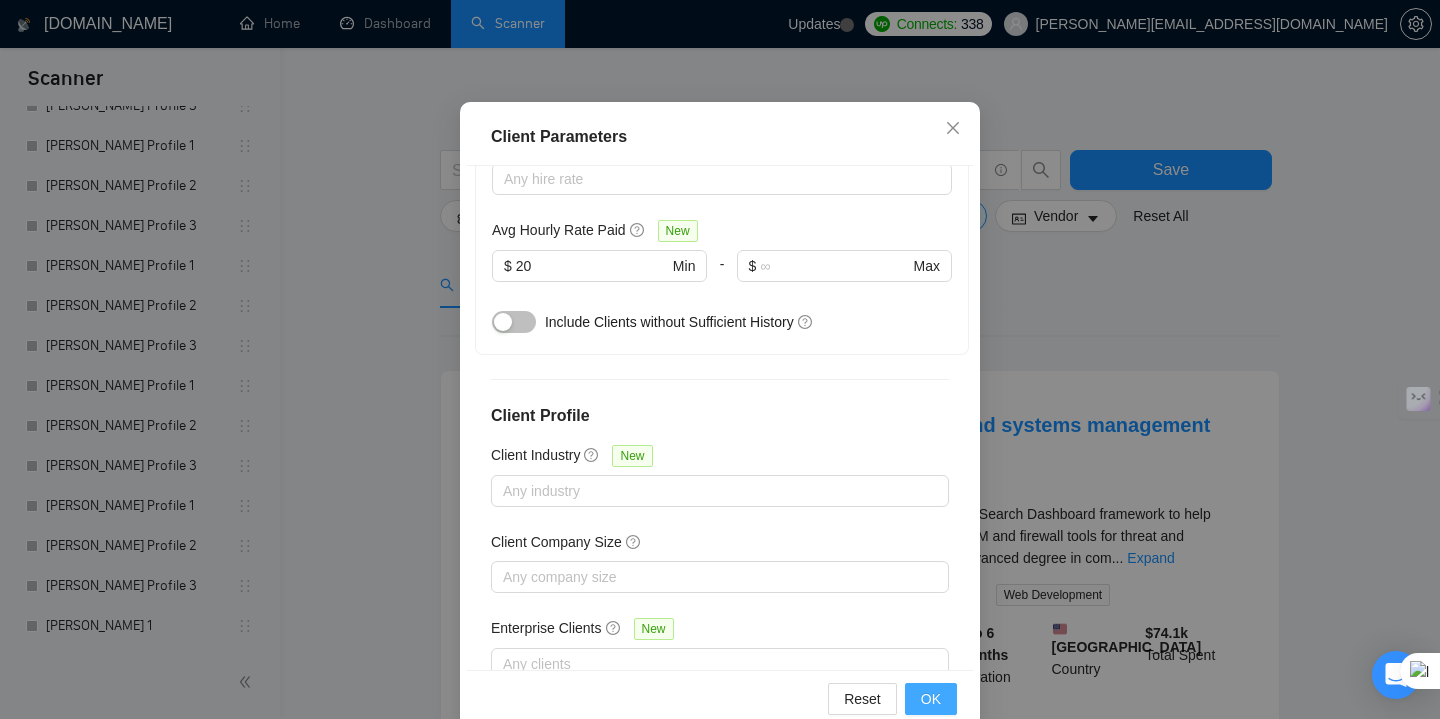 click on "OK" at bounding box center [931, 699] 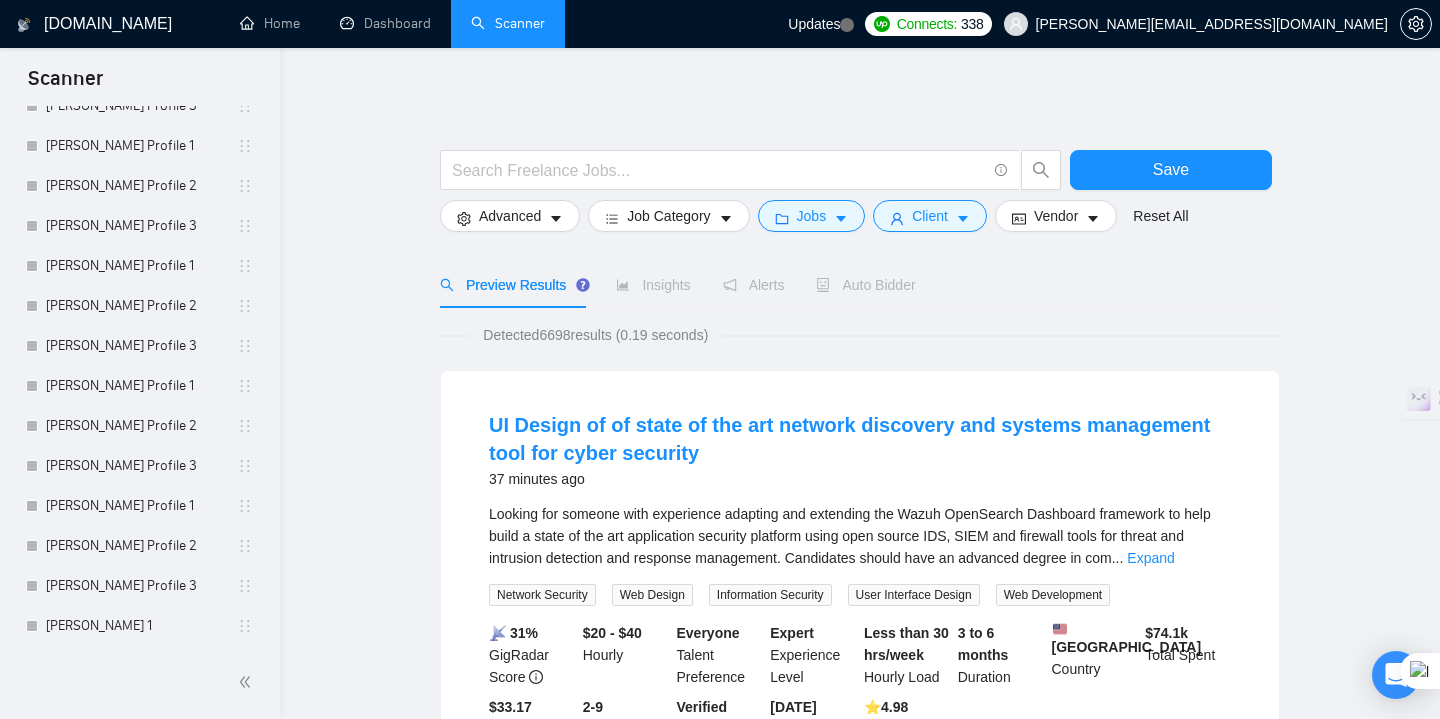 scroll, scrollTop: 56, scrollLeft: 0, axis: vertical 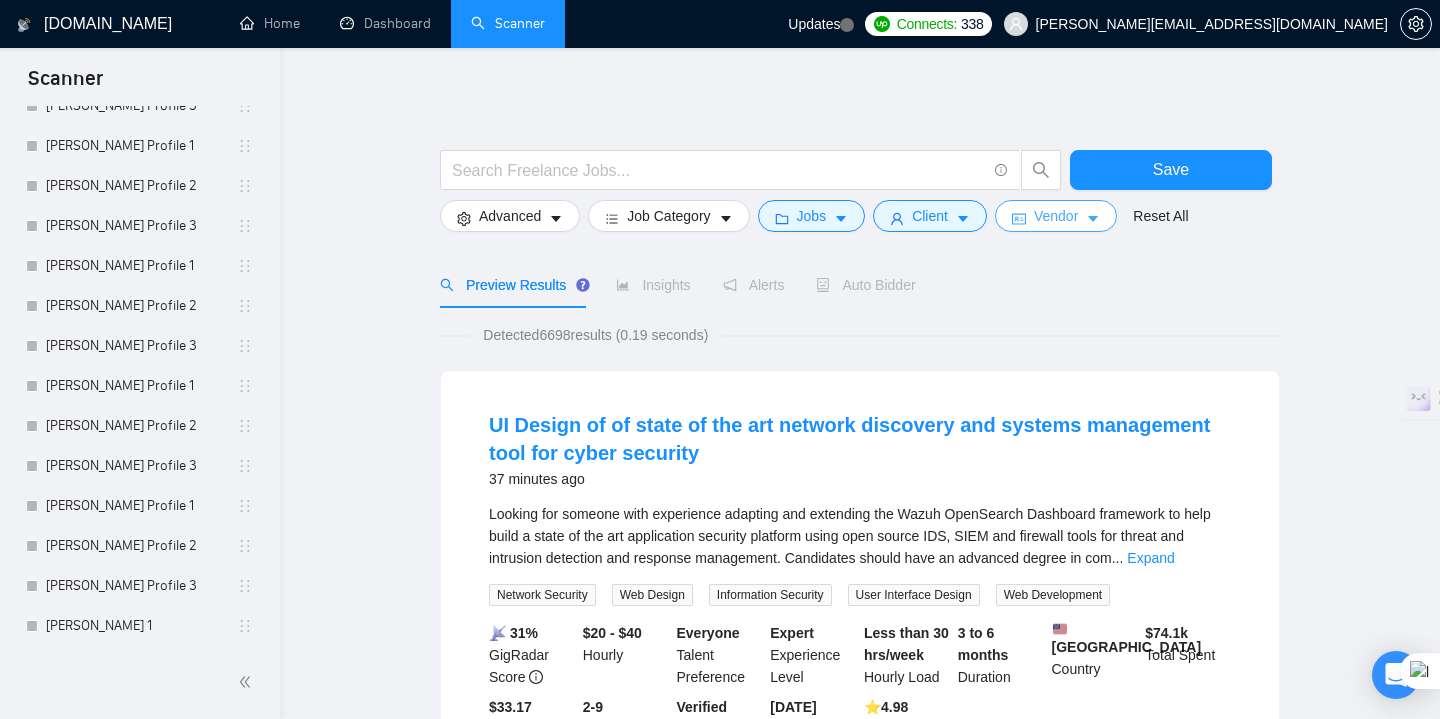 click on "Vendor" at bounding box center [1056, 216] 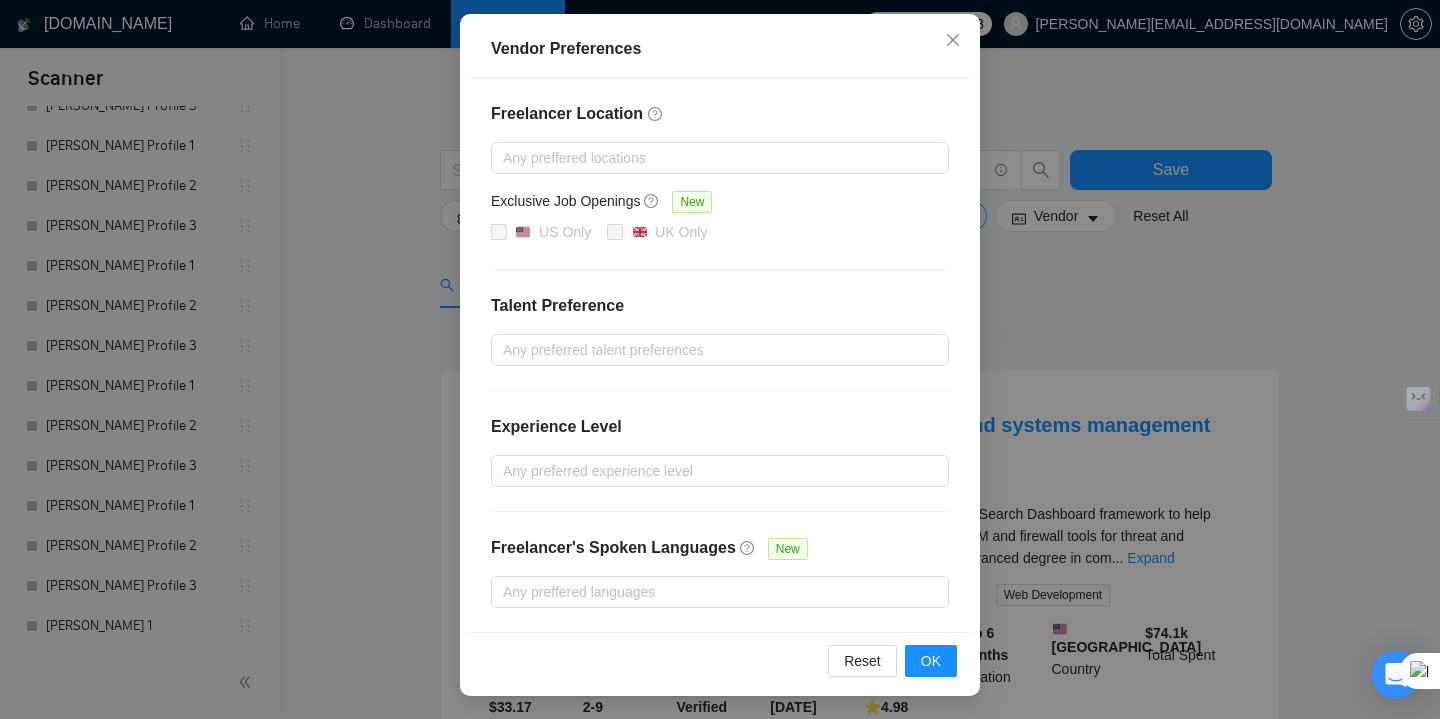 scroll, scrollTop: 206, scrollLeft: 0, axis: vertical 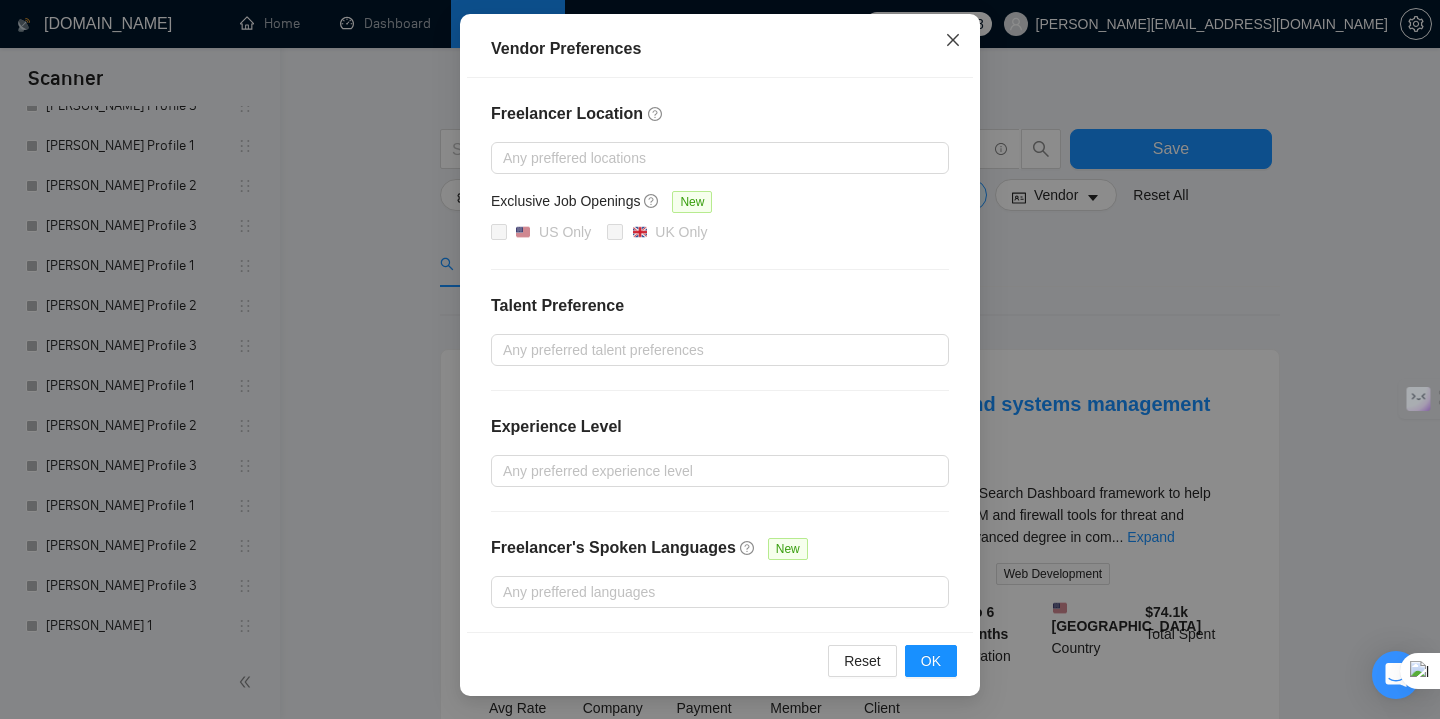 click 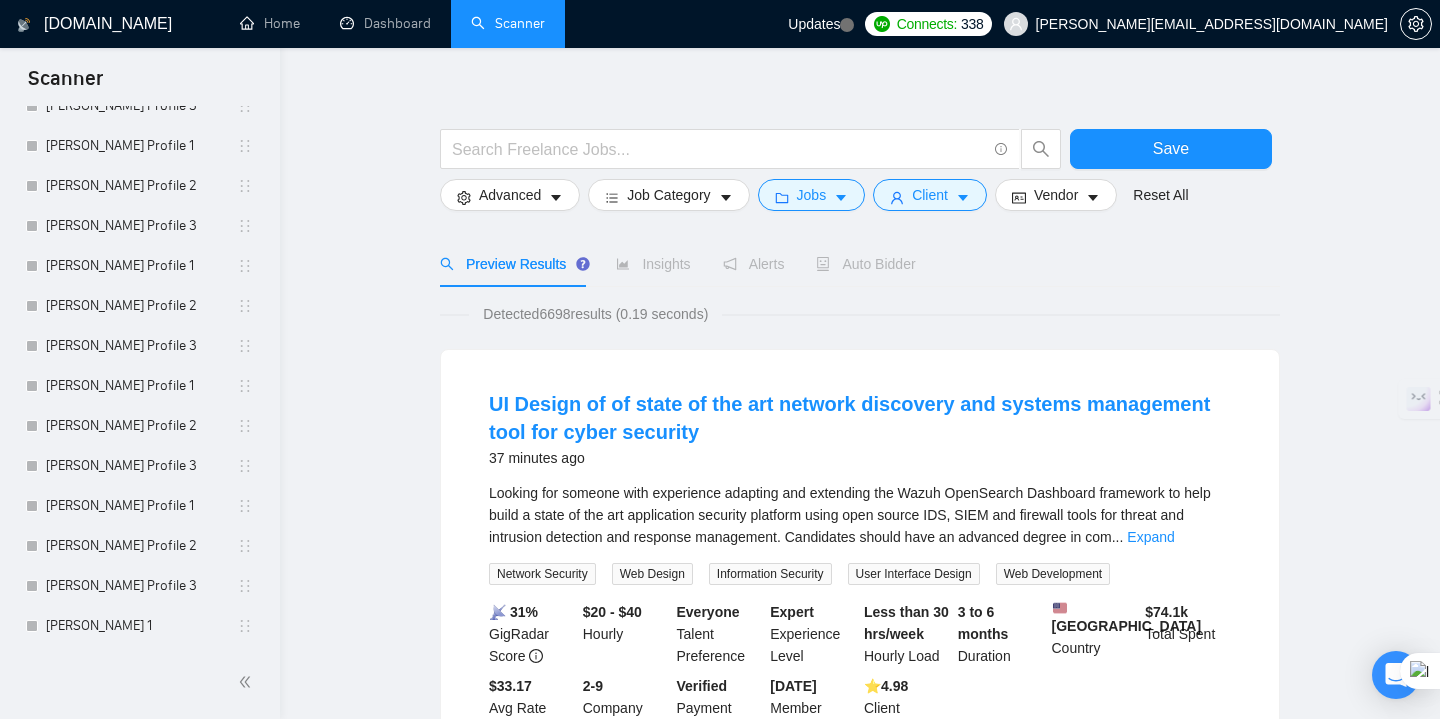 scroll, scrollTop: 106, scrollLeft: 0, axis: vertical 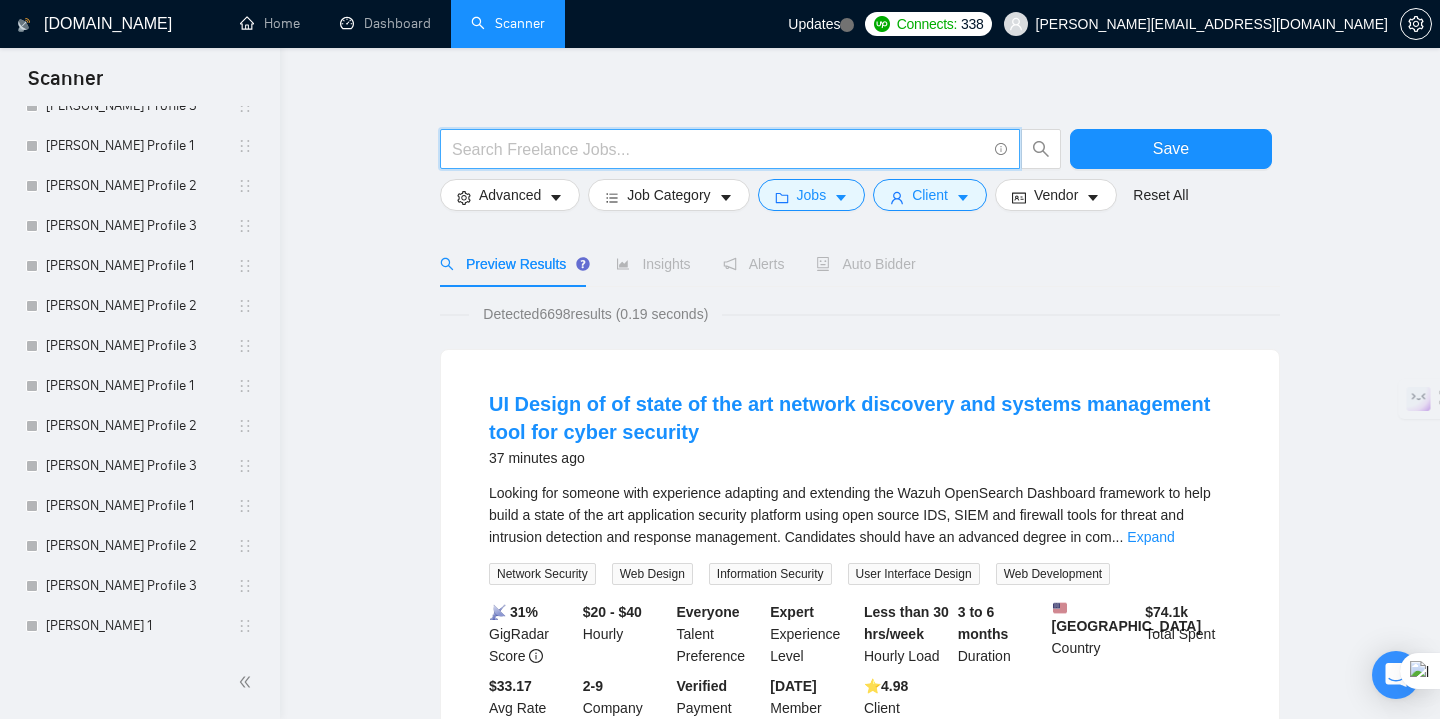 click at bounding box center (719, 149) 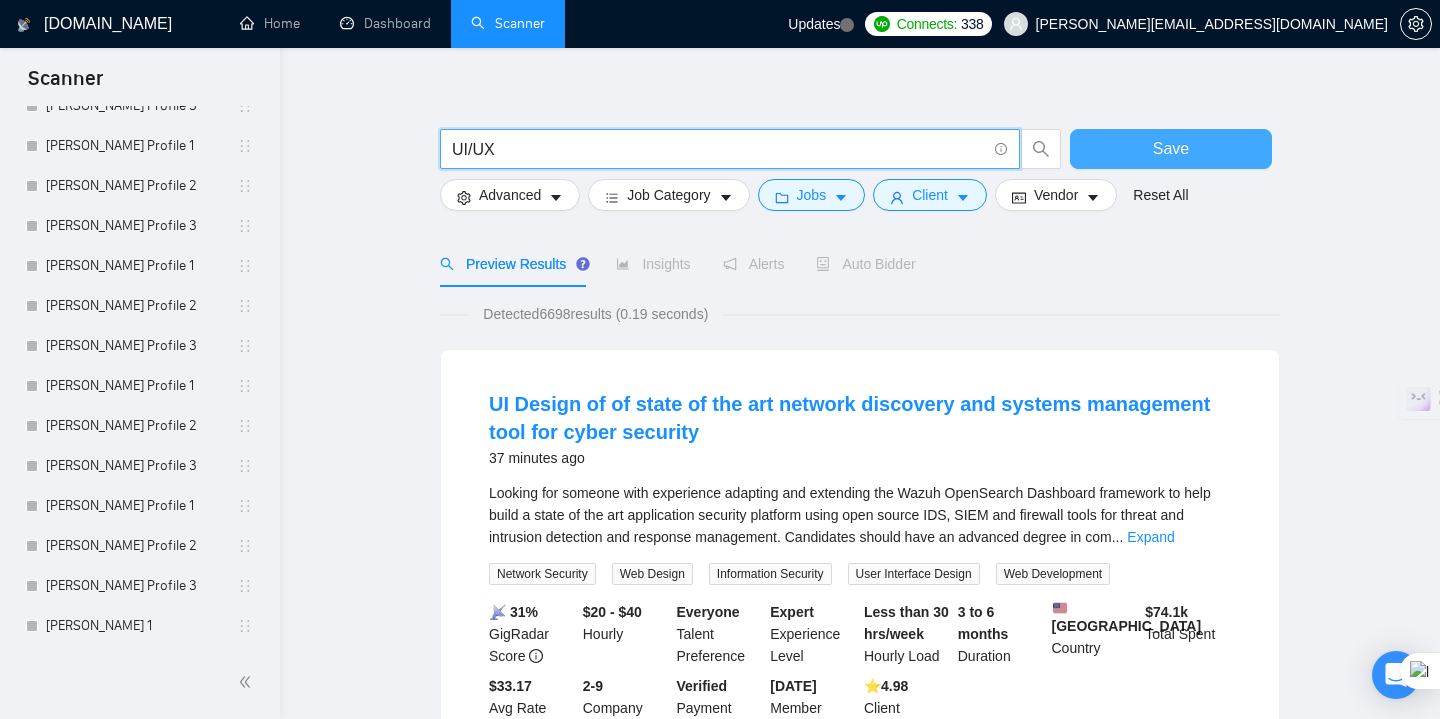 type on "UI/UX" 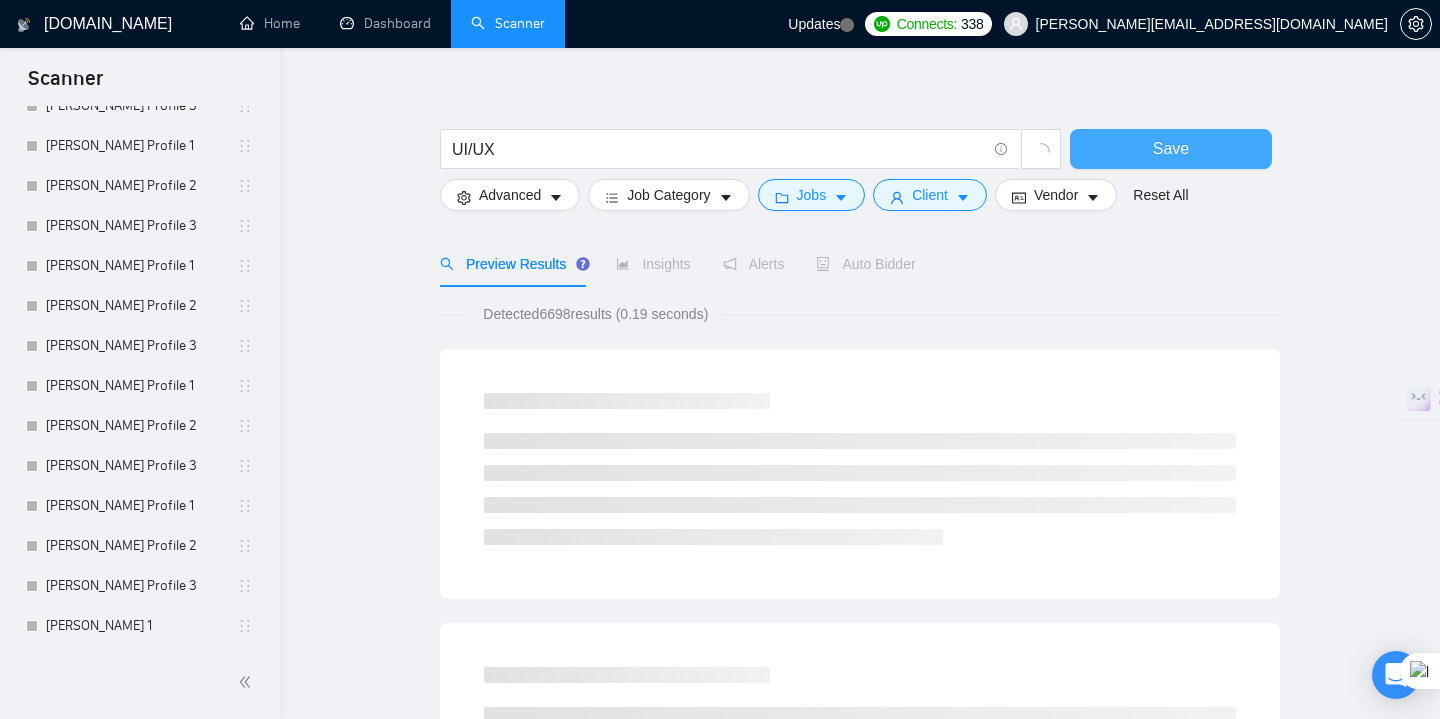 click on "Save" at bounding box center [1171, 149] 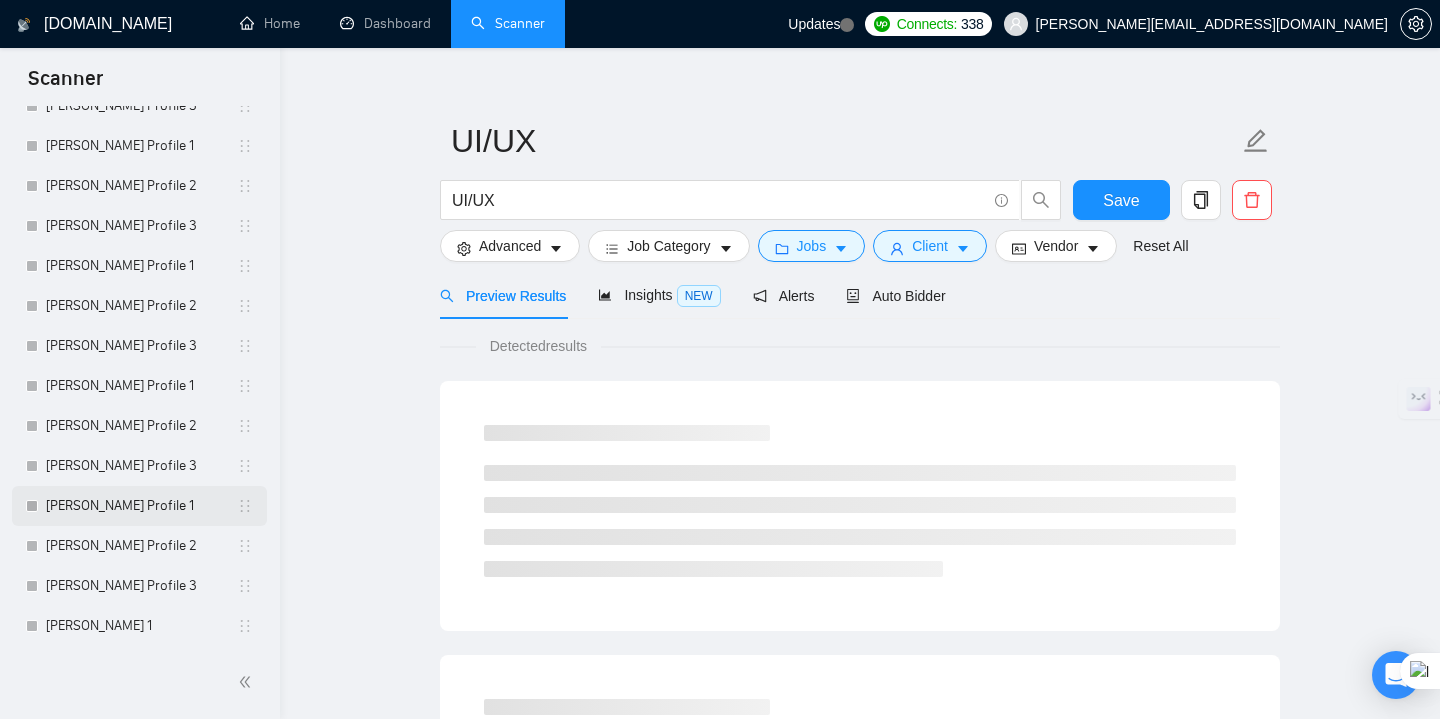 scroll, scrollTop: 0, scrollLeft: 0, axis: both 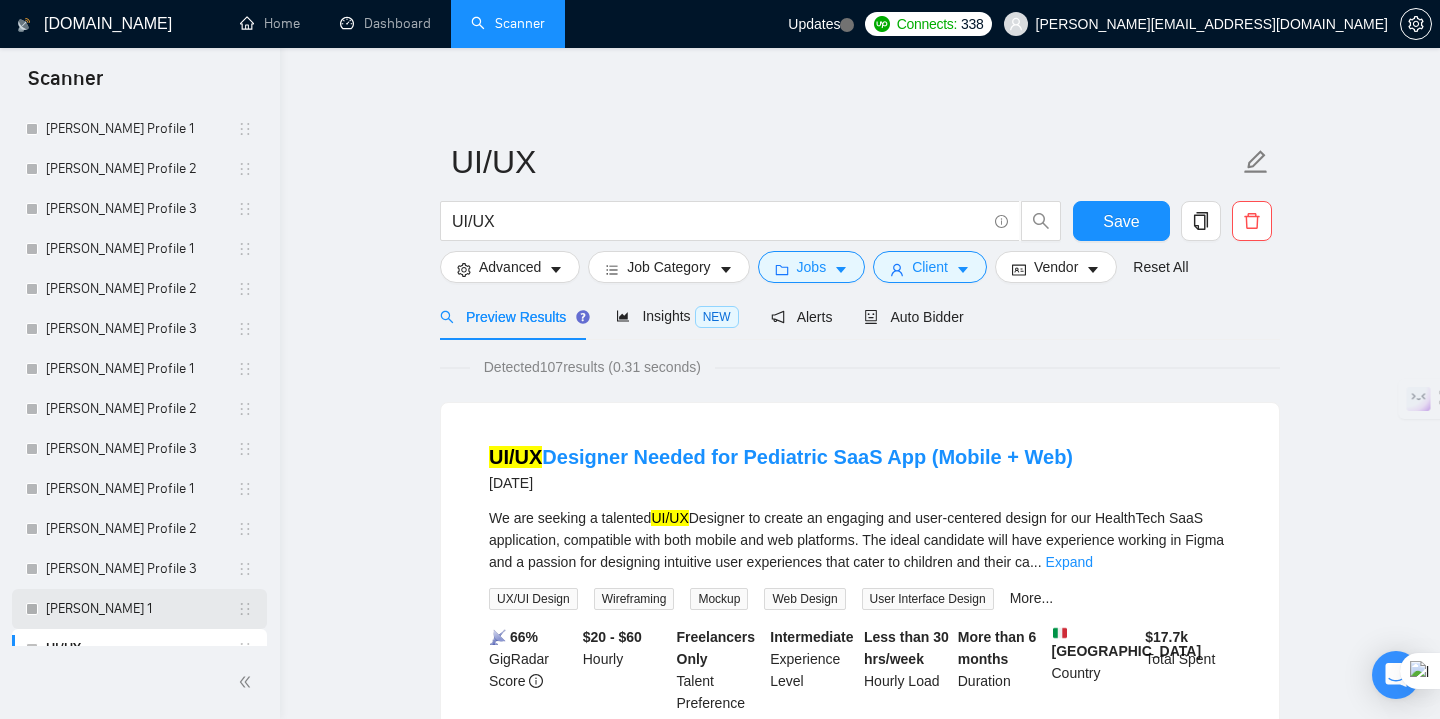 click on "[PERSON_NAME] 1" at bounding box center (141, 609) 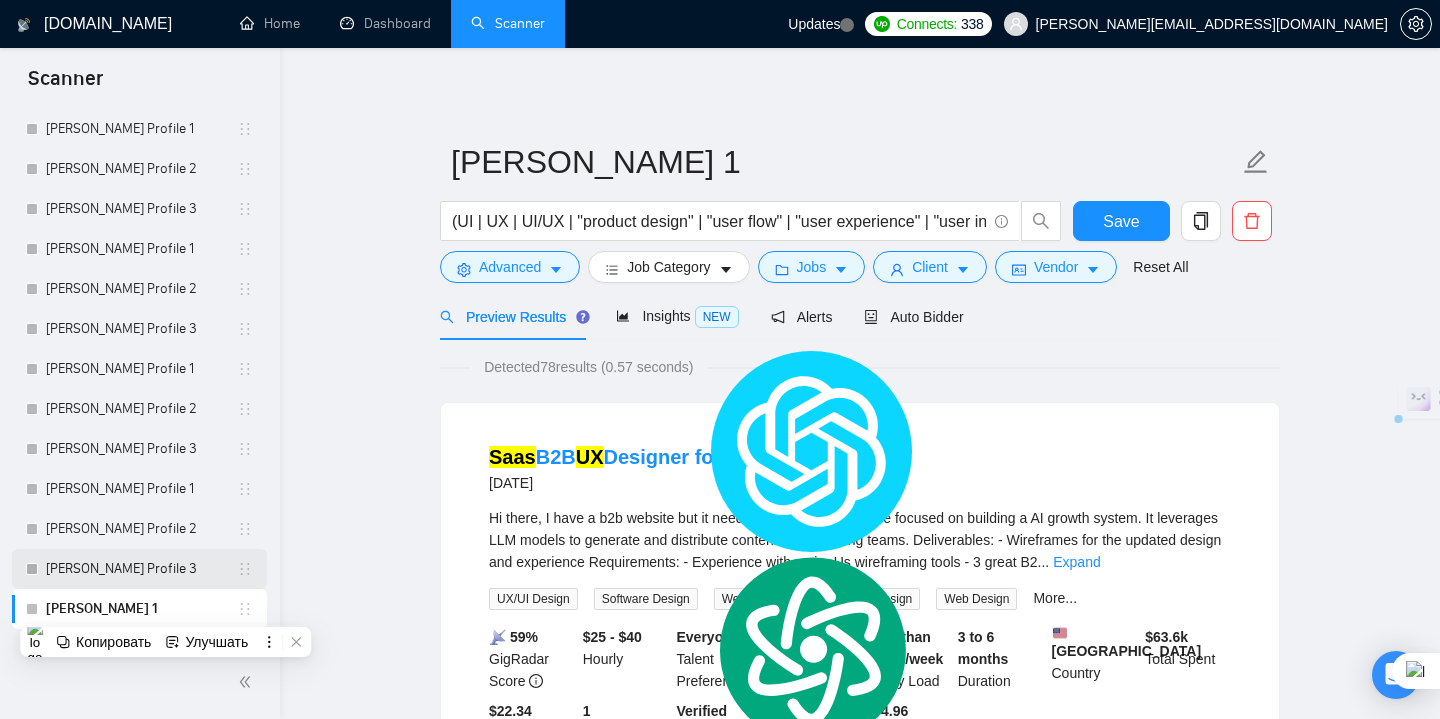 click on "[PERSON_NAME] Profile 3" at bounding box center (141, 569) 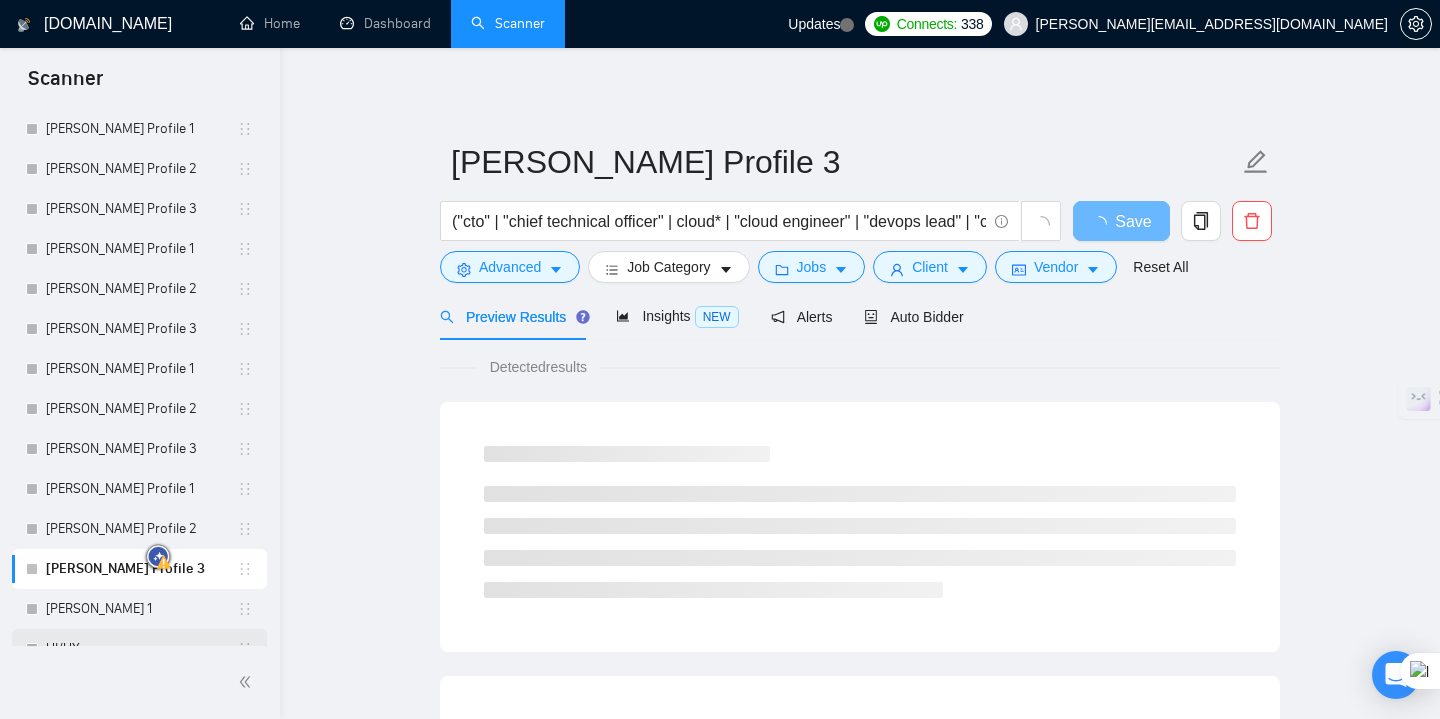scroll, scrollTop: 556, scrollLeft: 0, axis: vertical 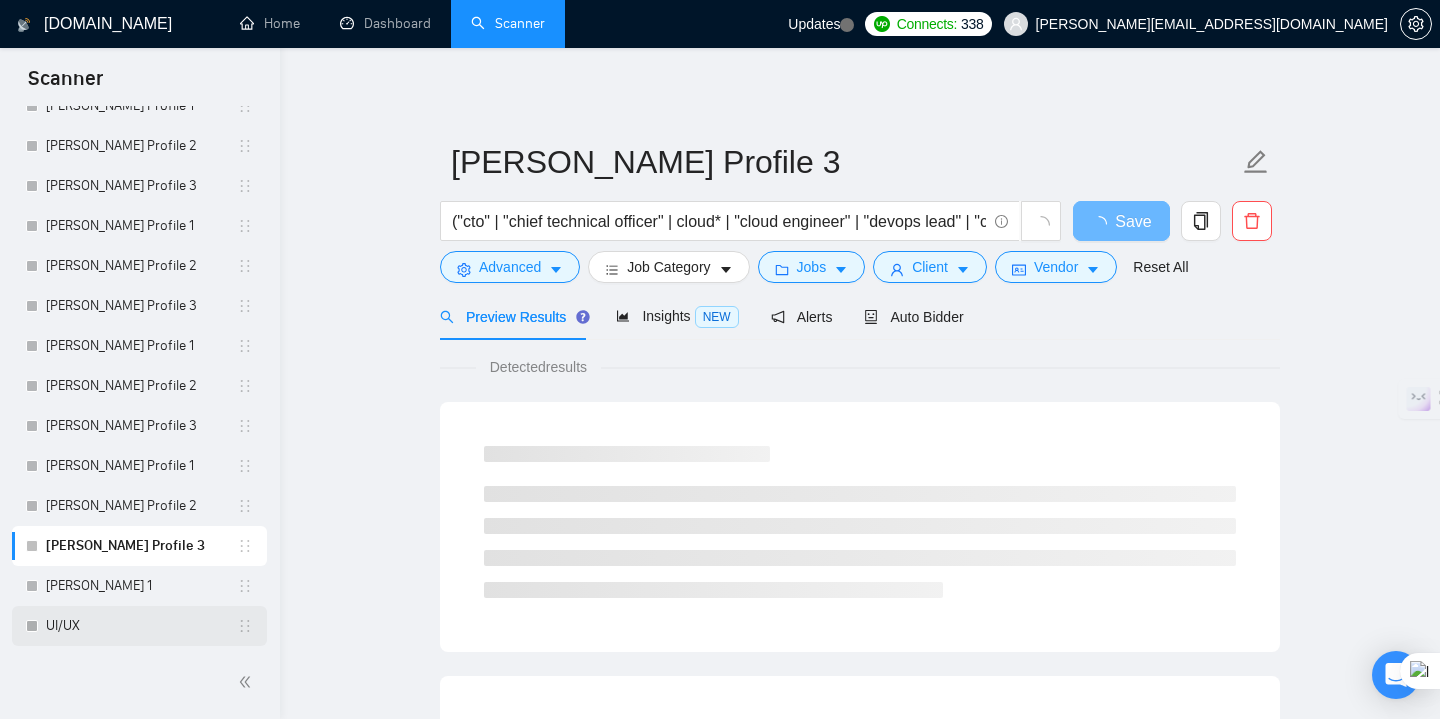 click on "UI/UX" at bounding box center (141, 626) 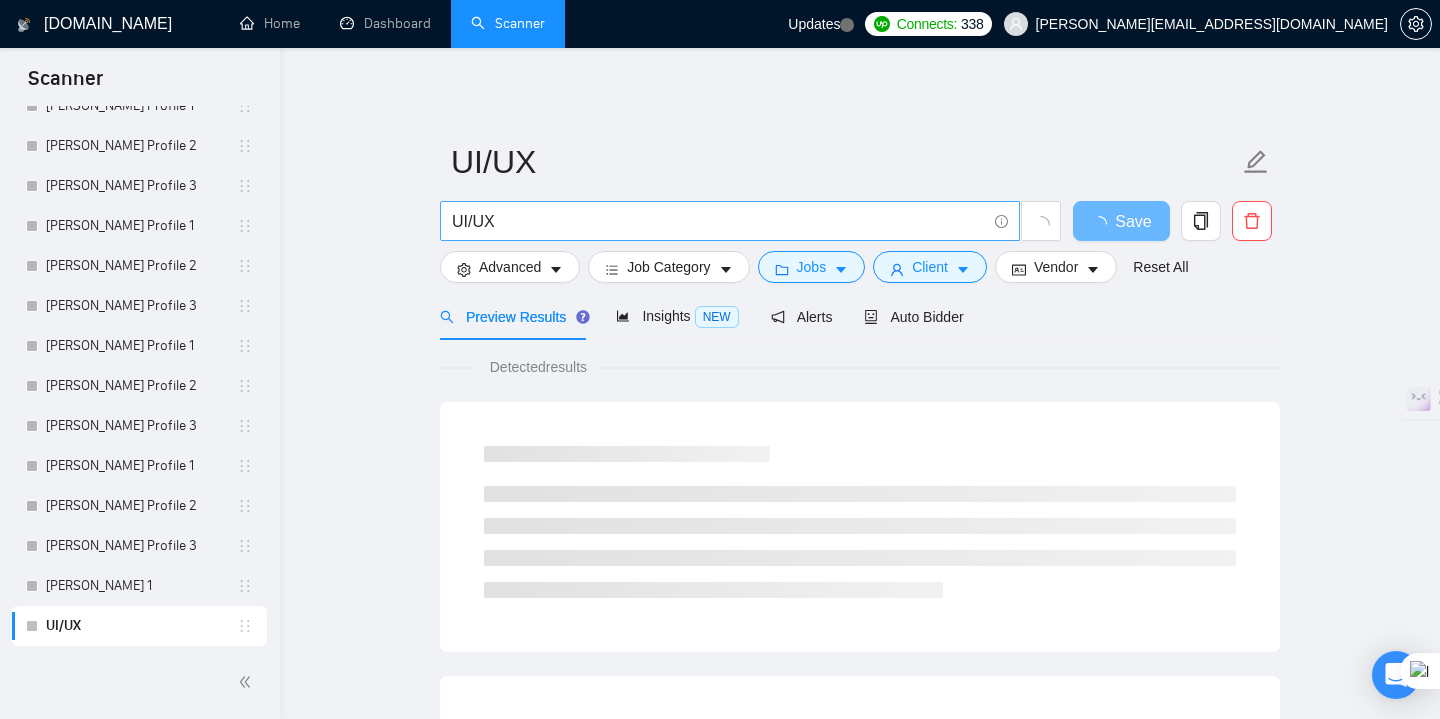 click on "UI/UX" at bounding box center [719, 221] 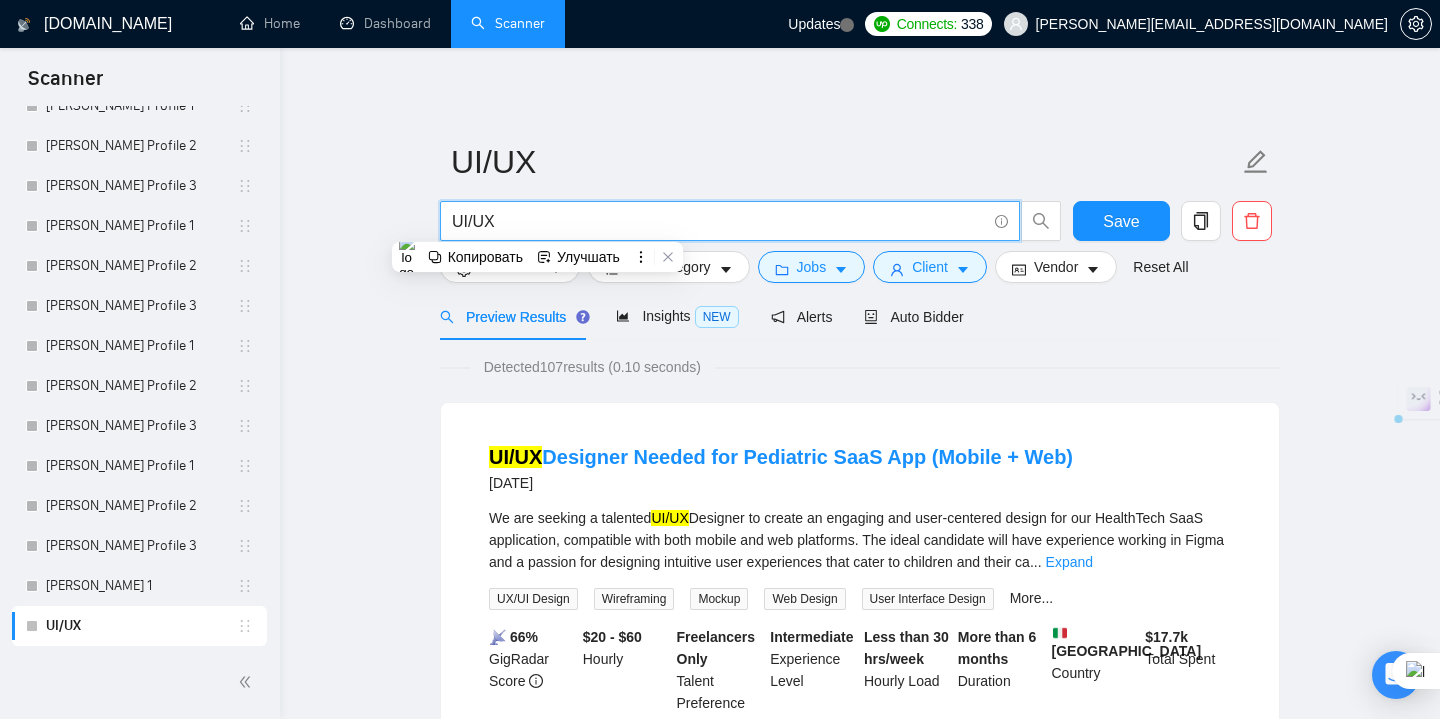 paste on "(UI | UX | UI/UX | "product design" | "user flow" | "user experience" | "user interface" | Figma) (Web3* | Blockchain* | NFT | RWA | DeFi | DePin | DAO | AI | AR | VR | SaaS | Fintech | Cloud | Software | CRM | Dashboard | Crypto* | Token* | Wallet)" 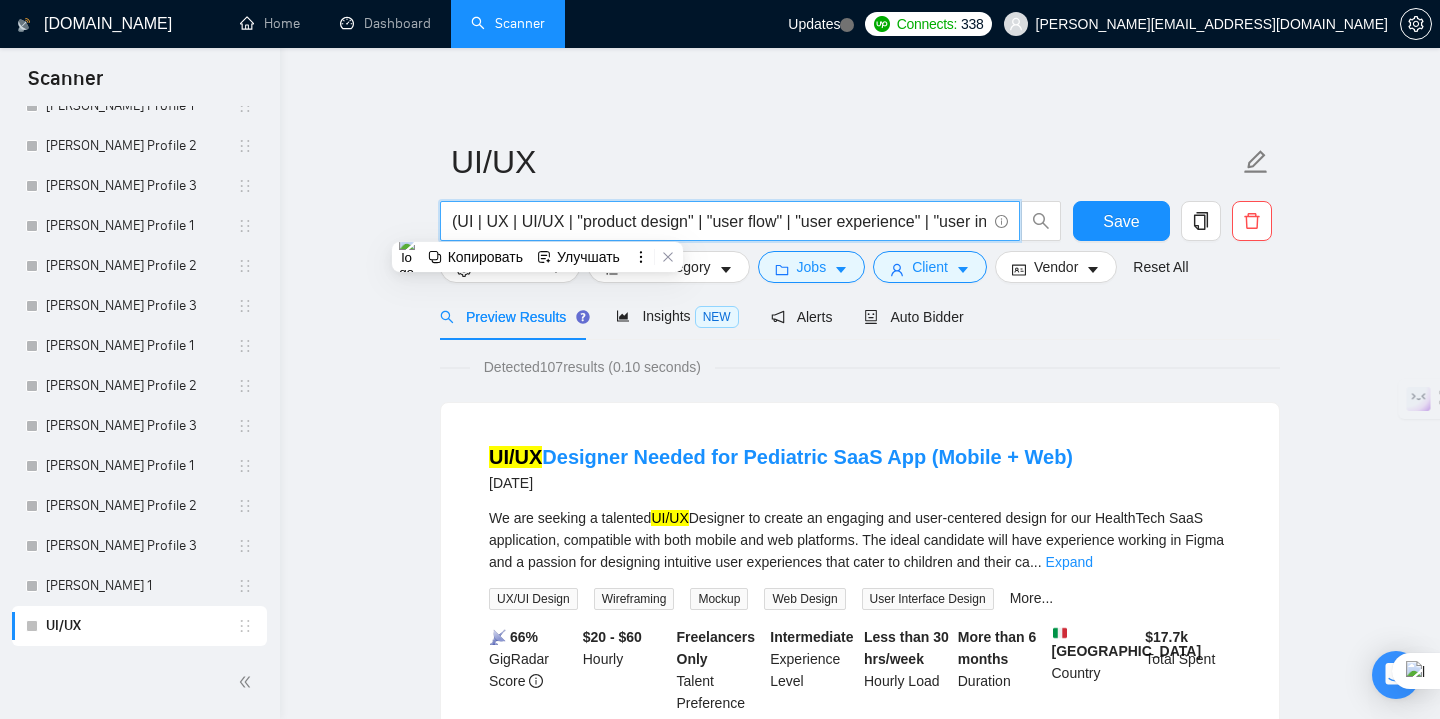 scroll, scrollTop: 0, scrollLeft: 1203, axis: horizontal 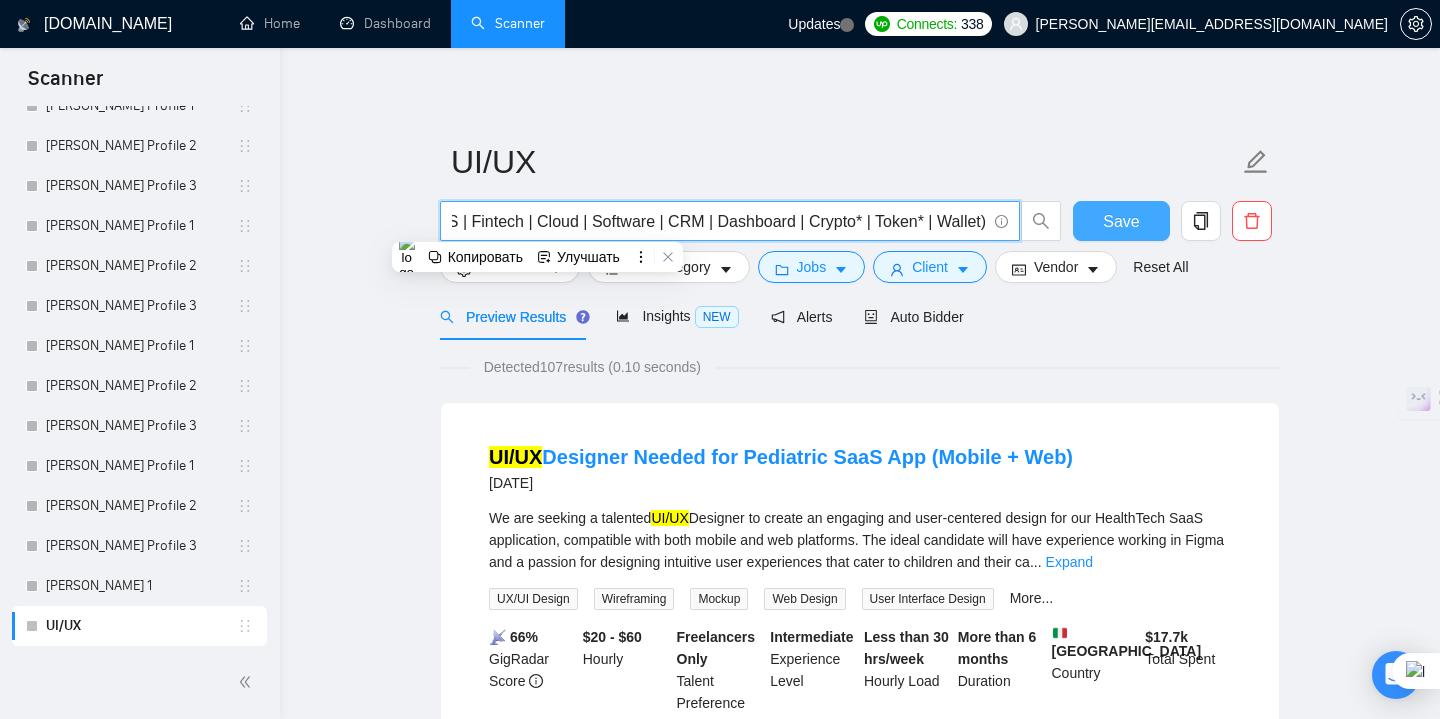 type on "(UI | UX | UI/UX | "product design" | "user flow" | "user experience" | "user interface" | Figma) (Web3* | Blockchain* | NFT | RWA | DeFi | DePin | DAO | AI | AR | VR | SaaS | Fintech | Cloud | Software | CRM | Dashboard | Crypto* | Token* | Wallet)" 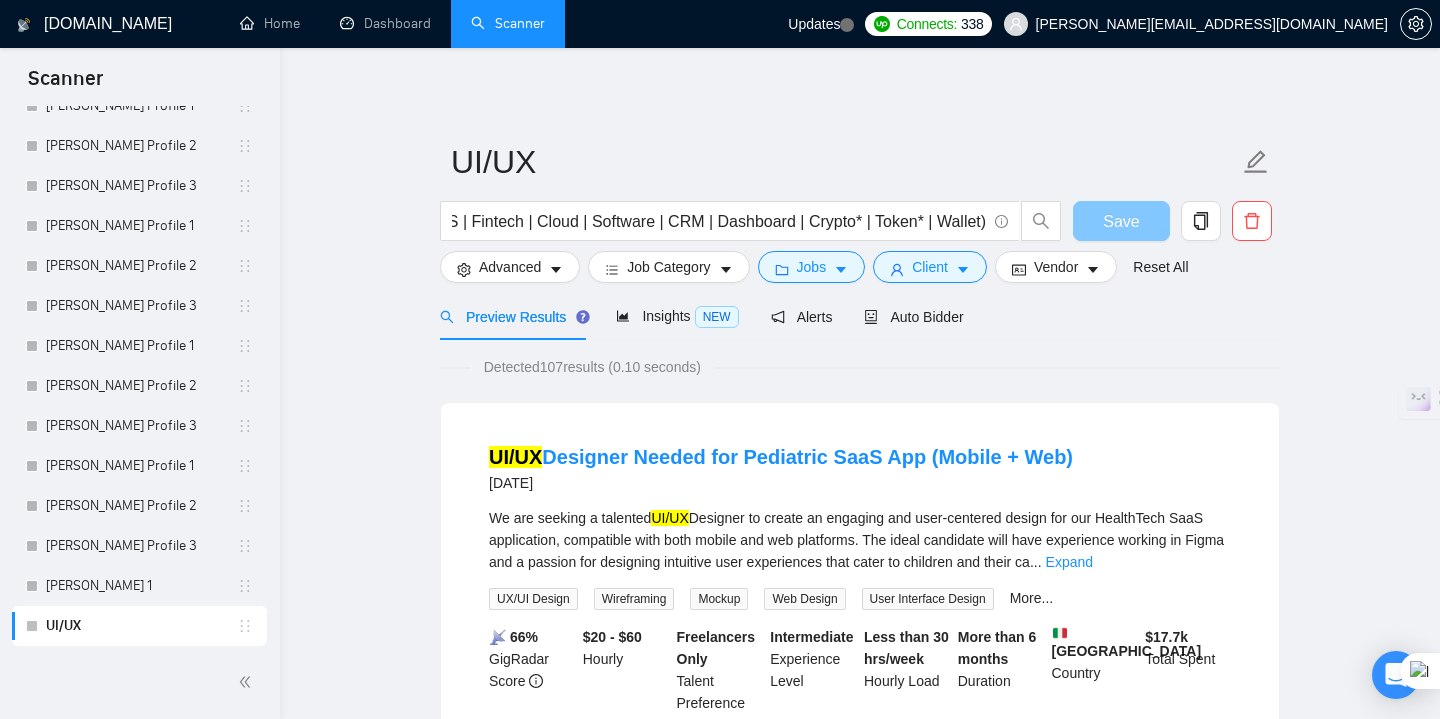scroll, scrollTop: 0, scrollLeft: 0, axis: both 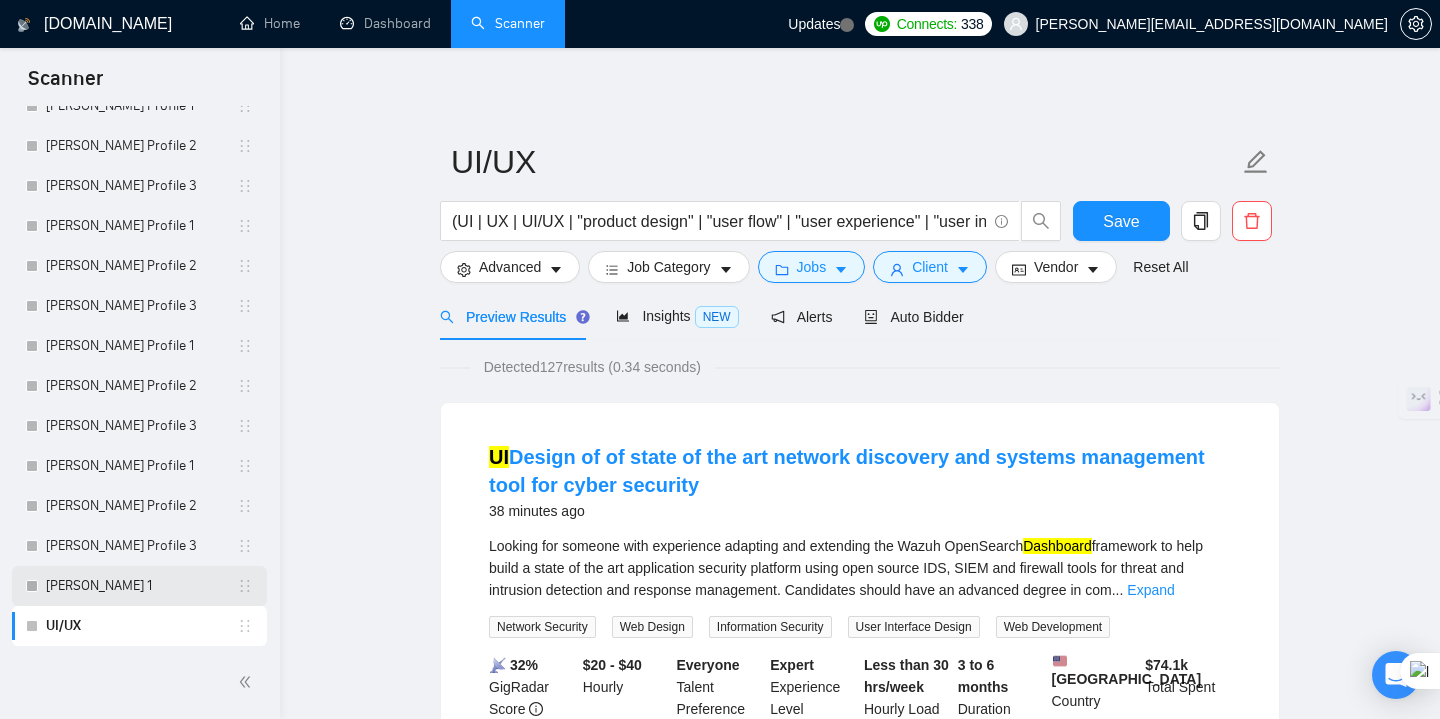click on "[PERSON_NAME] 1" at bounding box center [141, 586] 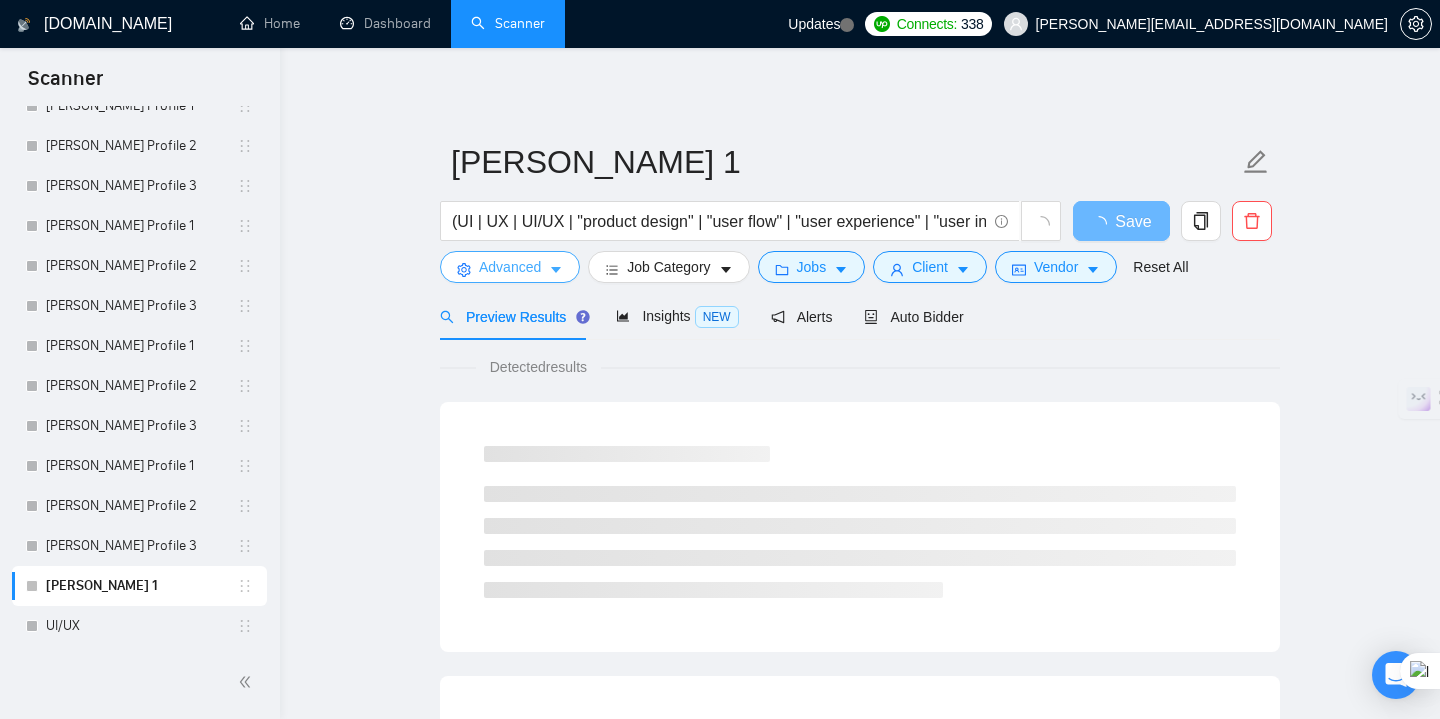 click on "Advanced" at bounding box center (510, 267) 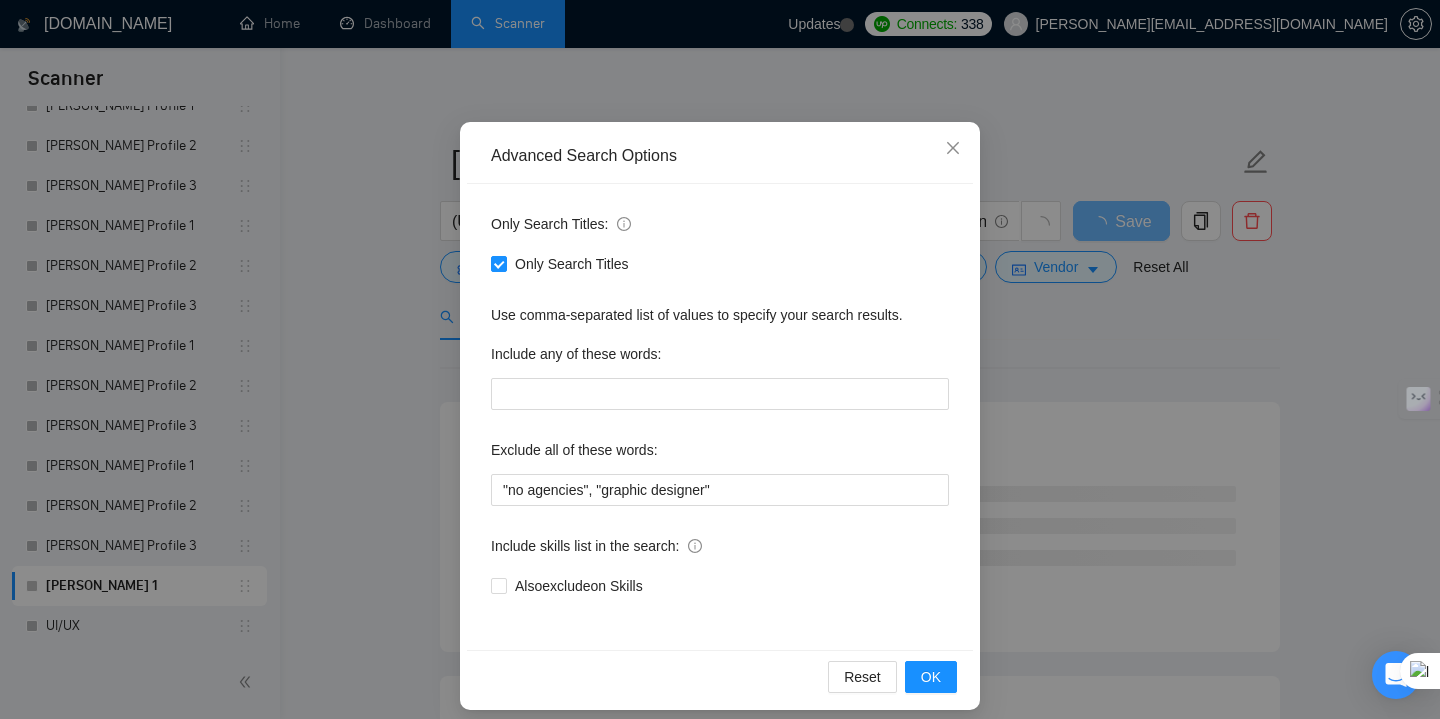 scroll, scrollTop: 104, scrollLeft: 0, axis: vertical 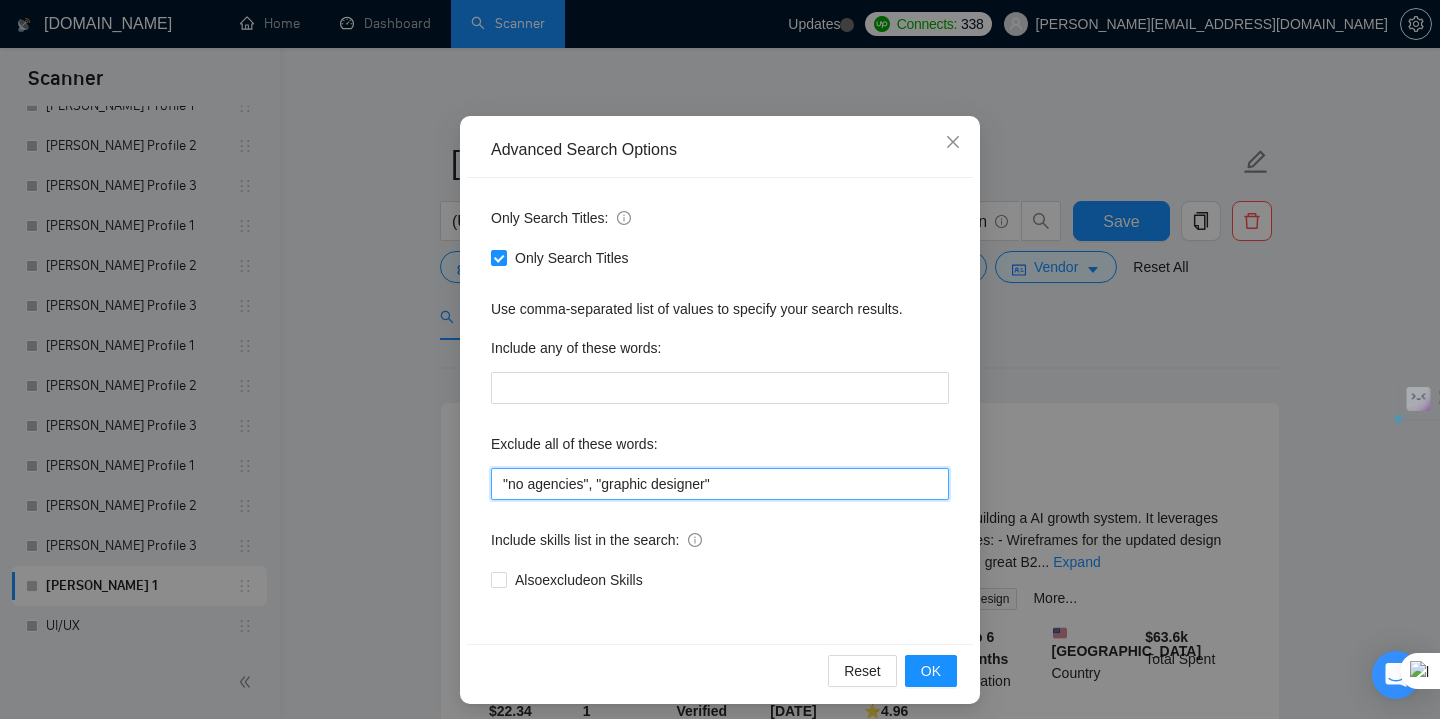 drag, startPoint x: 749, startPoint y: 480, endPoint x: 460, endPoint y: 485, distance: 289.04324 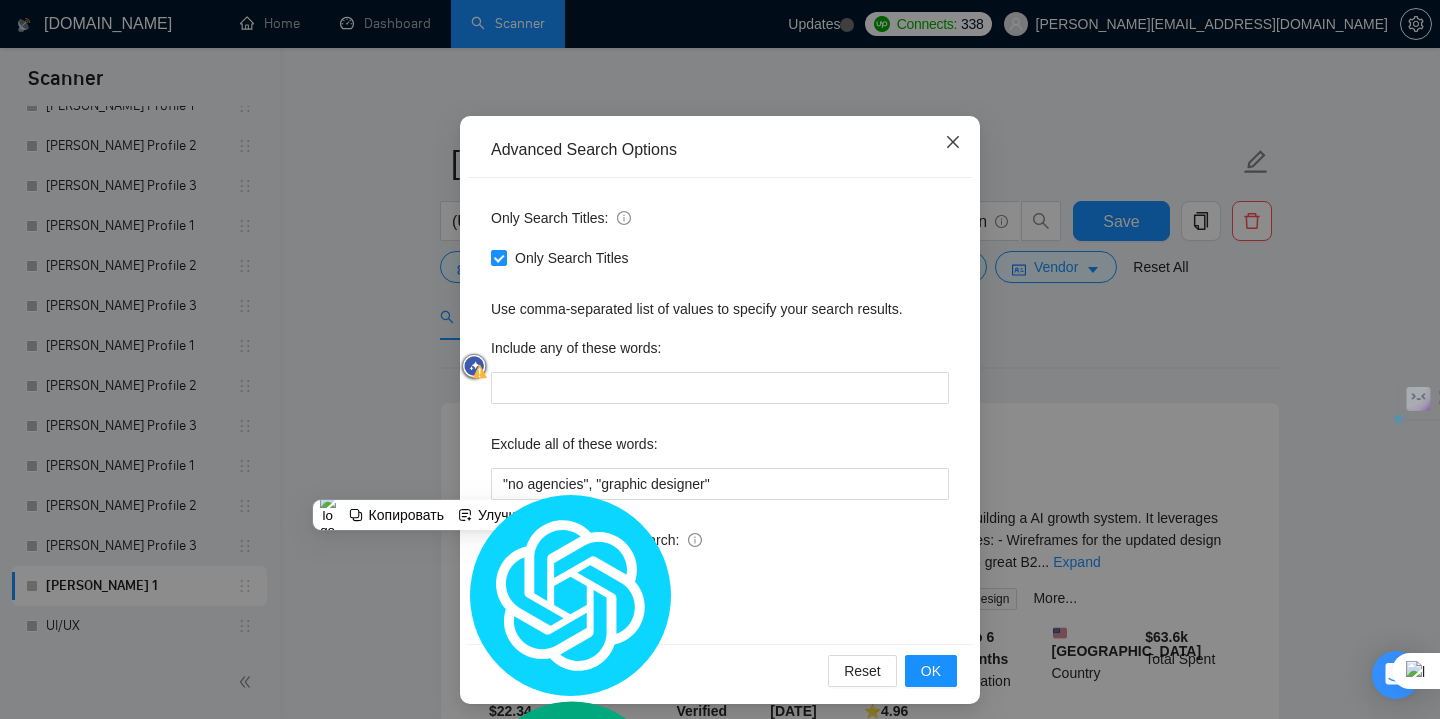 click 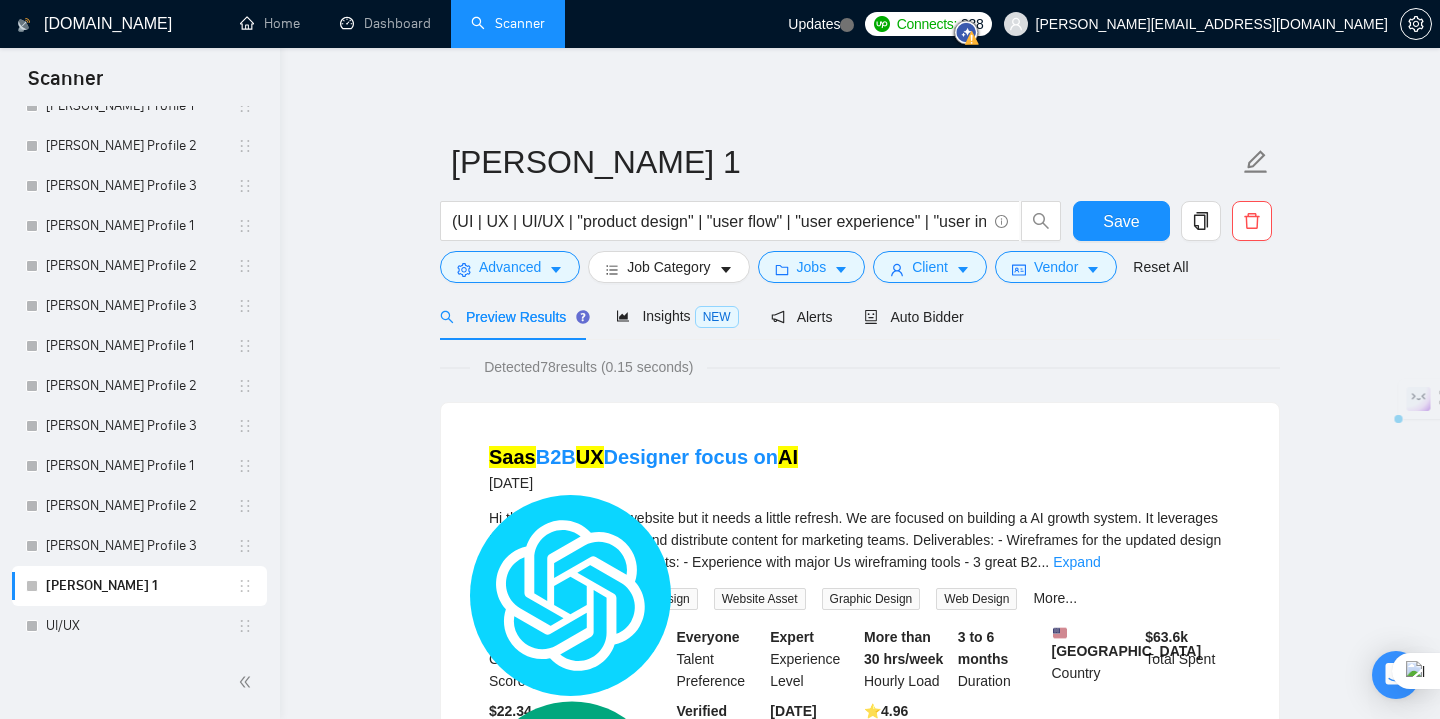 scroll, scrollTop: 13, scrollLeft: 0, axis: vertical 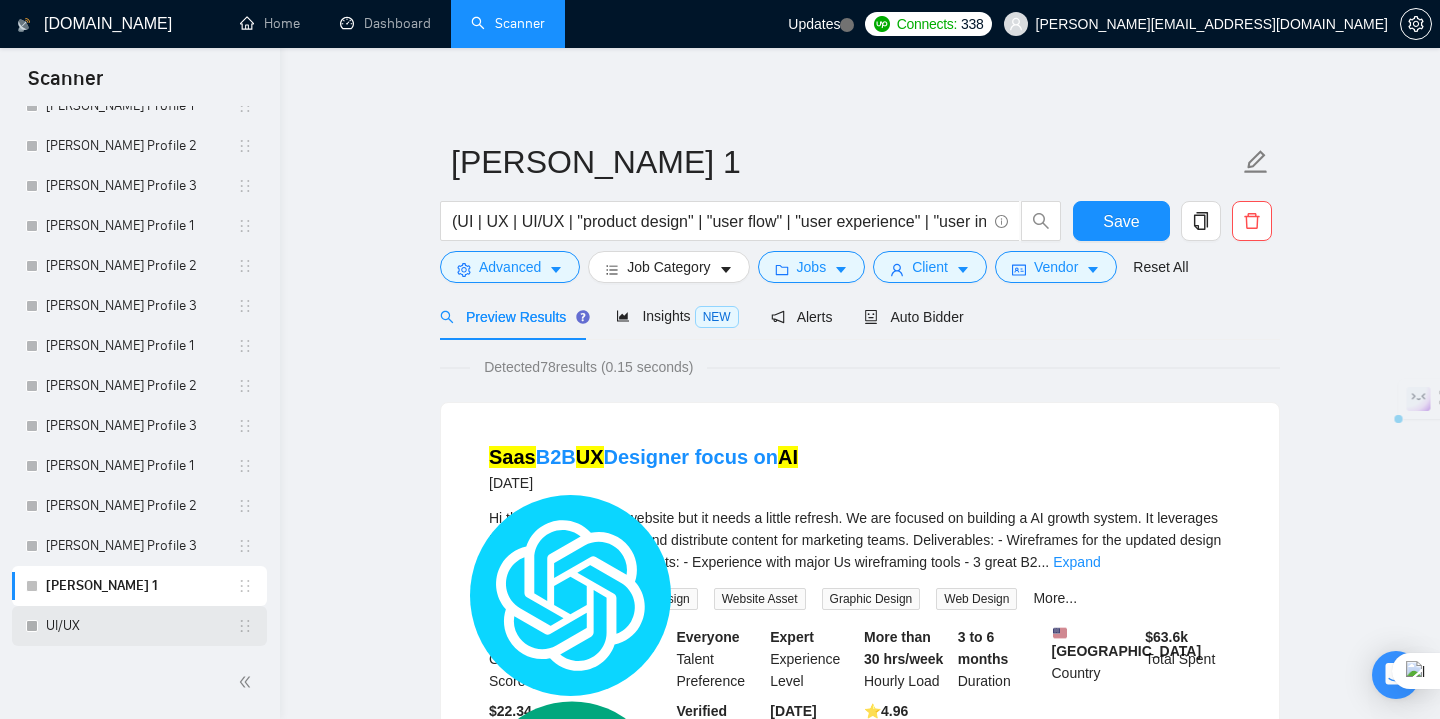click on "UI/UX" at bounding box center [141, 626] 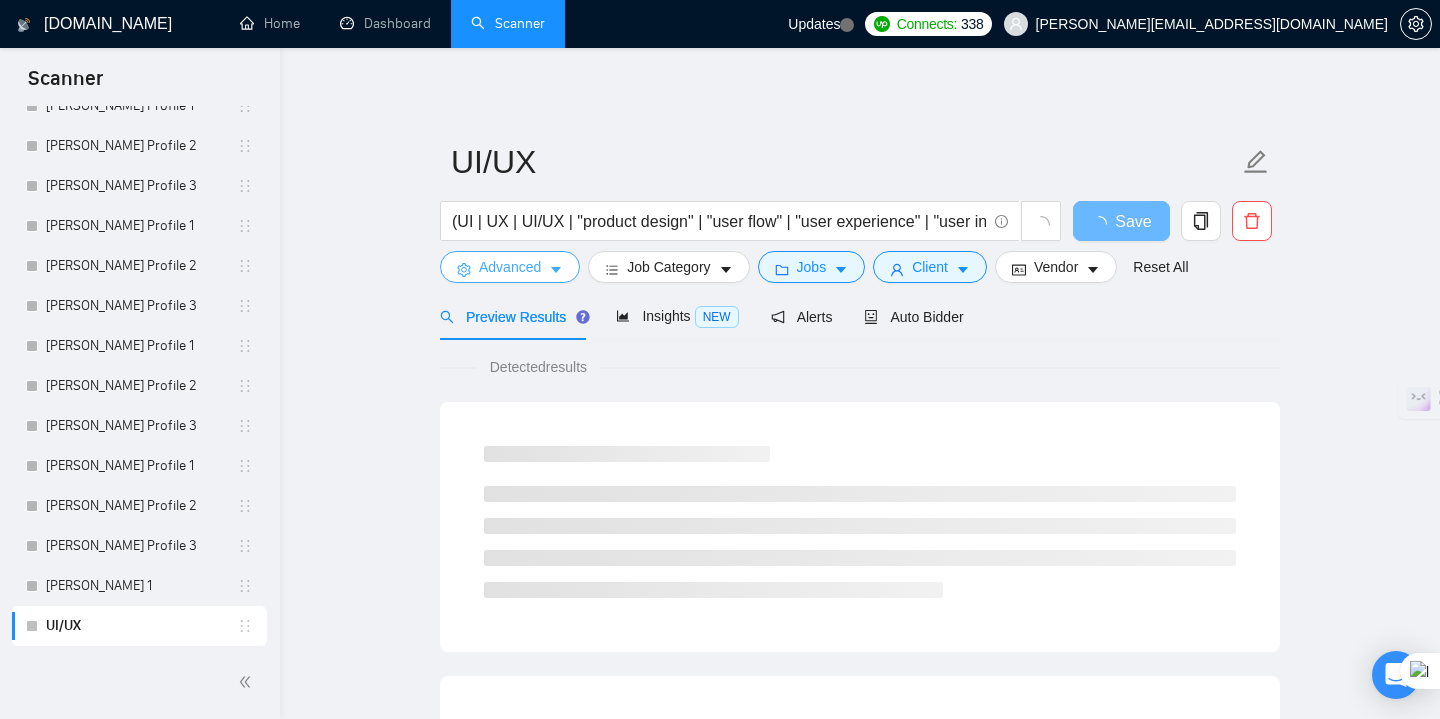 click on "Advanced" at bounding box center [510, 267] 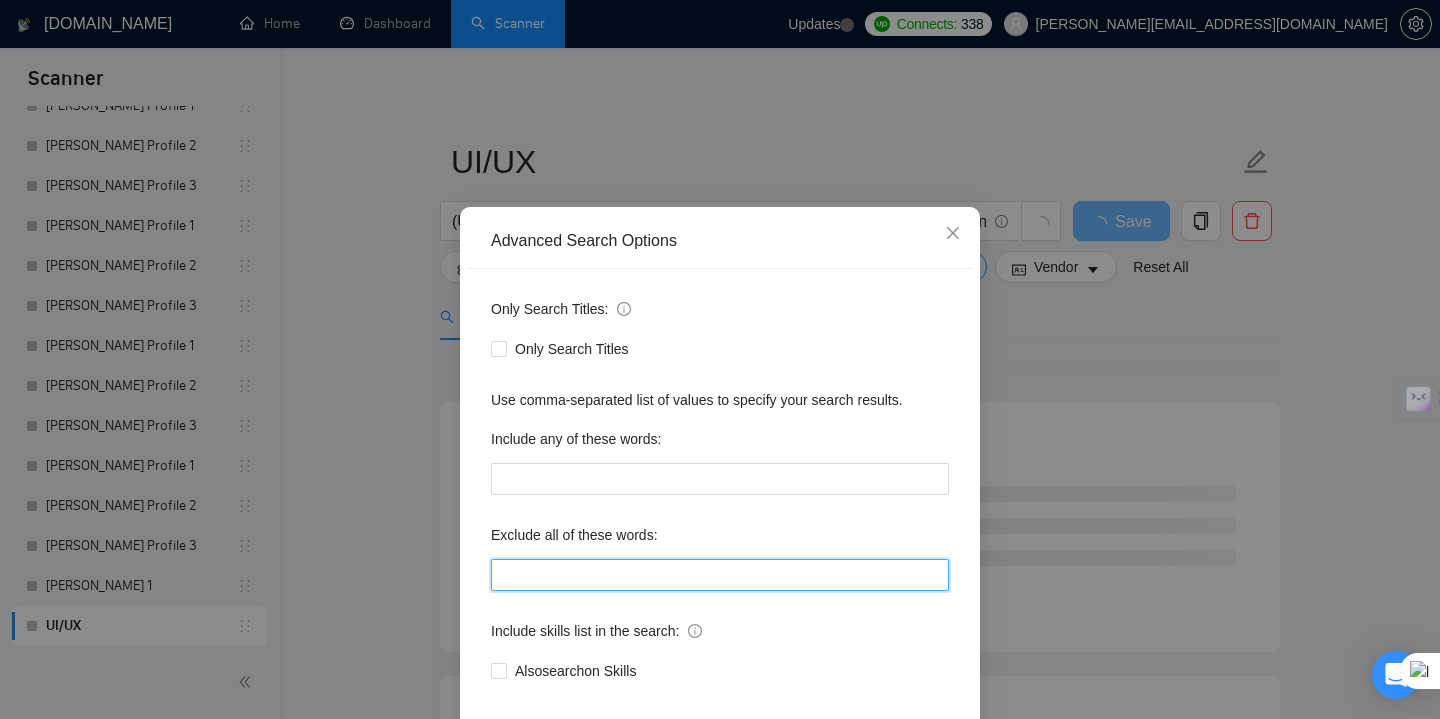click at bounding box center [720, 575] 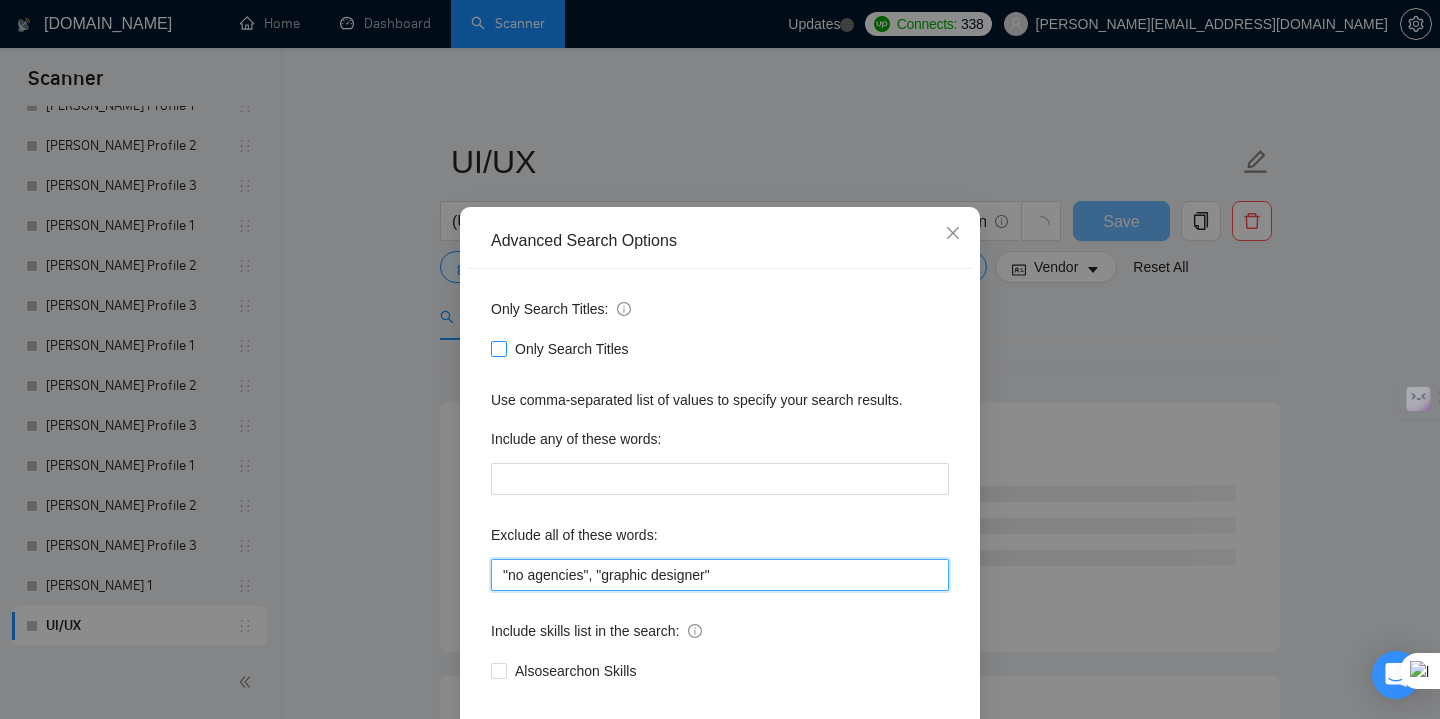 type on ""no agencies", "graphic designer"" 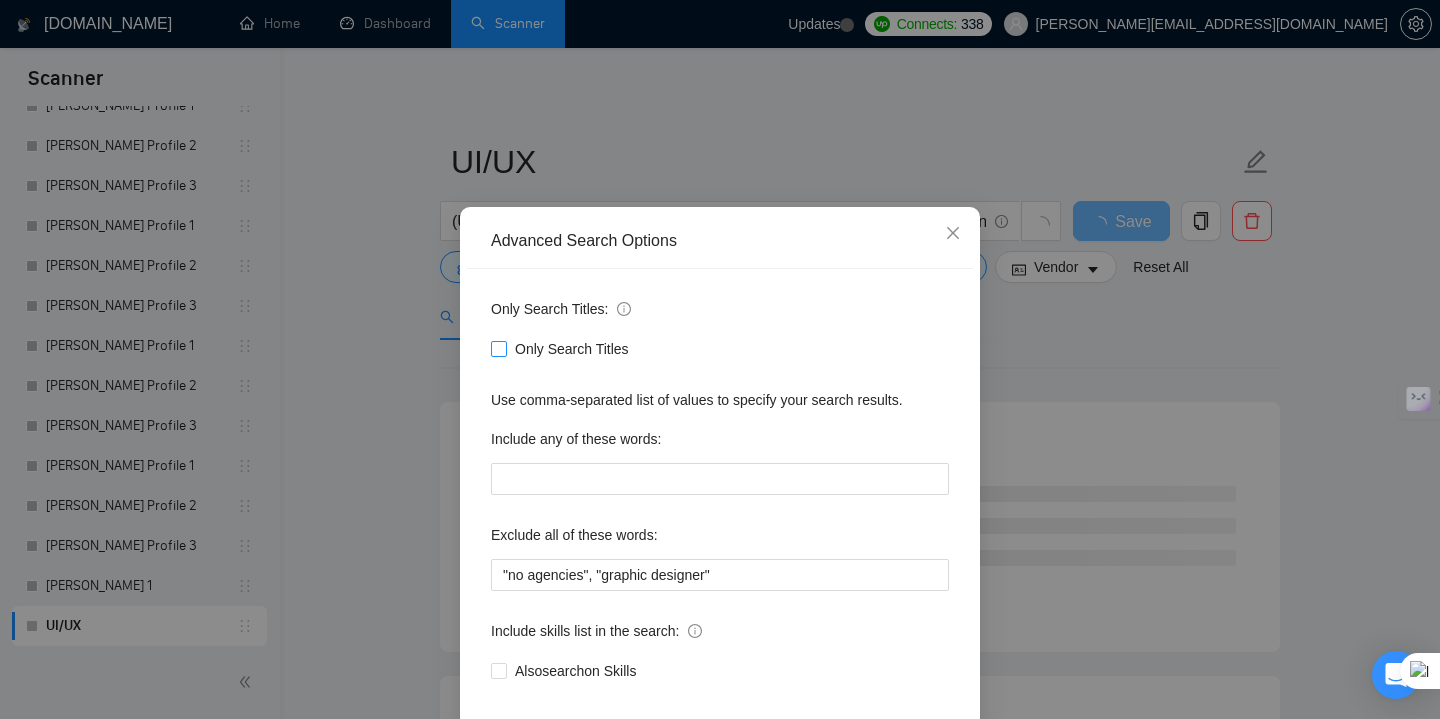 click on "Only Search Titles" at bounding box center (498, 348) 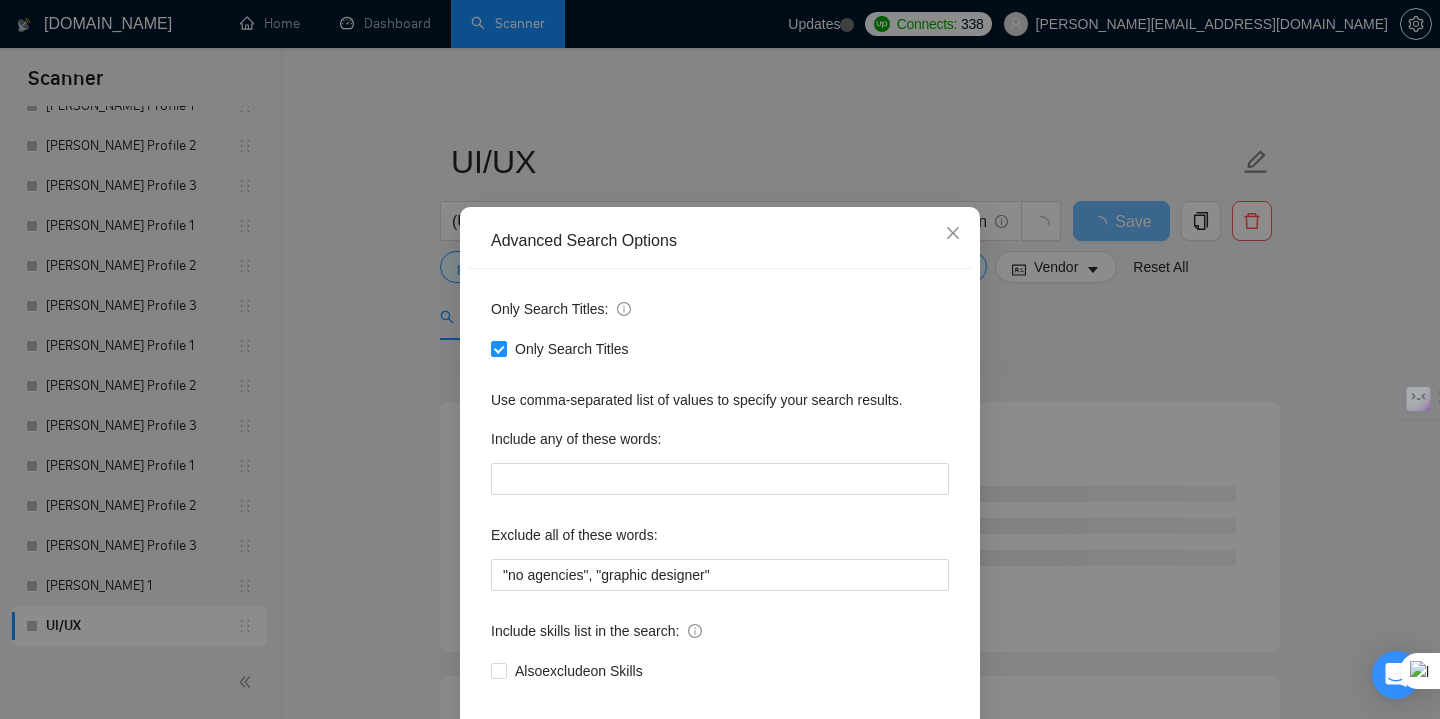 scroll, scrollTop: 113, scrollLeft: 0, axis: vertical 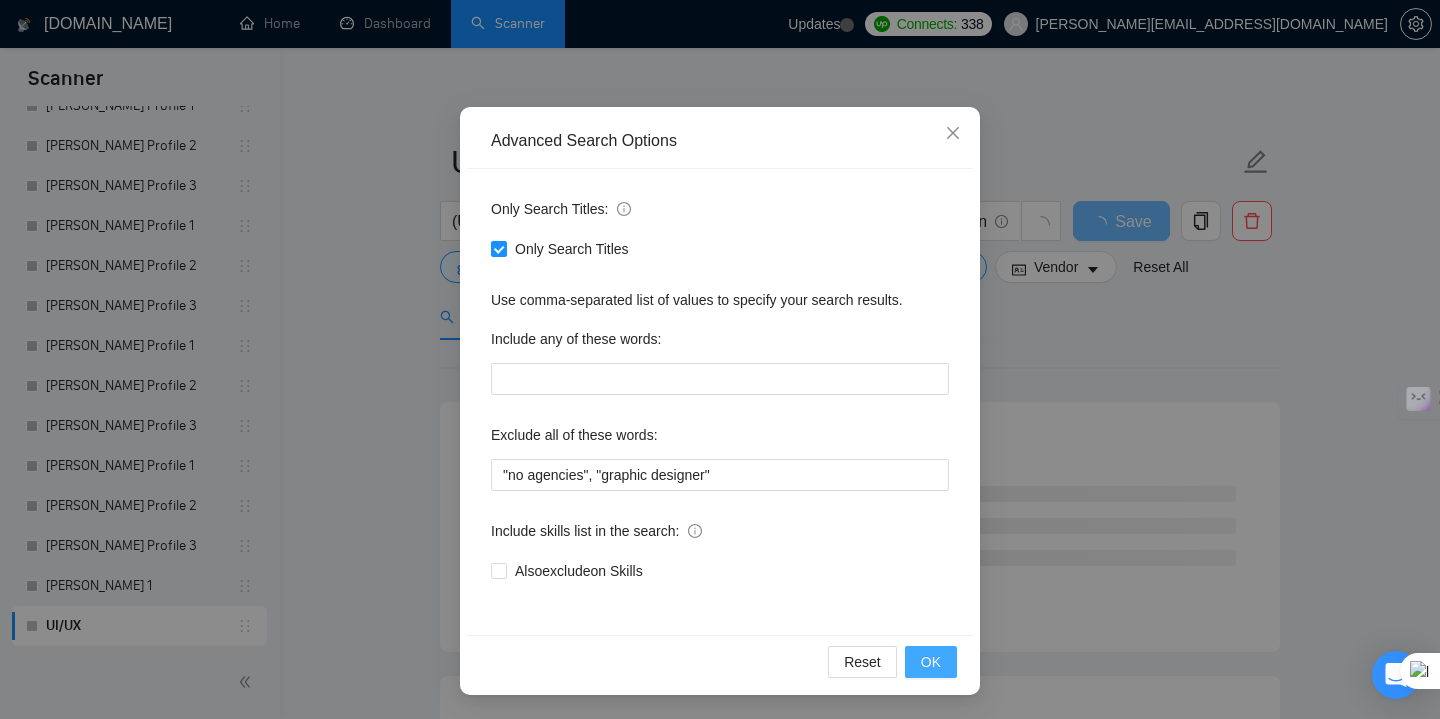 click on "OK" at bounding box center (931, 662) 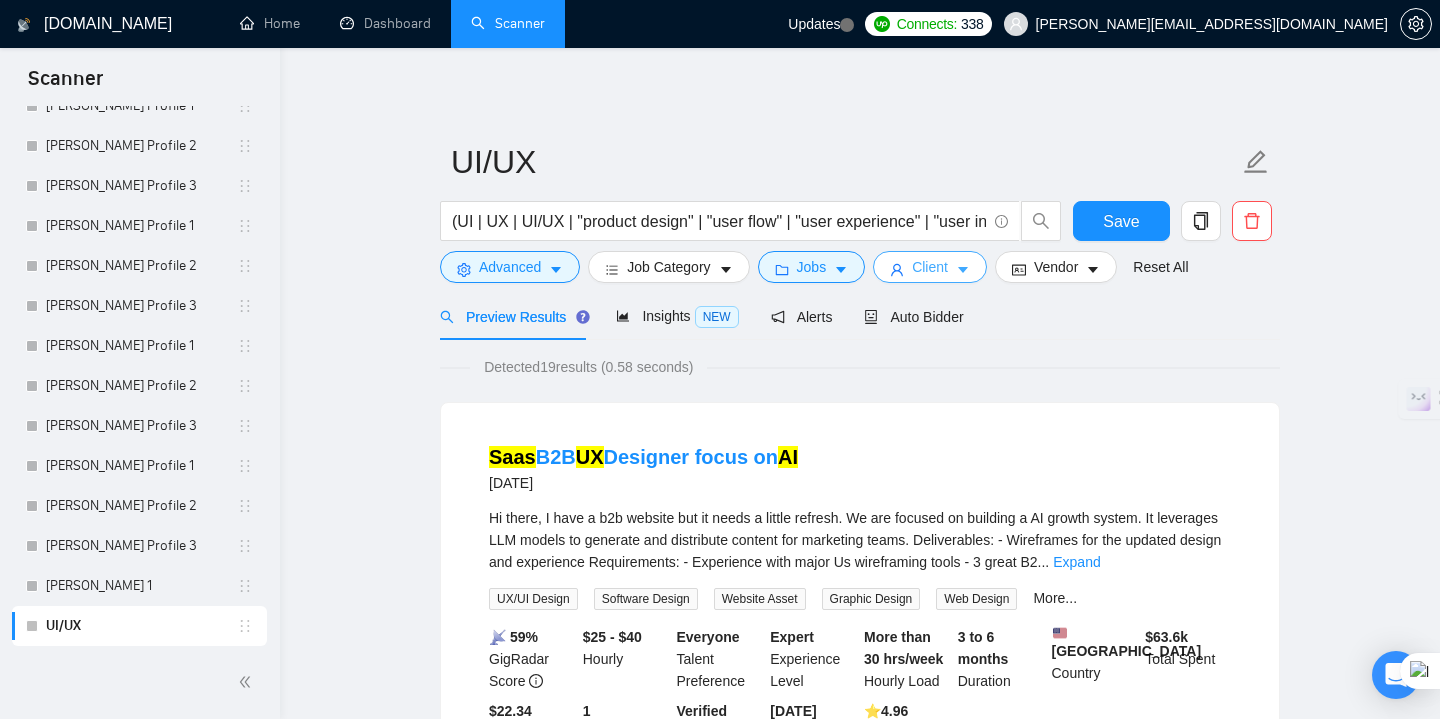 click on "Client" at bounding box center [930, 267] 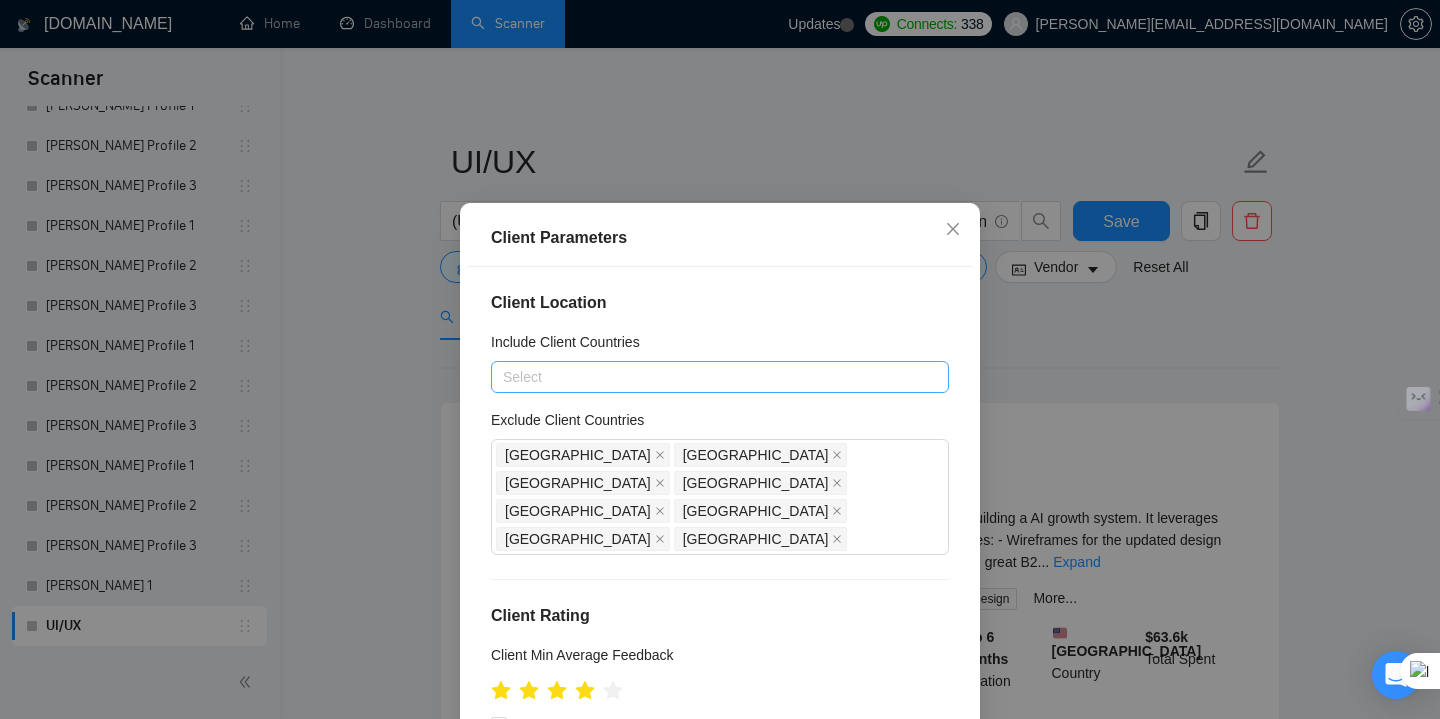click at bounding box center [710, 377] 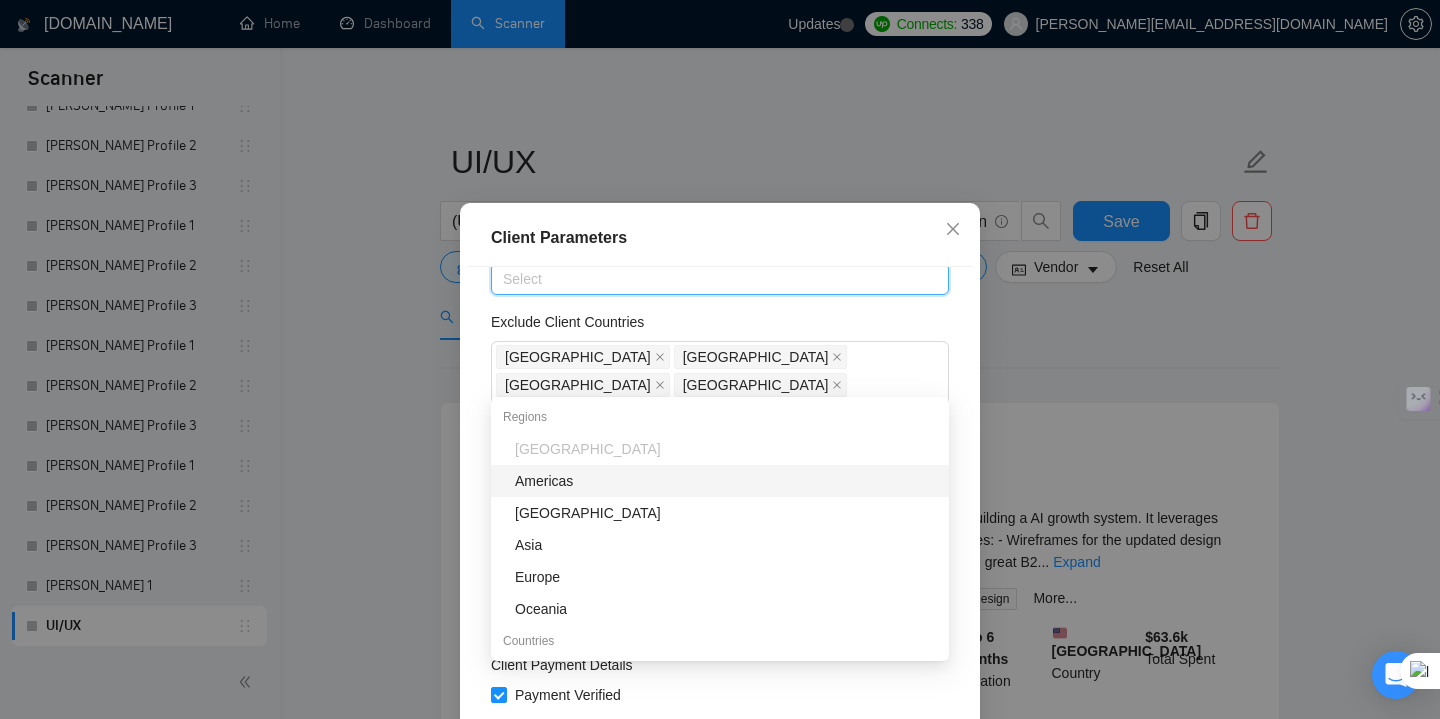 scroll, scrollTop: 130, scrollLeft: 0, axis: vertical 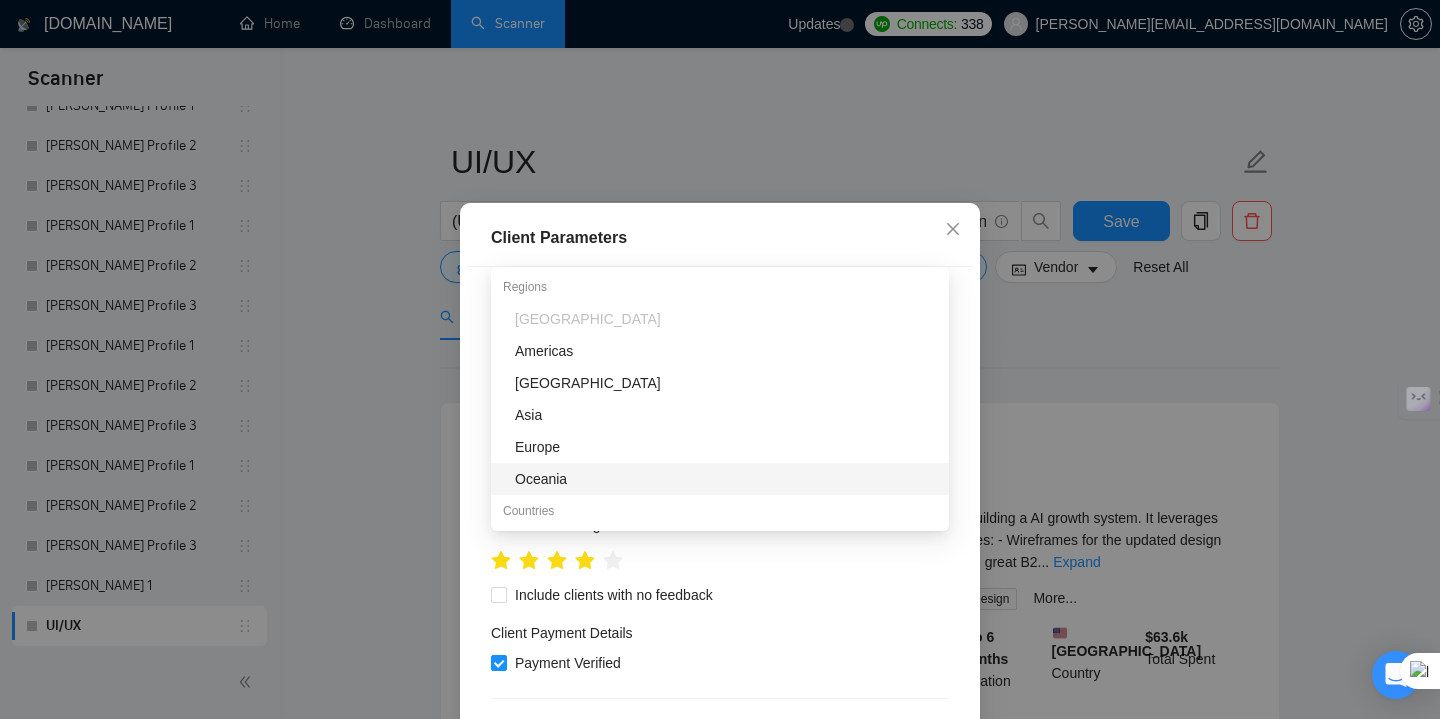 click on "Client Location Include Client Countries   Select Exclude Client Countries [GEOGRAPHIC_DATA] [GEOGRAPHIC_DATA] [GEOGRAPHIC_DATA] [GEOGRAPHIC_DATA] [GEOGRAPHIC_DATA] [GEOGRAPHIC_DATA] [GEOGRAPHIC_DATA] [GEOGRAPHIC_DATA]   Client Rating Client Min Average Feedback Include clients with no feedback Client Payment Details Payment Verified Hire Rate Stats   Client Total Spent $ Min - $ Max Client Hire Rate New   Any hire rate   Avg Hourly Rate Paid New $ 20 Min - $ Max Include Clients without Sufficient History Client Profile Client Industry New   Any industry Client Company Size   Any company size Enterprise Clients New   Any clients" at bounding box center (720, 518) 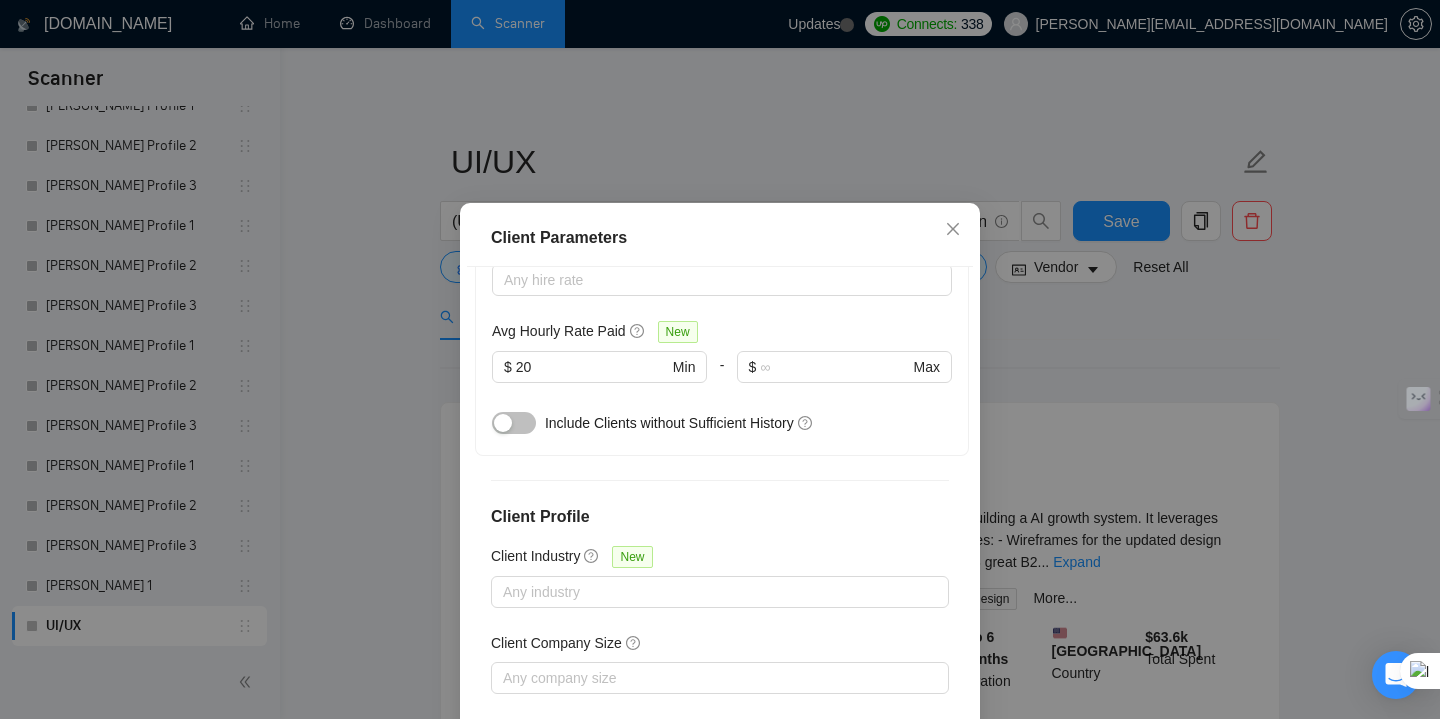 scroll, scrollTop: 0, scrollLeft: 0, axis: both 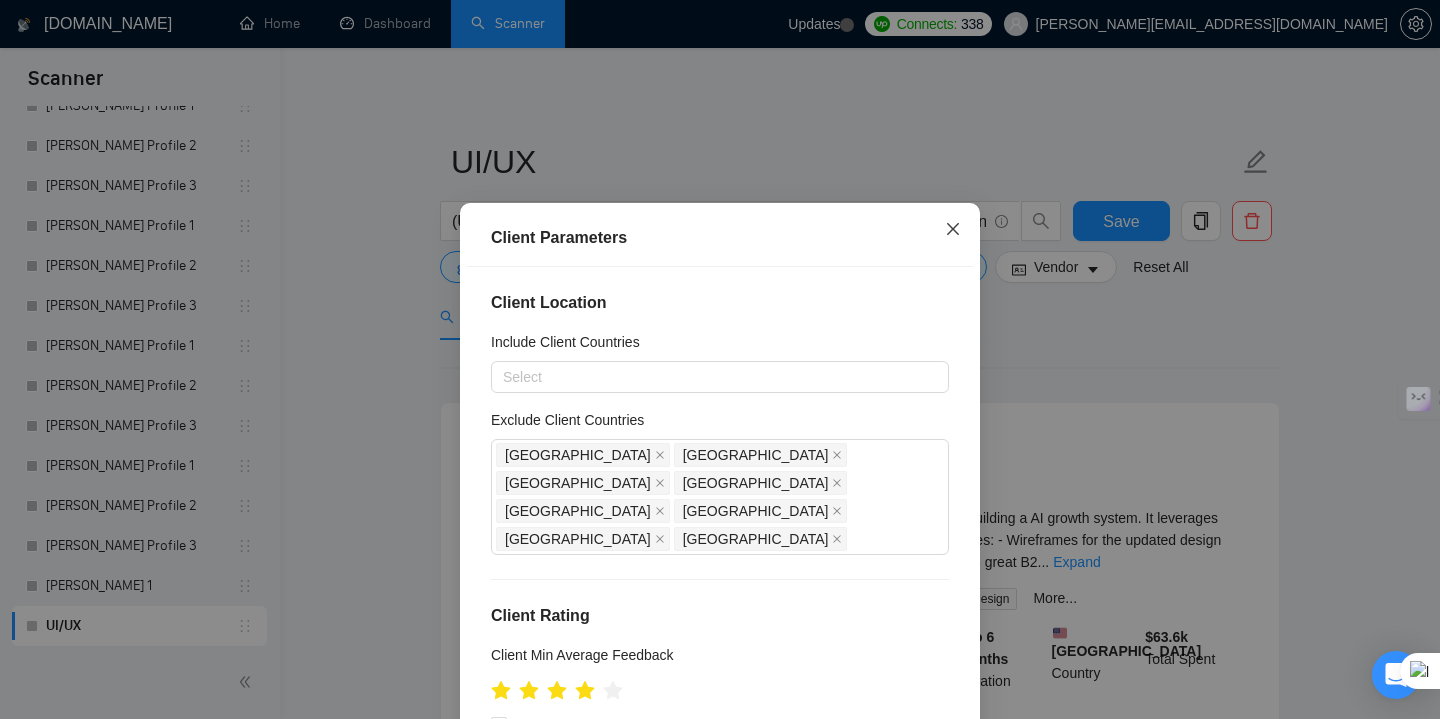 click 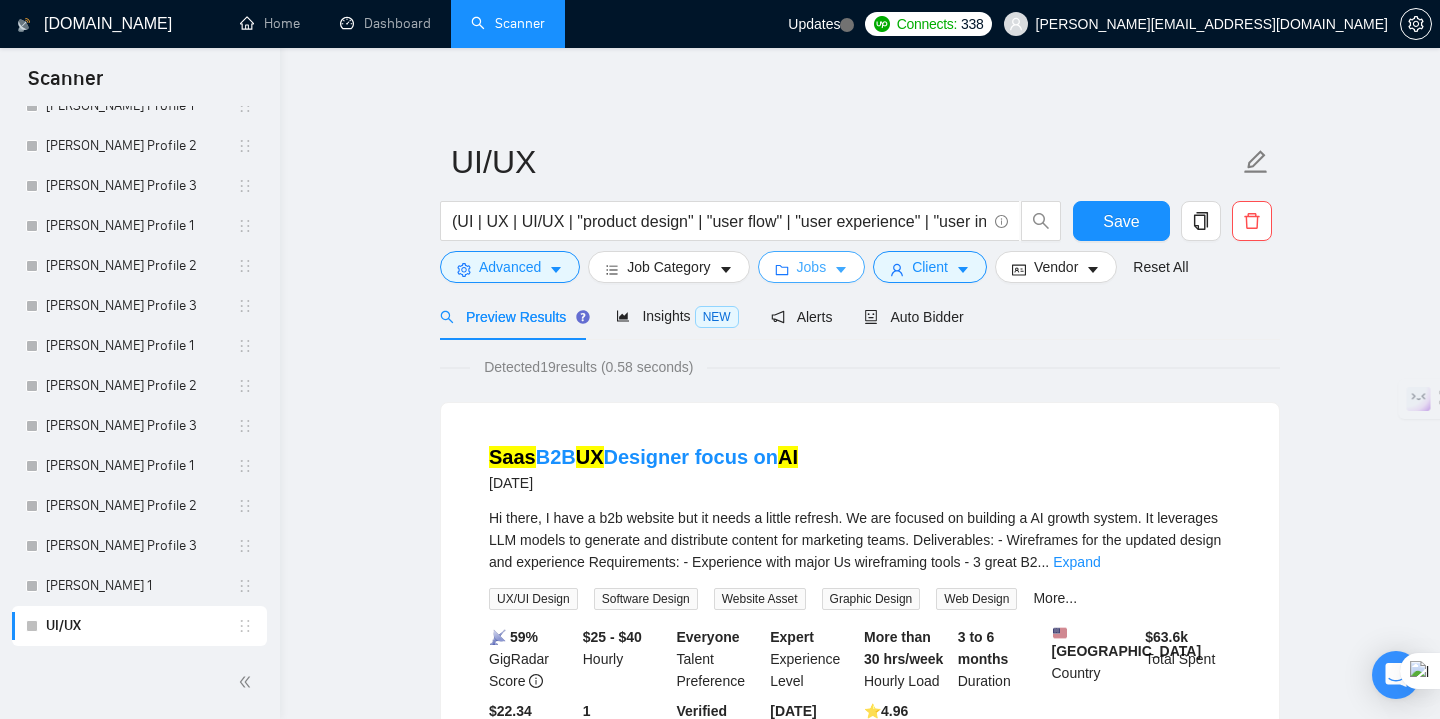 click on "Jobs" at bounding box center [812, 267] 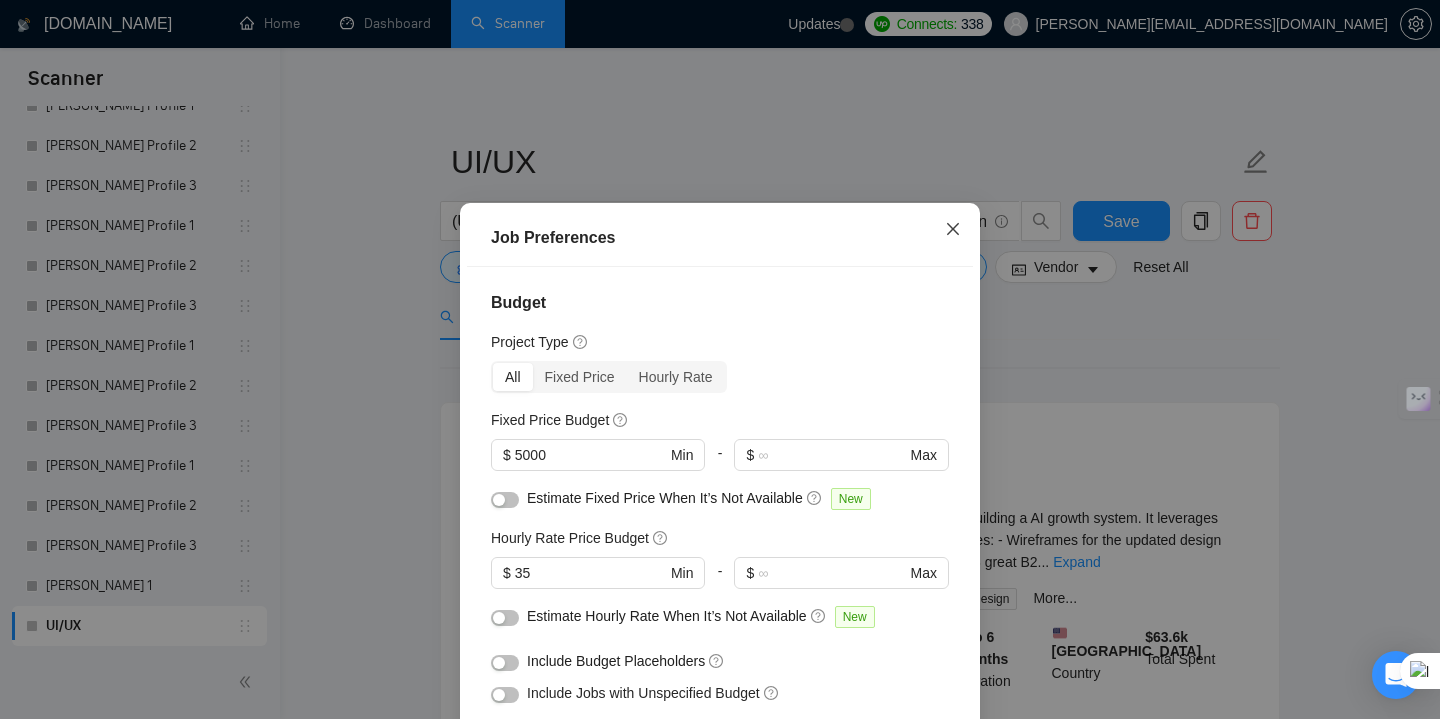 click 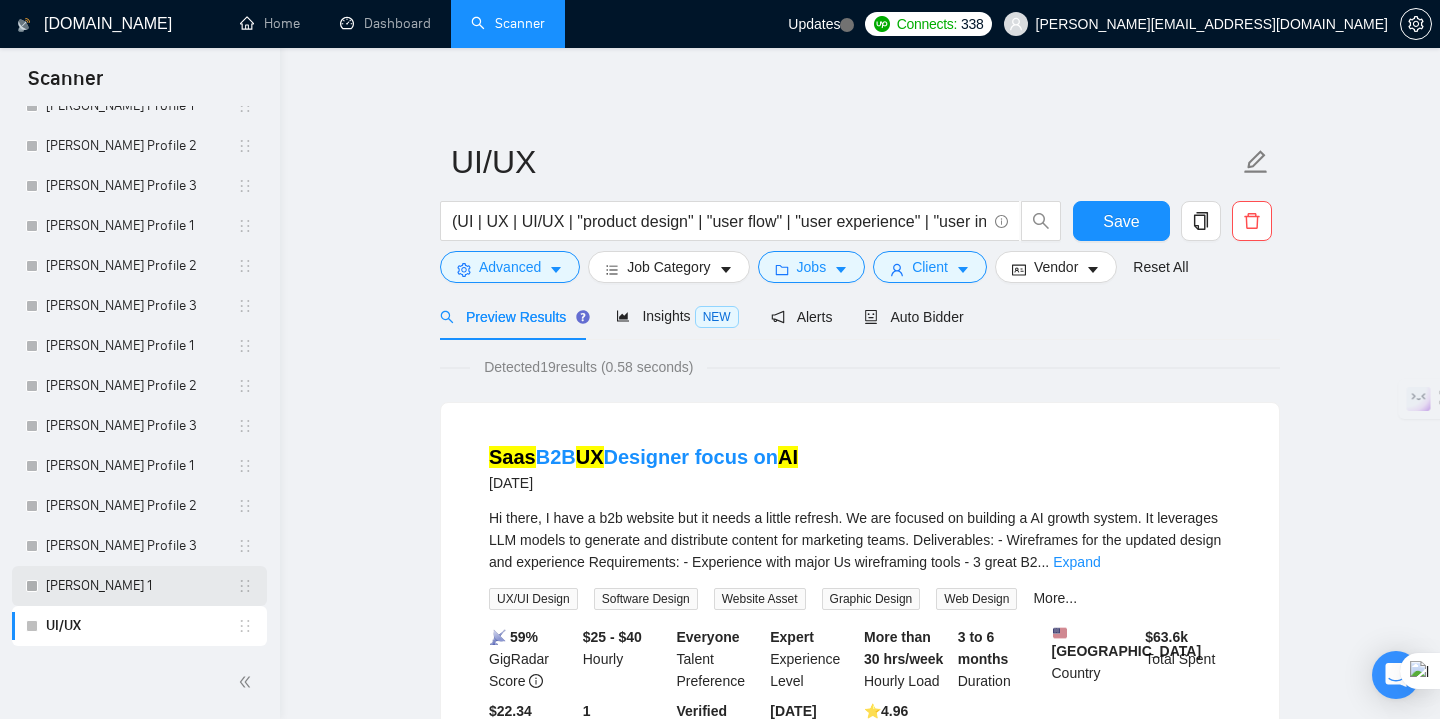click on "[PERSON_NAME] 1" at bounding box center (141, 586) 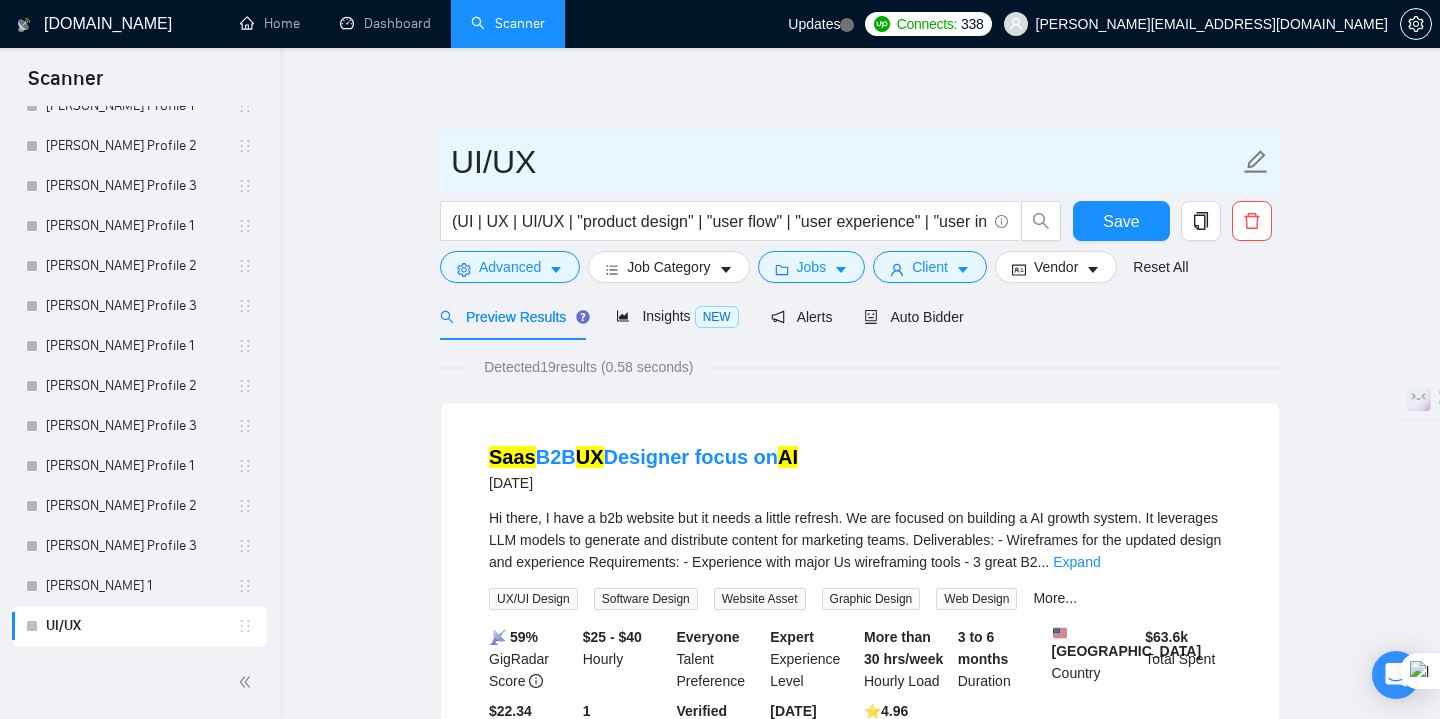 click on "UI/UX" at bounding box center (845, 162) 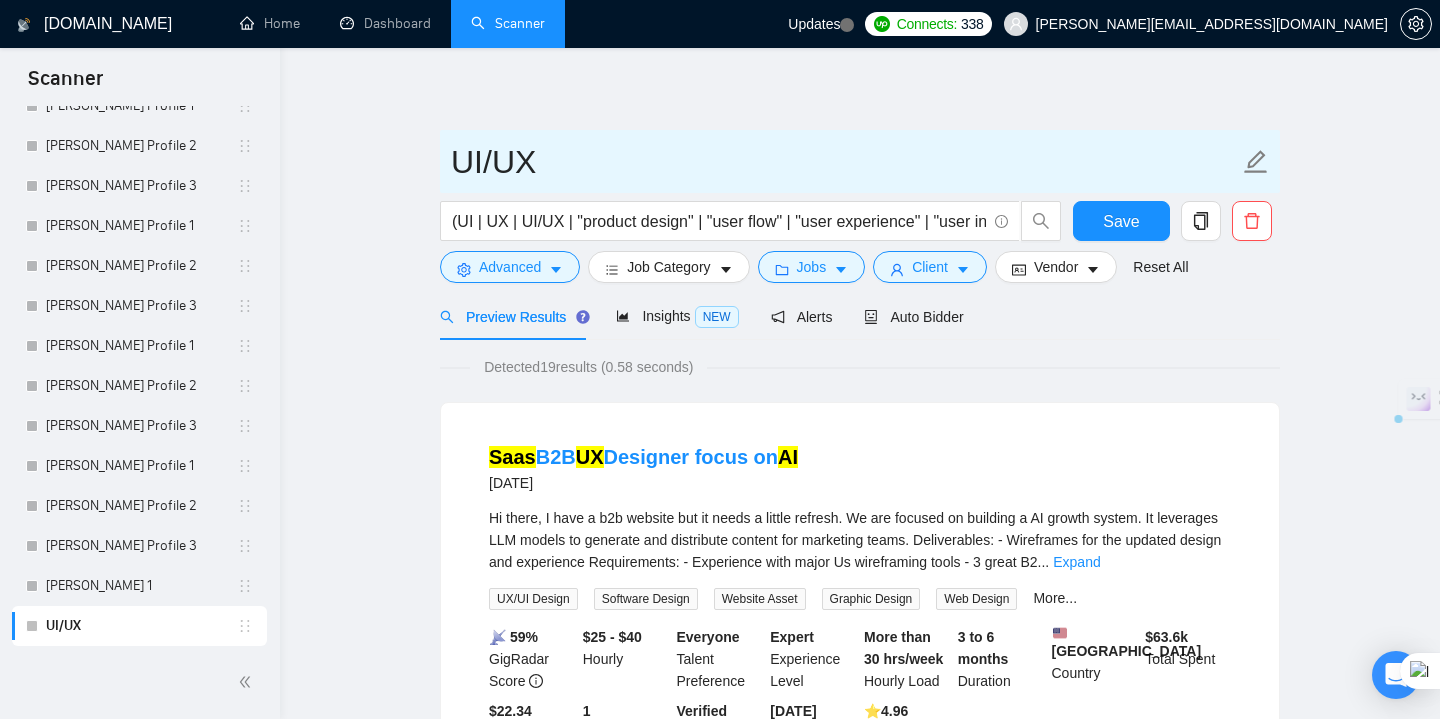 drag, startPoint x: 562, startPoint y: 154, endPoint x: 350, endPoint y: 154, distance: 212 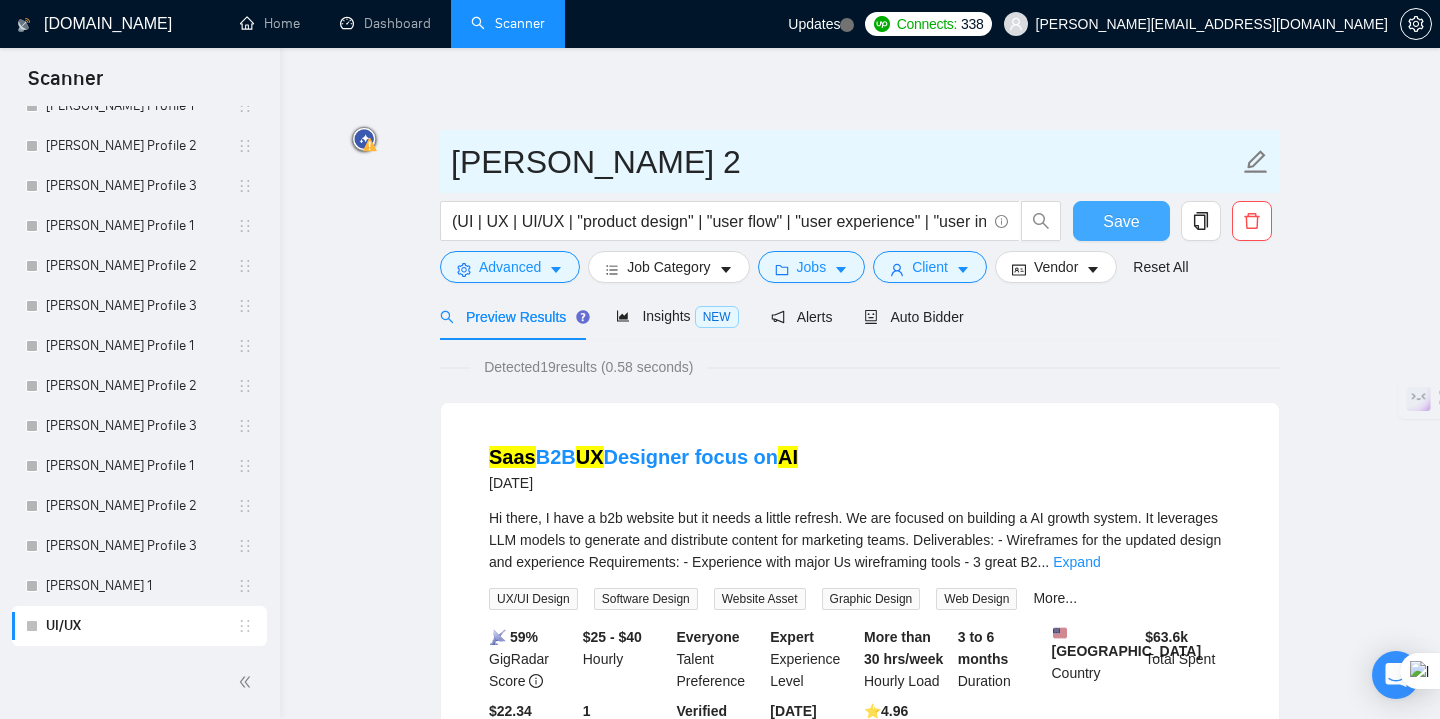 type on "[PERSON_NAME] 2" 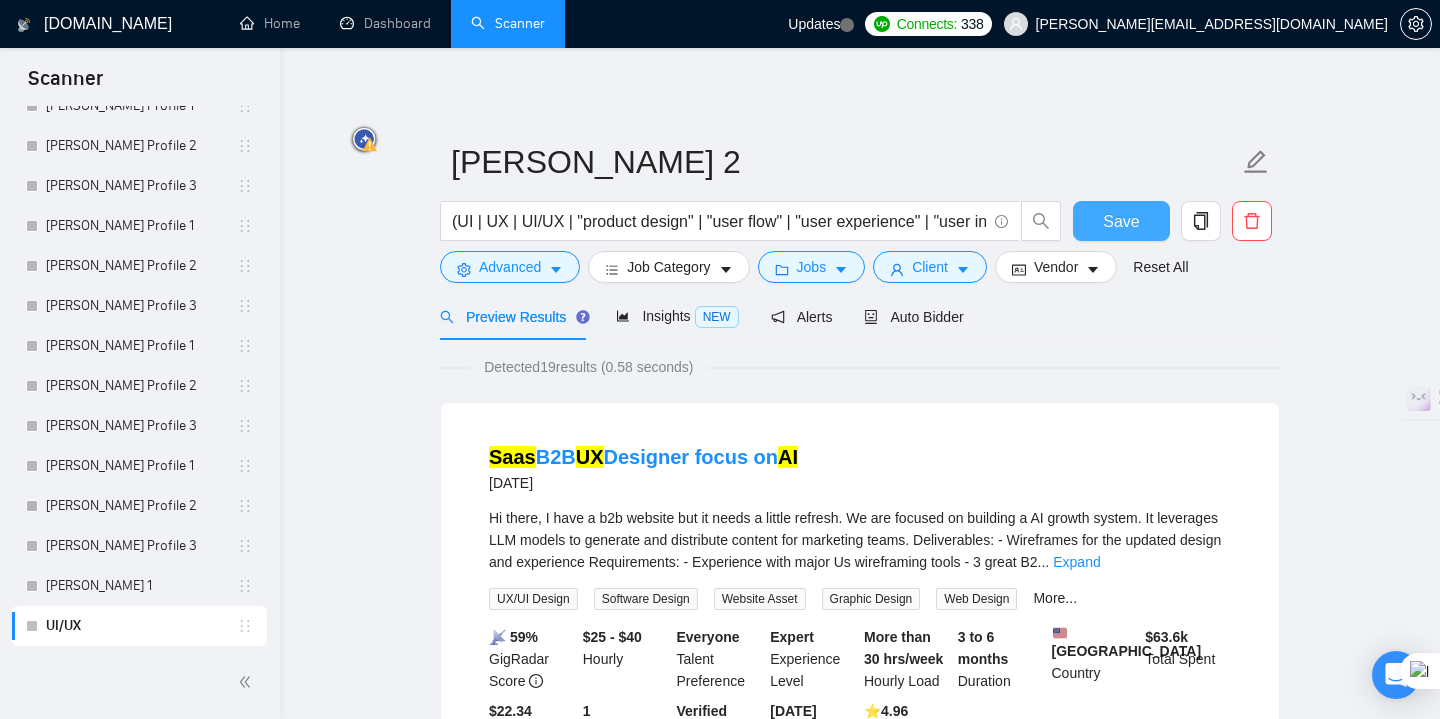 click on "Save" at bounding box center [1121, 221] 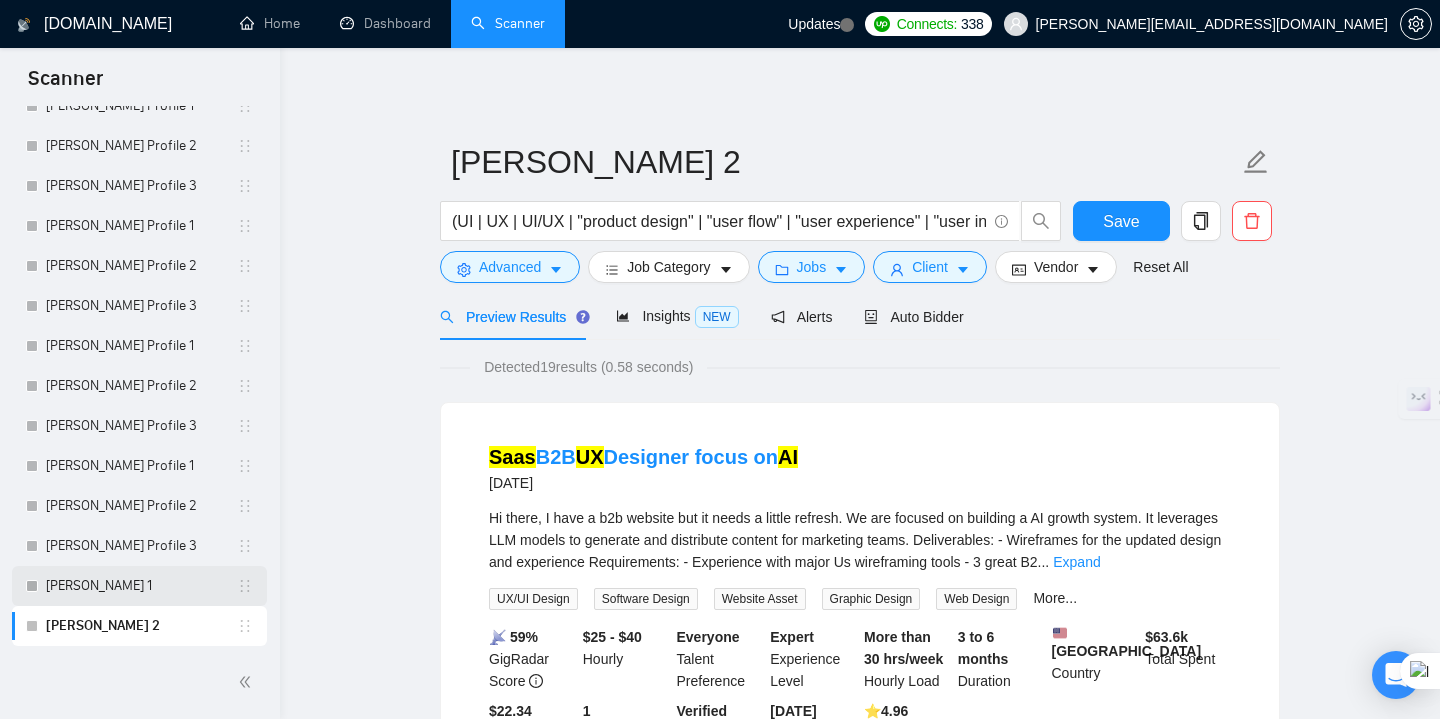 click on "[PERSON_NAME] 1" at bounding box center (141, 586) 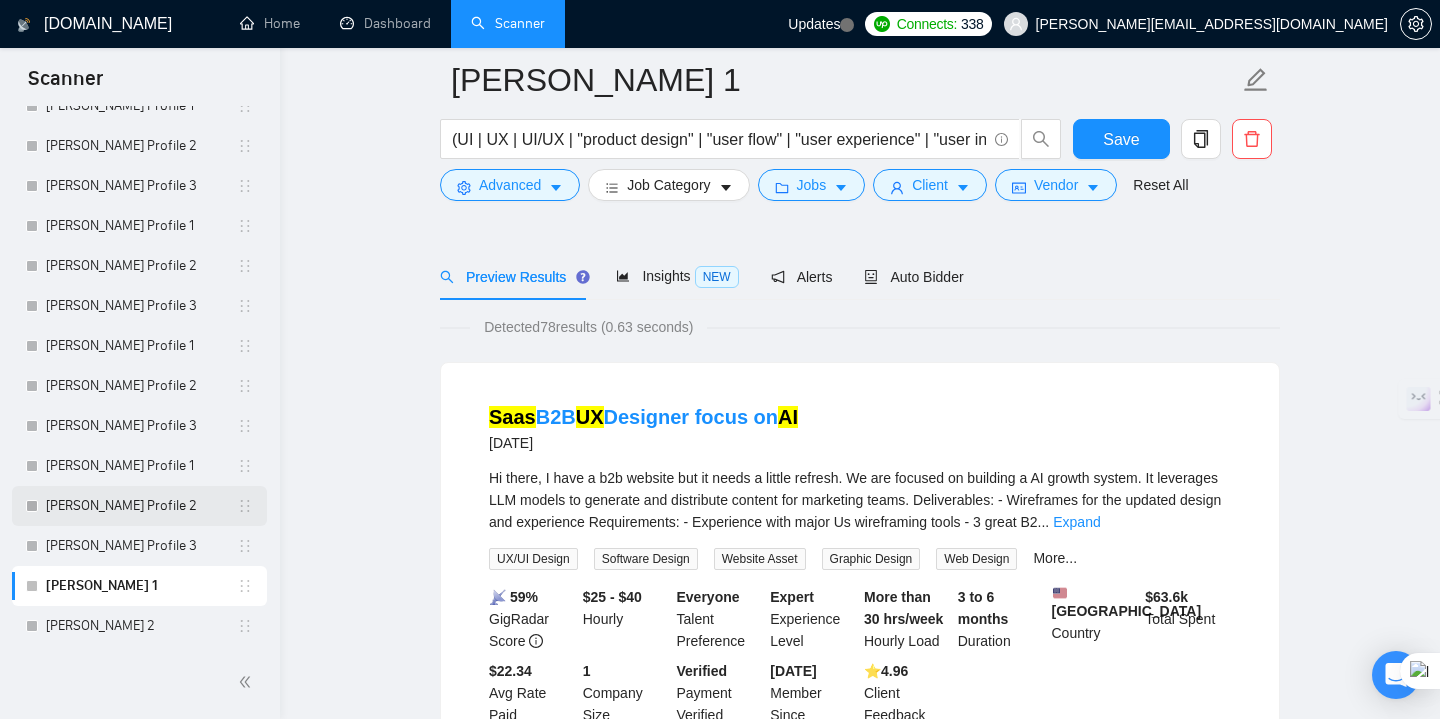 scroll, scrollTop: 138, scrollLeft: 0, axis: vertical 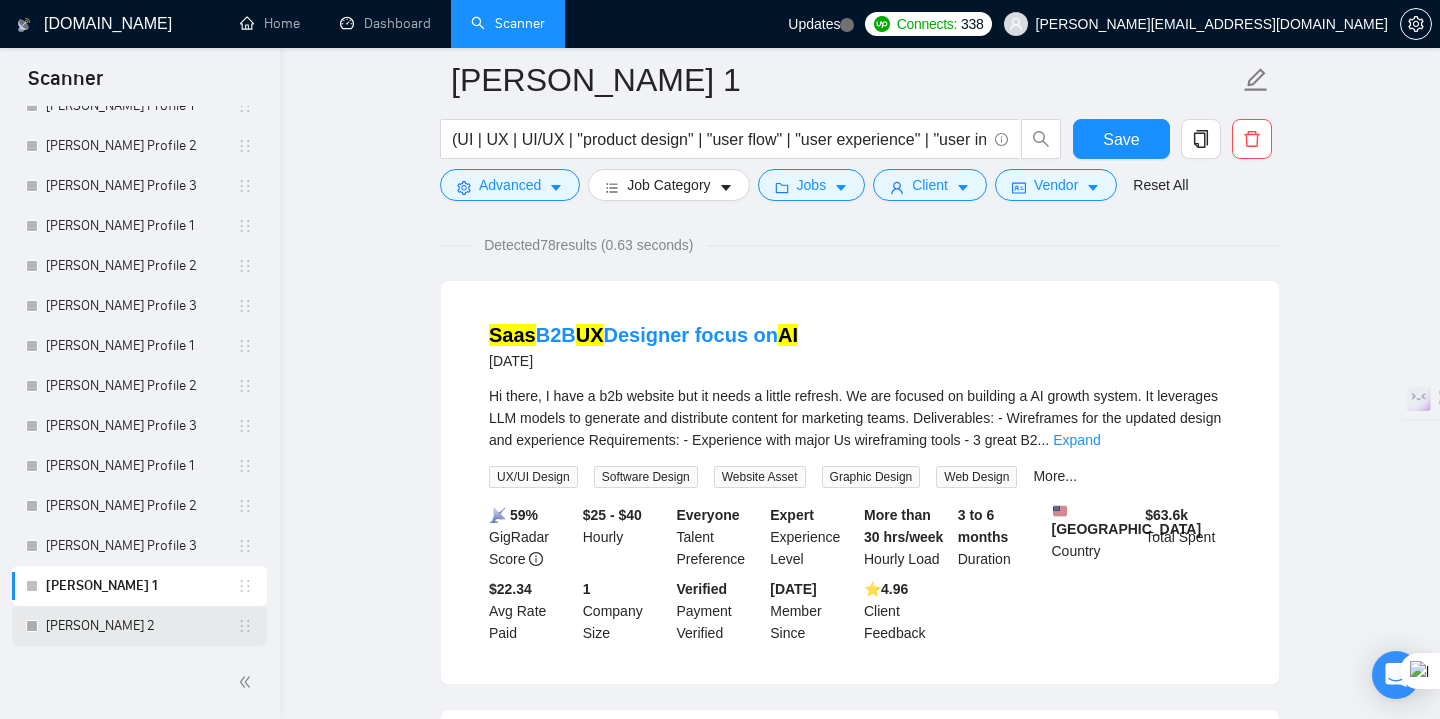 click on "[PERSON_NAME] 2" at bounding box center (141, 626) 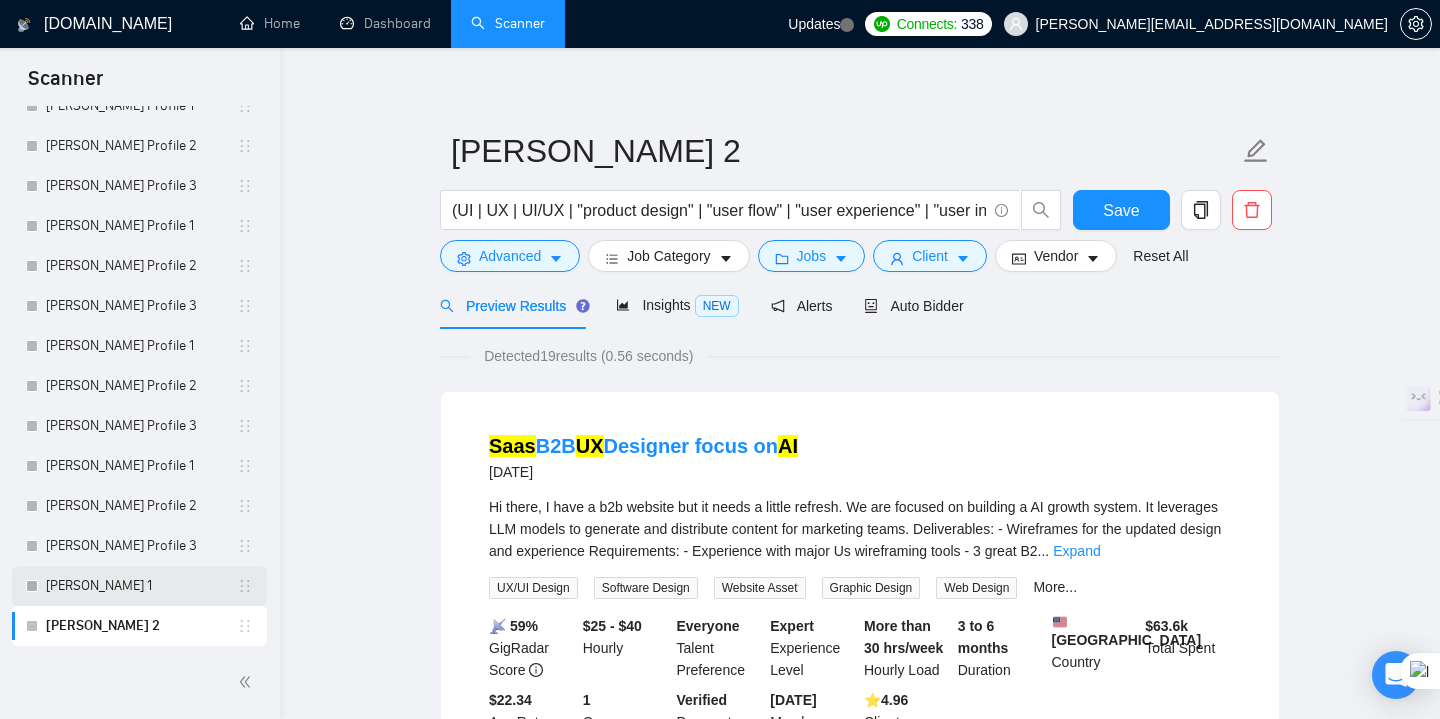 click on "[PERSON_NAME] 1" at bounding box center [141, 586] 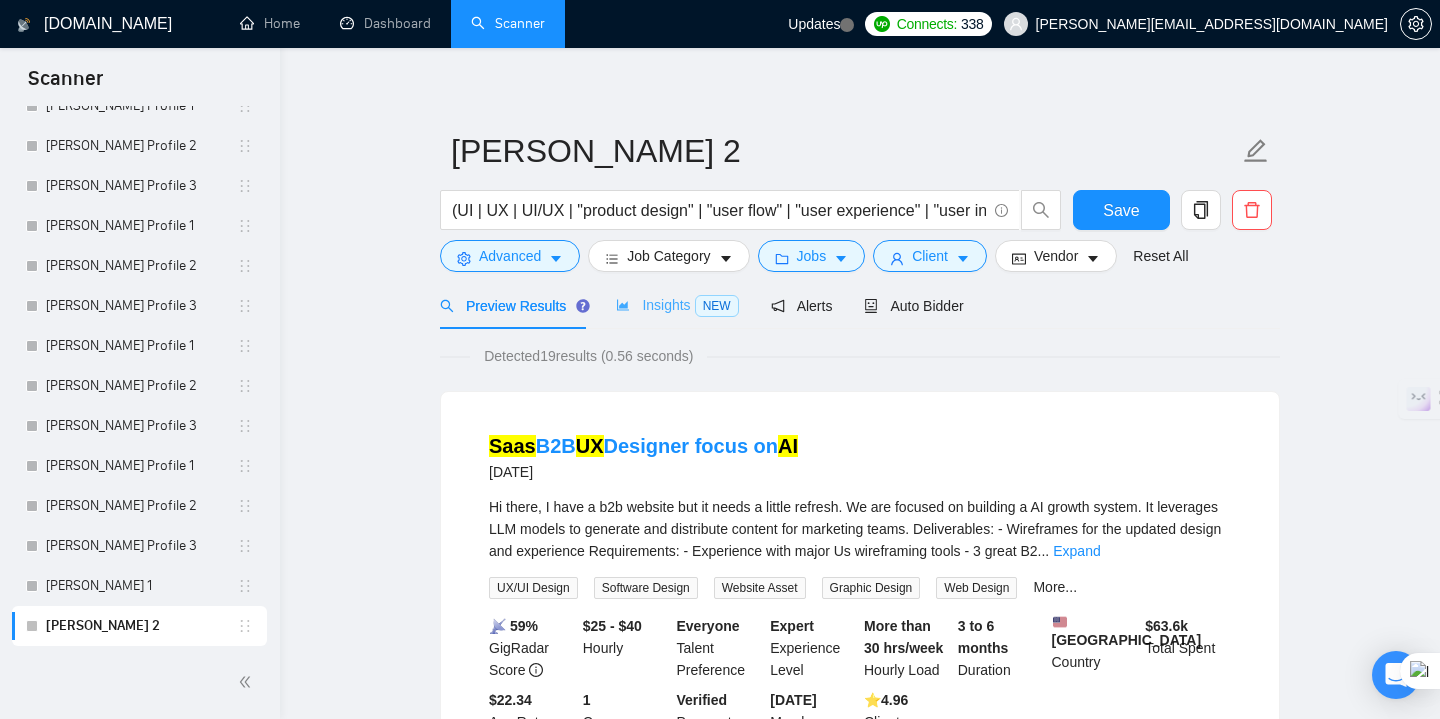 scroll, scrollTop: 0, scrollLeft: 0, axis: both 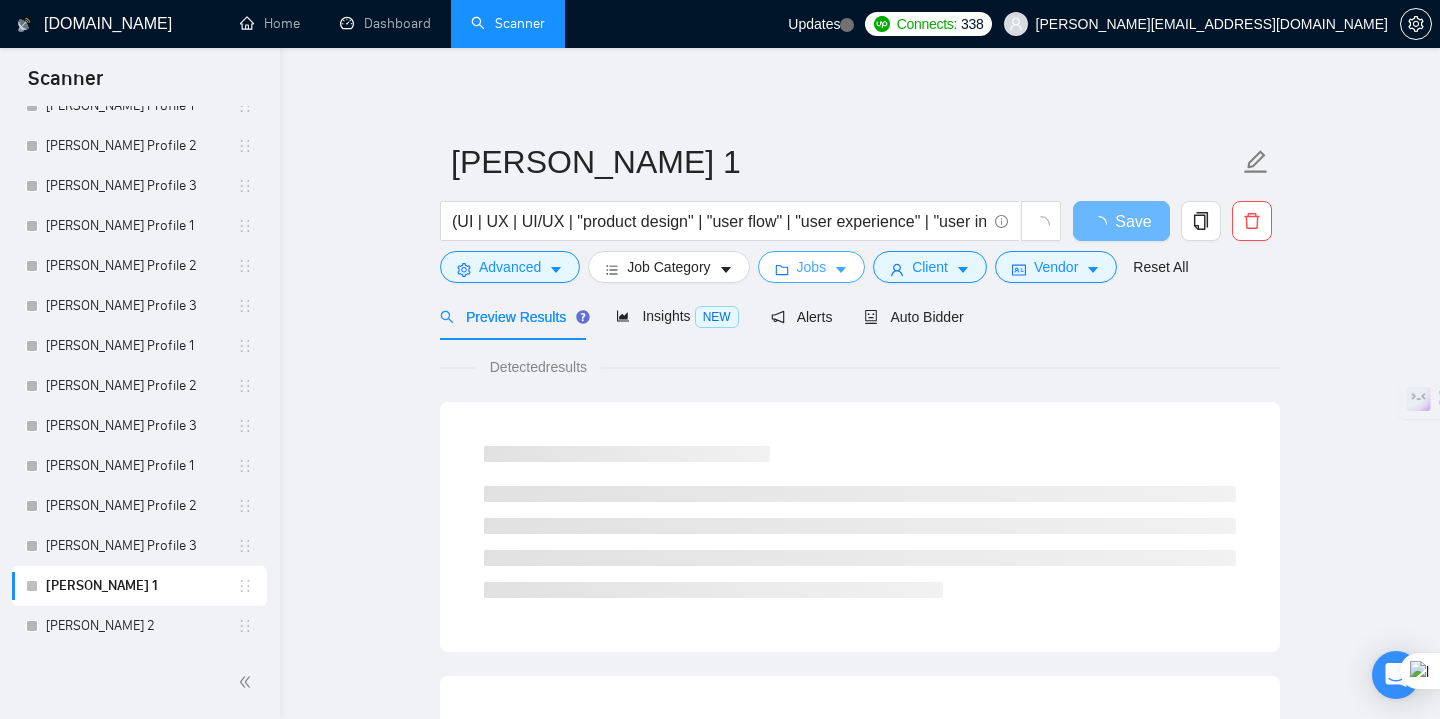click on "Jobs" at bounding box center (812, 267) 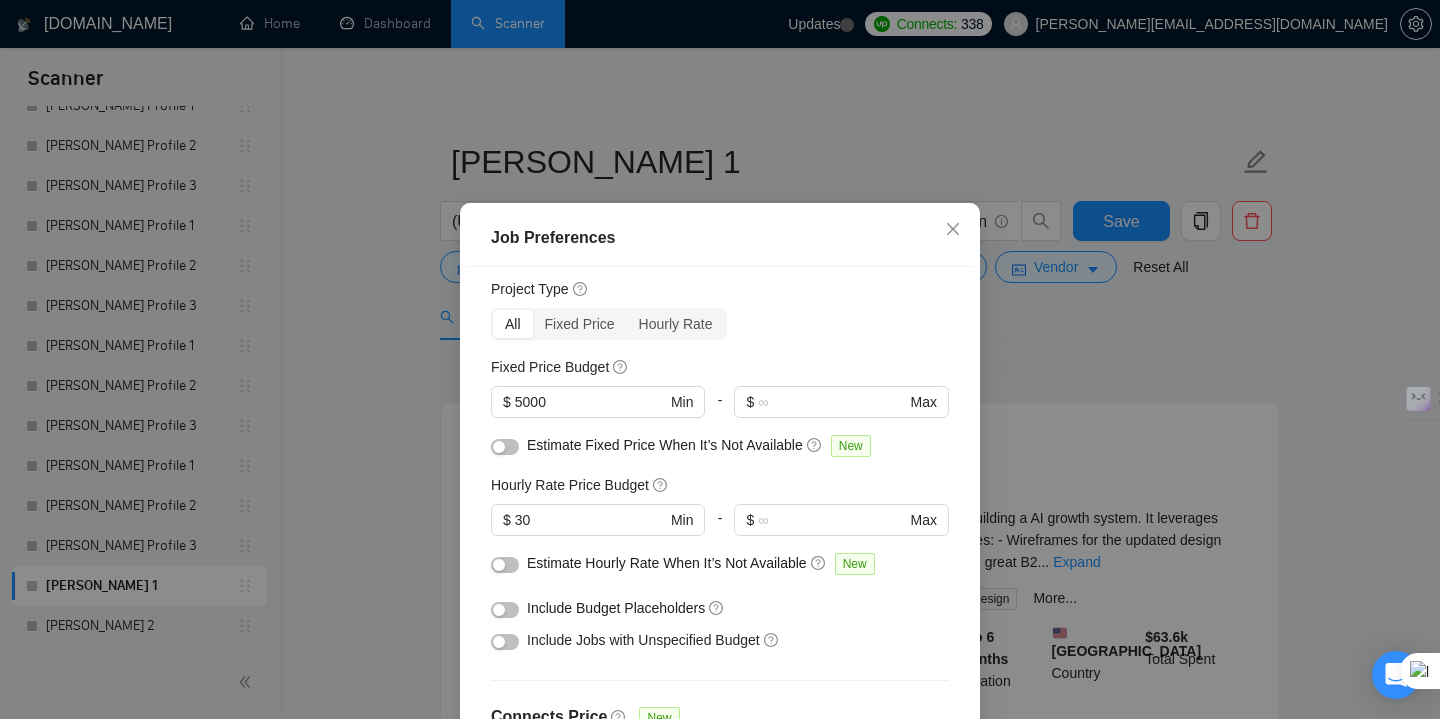 scroll, scrollTop: 52, scrollLeft: 0, axis: vertical 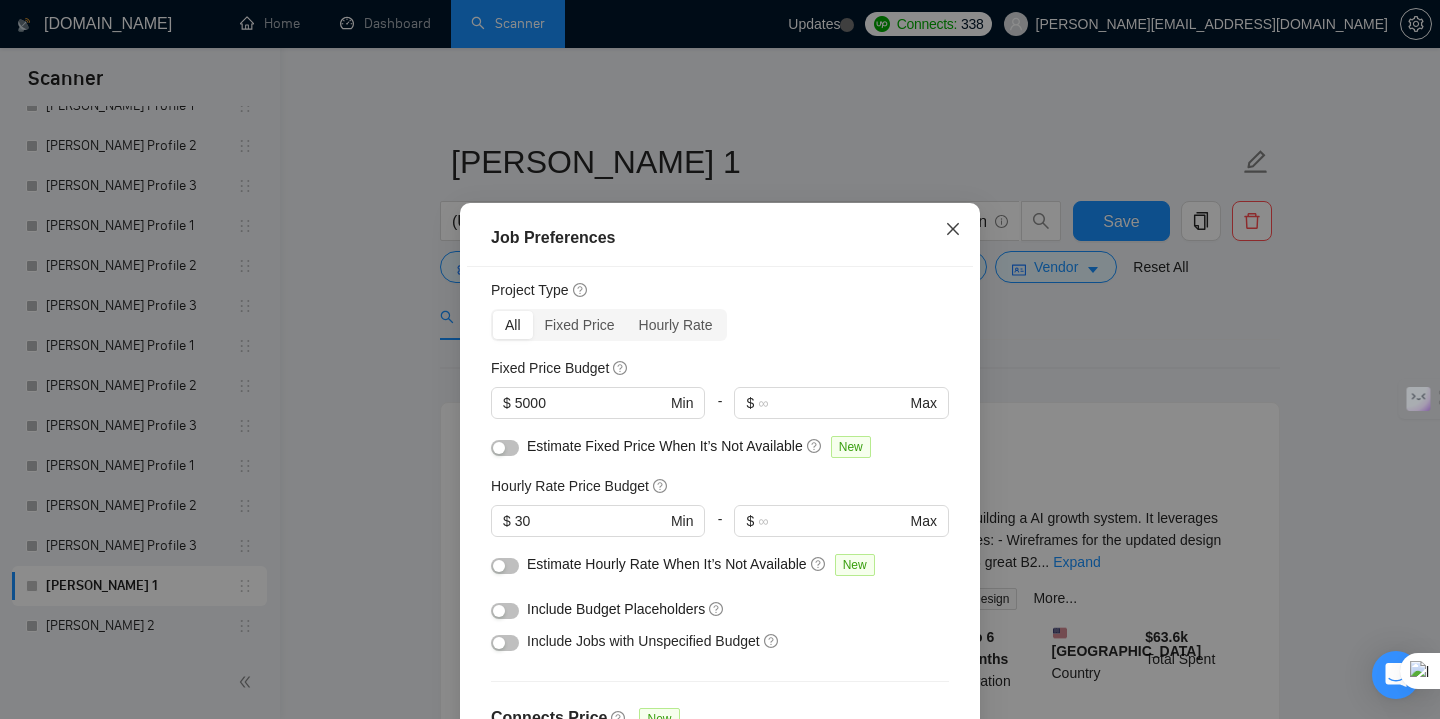 click at bounding box center [953, 230] 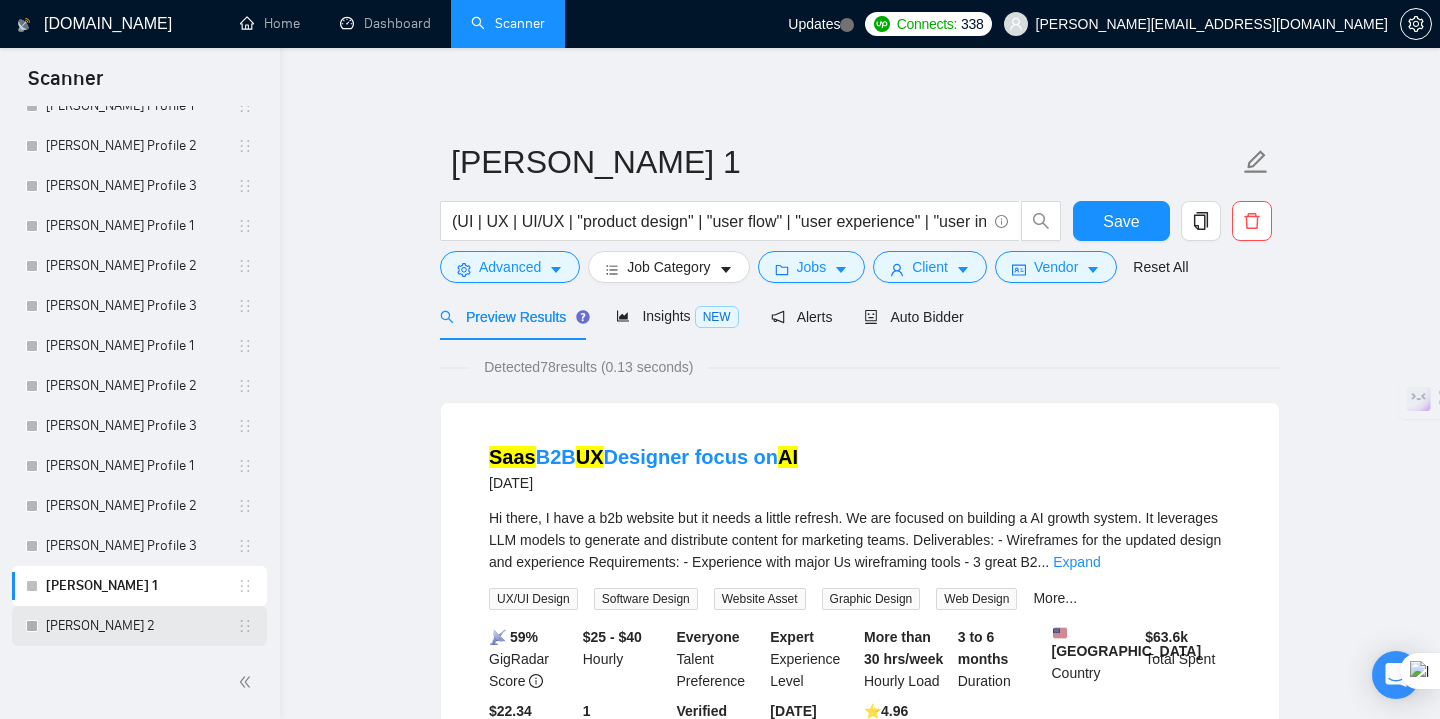 click on "[PERSON_NAME] 2" at bounding box center [141, 626] 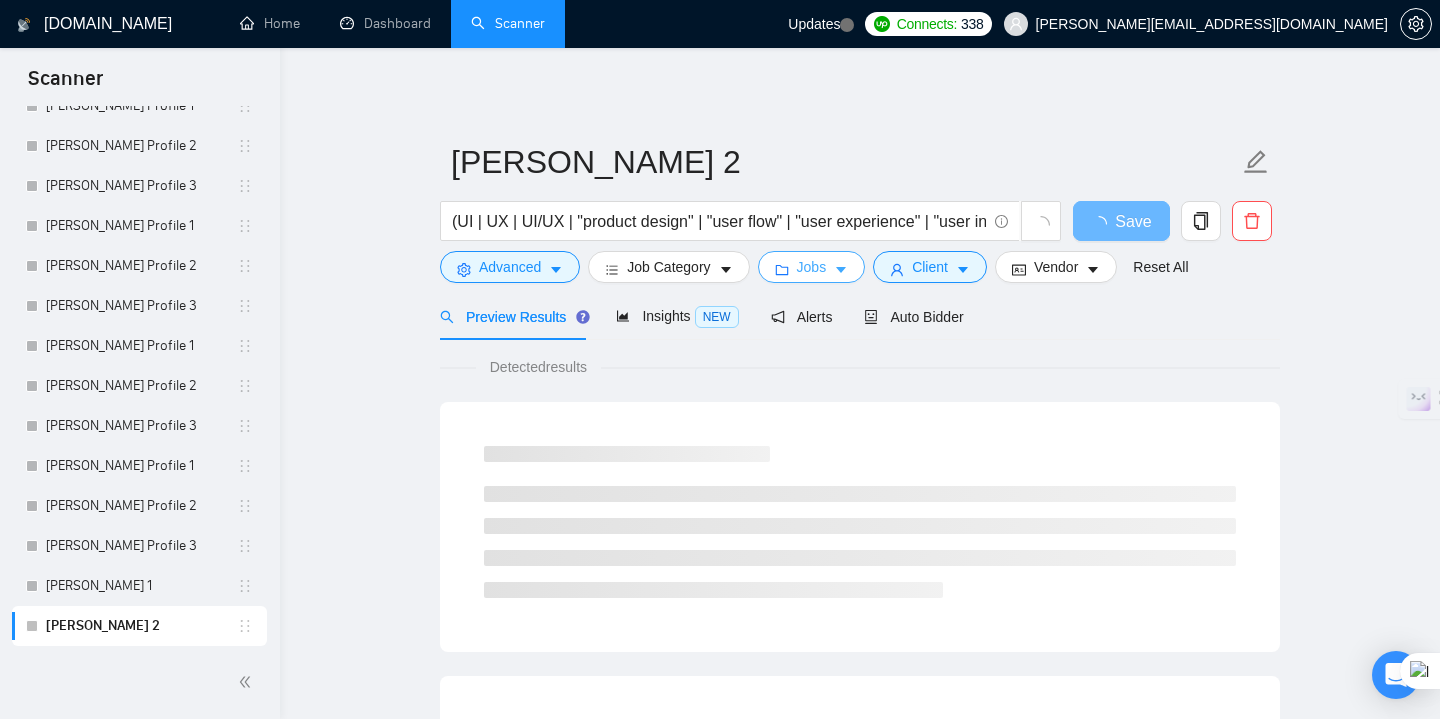 click on "Jobs" at bounding box center (812, 267) 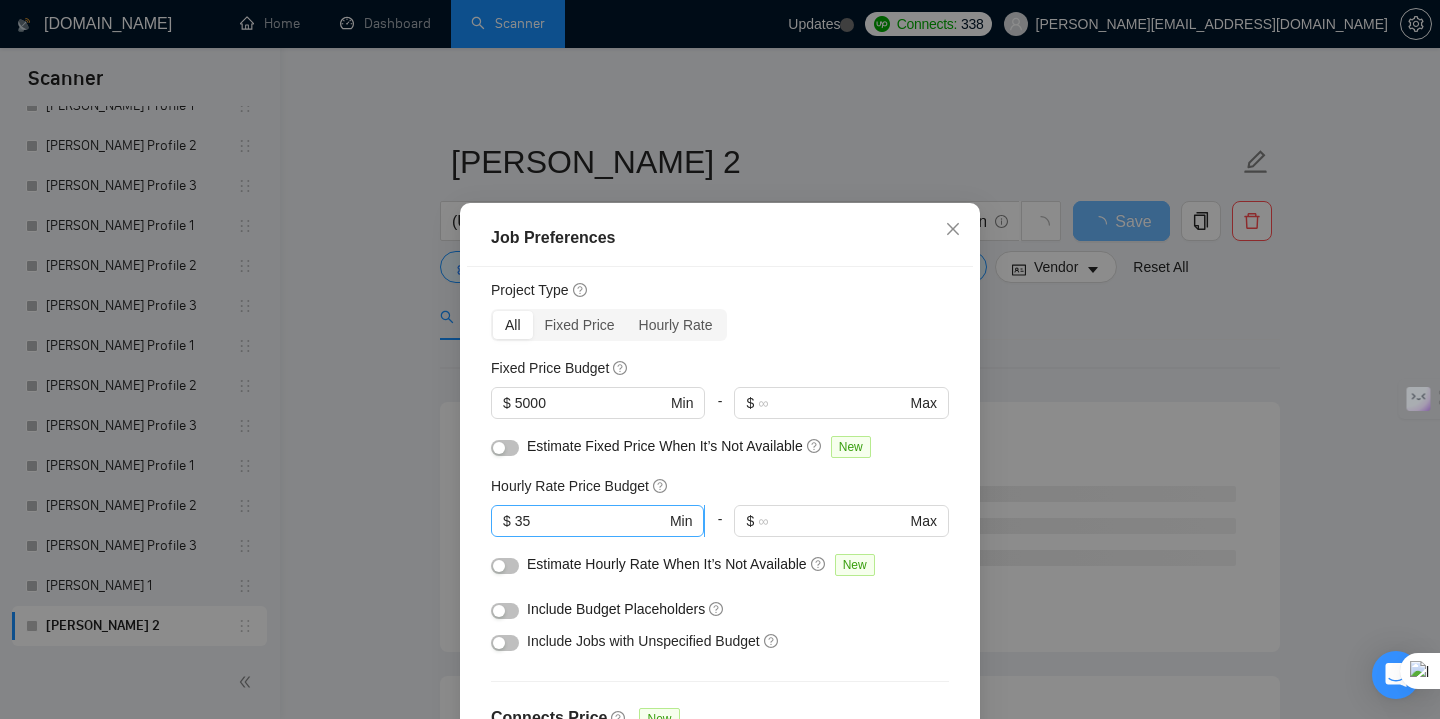 click on "35" at bounding box center (590, 521) 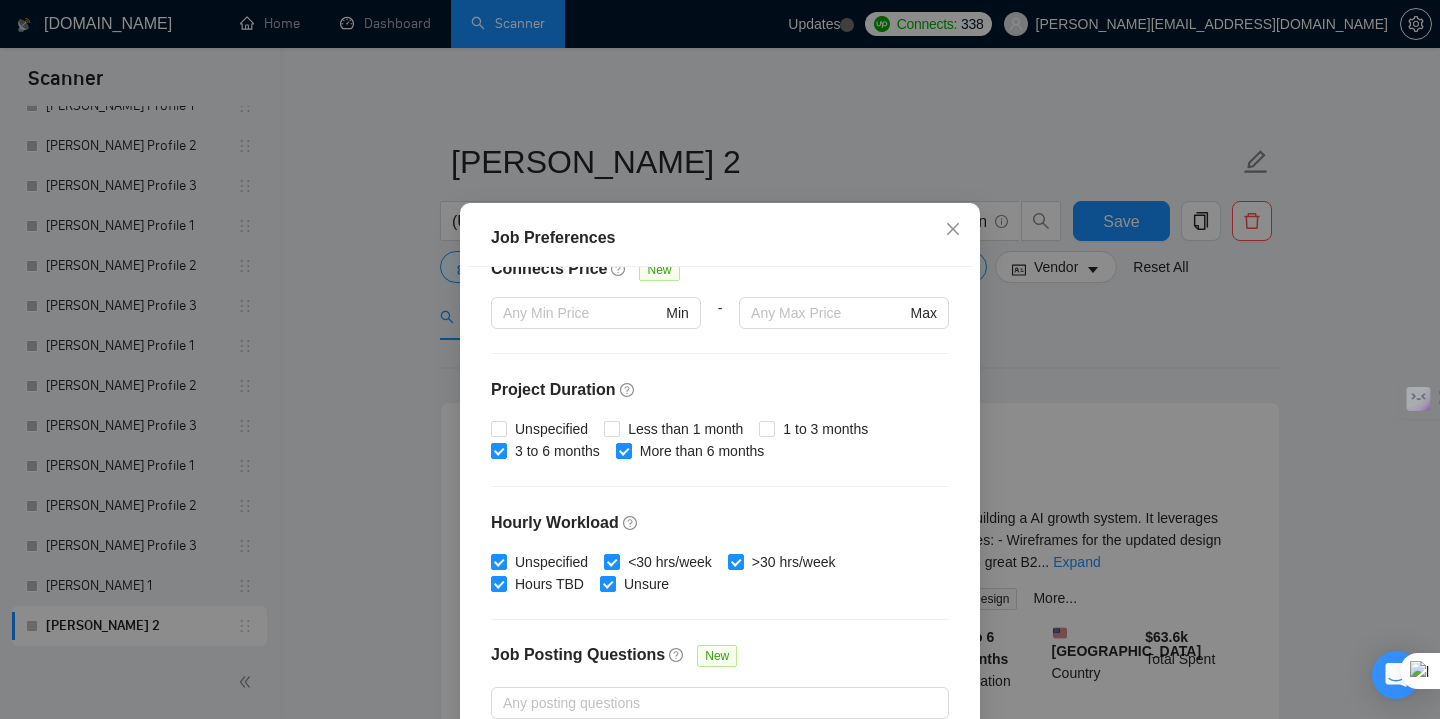 scroll, scrollTop: 624, scrollLeft: 0, axis: vertical 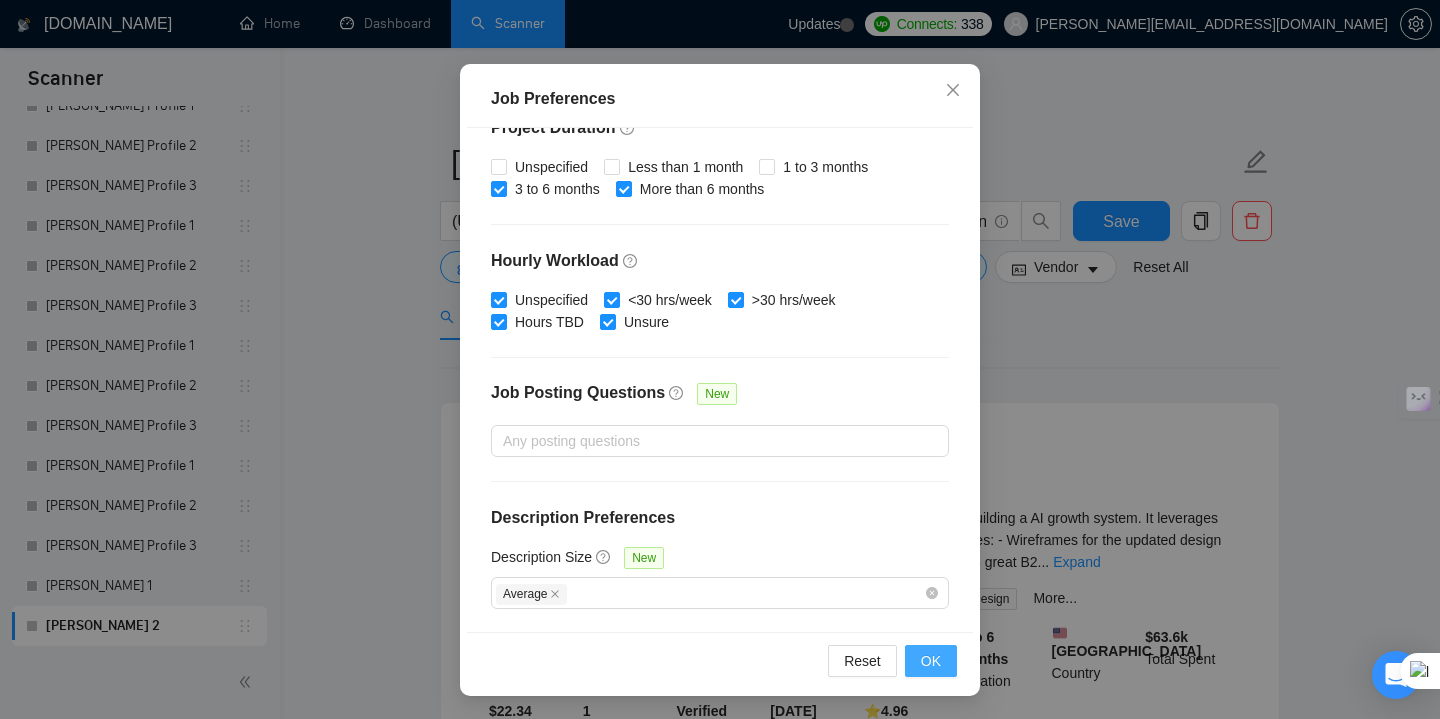 type on "30" 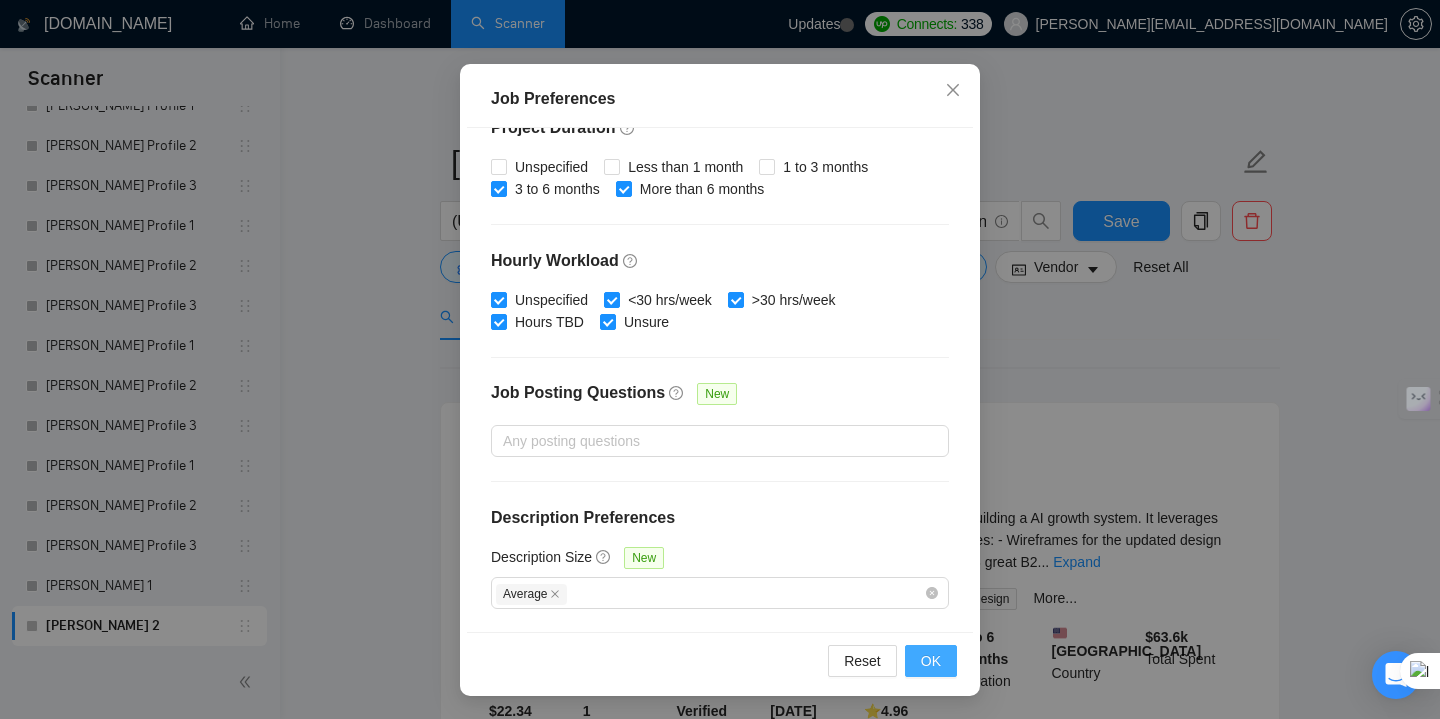 click on "OK" at bounding box center (931, 661) 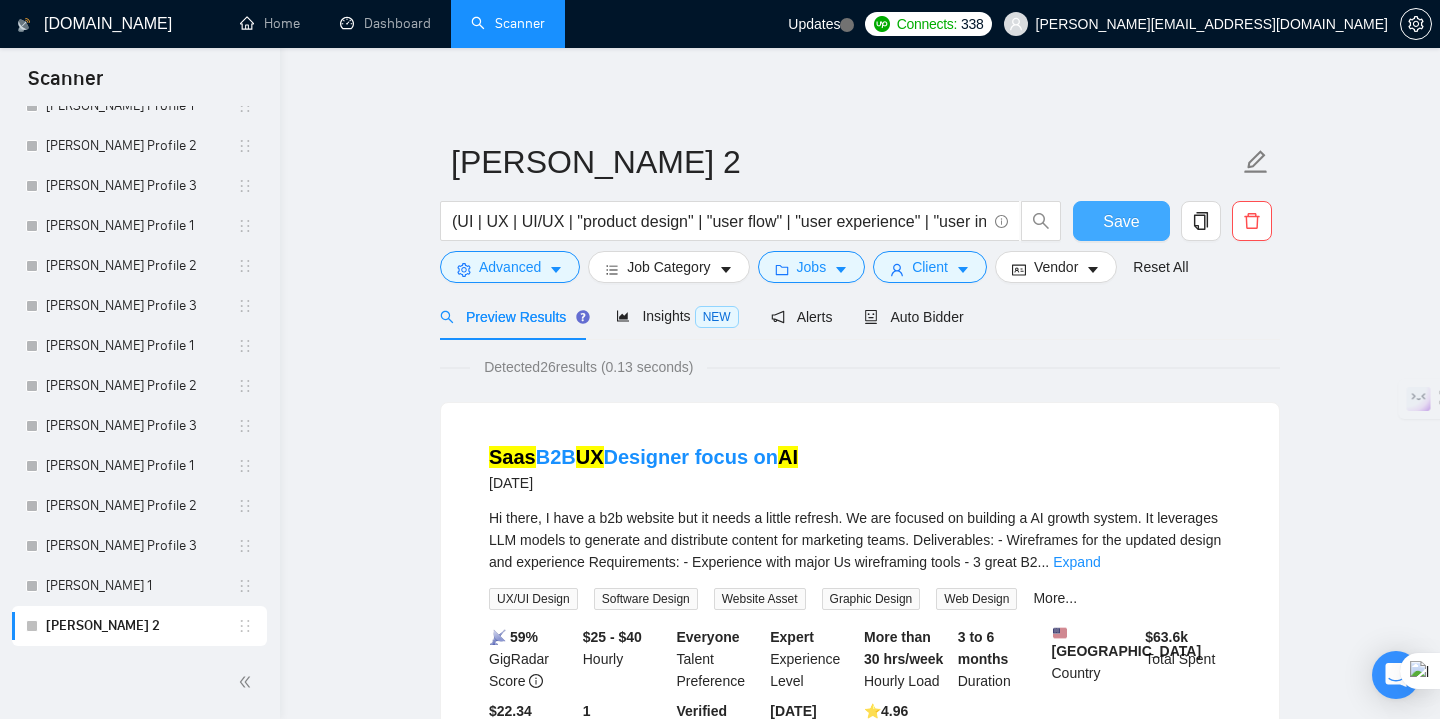 click on "Save" at bounding box center [1121, 221] 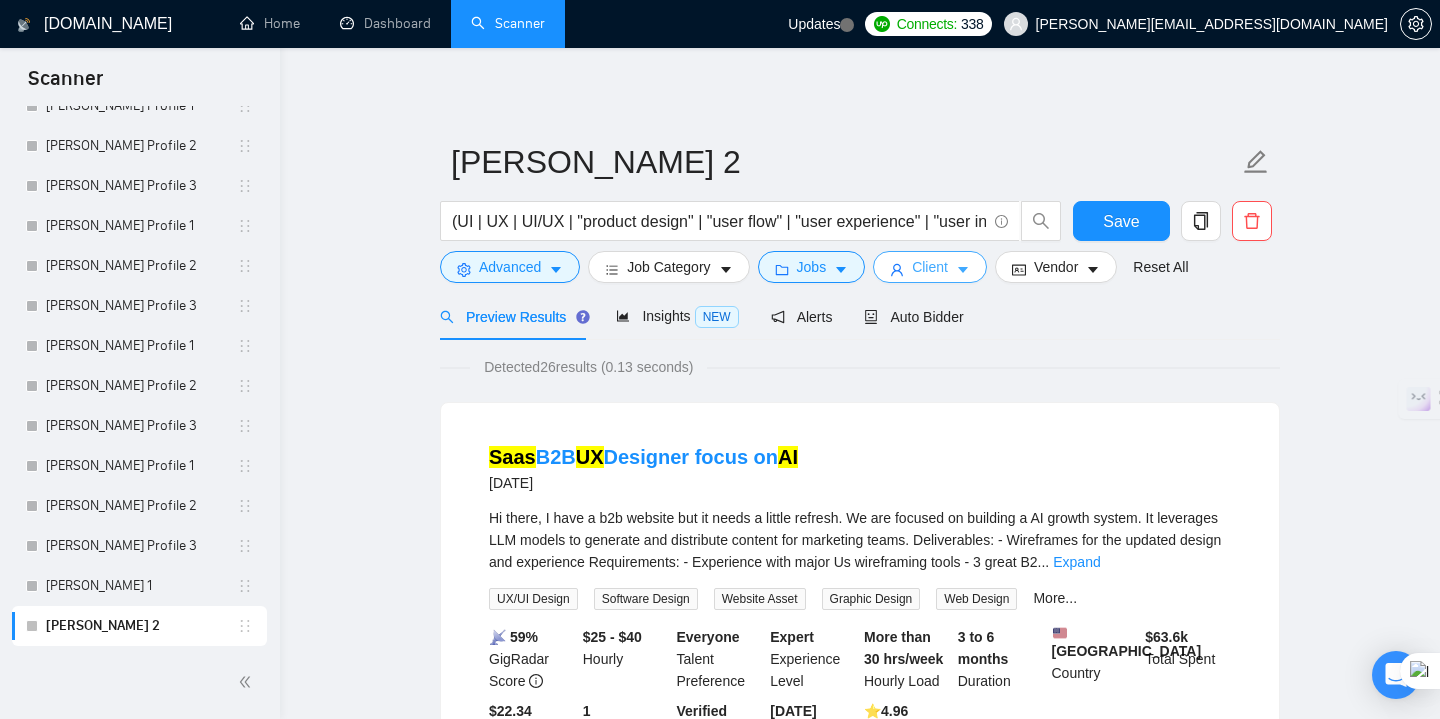 click on "Client" at bounding box center (930, 267) 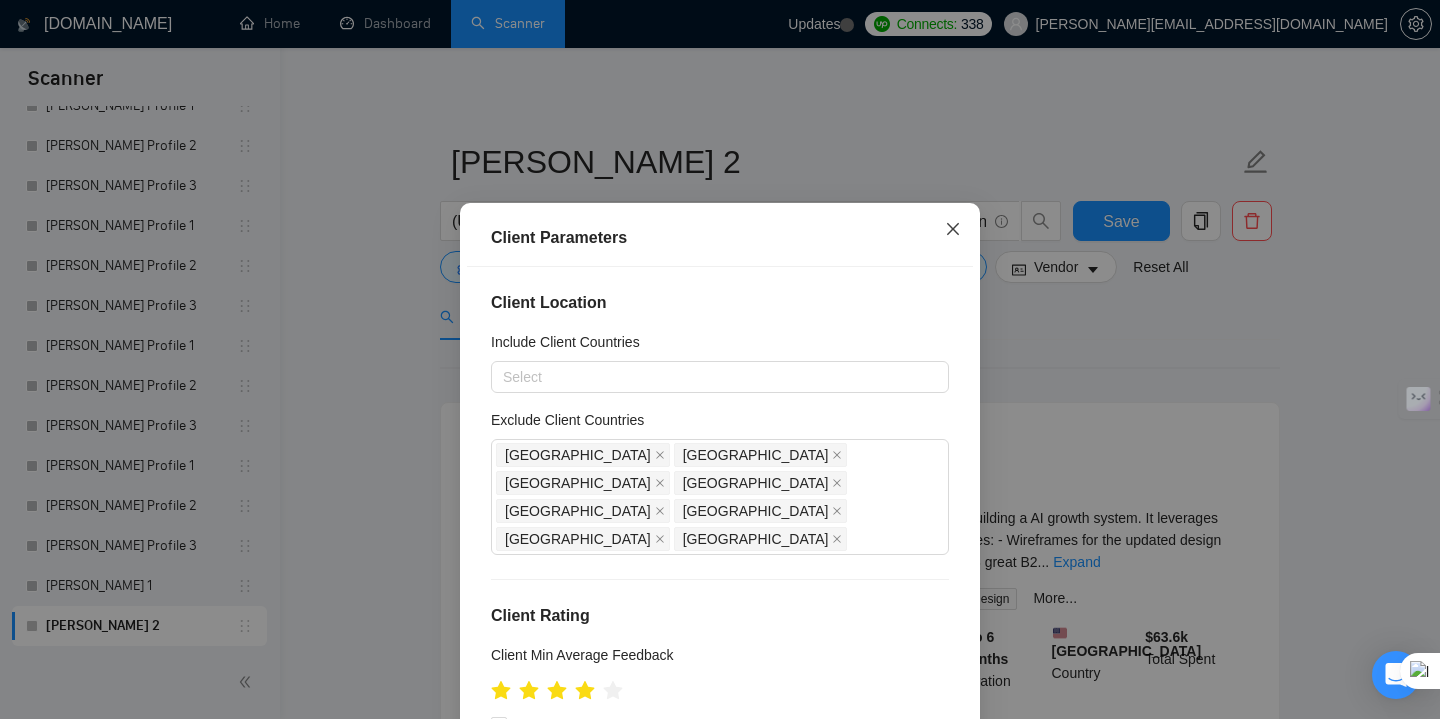 click at bounding box center (953, 230) 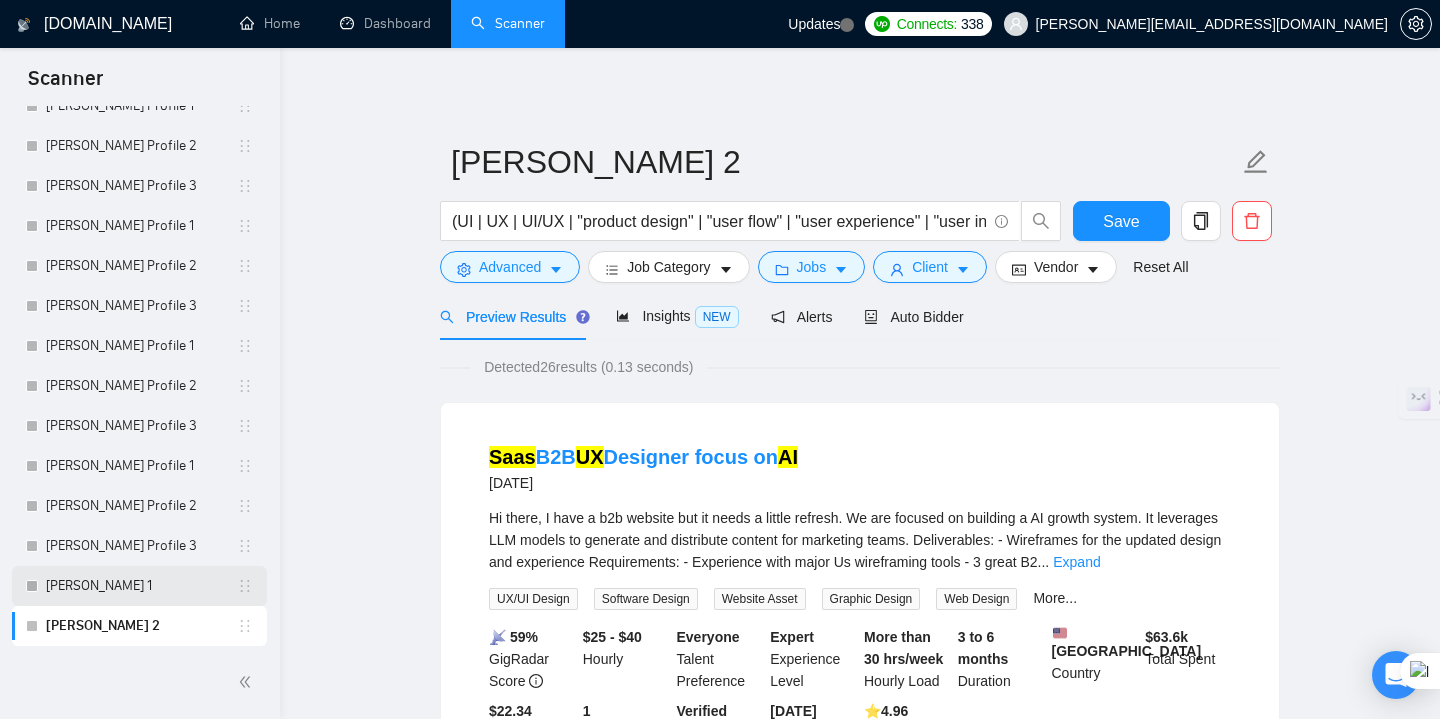 click on "[PERSON_NAME] 1" at bounding box center (141, 586) 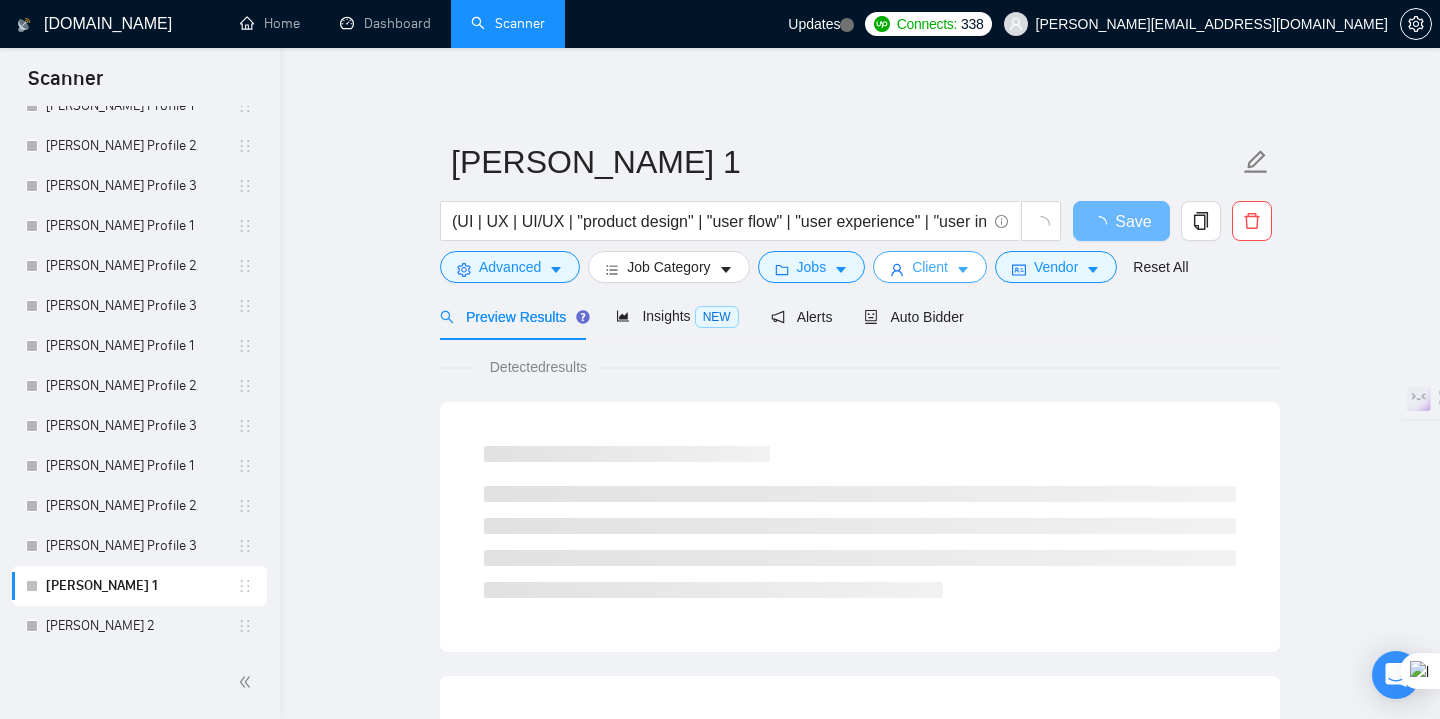 click on "Client" at bounding box center [930, 267] 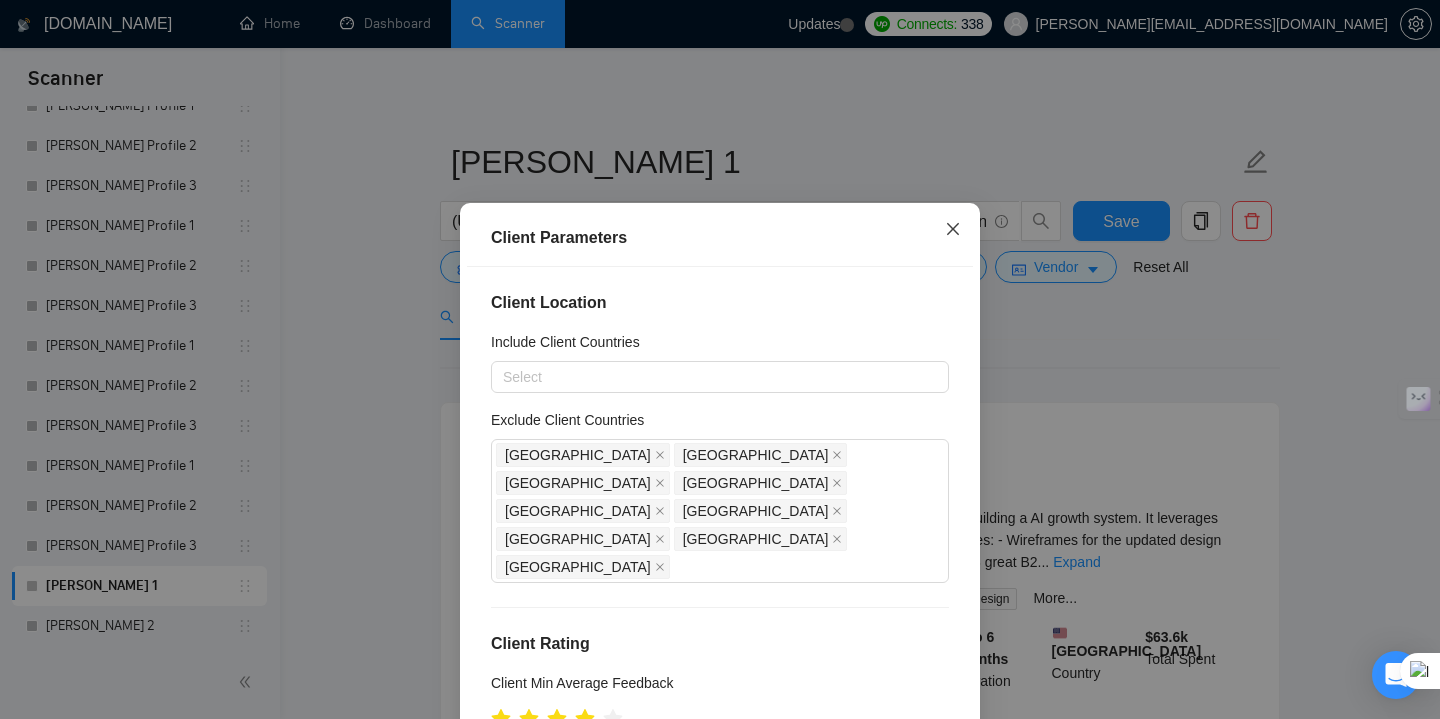 click 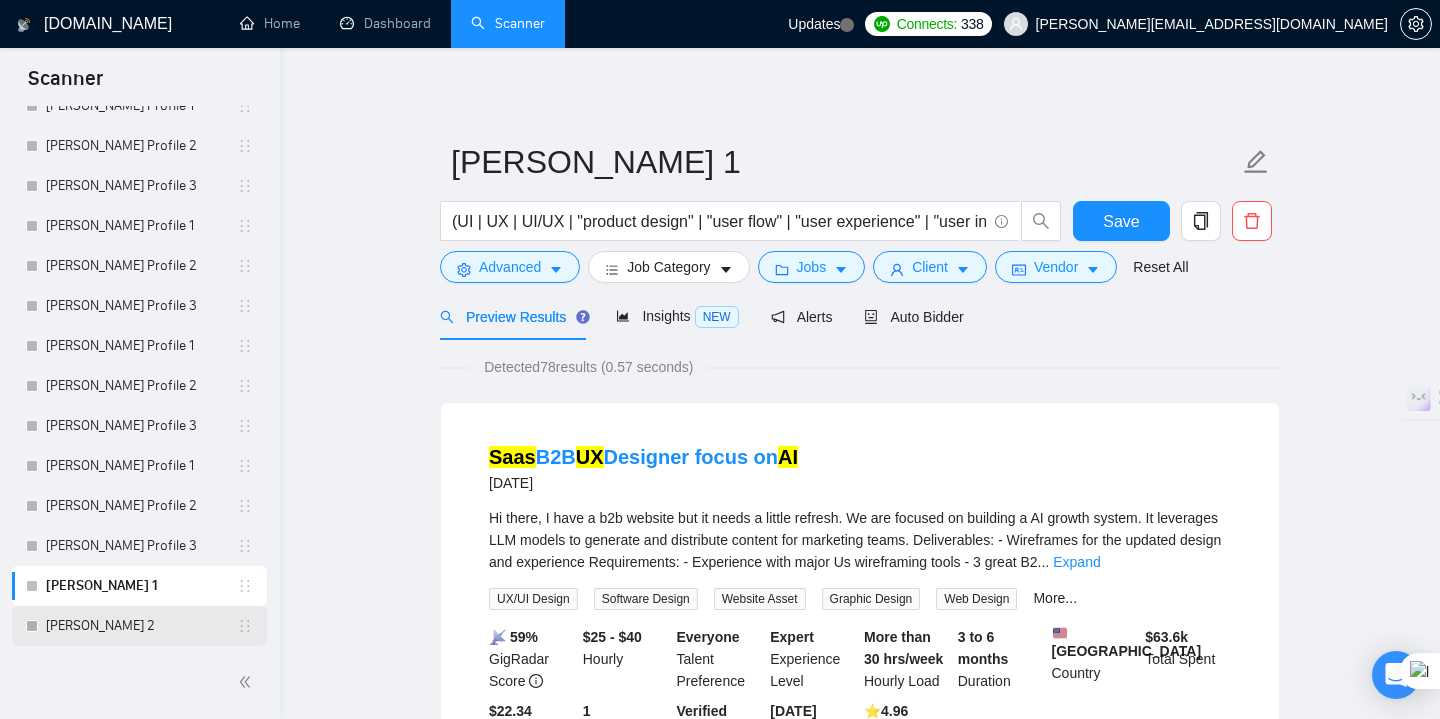 click on "[PERSON_NAME] 2" at bounding box center (141, 626) 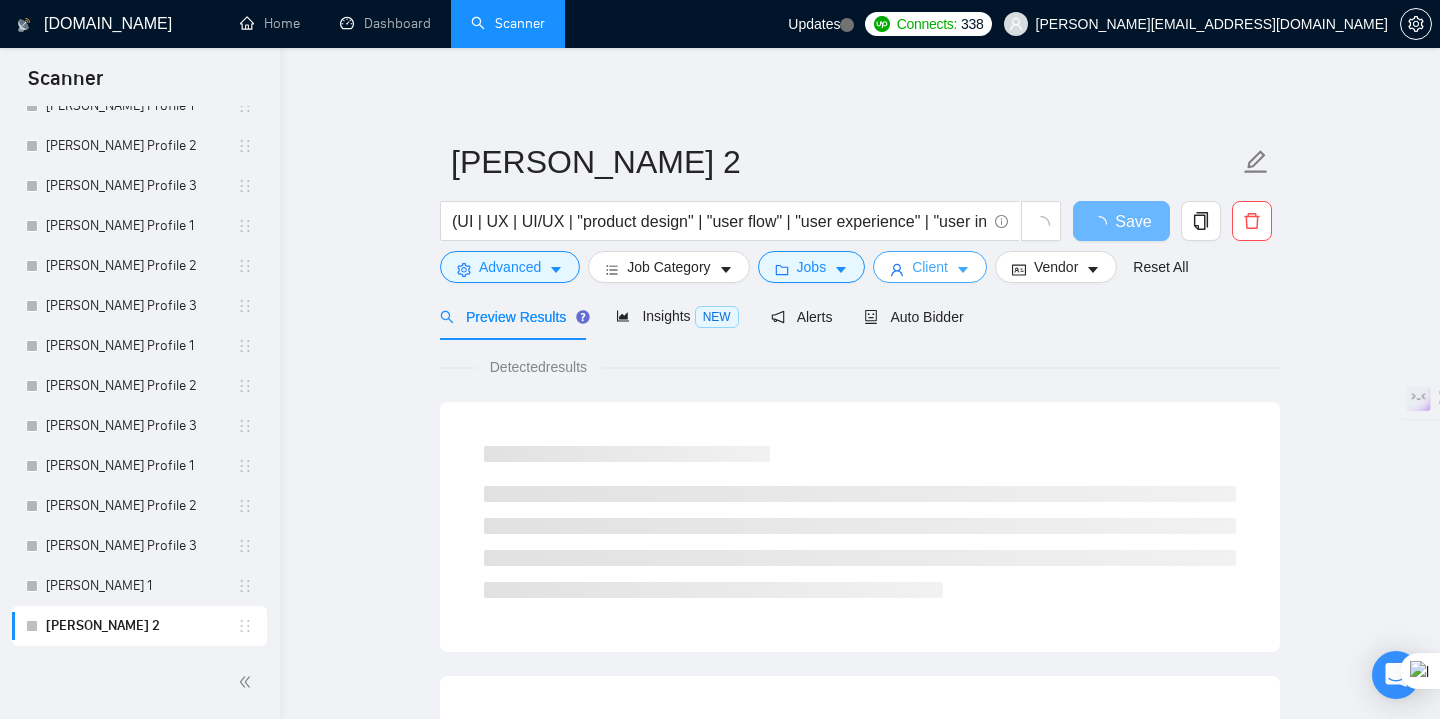 click on "Client" at bounding box center (930, 267) 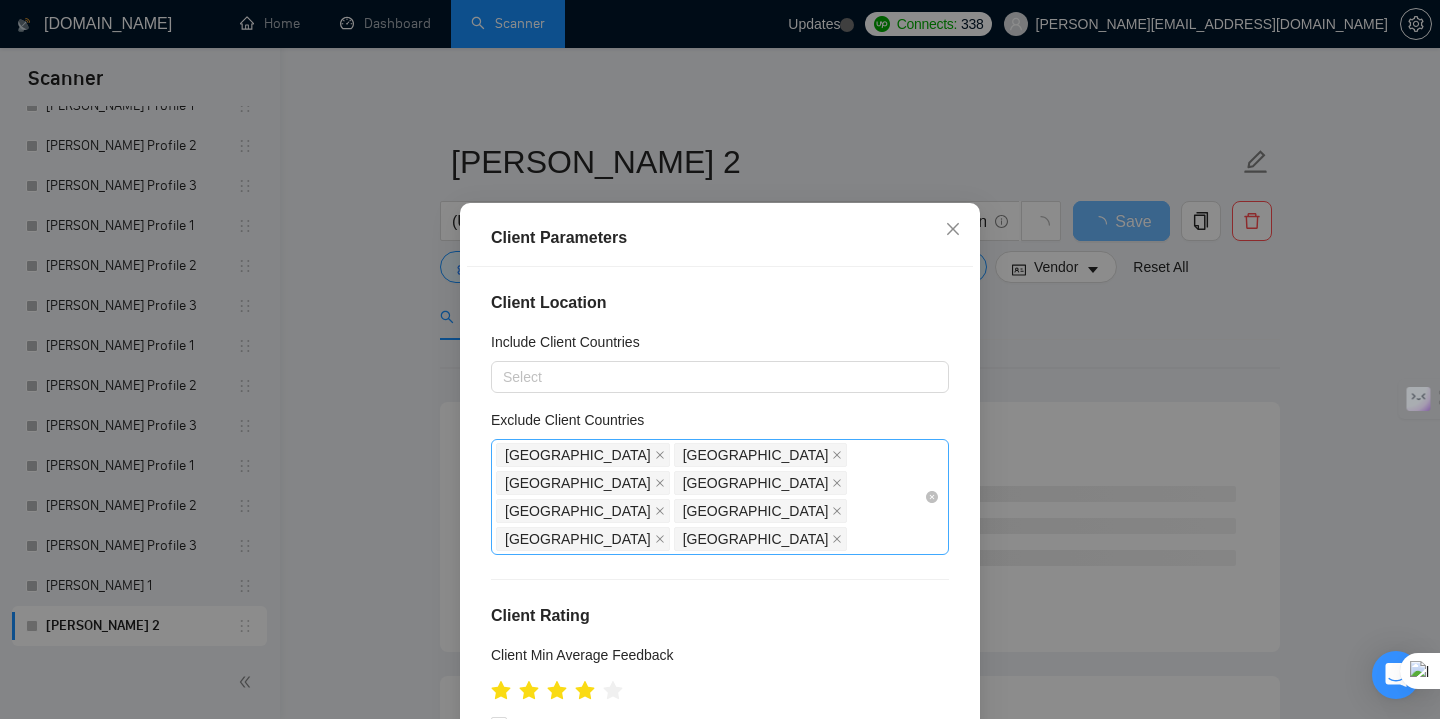 click on "[GEOGRAPHIC_DATA] [GEOGRAPHIC_DATA] [GEOGRAPHIC_DATA] [GEOGRAPHIC_DATA] [GEOGRAPHIC_DATA] [GEOGRAPHIC_DATA] [GEOGRAPHIC_DATA] [GEOGRAPHIC_DATA]" at bounding box center (710, 497) 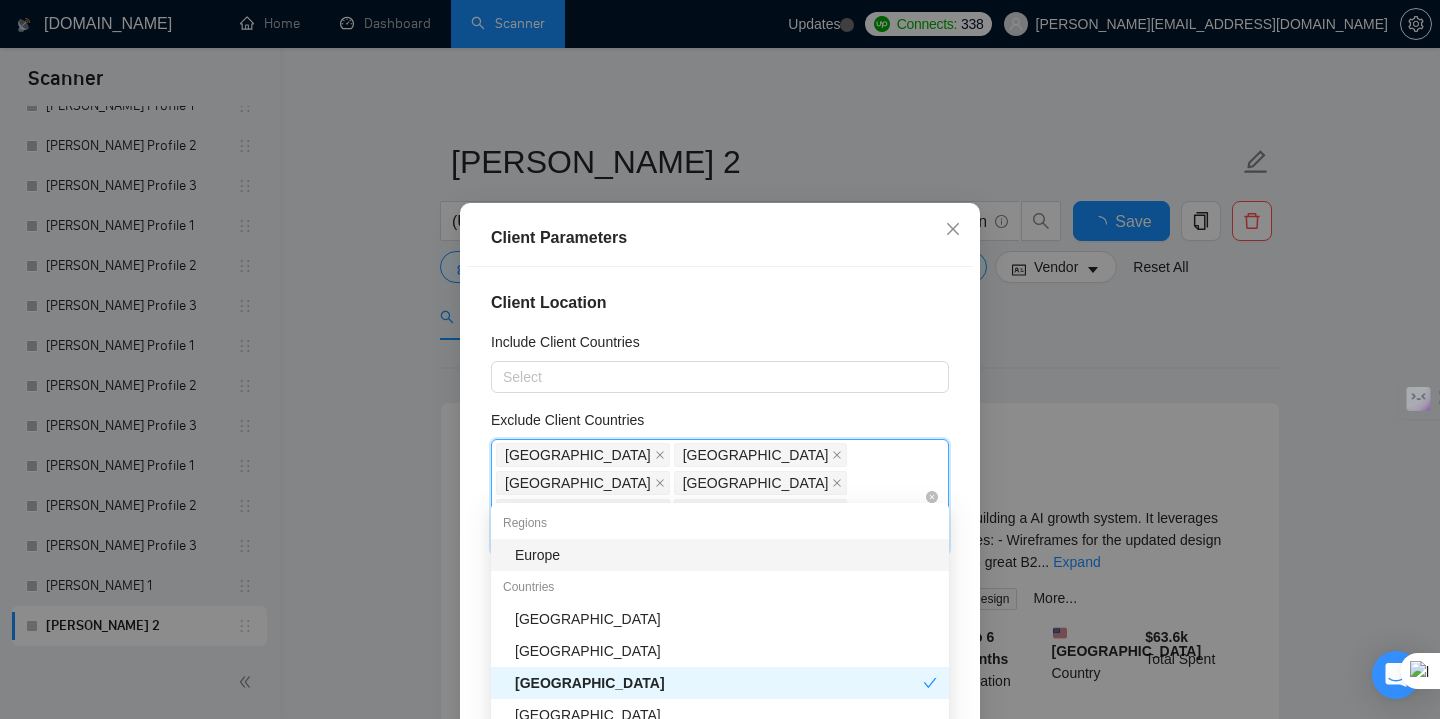 type on "Uk" 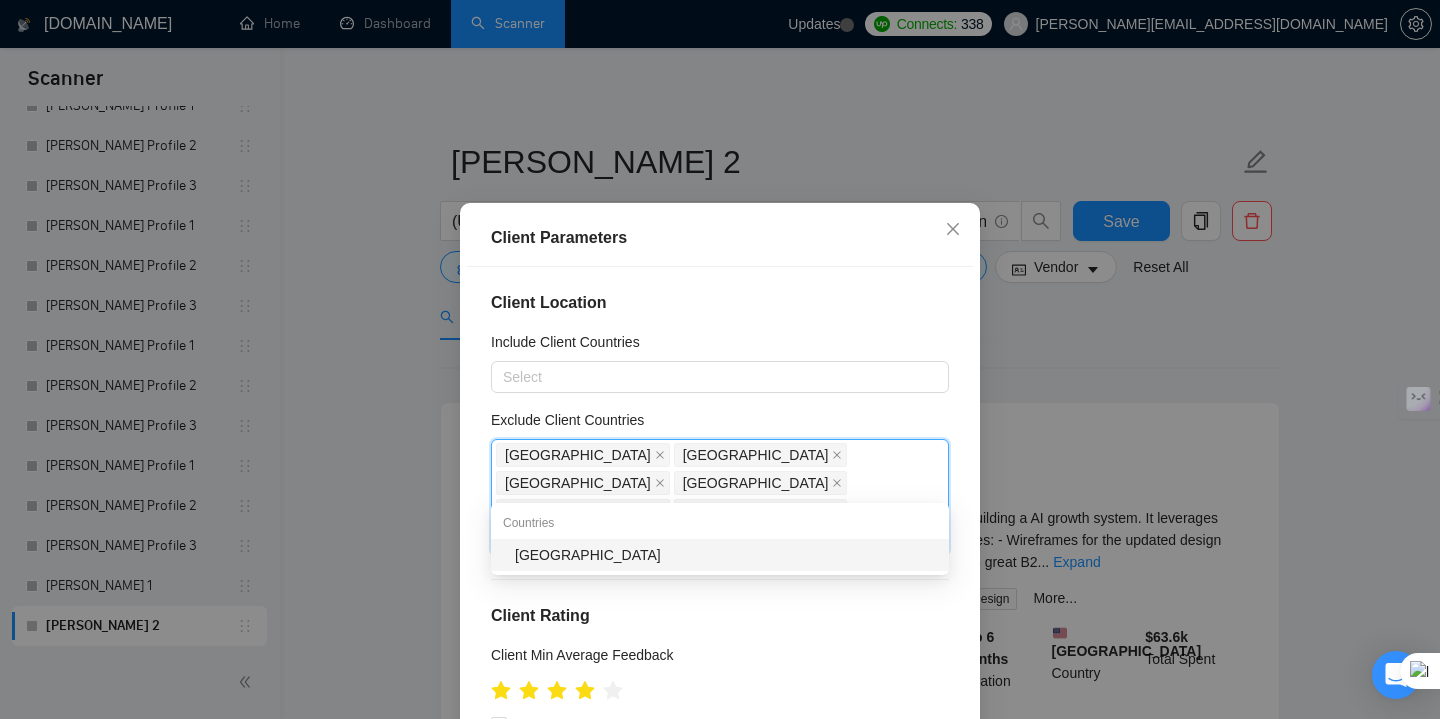click on "[GEOGRAPHIC_DATA]" at bounding box center (726, 555) 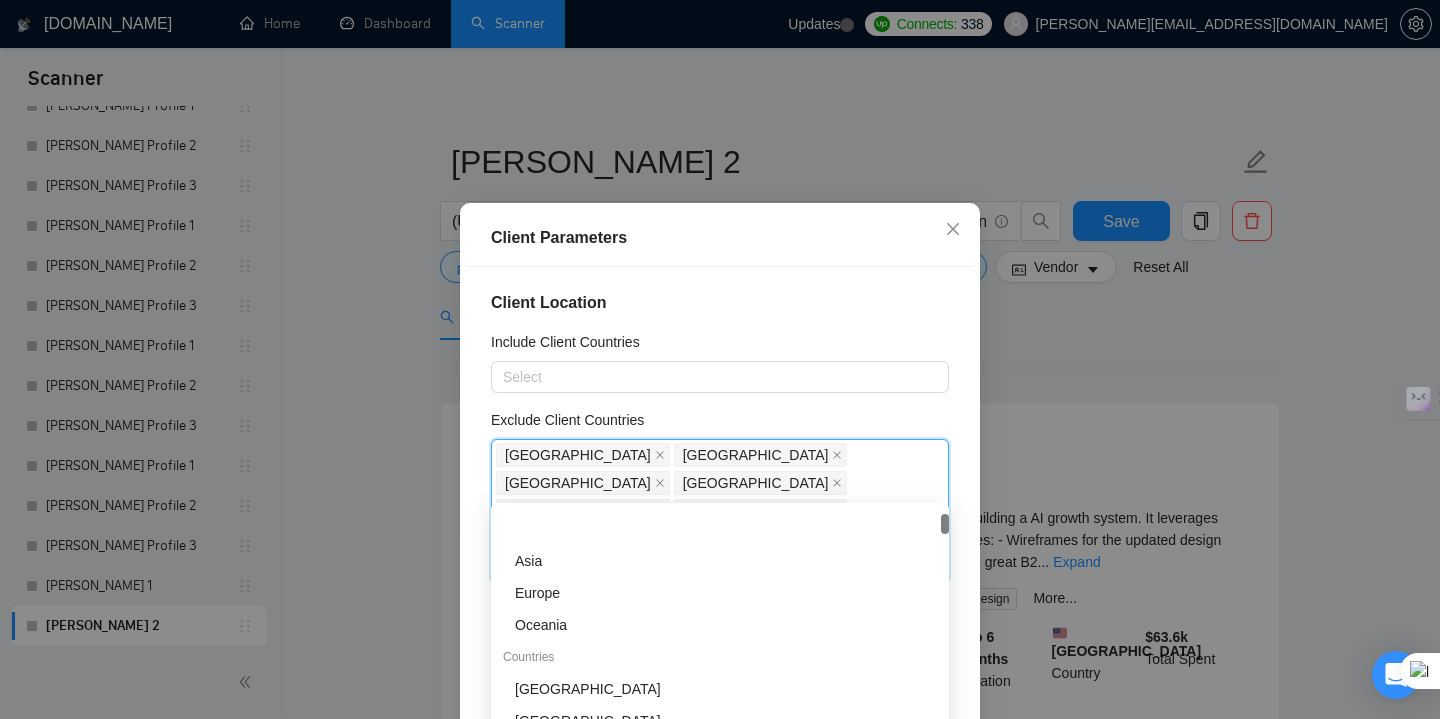 scroll, scrollTop: 154, scrollLeft: 0, axis: vertical 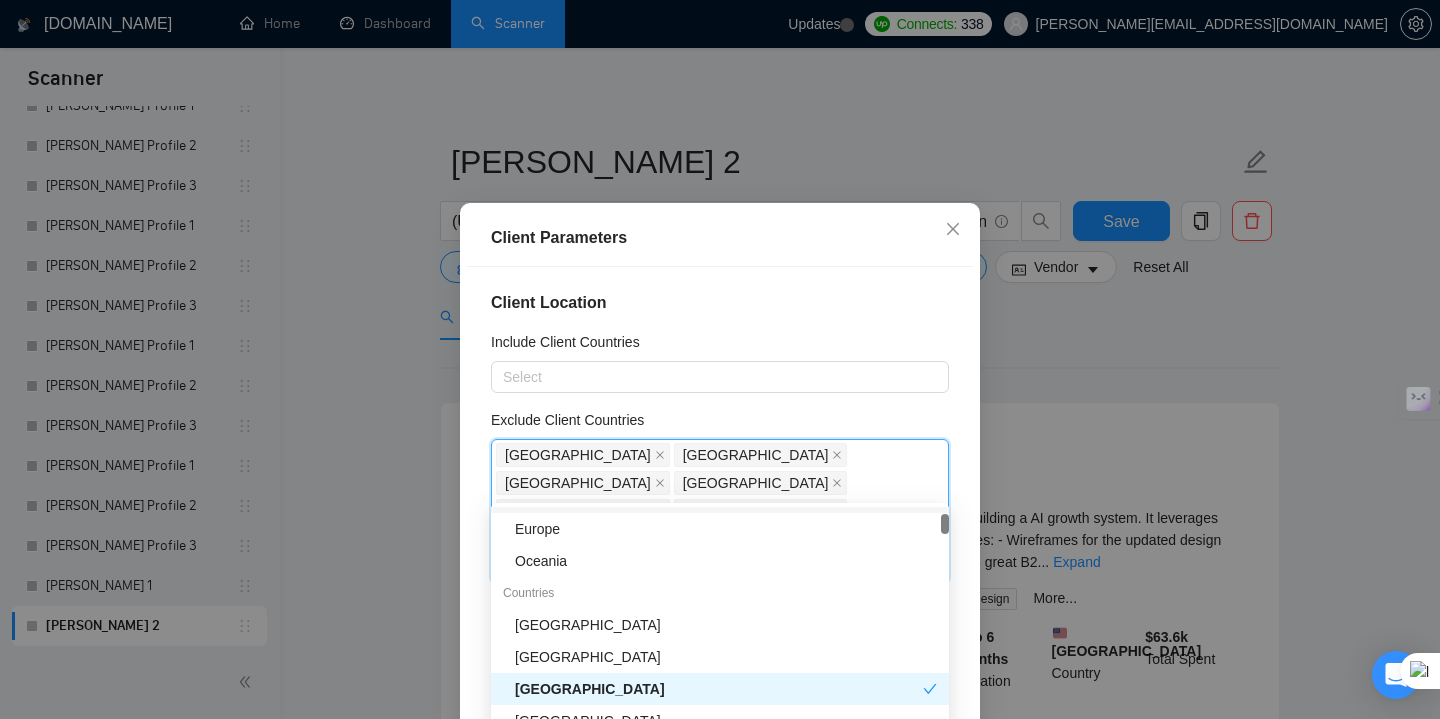click on "Include Client Countries" at bounding box center (720, 346) 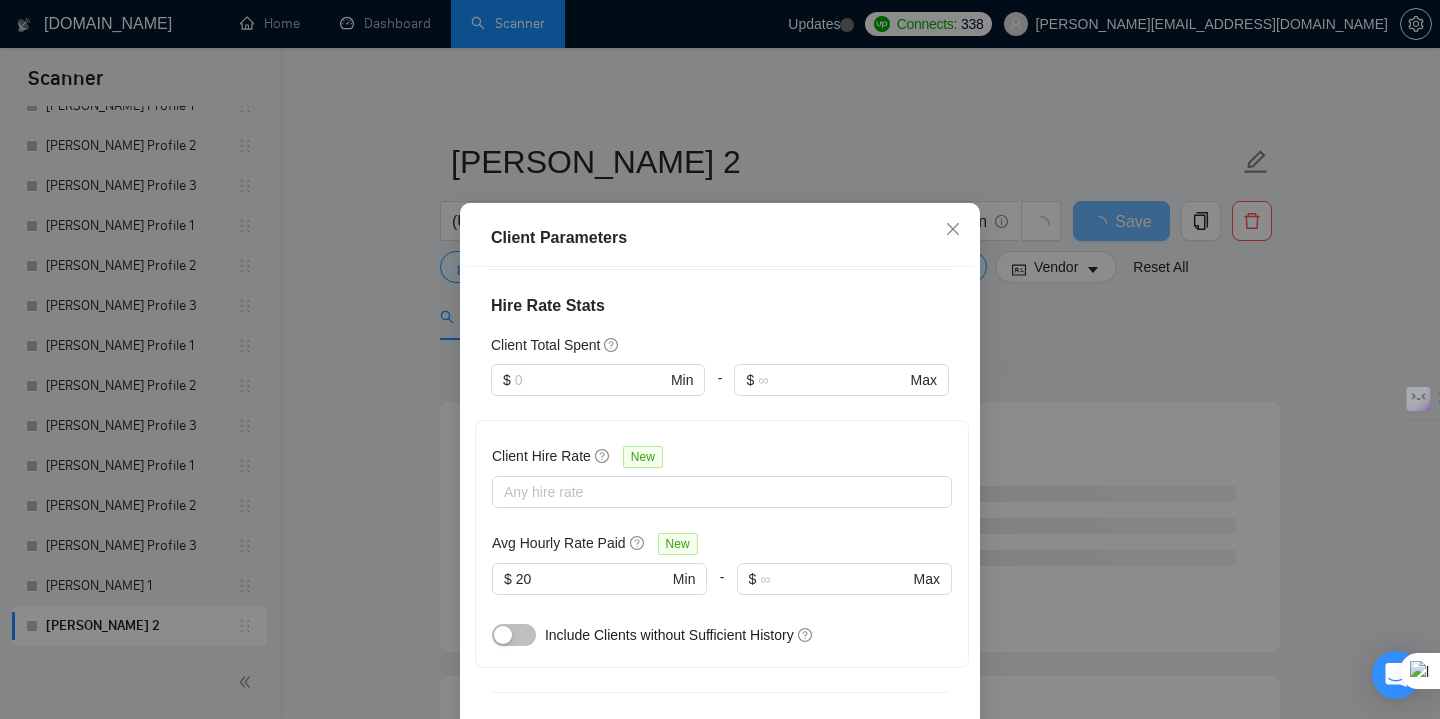 scroll, scrollTop: 760, scrollLeft: 0, axis: vertical 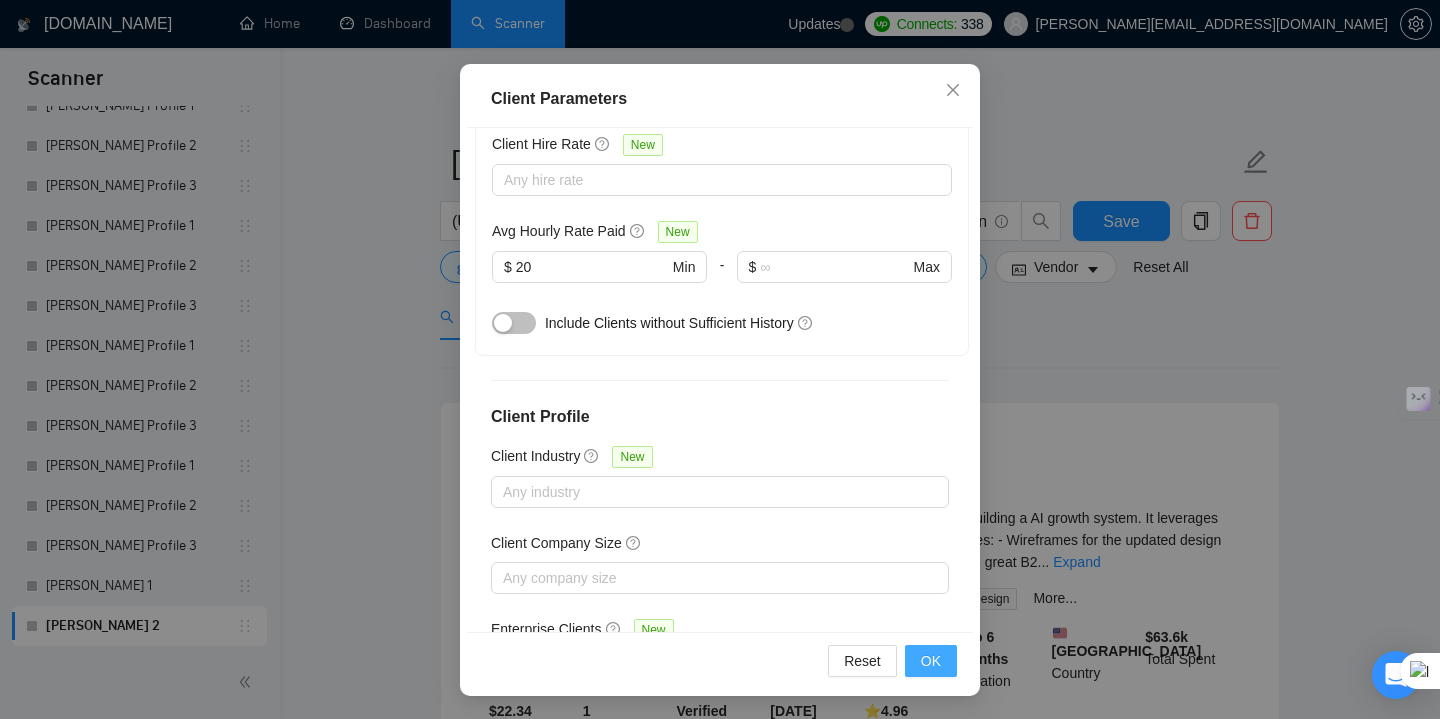 click on "OK" at bounding box center [931, 661] 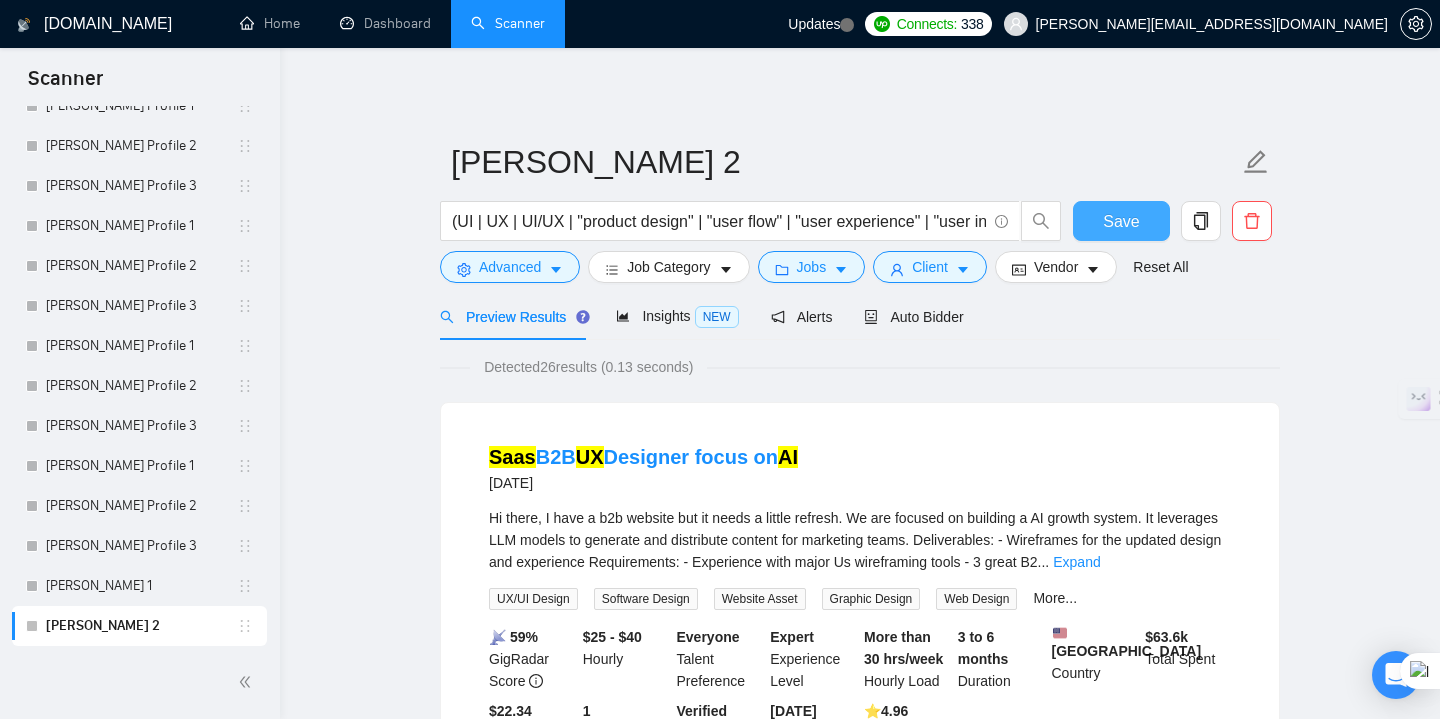 click on "Save" at bounding box center (1121, 221) 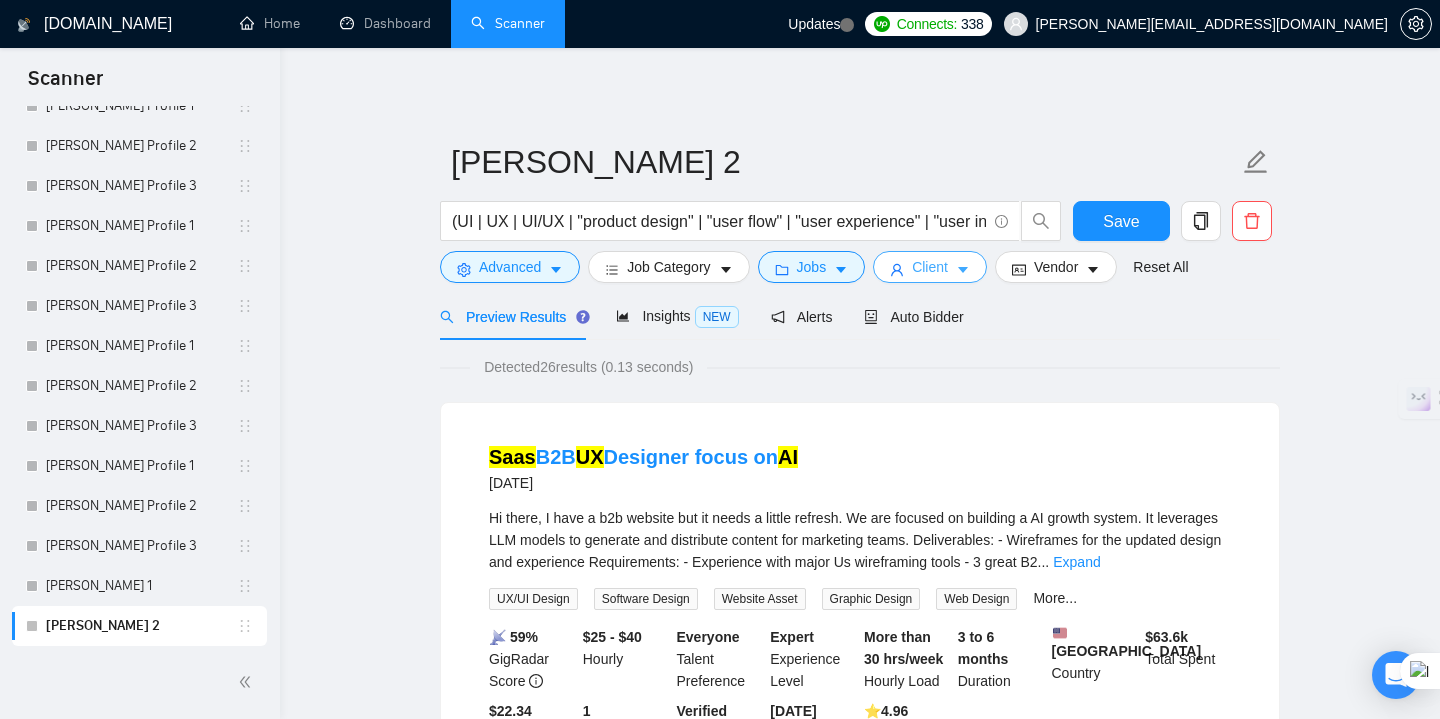 click on "Client" at bounding box center [930, 267] 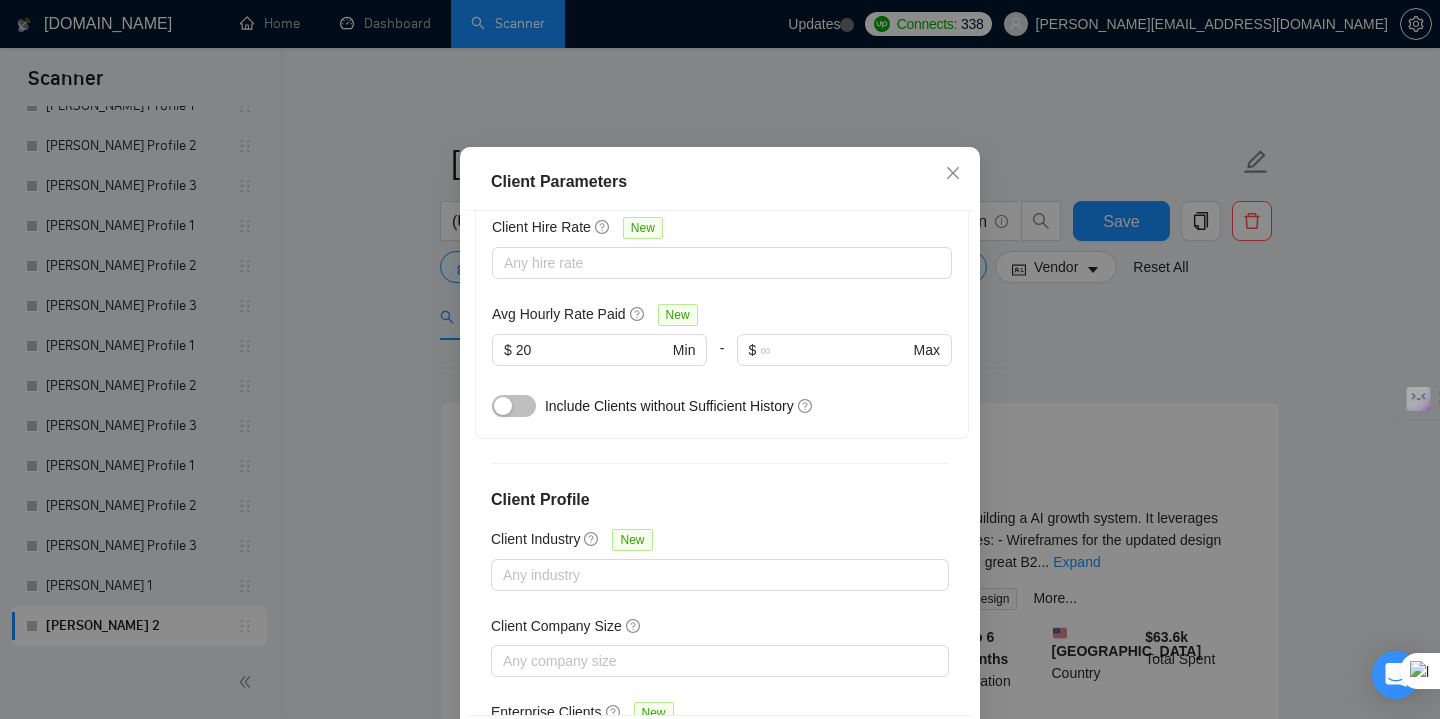 scroll, scrollTop: 0, scrollLeft: 0, axis: both 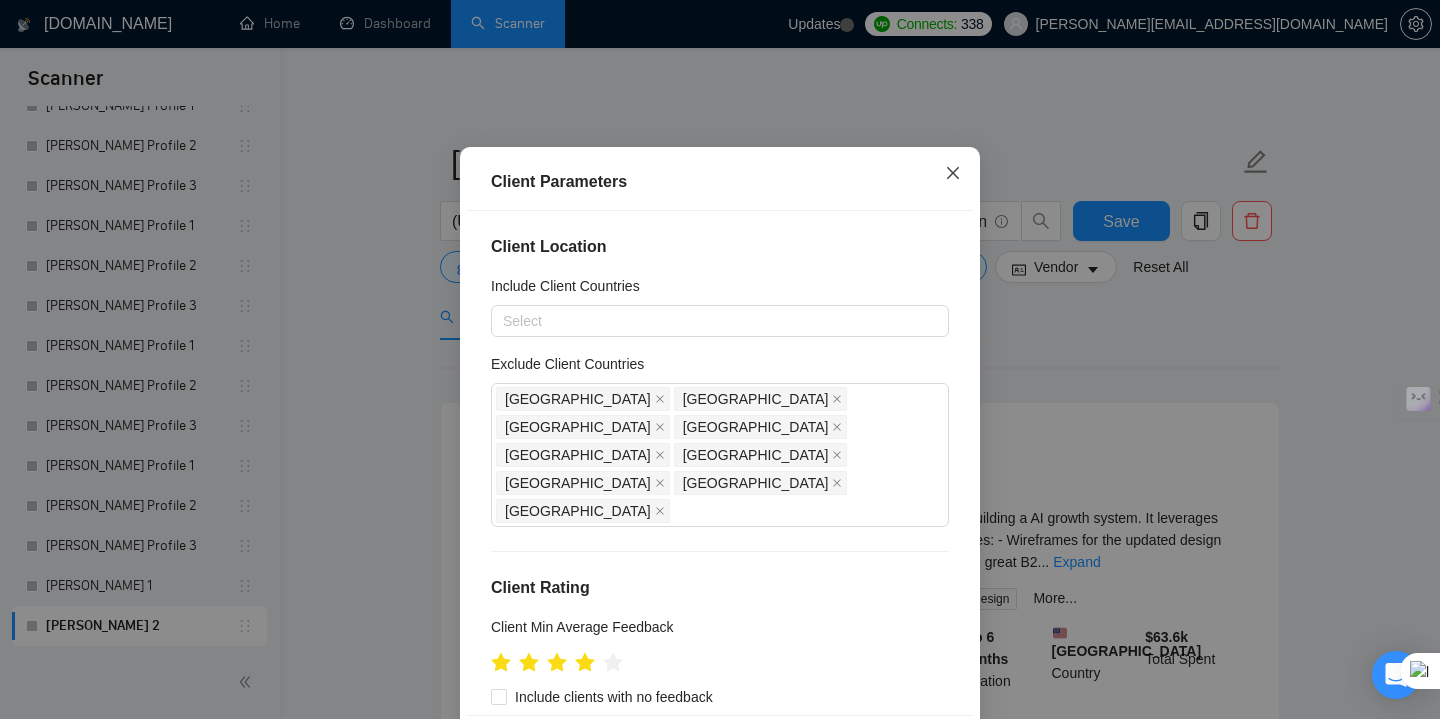 click 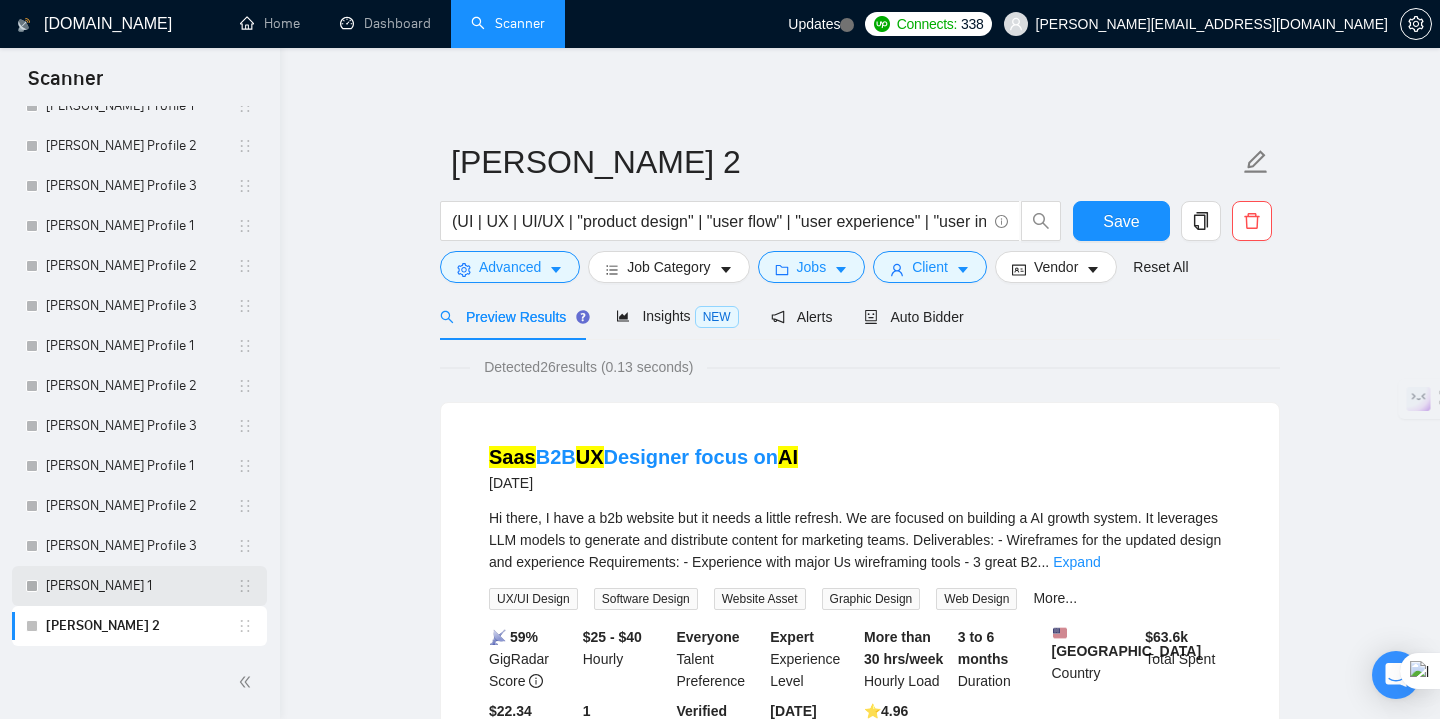 click on "[PERSON_NAME] 1" at bounding box center [141, 586] 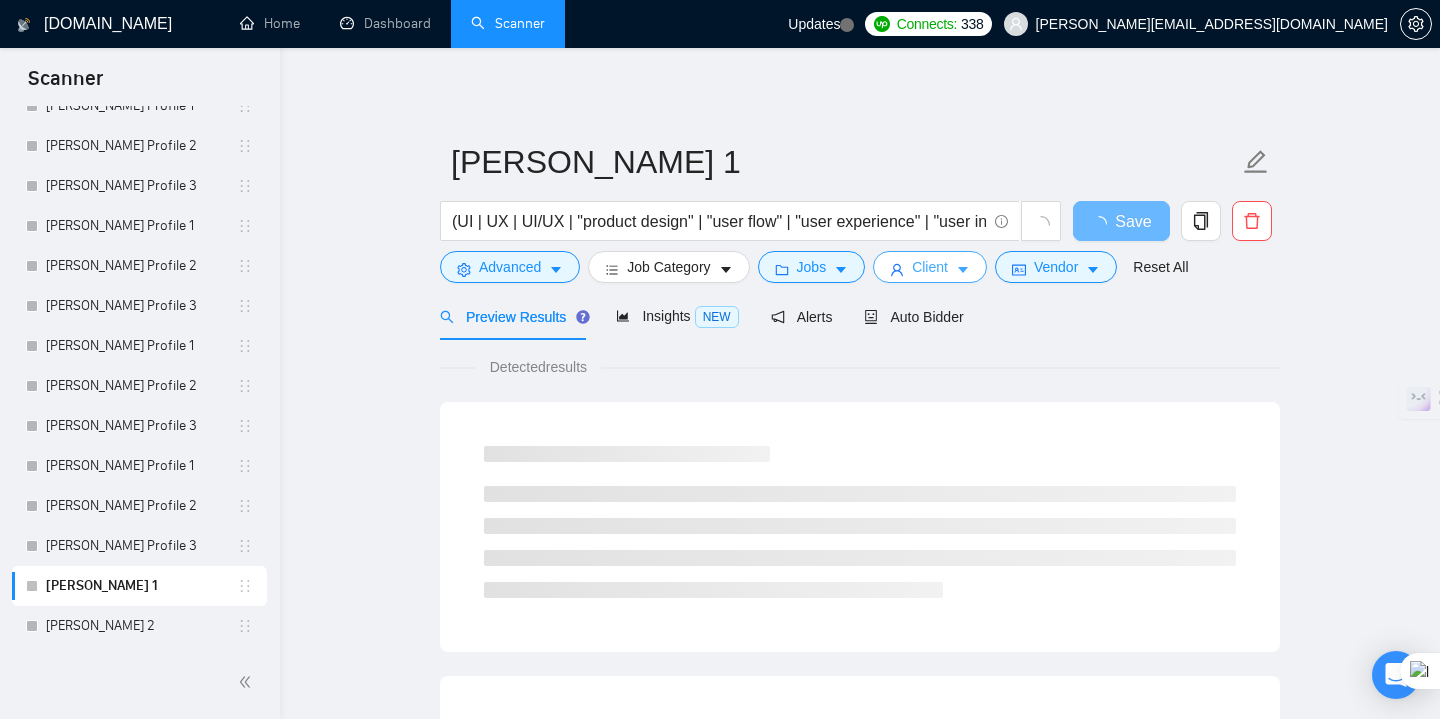 click on "Client" at bounding box center [930, 267] 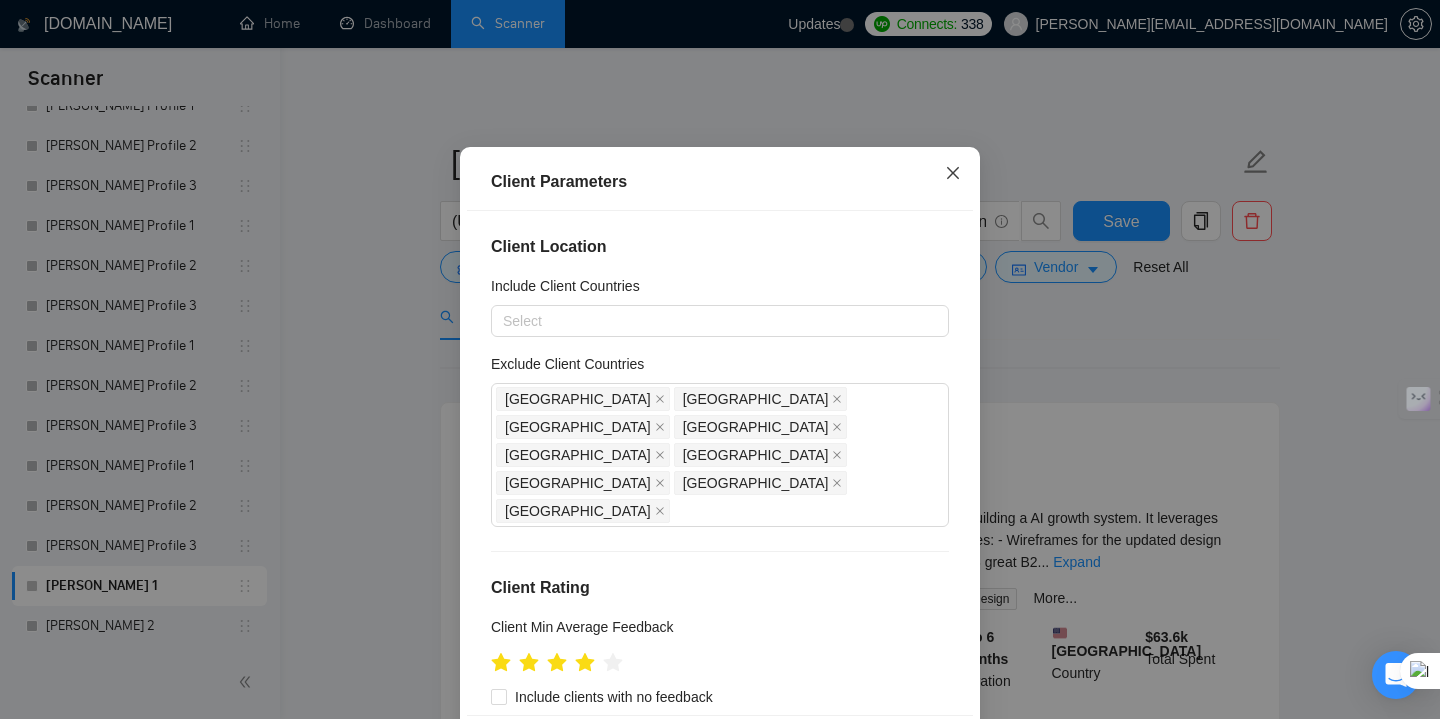 click 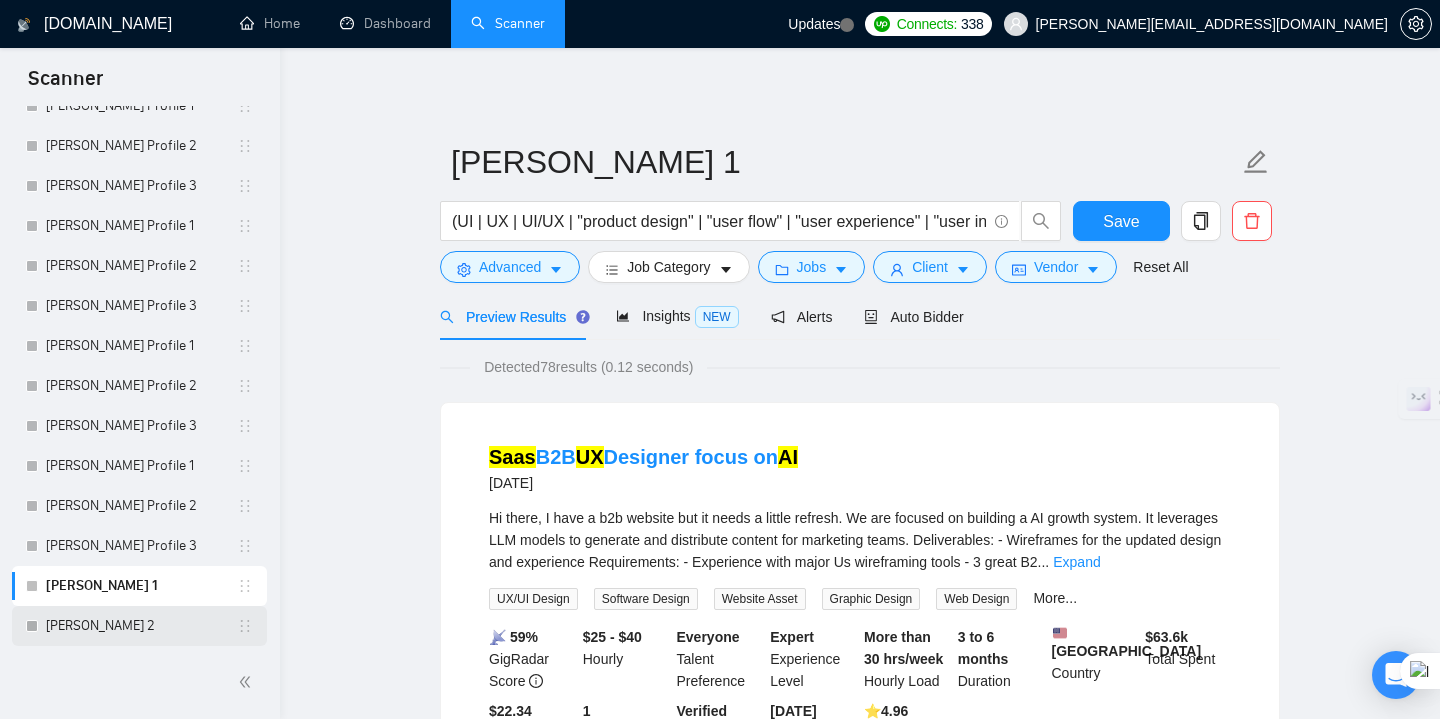 click on "[PERSON_NAME] 2" at bounding box center (141, 626) 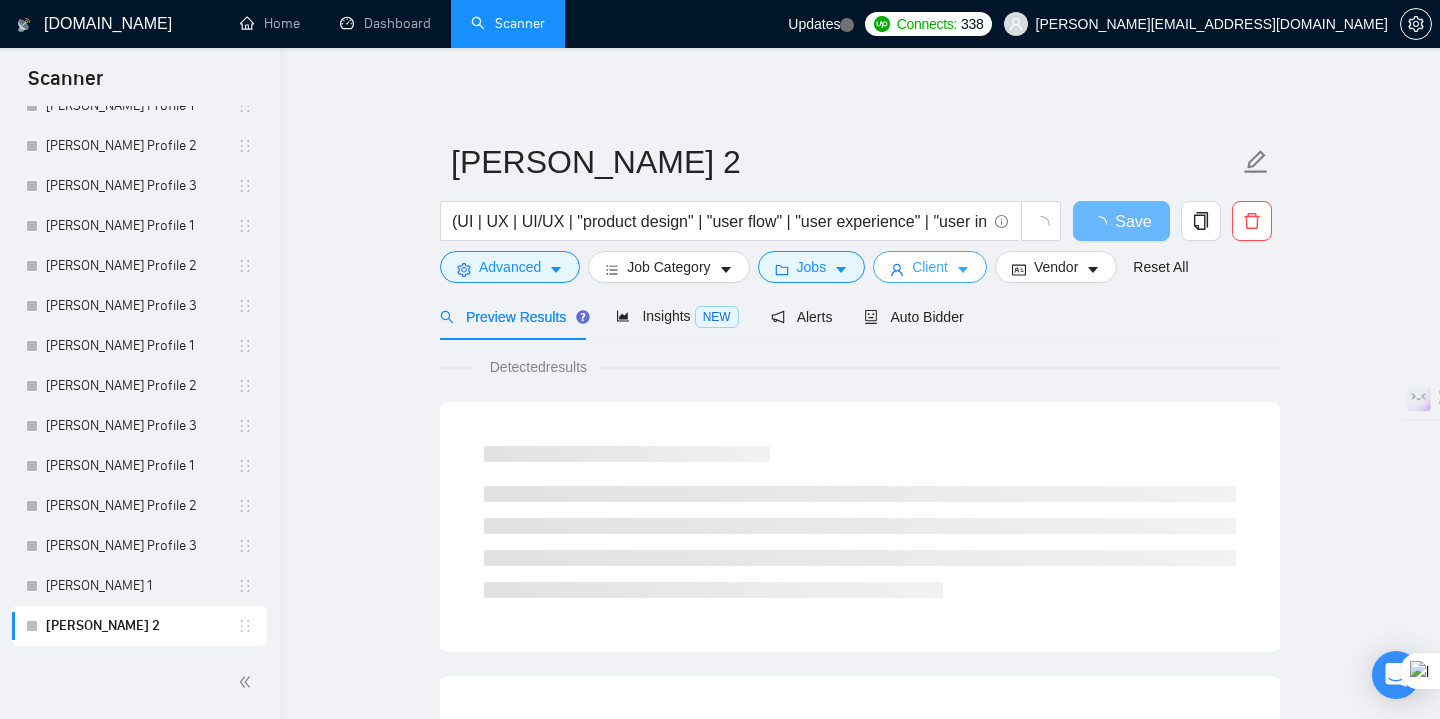 click on "Client" at bounding box center [930, 267] 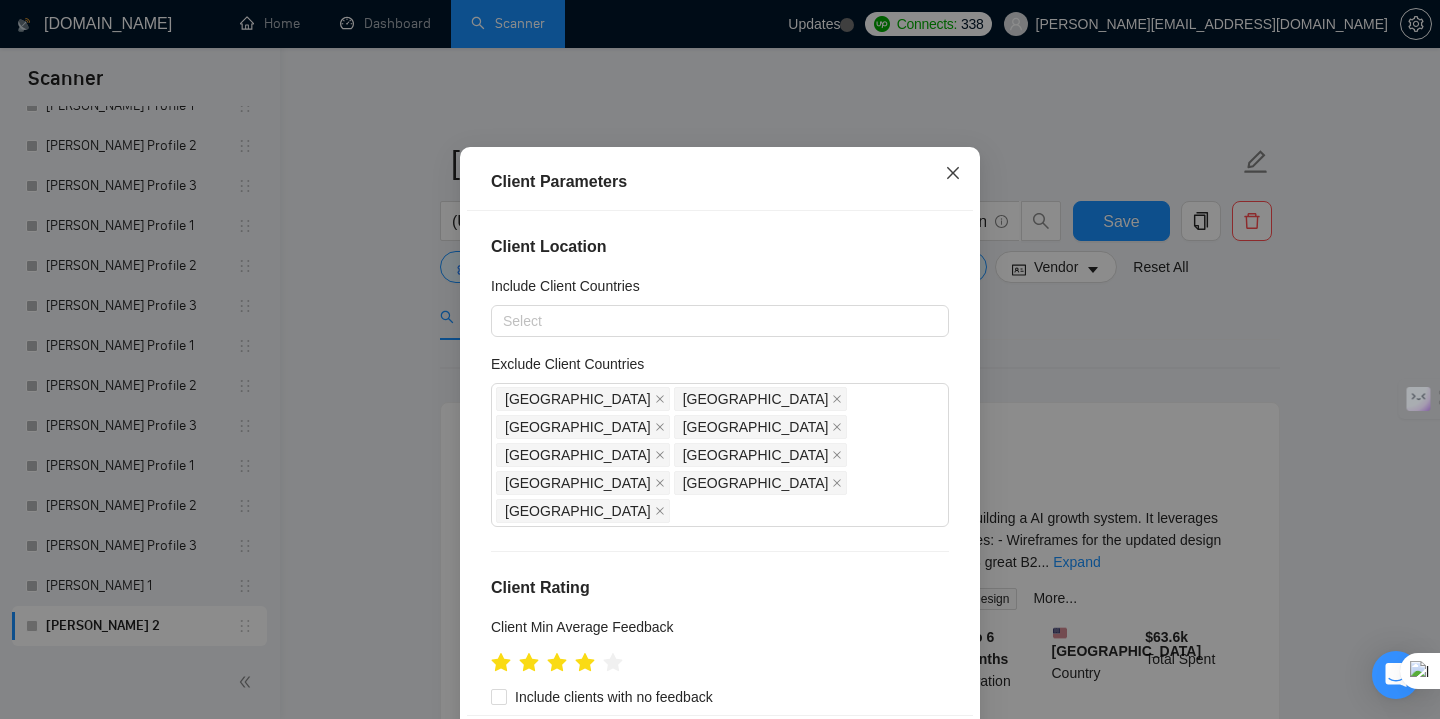 click 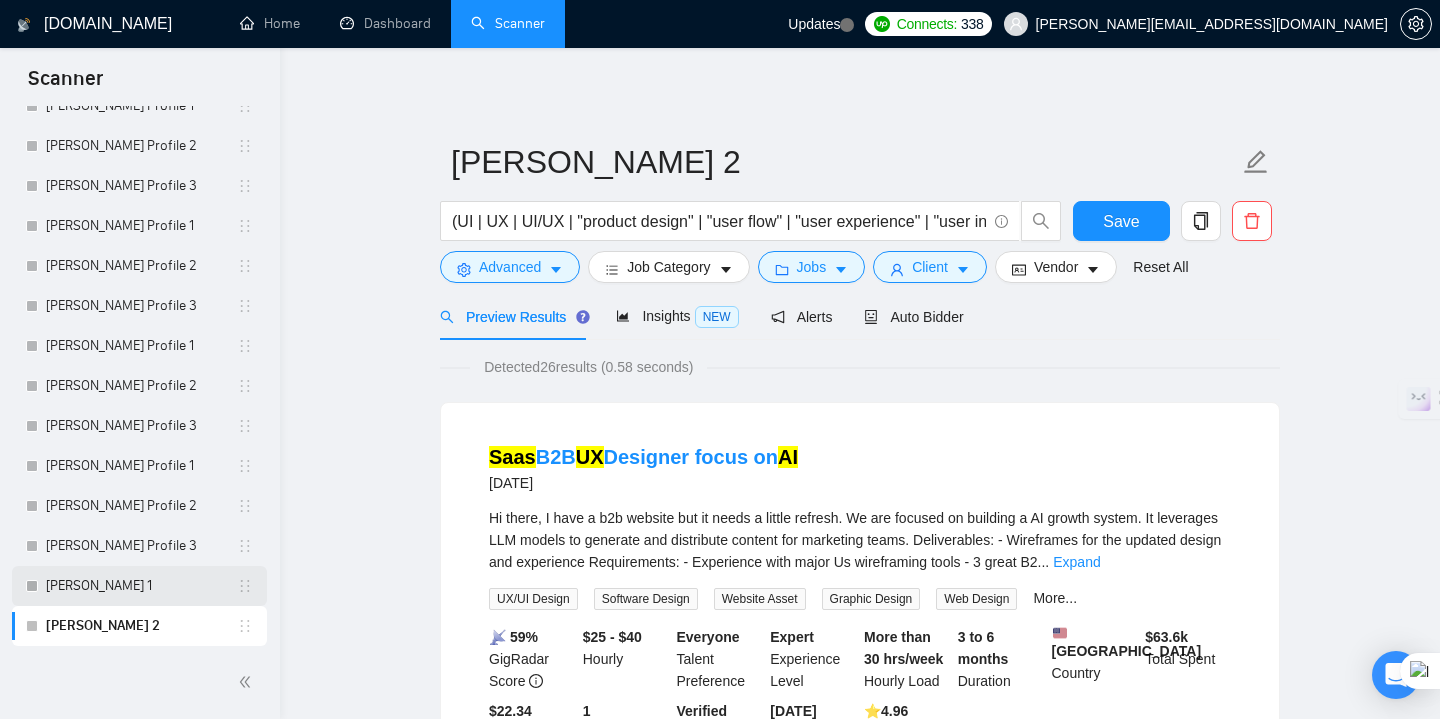 click on "[PERSON_NAME] 1" at bounding box center [141, 586] 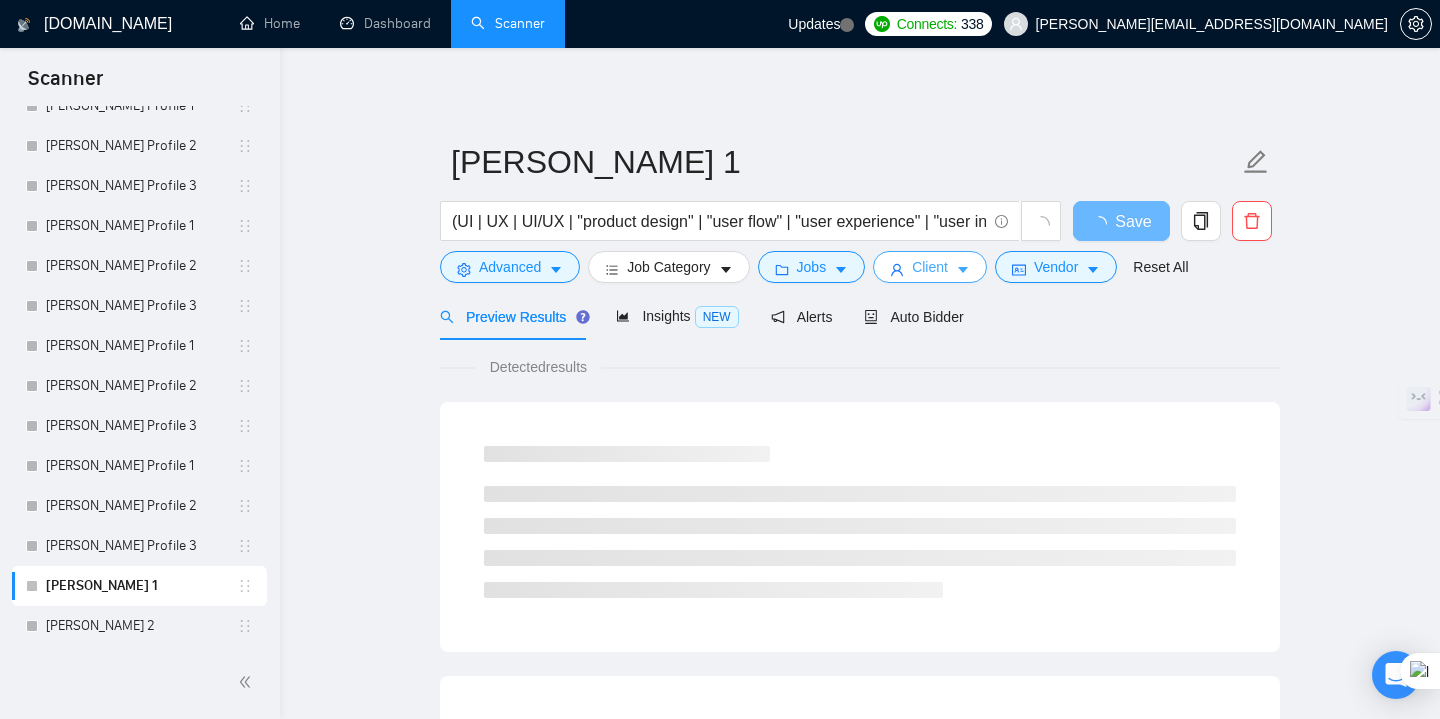 click on "Client" at bounding box center (930, 267) 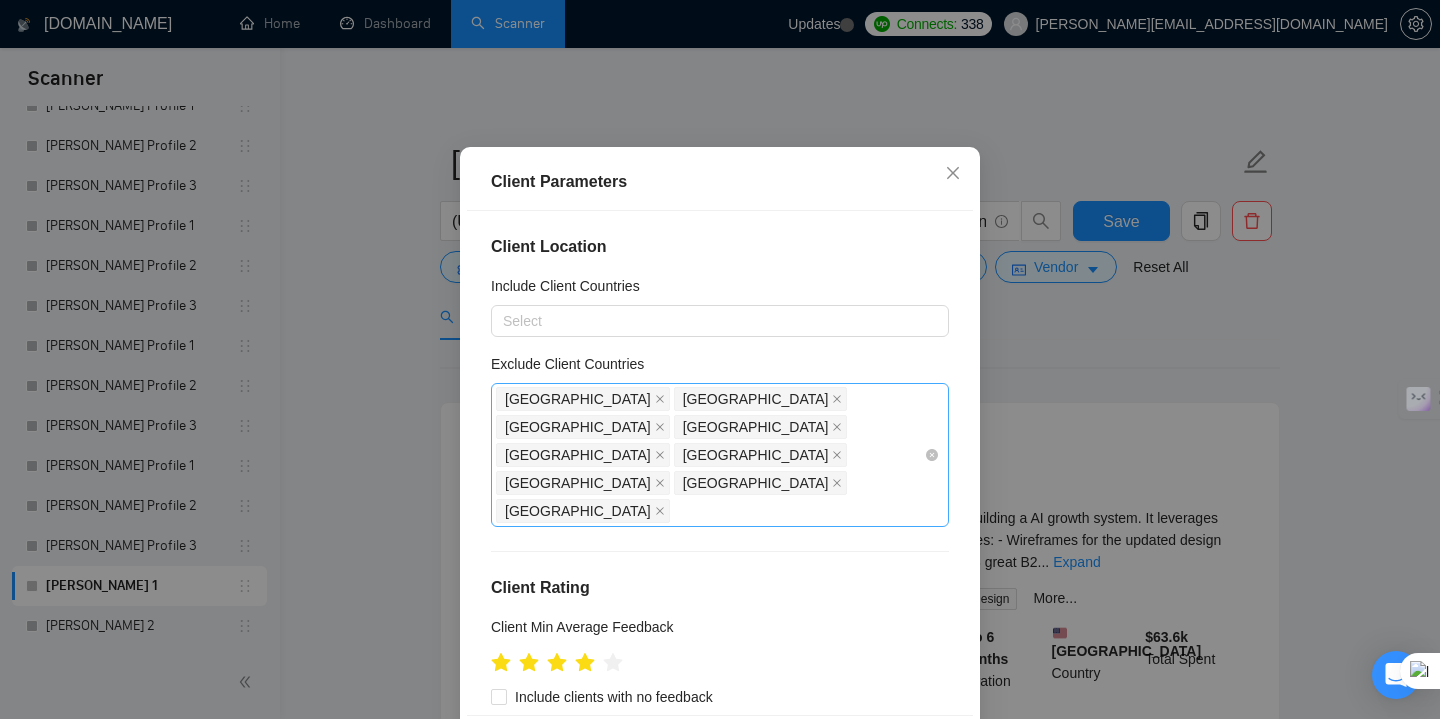 scroll, scrollTop: 0, scrollLeft: 0, axis: both 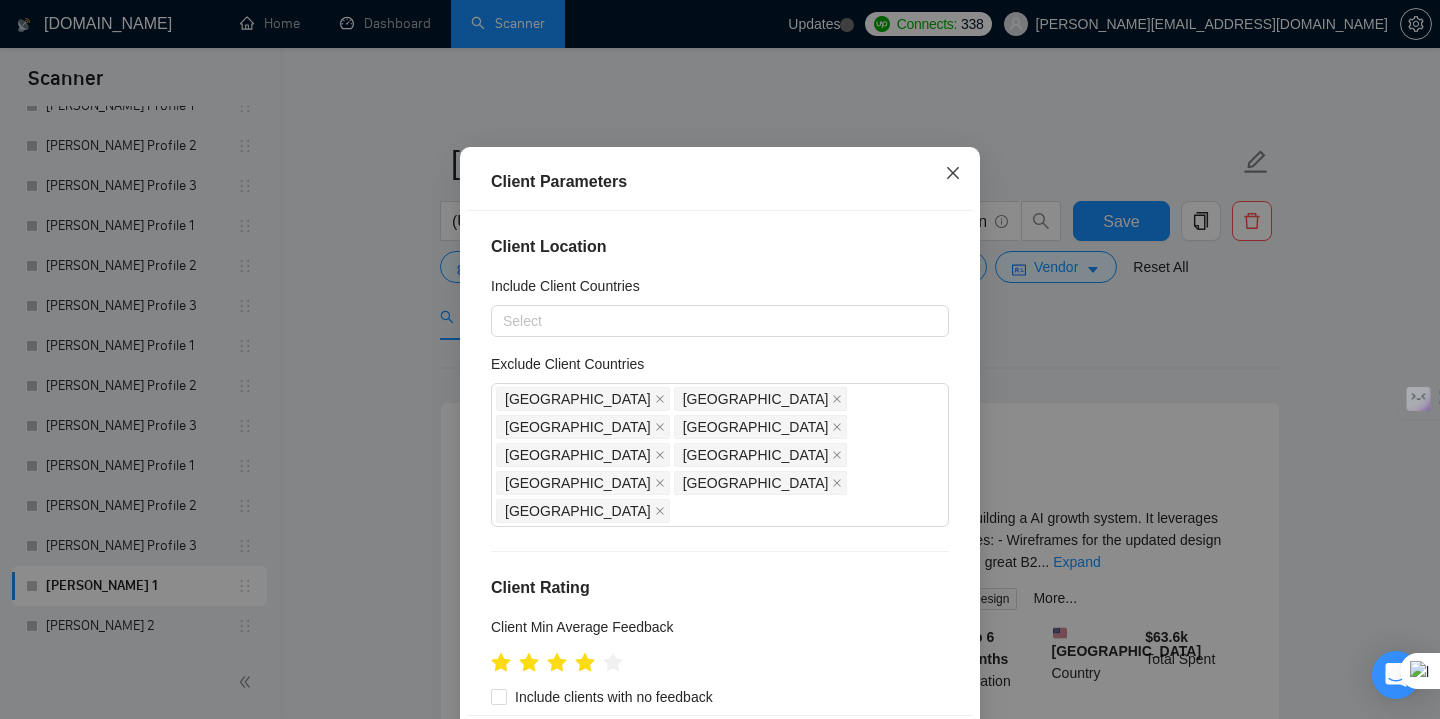 click 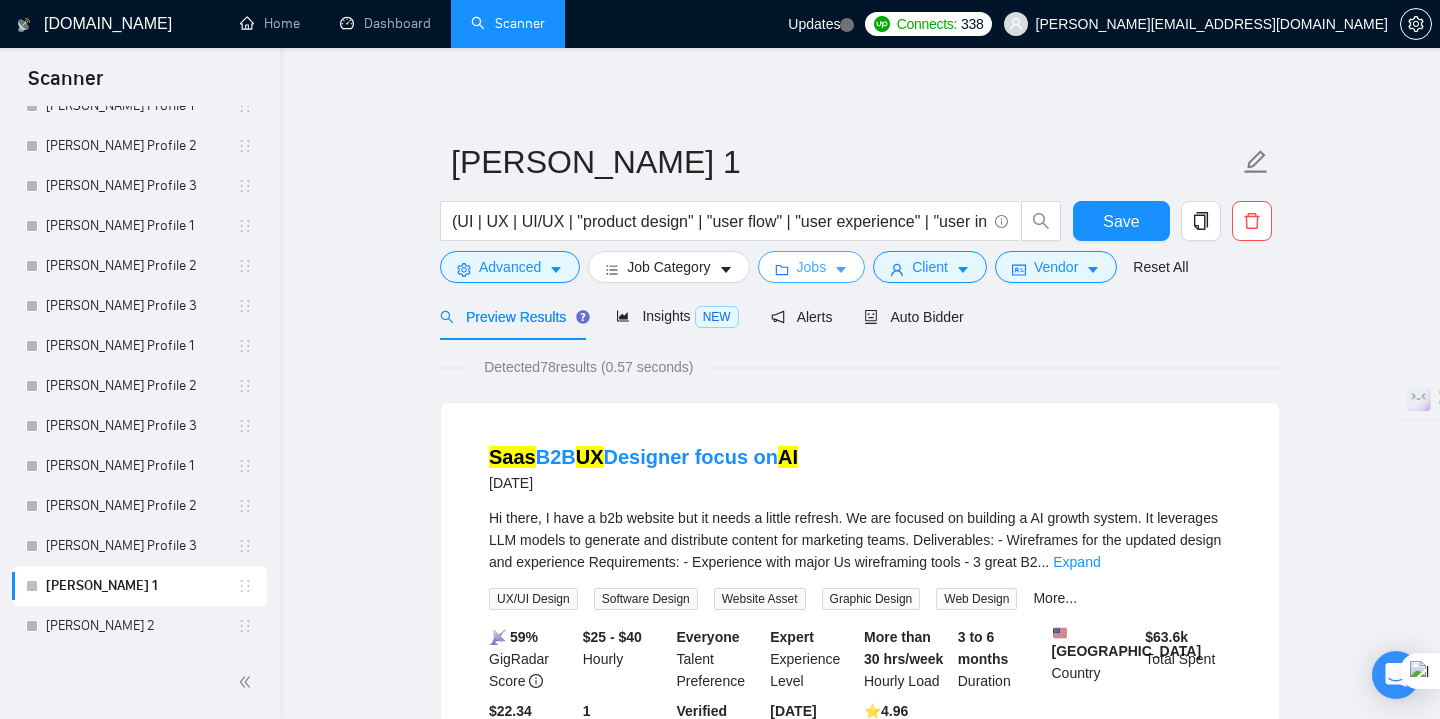 click on "Jobs" at bounding box center (812, 267) 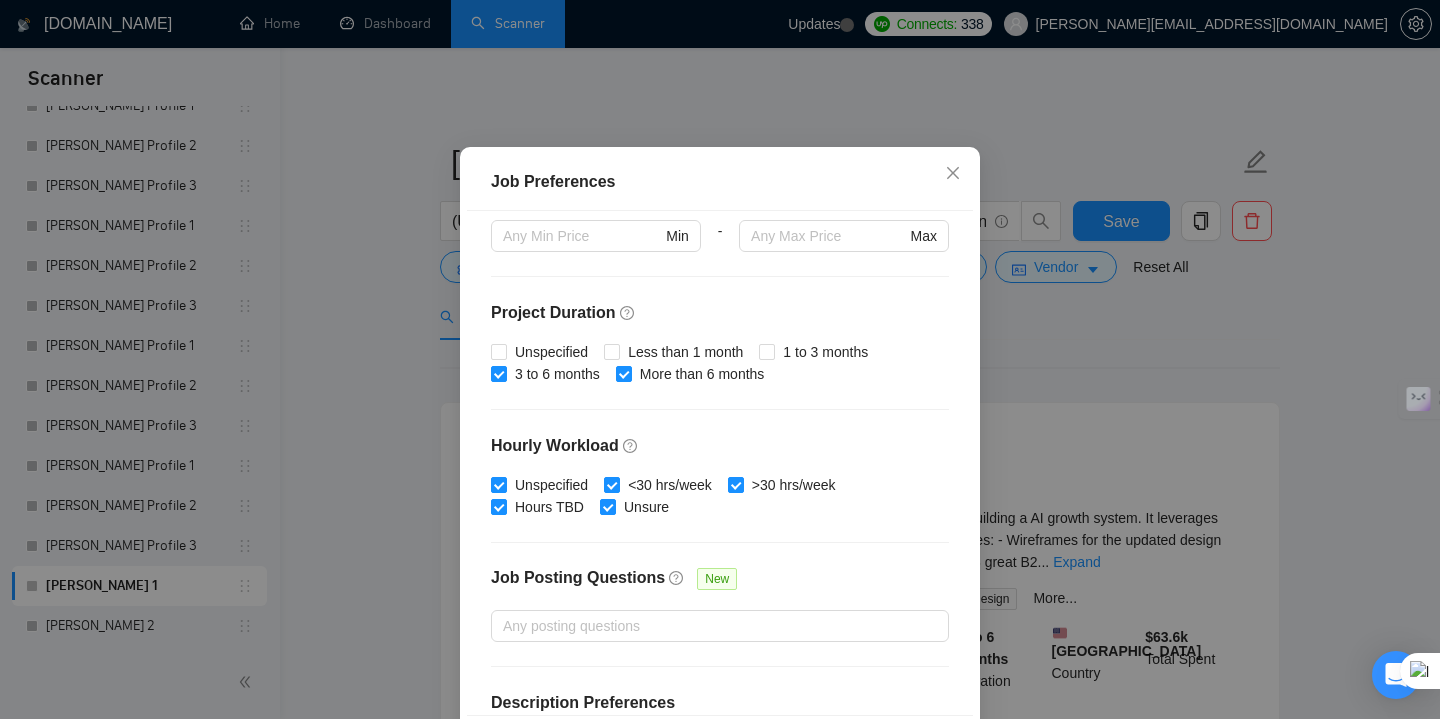scroll, scrollTop: 624, scrollLeft: 0, axis: vertical 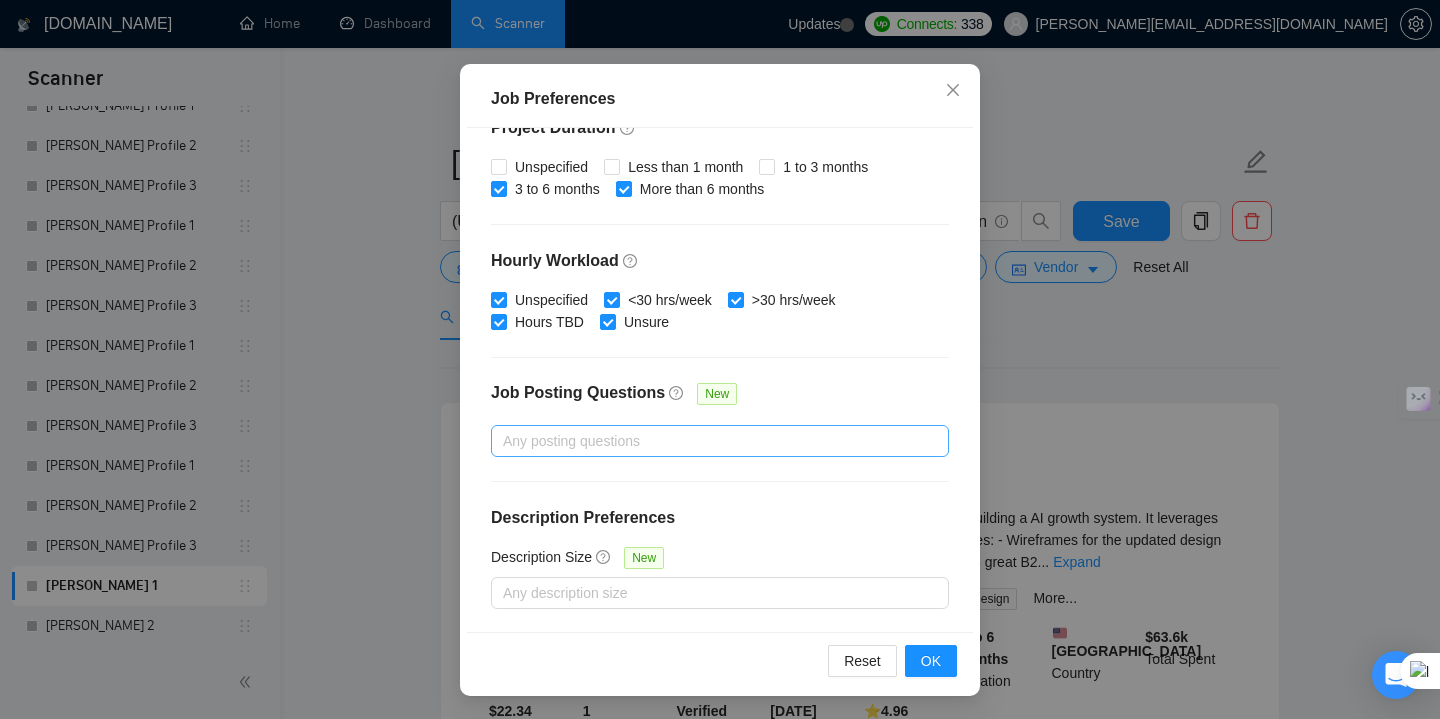 click at bounding box center (710, 441) 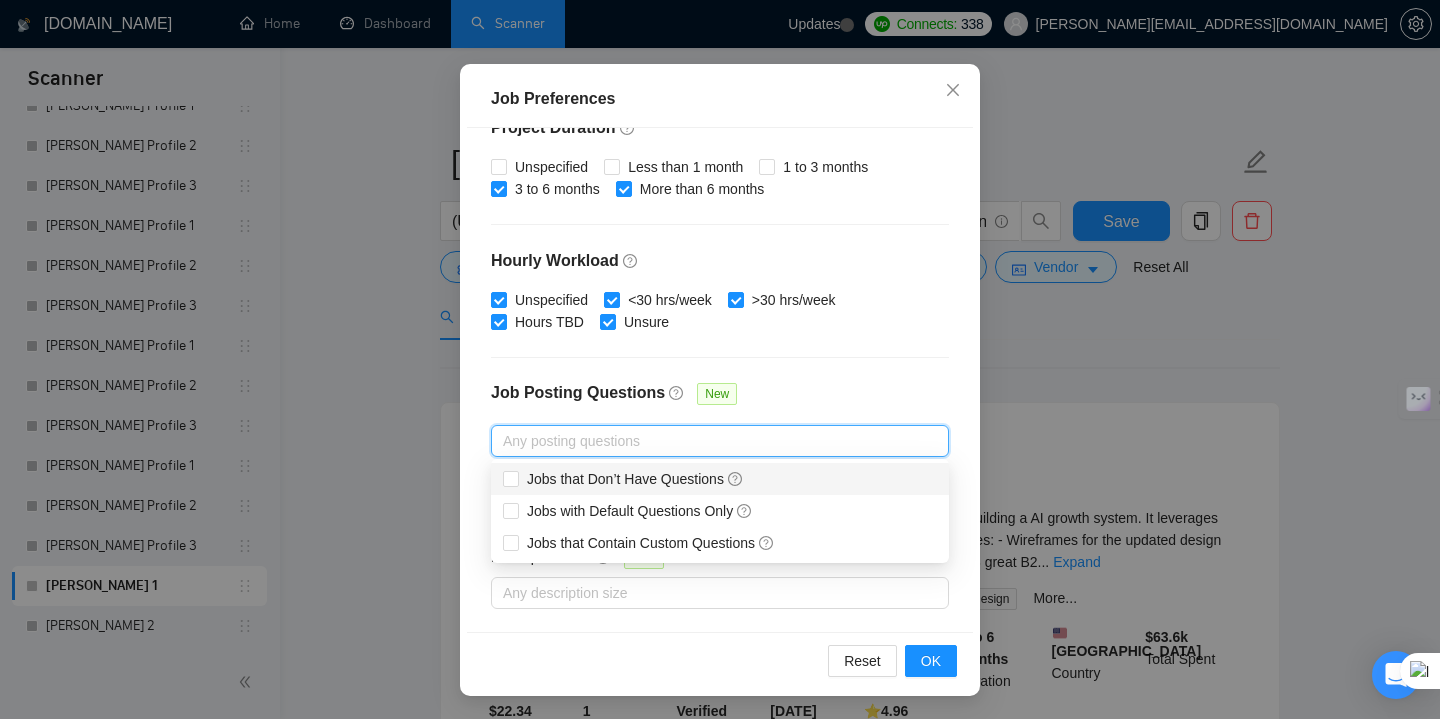 click on "Budget Project Type All Fixed Price Hourly Rate   Fixed Price Budget $ 5000 Min - $ Max Estimate Fixed Price When It’s Not Available New   Hourly Rate Price Budget $ 30 Min - $ Max Estimate Hourly Rate When It’s Not Available New Include Budget Placeholders Include Jobs with Unspecified Budget   Connects Price New Min - Max Project Duration   Unspecified Less than 1 month 1 to 3 months 3 to 6 months More than 6 months Hourly Workload   Unspecified <30 hrs/week >30 hrs/week Hours TBD Unsure Job Posting Questions New   Any posting questions Description Preferences Description Size New   Any description size" at bounding box center [720, 379] 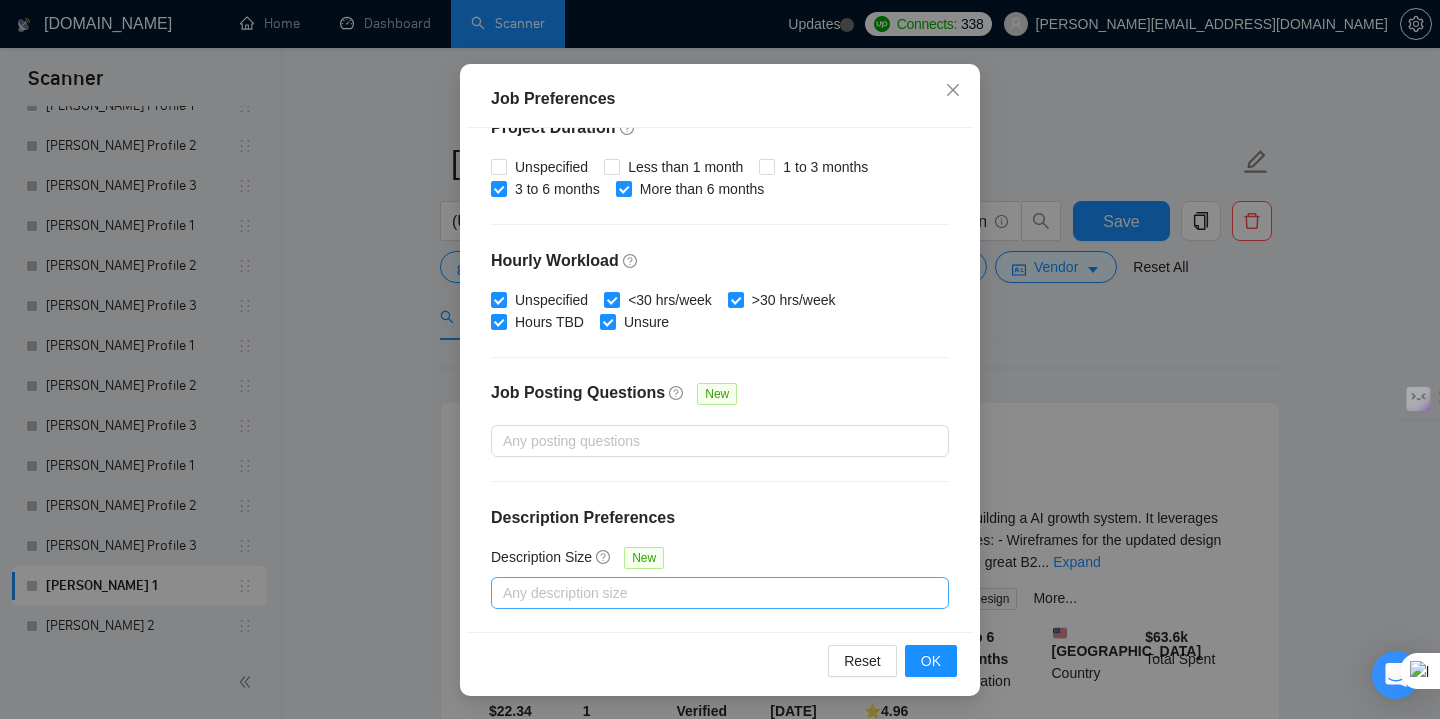 click on "Any description size" at bounding box center (720, 593) 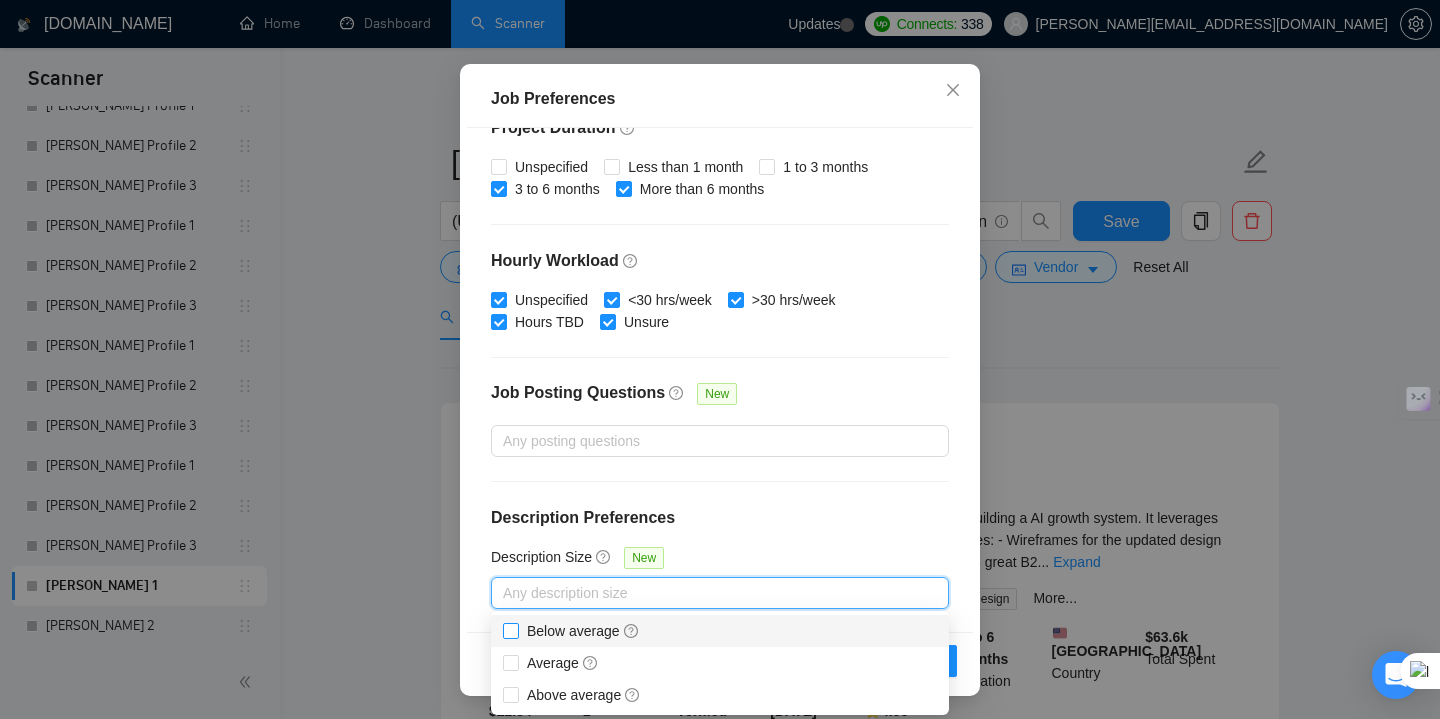 click at bounding box center (511, 631) 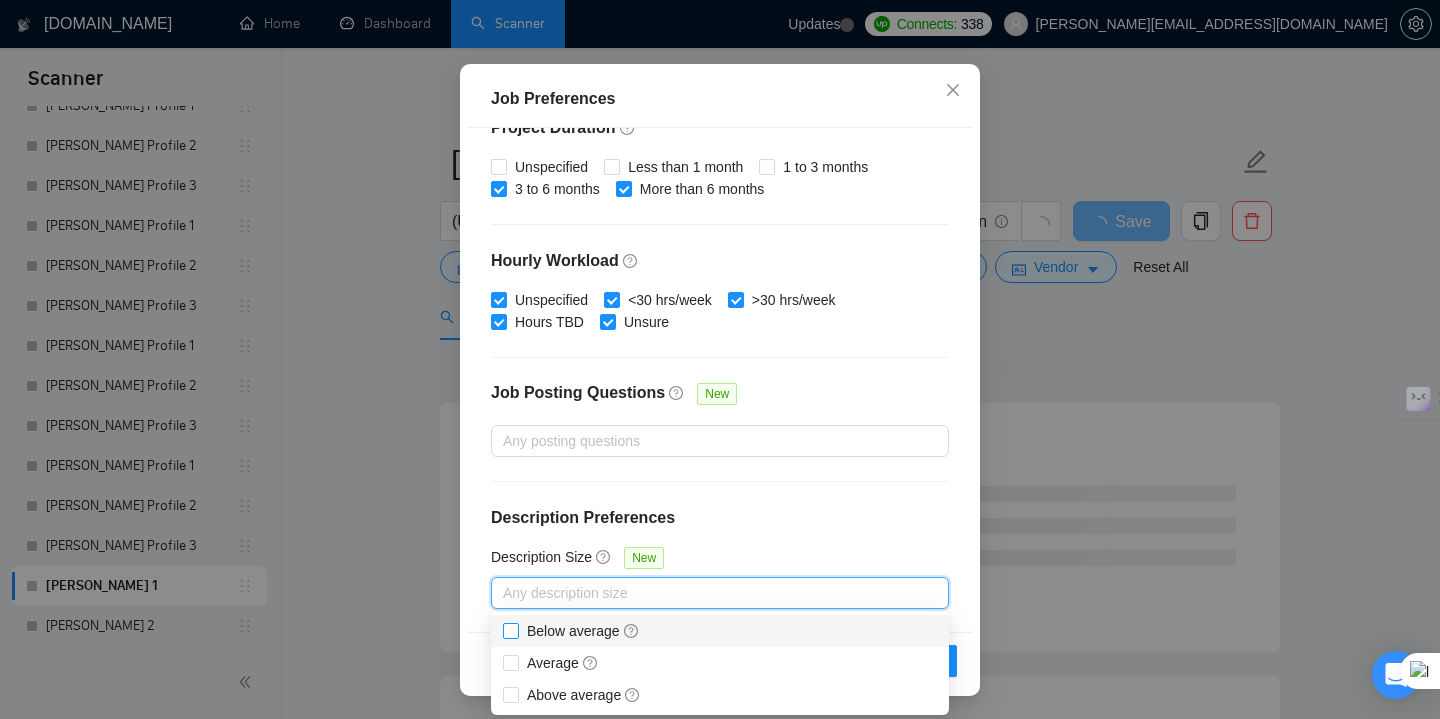 click on "Below average" at bounding box center (510, 630) 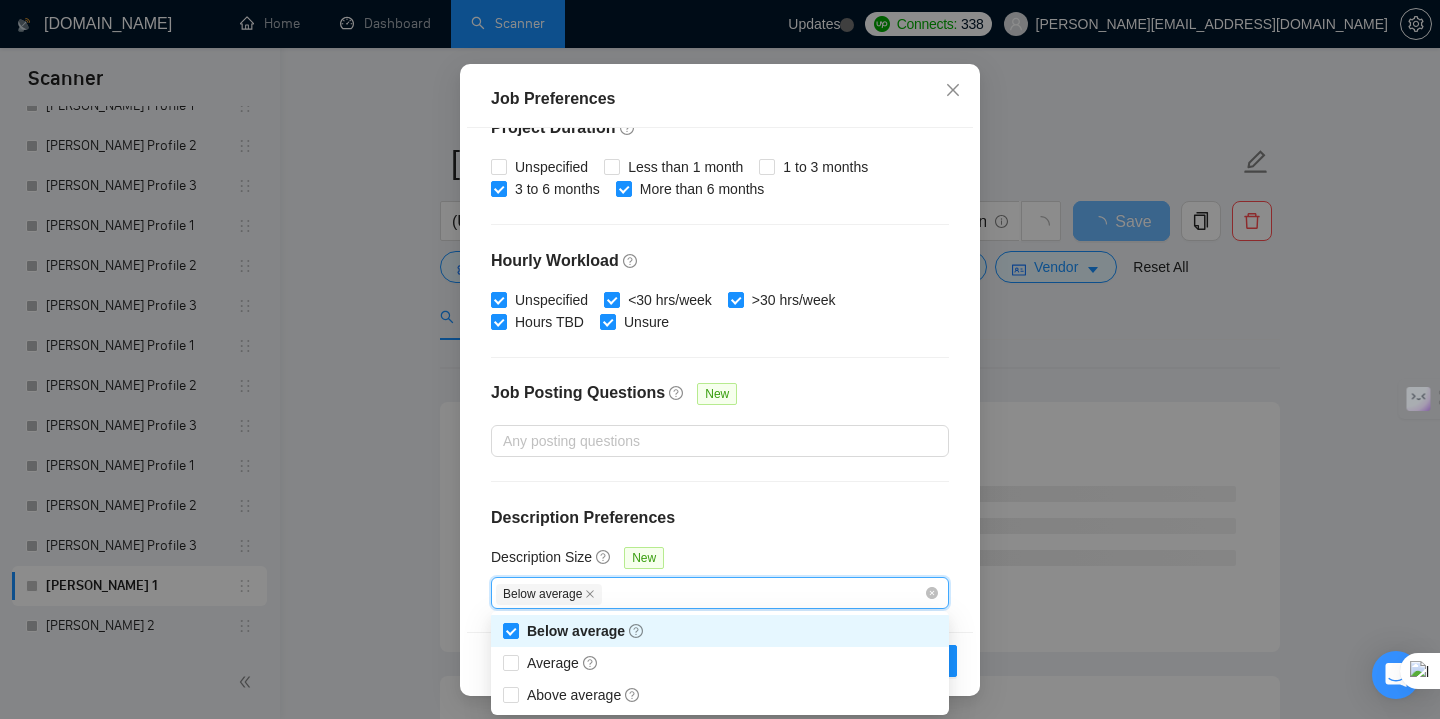 click on "Budget Project Type All Fixed Price Hourly Rate   Fixed Price Budget $ 5000 Min - $ Max Estimate Fixed Price When It’s Not Available New   Hourly Rate Price Budget $ 30 Min - $ Max Estimate Hourly Rate When It’s Not Available New Include Budget Placeholders Include Jobs with Unspecified Budget   Connects Price New Min - Max Project Duration   Unspecified Less than 1 month 1 to 3 months 3 to 6 months More than 6 months Hourly Workload   Unspecified <30 hrs/week >30 hrs/week Hours TBD Unsure Job Posting Questions New   Any posting questions Description Preferences Description Size New Below average" at bounding box center (720, 379) 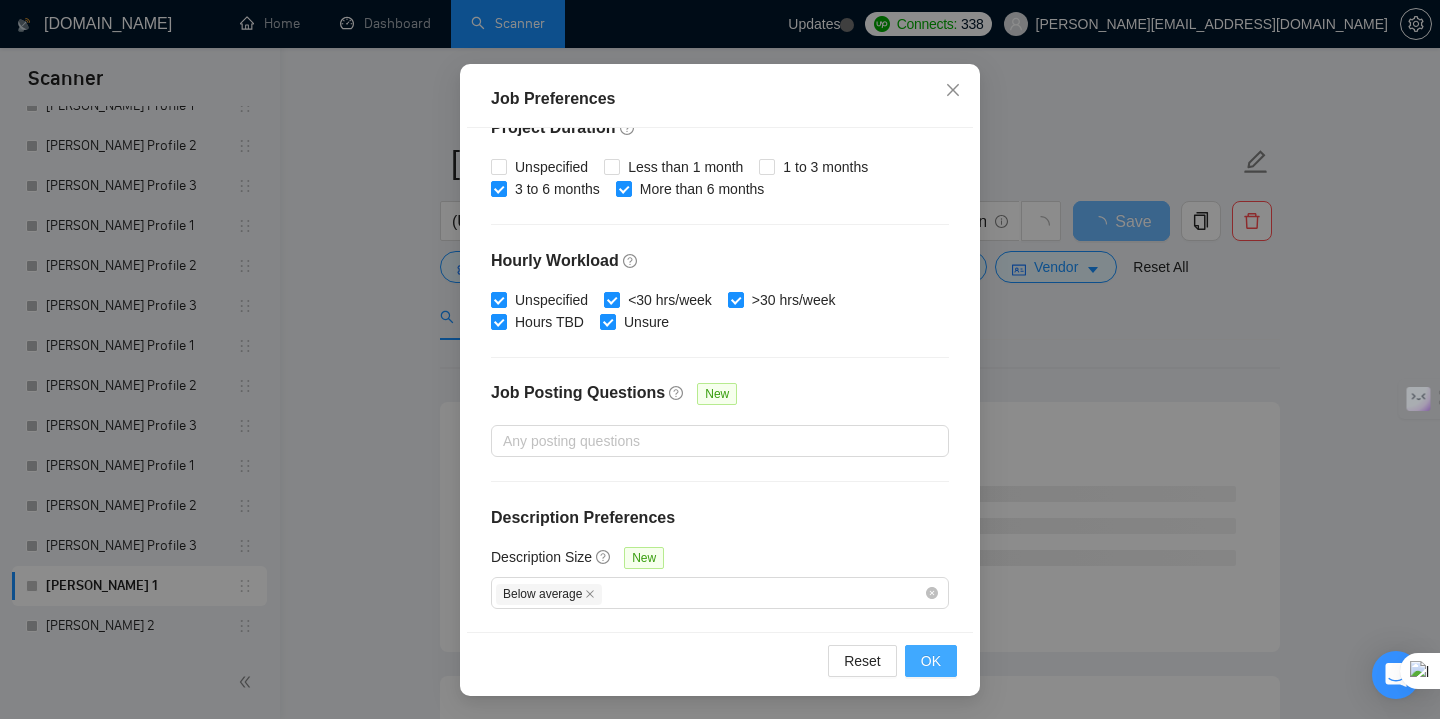 click on "OK" at bounding box center [931, 661] 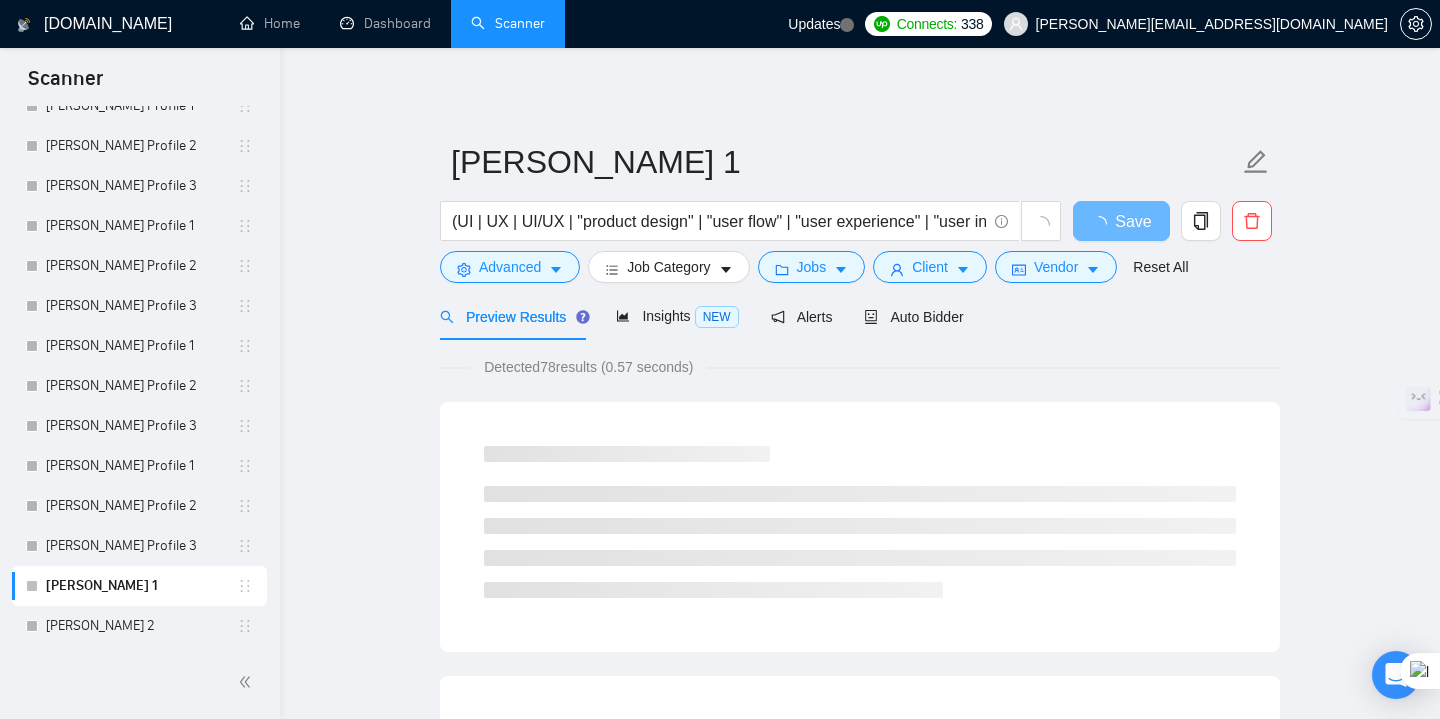 scroll, scrollTop: 56, scrollLeft: 0, axis: vertical 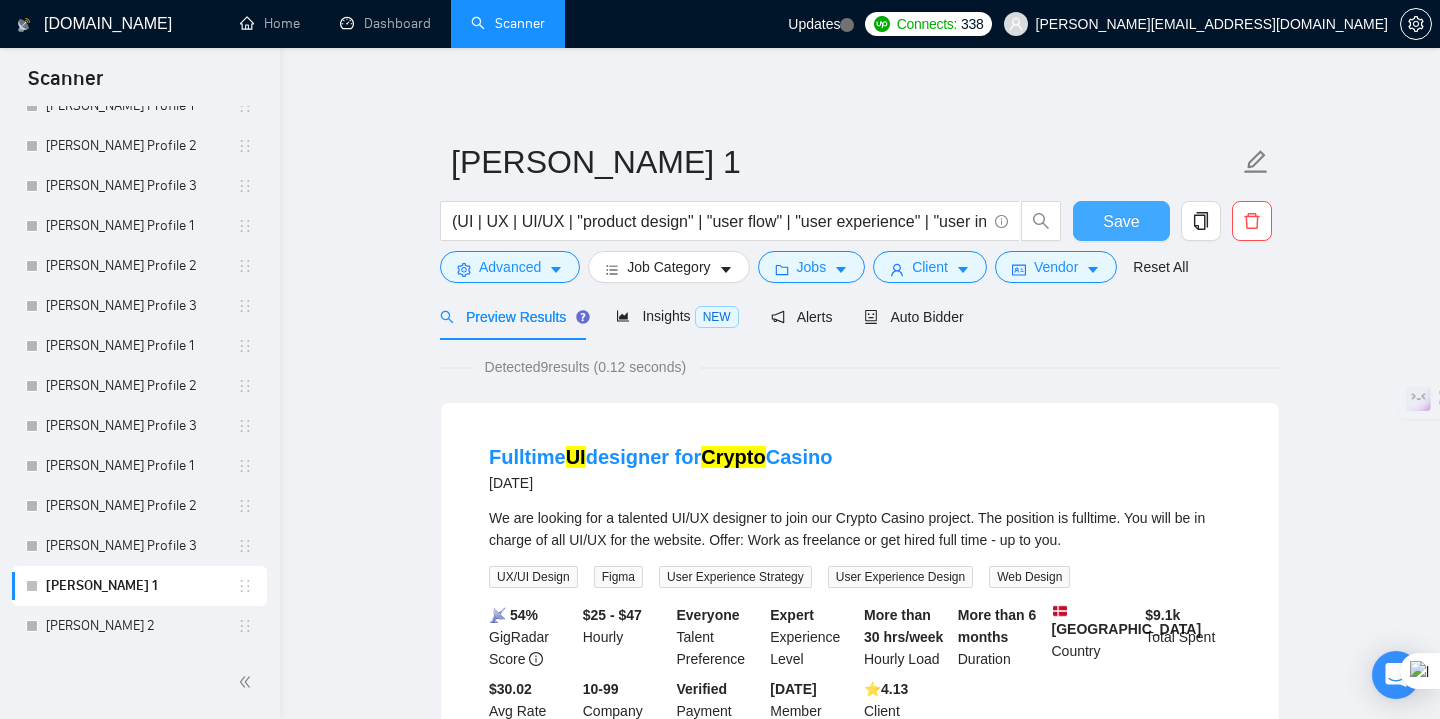 click on "Save" at bounding box center [1121, 221] 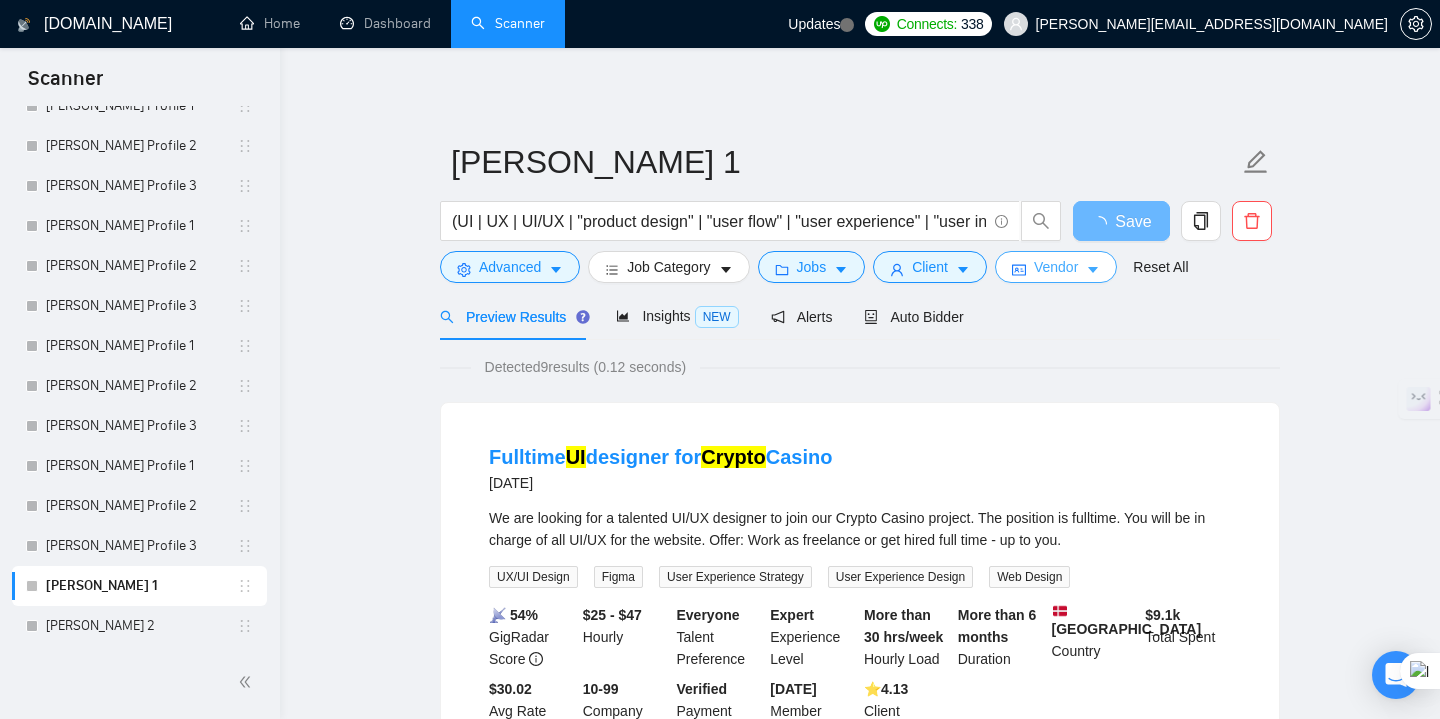 click on "Vendor" at bounding box center [1056, 267] 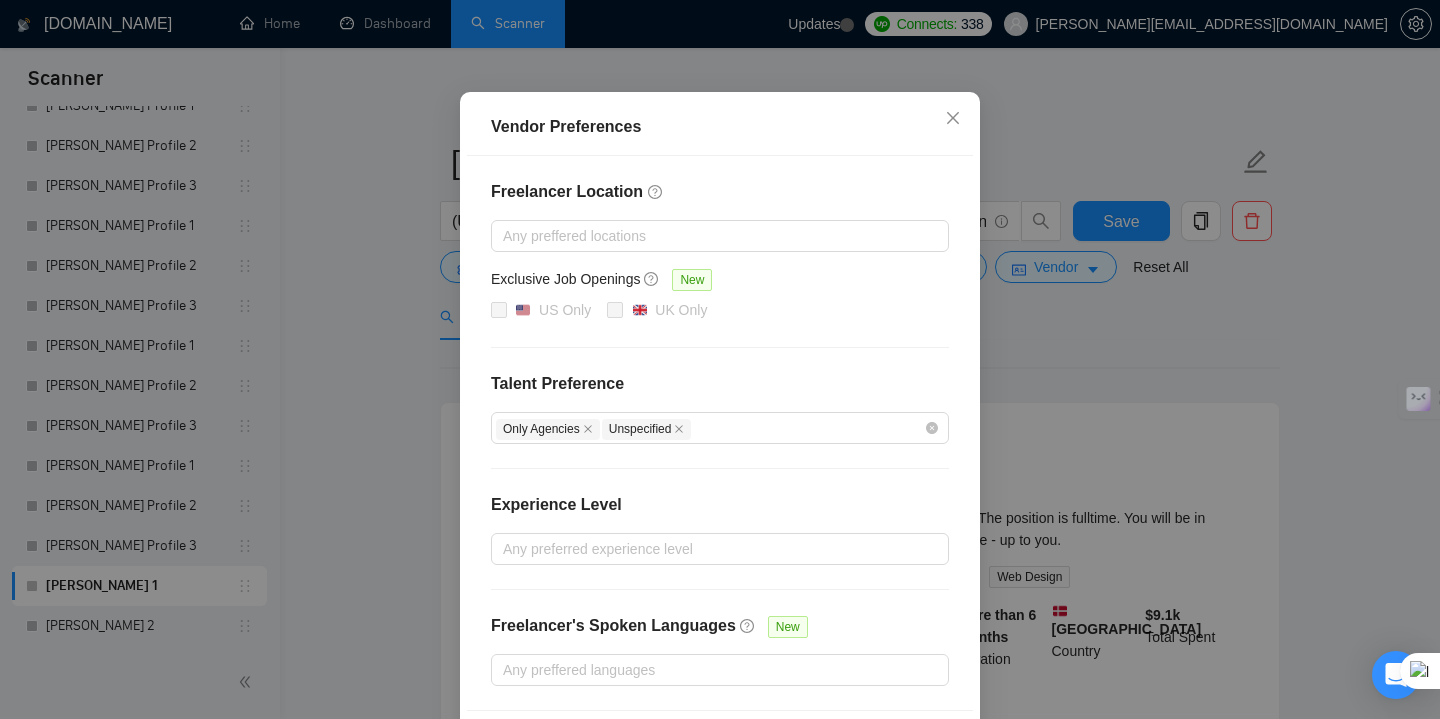 scroll, scrollTop: 206, scrollLeft: 0, axis: vertical 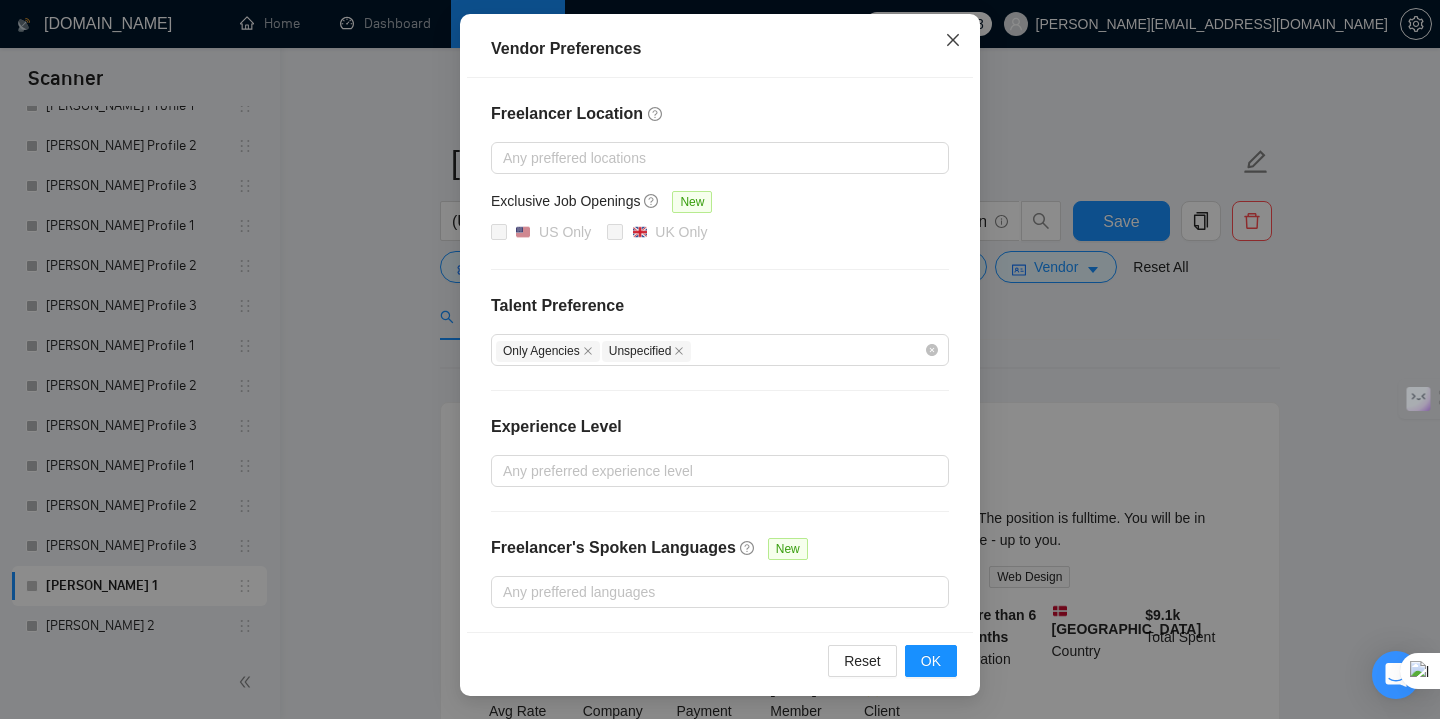 click 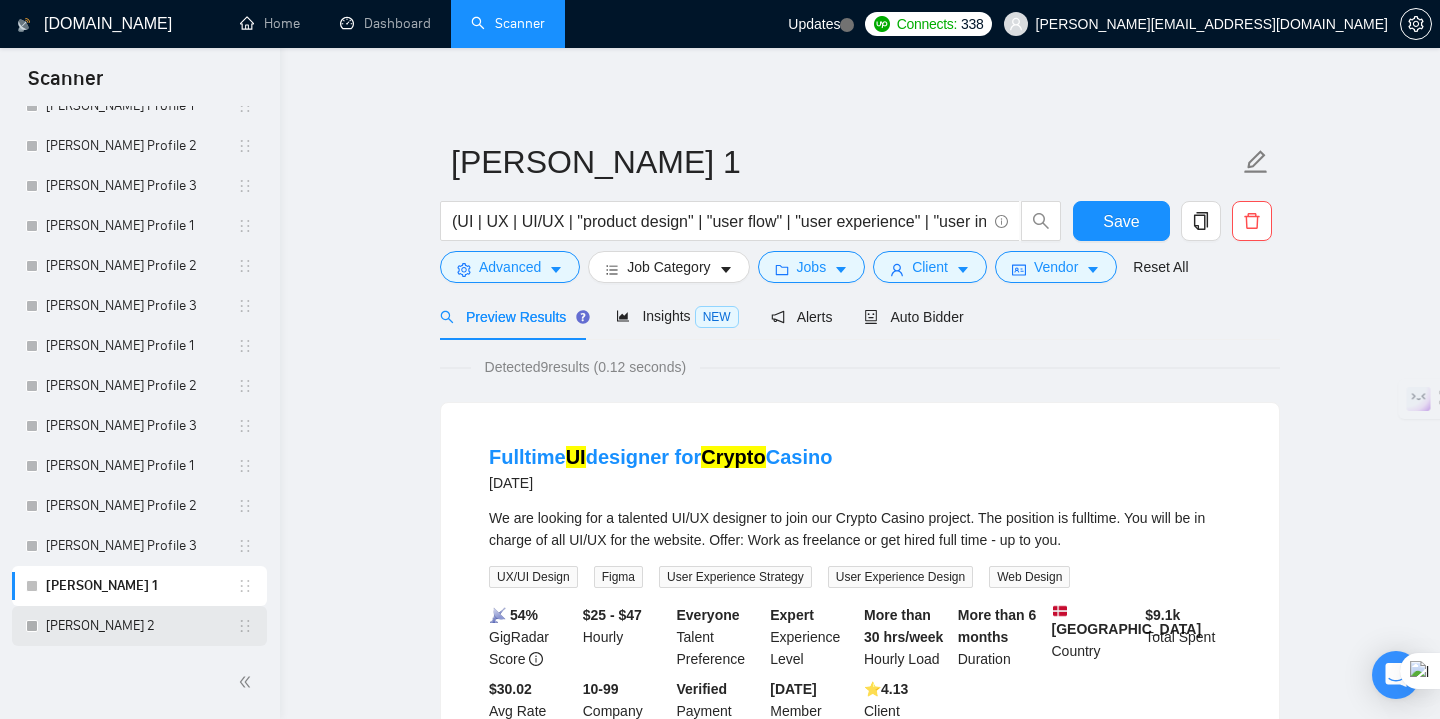 click on "[PERSON_NAME] 2" at bounding box center (141, 626) 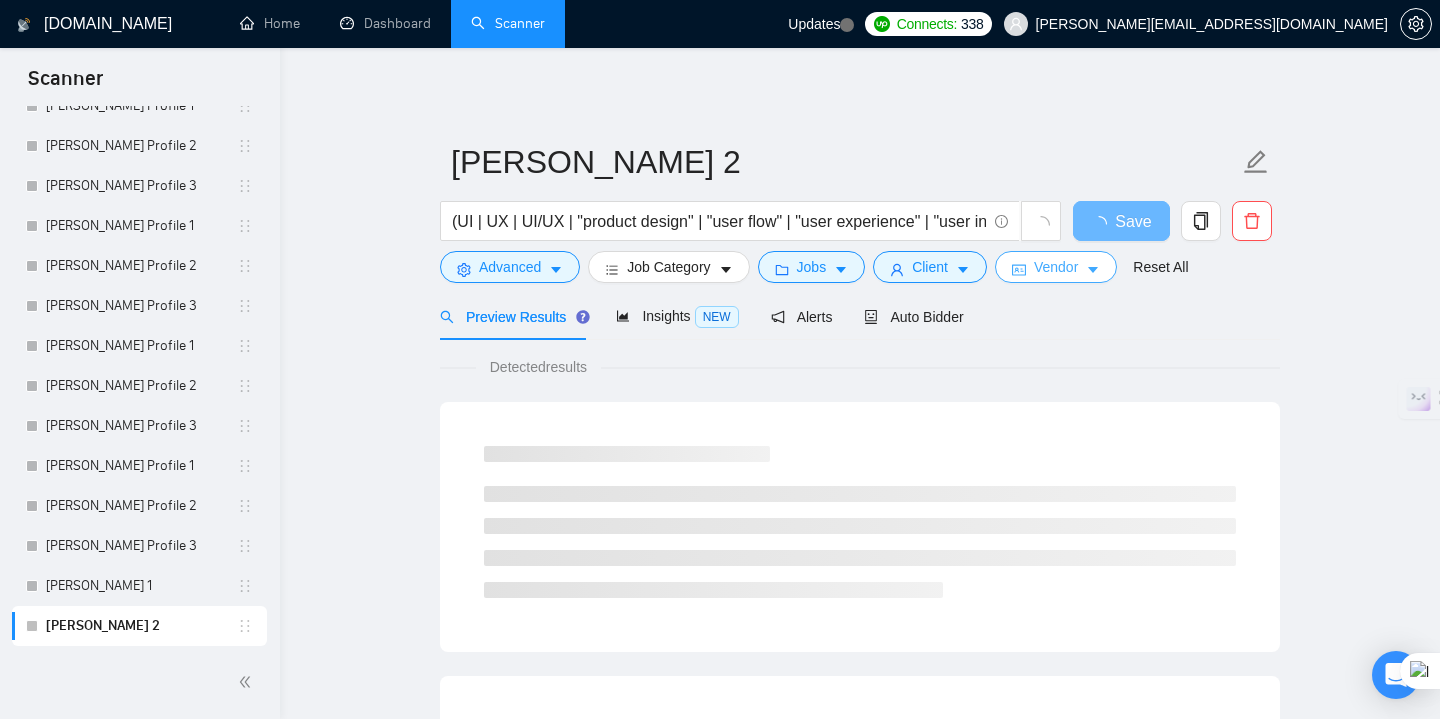 click on "Vendor" at bounding box center [1056, 267] 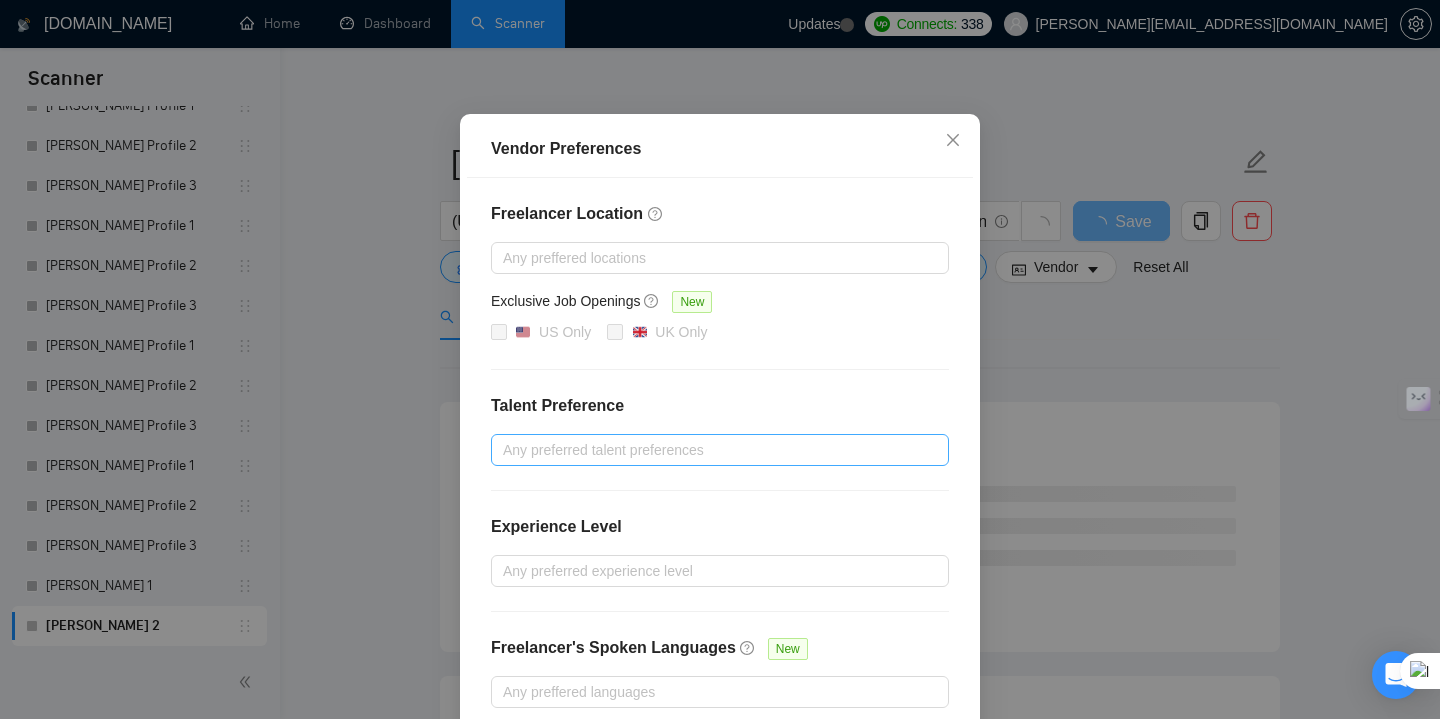 click at bounding box center (710, 450) 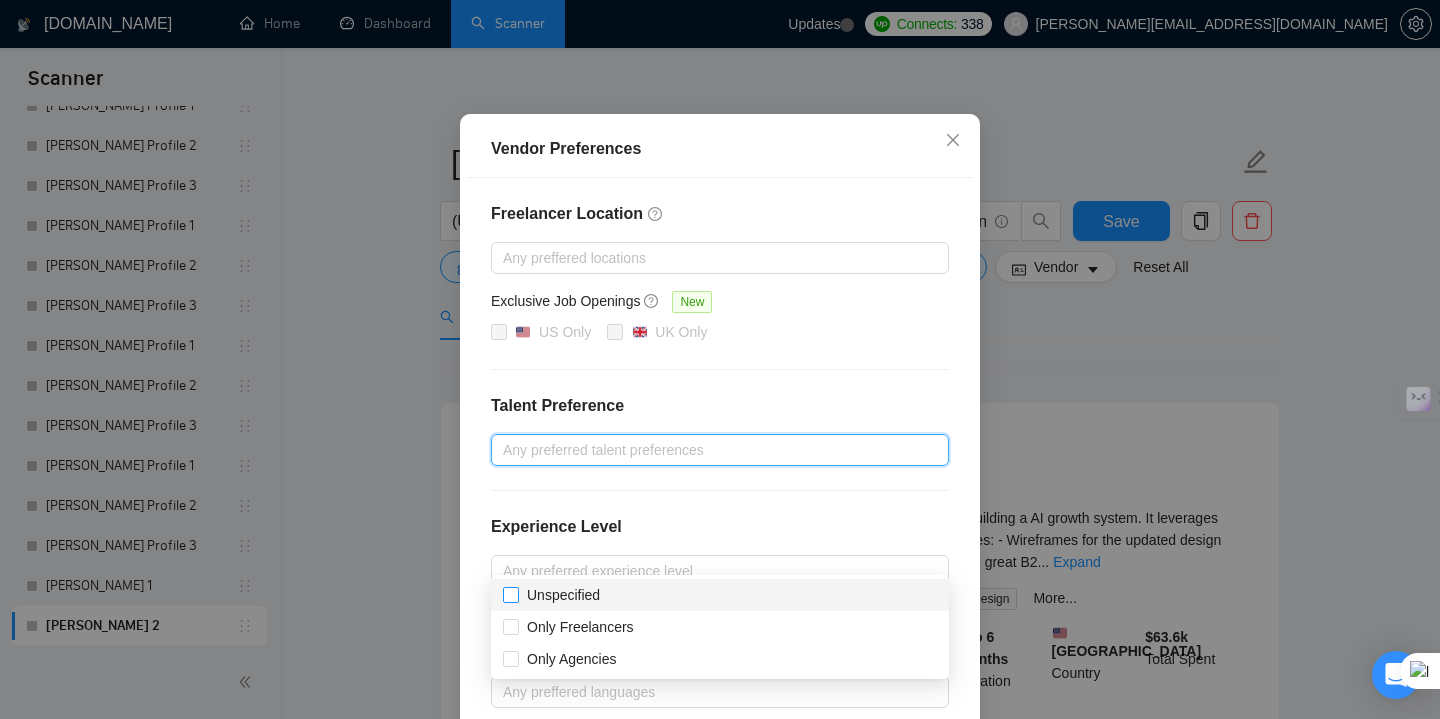 click on "Unspecified" at bounding box center [510, 594] 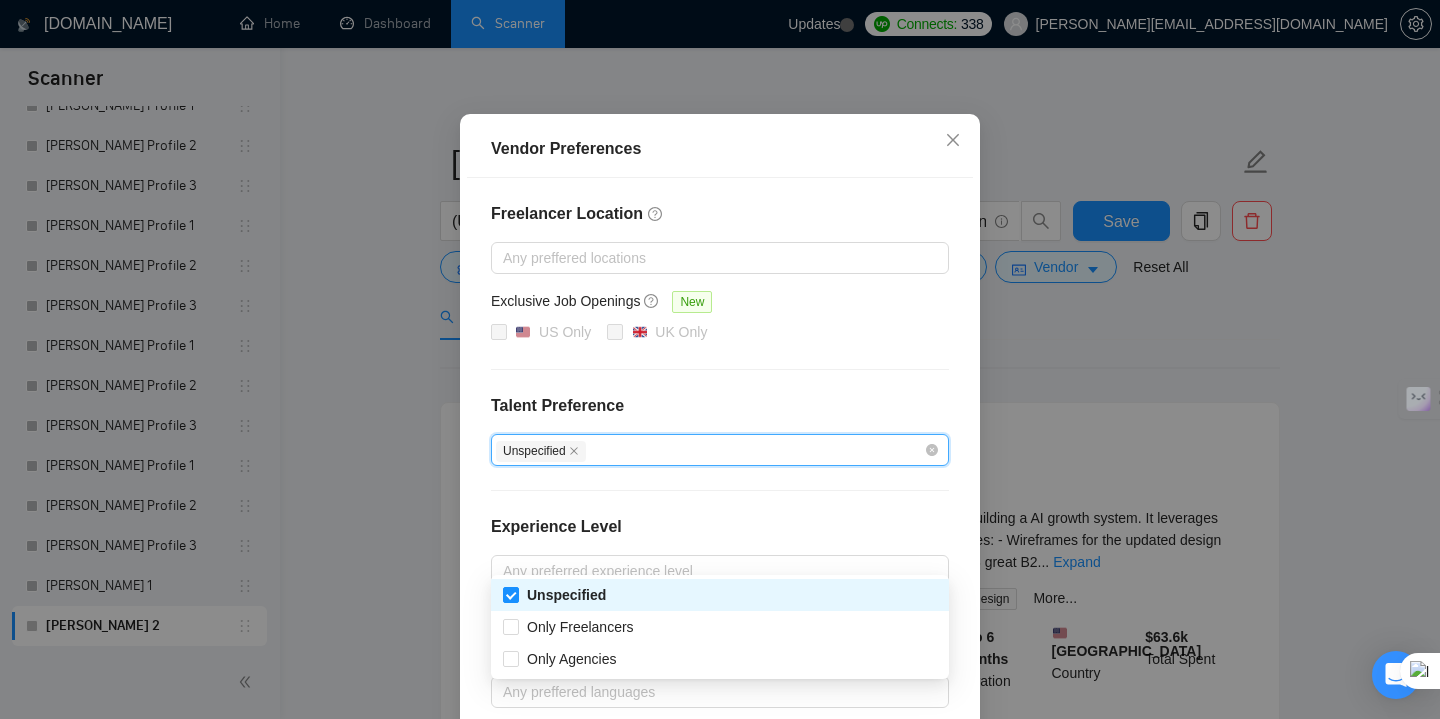 click on "Unspecified" at bounding box center (541, 451) 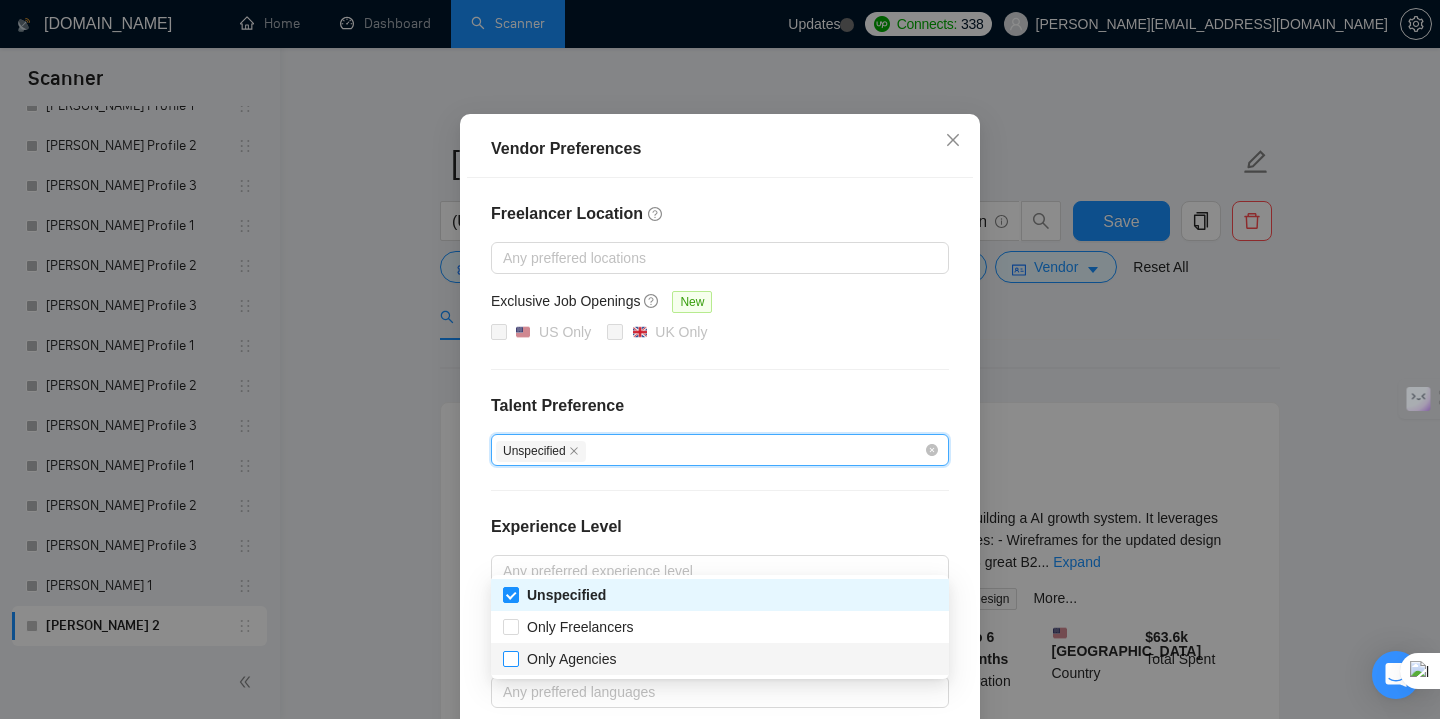 click on "Only Agencies" at bounding box center (510, 658) 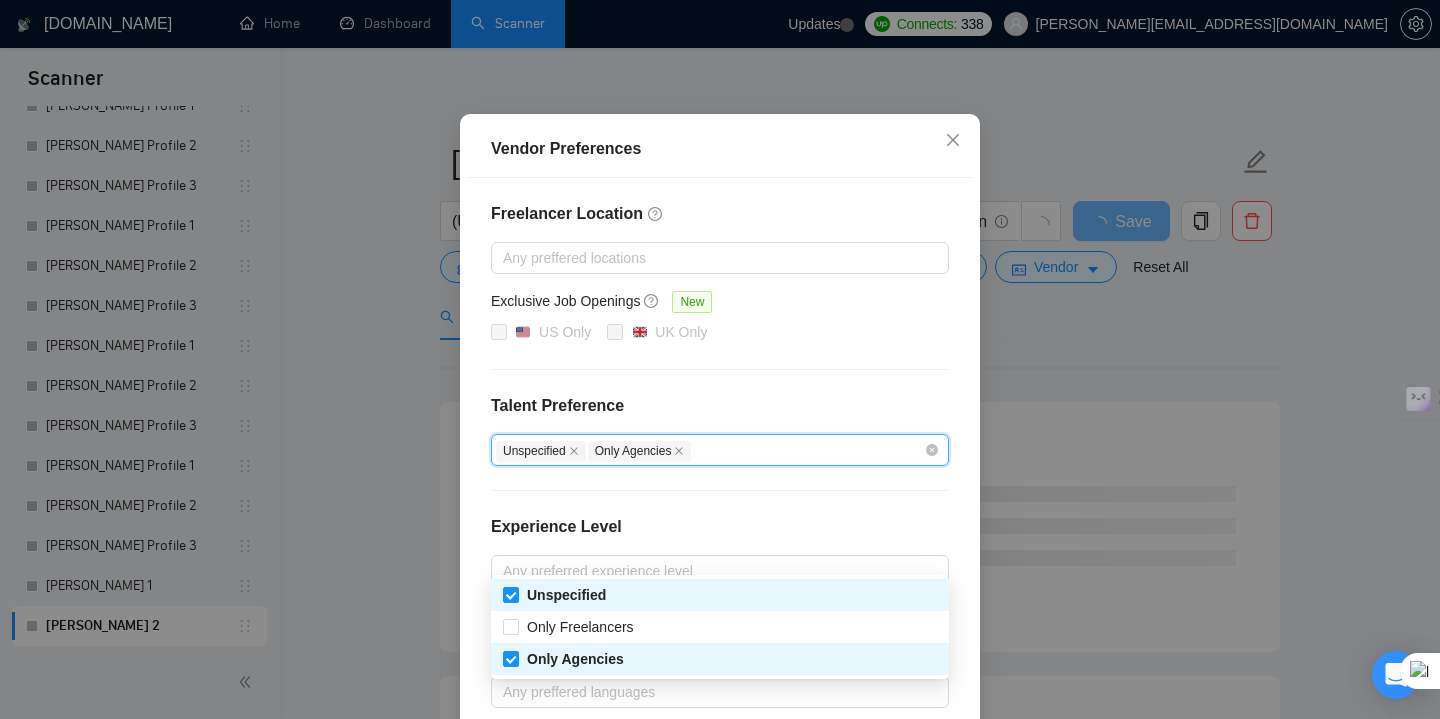 scroll, scrollTop: 206, scrollLeft: 0, axis: vertical 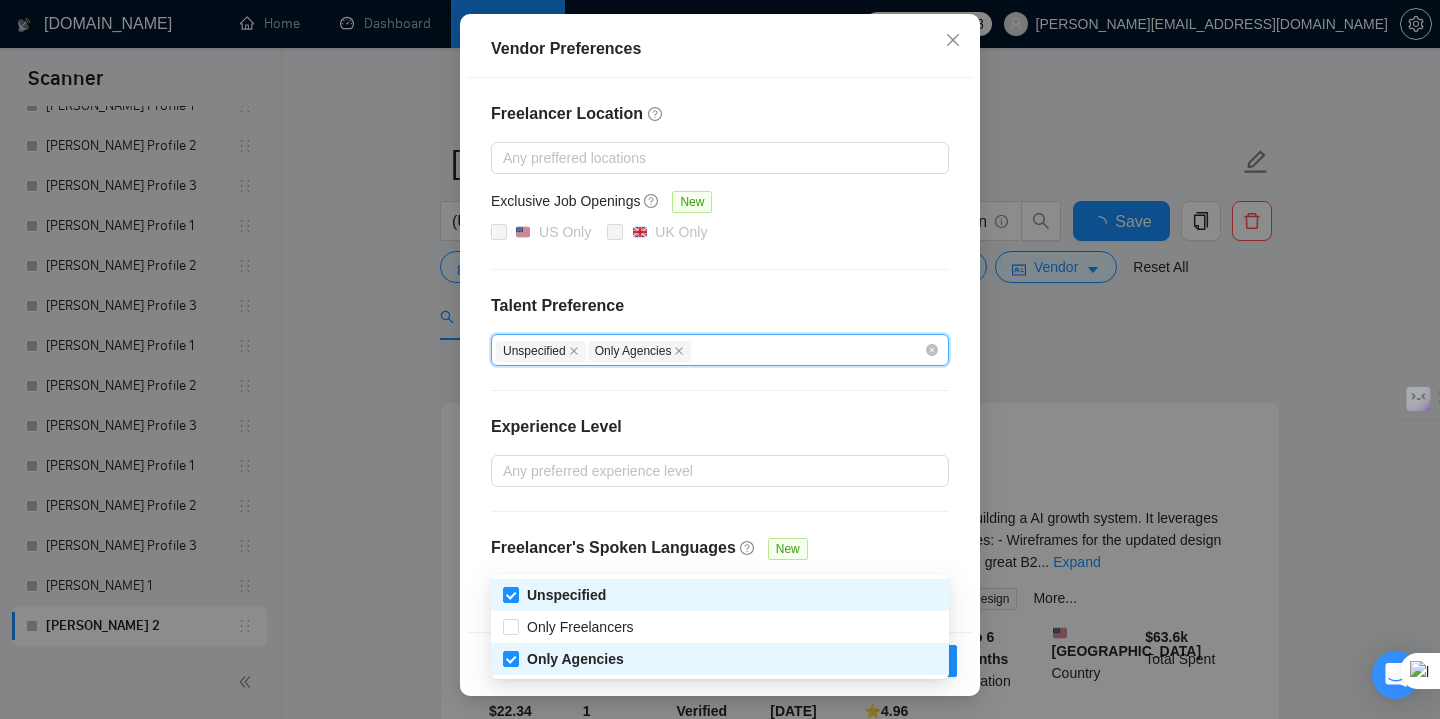 click on "Freelancer Location     Any preffered locations Exclusive Job Openings New US Only UK Only Talent Preference Unspecified Only Agencies   Experience Level   Any preferred experience level Freelancer's Spoken Languages New   Any preffered languages" at bounding box center [720, 355] 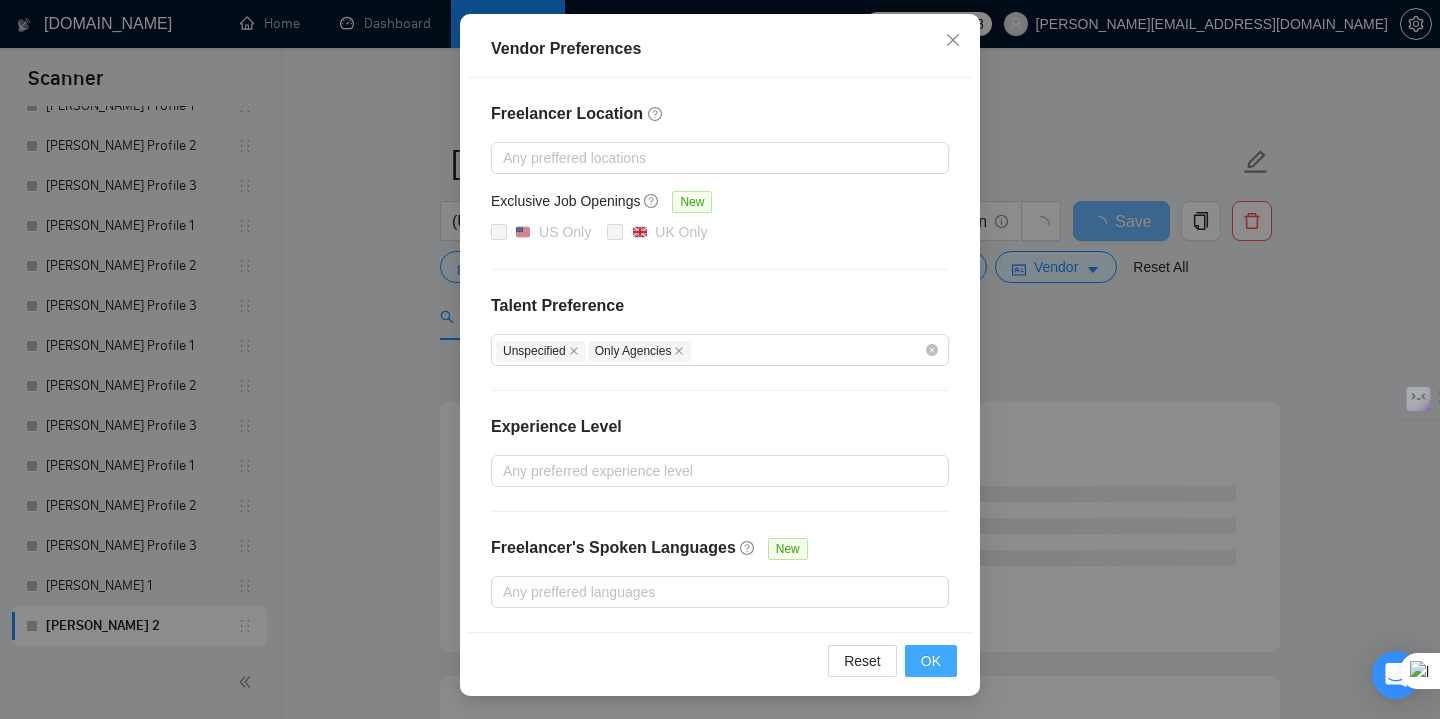 click on "OK" at bounding box center (931, 661) 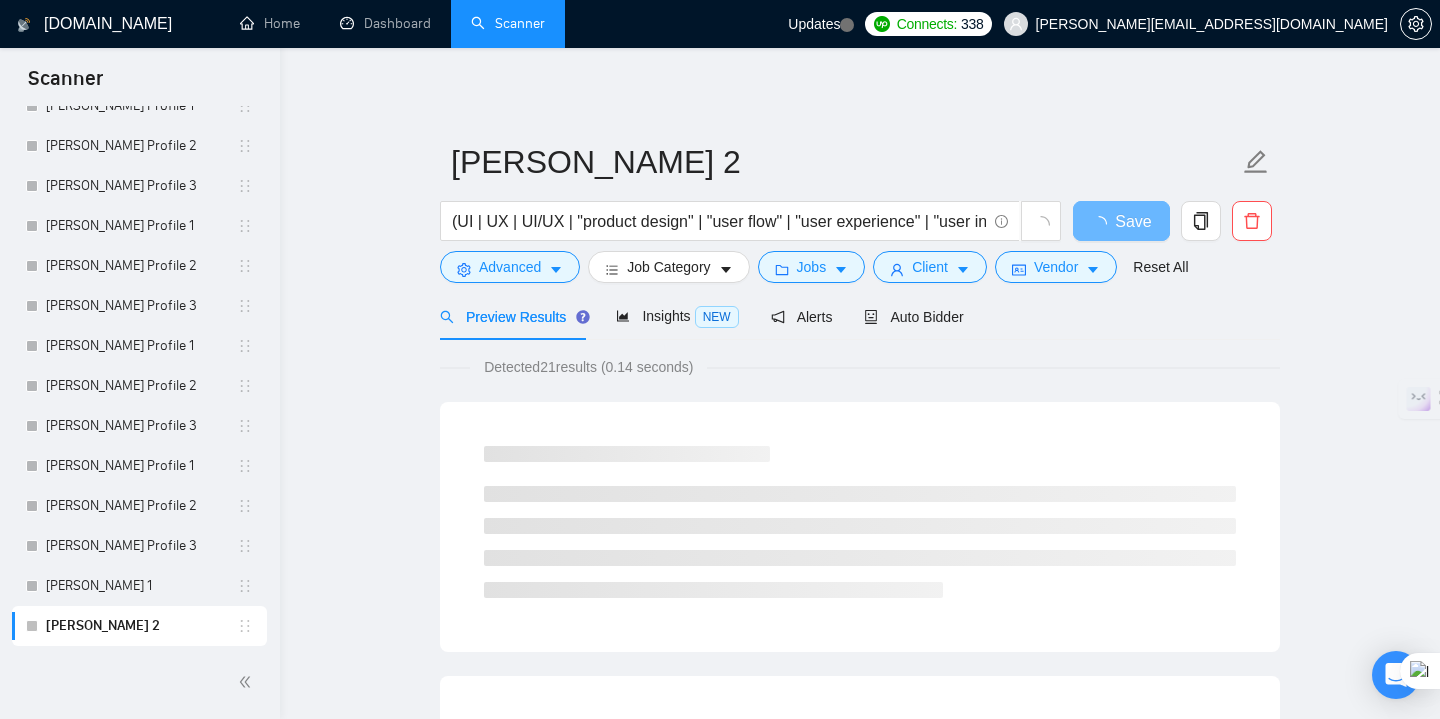scroll, scrollTop: 106, scrollLeft: 0, axis: vertical 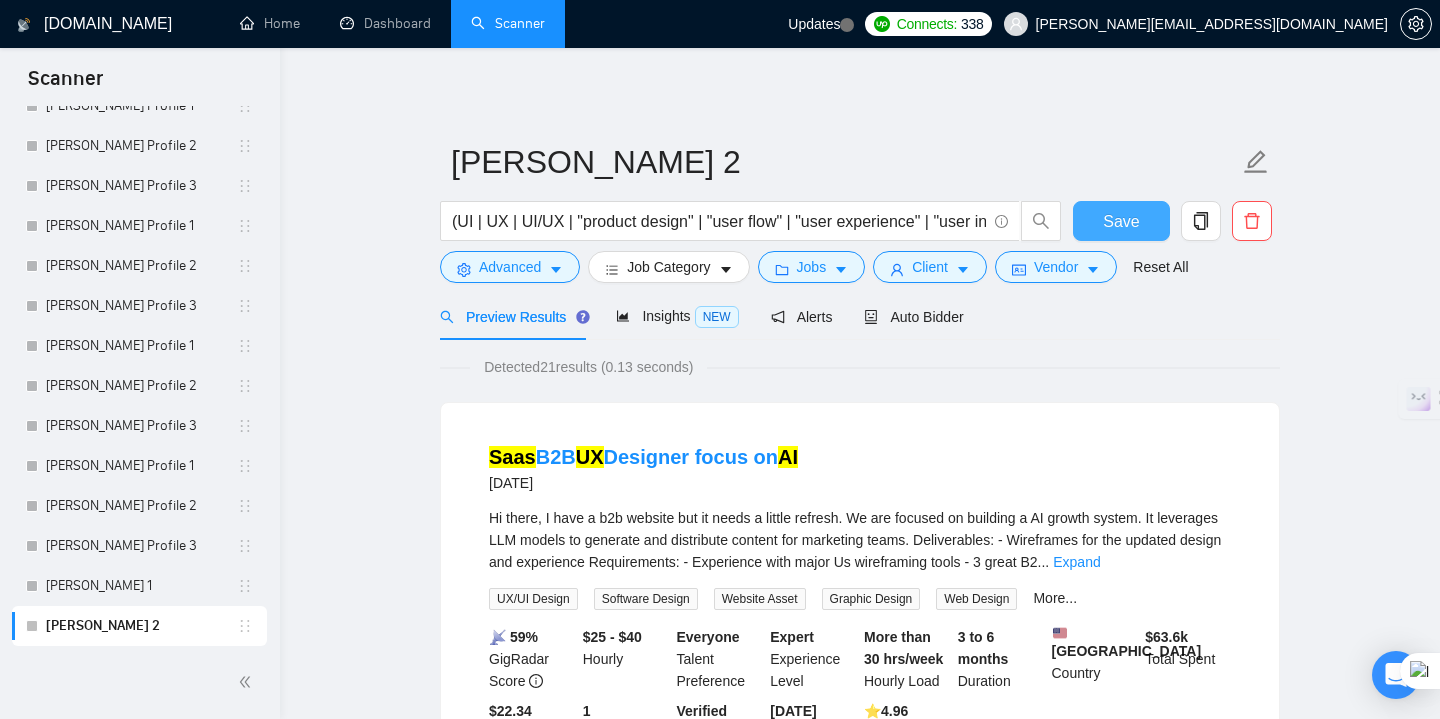 click on "Save" at bounding box center [1121, 221] 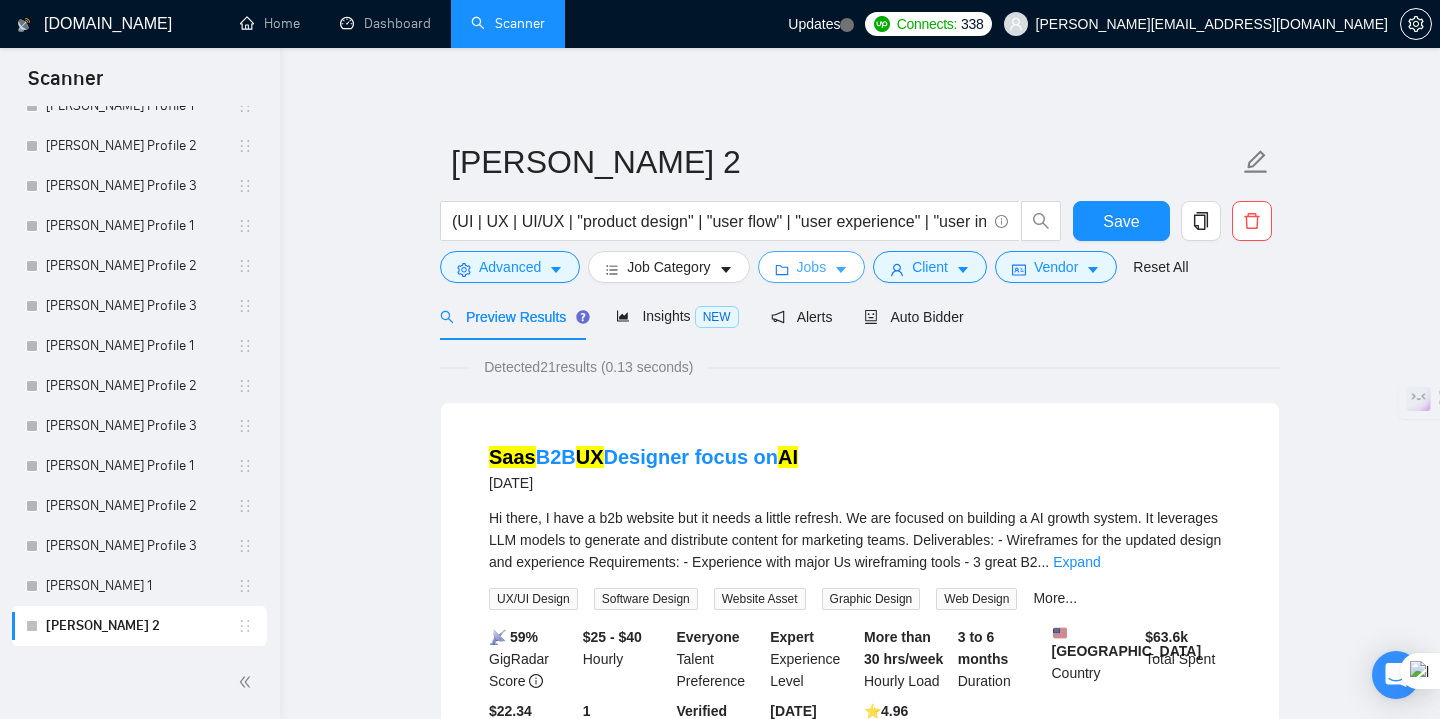 click on "Jobs" at bounding box center (812, 267) 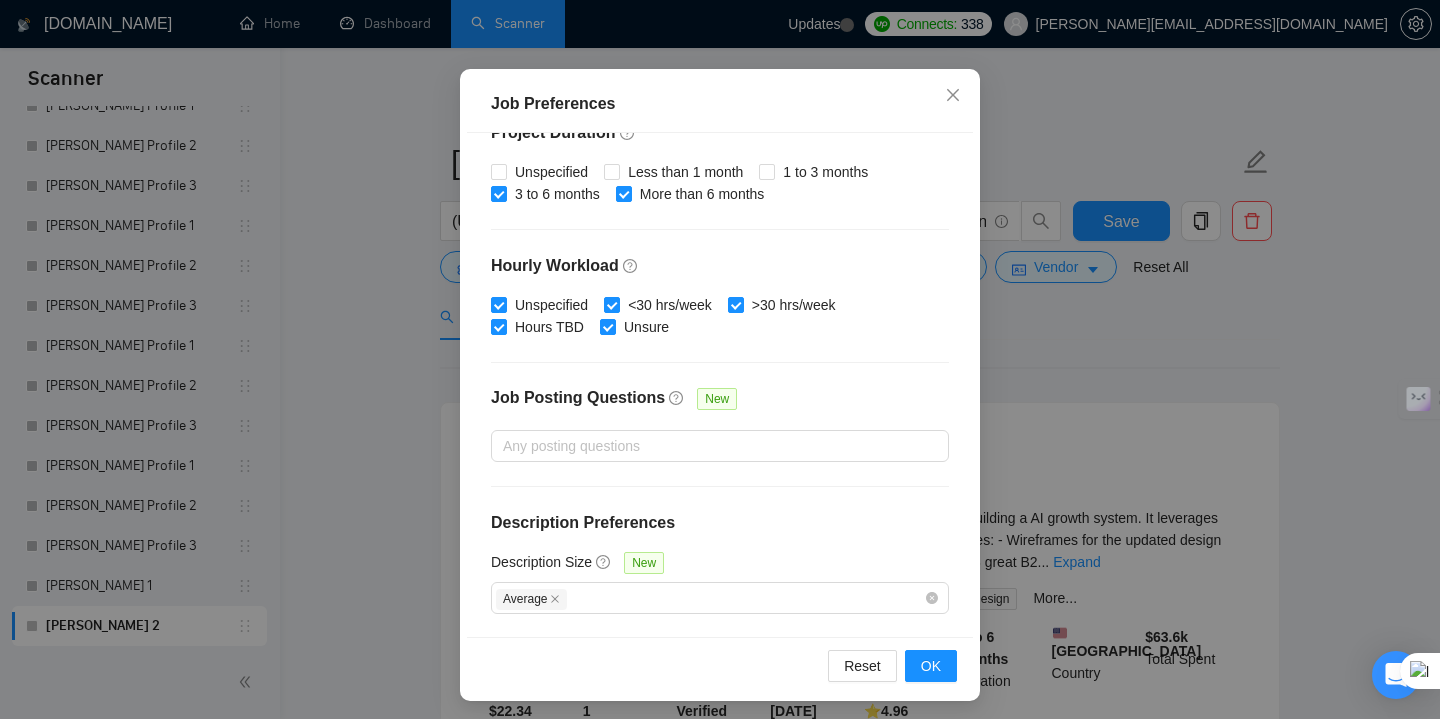 scroll, scrollTop: 139, scrollLeft: 0, axis: vertical 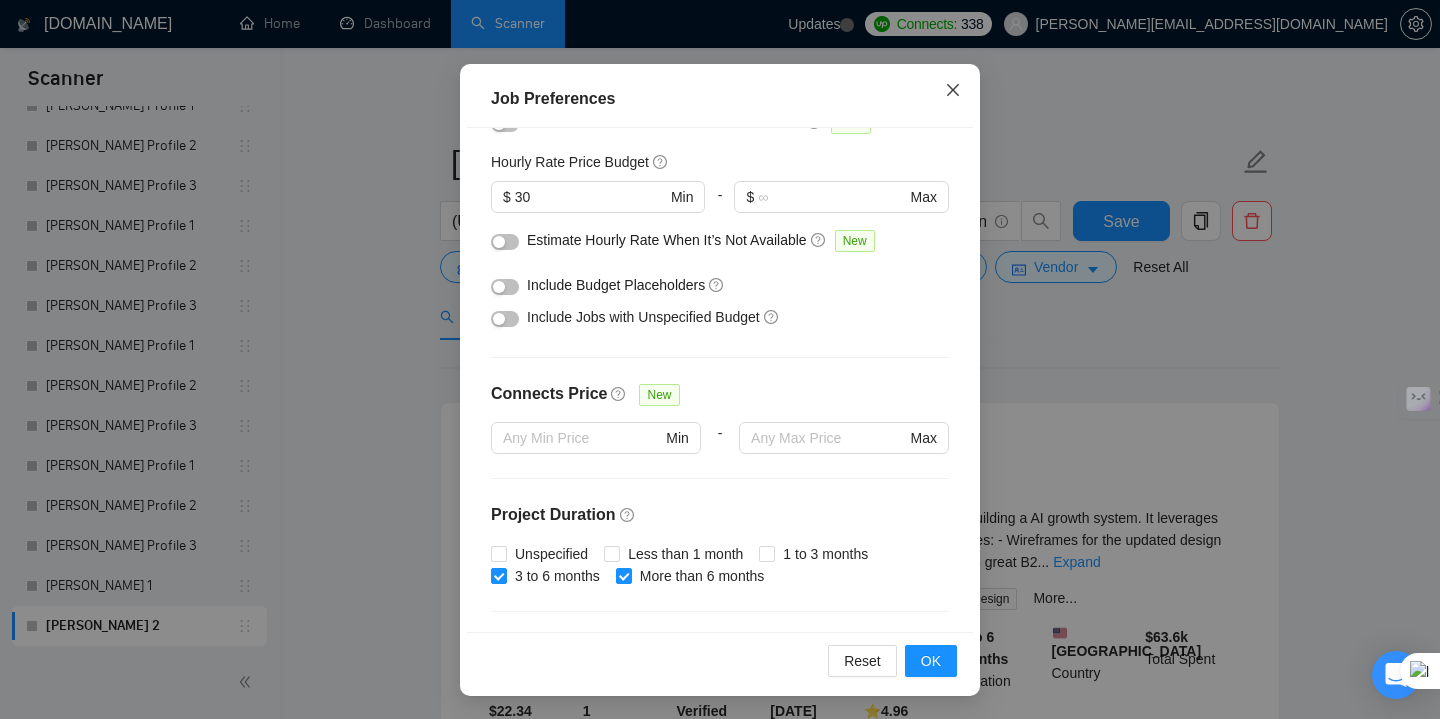 click 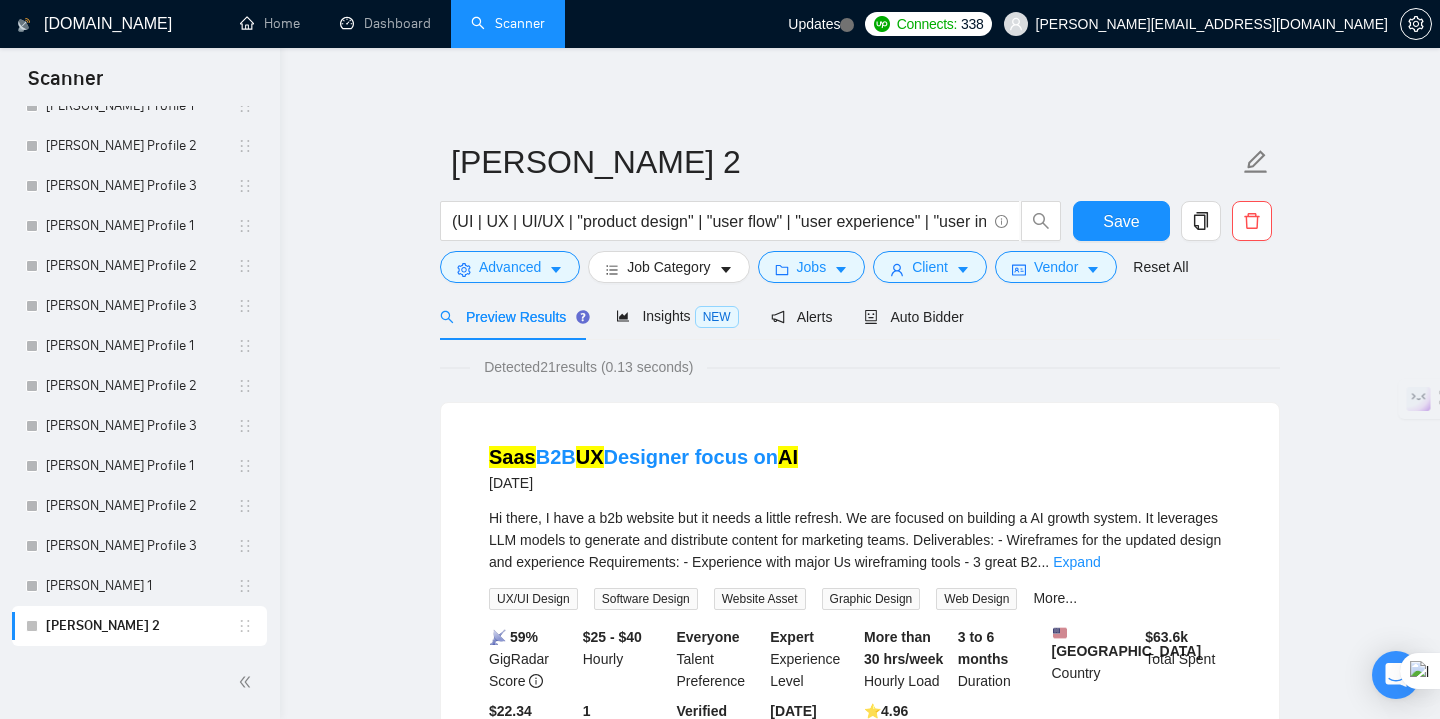scroll, scrollTop: 56, scrollLeft: 0, axis: vertical 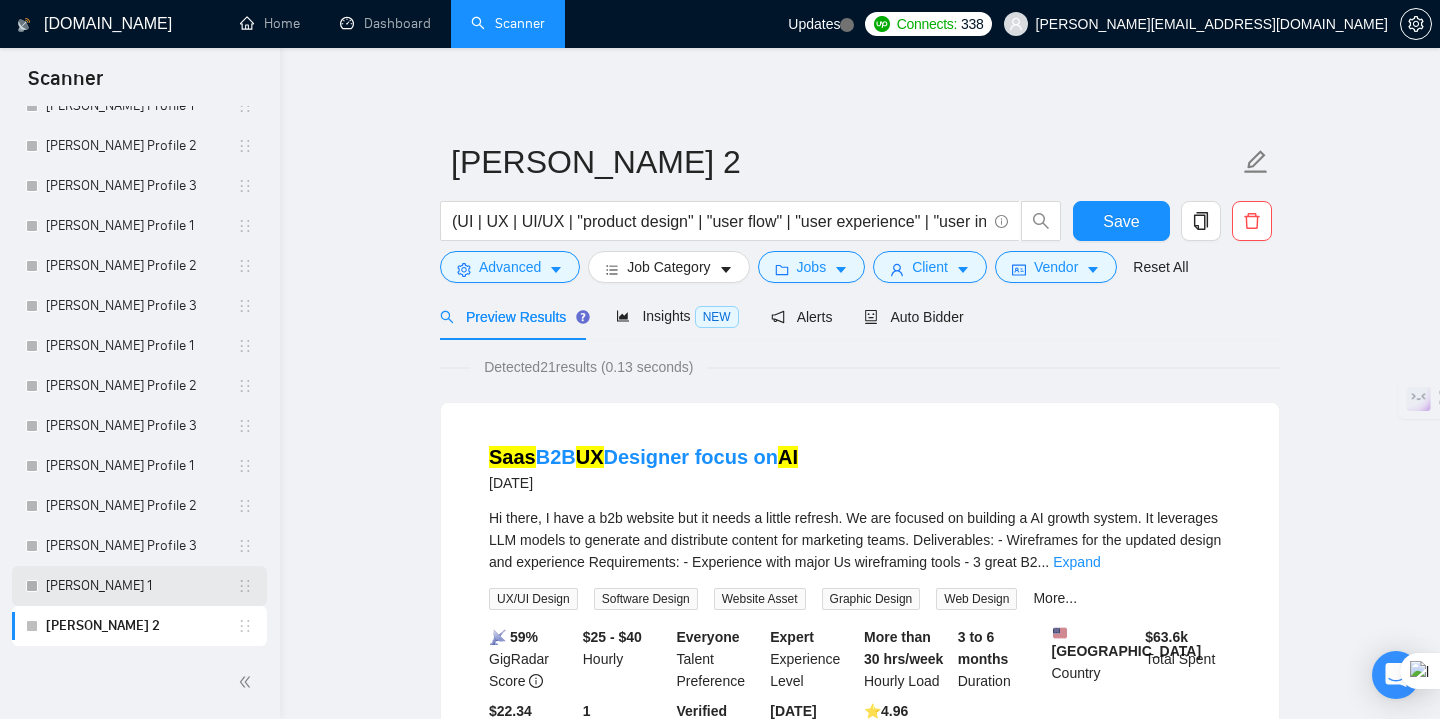 click on "[PERSON_NAME] 1" at bounding box center (141, 586) 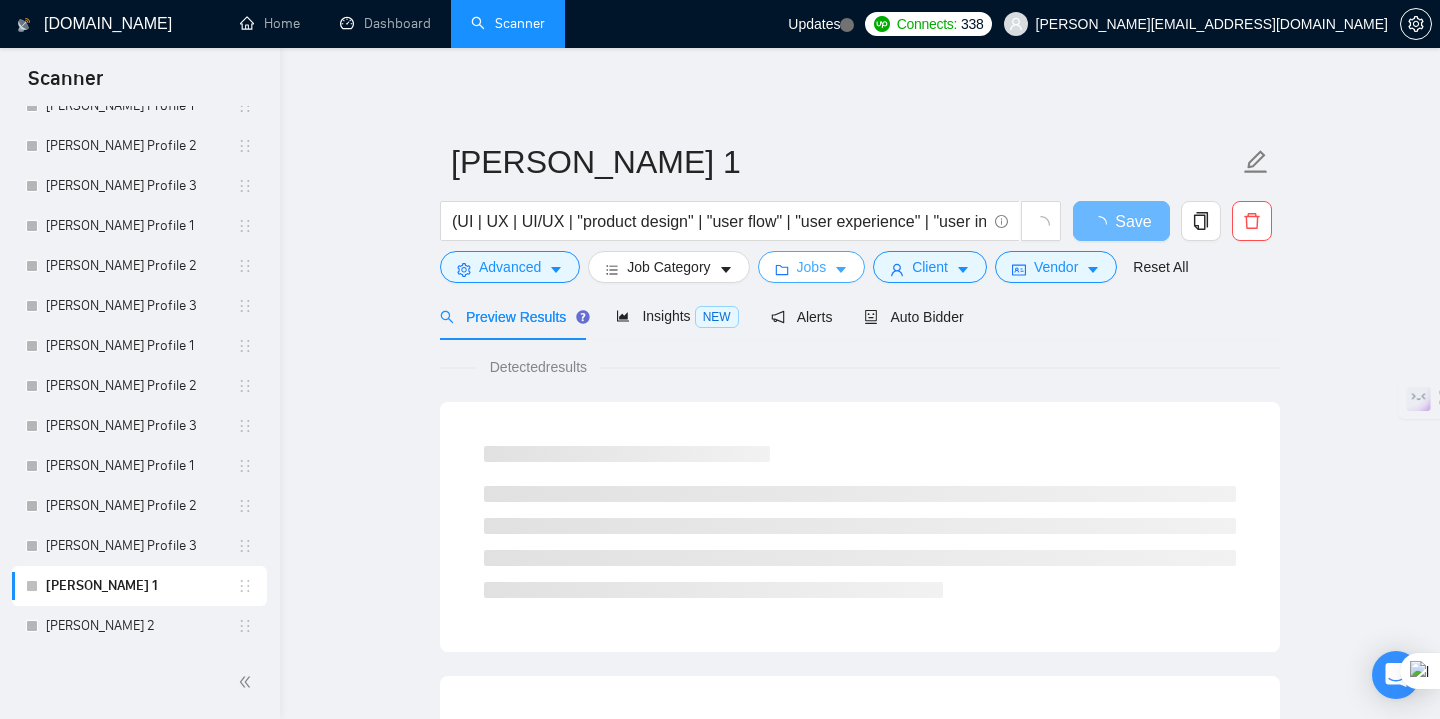 click 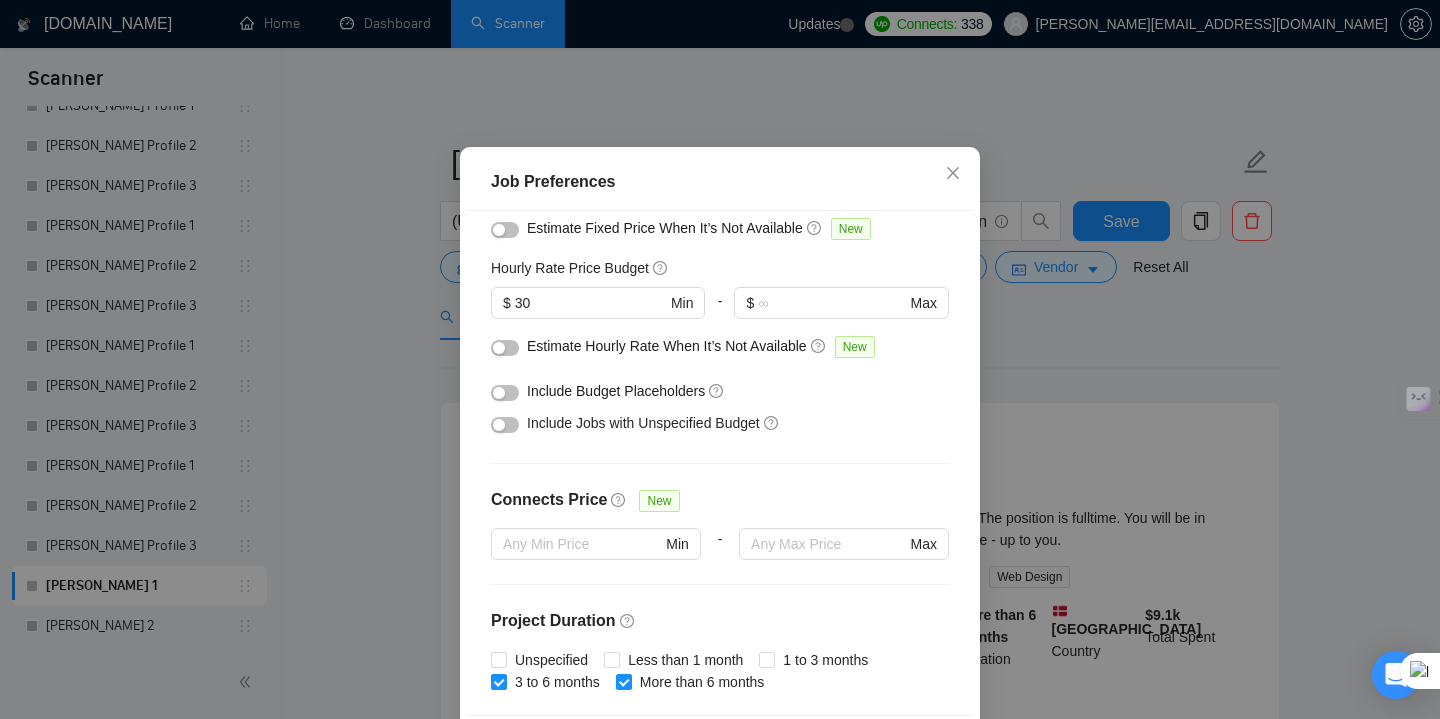 scroll, scrollTop: 0, scrollLeft: 0, axis: both 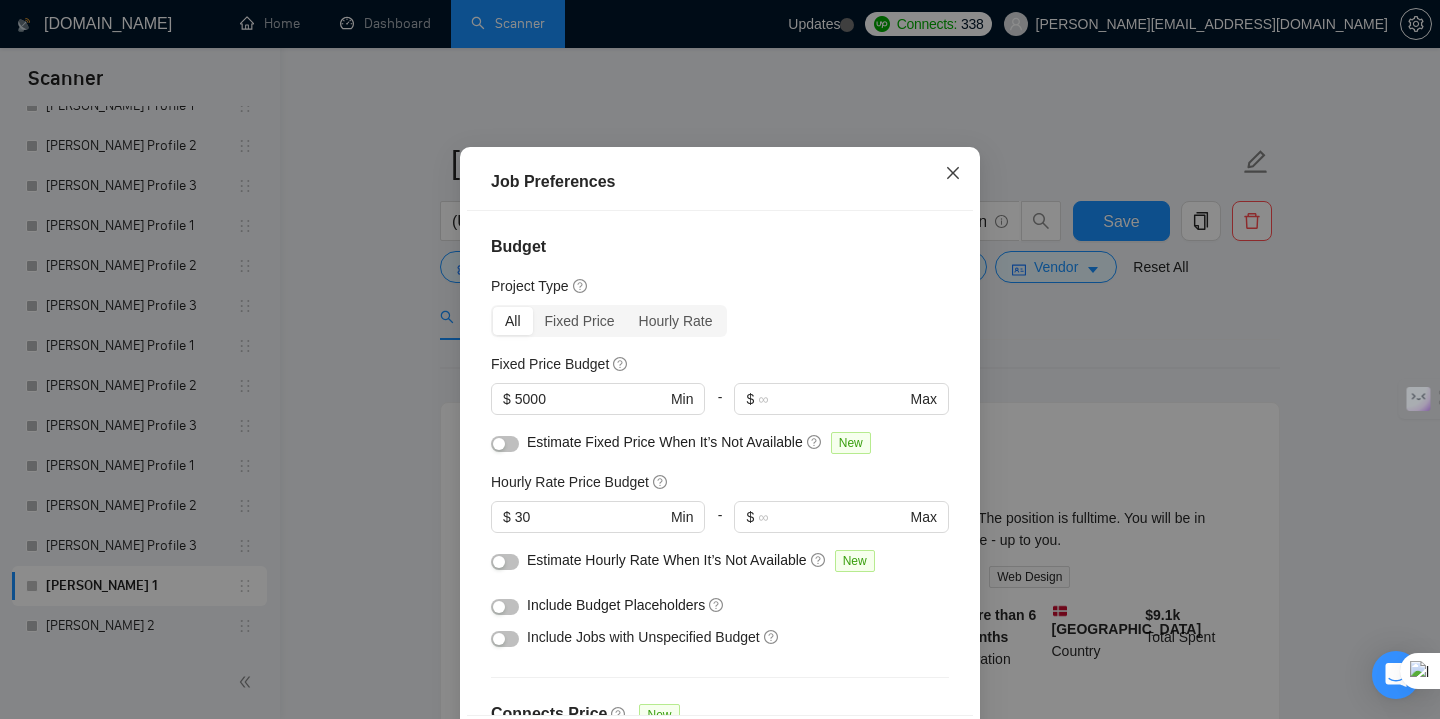 click at bounding box center (953, 174) 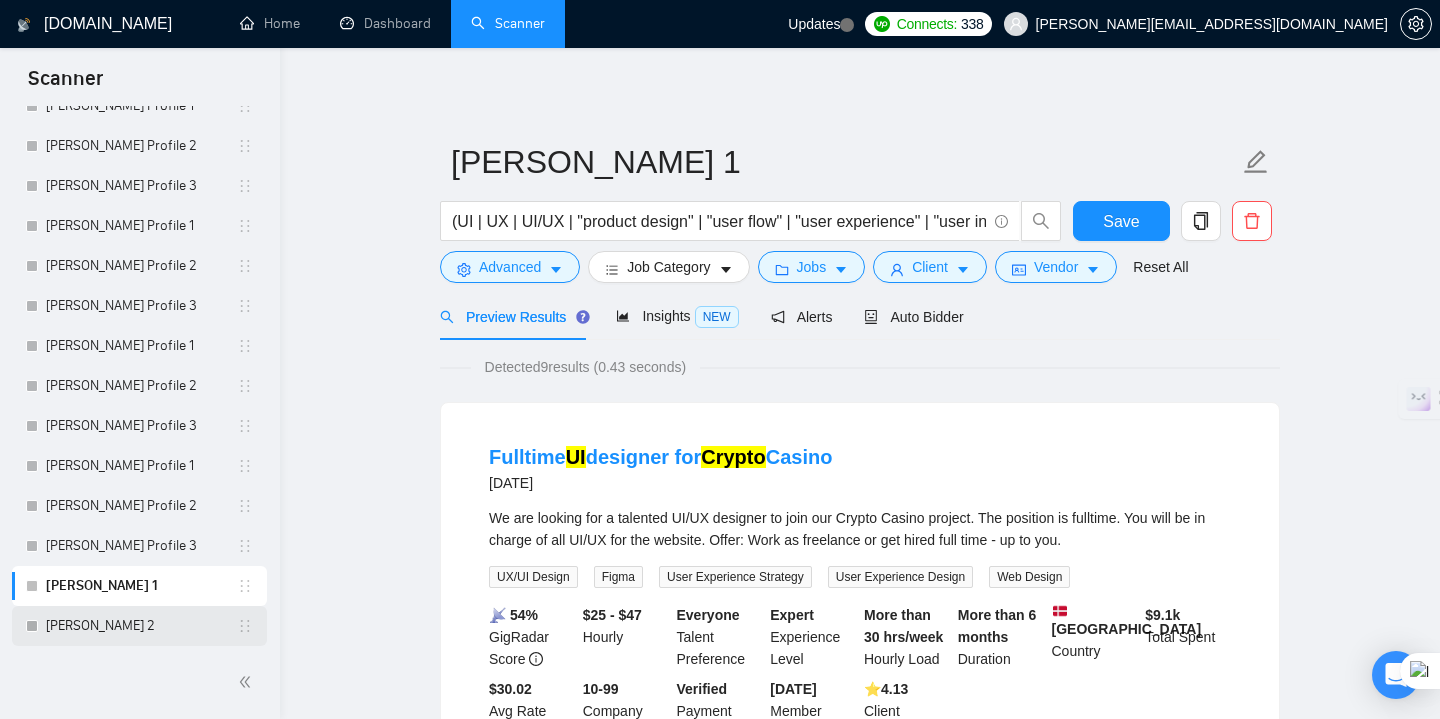 click on "[PERSON_NAME] 2" at bounding box center (141, 626) 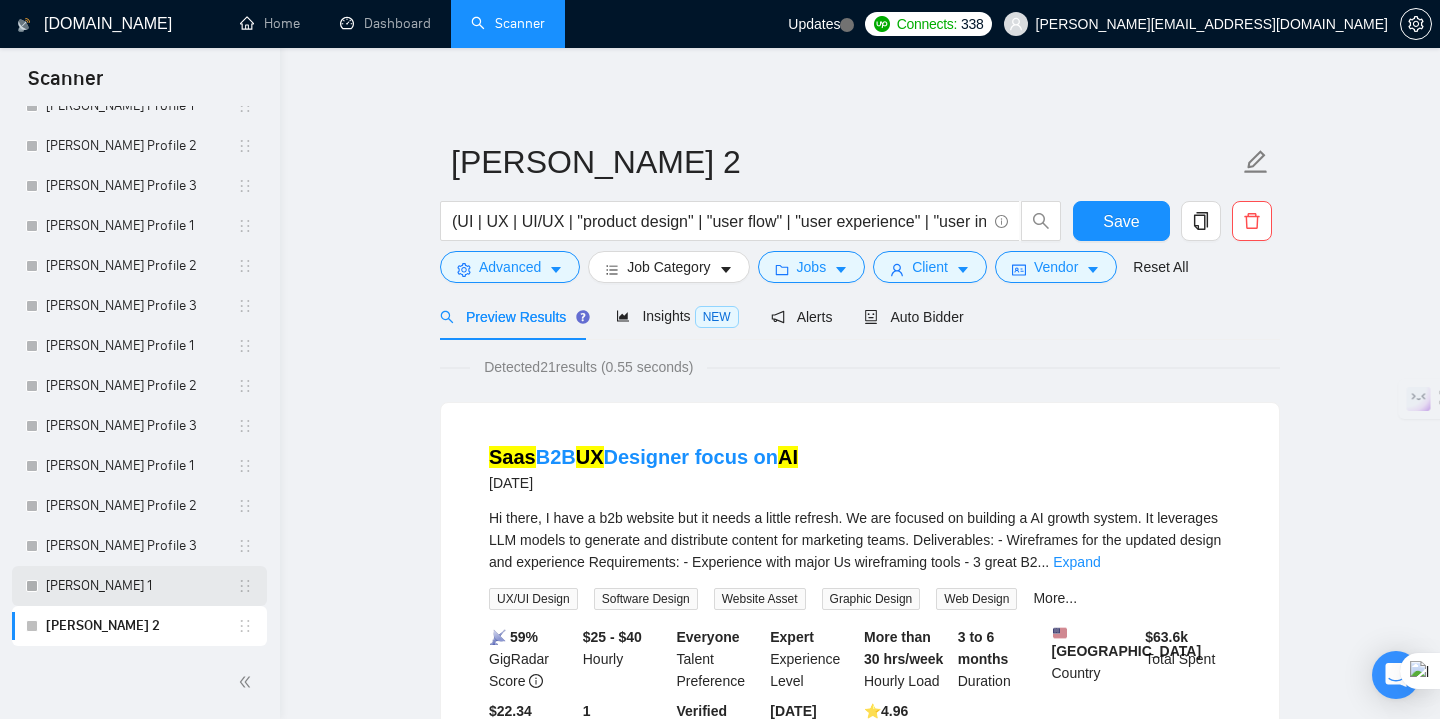 click on "[PERSON_NAME] 1" at bounding box center [141, 586] 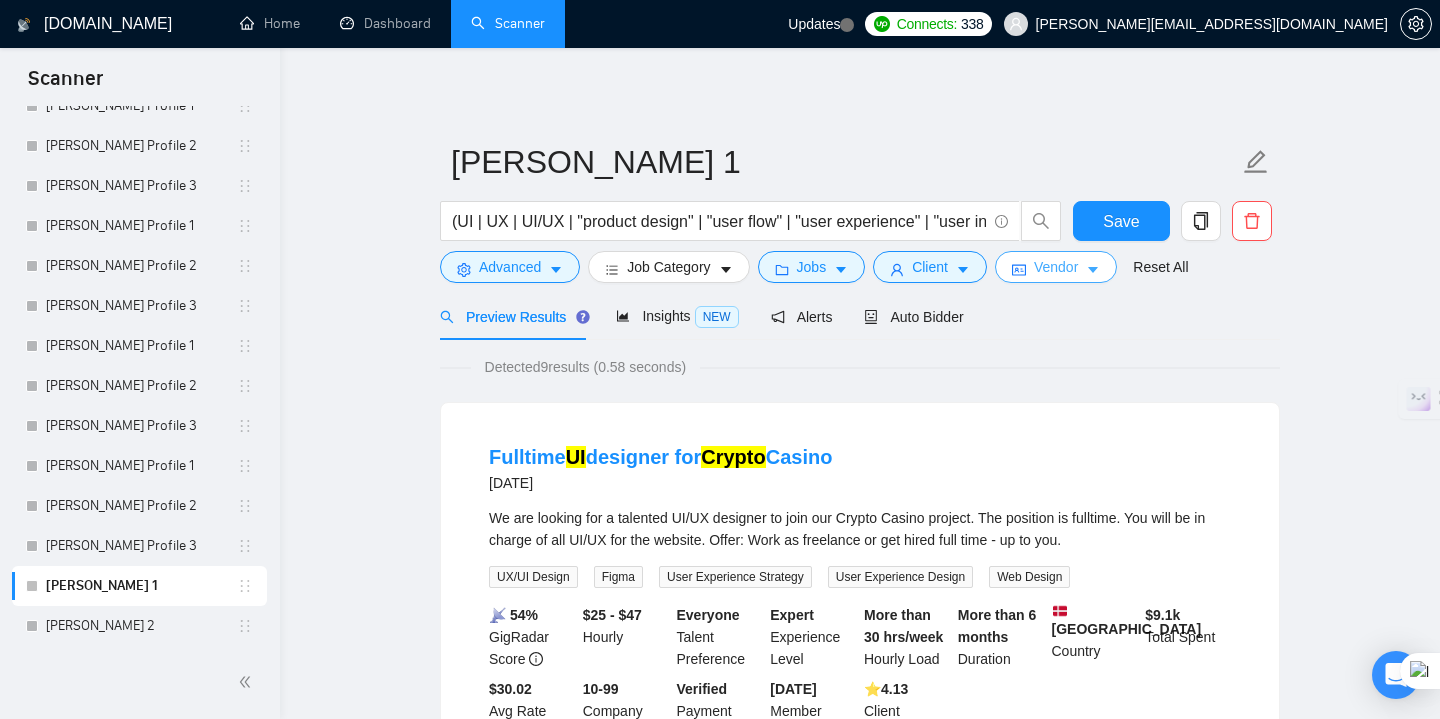 click on "Vendor" at bounding box center (1056, 267) 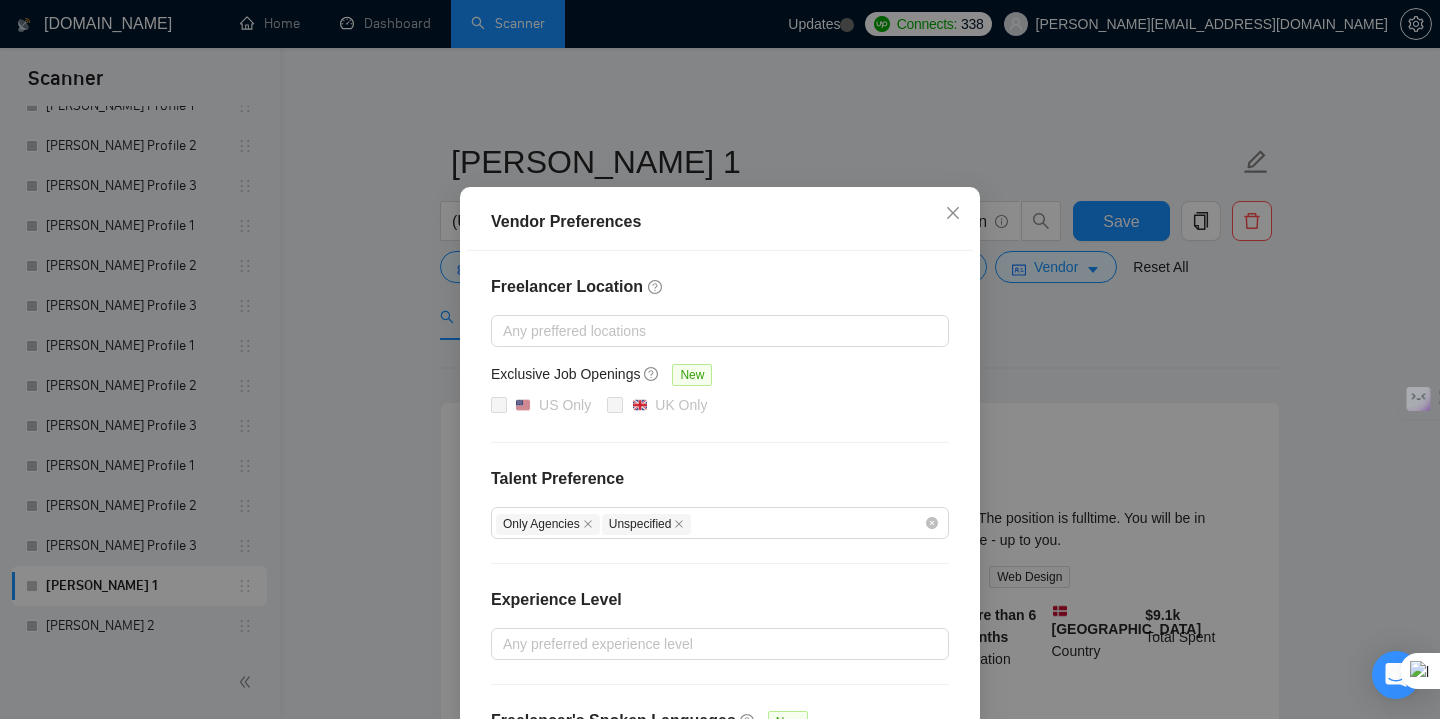 scroll, scrollTop: 44, scrollLeft: 0, axis: vertical 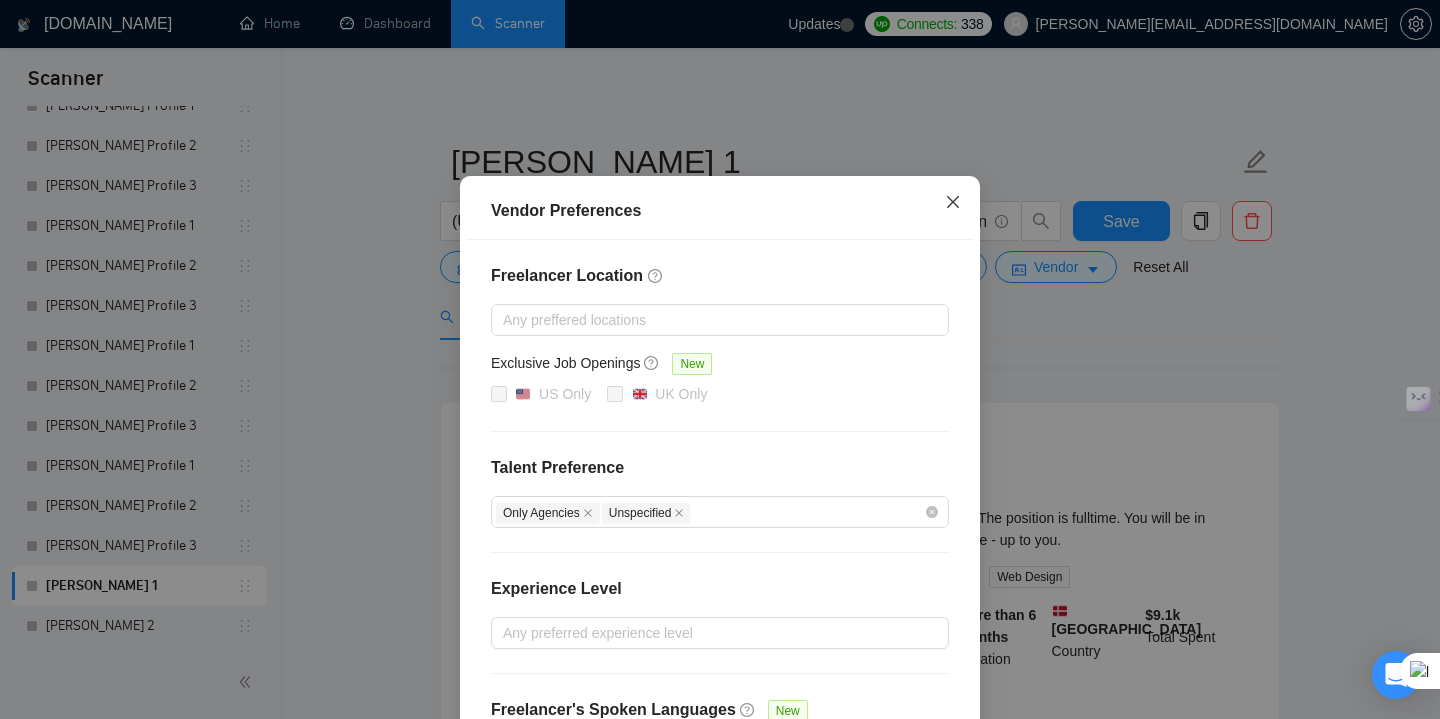 click at bounding box center (953, 203) 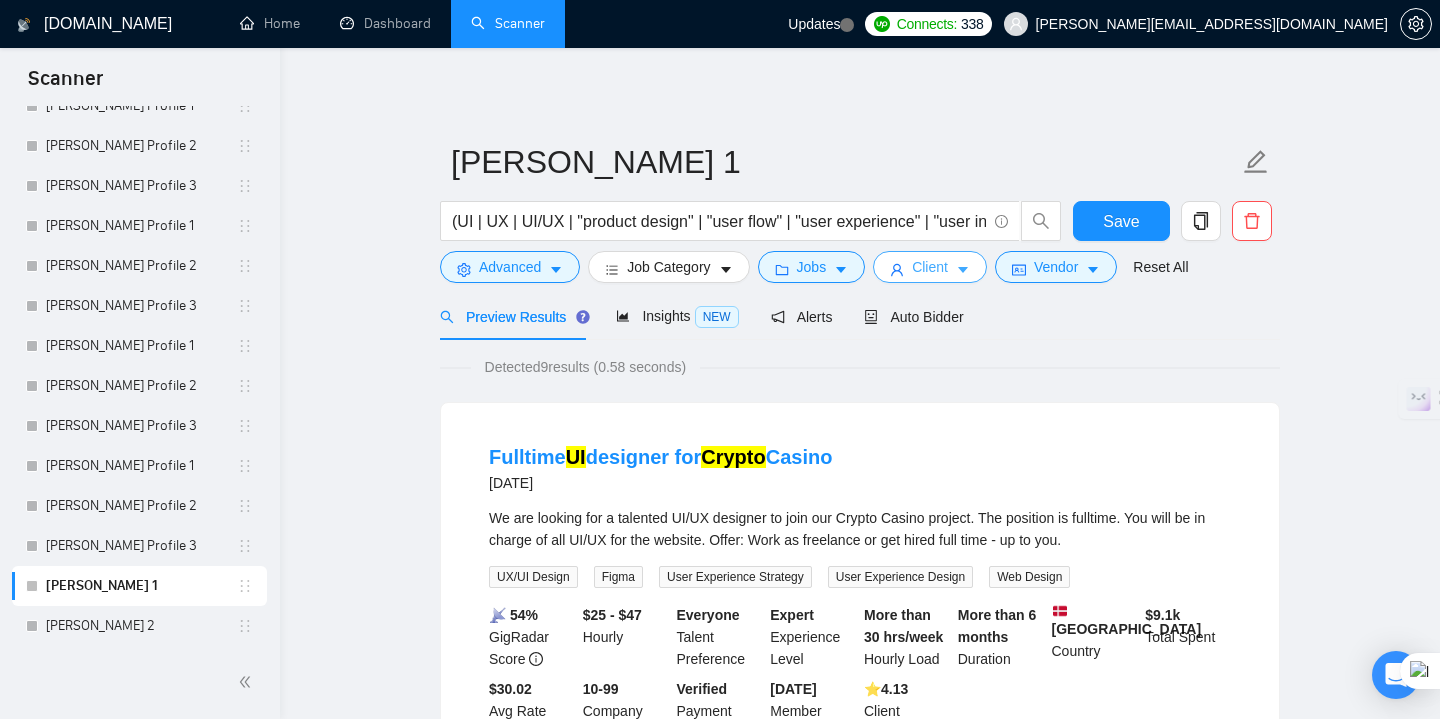 click on "Client" at bounding box center (930, 267) 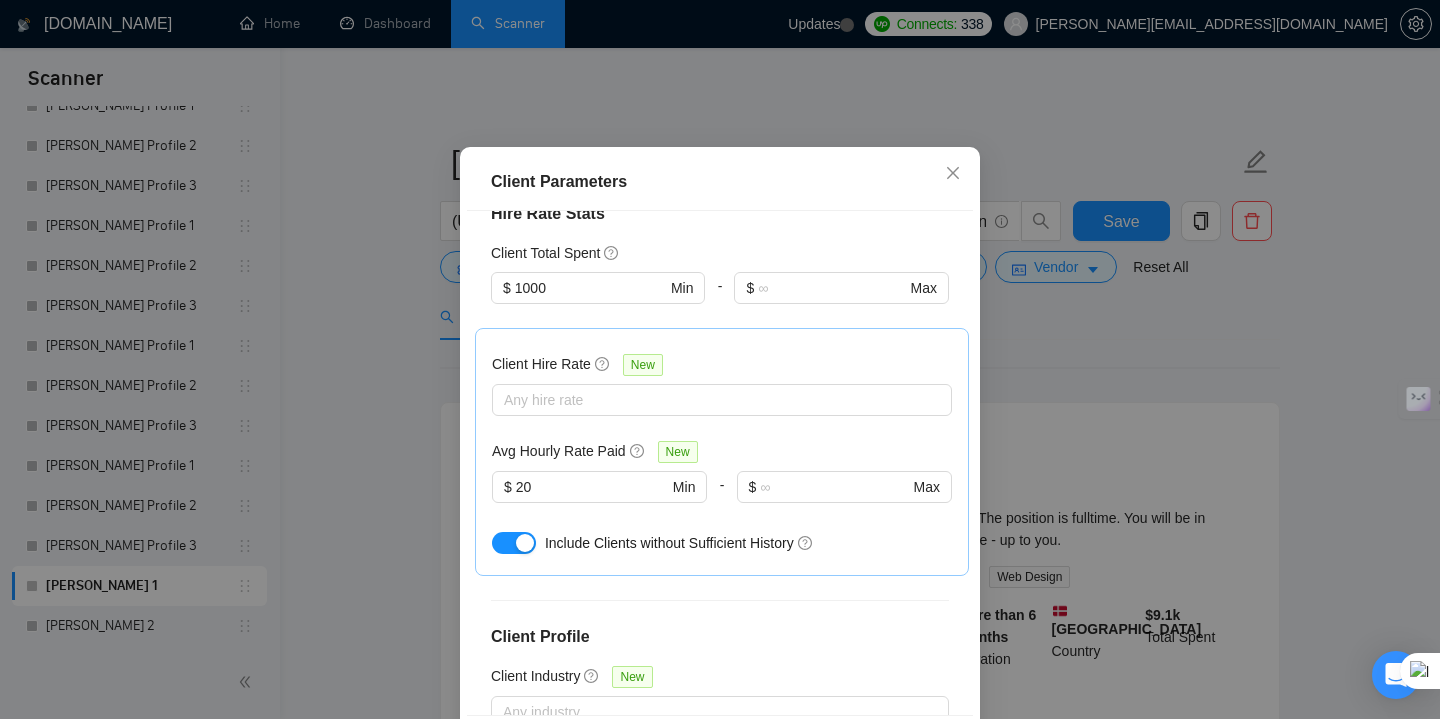 scroll, scrollTop: 637, scrollLeft: 0, axis: vertical 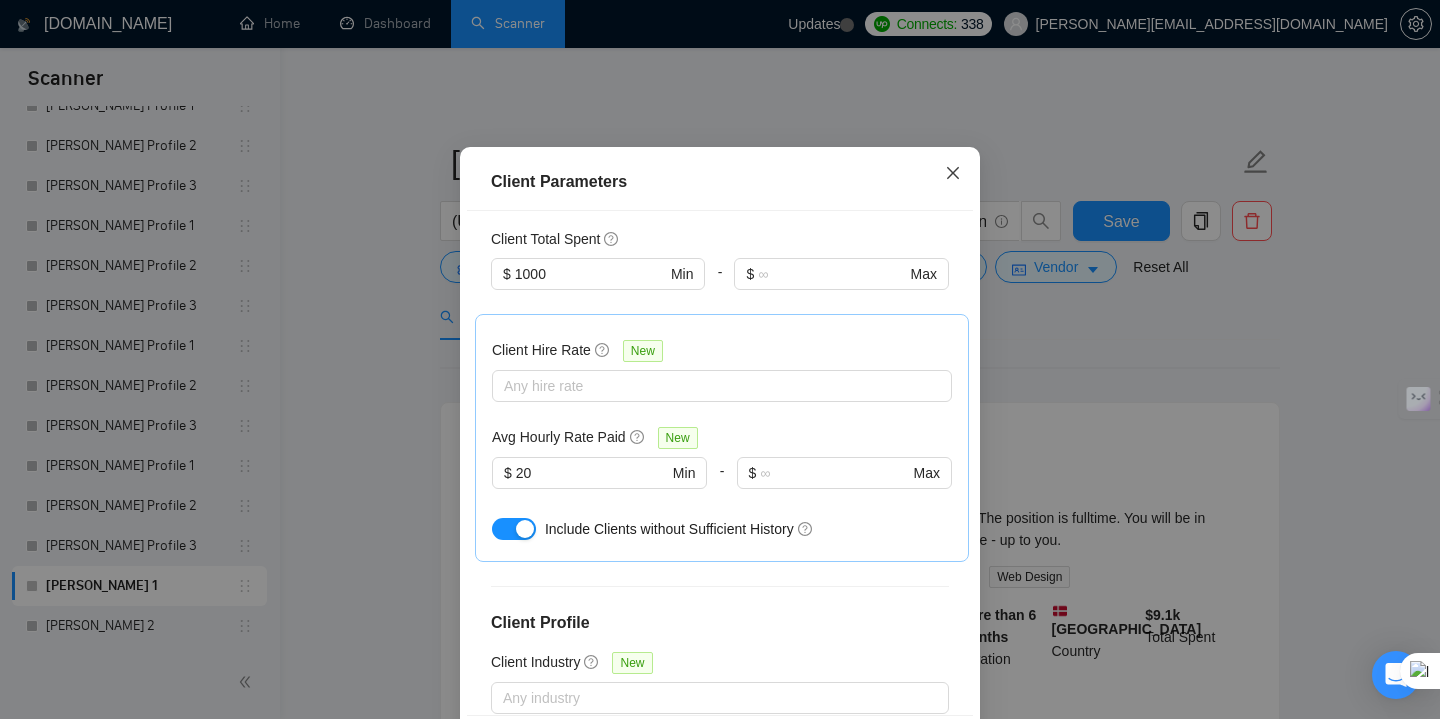 click at bounding box center [953, 174] 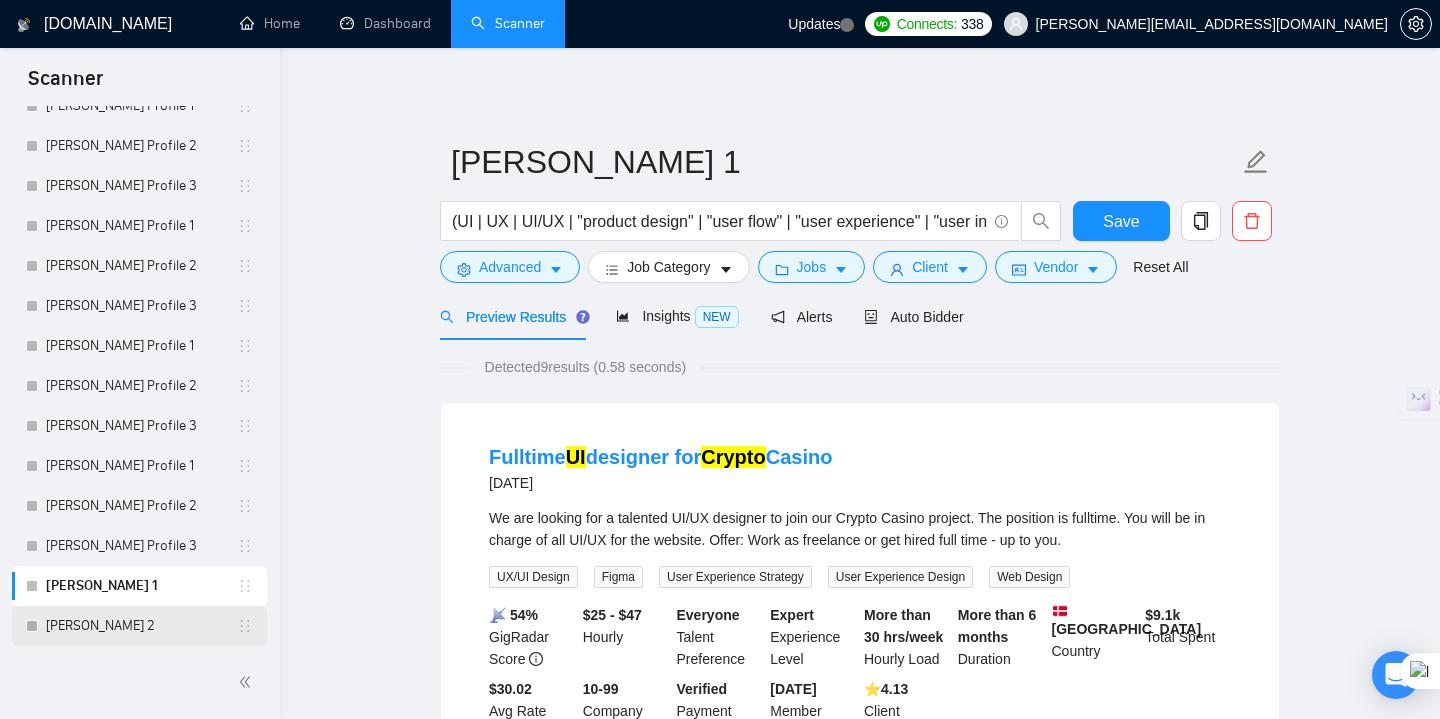 click on "[PERSON_NAME] 2" at bounding box center [141, 626] 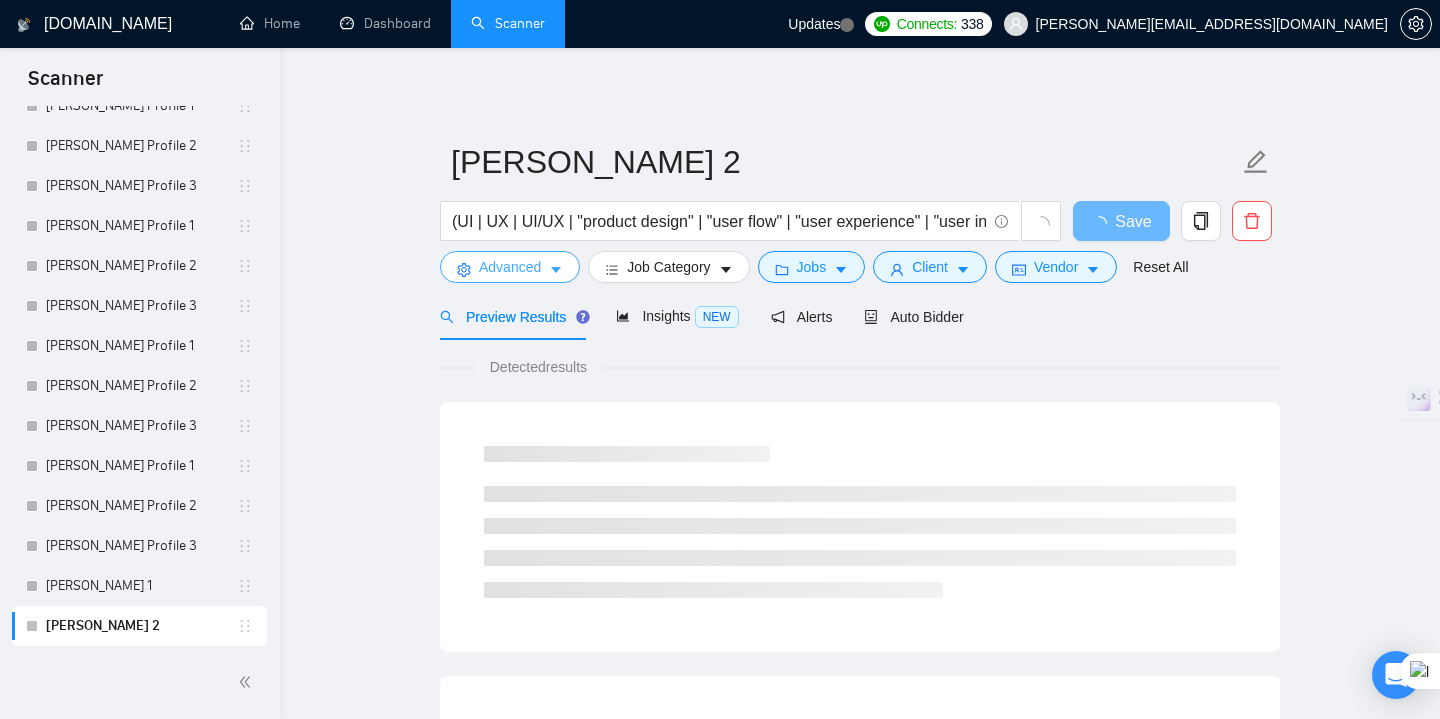 click on "Advanced" at bounding box center (510, 267) 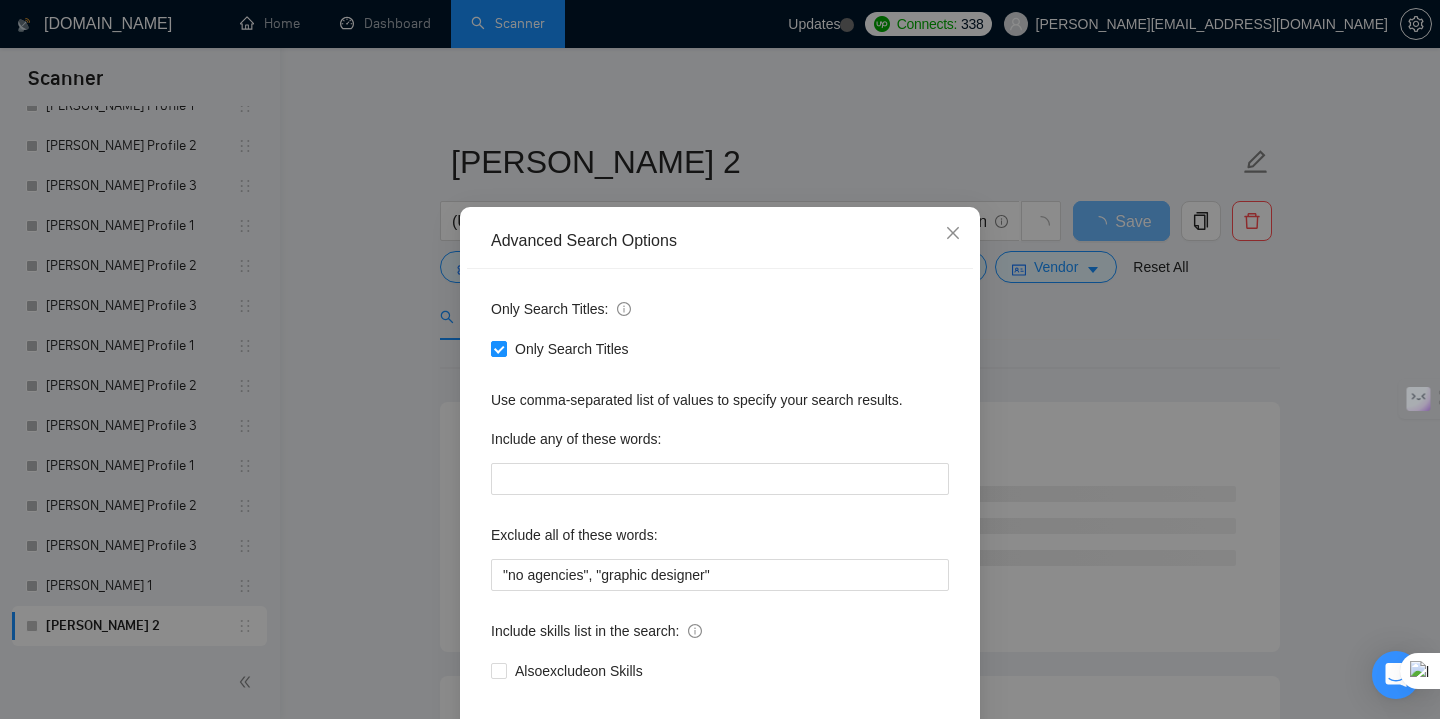 scroll, scrollTop: 63, scrollLeft: 0, axis: vertical 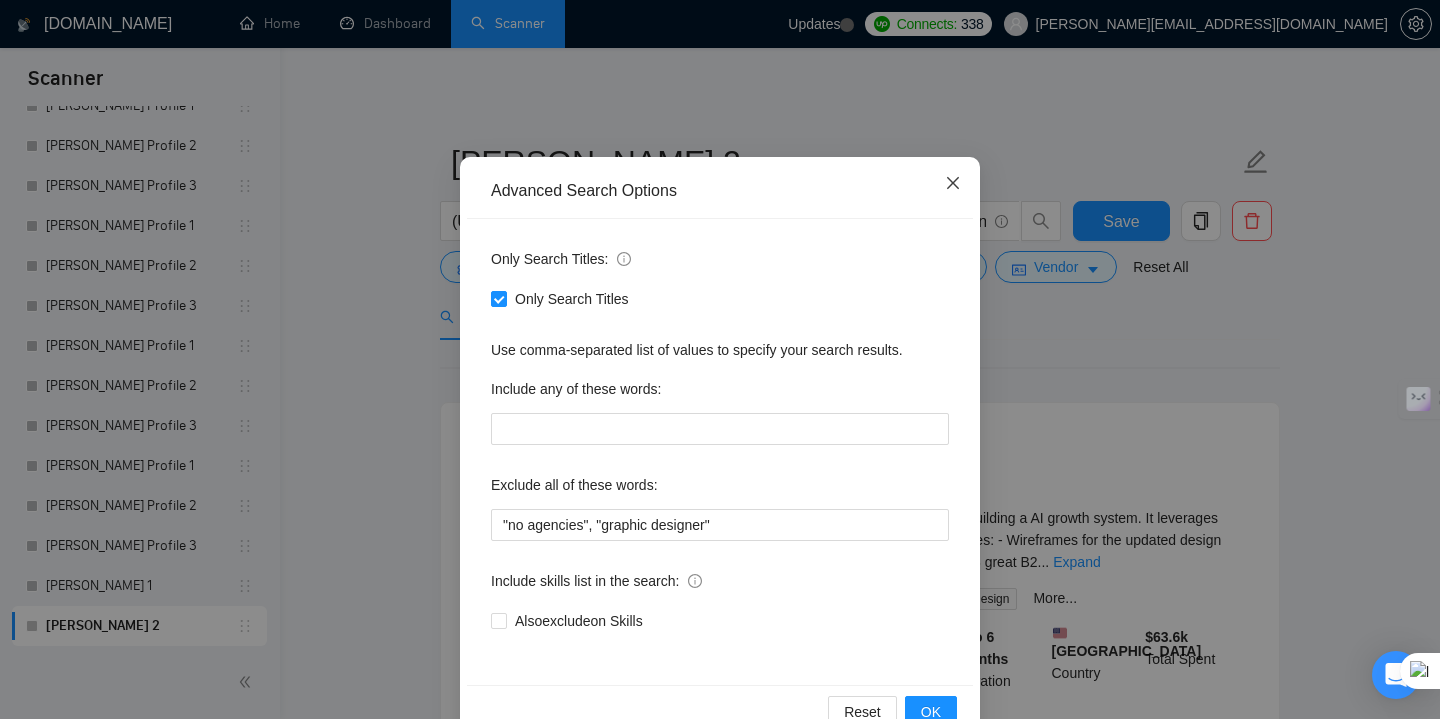 click at bounding box center [953, 184] 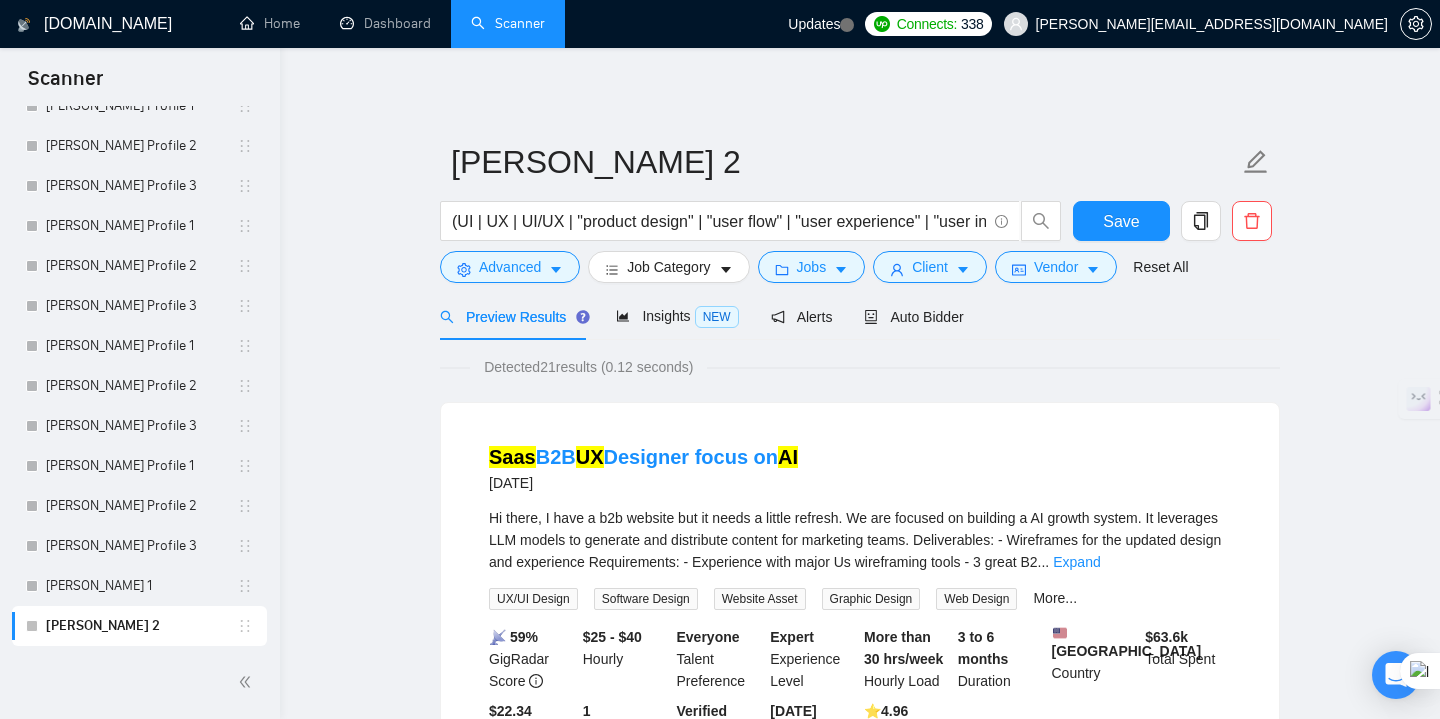 scroll, scrollTop: 13, scrollLeft: 0, axis: vertical 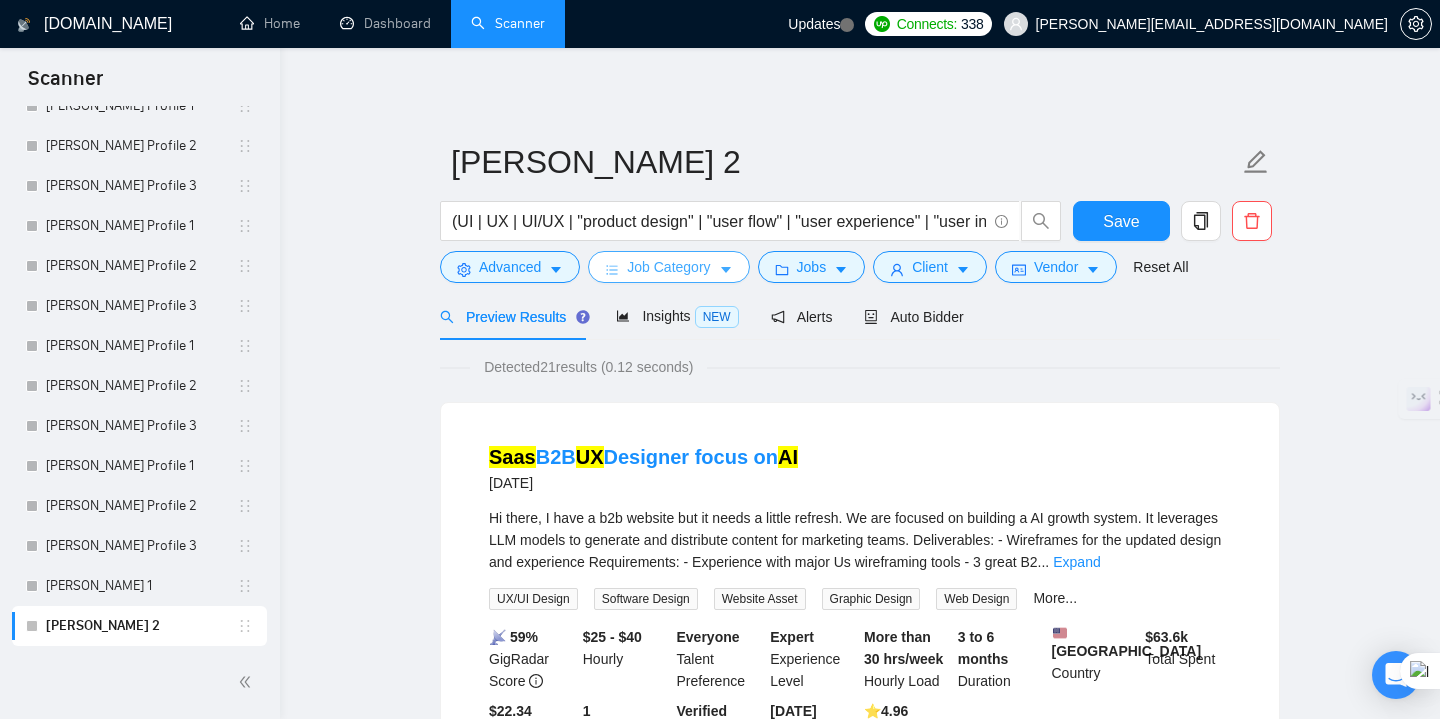 click on "Job Category" at bounding box center [668, 267] 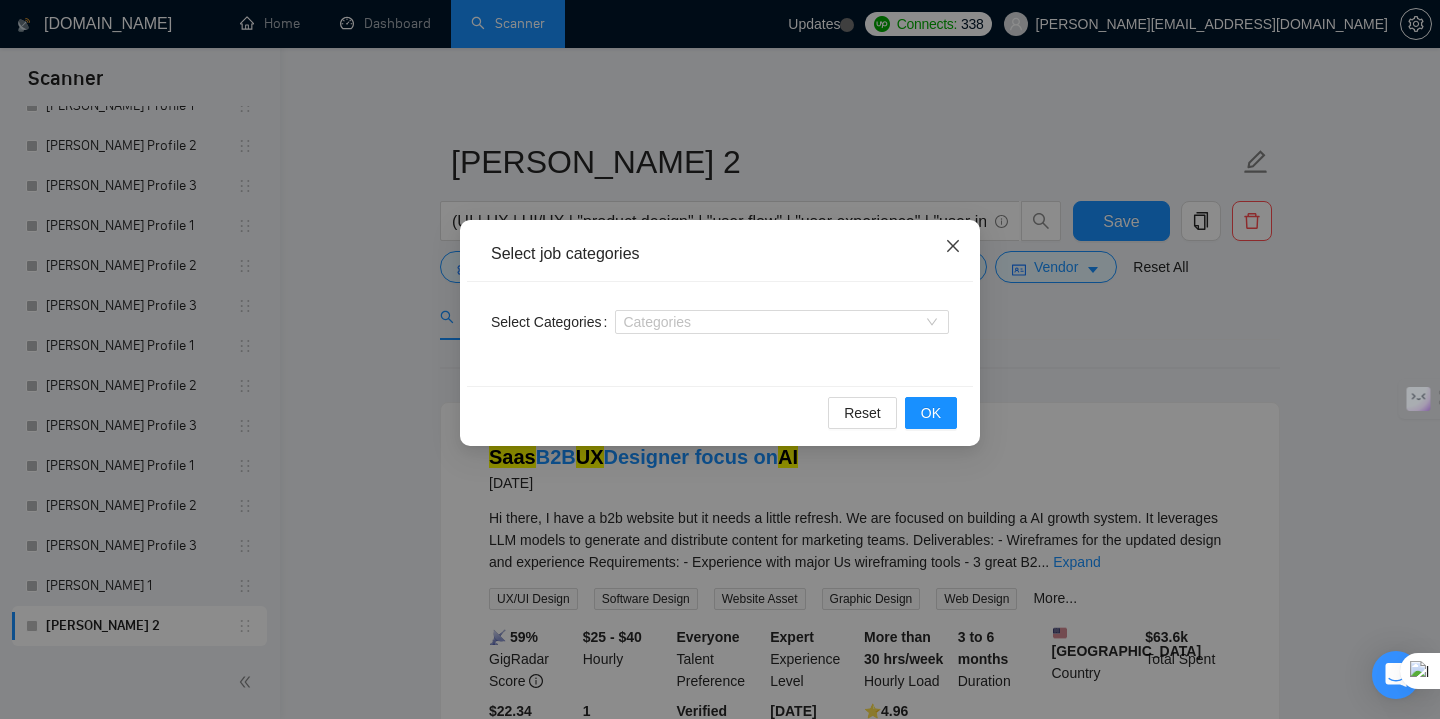 click at bounding box center (953, 247) 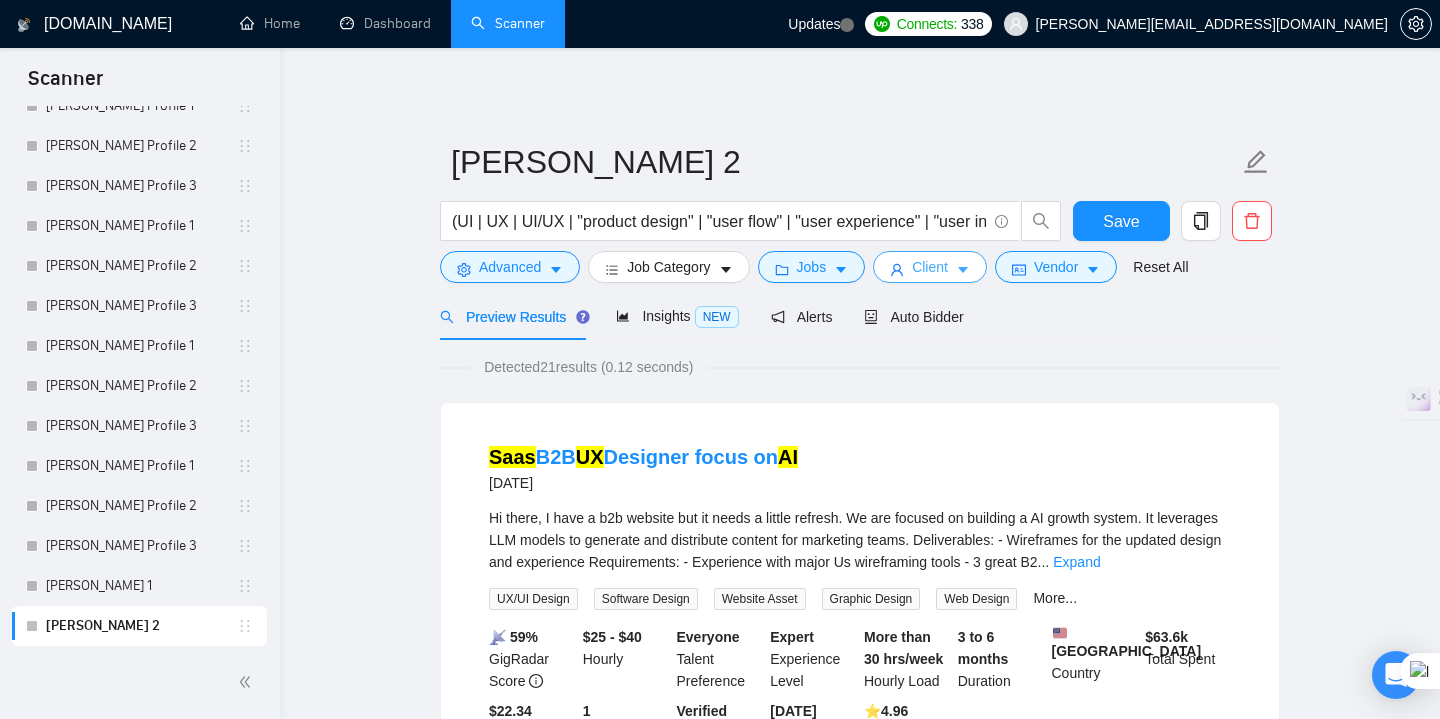 click on "Client" at bounding box center [930, 267] 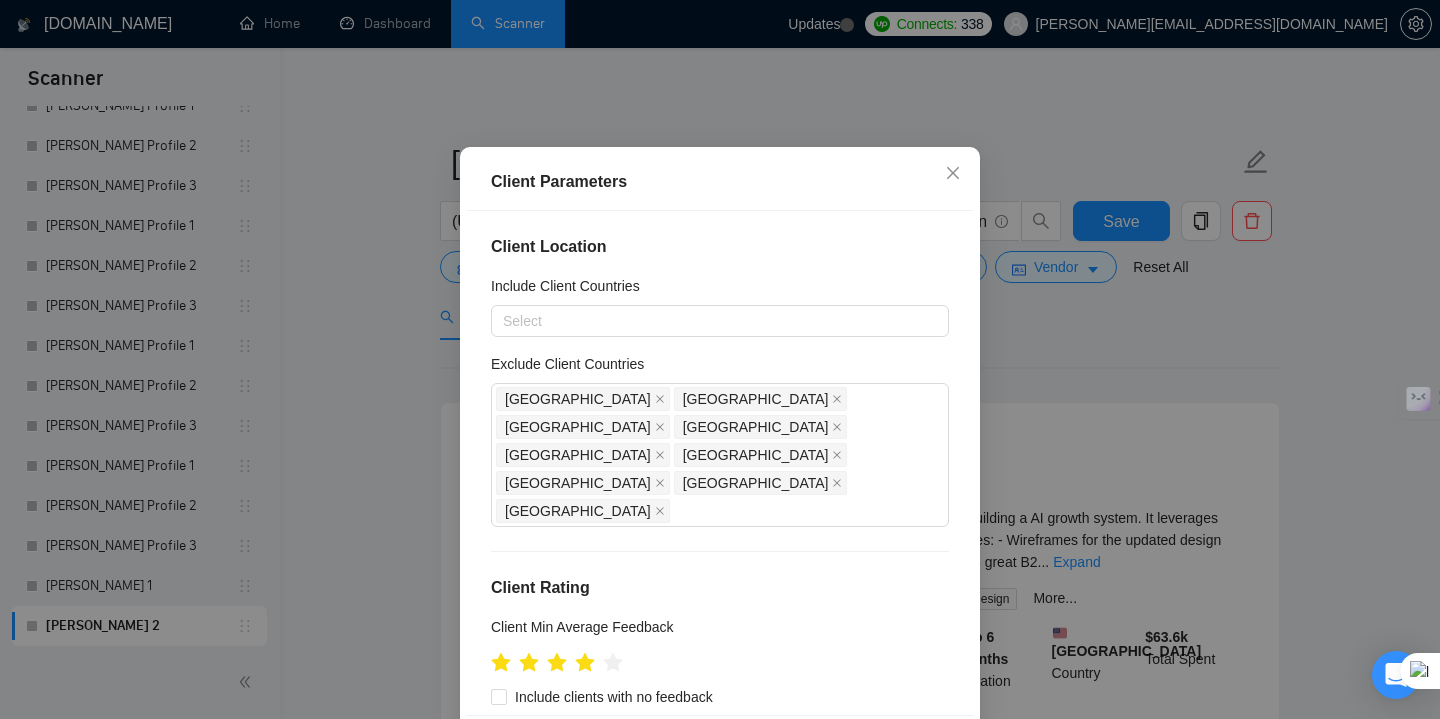 scroll, scrollTop: 529, scrollLeft: 0, axis: vertical 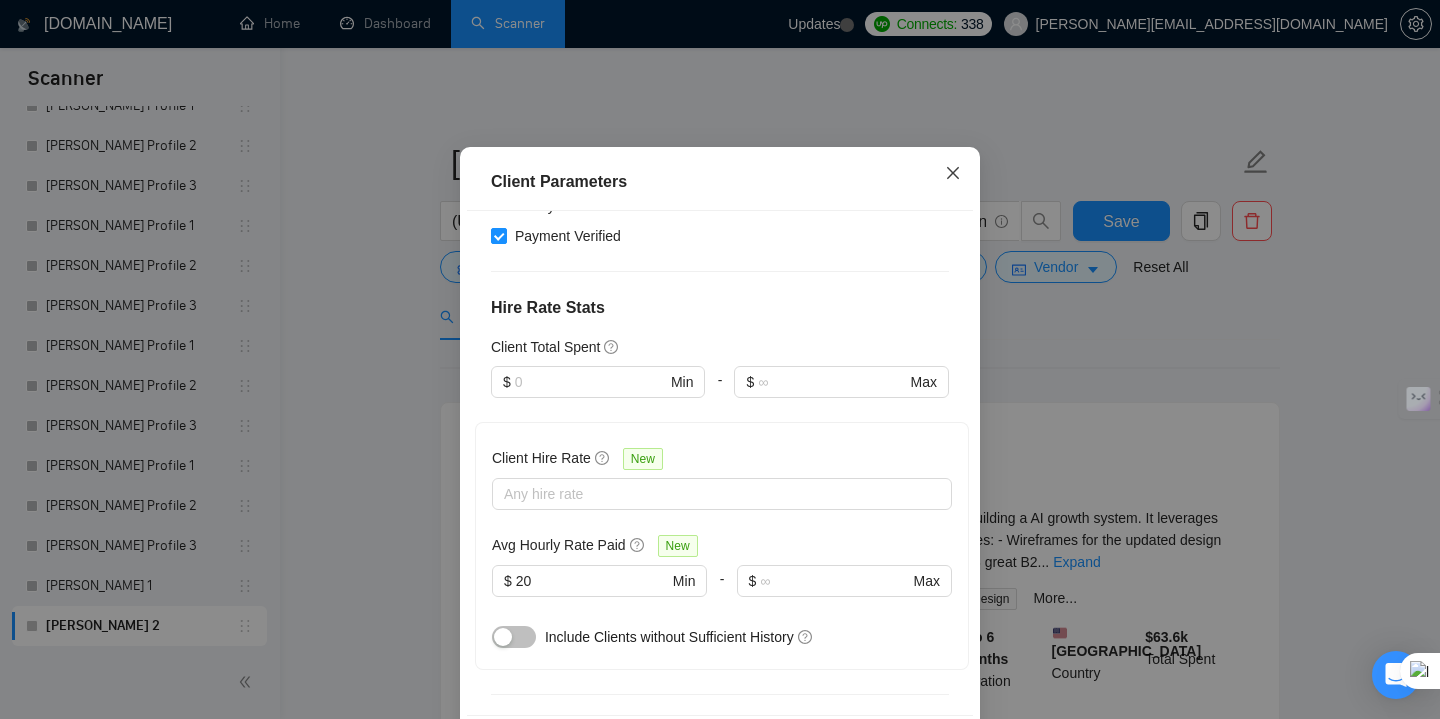 click 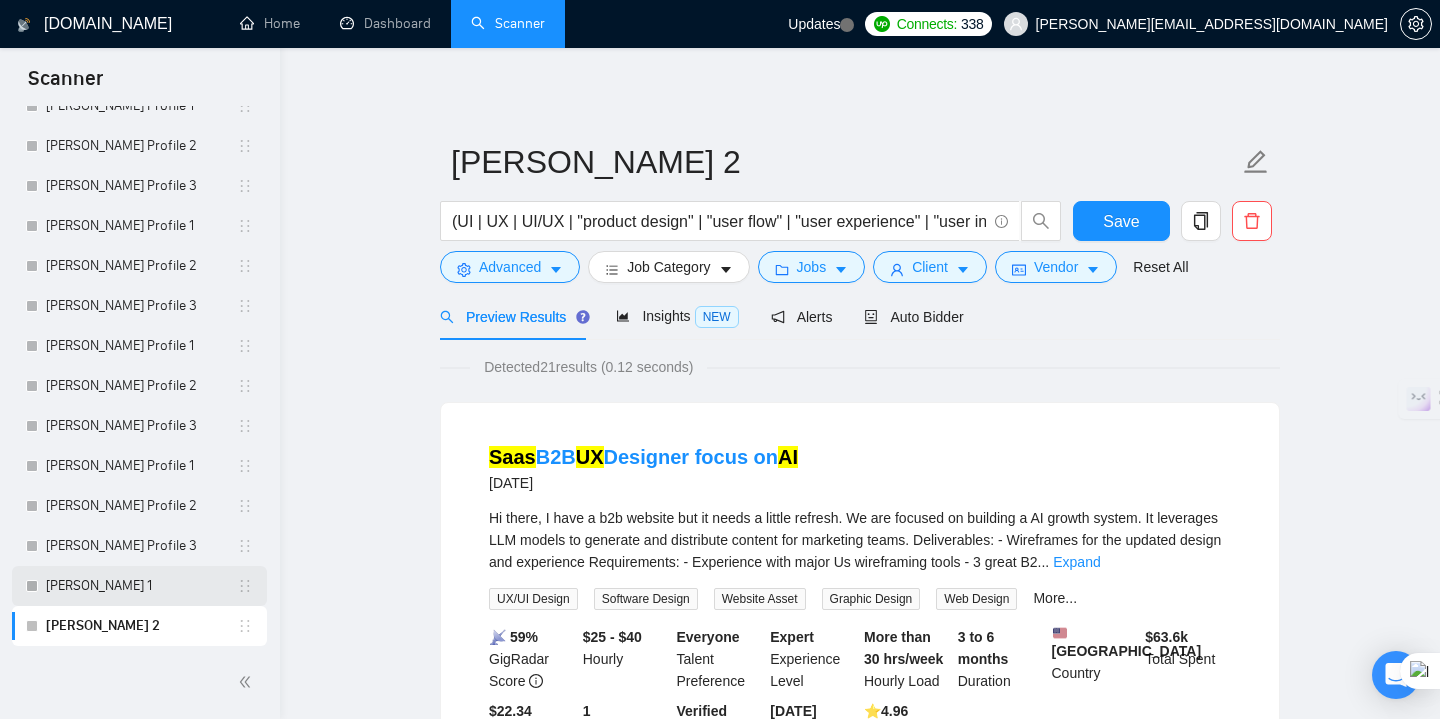 click on "[PERSON_NAME] 1" at bounding box center [141, 586] 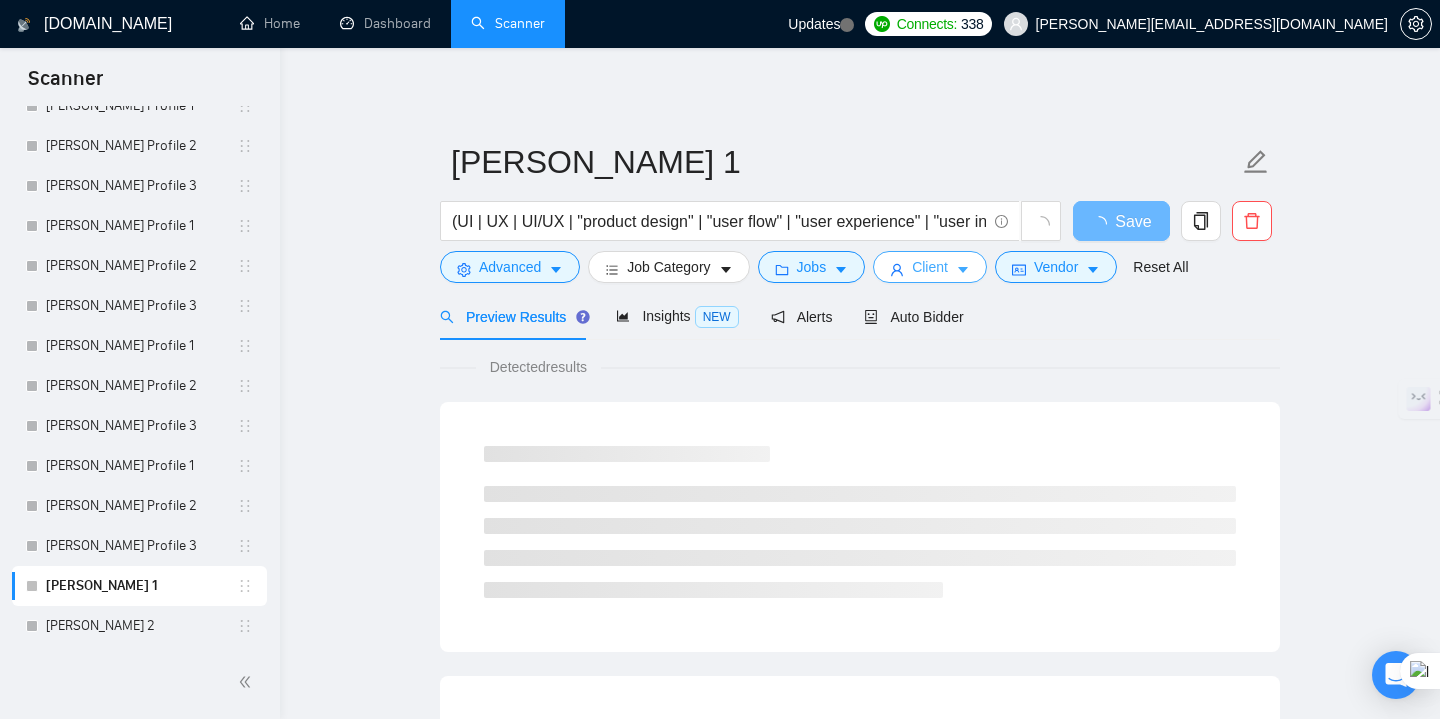 click on "Client" at bounding box center [930, 267] 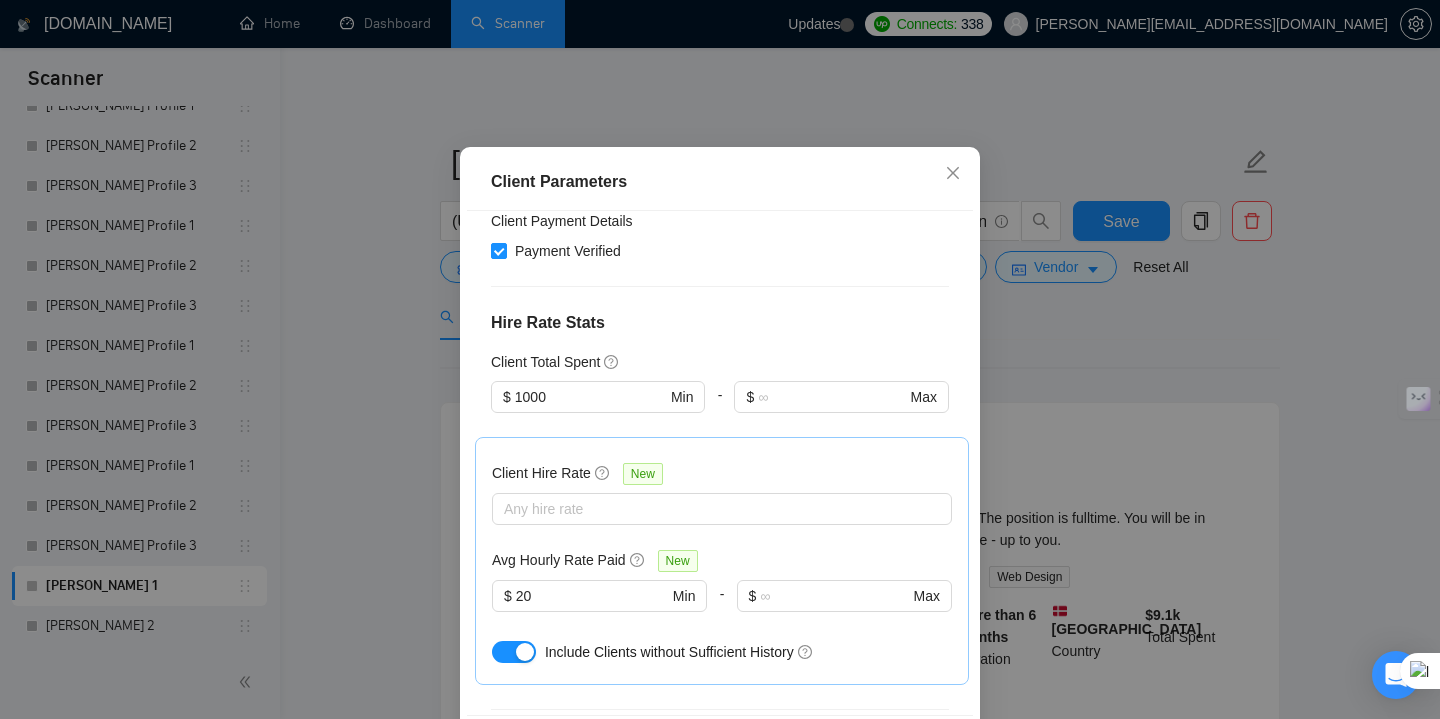 scroll, scrollTop: 518, scrollLeft: 0, axis: vertical 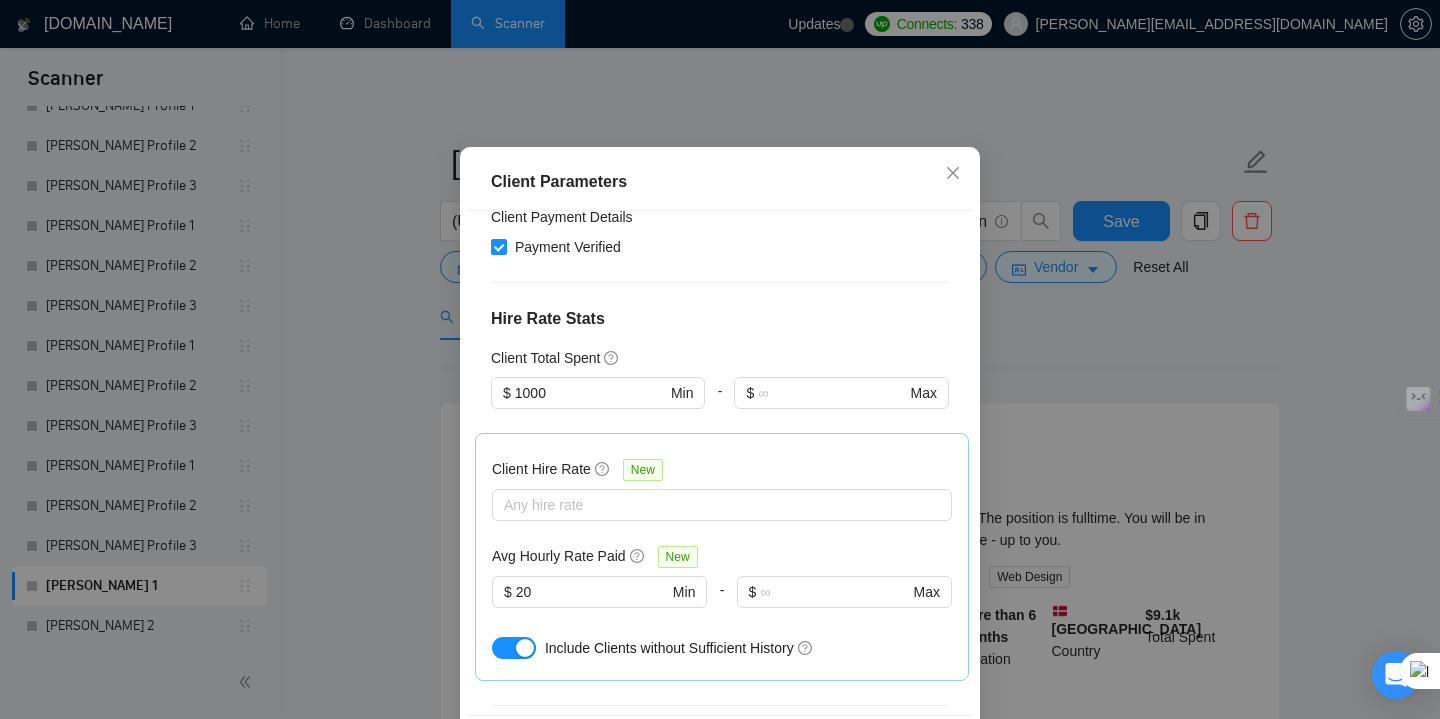 click at bounding box center [514, 648] 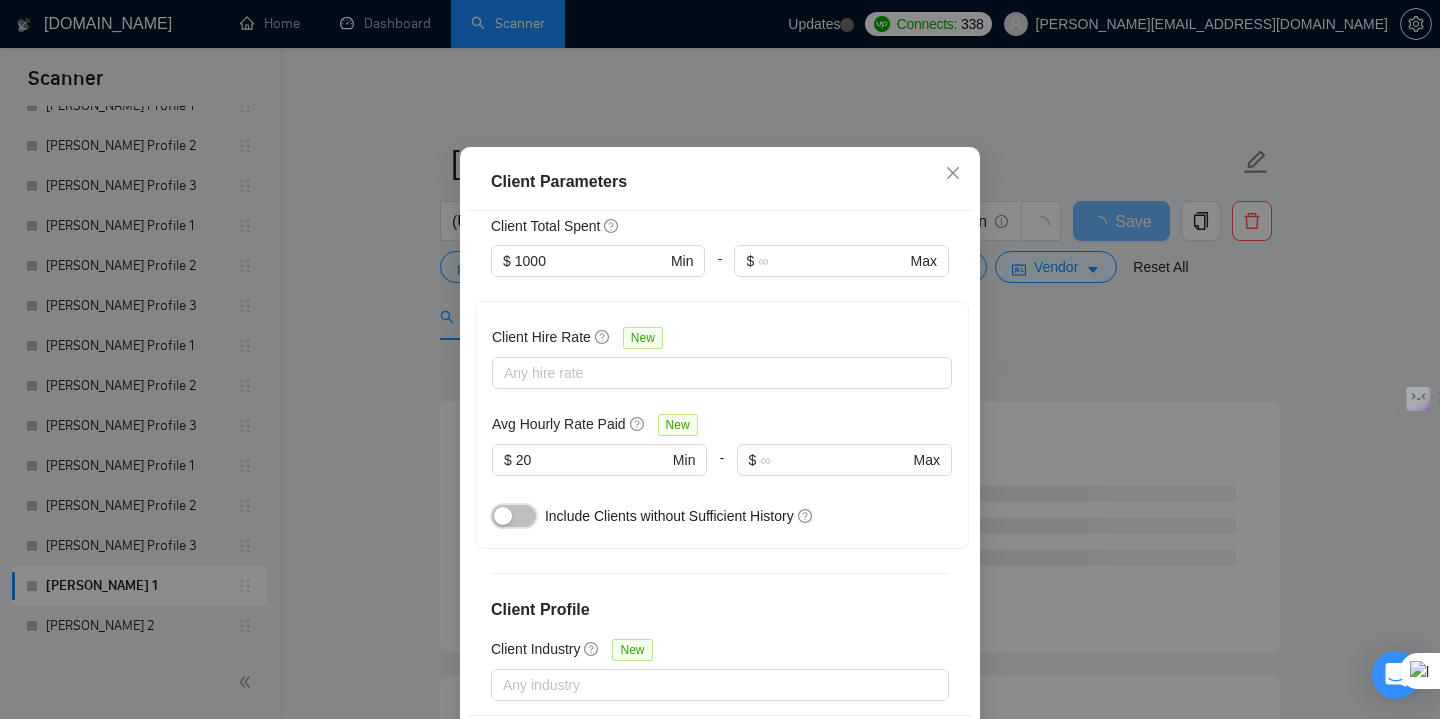 scroll, scrollTop: 771, scrollLeft: 0, axis: vertical 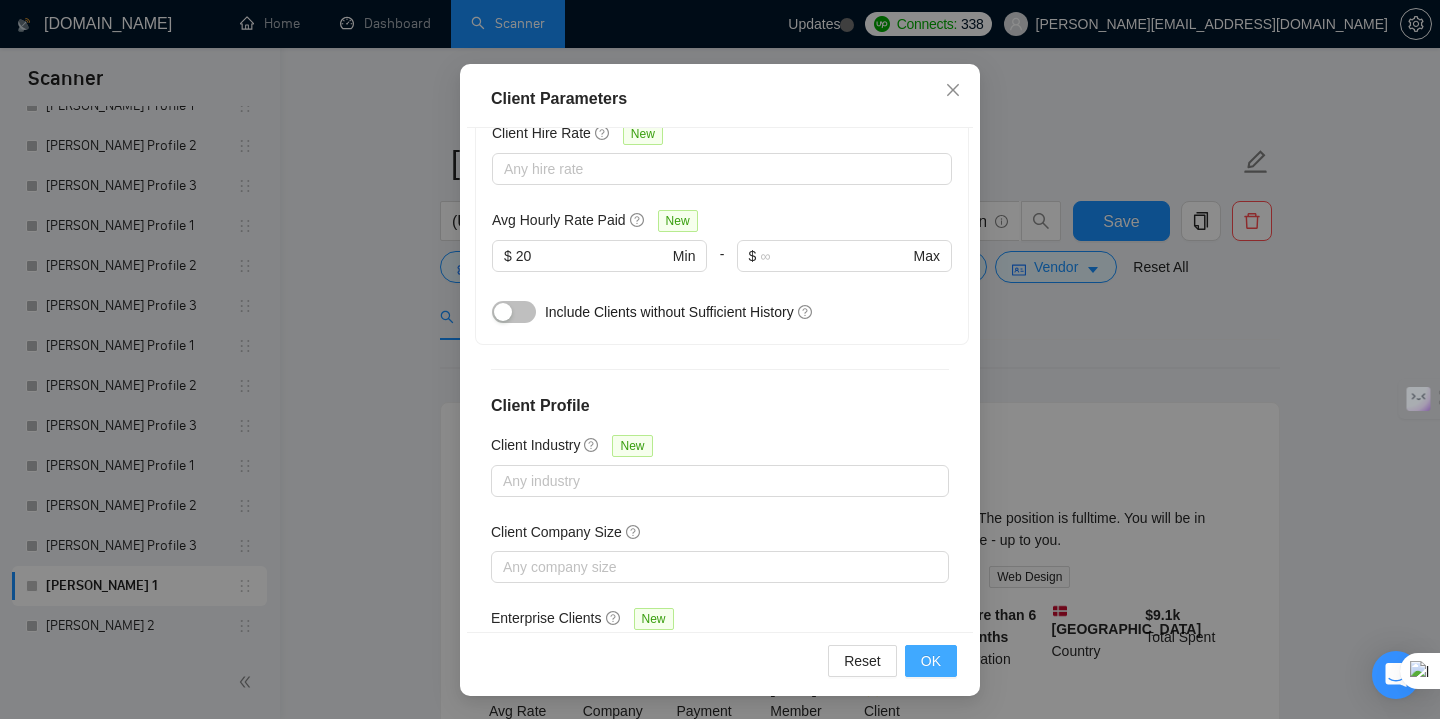 click on "OK" at bounding box center [931, 661] 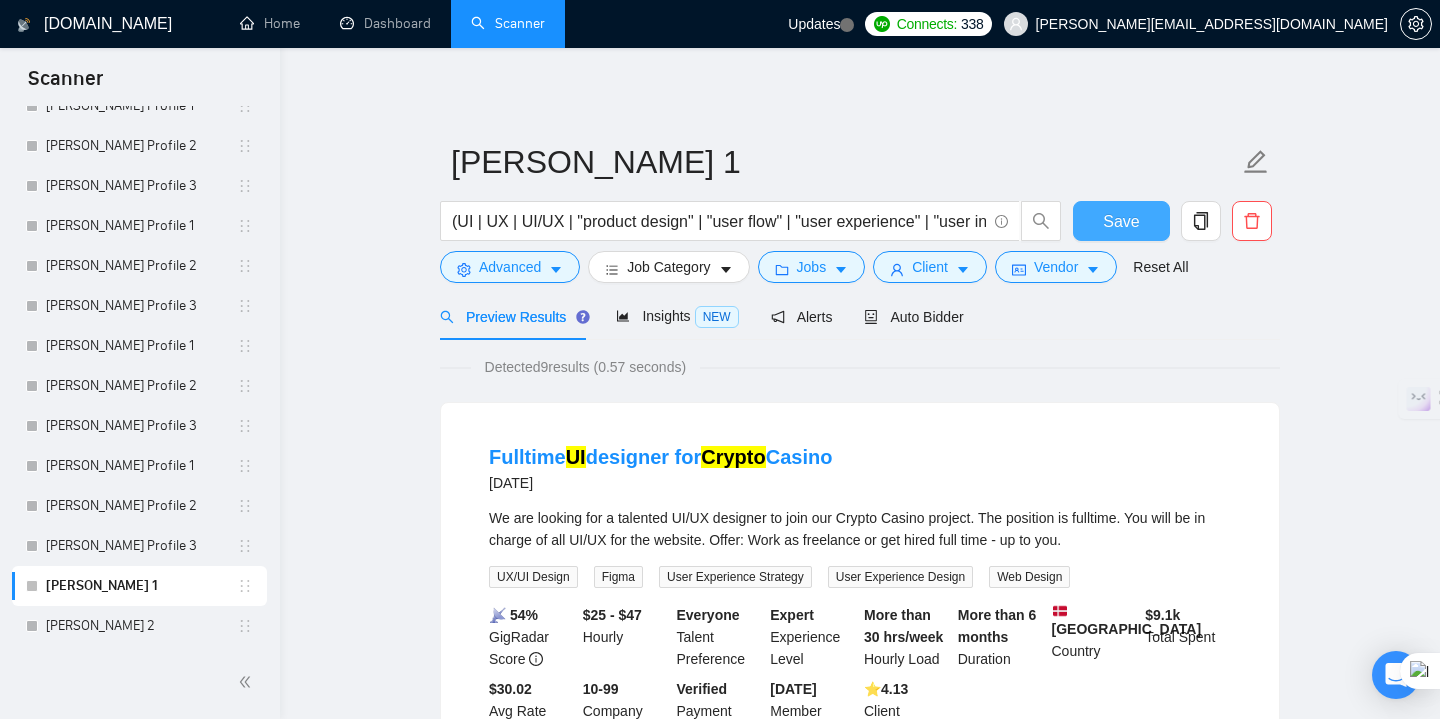 click on "Save" at bounding box center [1121, 221] 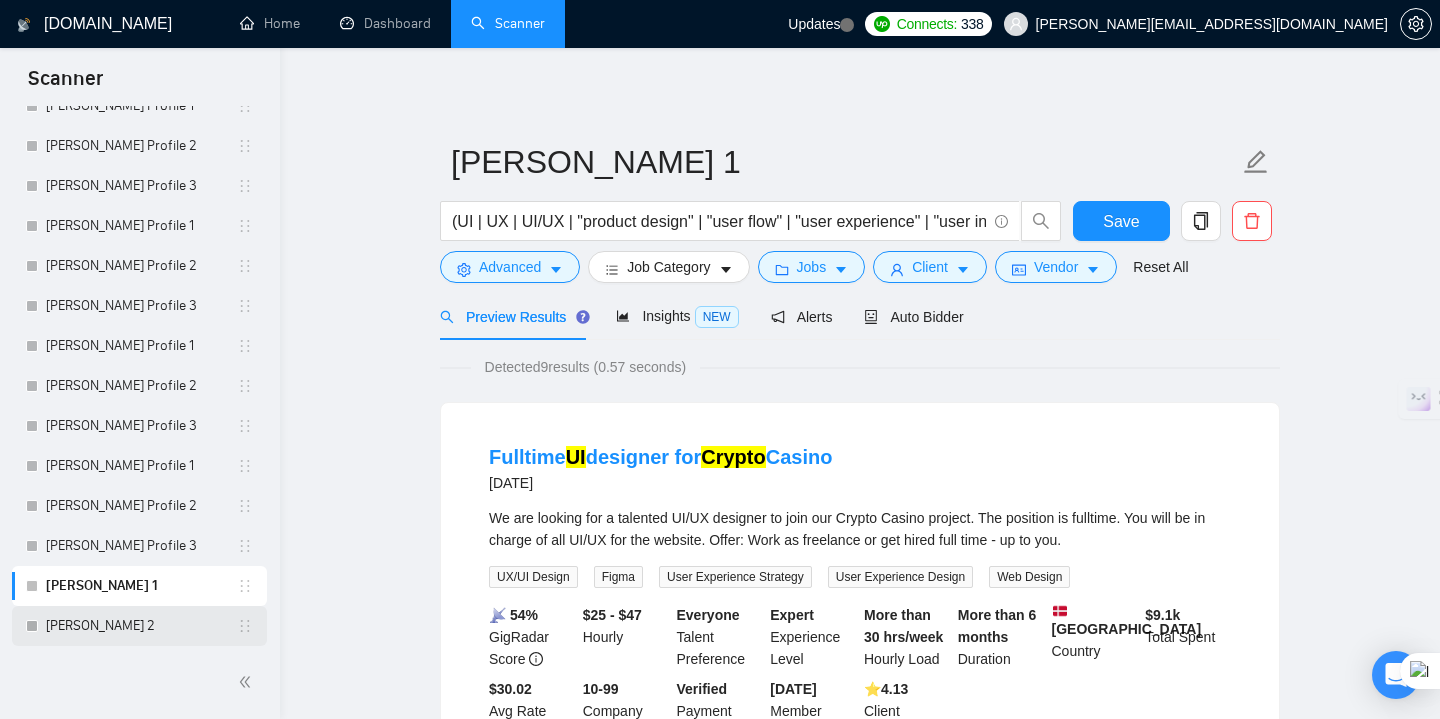 click on "[PERSON_NAME] 2" at bounding box center (141, 626) 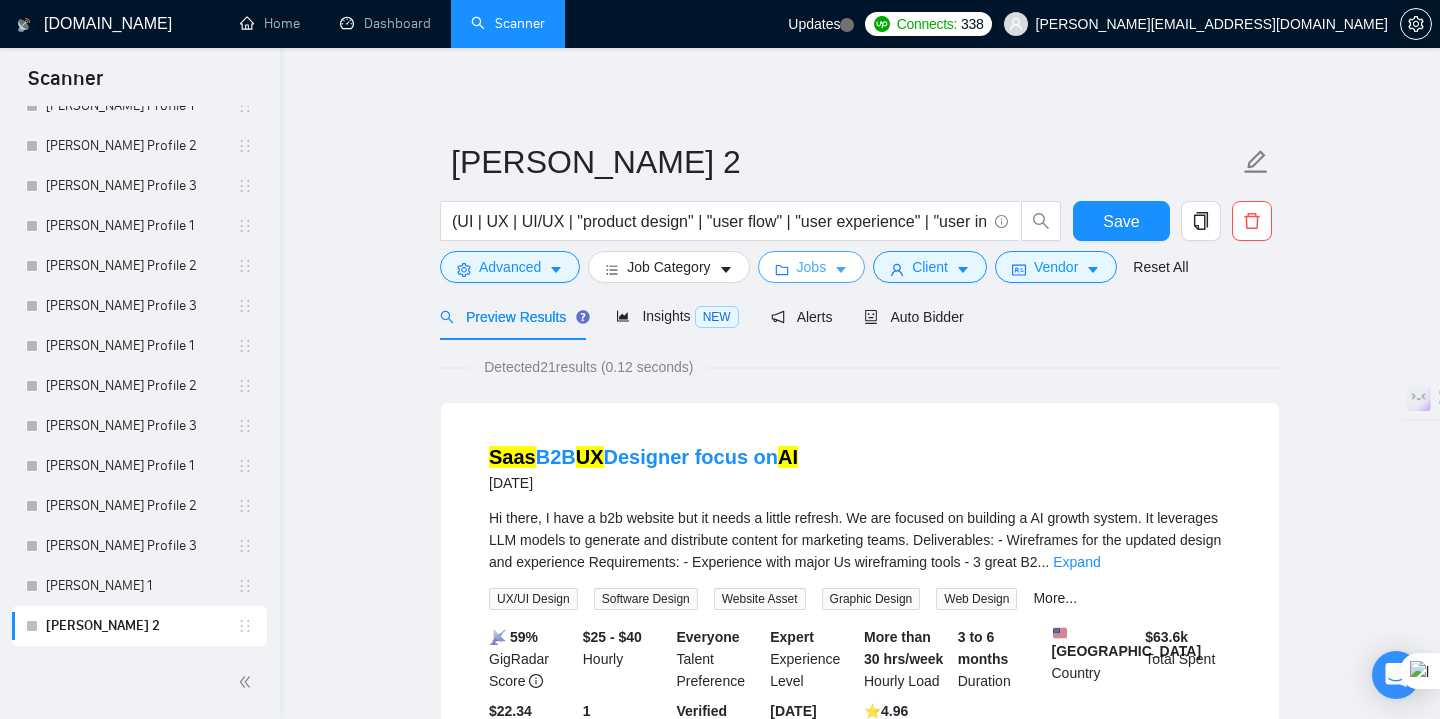 click on "Jobs" at bounding box center [812, 267] 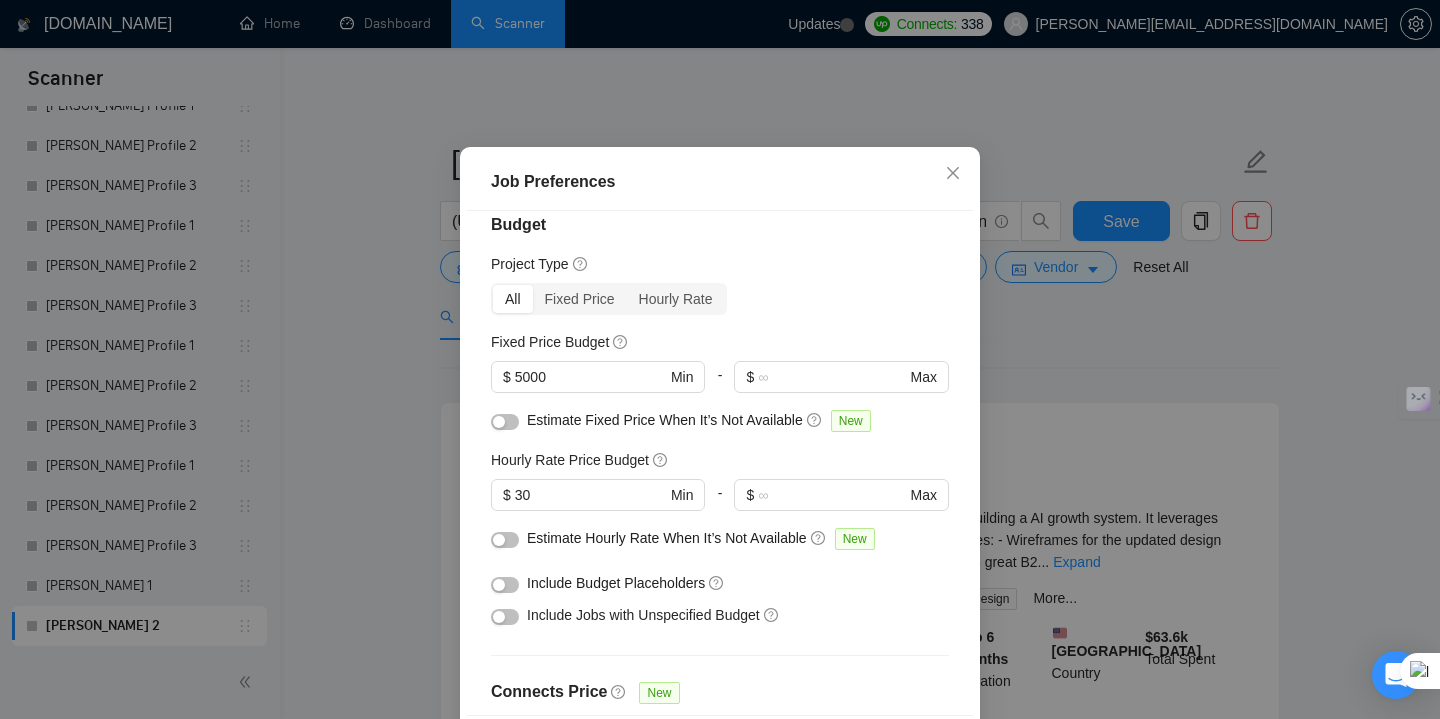 scroll, scrollTop: 0, scrollLeft: 0, axis: both 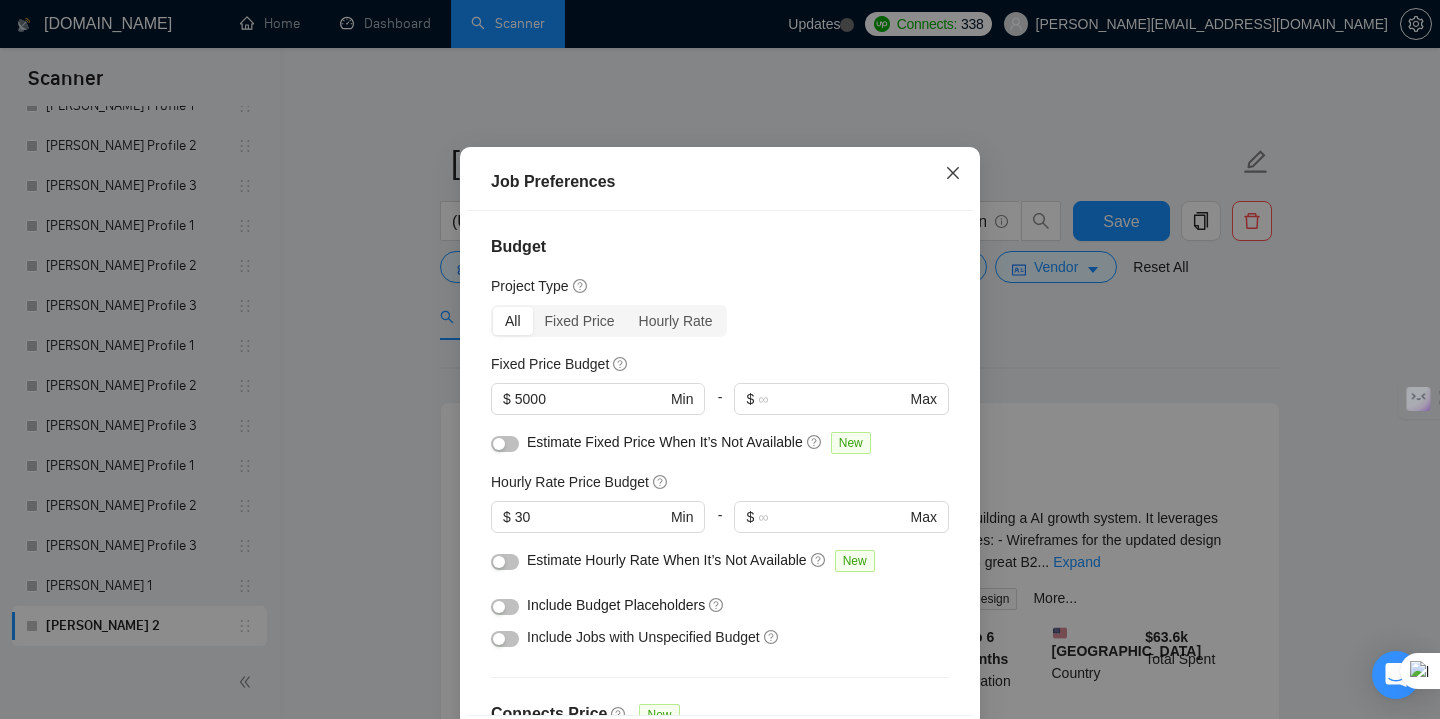 click 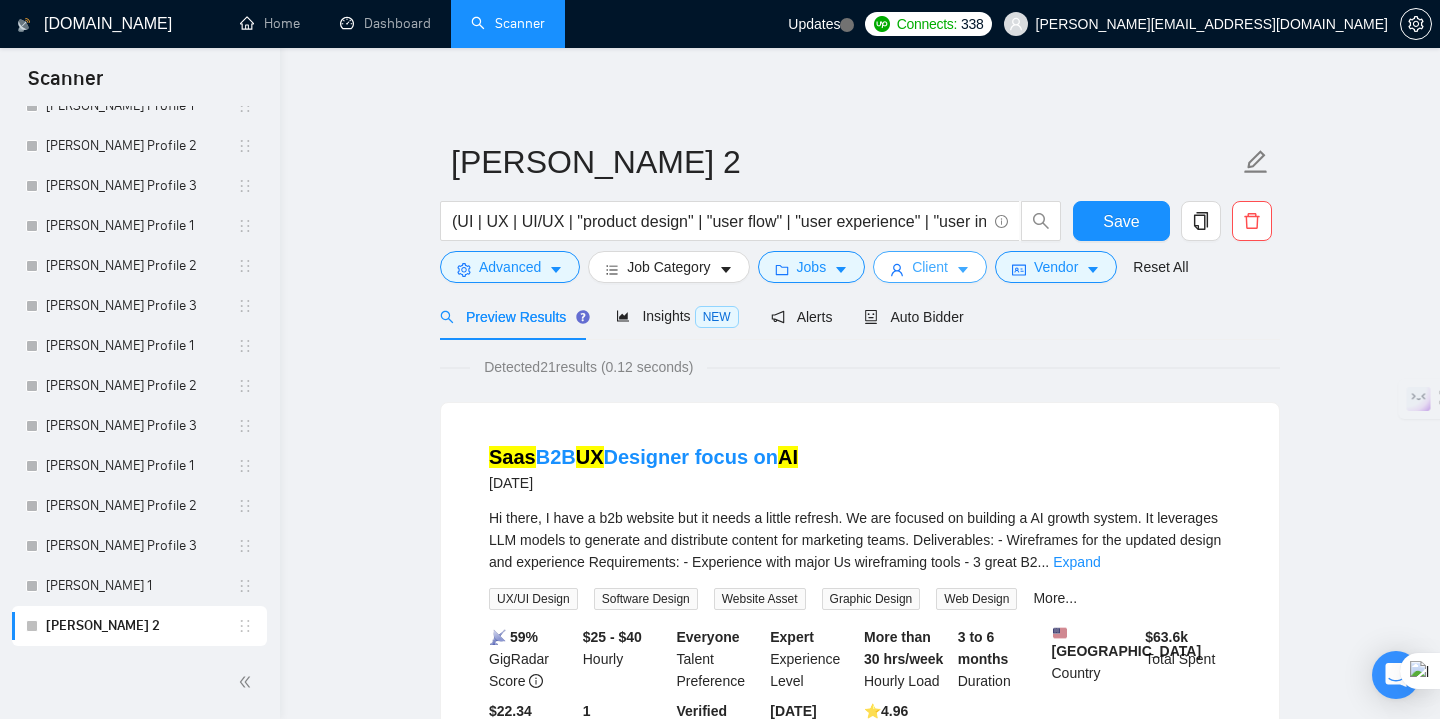 click on "Client" at bounding box center [930, 267] 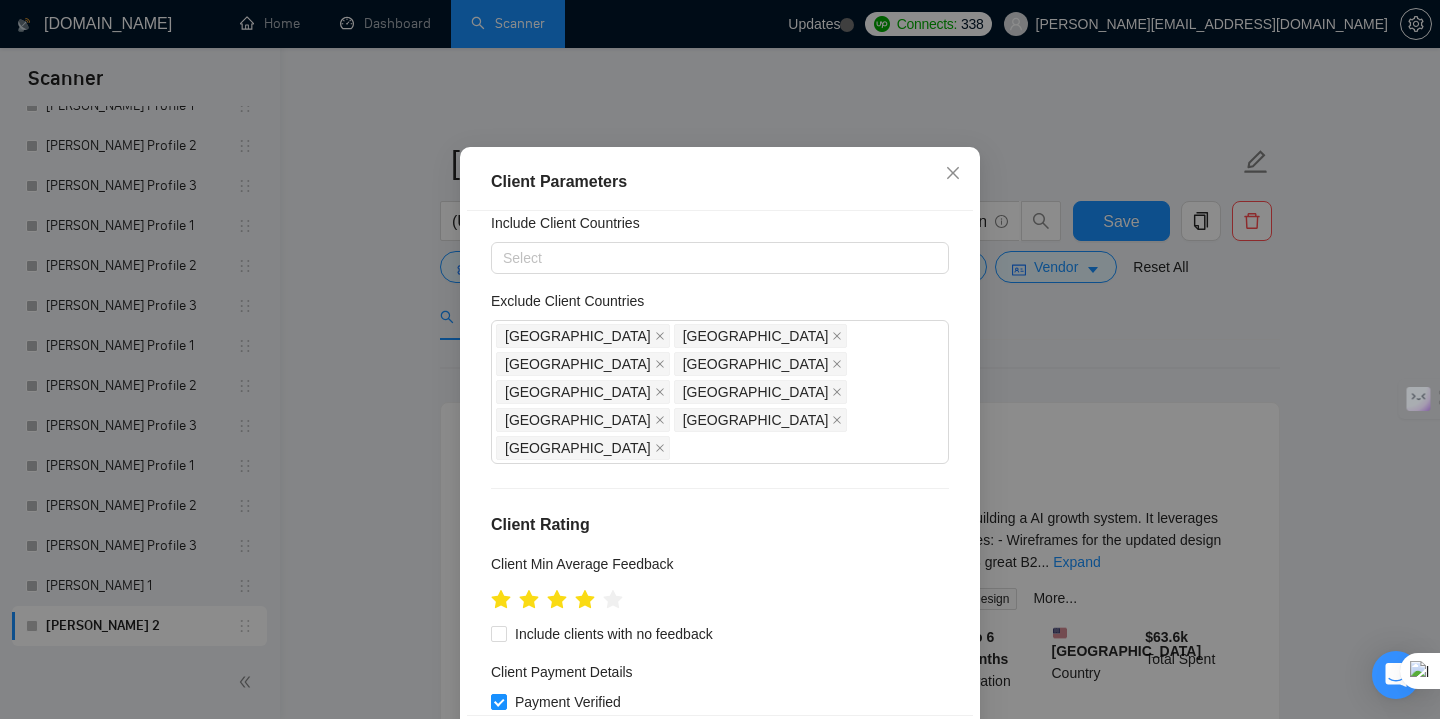 scroll, scrollTop: 0, scrollLeft: 0, axis: both 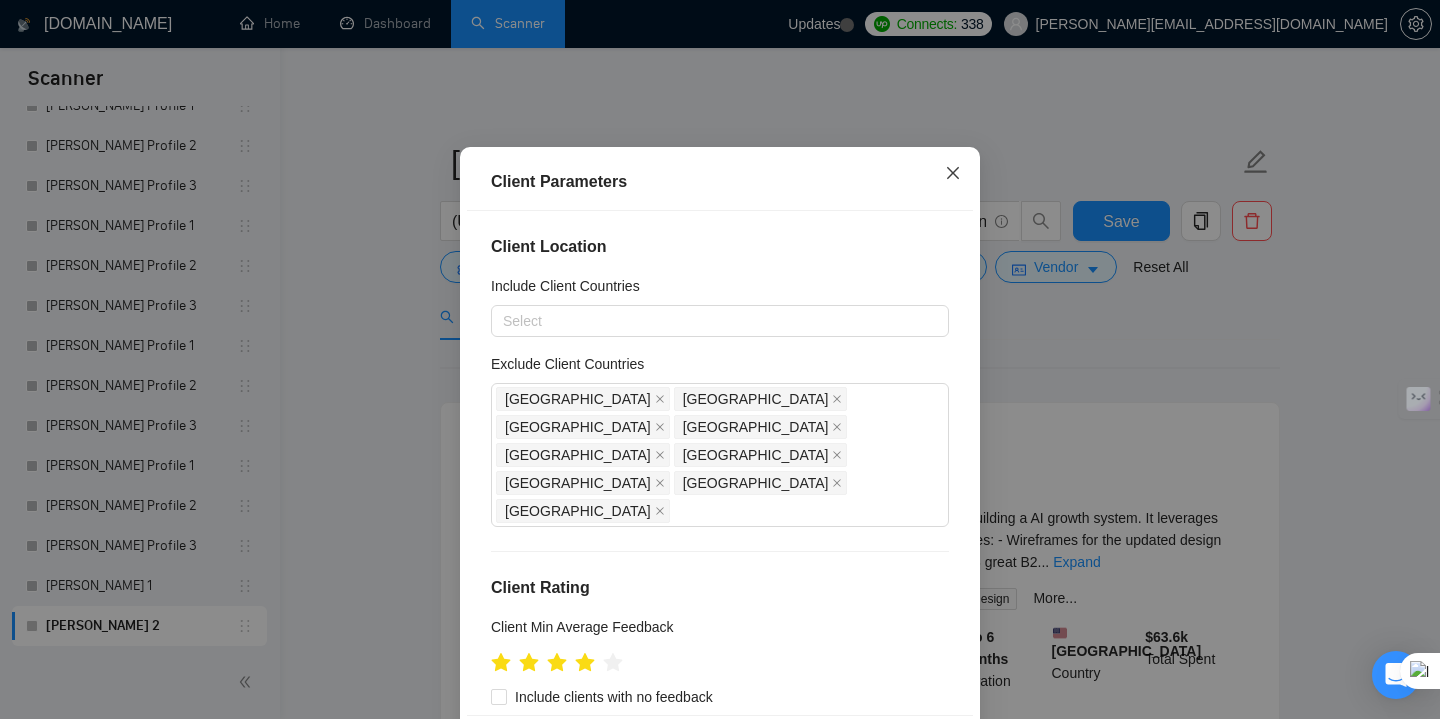 click 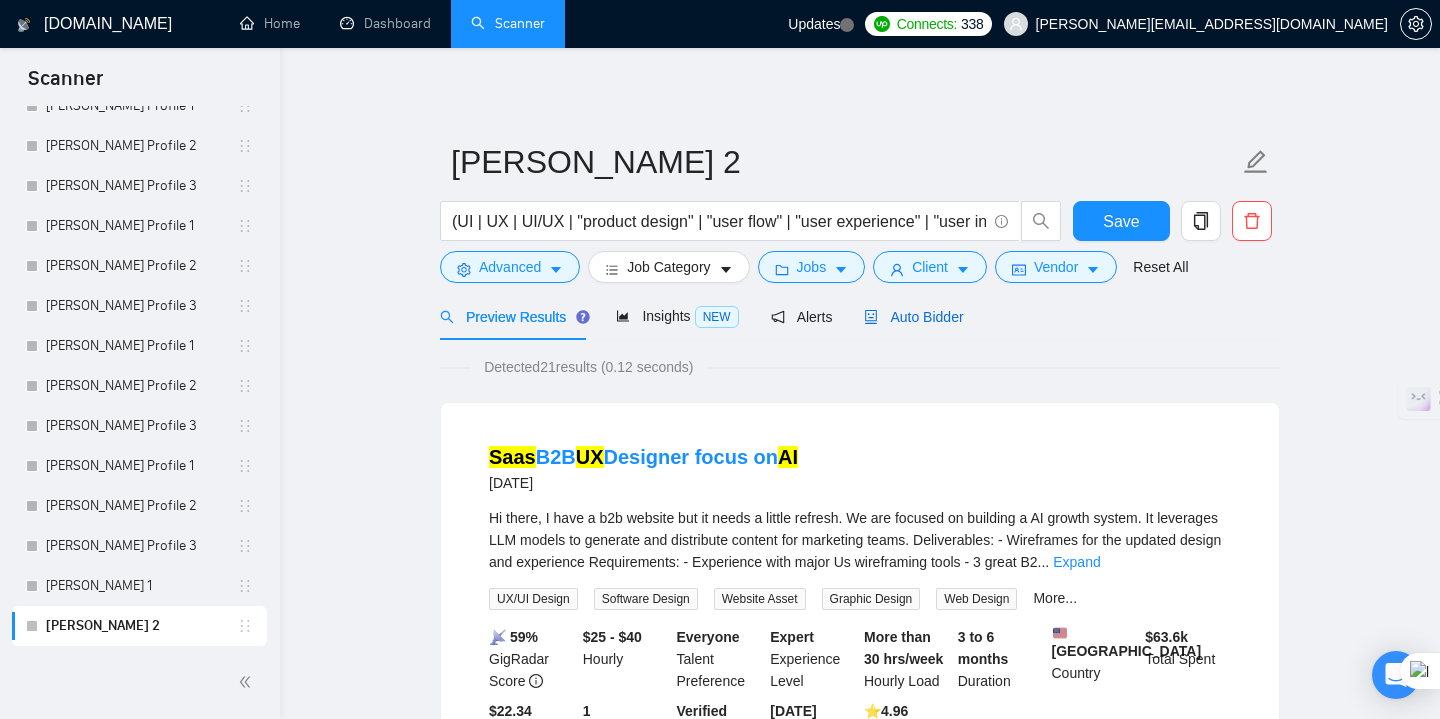 click on "Auto Bidder" at bounding box center [913, 317] 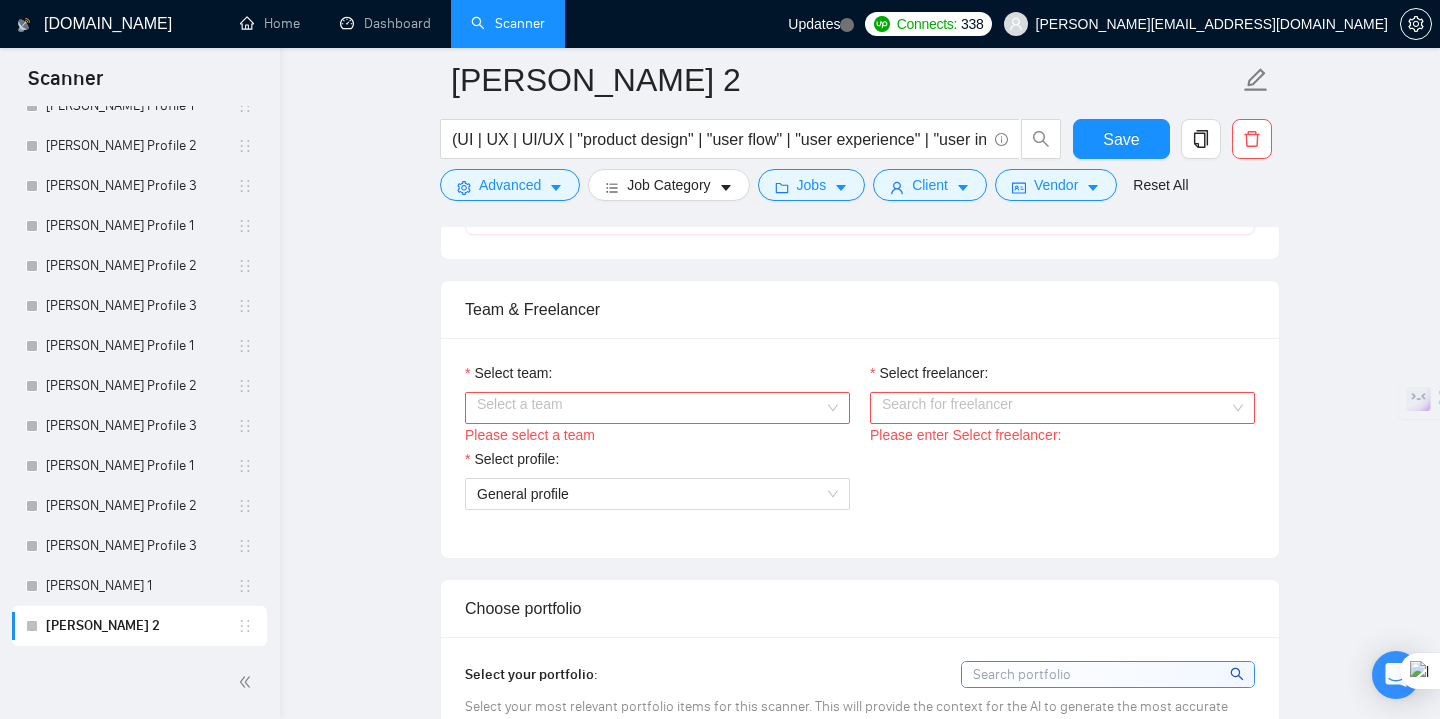 scroll, scrollTop: 959, scrollLeft: 0, axis: vertical 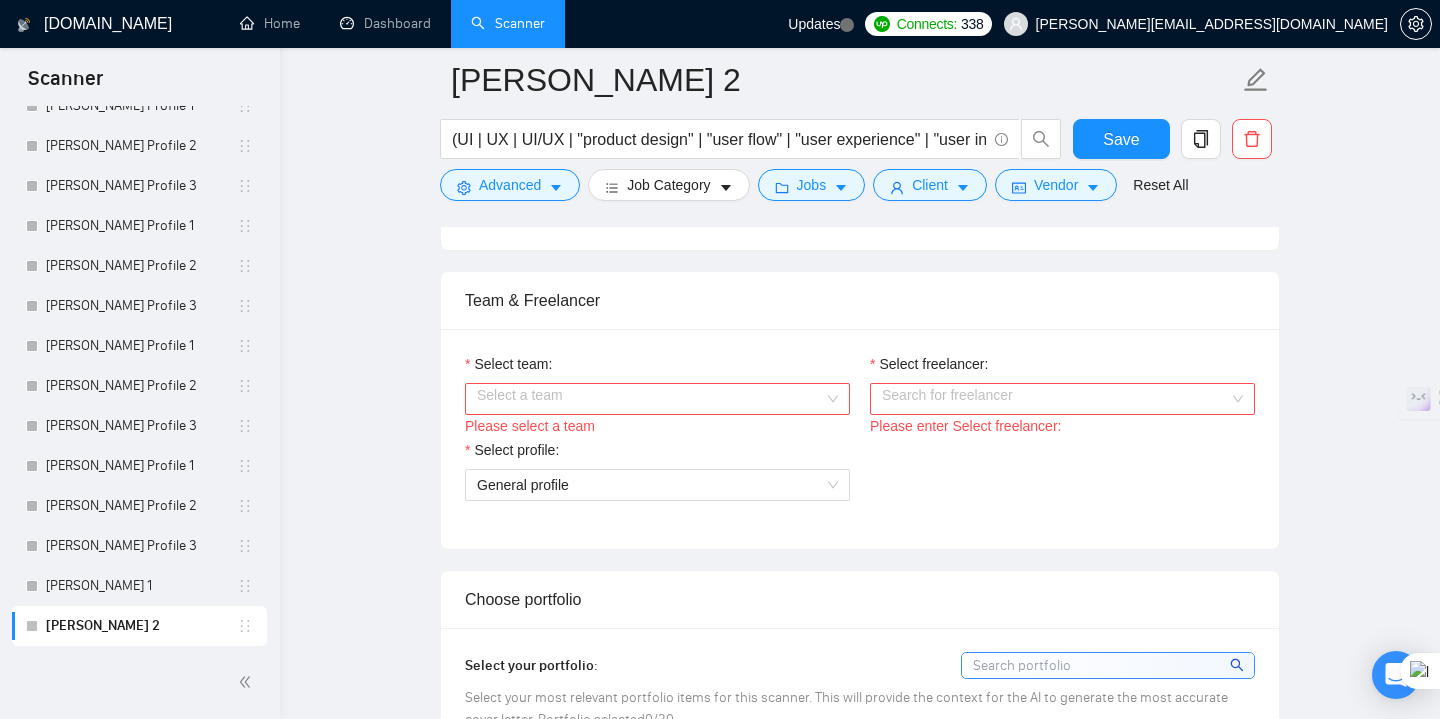 click on "Select team:" at bounding box center (650, 399) 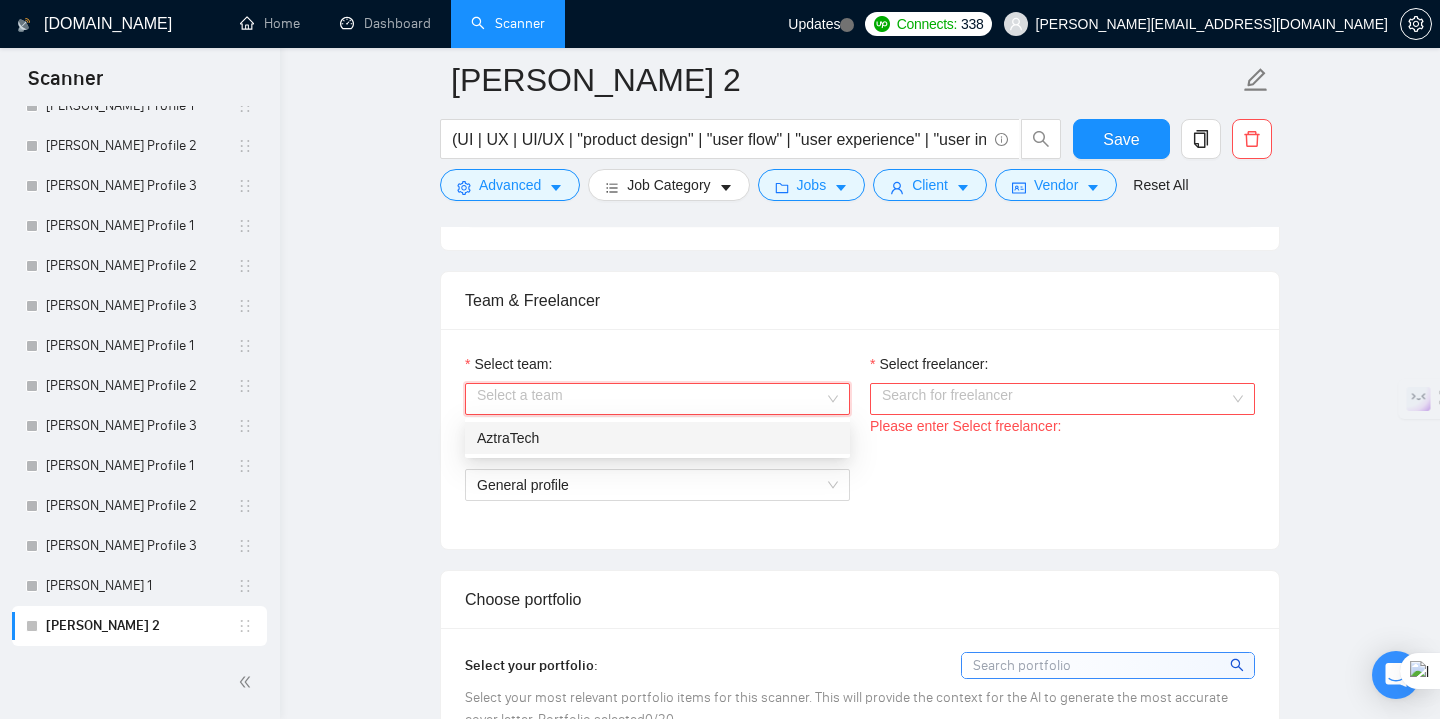 click on "AztraTech" at bounding box center [657, 438] 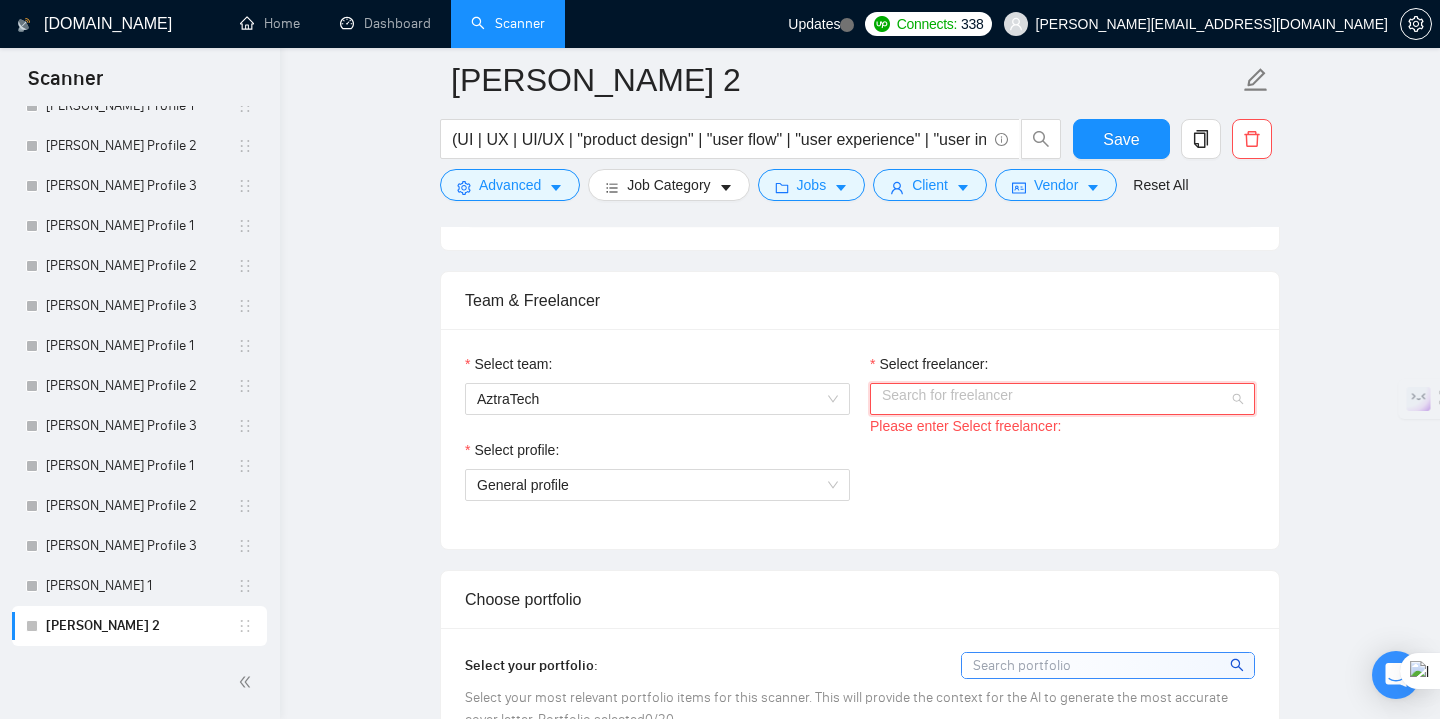 click on "Select freelancer:" at bounding box center (1055, 399) 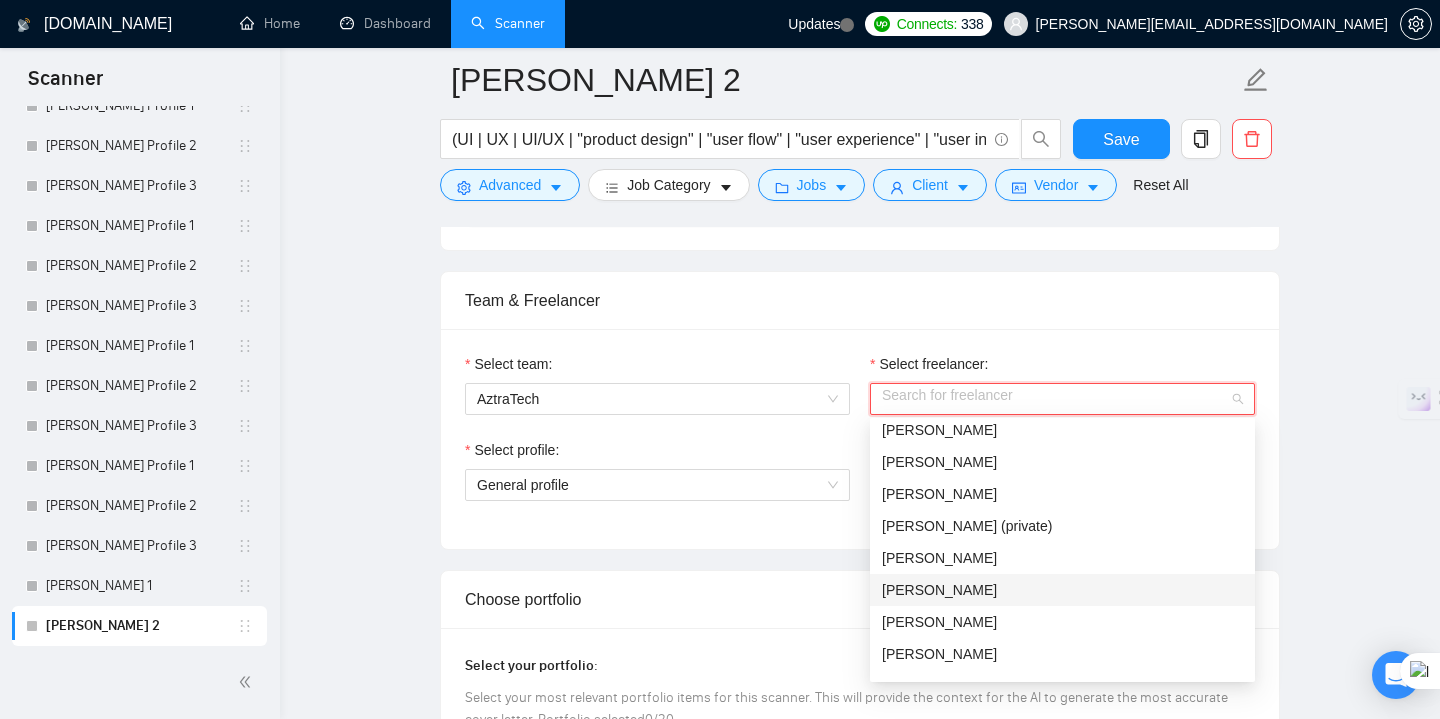scroll, scrollTop: 96, scrollLeft: 0, axis: vertical 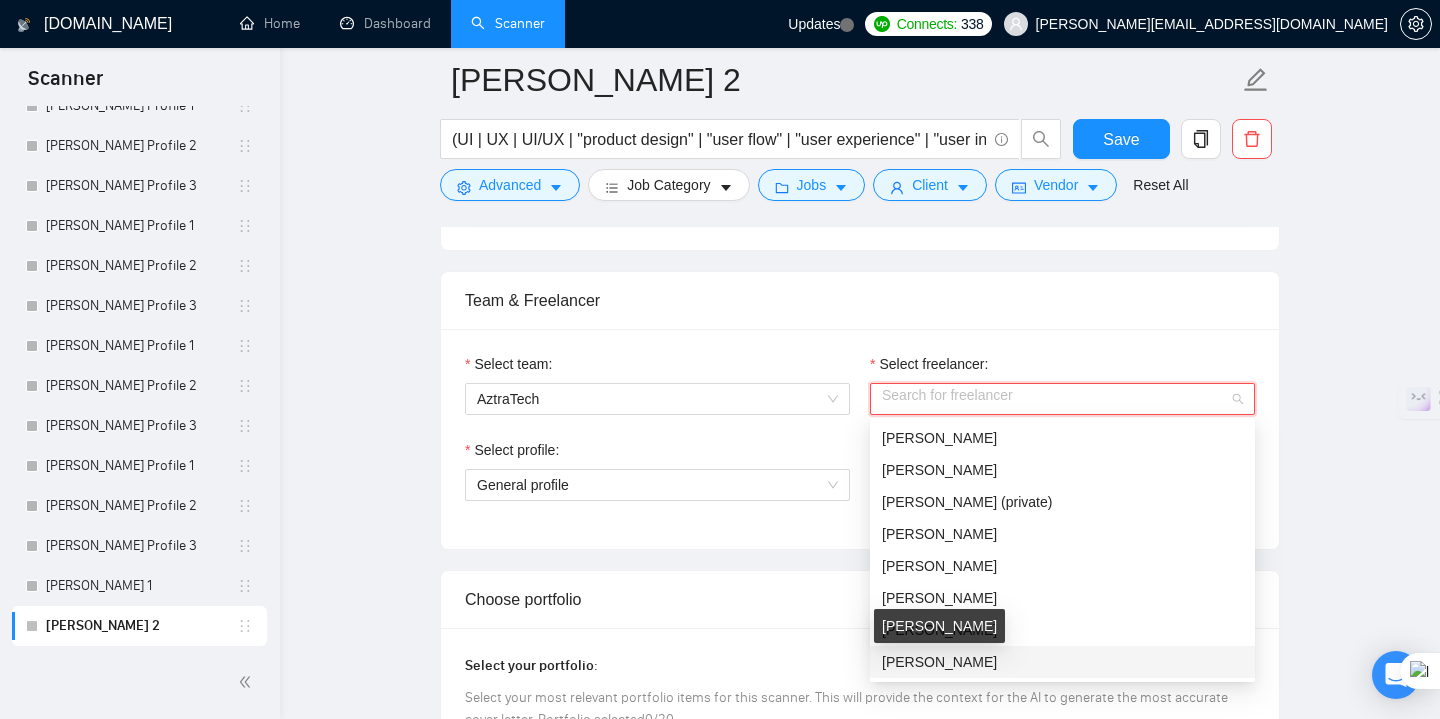 click on "[PERSON_NAME]" at bounding box center (939, 662) 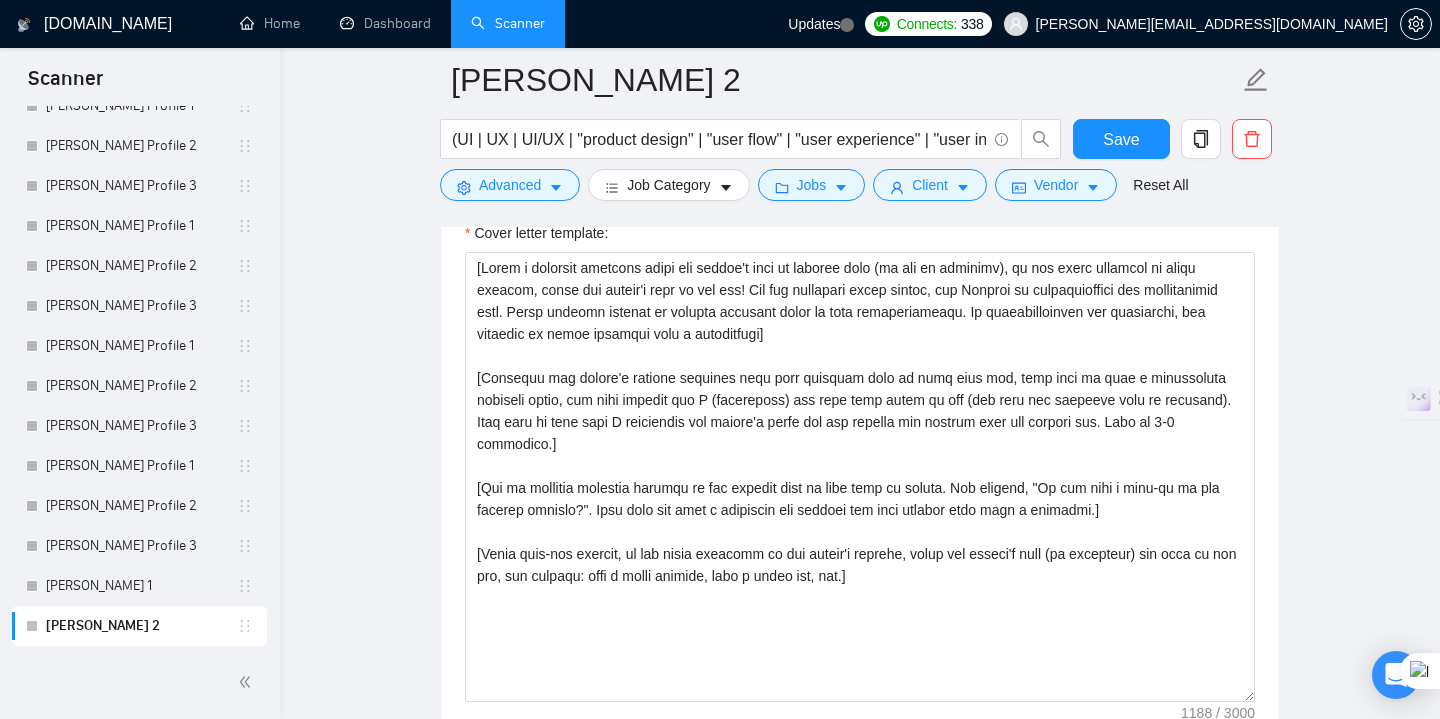 scroll, scrollTop: 1822, scrollLeft: 0, axis: vertical 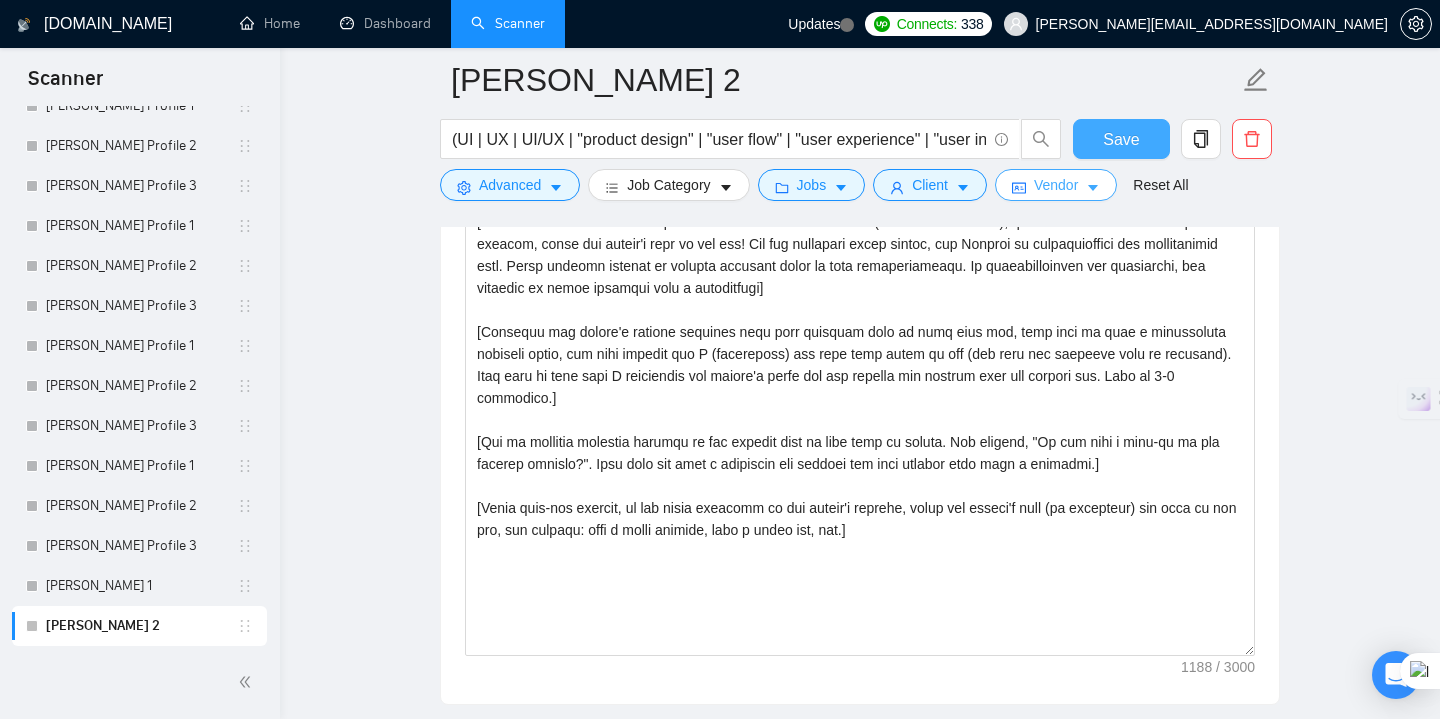 click on "Save" at bounding box center (1121, 139) 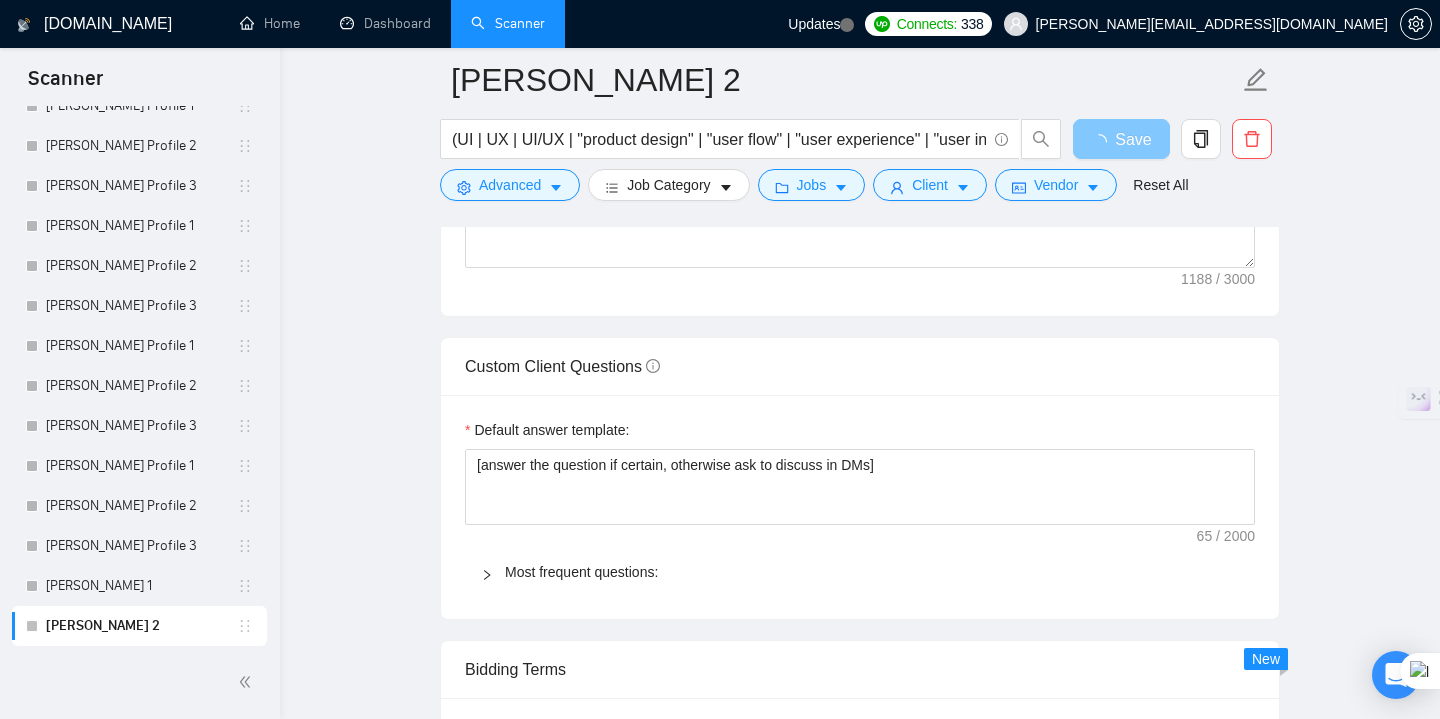 scroll, scrollTop: 2218, scrollLeft: 0, axis: vertical 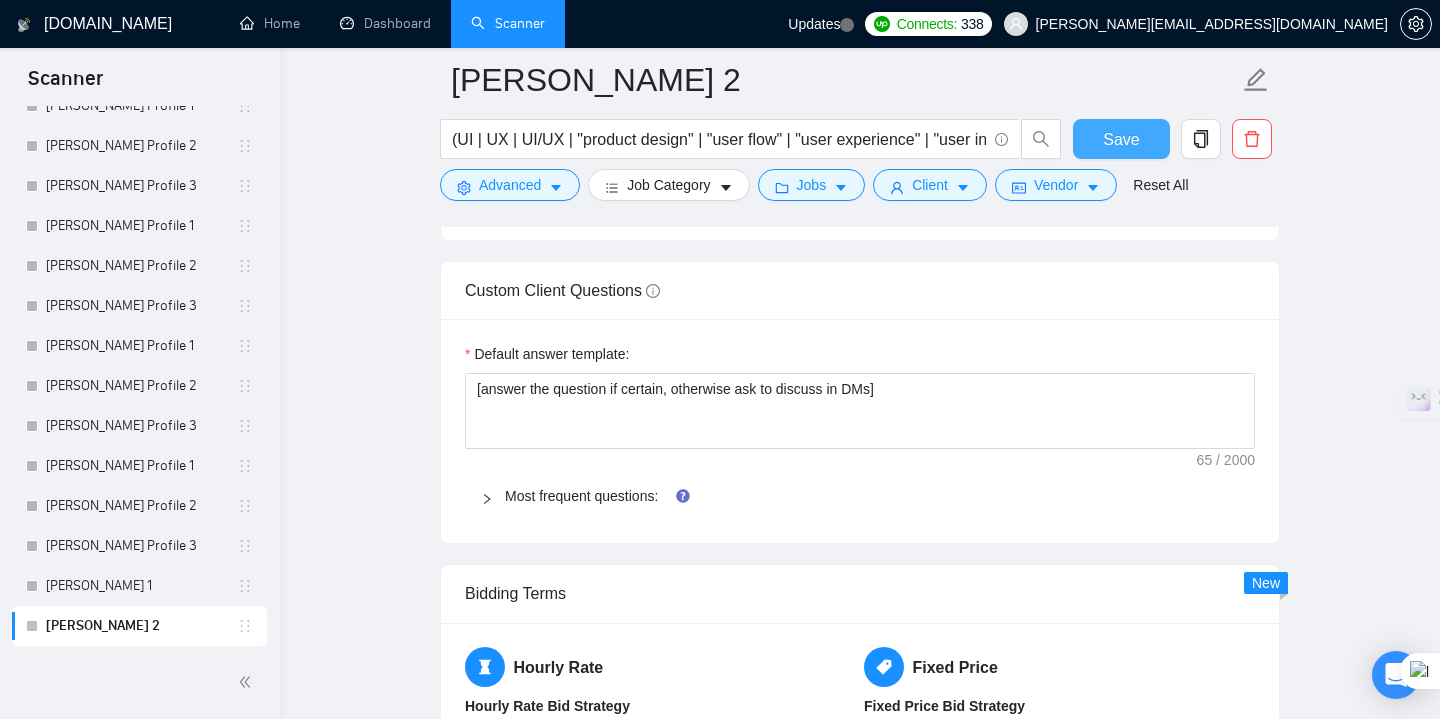 type 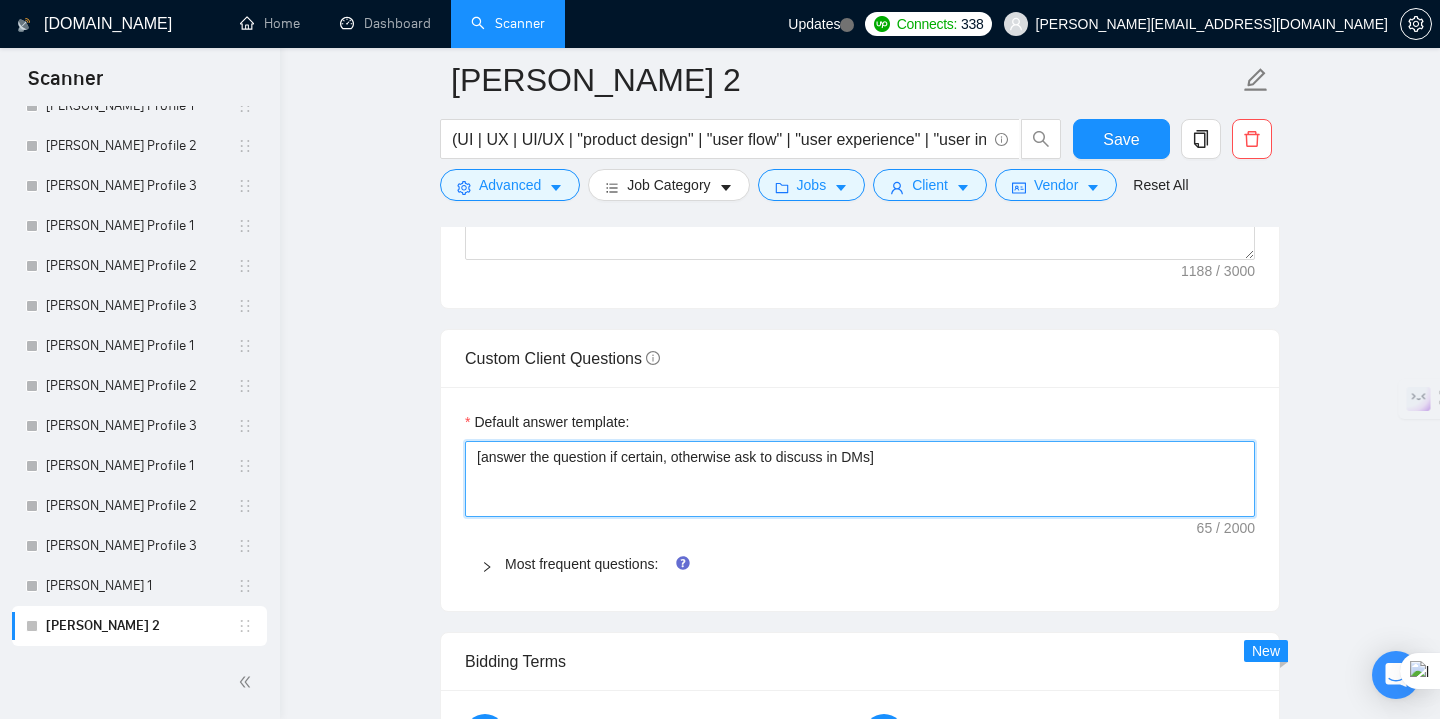 click on "[answer the question if certain, otherwise ask to discuss in DMs]" at bounding box center (860, 479) 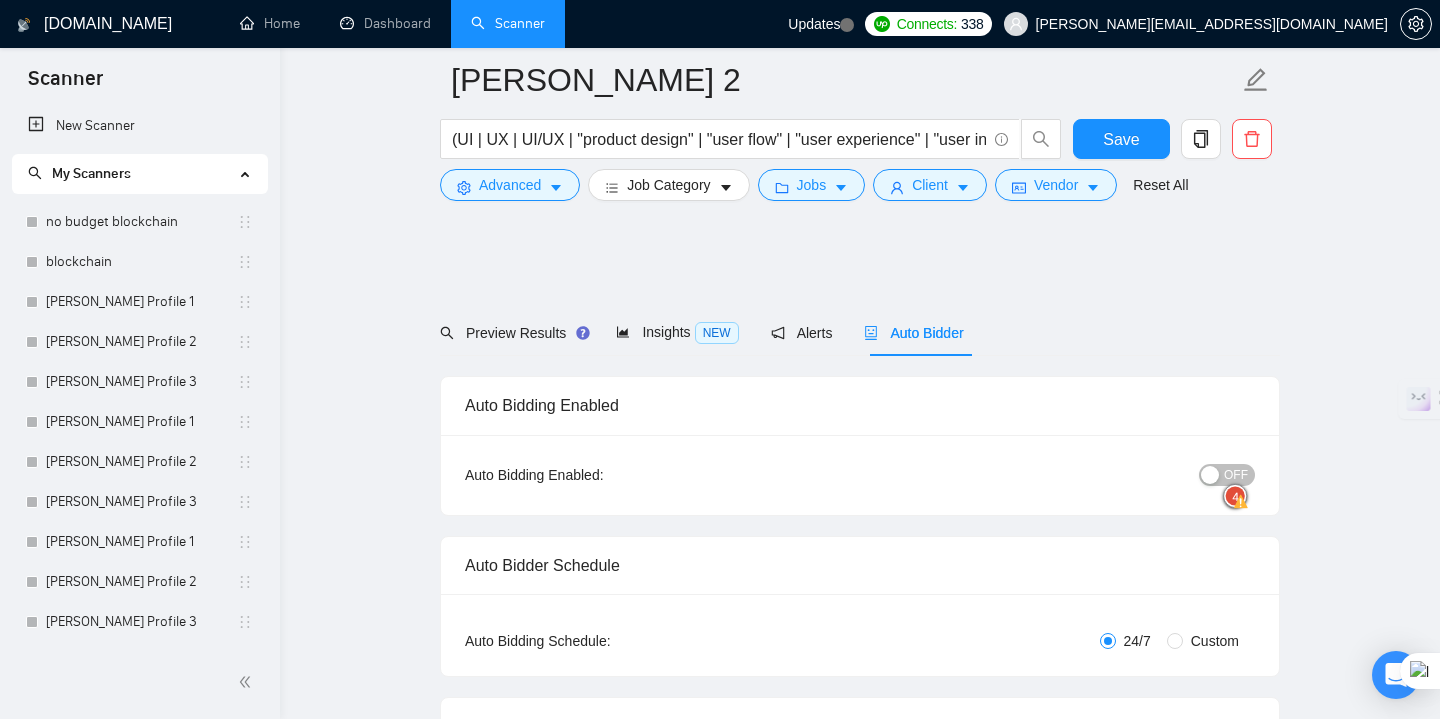 scroll, scrollTop: 2218, scrollLeft: 0, axis: vertical 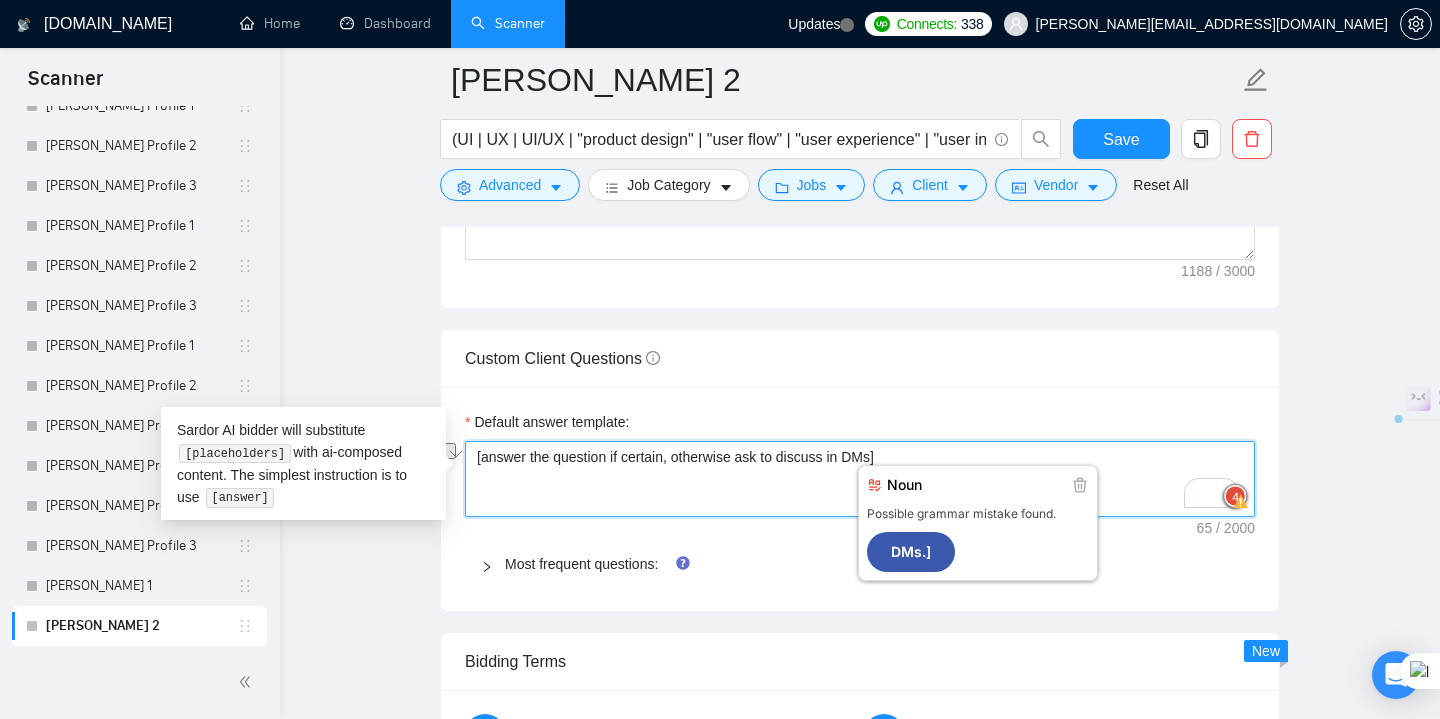 drag, startPoint x: 913, startPoint y: 458, endPoint x: 373, endPoint y: 433, distance: 540.57837 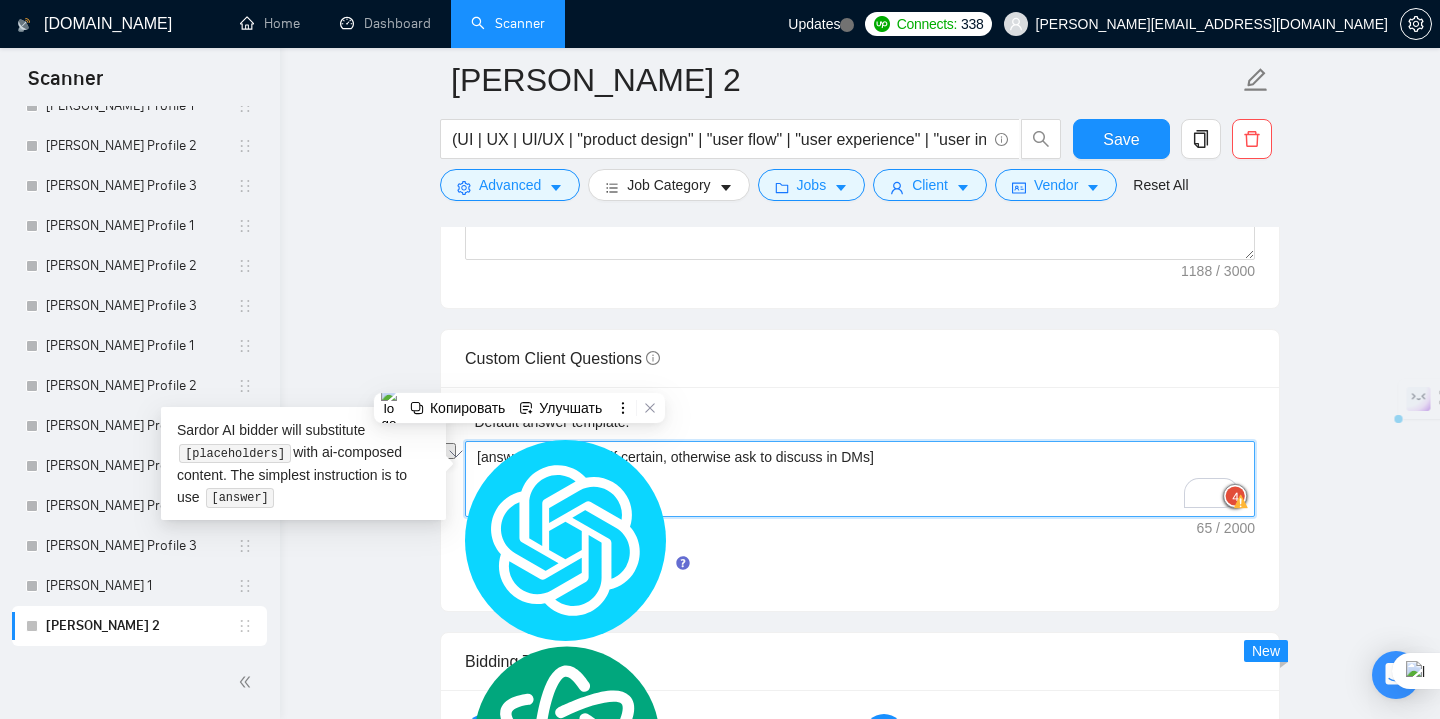 paste on "Read the client's question carefully and analyze its intent — even if it's non-standard, broad, or outside common categories. Then write a friendly, confident, and relevant reply that directly addresses the topic. Avoid rejecting or deflecting. If the client requests something outside your usual scope, explain how it can still be supported by adjusting the process, involving teammates, or offering useful alternatives.
Maintain a warm, solution-oriented tone — never robotic or overly formal. If the client’s message has a specific tone (casual, technical, excited, skeptical), mirror it gently to build trust.
Where helpful, offer examples, brief suggestions, or invite a quick follow-up (e.g., "happy to walk you through options", "here’s how we typically solve that", etc.). Always show interest and commitment to helping the client move forward.]
[If there’s not enough context in the client’s question, ask a simple follow-up that makes it easy for them to clarify — without sounding demanding.]" 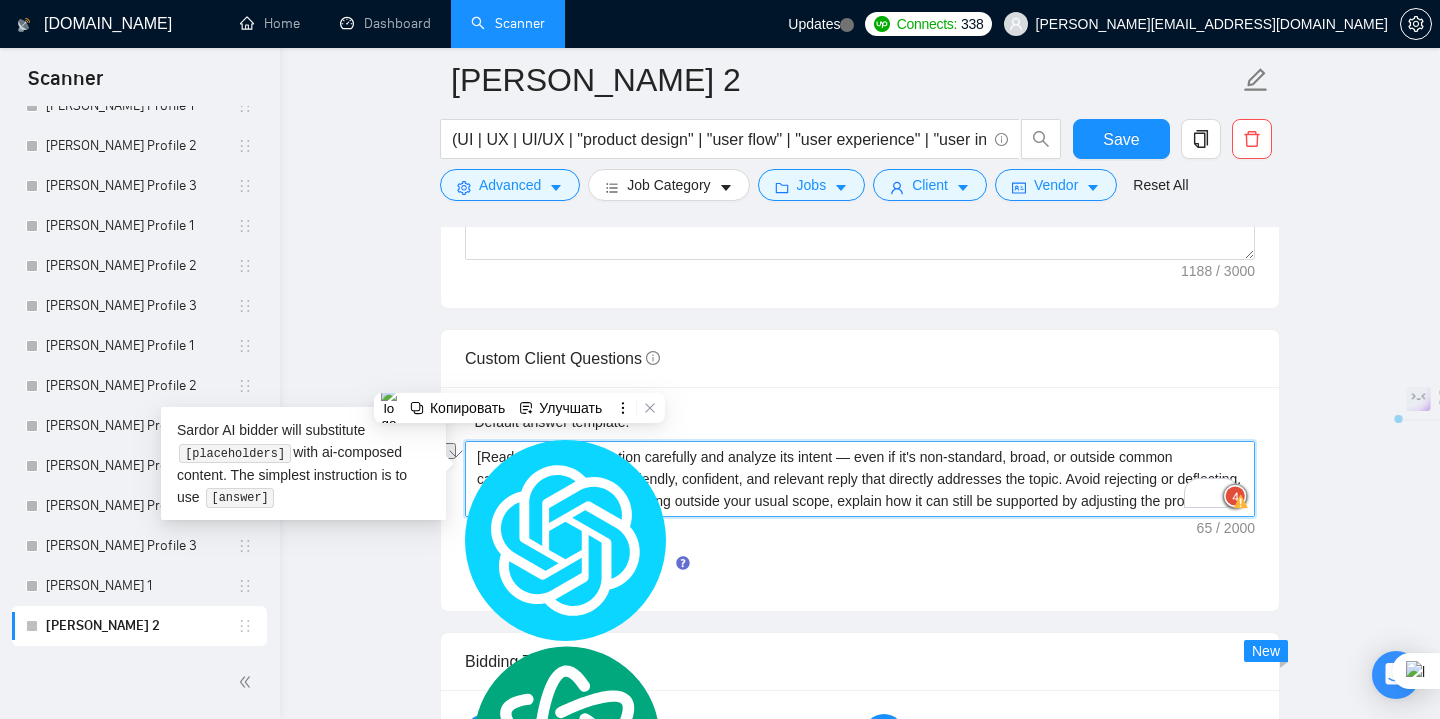 type 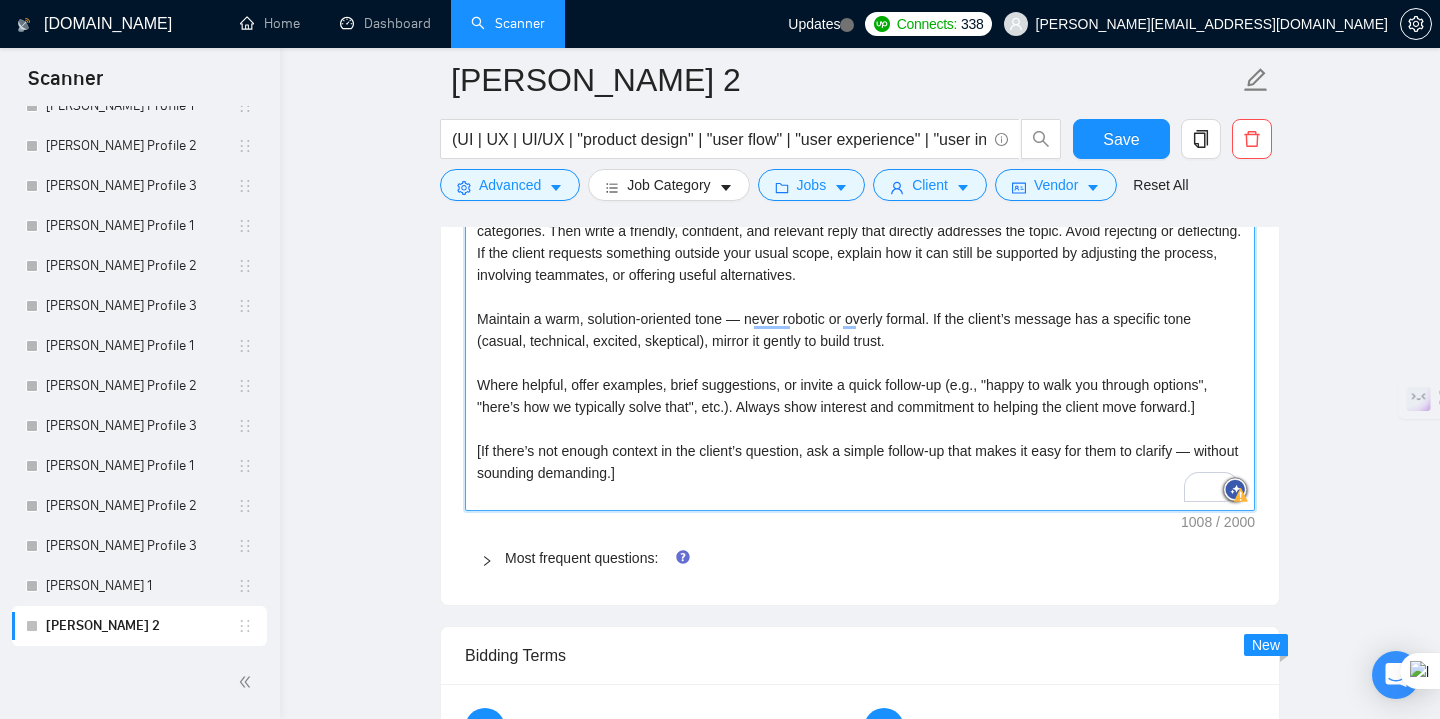 scroll, scrollTop: 2576, scrollLeft: 0, axis: vertical 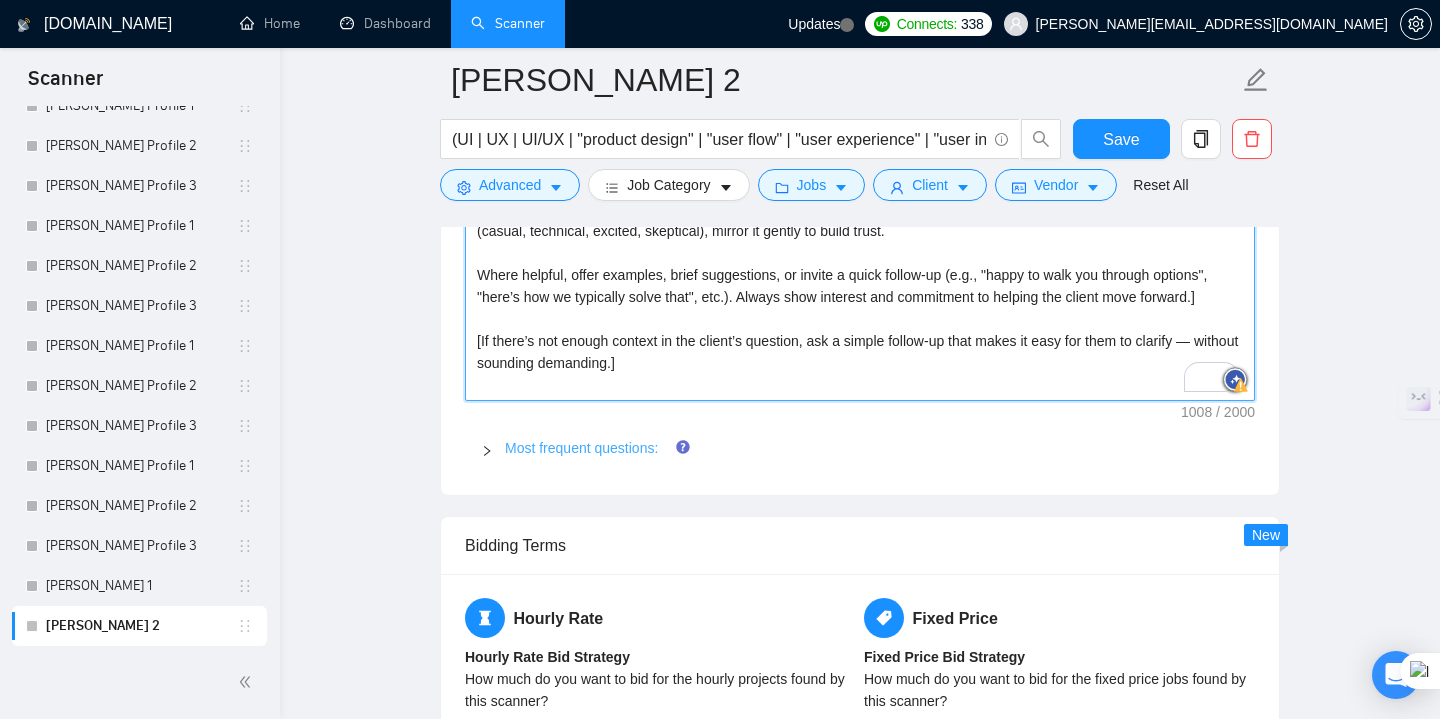 type on "[Read the client's question carefully and analyze its intent — even if it's non-standard, broad, or outside common categories. Then write a friendly, confident, and relevant reply that directly addresses the topic. Avoid rejecting or deflecting. If the client requests something outside your usual scope, explain how it can still be supported by adjusting the process, involving teammates, or offering useful alternatives.
Maintain a warm, solution-oriented tone — never robotic or overly formal. If the client’s message has a specific tone (casual, technical, excited, skeptical), mirror it gently to build trust.
Where helpful, offer examples, brief suggestions, or invite a quick follow-up (e.g., "happy to walk you through options", "here’s how we typically solve that", etc.). Always show interest and commitment to helping the client move forward.]
[If there’s not enough context in the client’s question, ask a simple follow-up that makes it easy for them to clarify — without sounding demanding.]" 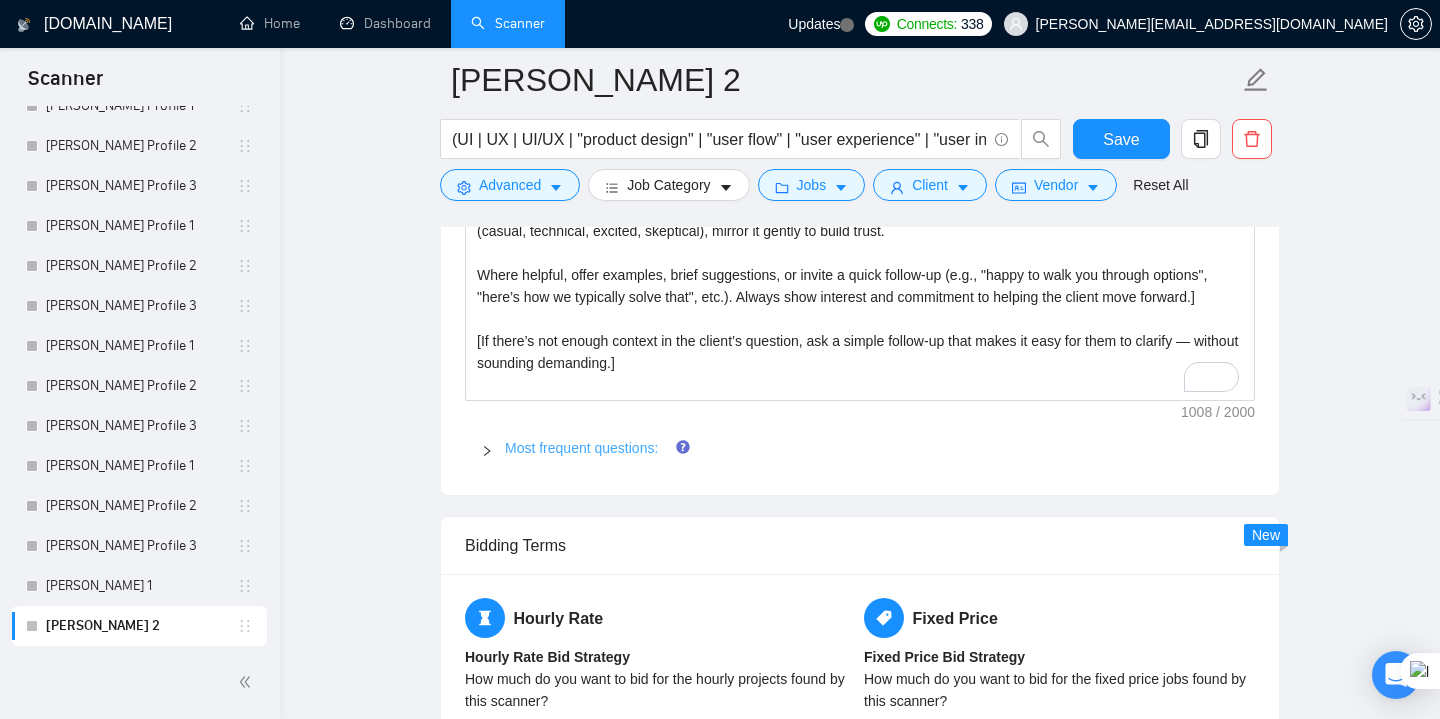 click on "Most frequent questions:" at bounding box center [581, 448] 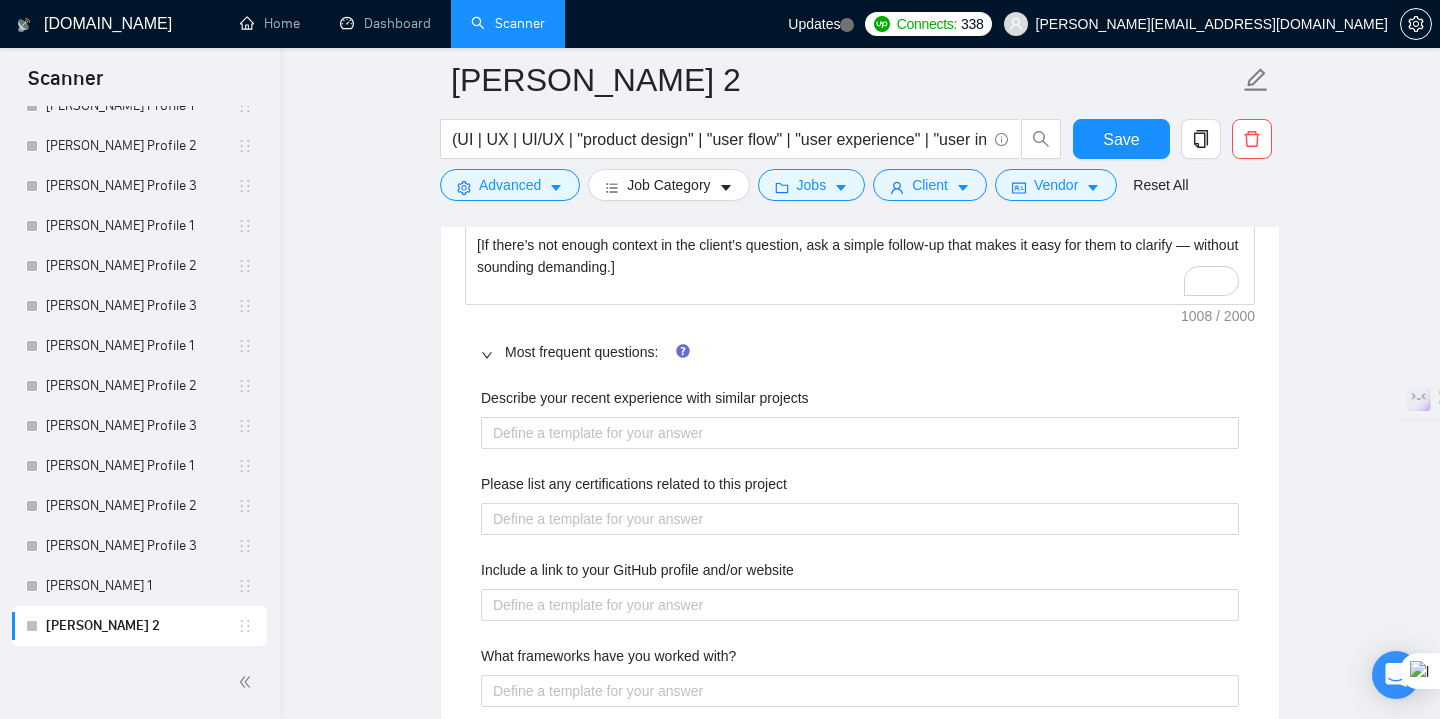 scroll, scrollTop: 2676, scrollLeft: 0, axis: vertical 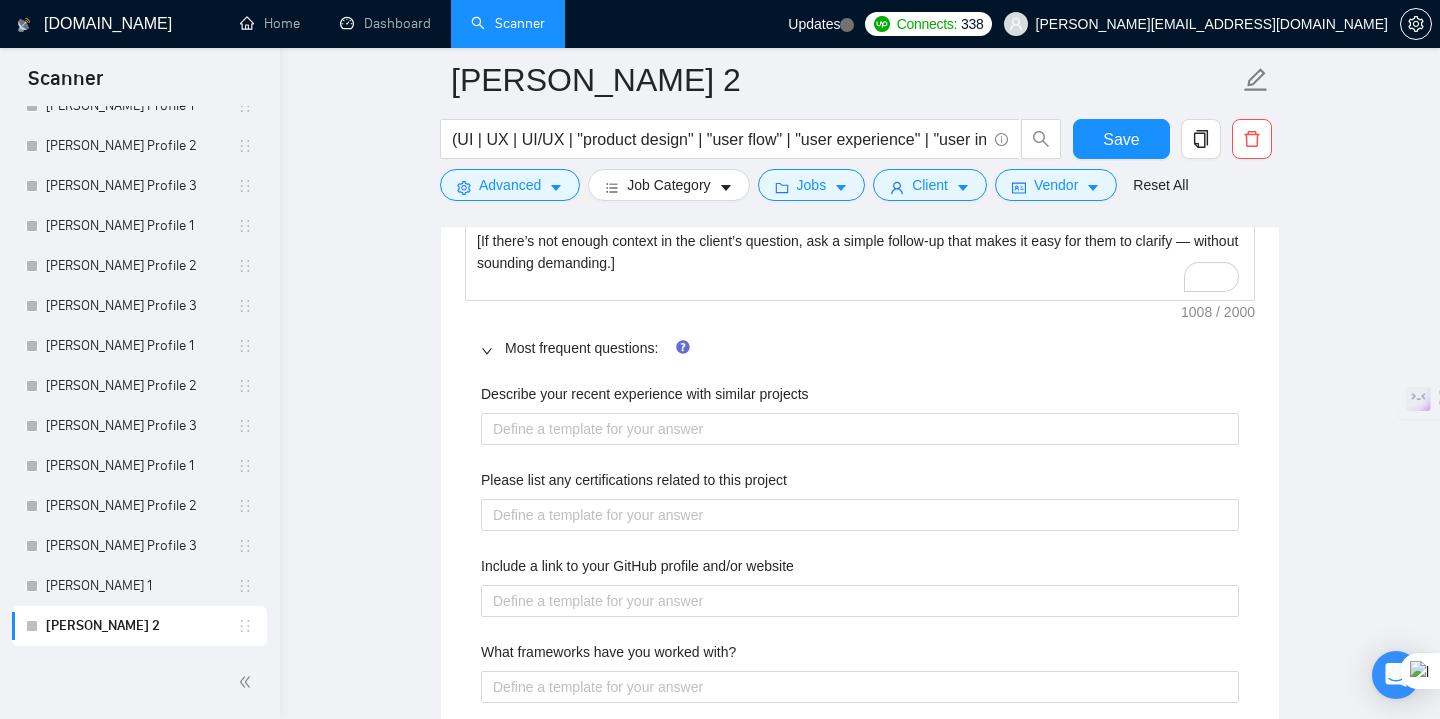 click on "Describe your recent experience with similar projects" at bounding box center [860, 398] 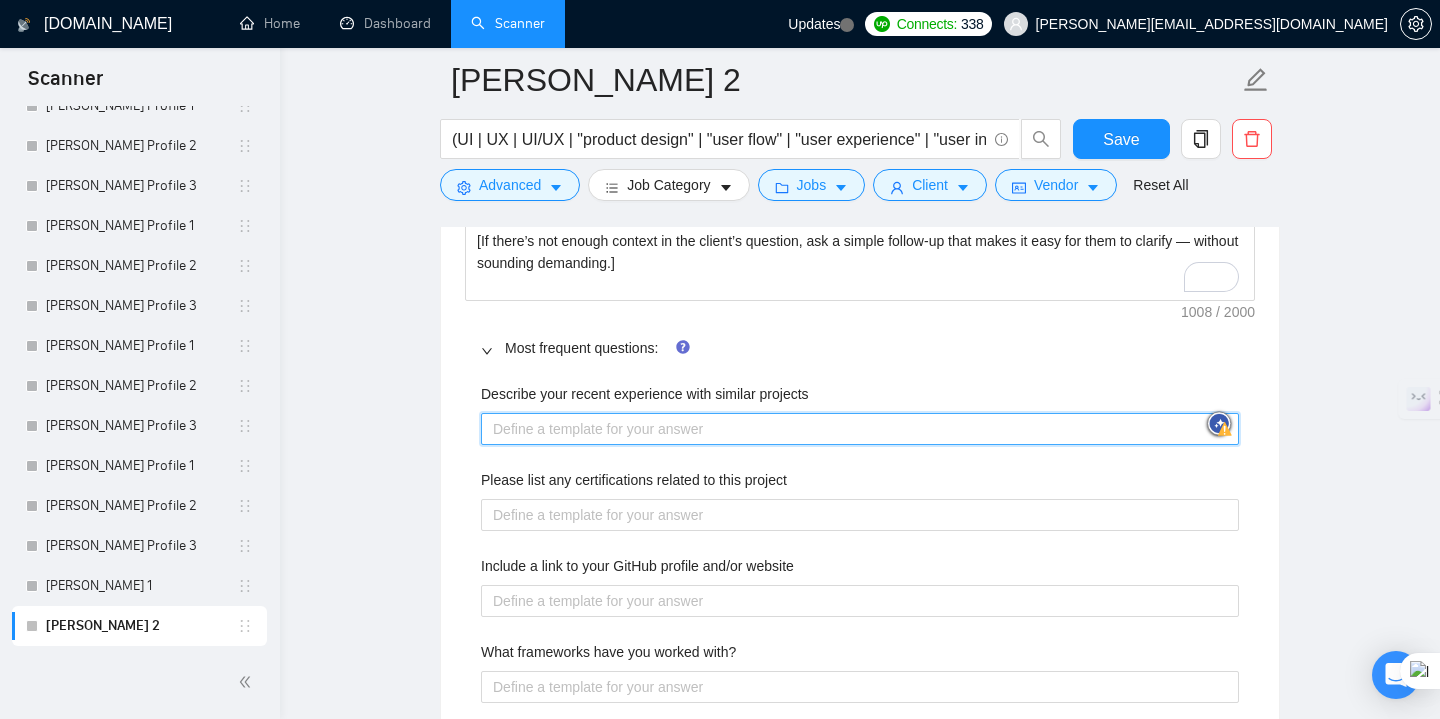 click on "Describe your recent experience with similar projects" at bounding box center (860, 429) 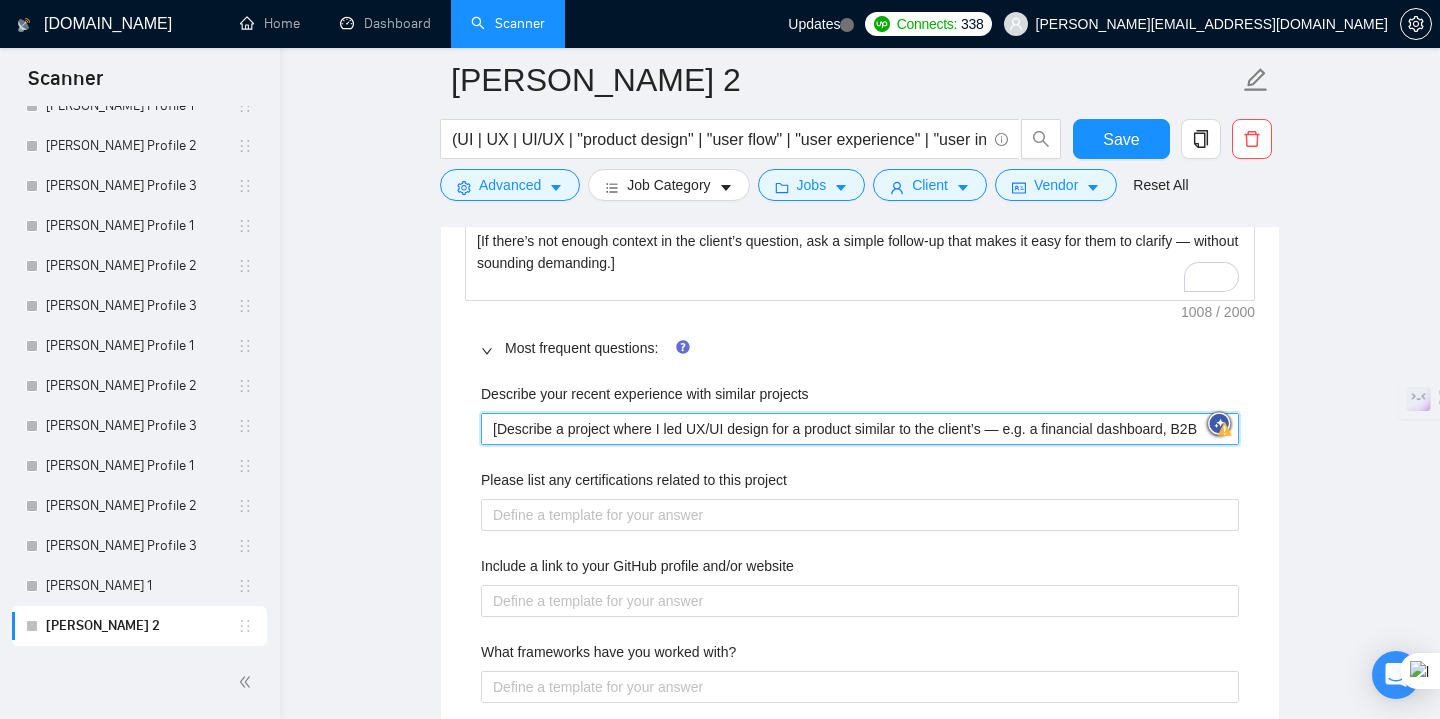 type 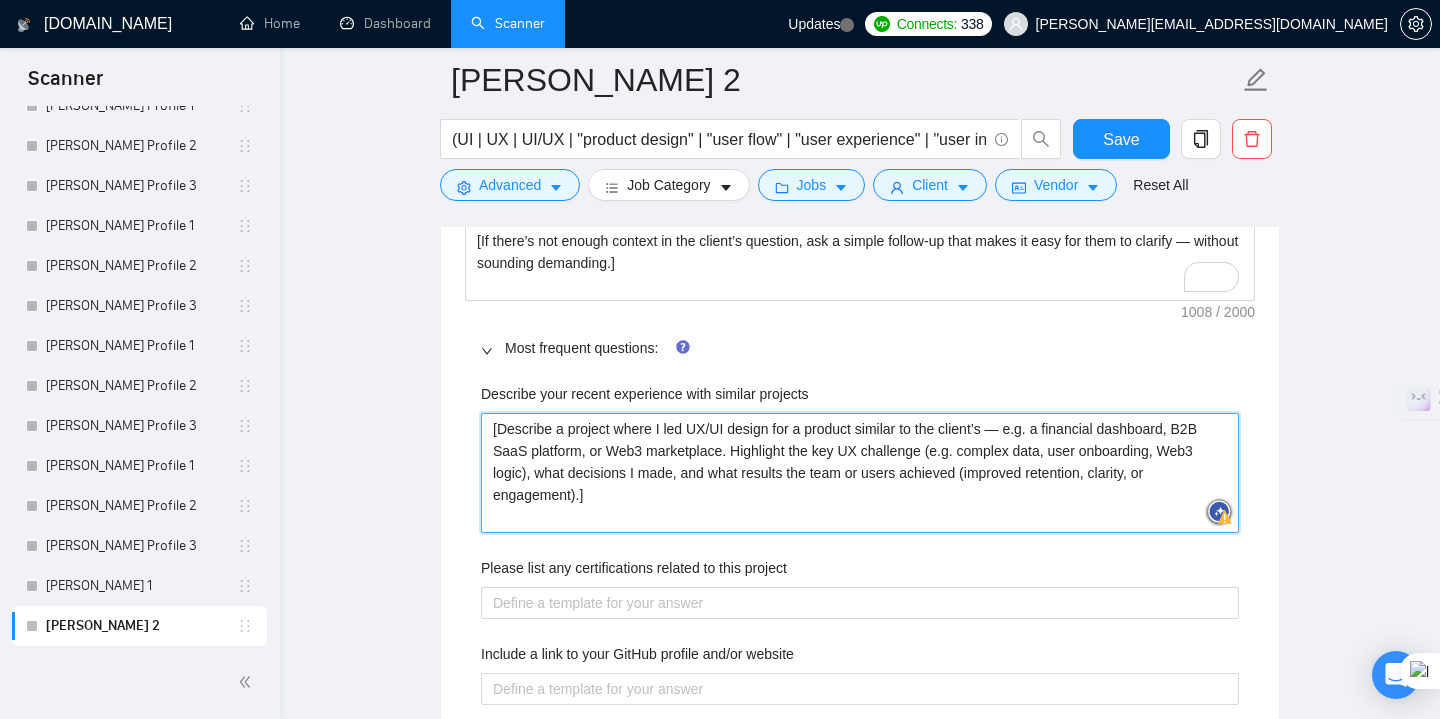 type on "[Describe a project where I led UX/UI design for a product similar to the client’s — e.g. a financial dashboard, B2B SaaS platform, or Web3 marketplace. Highlight the key UX challenge (e.g. complex data, user onboarding, Web3 logic), what decisions I made, and what results the team or users achieved (improved retention, clarity, or engagement).]" 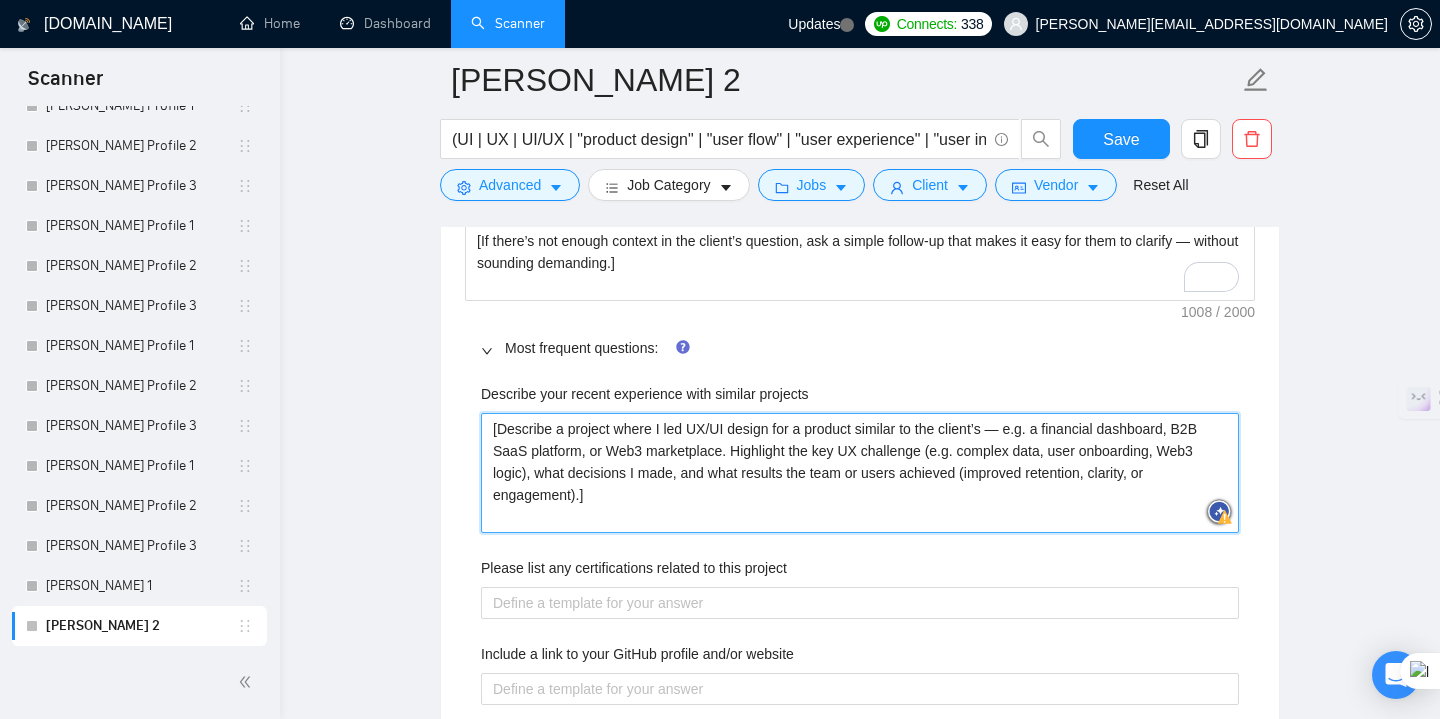 type 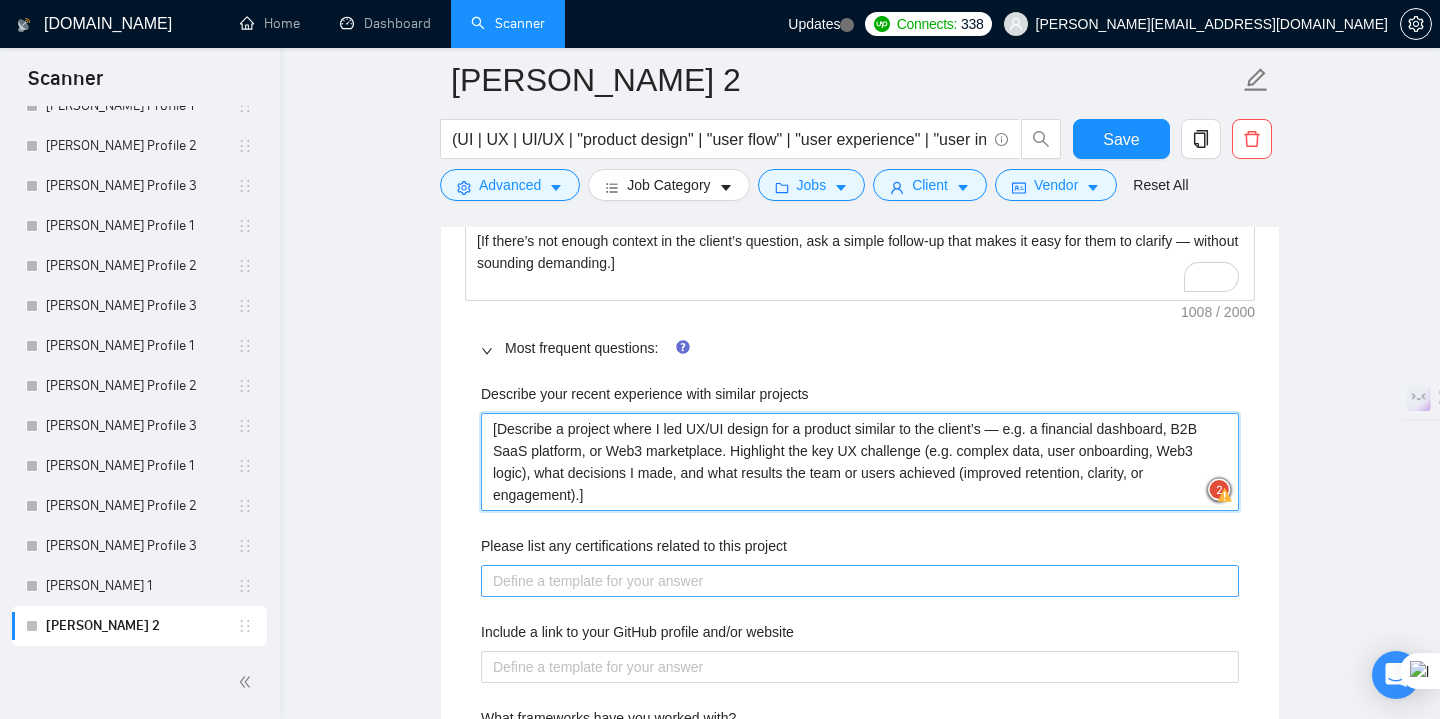 type on "[Describe a project where I led UX/UI design for a product similar to the client’s — e.g. a financial dashboard, B2B SaaS platform, or Web3 marketplace. Highlight the key UX challenge (e.g. complex data, user onboarding, Web3 logic), what decisions I made, and what results the team or users achieved (improved retention, clarity, or engagement).]" 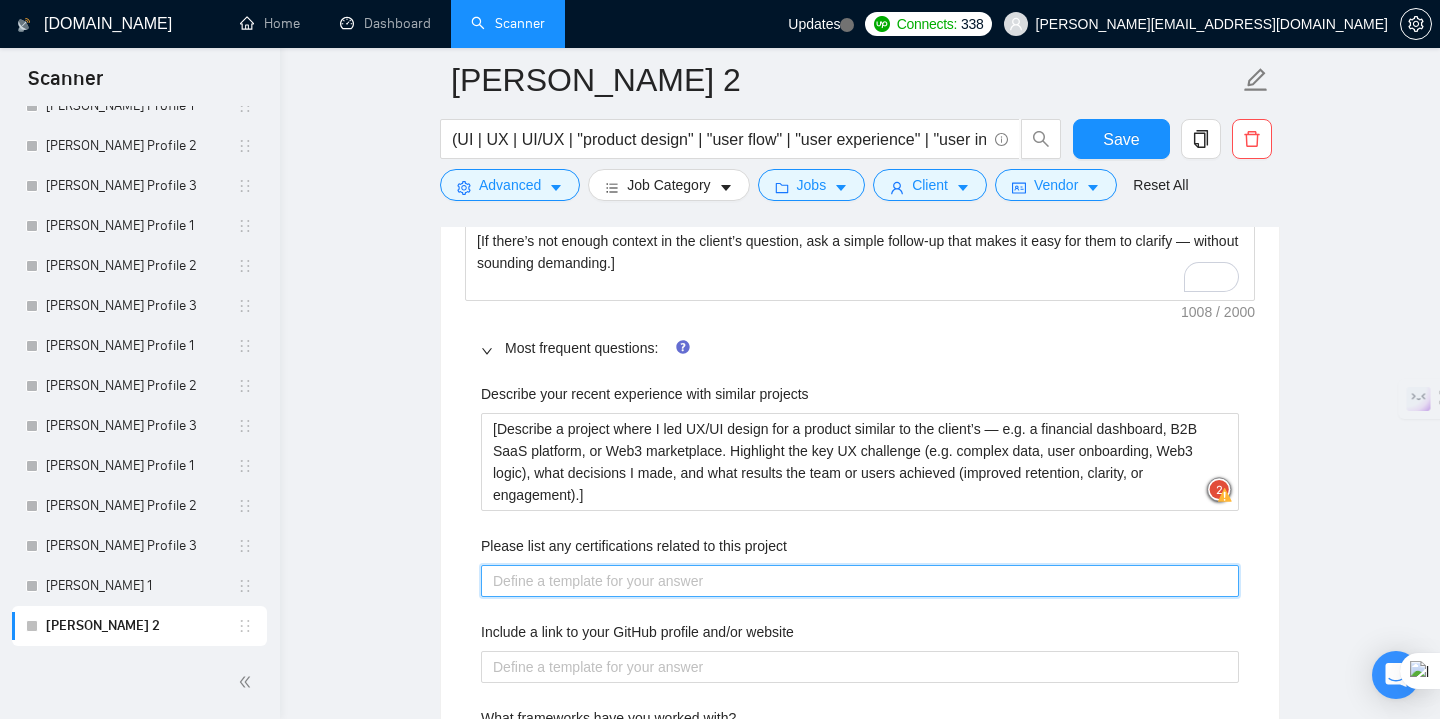 click on "Please list any certifications related to this project" at bounding box center (860, 581) 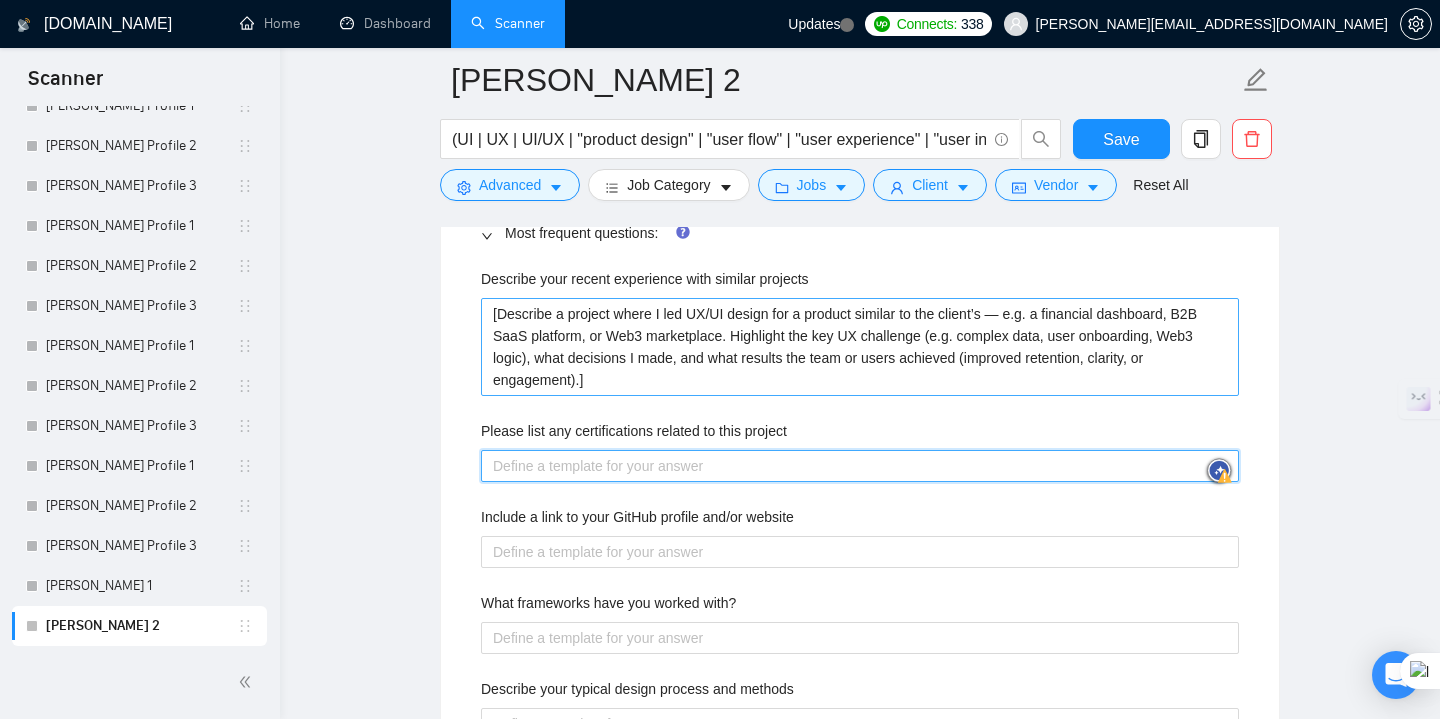 scroll, scrollTop: 2838, scrollLeft: 0, axis: vertical 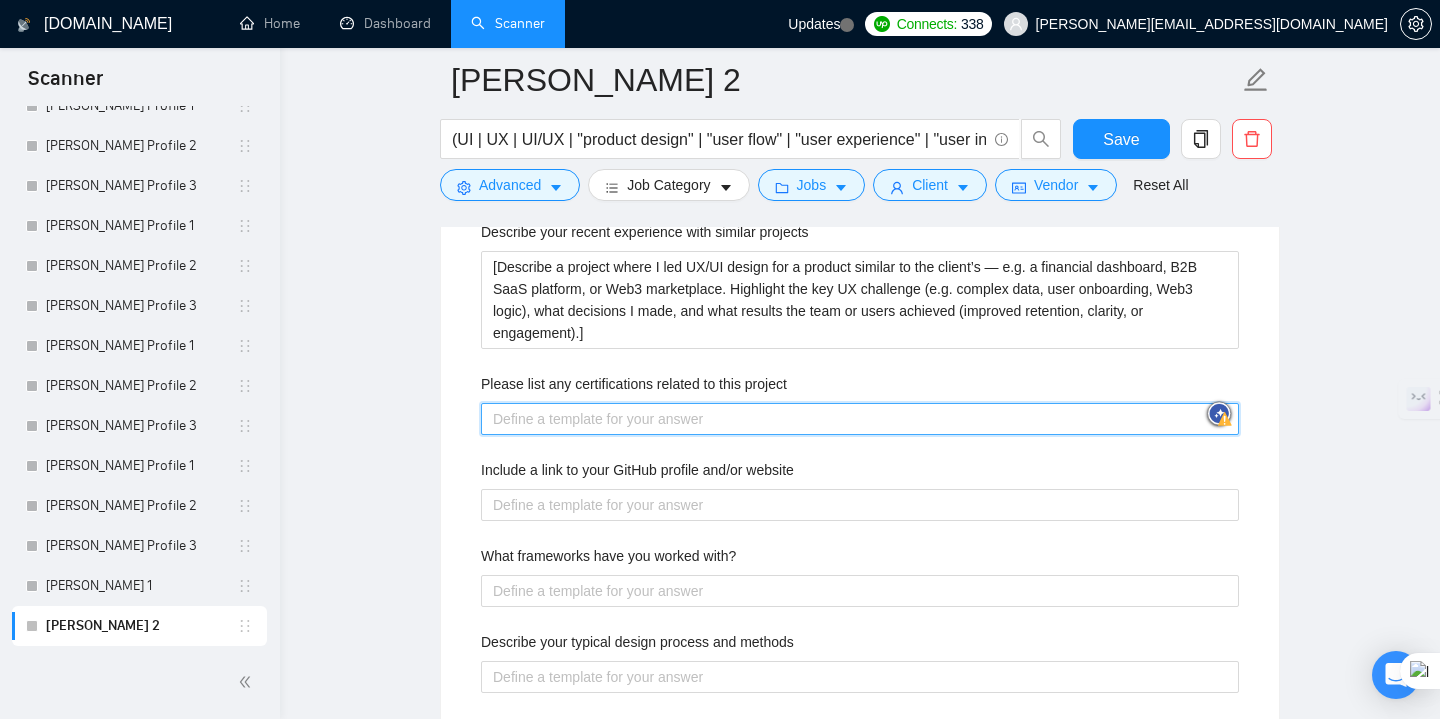 paste on "[If the project is in regulated or UX-critical industries (fintech, medtech, SaaS), mention any UX-related certifications, workshops, or design systems training. If not — focus on 12+ years of real design outcomes across [domain relevant to client], which usually speaks louder than certificates.]" 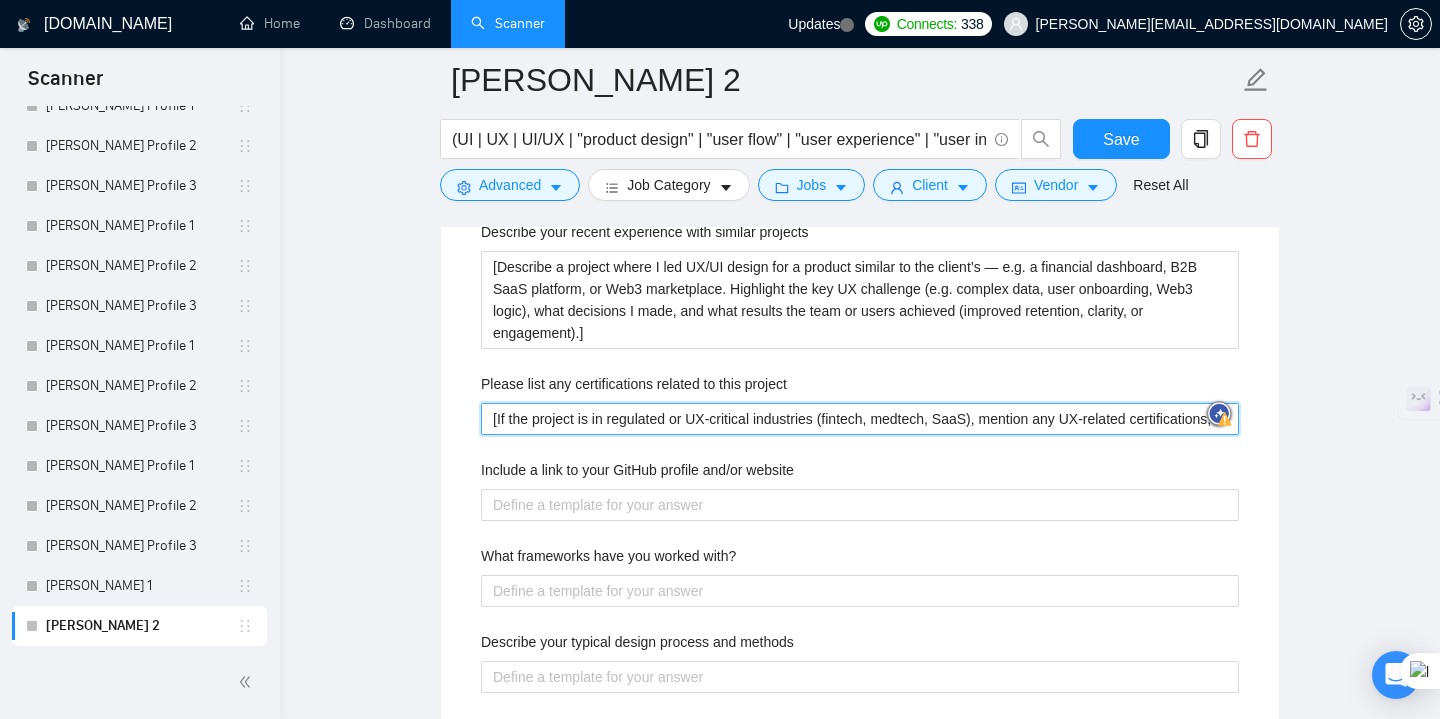 type 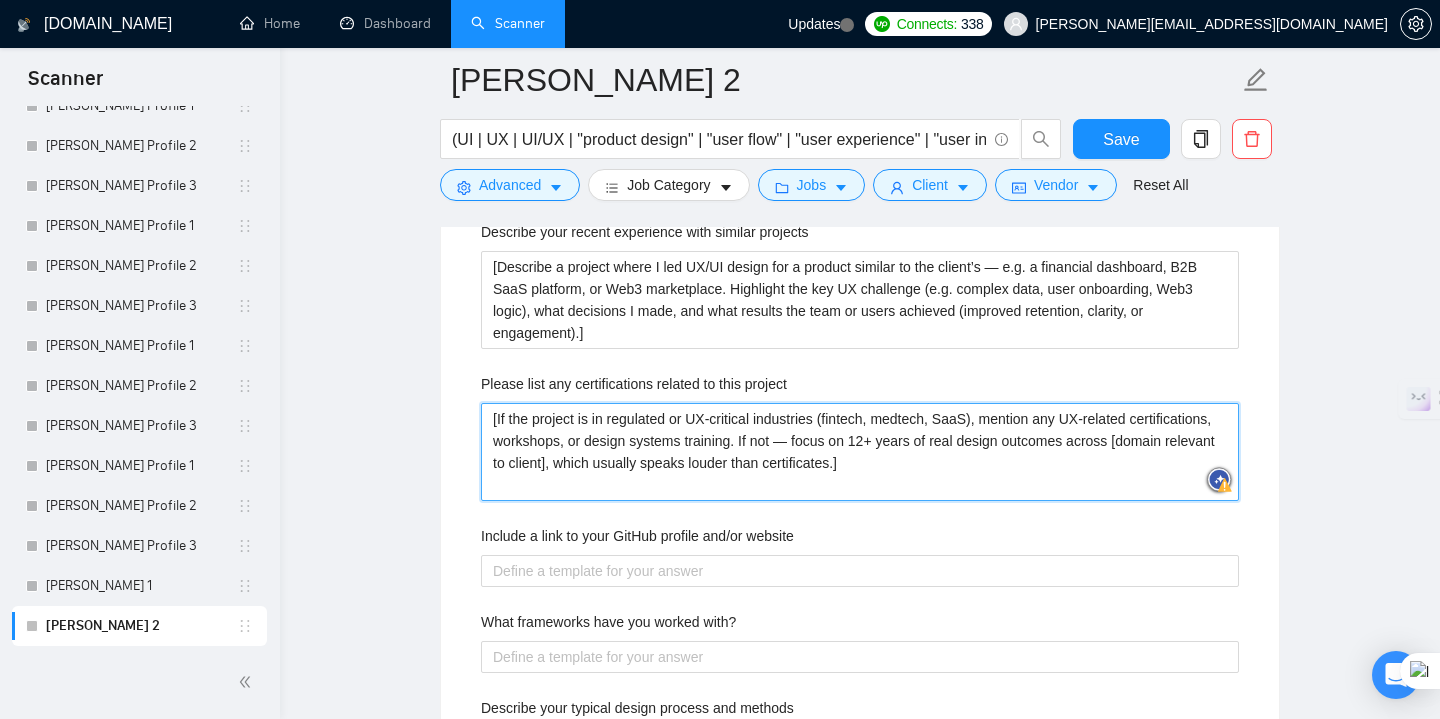type on "[If the project is in regulated or UX-critical industries (fintech, medtech, SaaS), mention any UX-related certifications, workshops, or design systems training. If not — focus on 12+ years of real design outcomes across [domain relevant to client], which usually speaks louder than certificates.]" 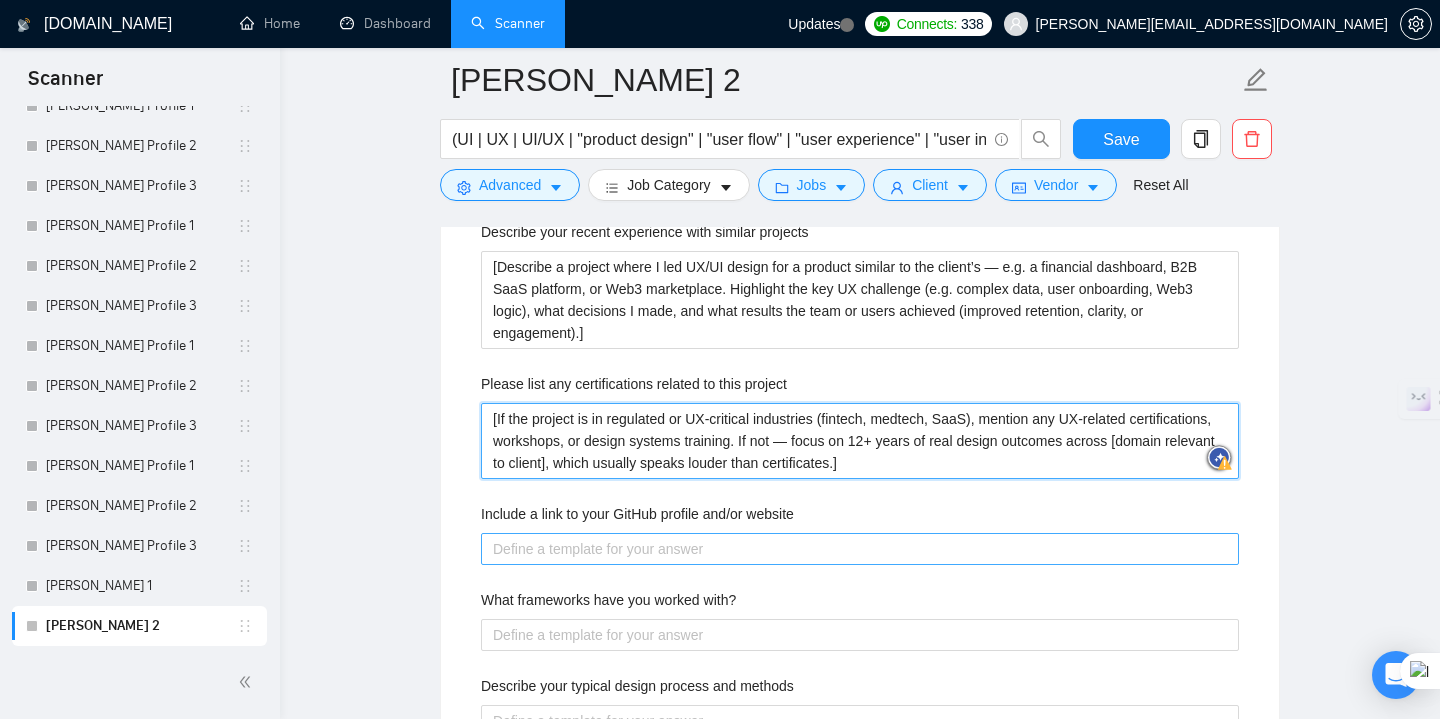 type on "[If the project is in regulated or UX-critical industries (fintech, medtech, SaaS), mention any UX-related certifications, workshops, or design systems training. If not — focus on 12+ years of real design outcomes across [domain relevant to client], which usually speaks louder than certificates.]" 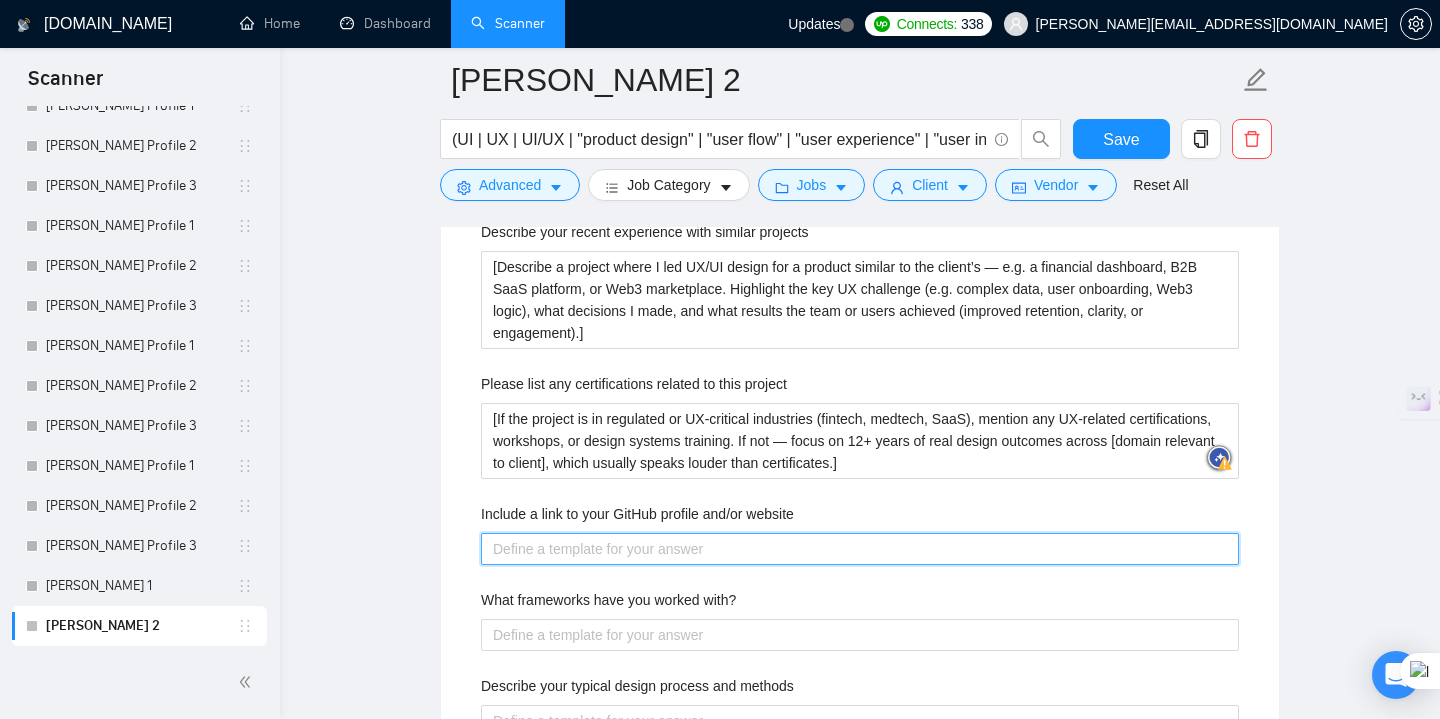 click on "Include a link to your GitHub profile and/or website" at bounding box center (860, 549) 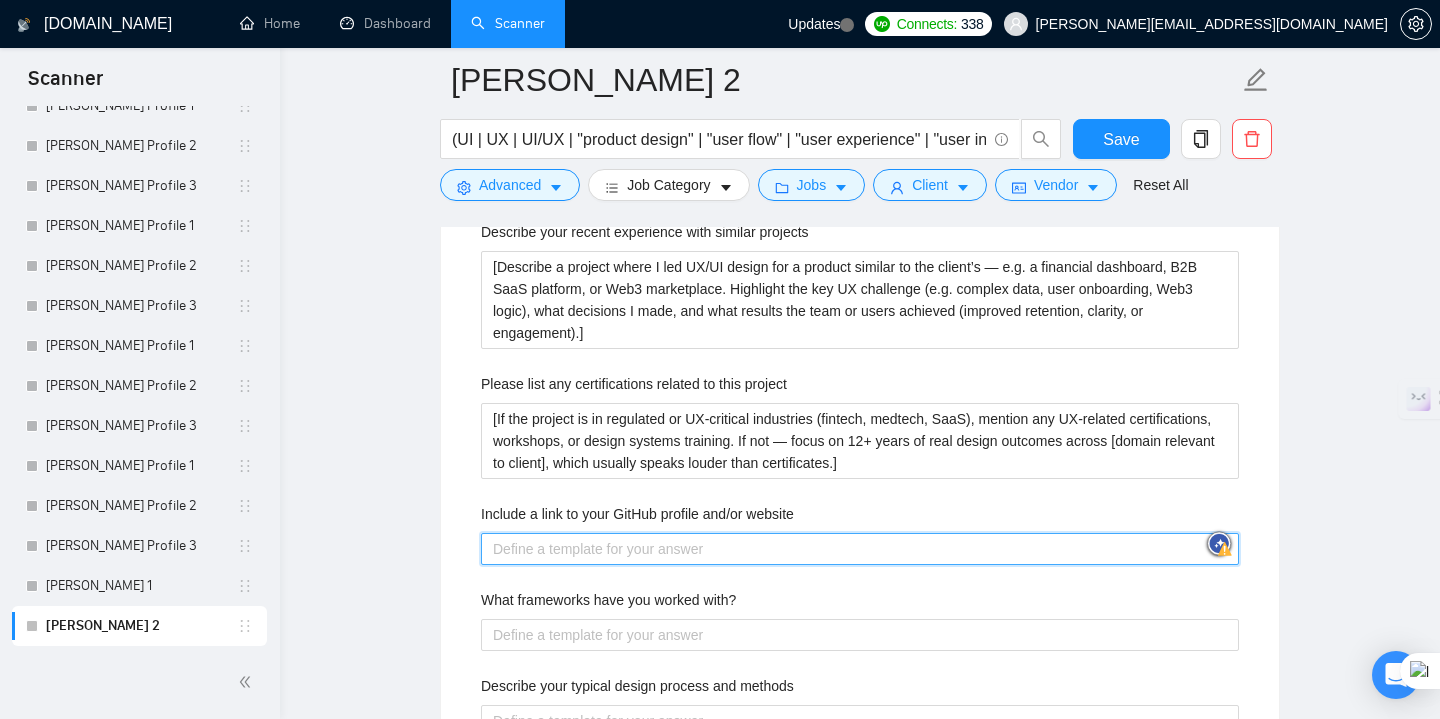 click on "Include a link to your GitHub profile and/or website" at bounding box center (860, 549) 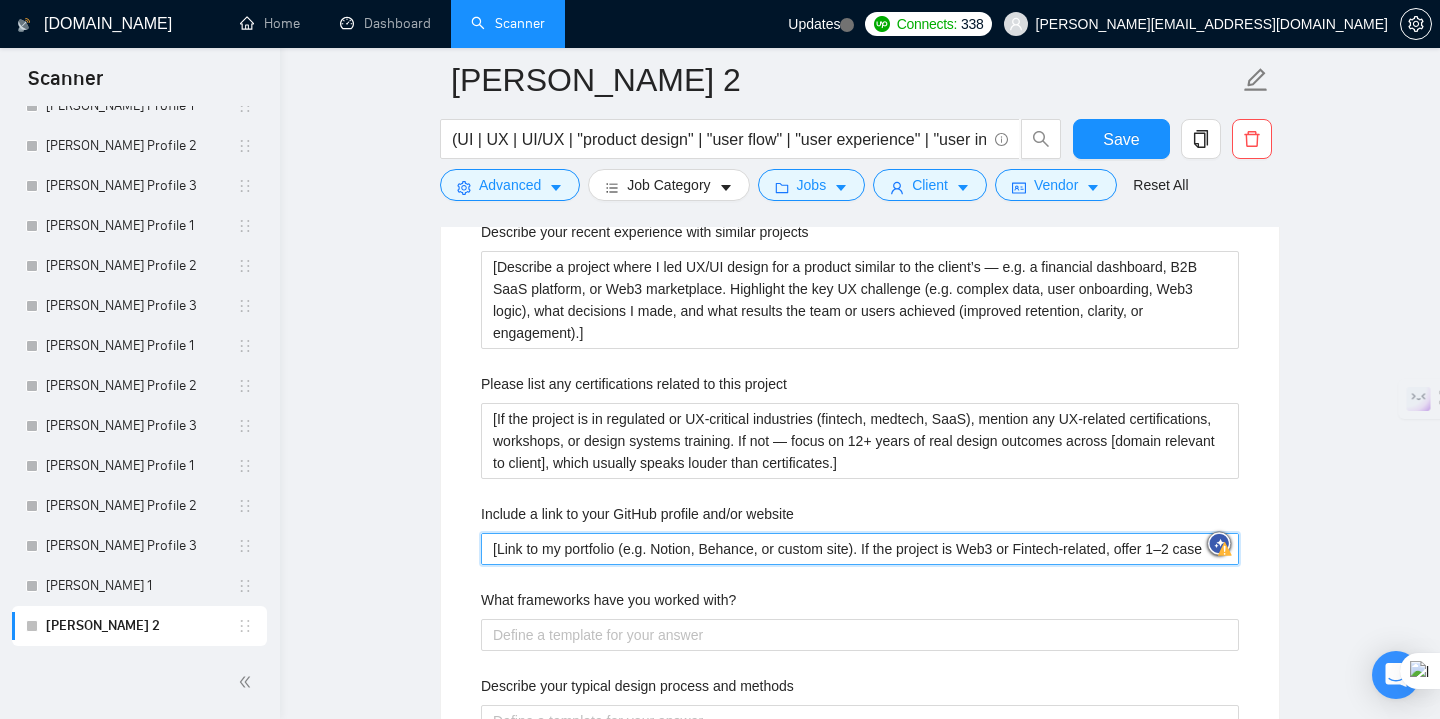 type 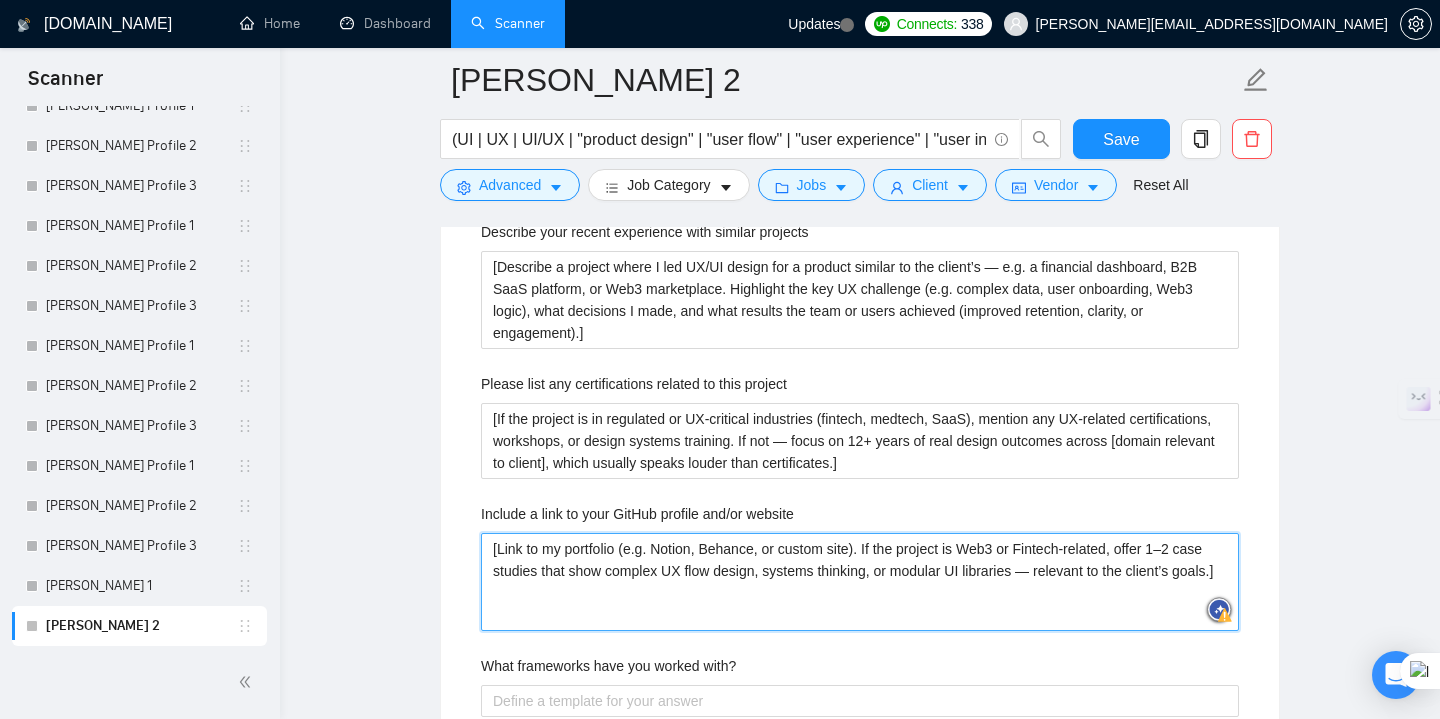 type on "[Link to my portfolio (e.g. Notion, Behance, or custom site). If the project is Web3 or Fintech-related, offer 1–2 case studies that show complex UX flow design, systems thinking, or modular UI libraries — relevant to the client’s goals.]" 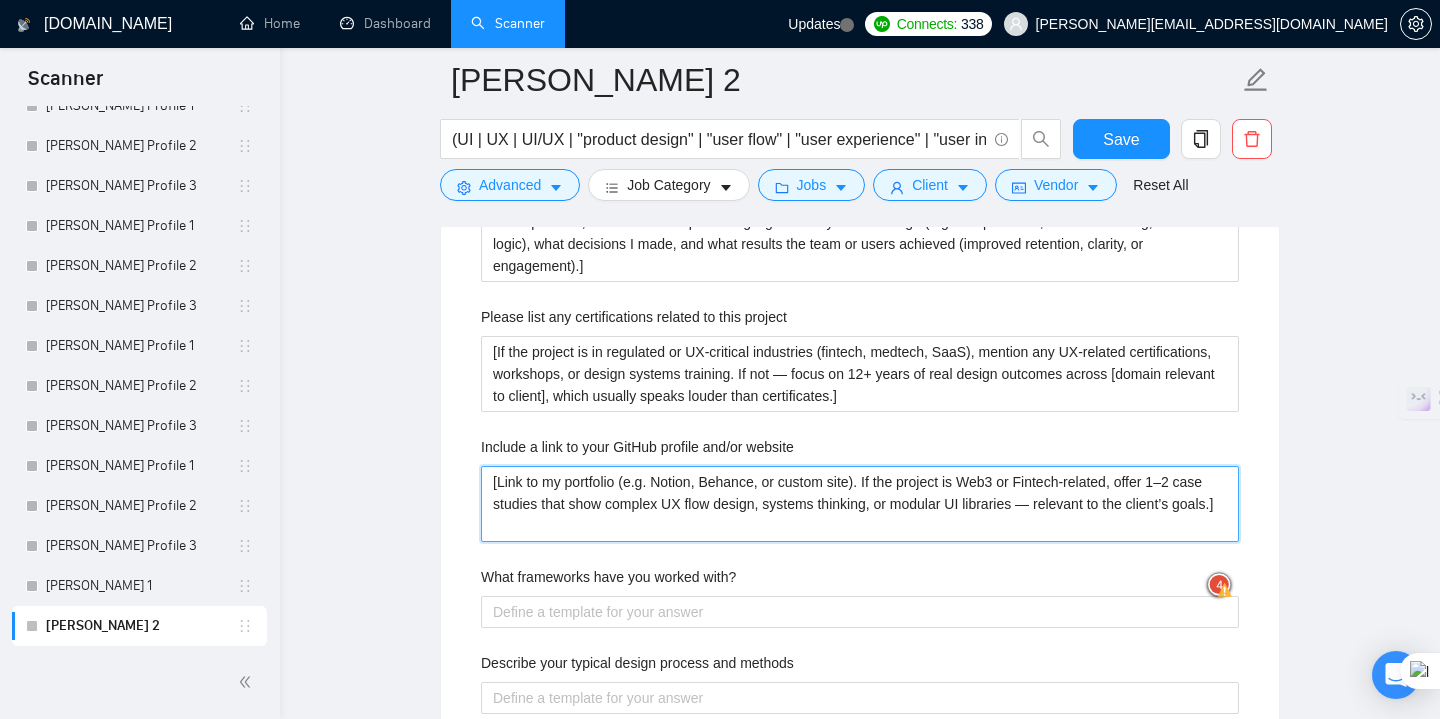 scroll, scrollTop: 3008, scrollLeft: 0, axis: vertical 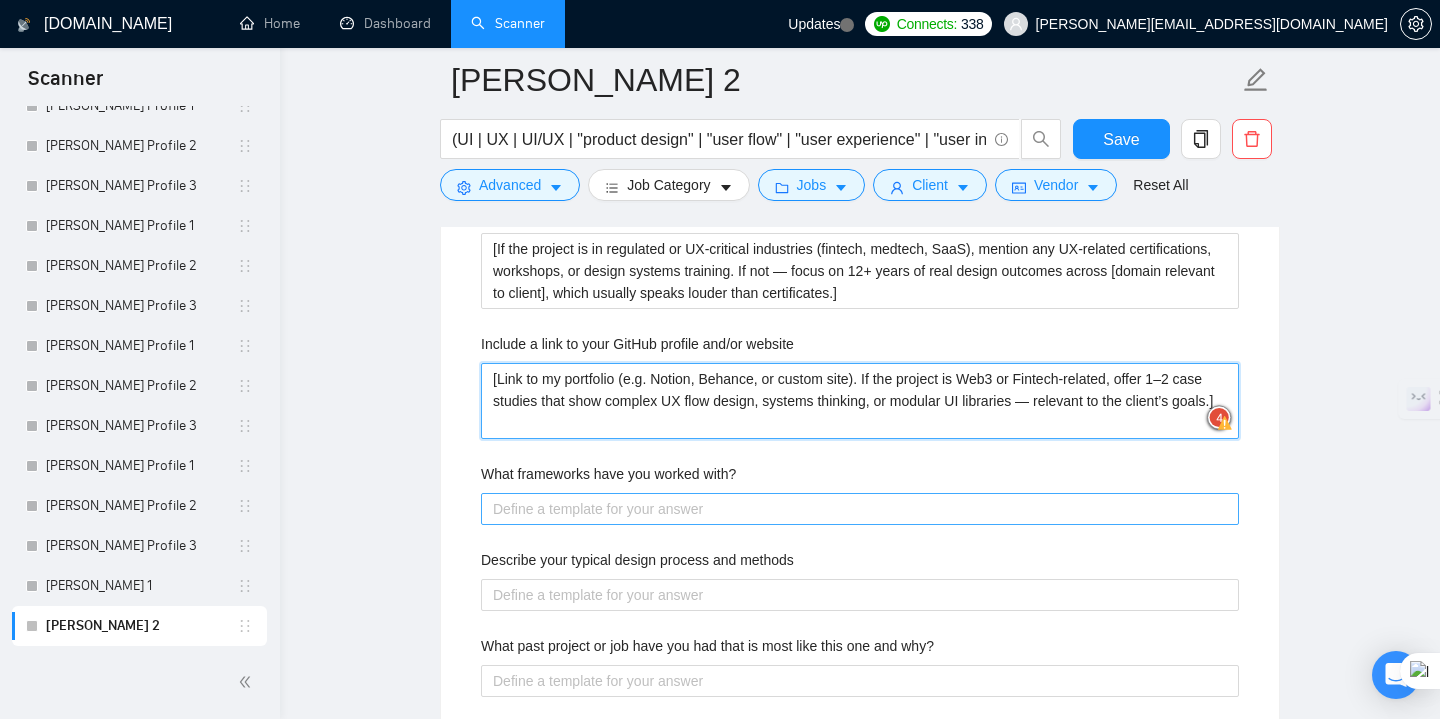 type on "[Link to my portfolio (e.g. Notion, Behance, or custom site). If the project is Web3 or Fintech-related, offer 1–2 case studies that show complex UX flow design, systems thinking, or modular UI libraries — relevant to the client’s goals.]" 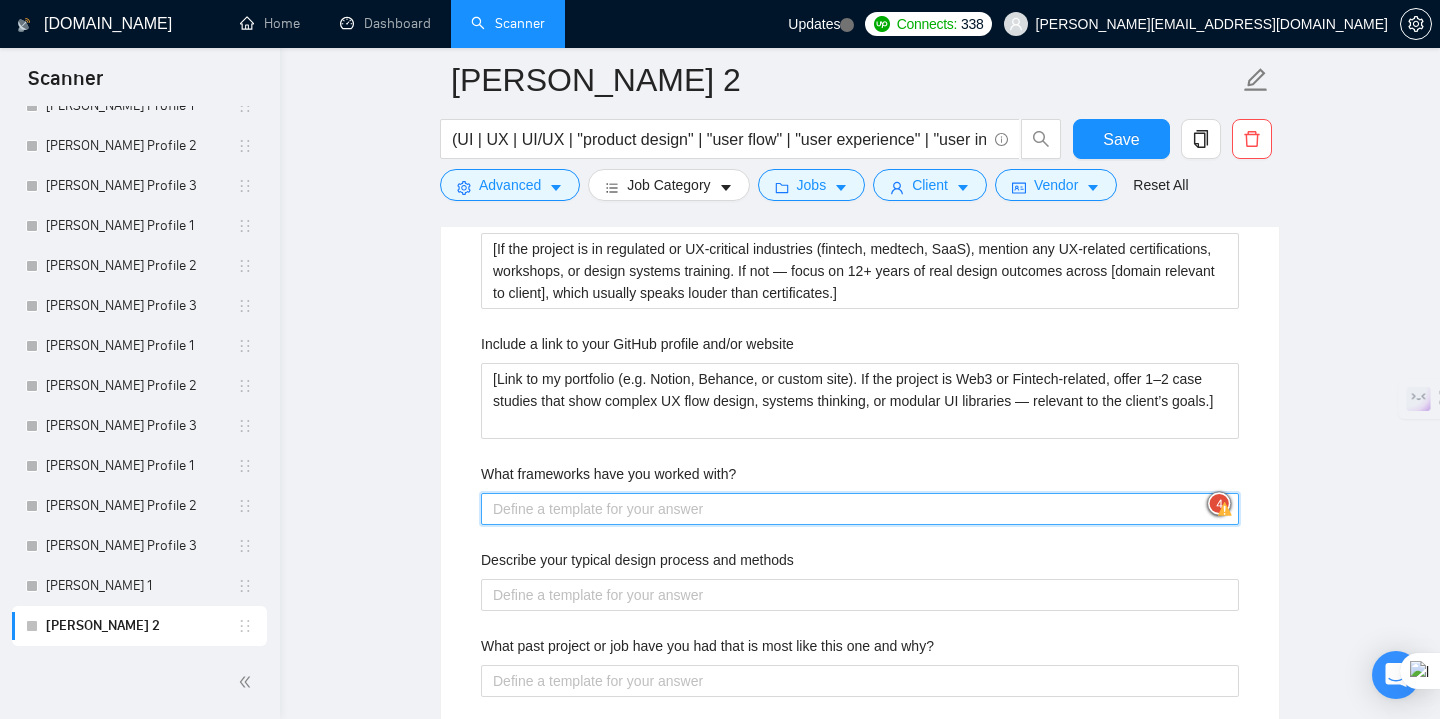 click on "What frameworks have you worked with?" at bounding box center [860, 509] 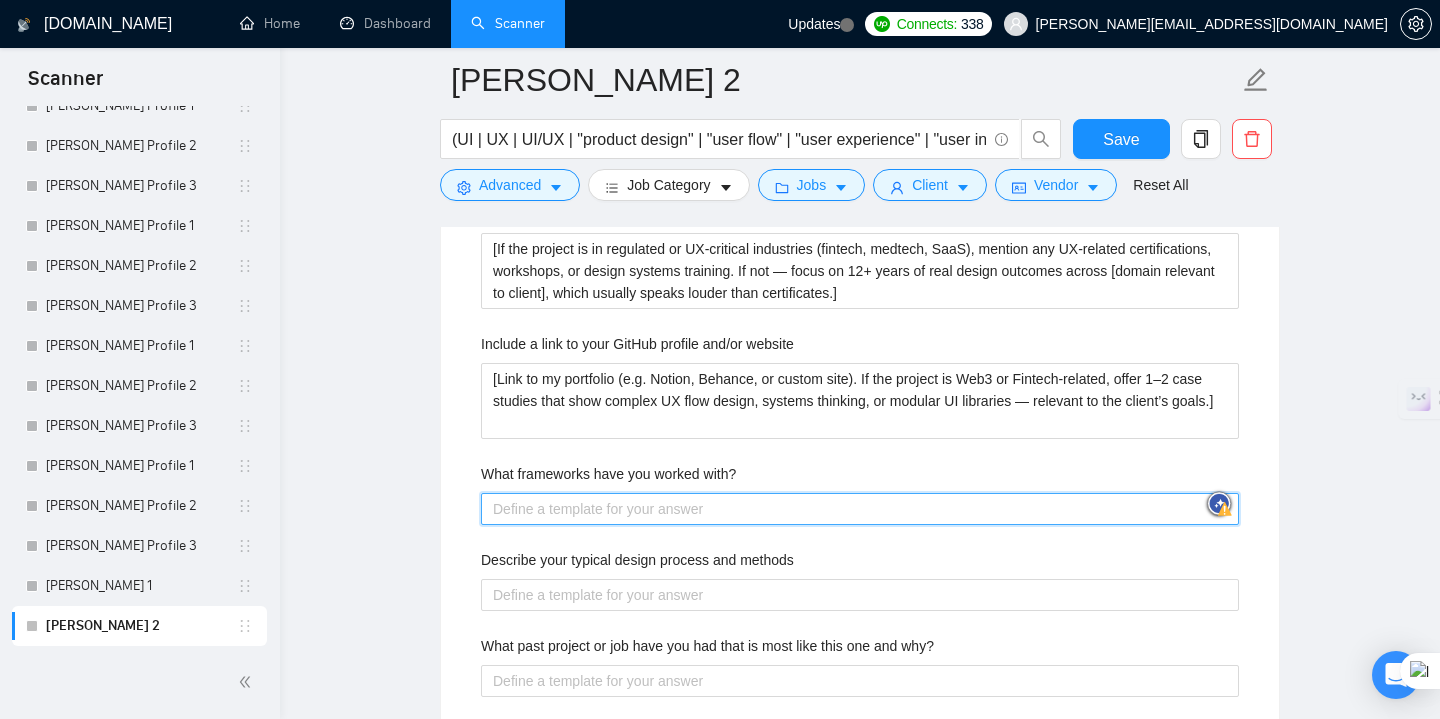 click on "What frameworks have you worked with?" at bounding box center [860, 509] 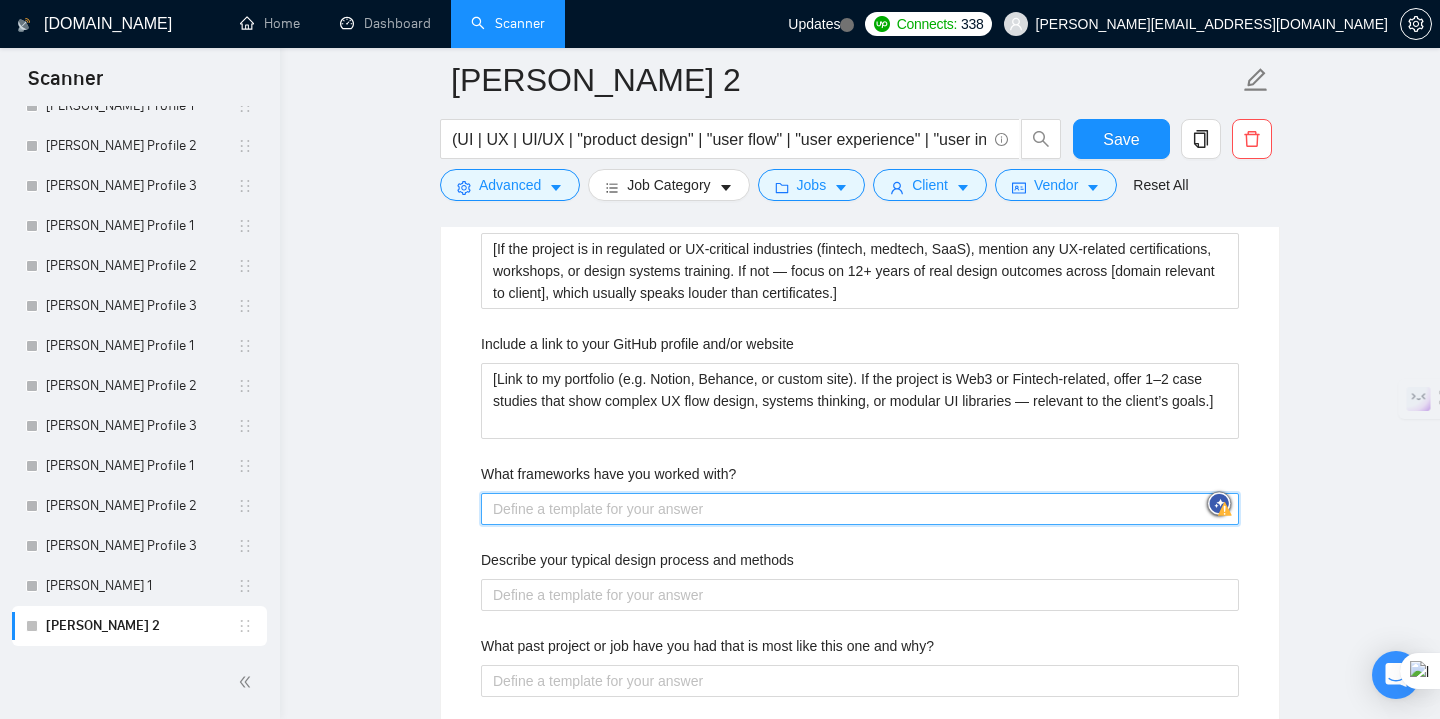 type on "[If the client means design frameworks — mention Atomic Design, Lean UX, Design Thinking. If it’s about tools — Figma, Adobe XD, Storybook, Zeroheight. Add “closely collaborated with dev teams using React/Next.js/Design Systems” if frontend integration is critical.]" 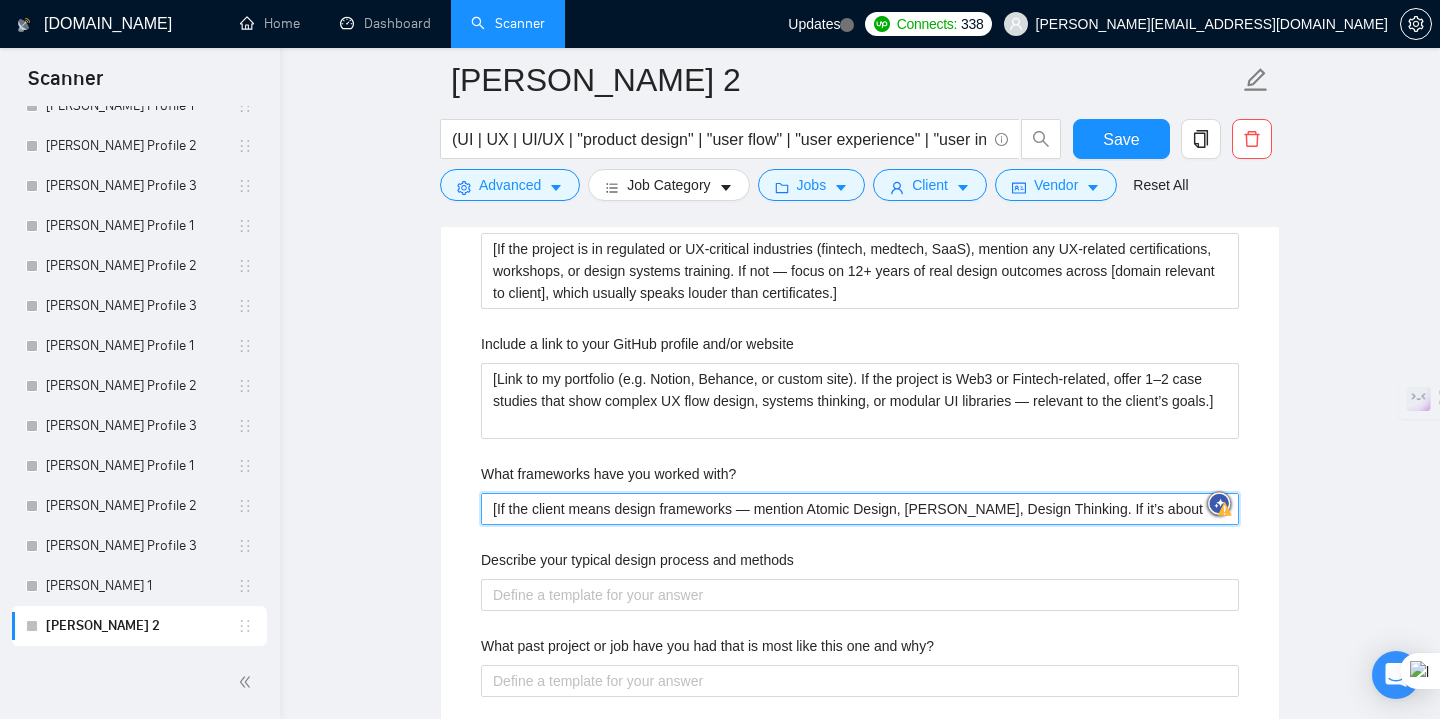 type 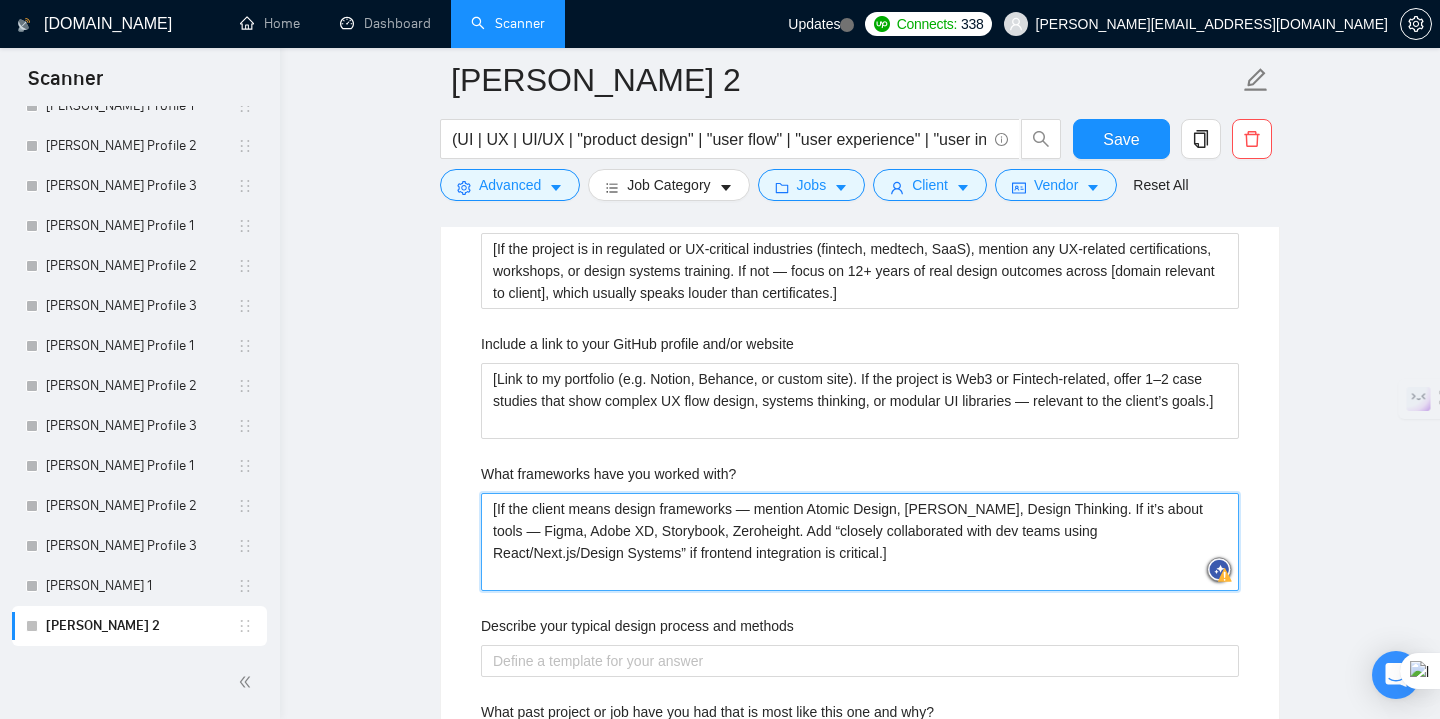 type on "[If the client means design frameworks — mention Atomic Design, Lean UX, Design Thinking. If it’s about tools — Figma, Adobe XD, Storybook, Zeroheight. Add “closely collaborated with dev teams using React/Next.js/Design Systems” if frontend integration is critical.]" 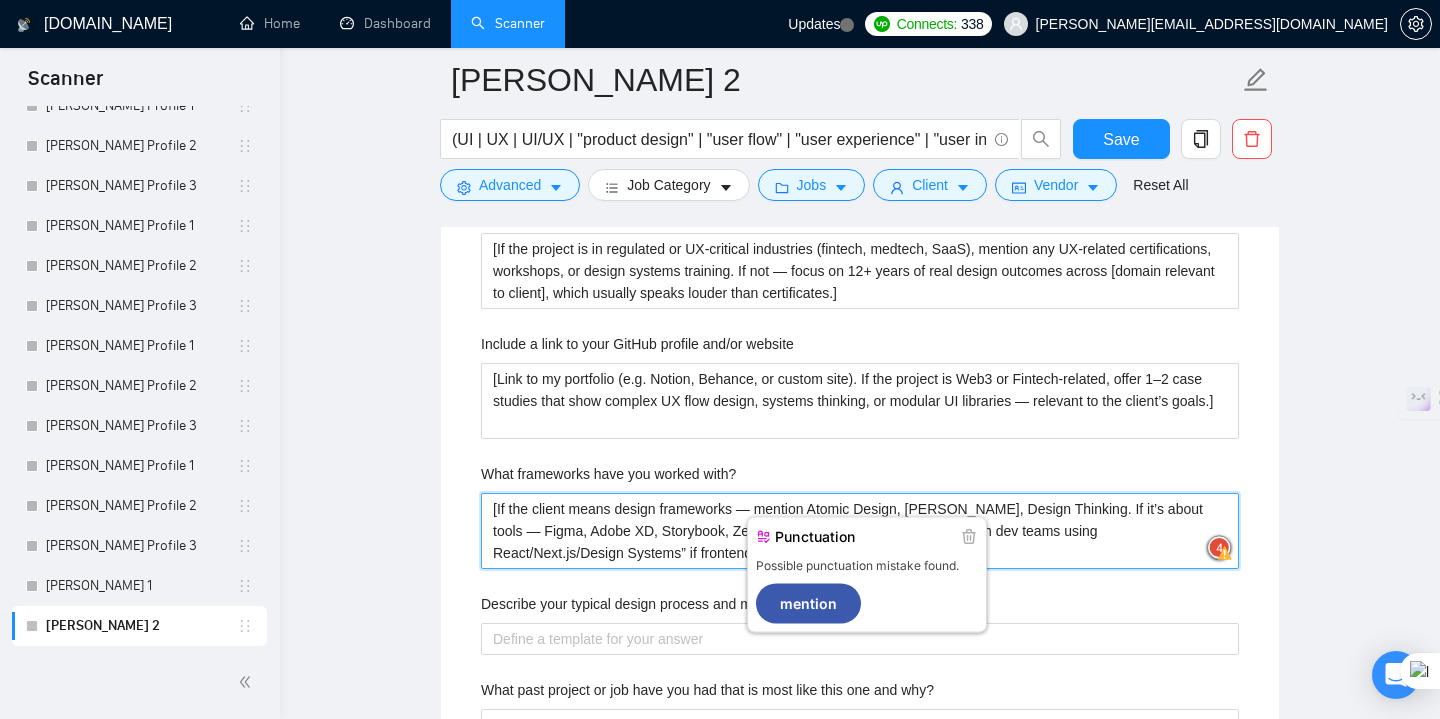 click on "[If the client means design frameworks — mention Atomic Design, Lean UX, Design Thinking. If it’s about tools — Figma, Adobe XD, Storybook, Zeroheight. Add “closely collaborated with dev teams using React/Next.js/Design Systems” if frontend integration is critical.]" at bounding box center (860, 531) 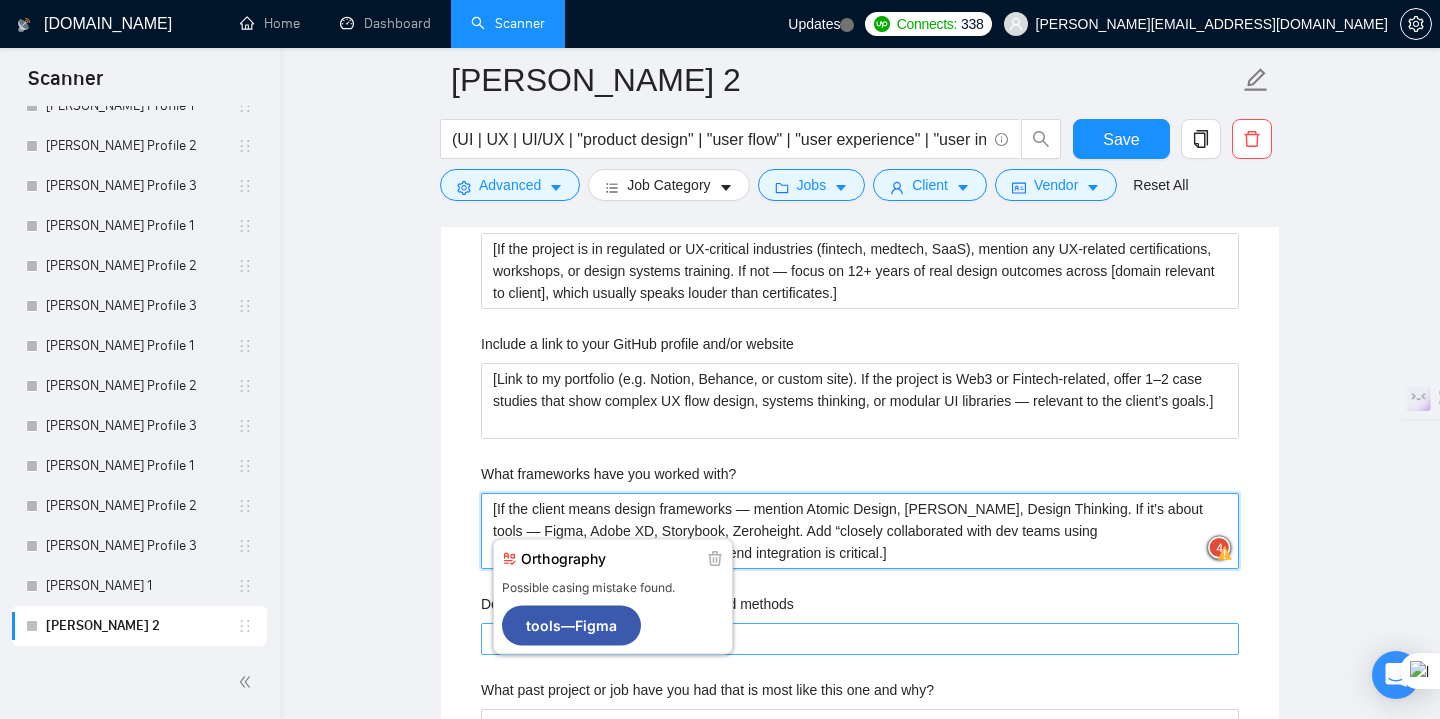 type on "[If the client means design frameworks, mention Atomic Design, [PERSON_NAME], and Design Thinking. If it’s about tools — Figma, Adobe XD, Storybook, and Zeroheight. Add “closely collaborated with dev teams using React/Next.js/Design Systems” if frontend integration is critical.]" 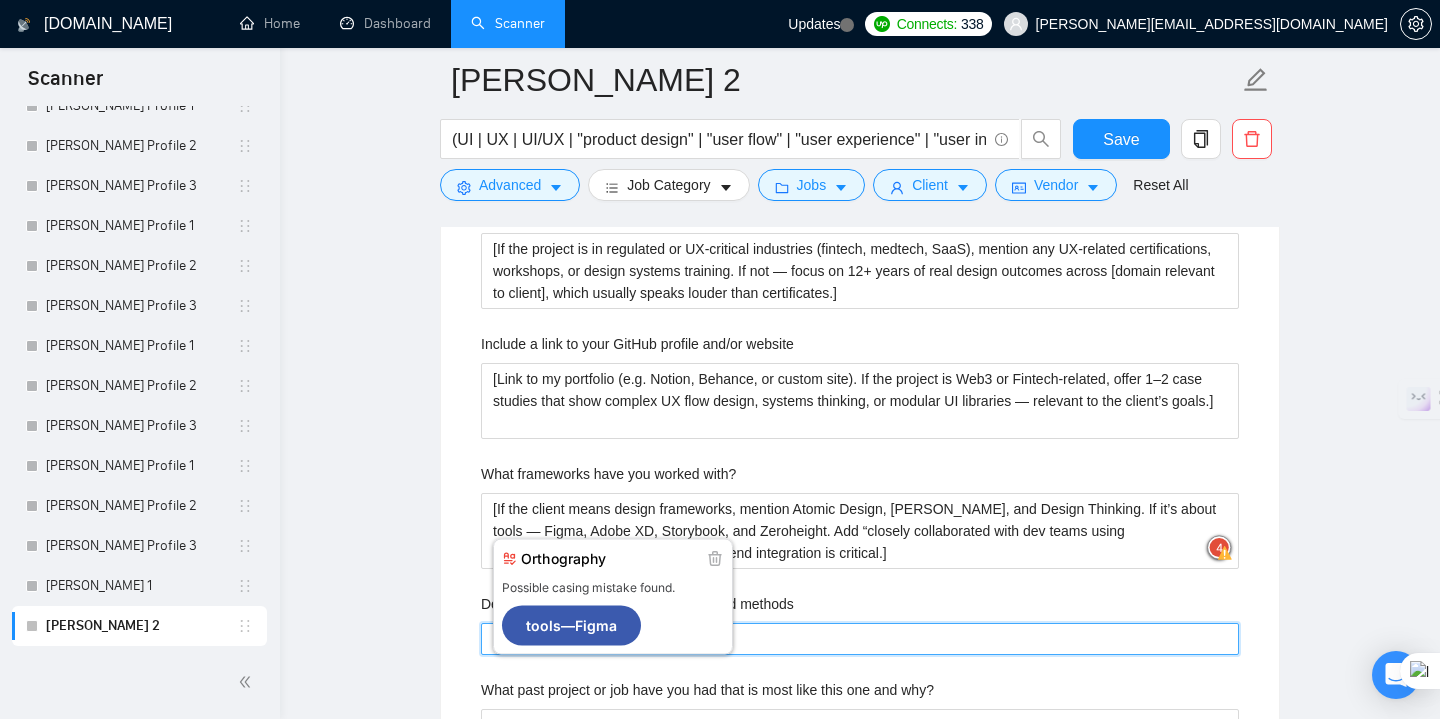 type 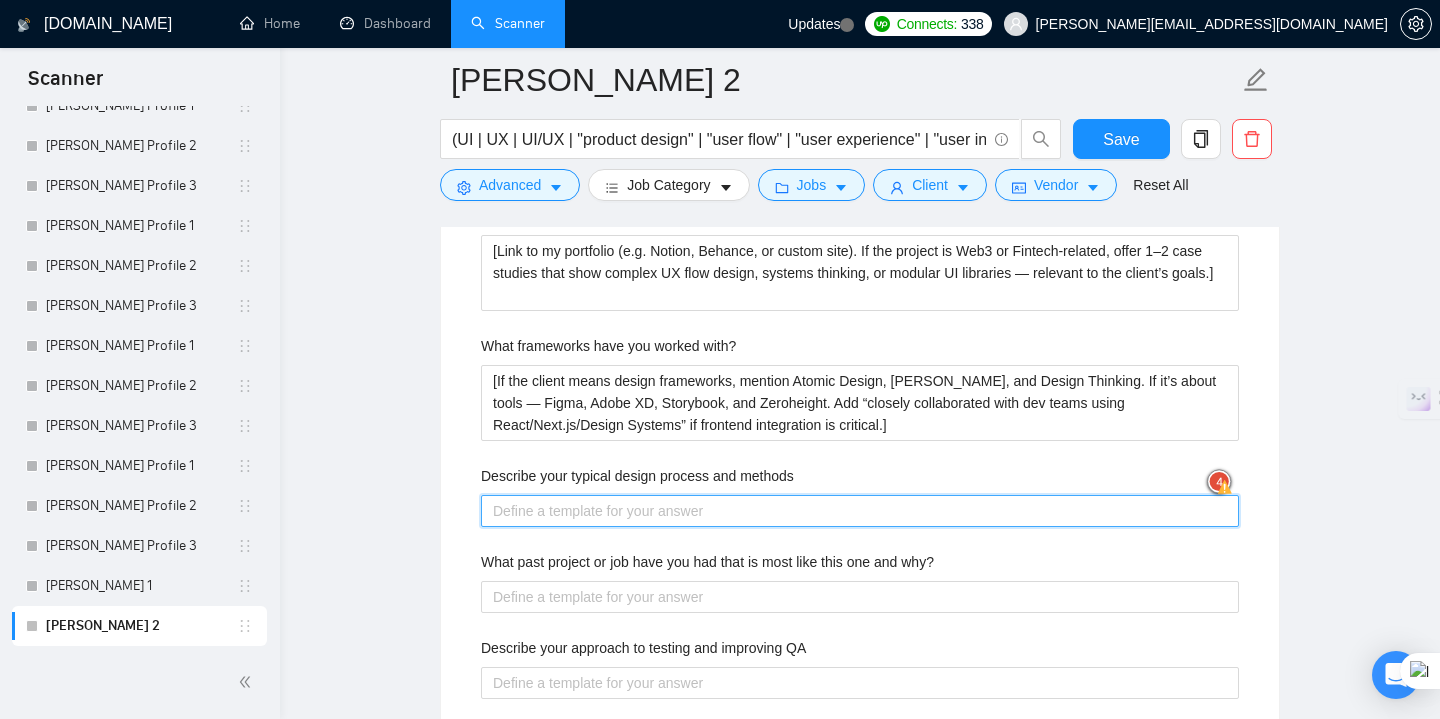 scroll, scrollTop: 3168, scrollLeft: 0, axis: vertical 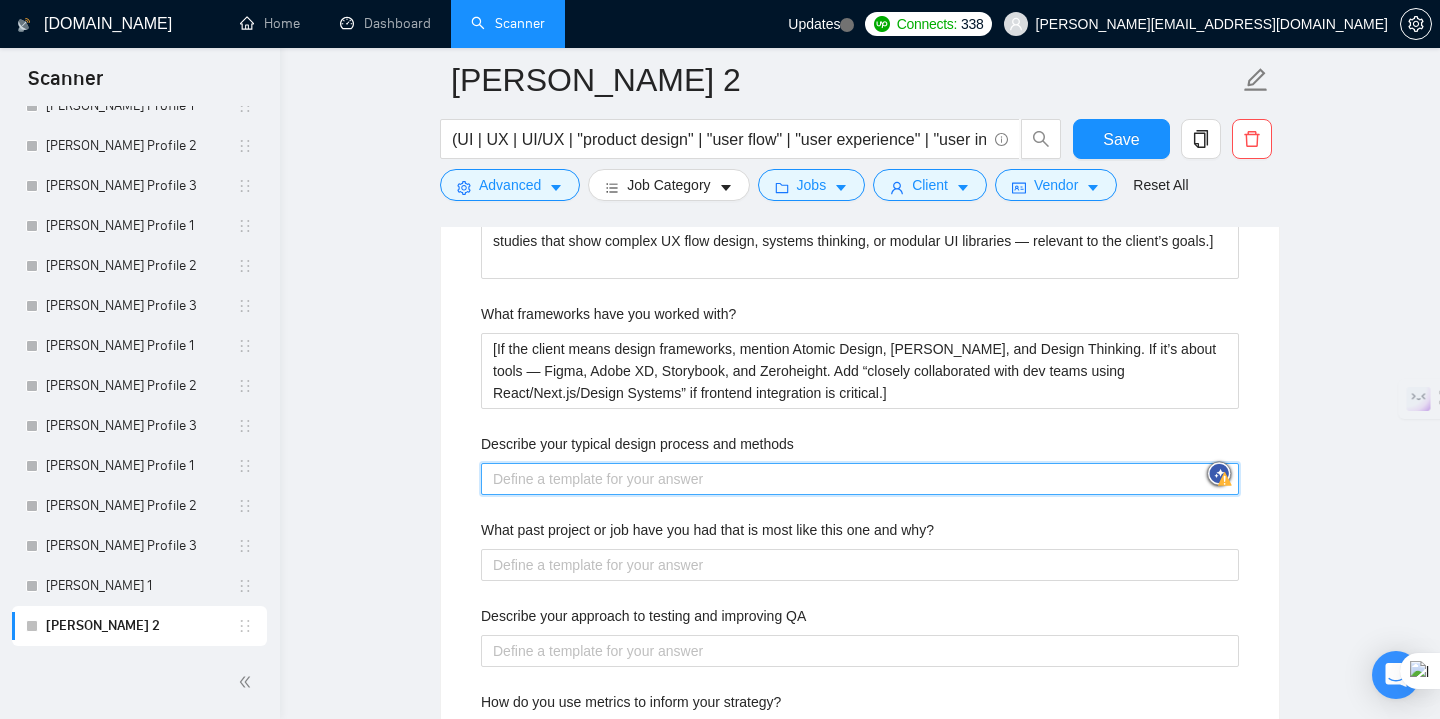 paste on "[Describe my approach depending on the project phase: discovery (user interviews, workshops), UX (flows, IA, wireframes), UI (design system, final screens), delivery (handoff, QA support). Emphasize Lean UX mindset — iterate quickly with user or stakeholder feedback, avoid overdesign, and focus on clarity + usability.]" 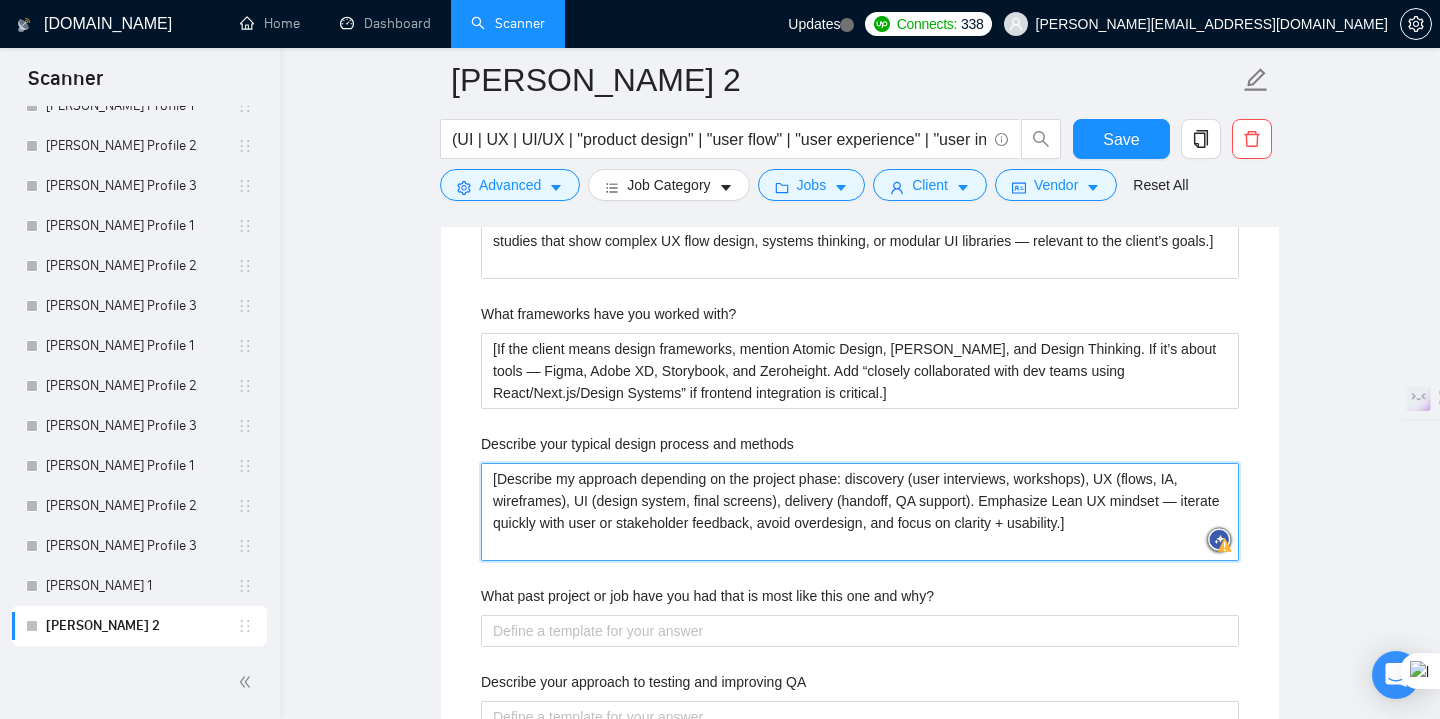 type 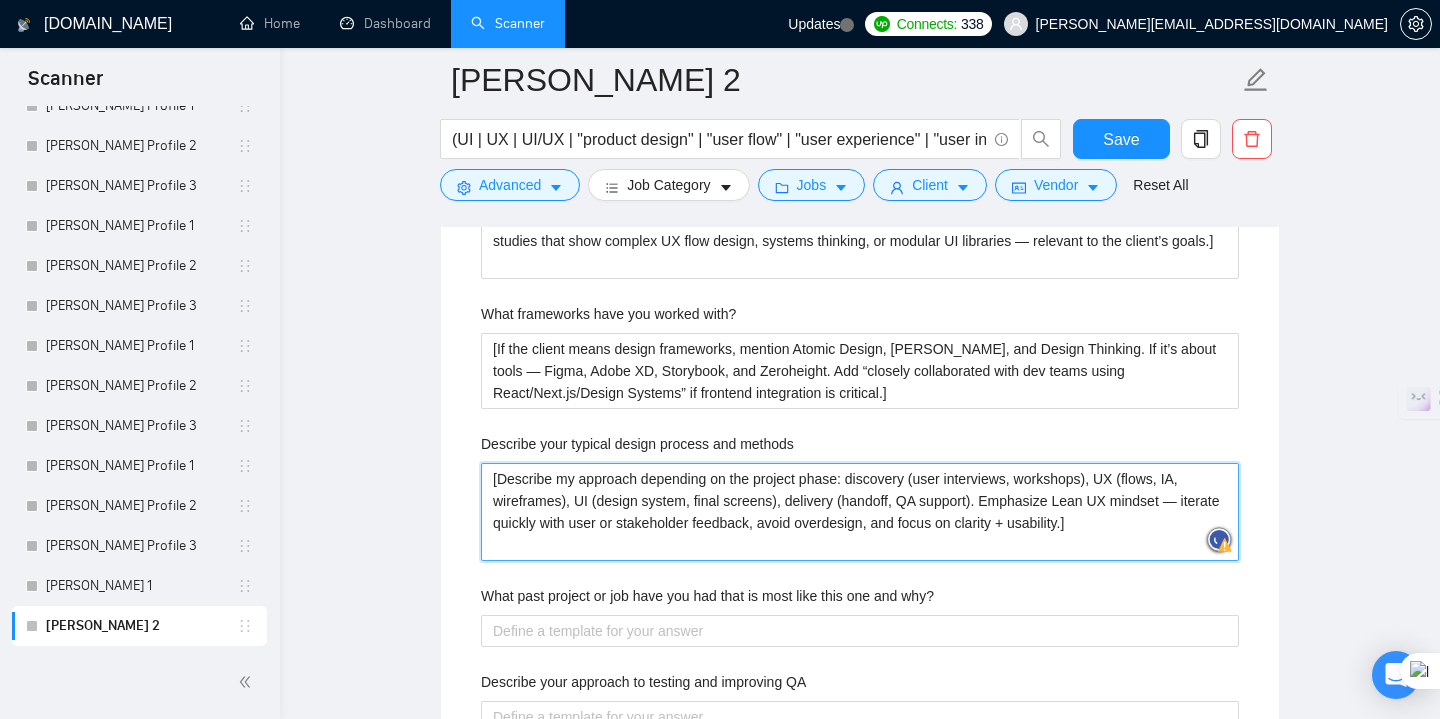 click on "[Describe my approach depending on the project phase: discovery (user interviews, workshops), UX (flows, IA, wireframes), UI (design system, final screens), delivery (handoff, QA support). Emphasize Lean UX mindset — iterate quickly with user or stakeholder feedback, avoid overdesign, and focus on clarity + usability.]" at bounding box center [860, 512] 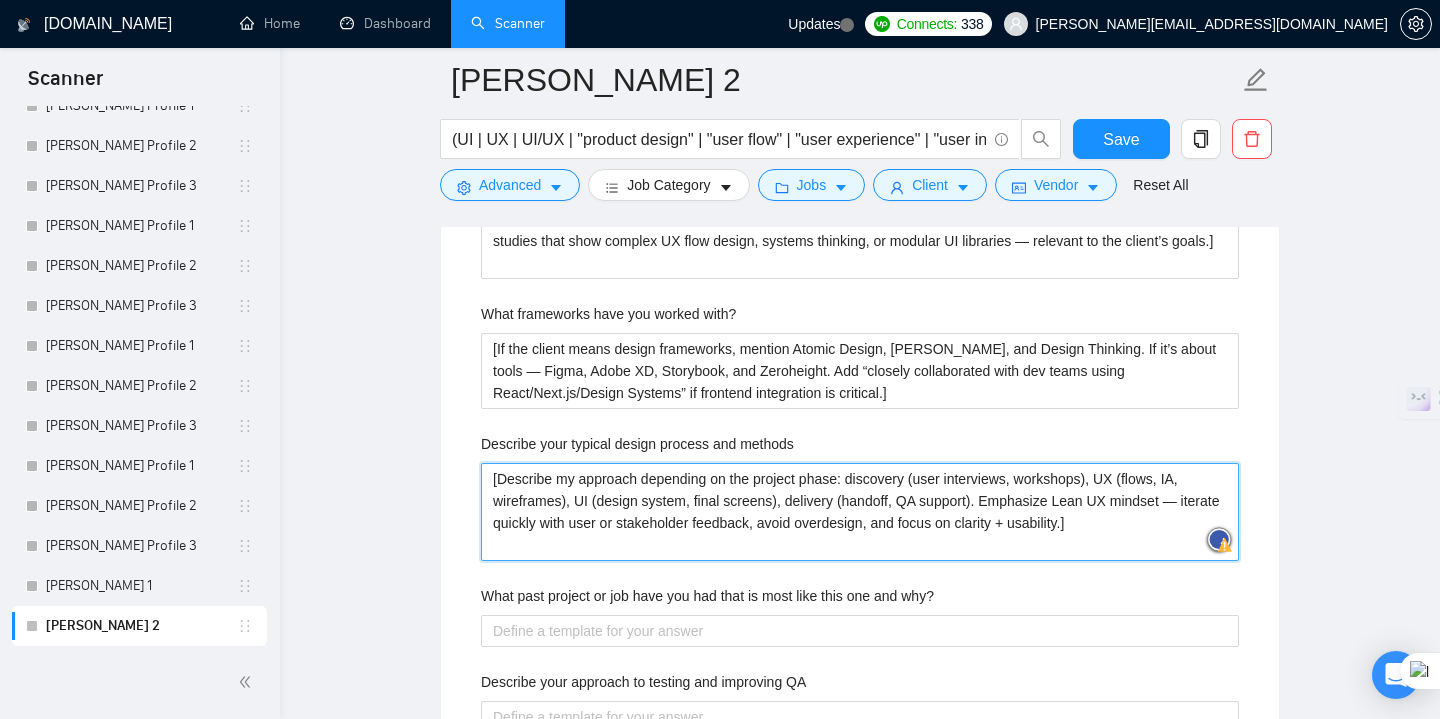 type on "[Describe my approach depending on the project phase: discovery (user interviews, workshops), UX (flows, IA, wireframes), UI (design system, final screens), delivery (handoff, QA support). Emphasize Lean UX mindset — iterate quickly with user or stakeholder feedback, avoid overdesign, and focus on clarity + usability.]" 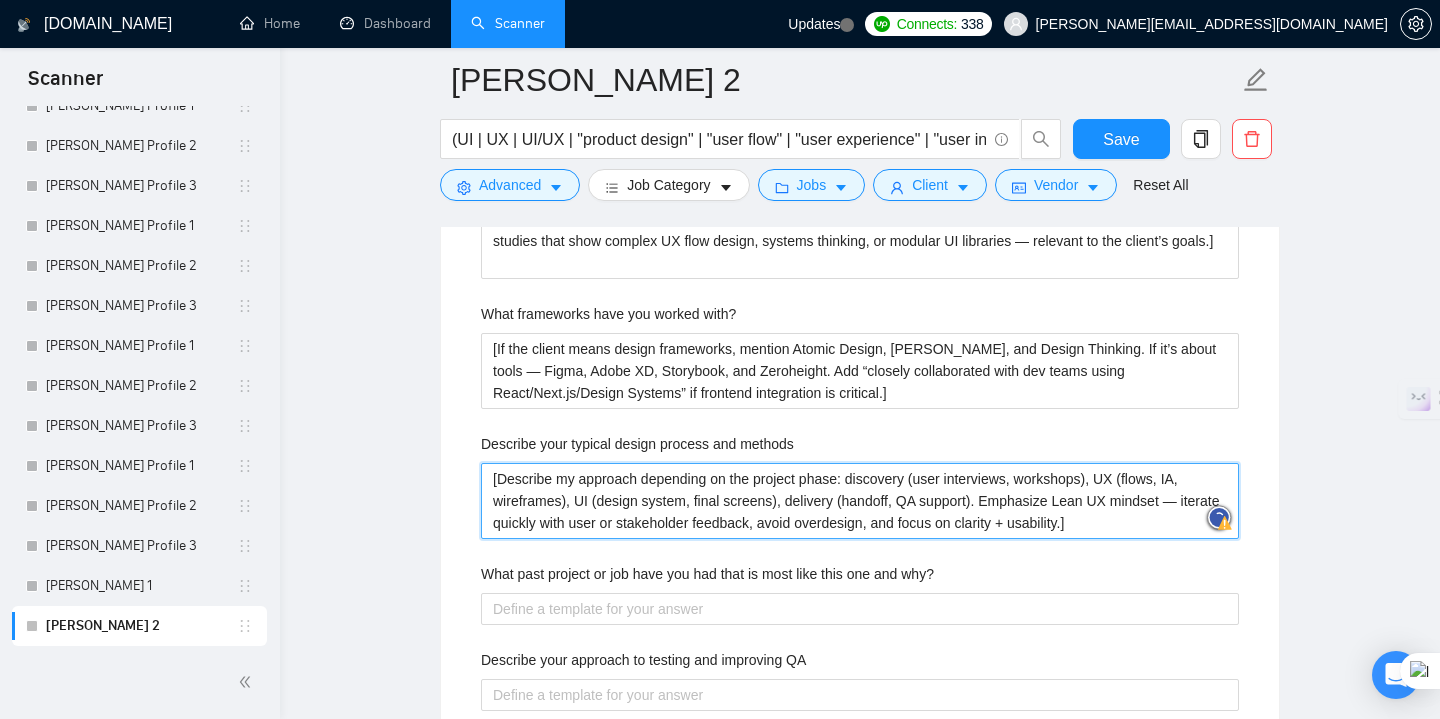 type 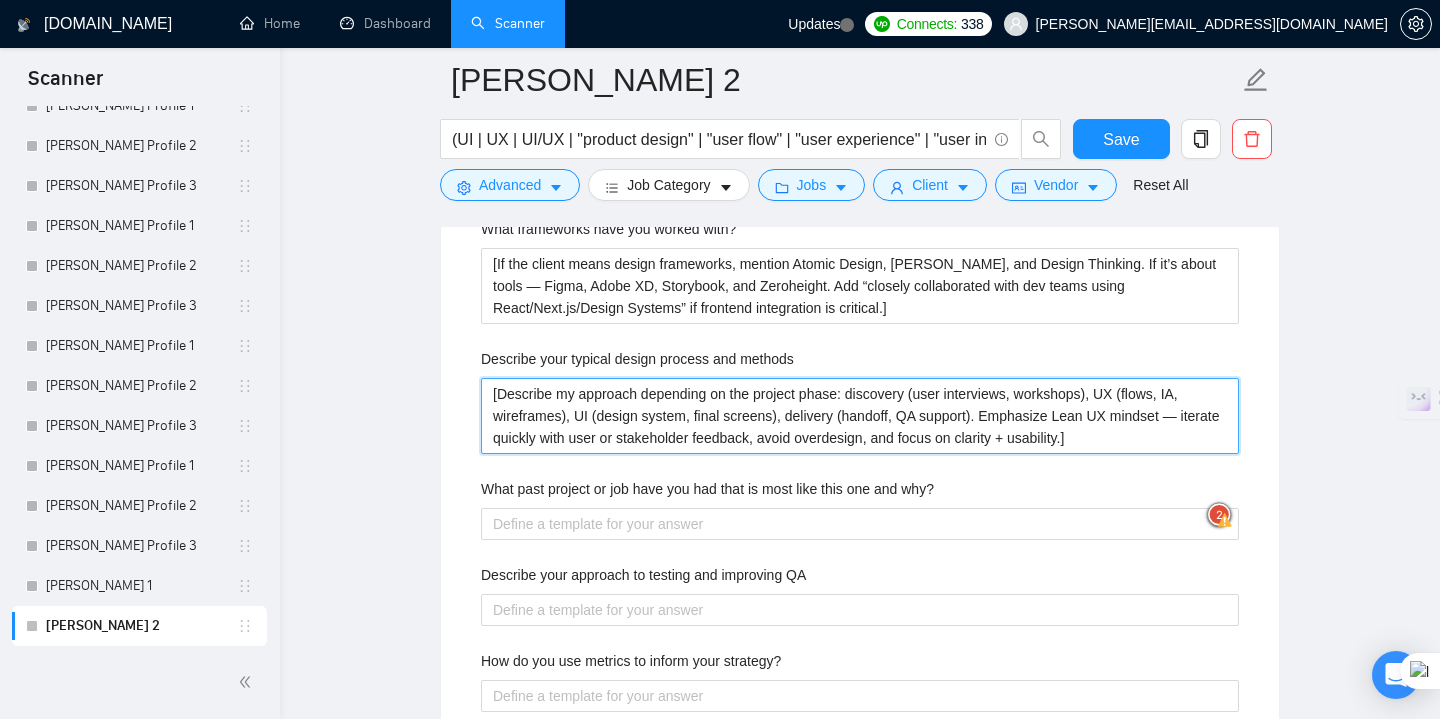 scroll, scrollTop: 3282, scrollLeft: 0, axis: vertical 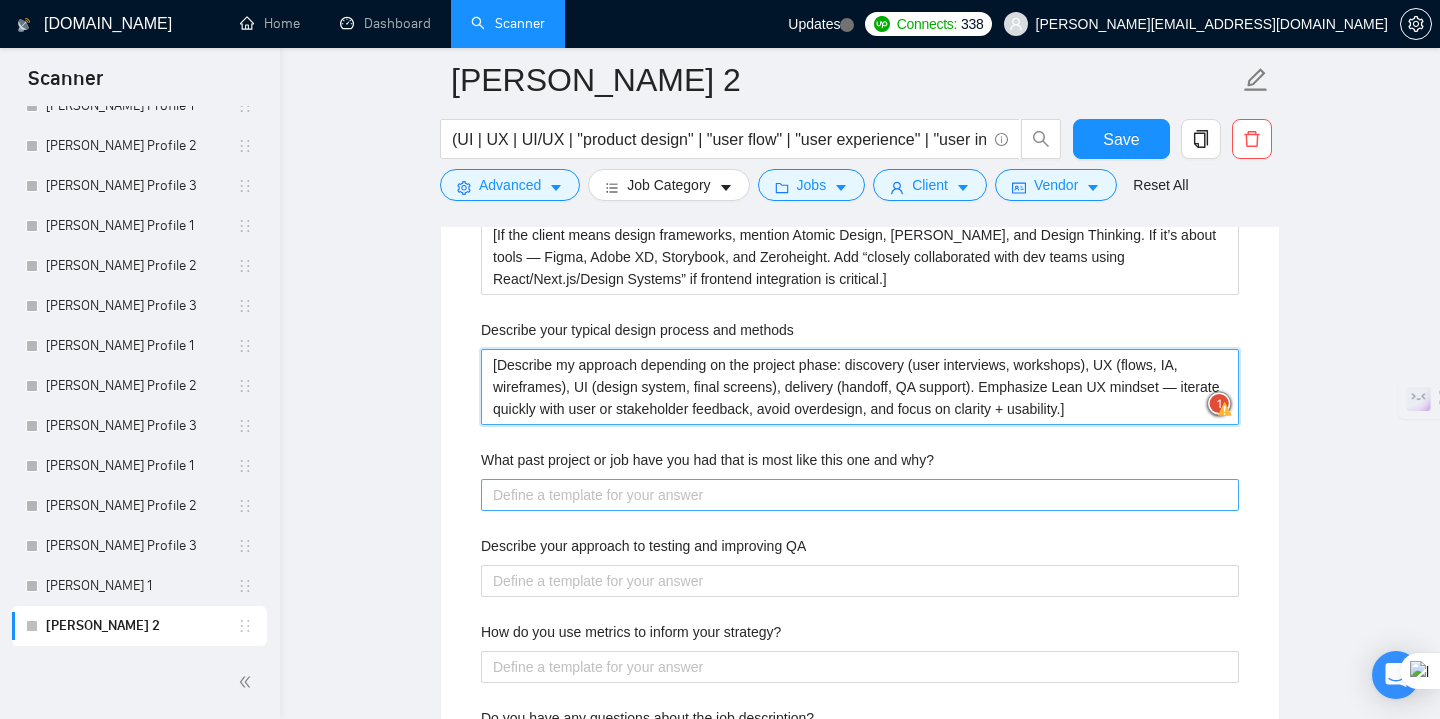 type on "[Describe my approach depending on the project phase: discovery (user interviews, workshops), UX (flows, IA, wireframes), UI (design system, final screens), delivery (handoff, QA support). Emphasize Lean UX mindset — iterate quickly with user or stakeholder feedback, avoid overdesign, and focus on clarity and usability.]" 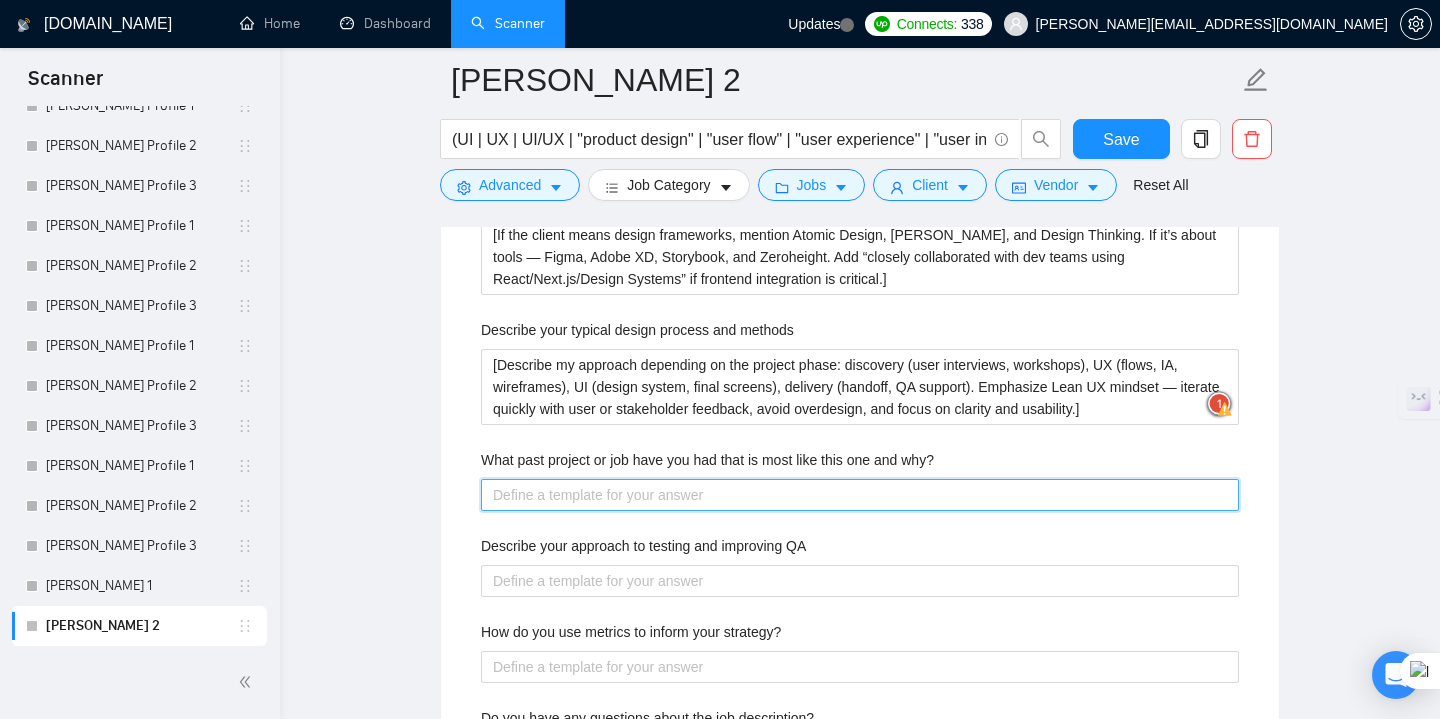 type 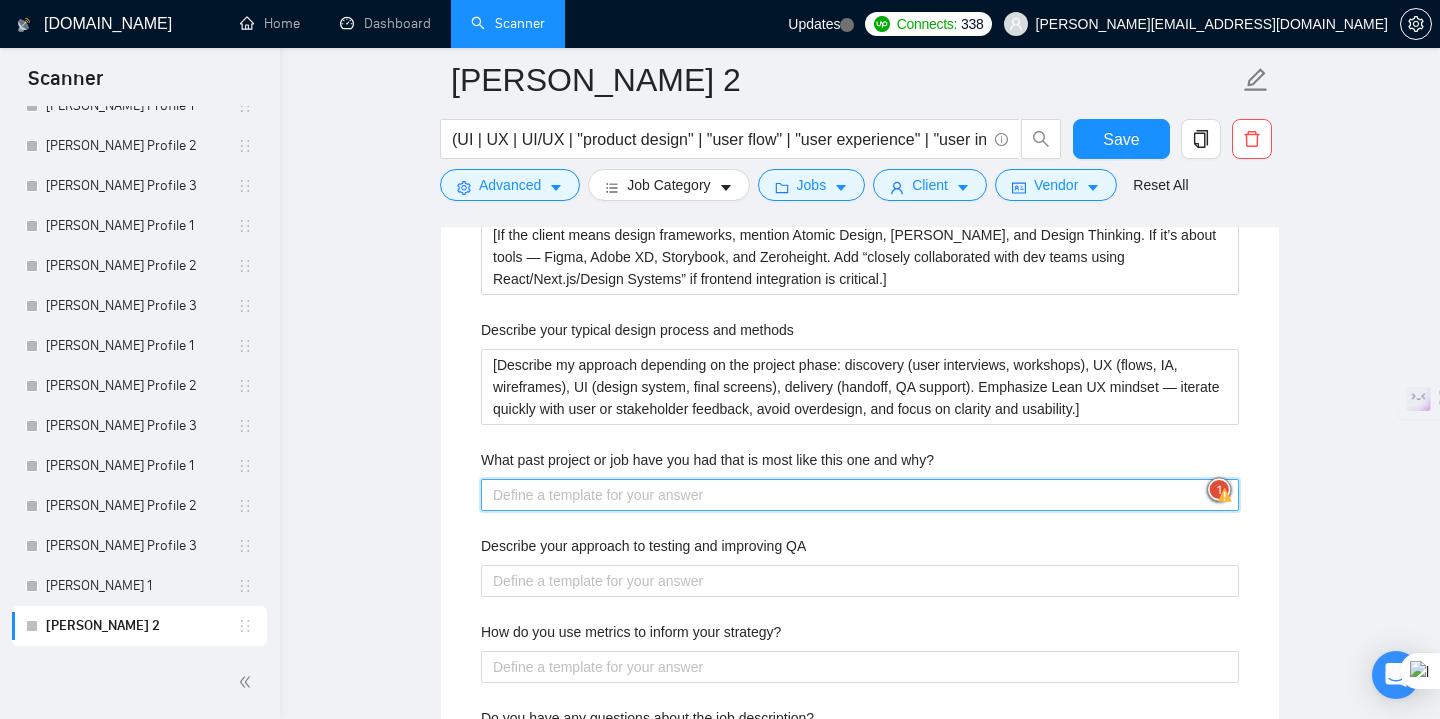 click on "What past project or job have you had that is most like this one and why?" at bounding box center (860, 495) 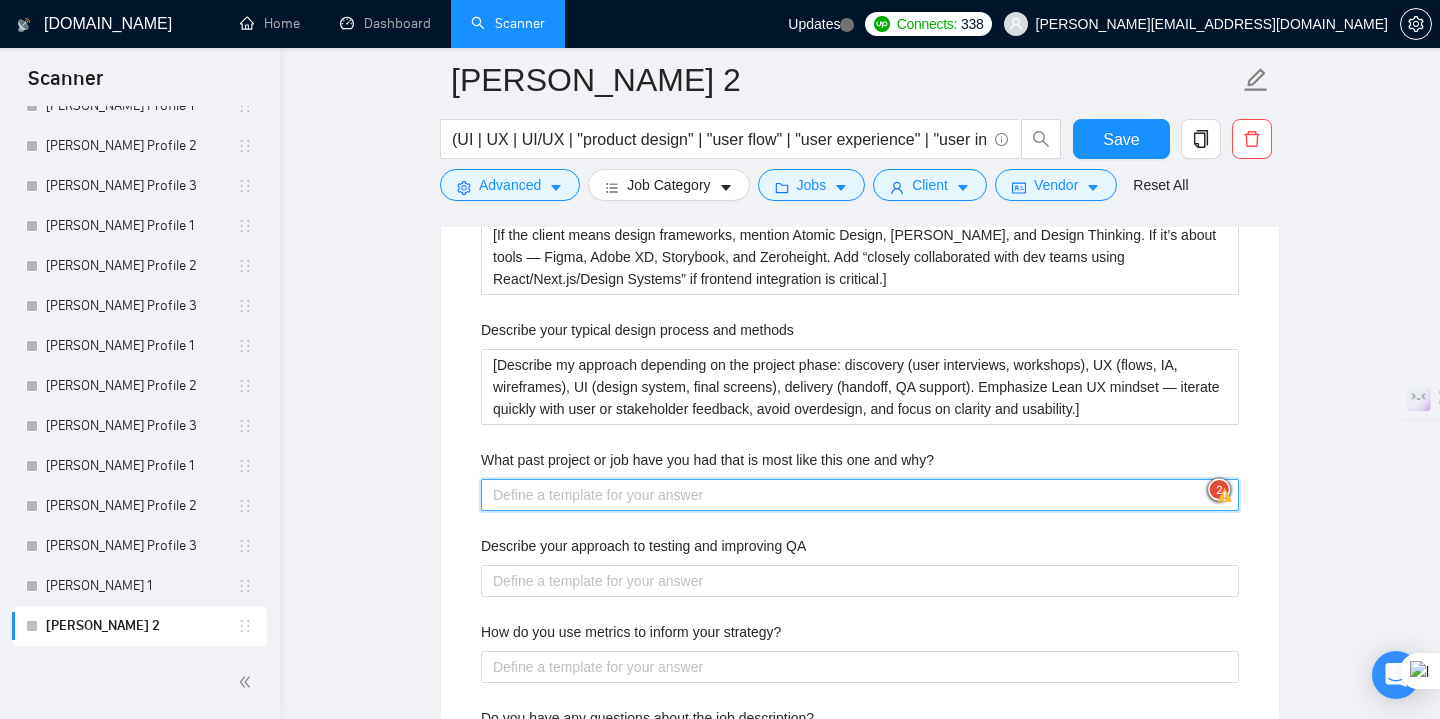 click on "What past project or job have you had that is most like this one and why?" at bounding box center (860, 495) 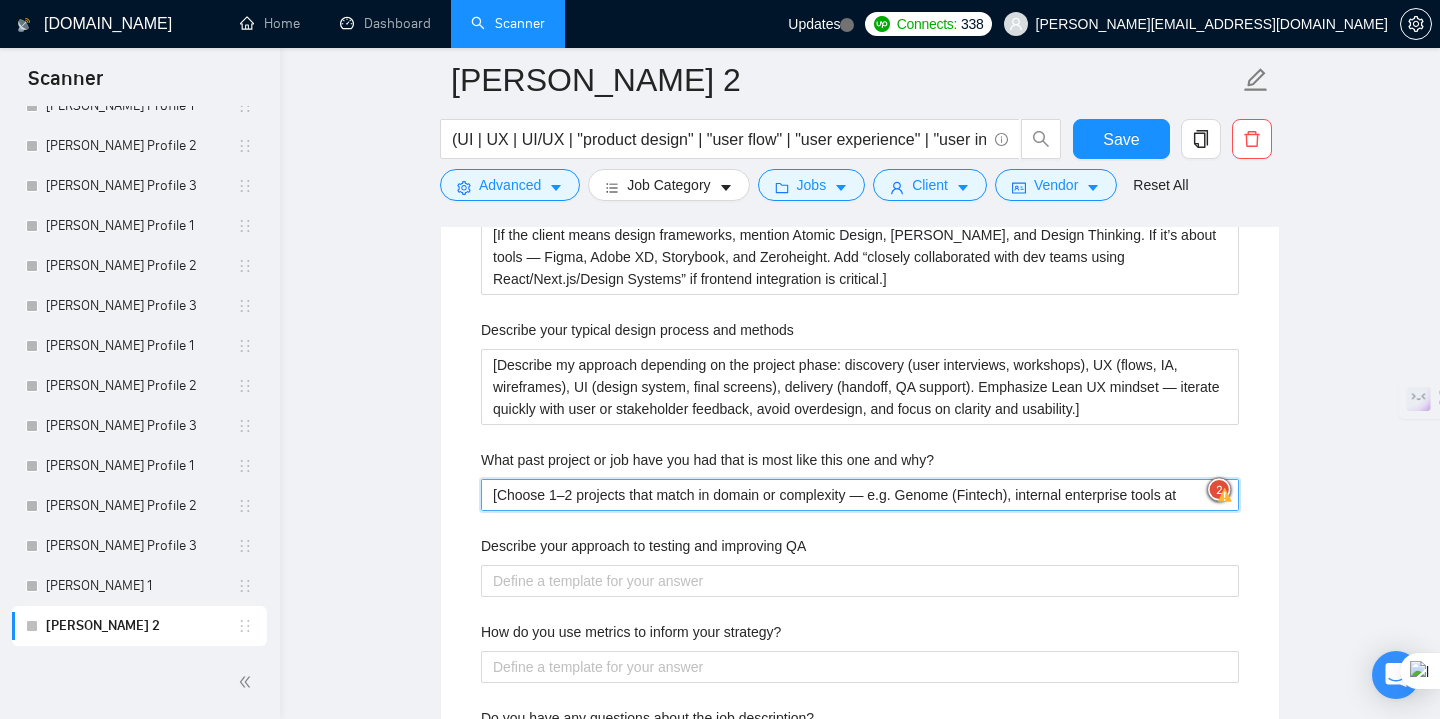 type 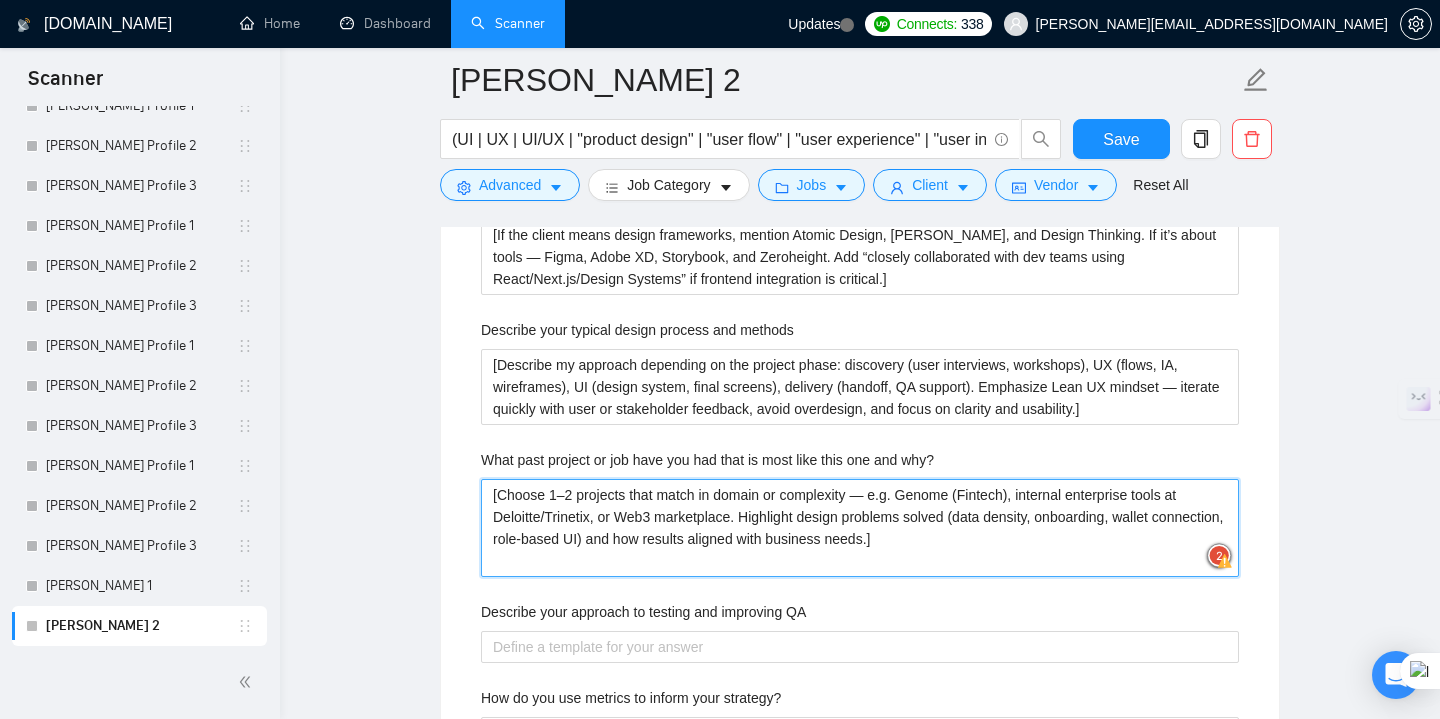 type on "[Choose 1–2 projects that match in domain or complexity — e.g. Genome (Fintech), internal enterprise tools at Deloitte/Trinetix, or Web3 marketplace. Highlight design problems solved (data density, onboarding, wallet connection, role-based UI) and how results aligned with business needs.]" 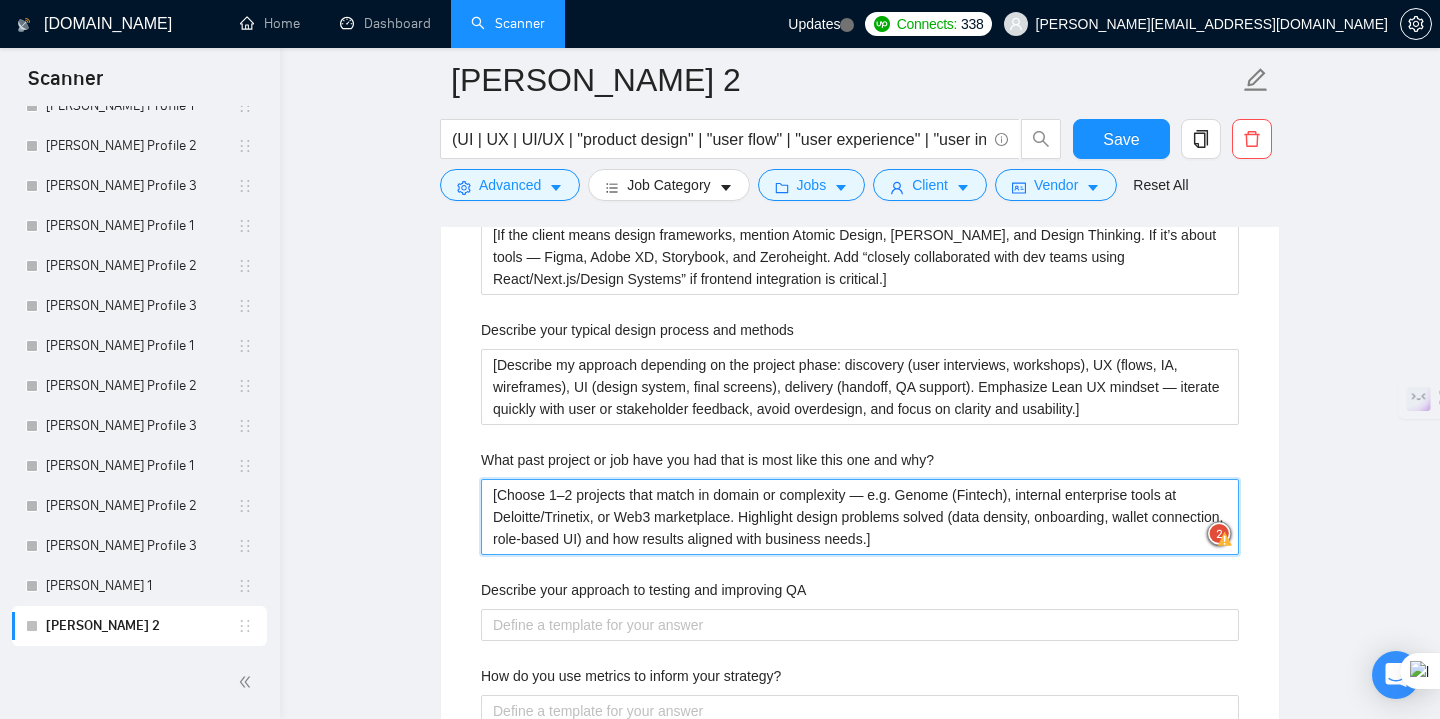 type 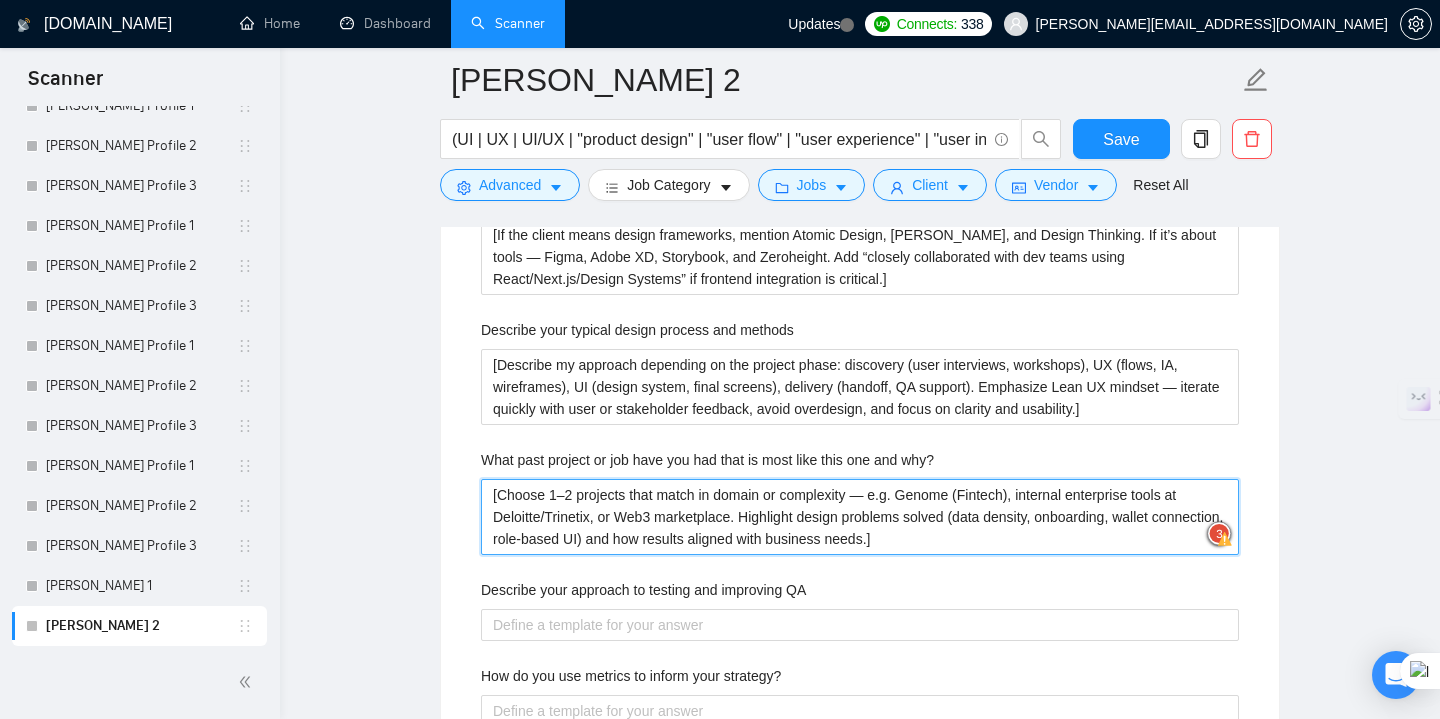 type on "[Choose 1–2 projects that match in domain or complexity — e.g. Genome (Fintech), internal enterprise tools at Deloitte/Trinetix, or Web3 marketplace. Highlight design problems solved (data density, onboarding, wallet connection, role-based UI) and how results aligned with business needs.]" 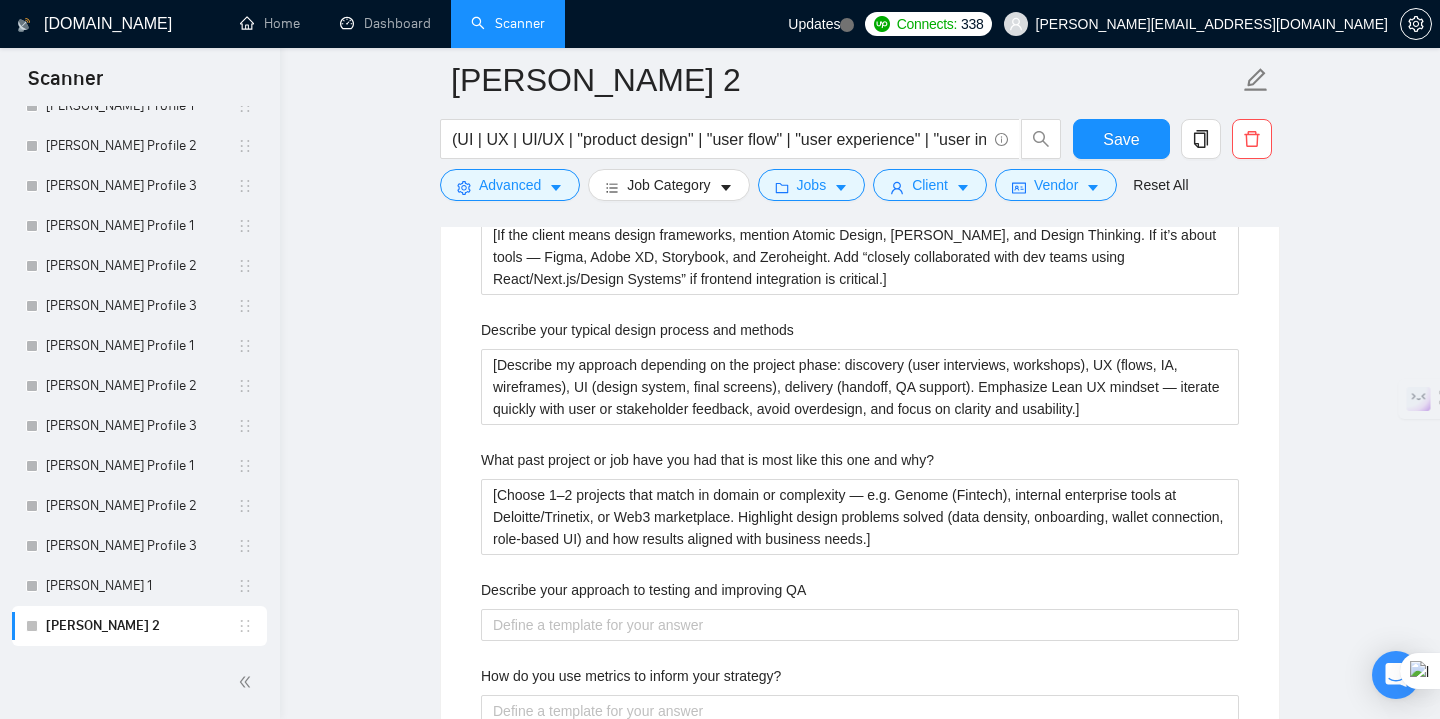click on "Describe your recent experience with similar projects [Describe a project where I led UX/UI design for a product similar to the client’s — e.g. a financial dashboard, B2B SaaS platform, or Web3 marketplace. Highlight the key UX challenge (e.g. complex data, user onboarding, Web3 logic), what decisions I made, and what results the team or users achieved (improved retention, clarity, or engagement).] Please list any certifications related to this project [If the project is in regulated or UX-critical industries (fintech, medtech, SaaS), mention any UX-related certifications, workshops, or design systems training. If not — focus on 12+ years of real design outcomes across [domain relevant to client], which usually speaks louder than certificates.] Include a link to your GitHub profile and/or website What frameworks have you worked with? Describe your typical design process and methods What past project or job have you had that is most like this one and why? How do you use metrics to inform your strategy?" at bounding box center [860, 350] 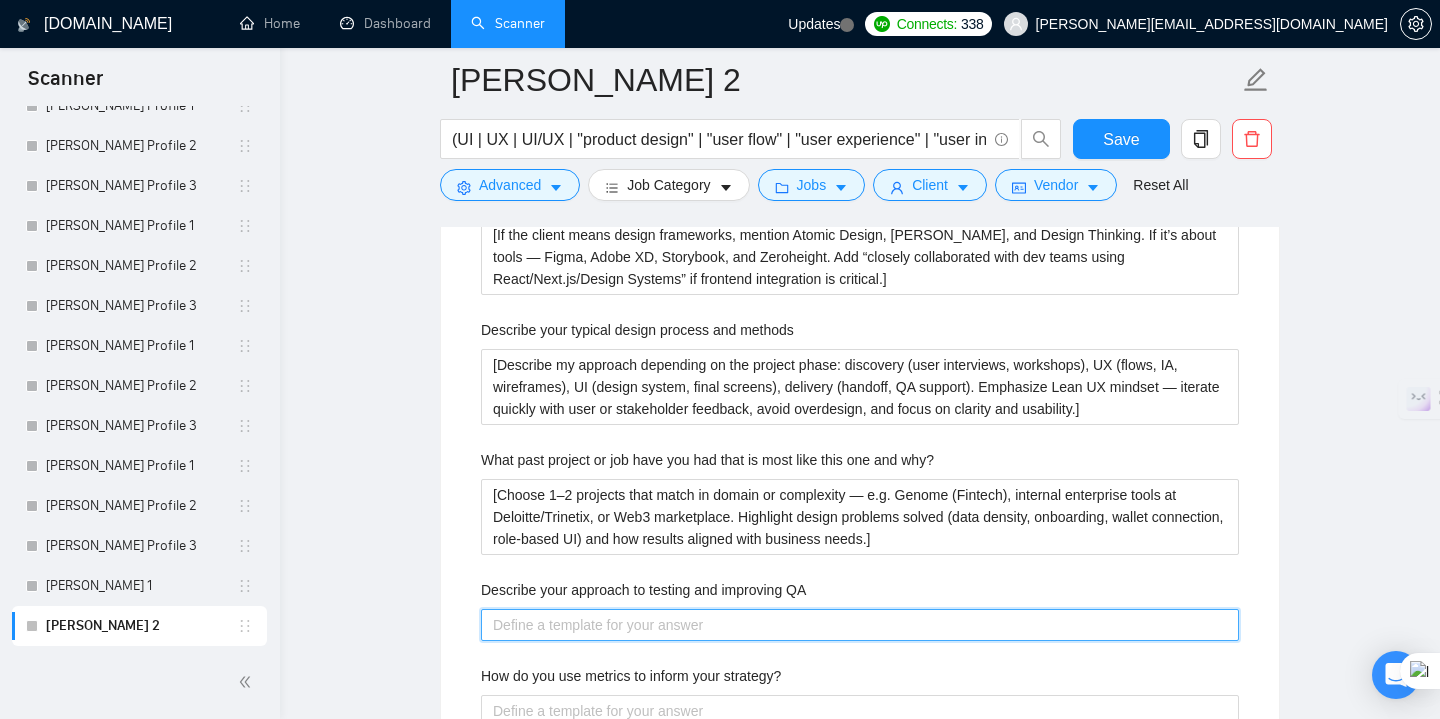 click on "Describe your approach to testing and improving QA" at bounding box center (860, 625) 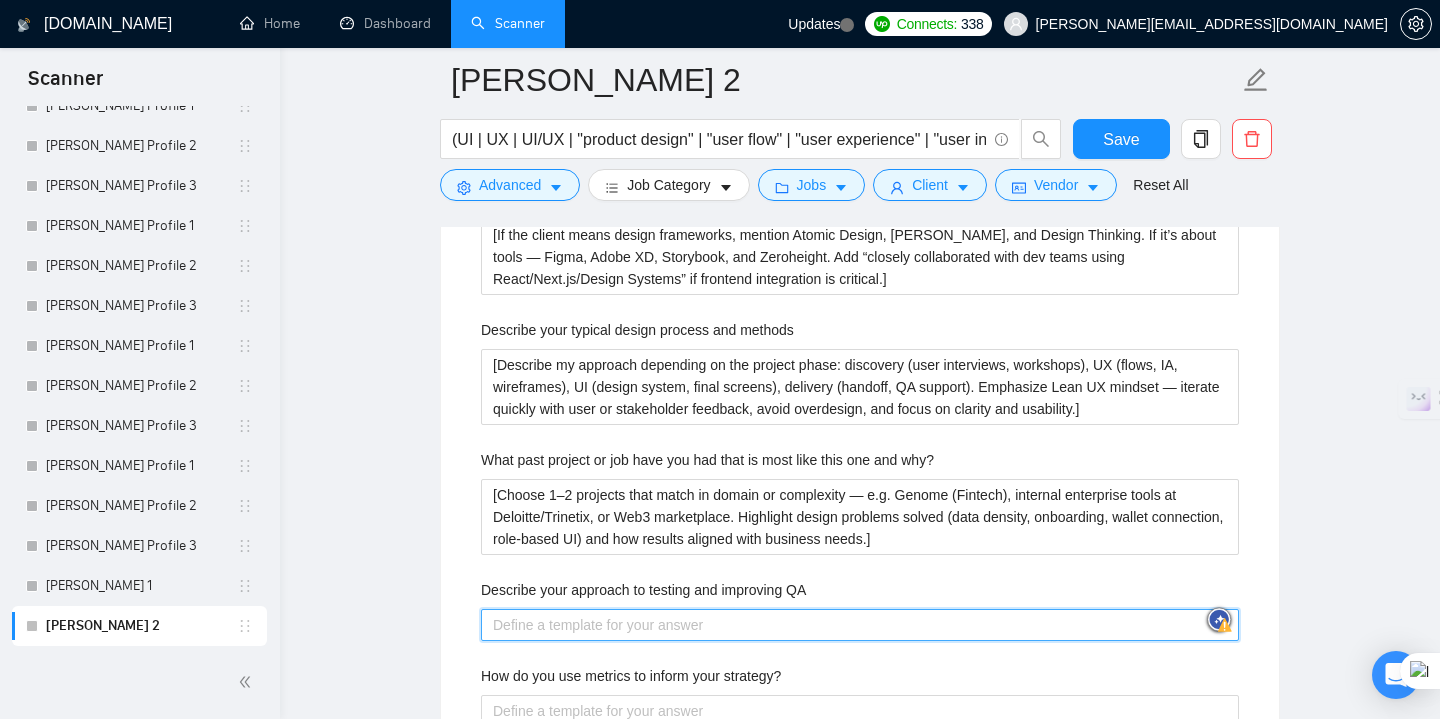 click on "Describe your approach to testing and improving QA" at bounding box center (860, 625) 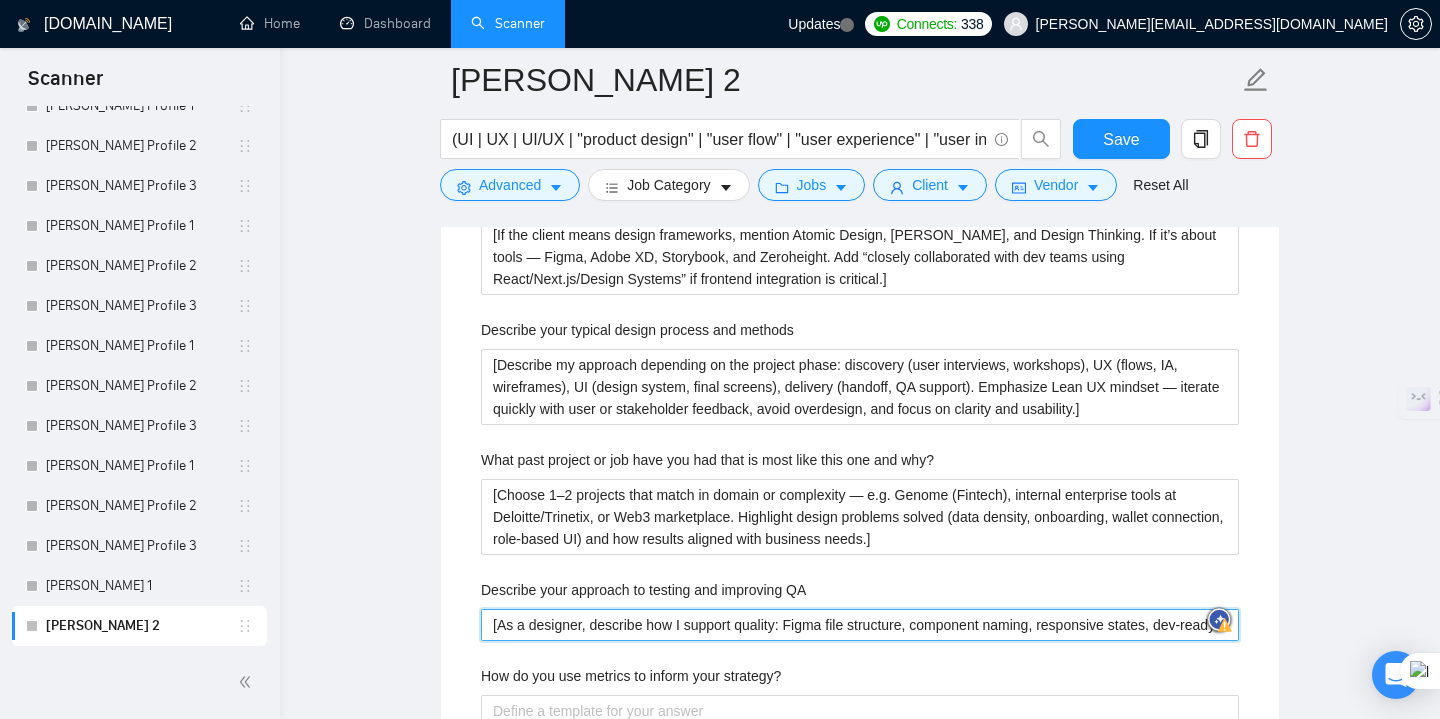 type 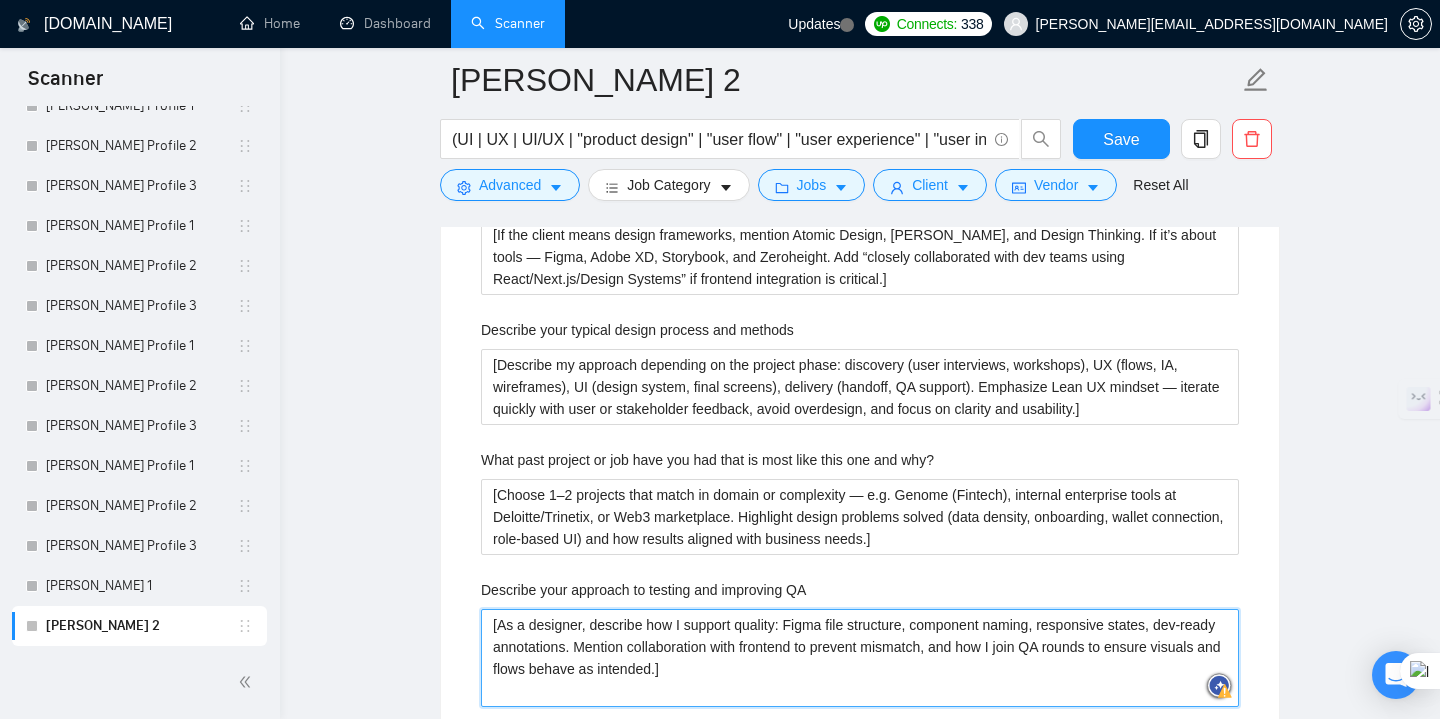 type on "[As a designer, describe how I support quality: Figma file structure, component naming, responsive states, dev-ready annotations. Mention collaboration with frontend to prevent mismatch, and how I join QA rounds to ensure visuals and flows behave as intended.]" 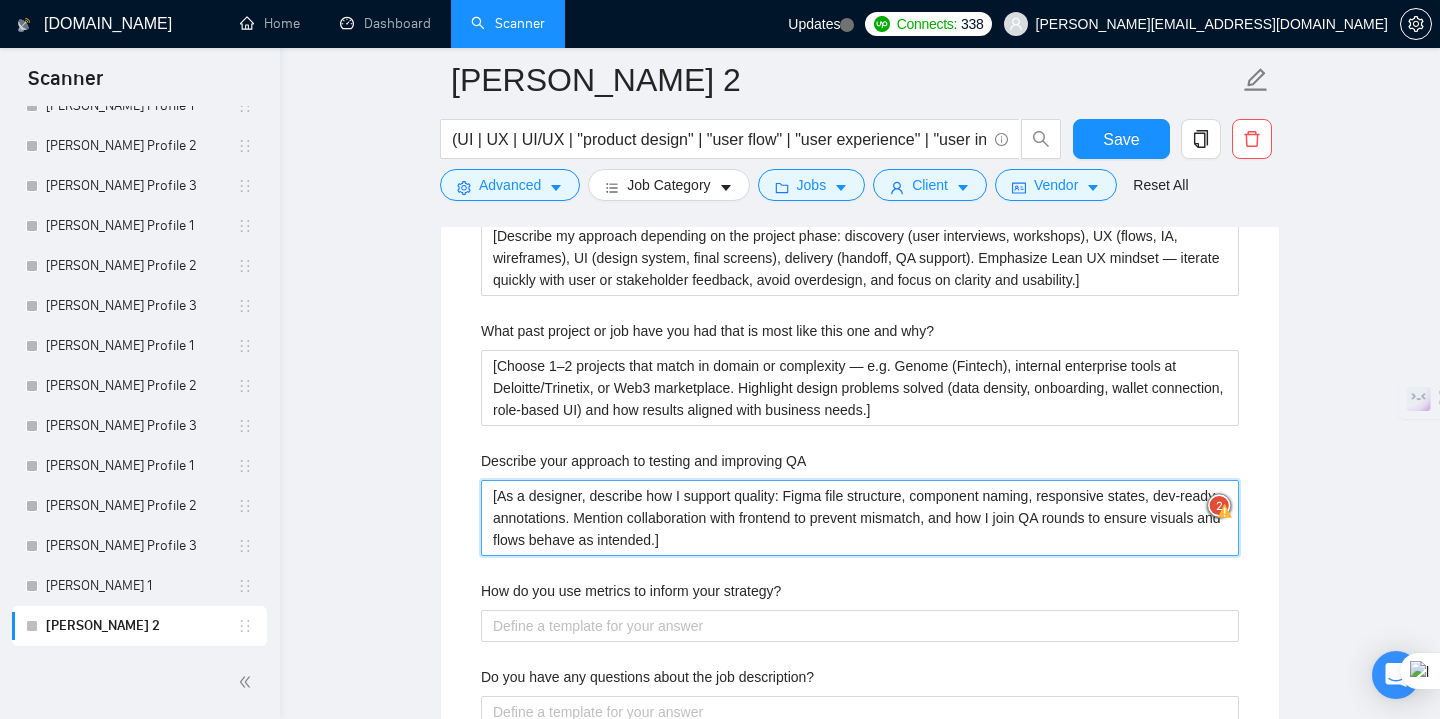 scroll, scrollTop: 3455, scrollLeft: 0, axis: vertical 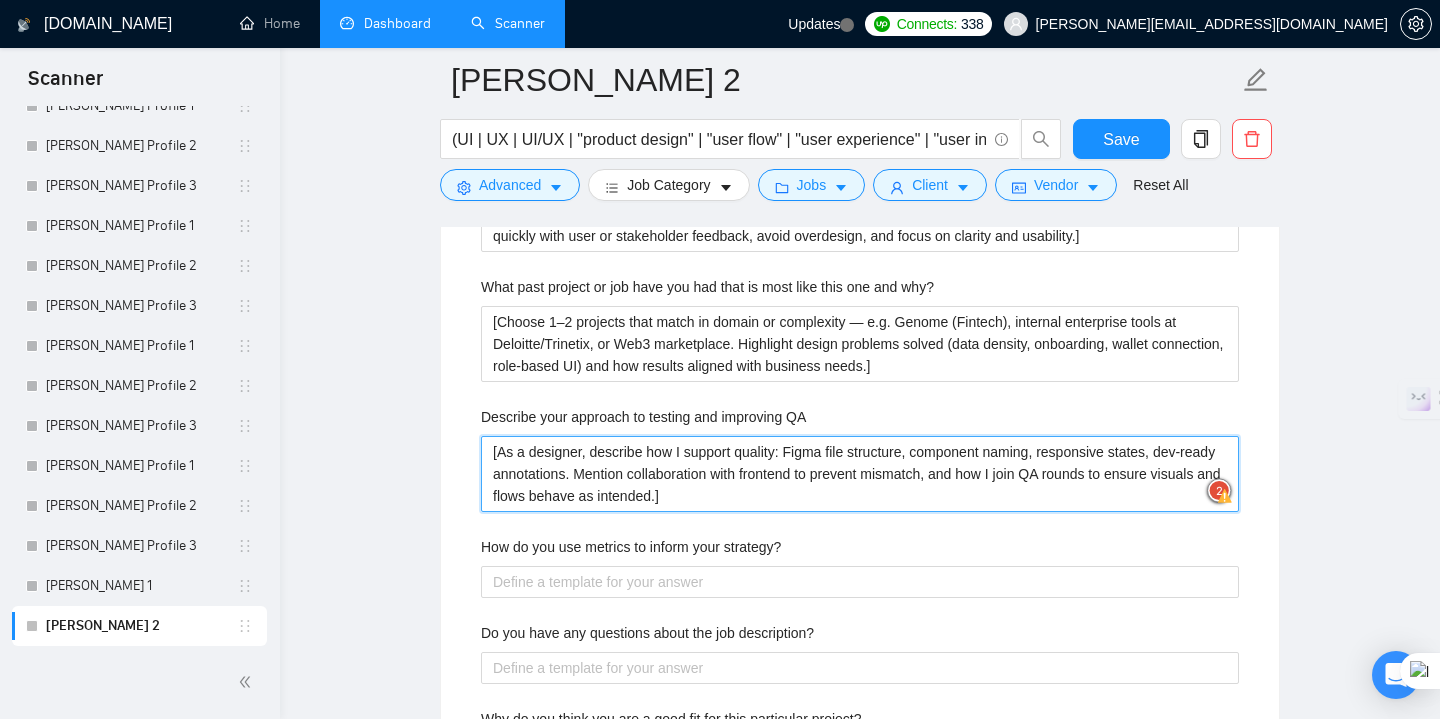 type on "[As a designer, describe how I support quality: Figma file structure, component naming, responsive states, dev-ready annotations. Mention collaboration with frontend to prevent mismatches, and how I join QA rounds to ensure visuals and flows behave as intended.]" 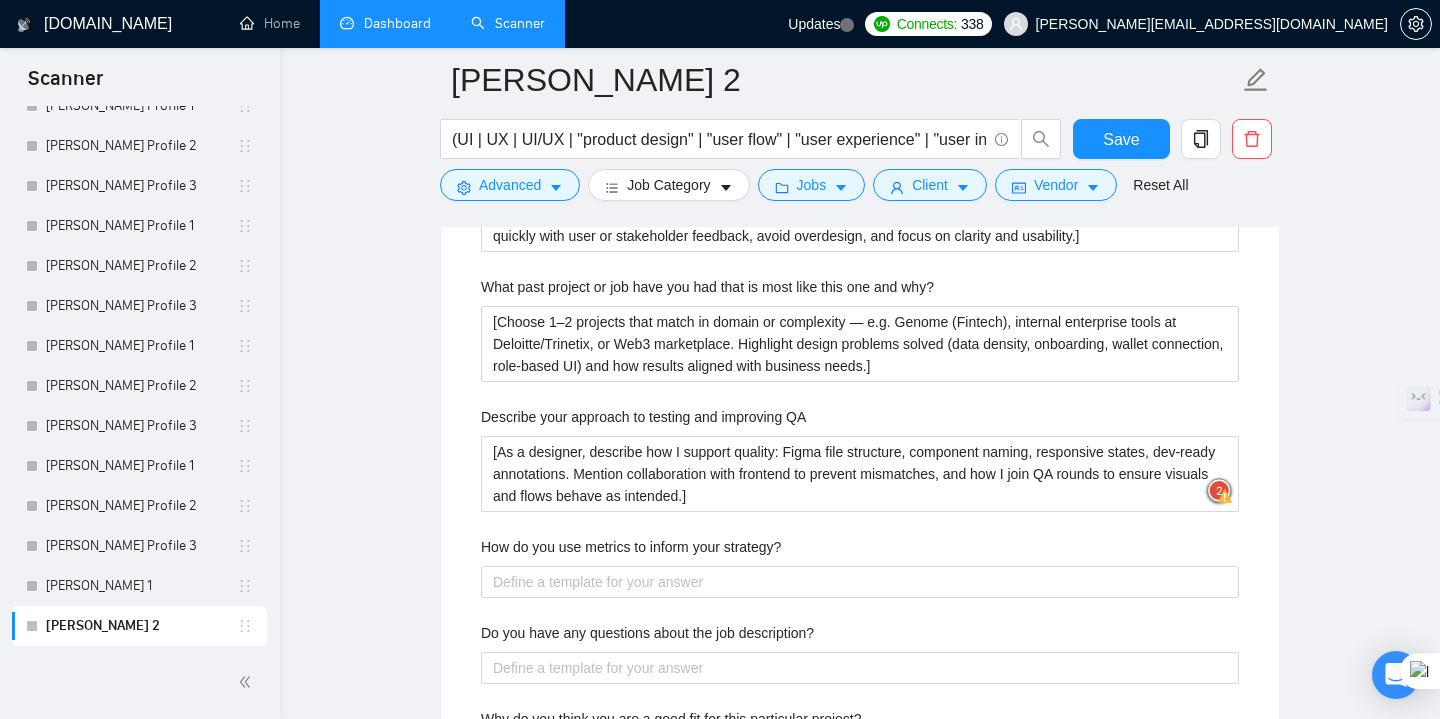 type 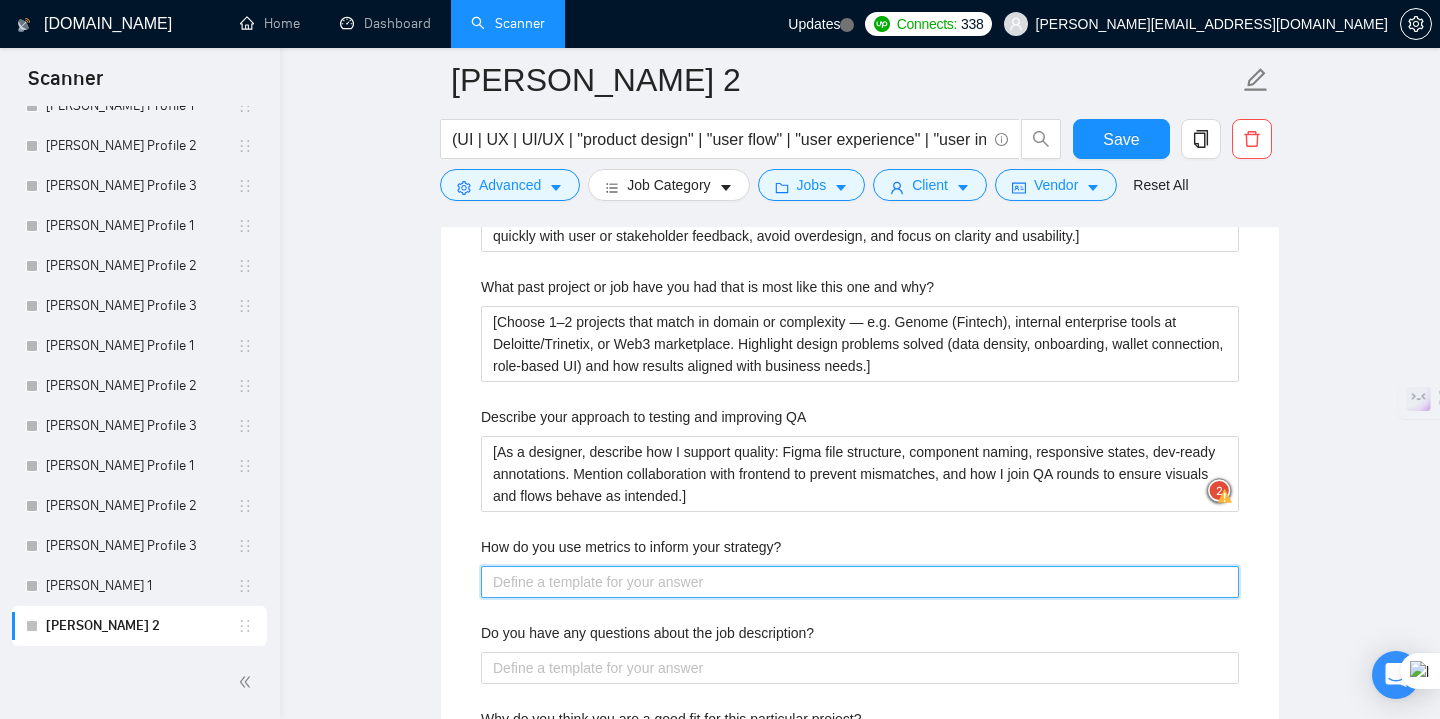click on "How do you use metrics to inform your strategy?" at bounding box center (860, 582) 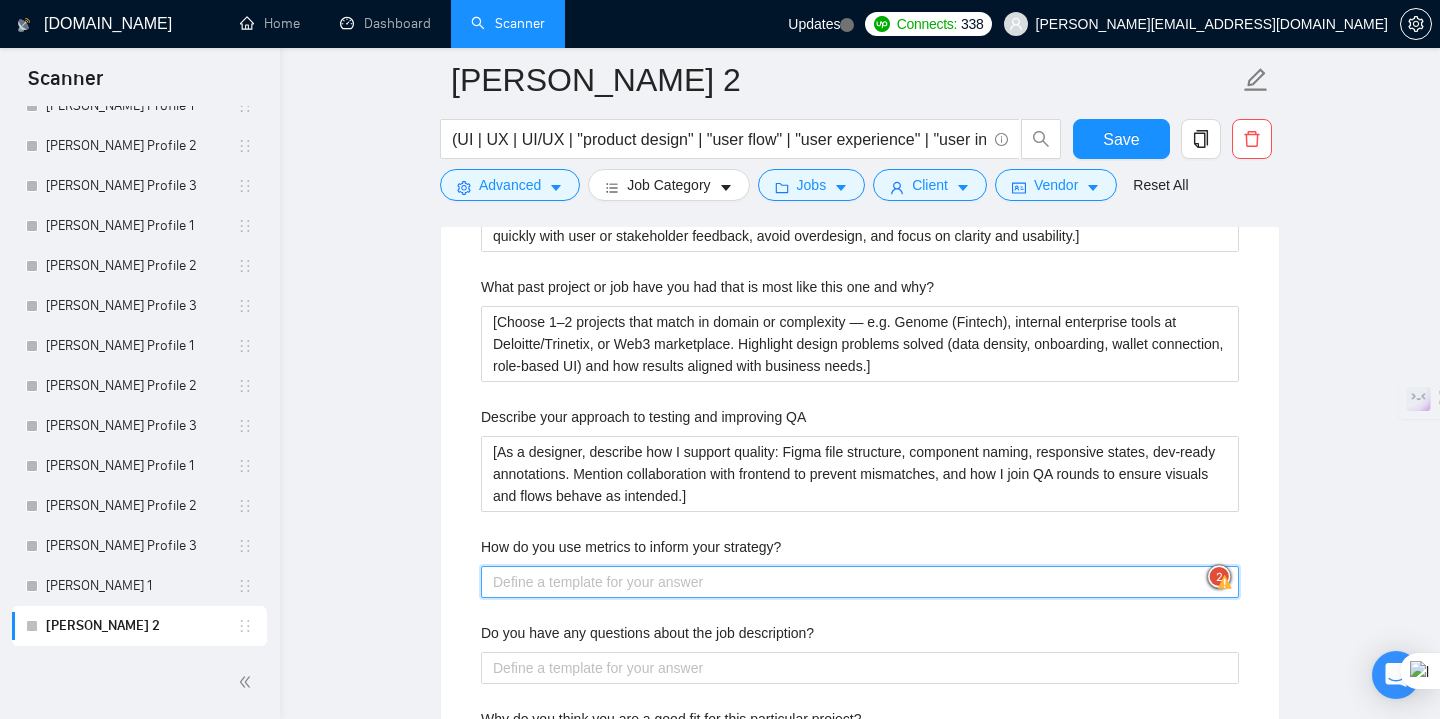 paste on "[Mention qualitative and quantitative metrics: user feedback, onboarding drop-off, task completion time, heatmaps. Describe how these help refine flows, prioritize screens, or simplify navigation — depending on the project’s stage and user maturity.]" 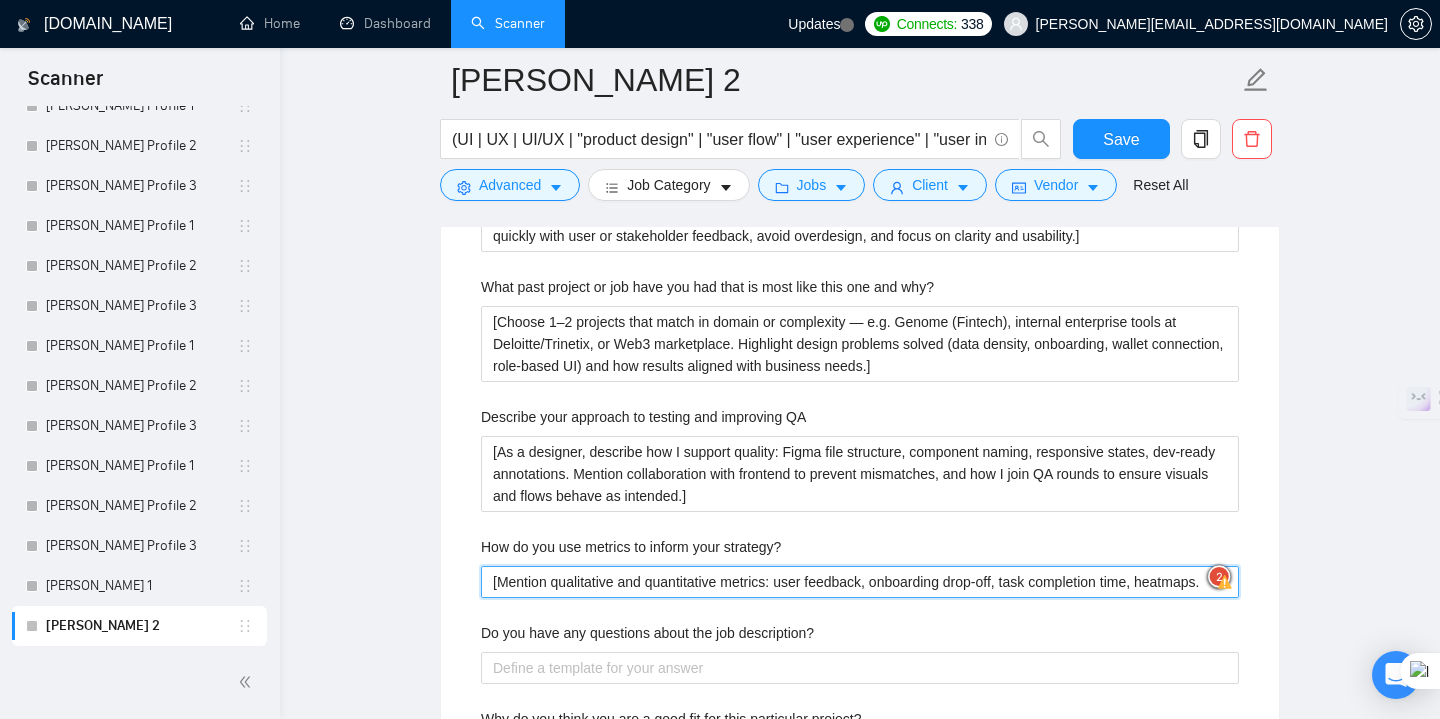 type 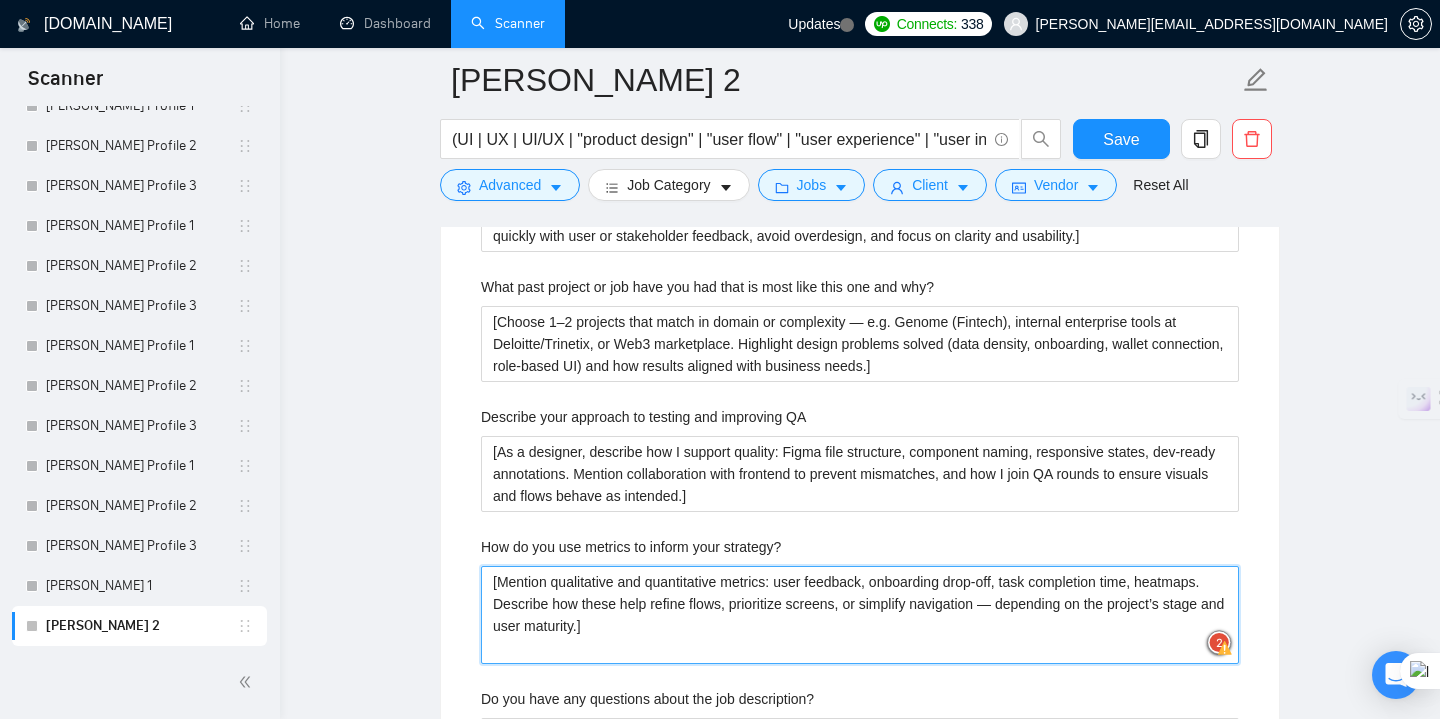 type on "[Mention qualitative and quantitative metrics: user feedback, onboarding drop-off, task completion time, heatmaps. Describe how these help refine flows, prioritize screens, or simplify navigation — depending on the project’s stage and user maturity.]" 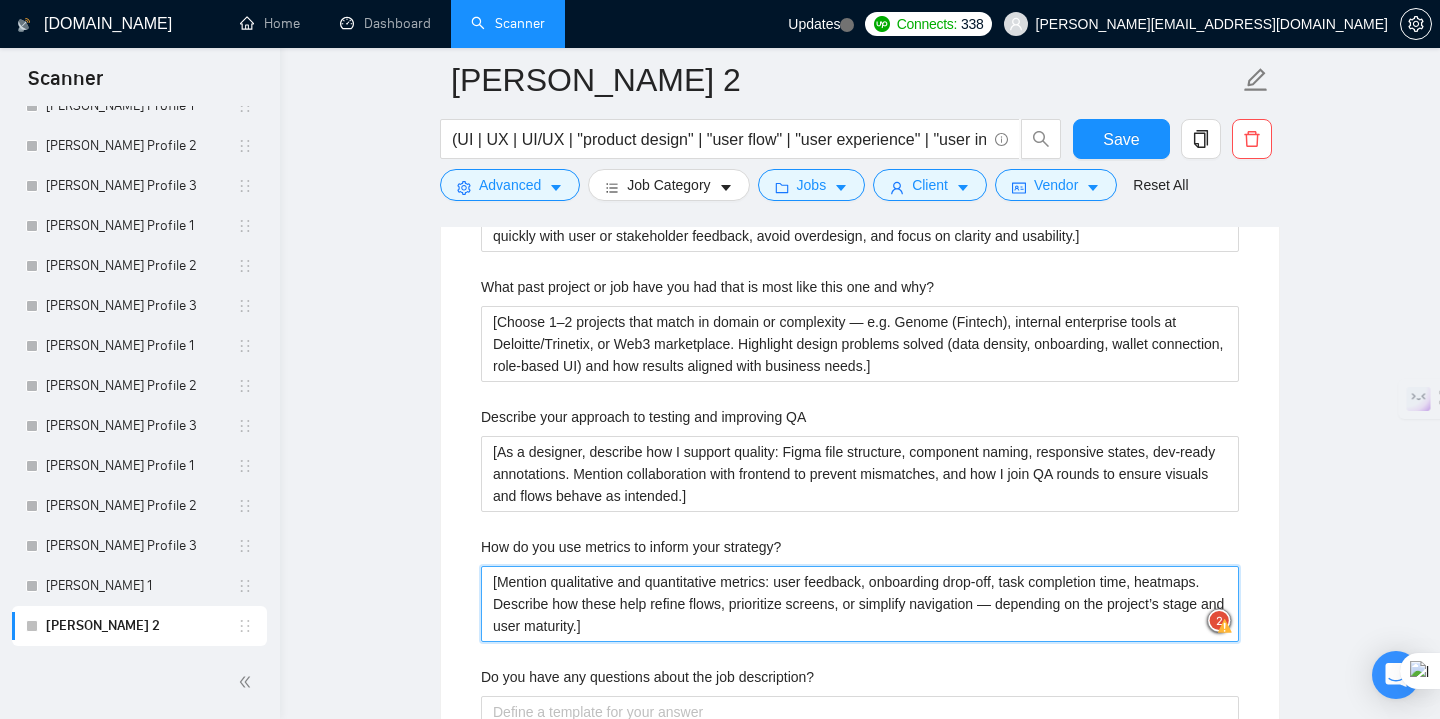 type 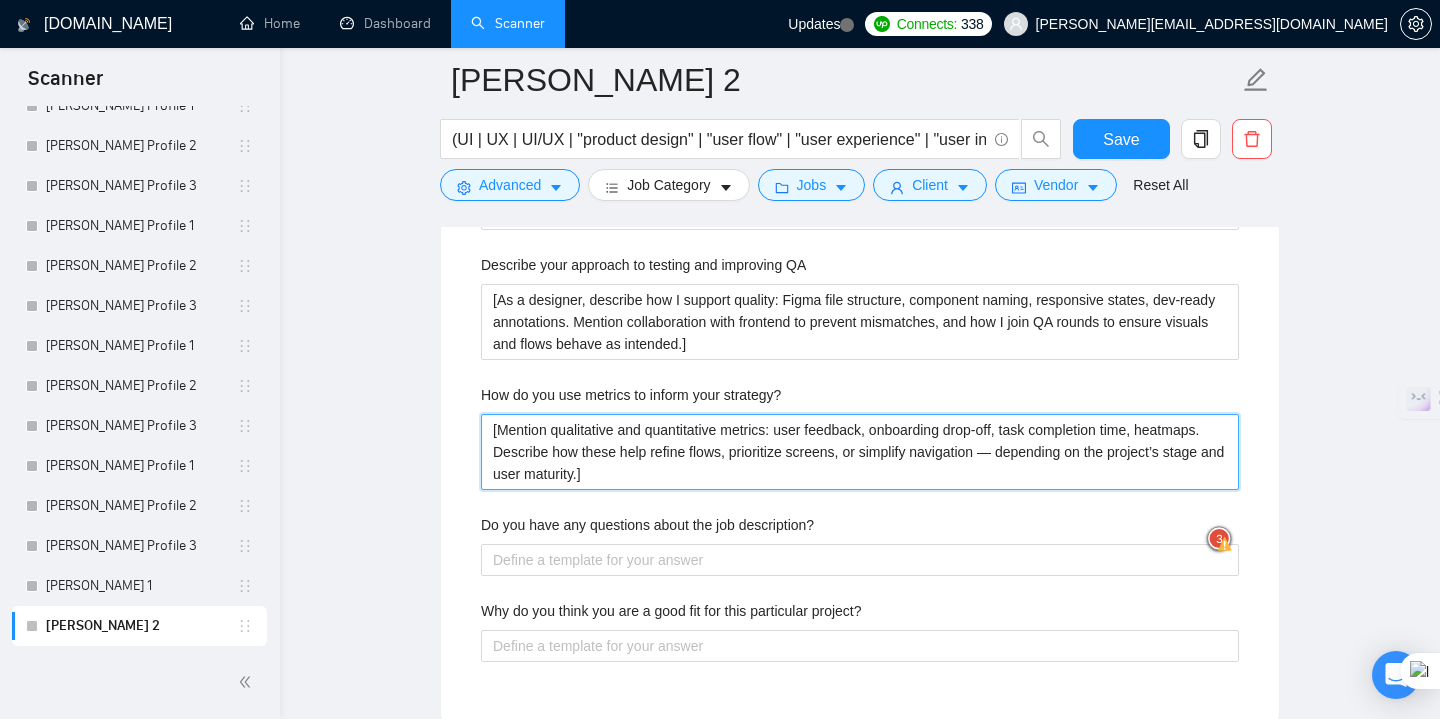 scroll, scrollTop: 3621, scrollLeft: 0, axis: vertical 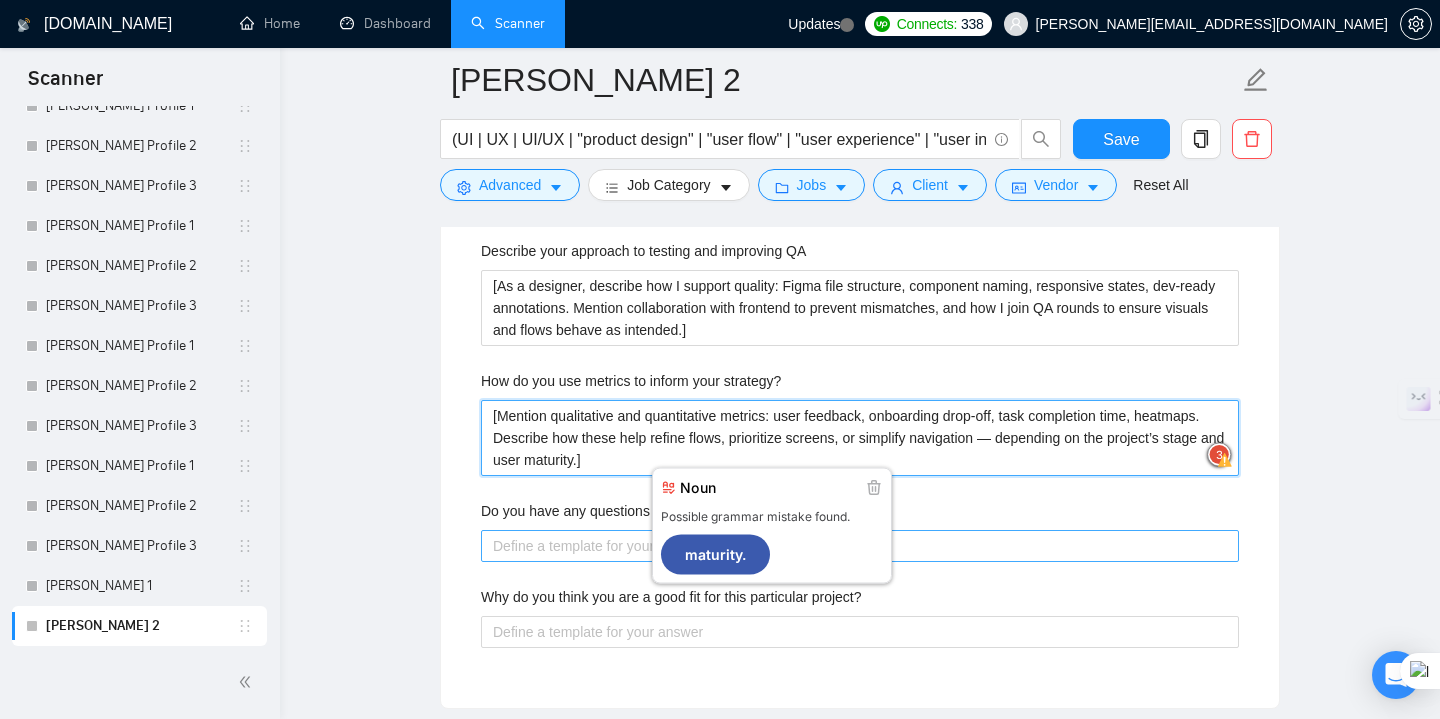 type on "[Mention qualitative and quantitative metrics: user feedback, onboarding drop-off, task completion time, heatmaps. Describe how these help refine flows, prioritize screens, or simplify navigation — depending on the project’s stage and user maturity.]" 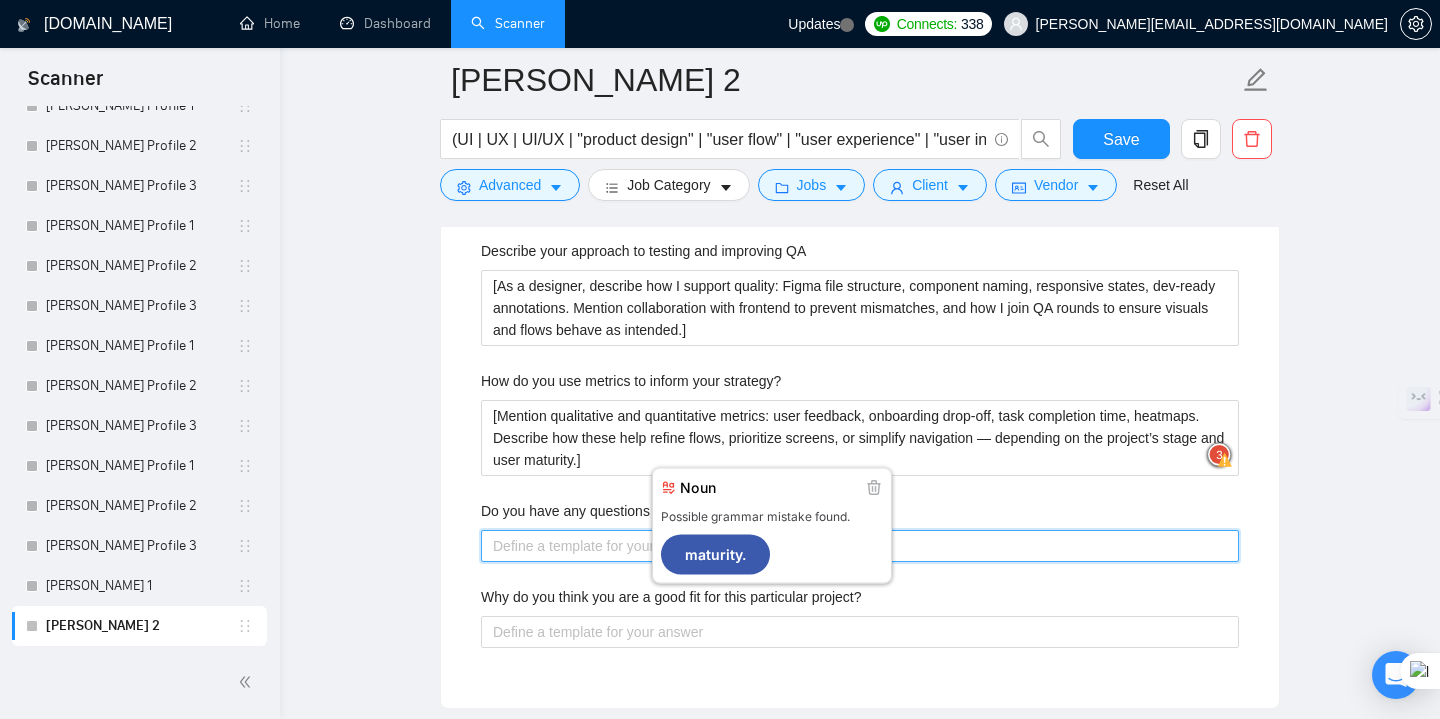 click on "Do you have any questions about the job description?" at bounding box center [860, 546] 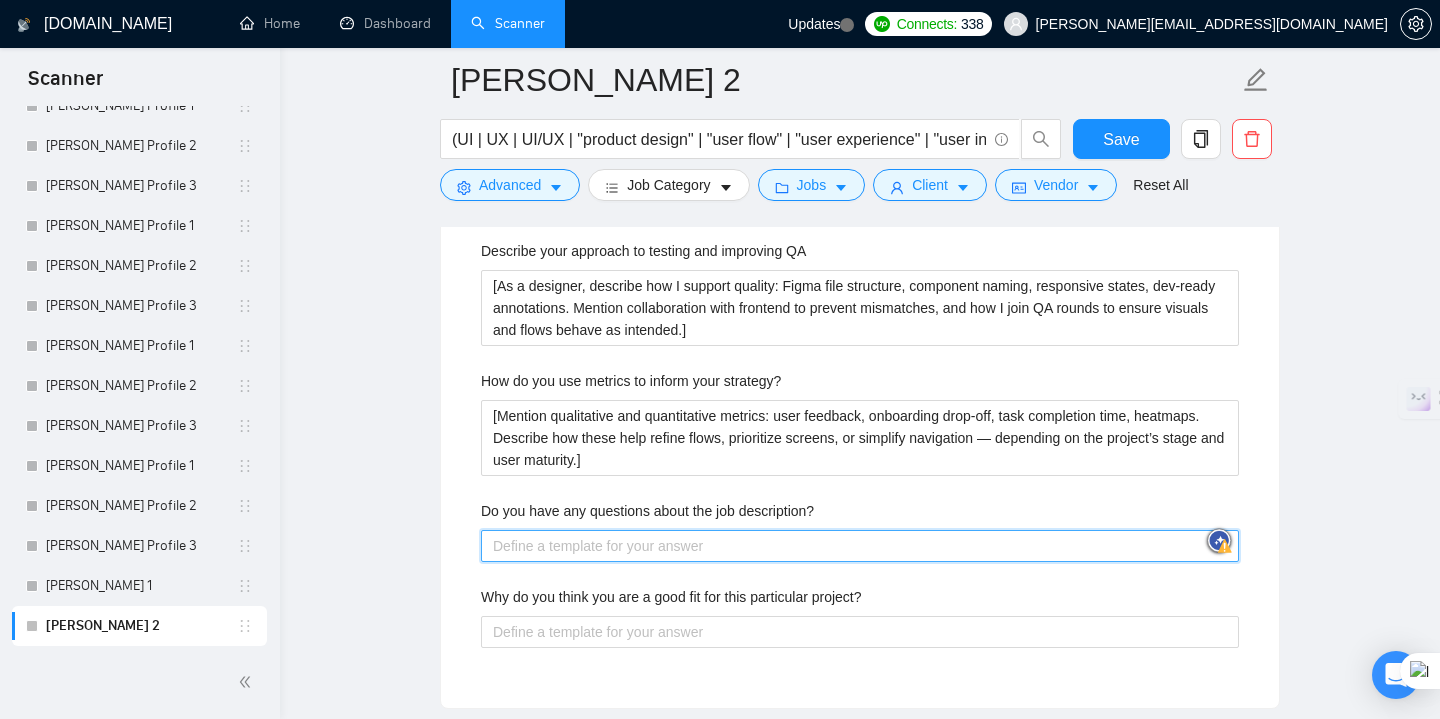 click on "Do you have any questions about the job description?" at bounding box center [860, 546] 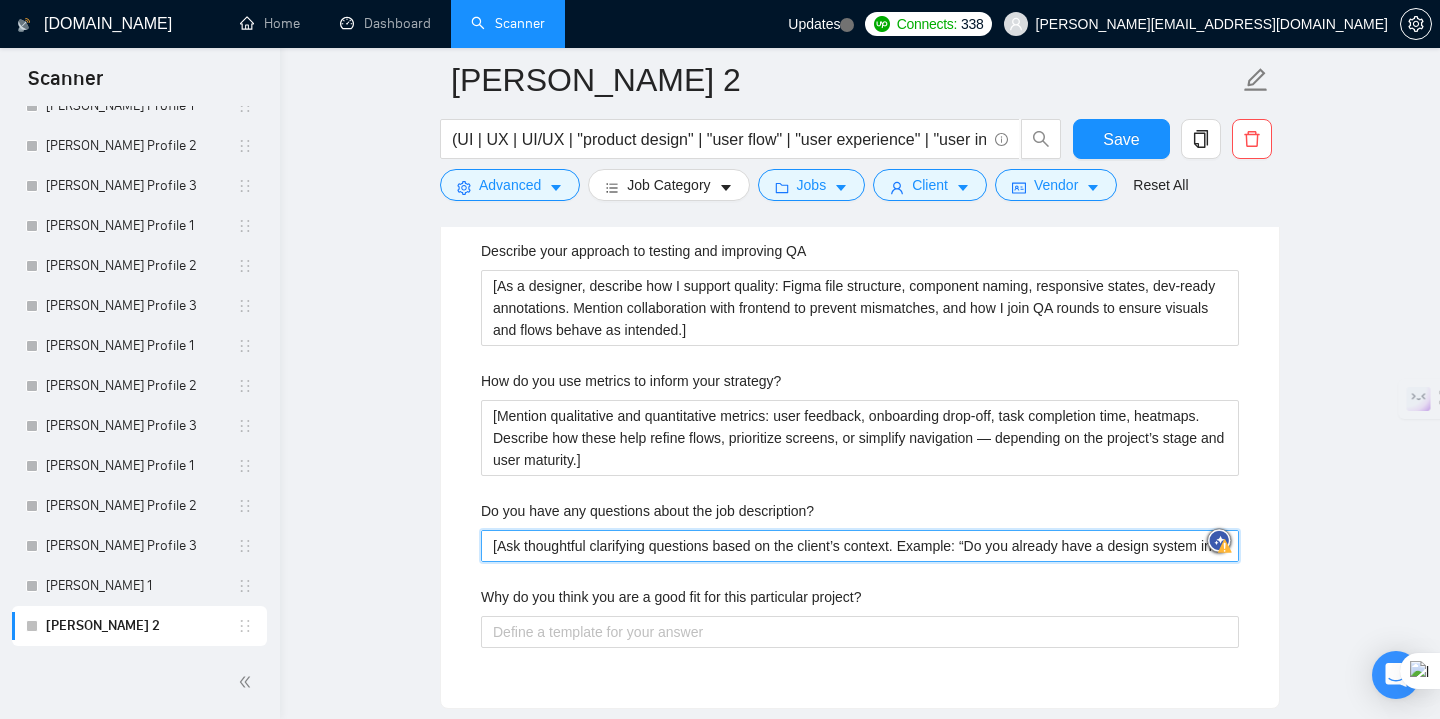 type 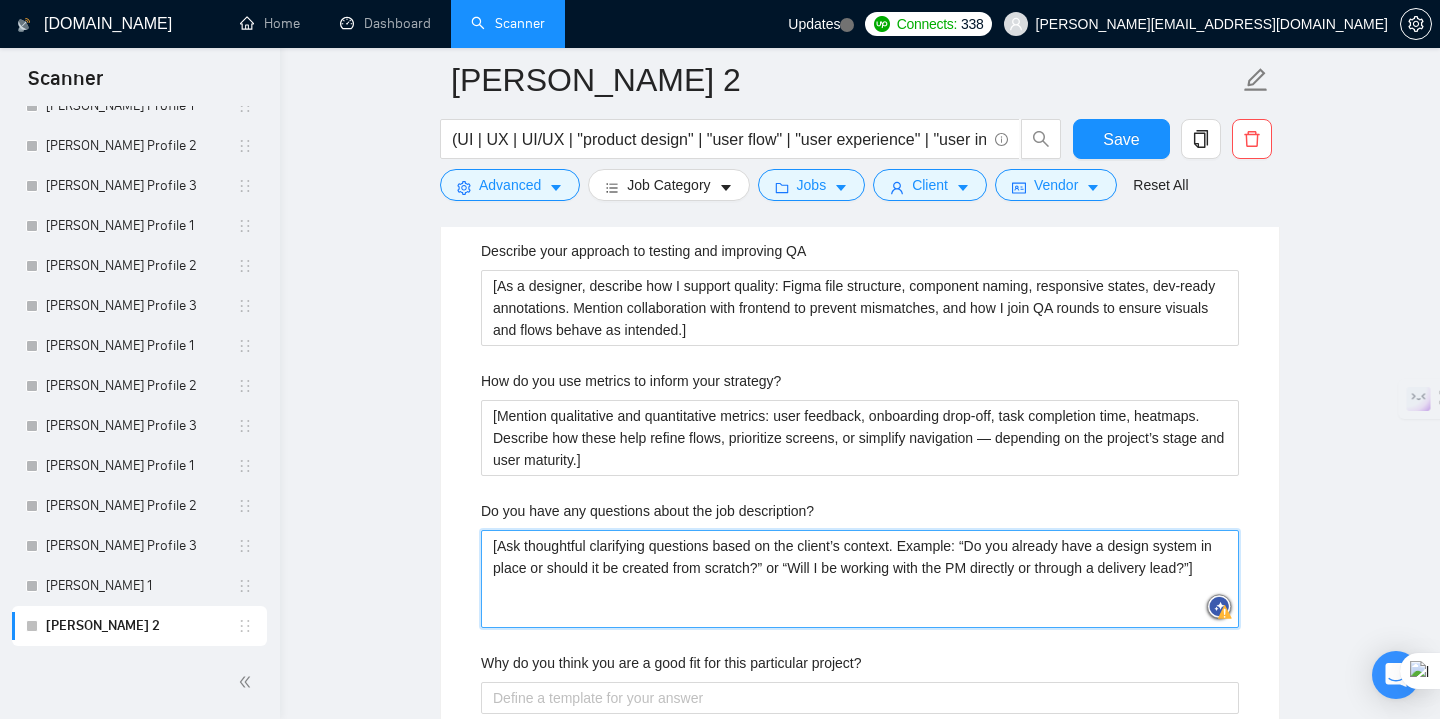 type on "[Ask thoughtful clarifying questions based on the client’s context. Example: “Do you already have a design system in place or should it be created from scratch?” or “Will I be working with the PM directly or through a delivery lead?”]" 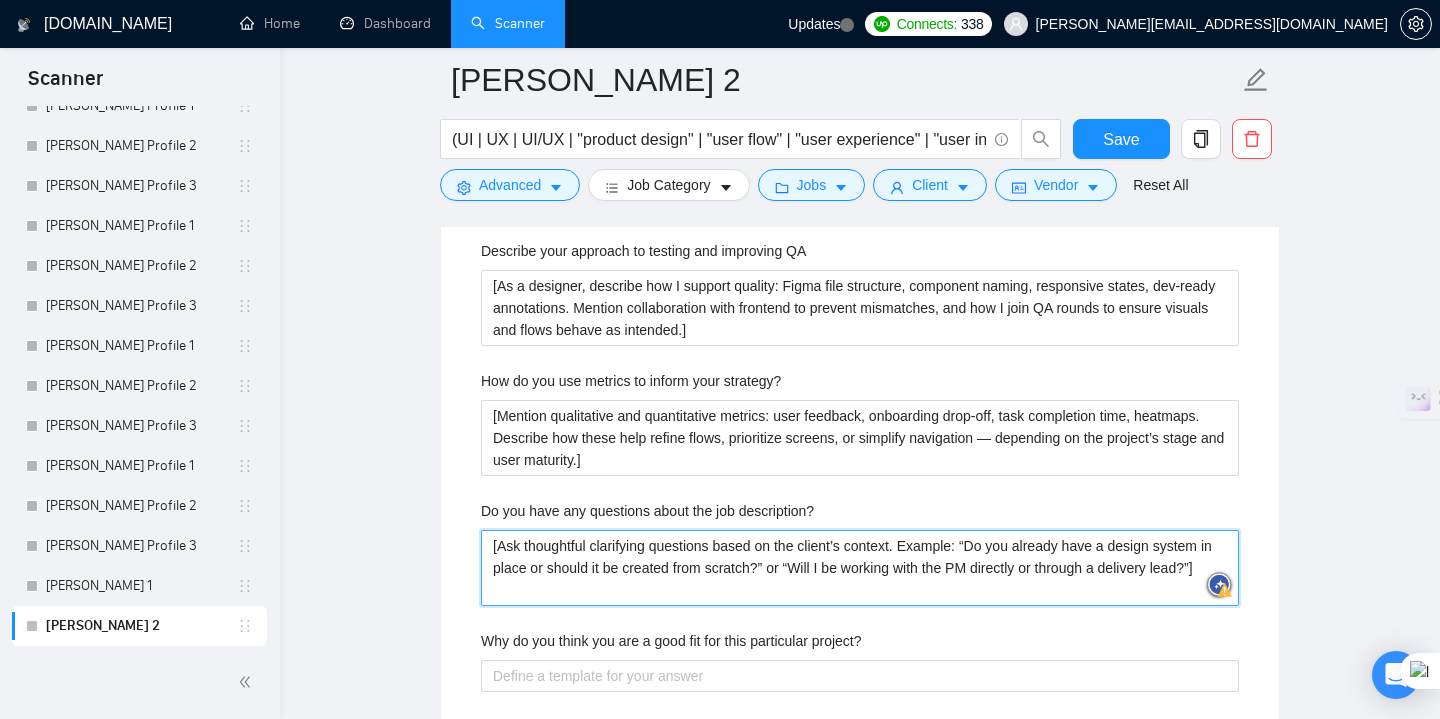 type 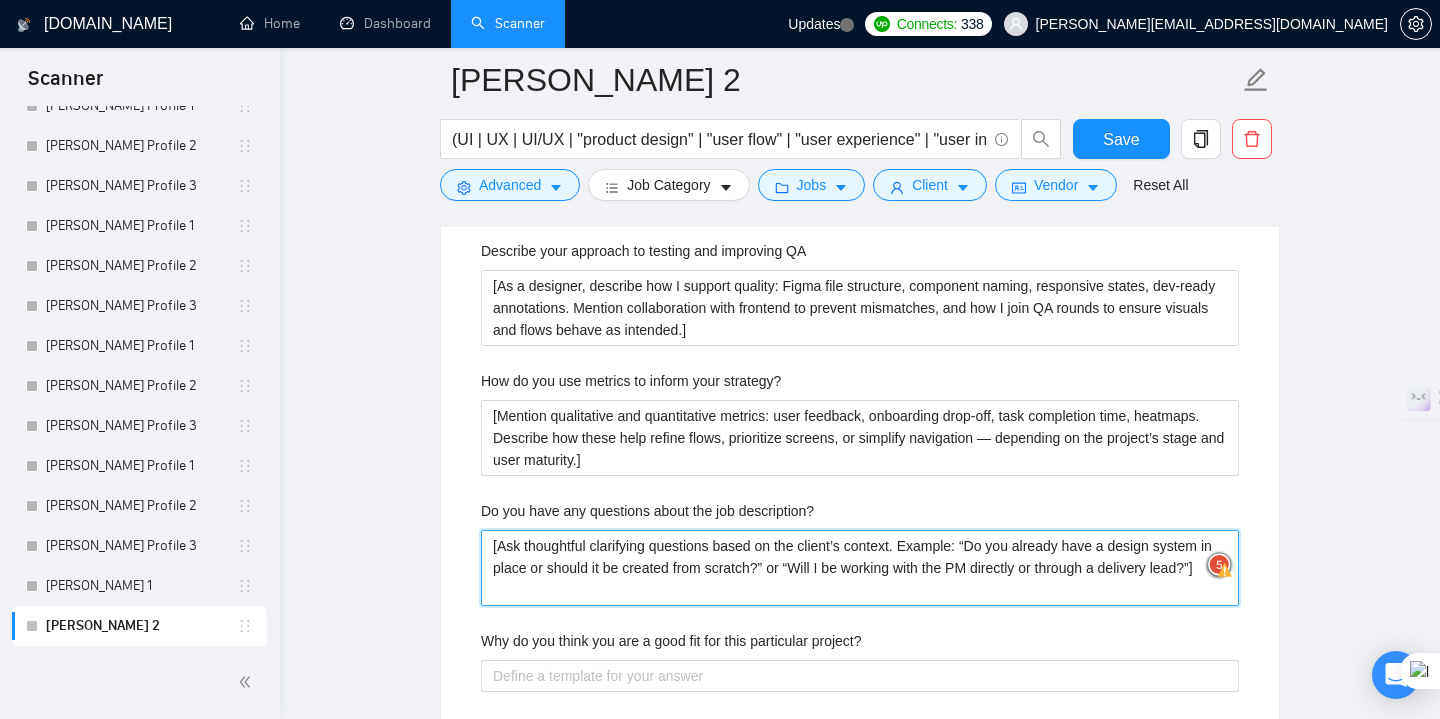 scroll, scrollTop: 3666, scrollLeft: 0, axis: vertical 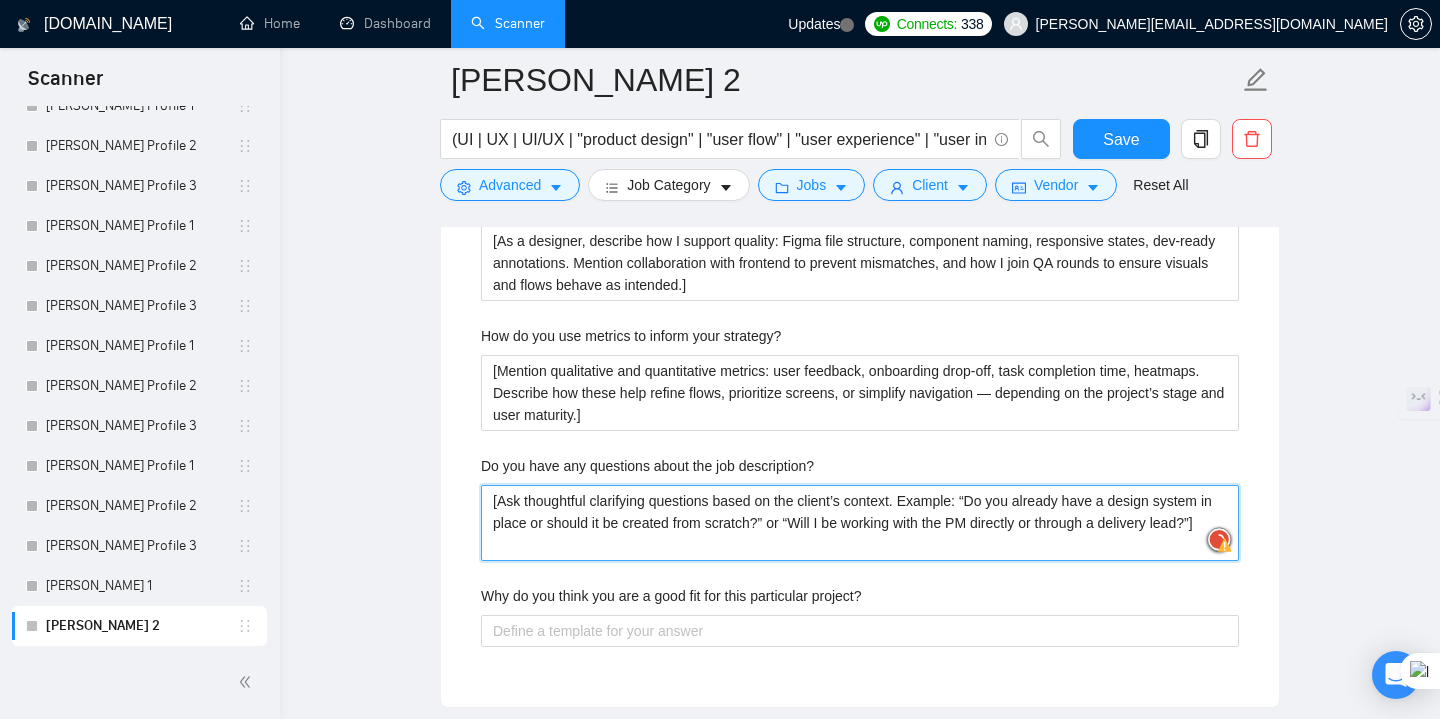 type on "[Ask thoughtful, clarifying questions based on the client’s context. Example: “Do you already have a design system inplace,e or should it be created from scratch?” or “Will I be working with the PM directly or through a delivery lead?”]" 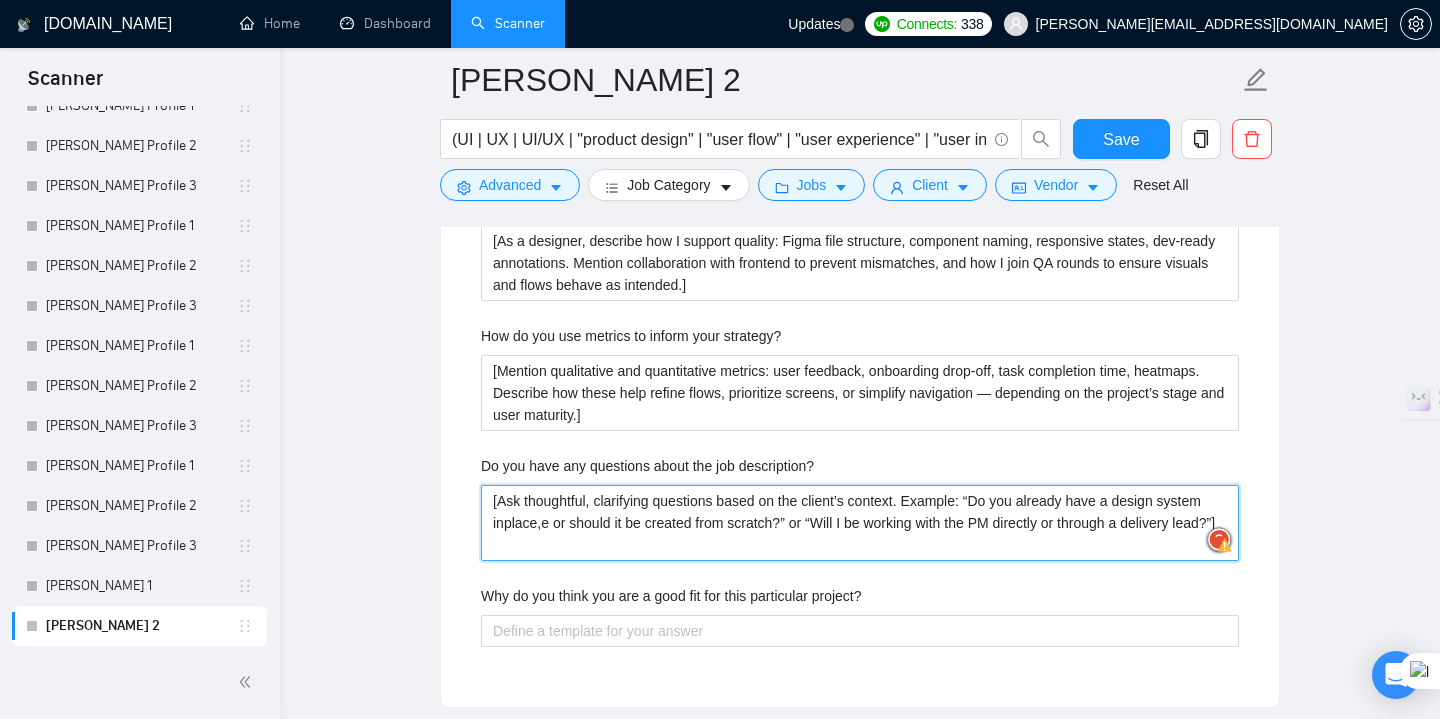 type 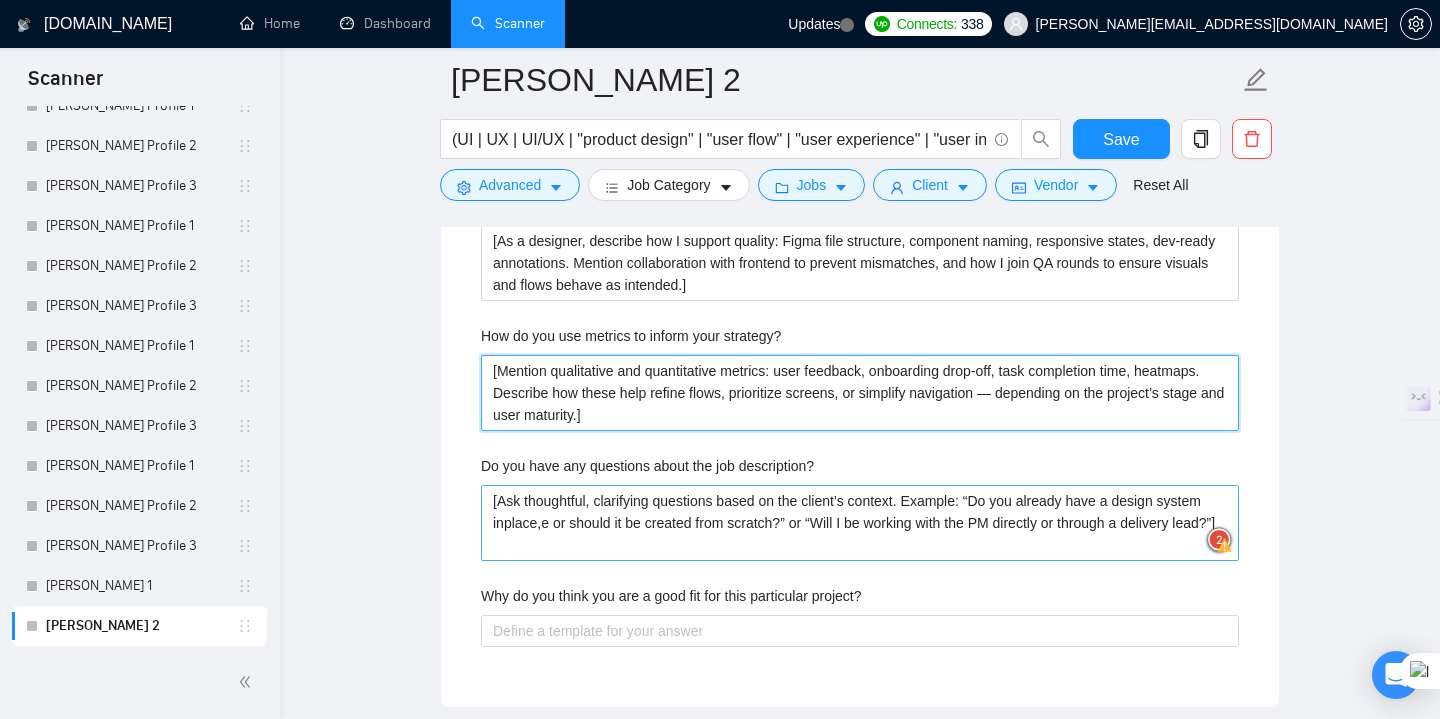 type on "[Ask thoughtful, clarifying questions based on the client’s context. Example: “Do you already have a design system inplace,e or should it be created from scratch?” or “Will I be working with the PM directly or through a delivery lead?”]" 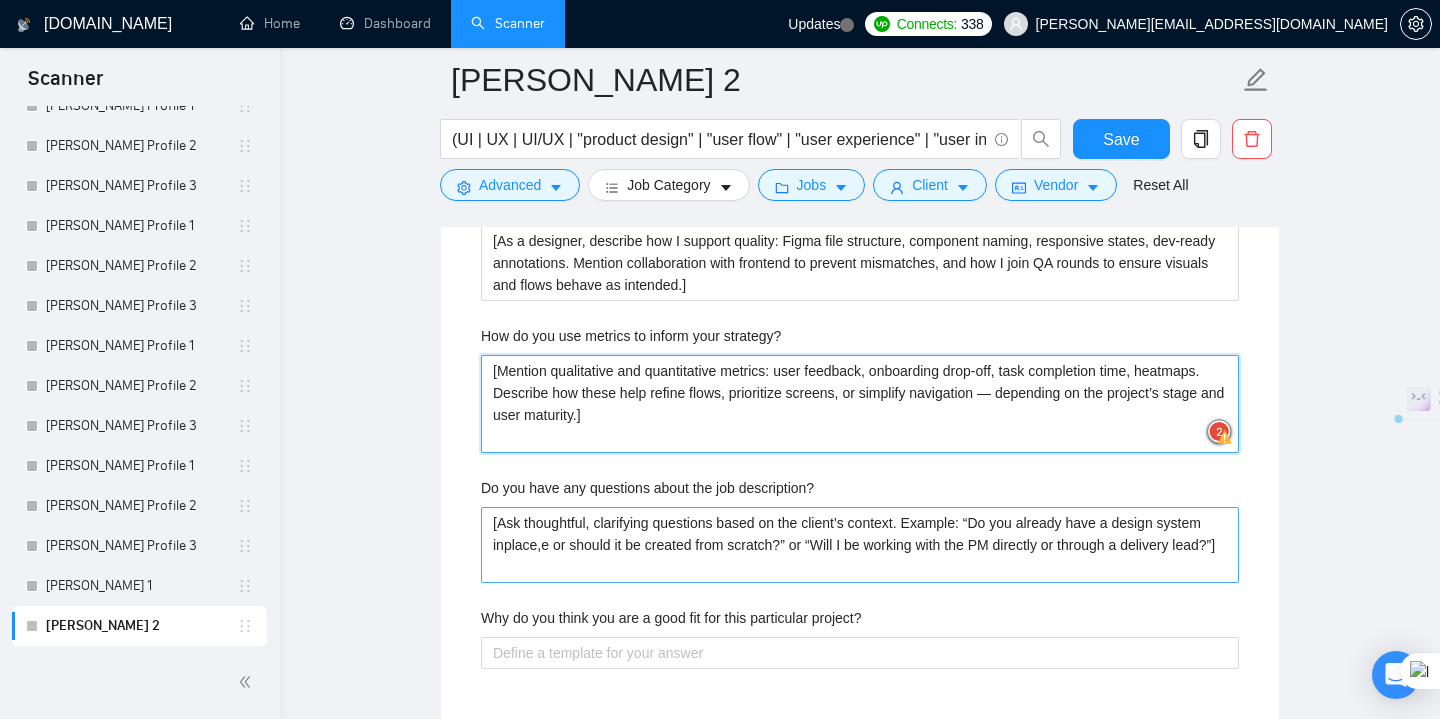 type 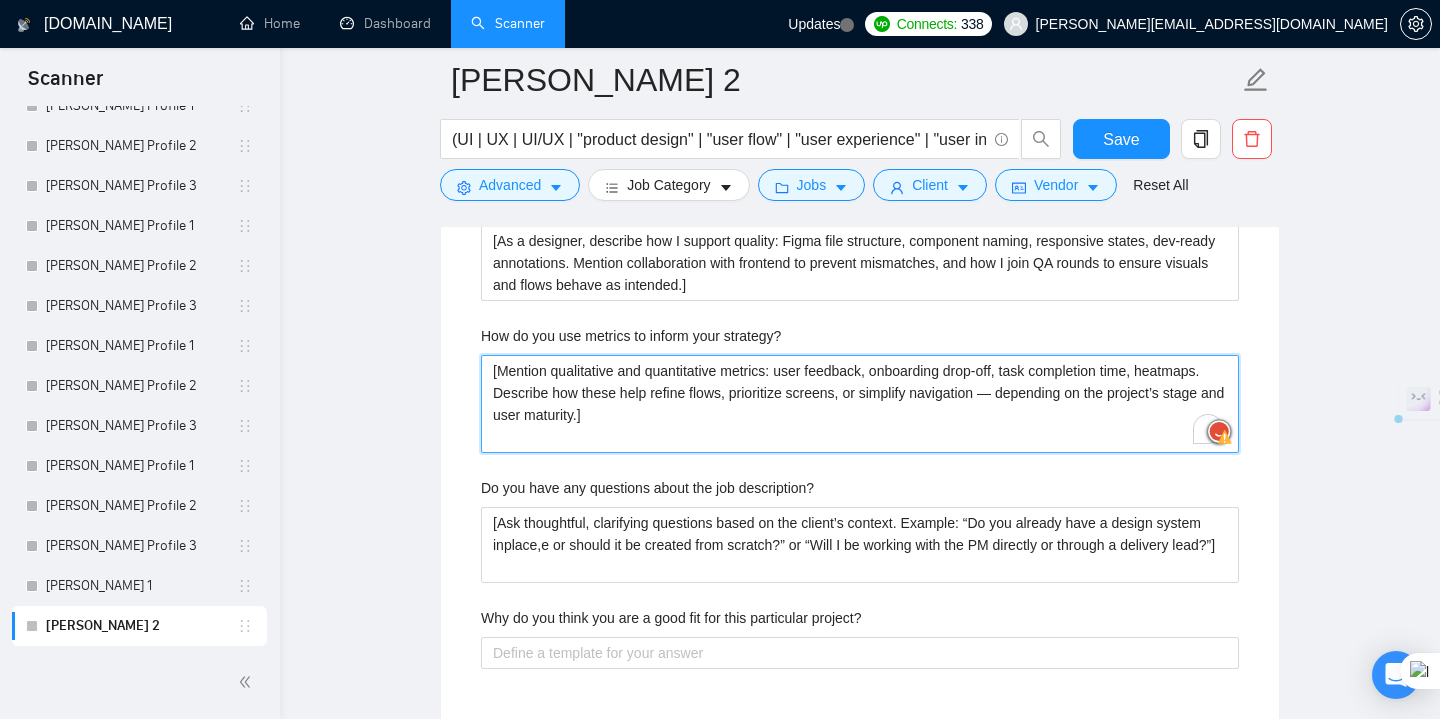 click on "[Mention qualitative and quantitative metrics: user feedback, onboarding drop-off, task completion time, heatmaps. Describe how these help refine flows, prioritize screens, or simplify navigation — depending on the project’s stage and user maturity.]" at bounding box center [860, 404] 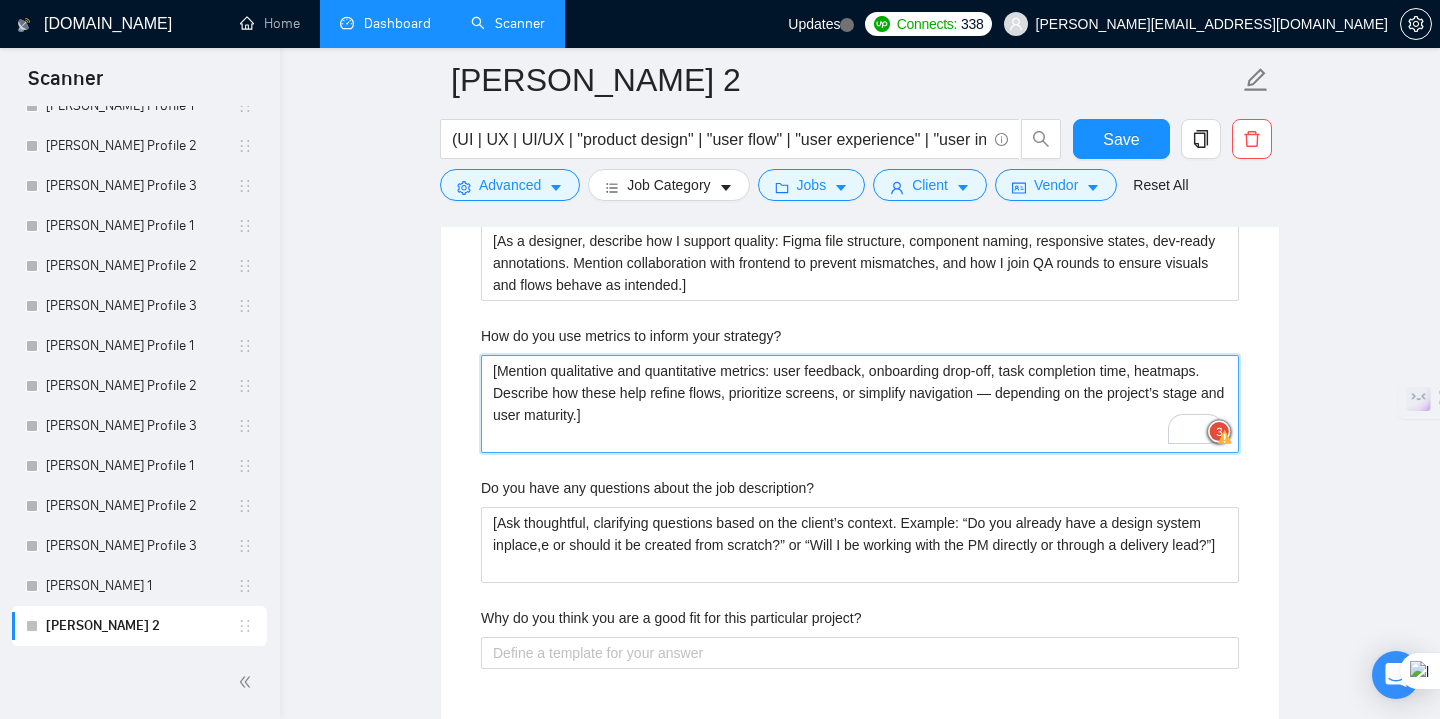 type on "[Mention qualitative and quantitative metrics: user feedback, onboarding drop-off, task completion time, heatmaps. Describe how these help refine flows, prioritize screens, or simplify navigation — depending on the project’s stage and user maturity.]" 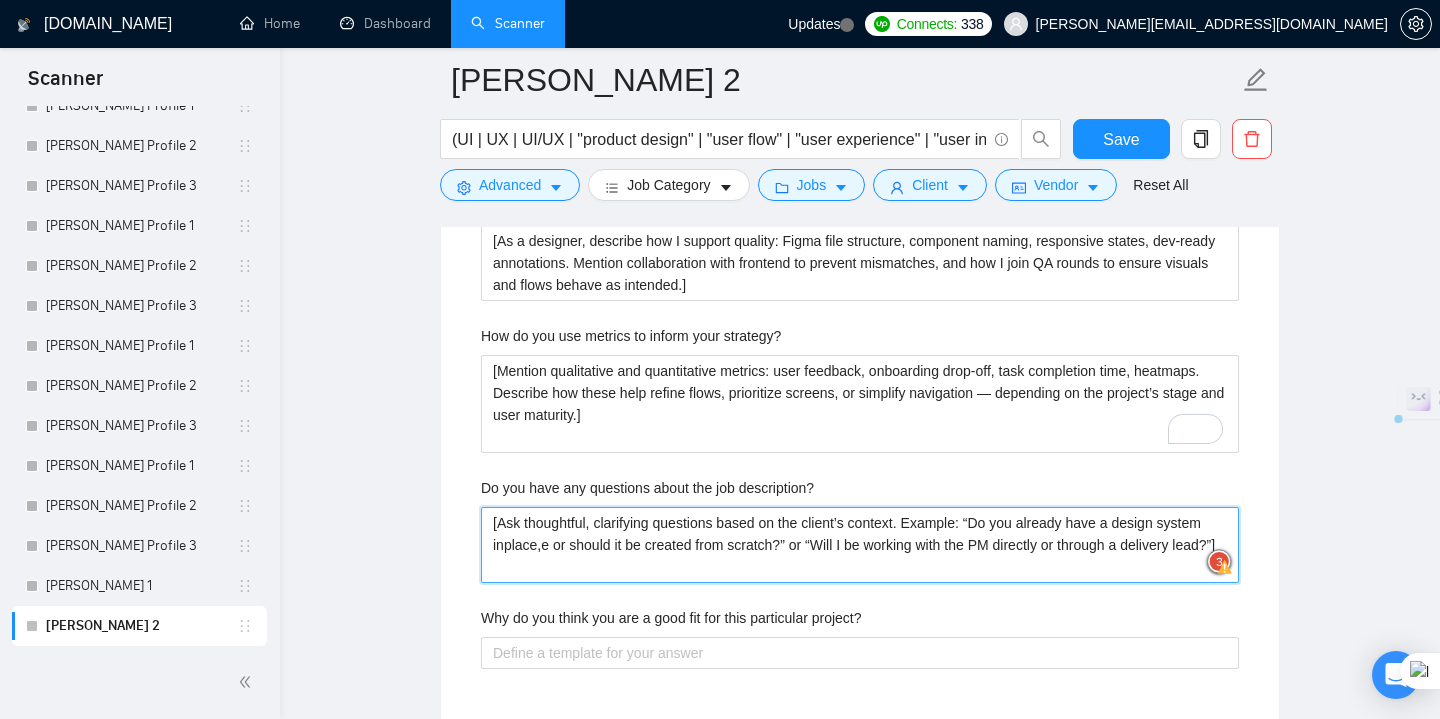 drag, startPoint x: 616, startPoint y: 565, endPoint x: 482, endPoint y: 512, distance: 144.10066 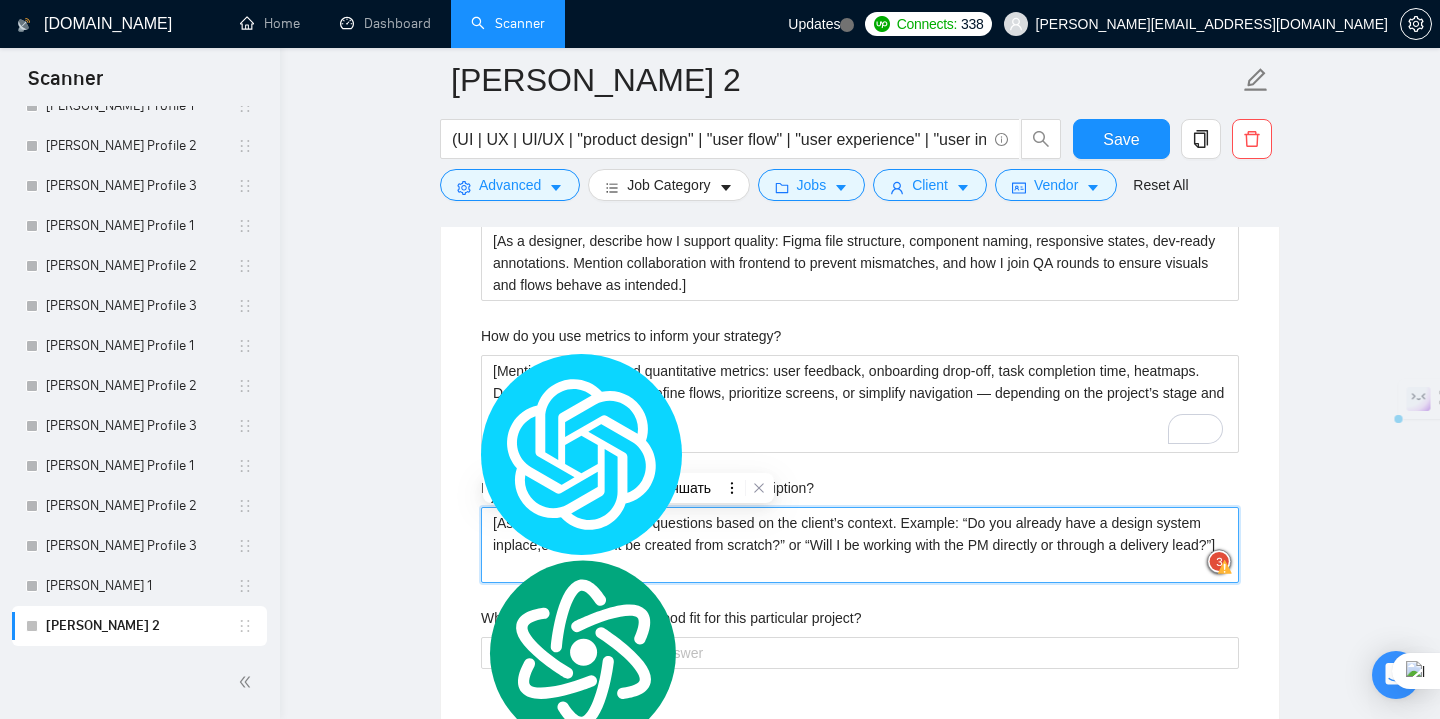 paste on "clarifying questions based on the client’s context. Example: “Do you already have a design system in place or should it be created from scratch?” or “Will I be working with the PM directly or through a delivery lead?”]" 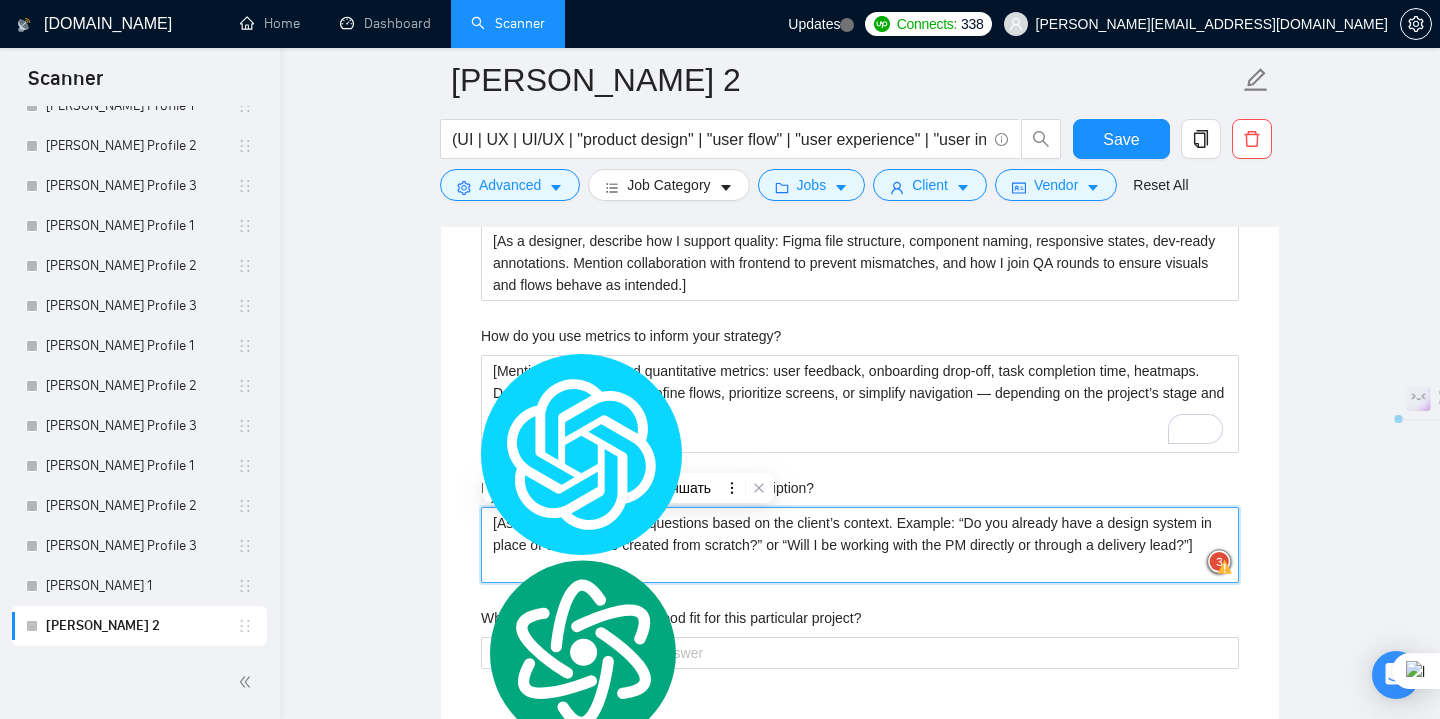 type 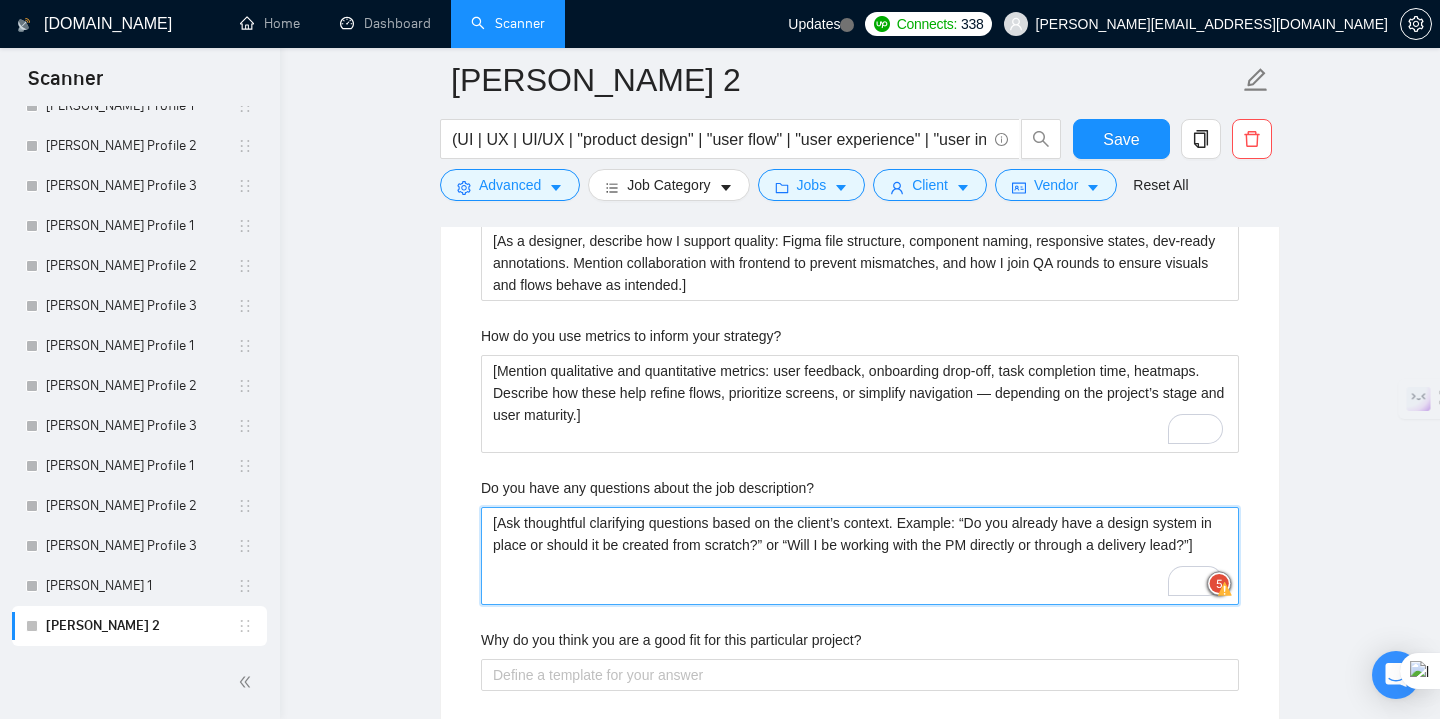 type on "[Ask thoughtful clarifying questions based on the client’s context. Example: “Do you already have a design system in place or should it be created from scratch?” or “Will I be working with the PM directly or through a delivery lead?”]" 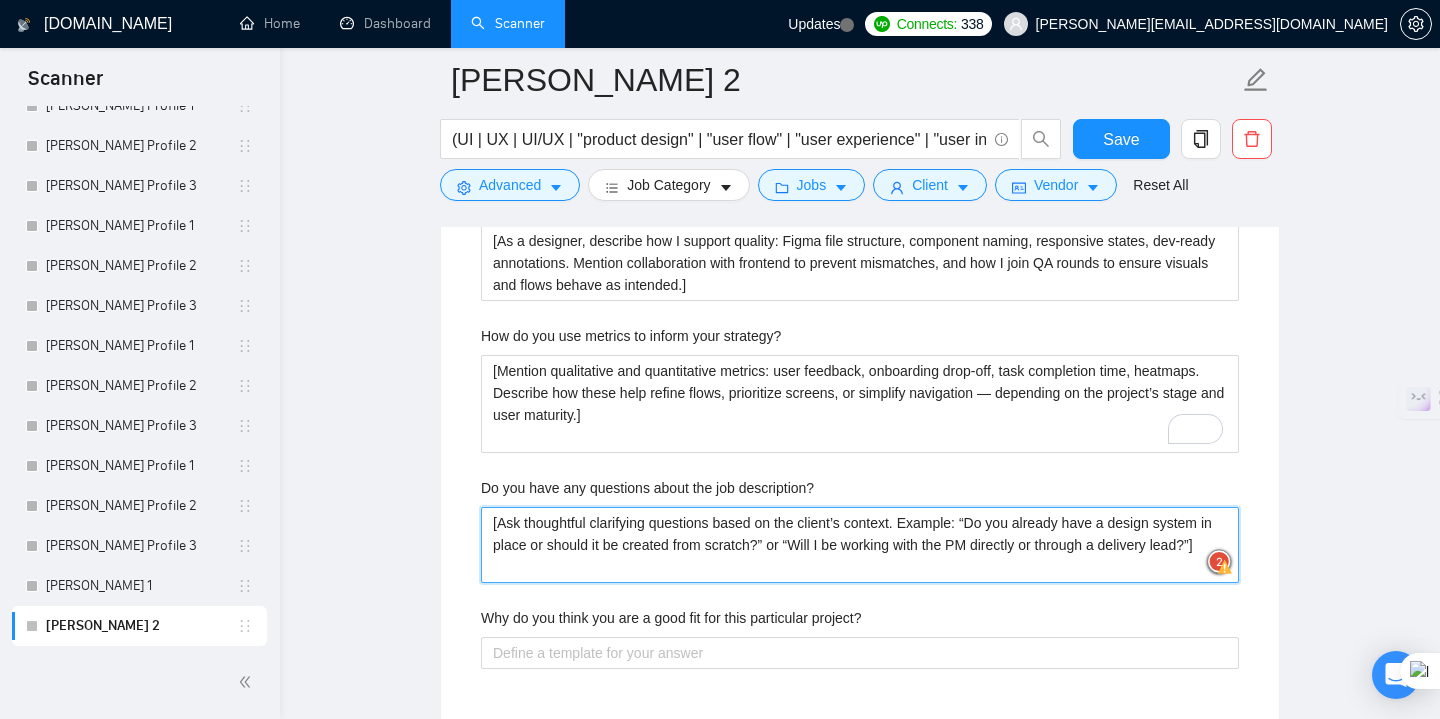 click on "[Ask thoughtful clarifying questions based on the client’s context. Example: “Do you already have a design system in place or should it be created from scratch?” or “Will I be working with the PM directly or through a delivery lead?”]" at bounding box center (860, 545) 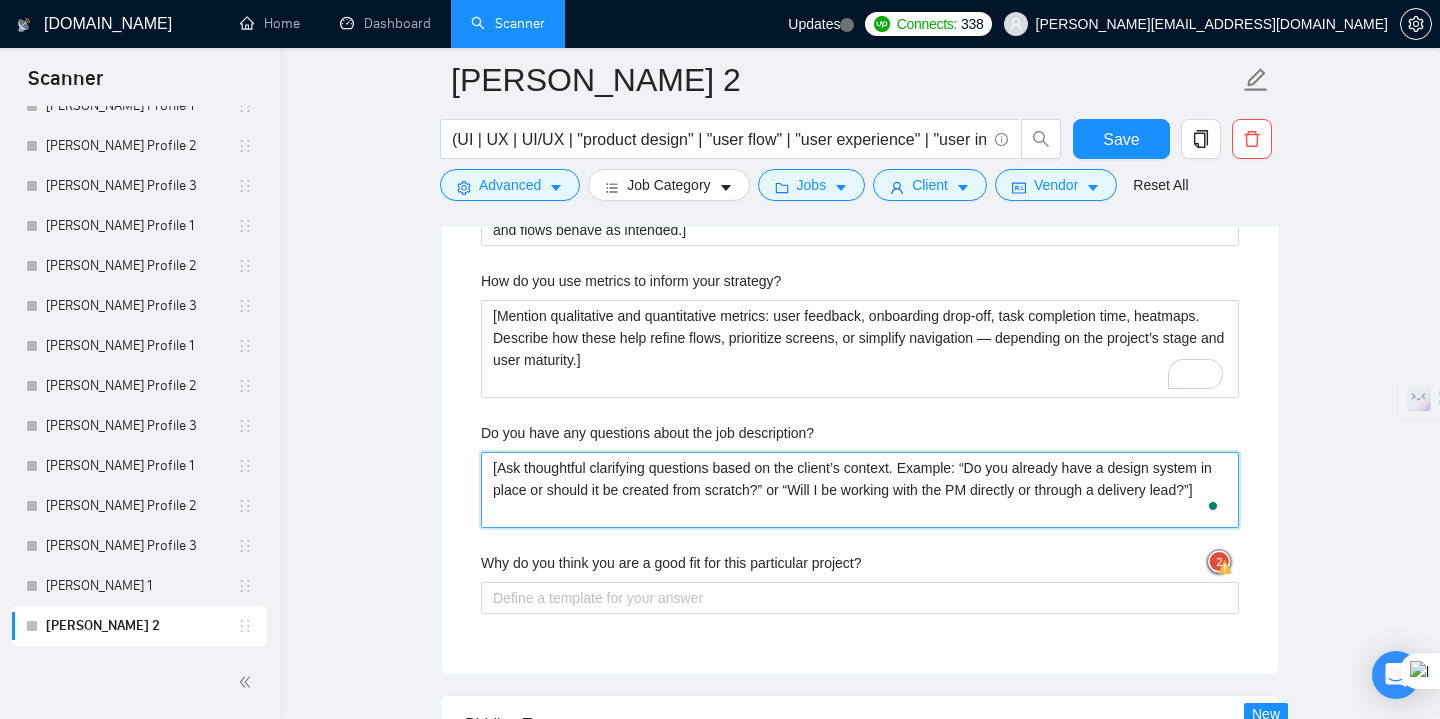 scroll, scrollTop: 3730, scrollLeft: 0, axis: vertical 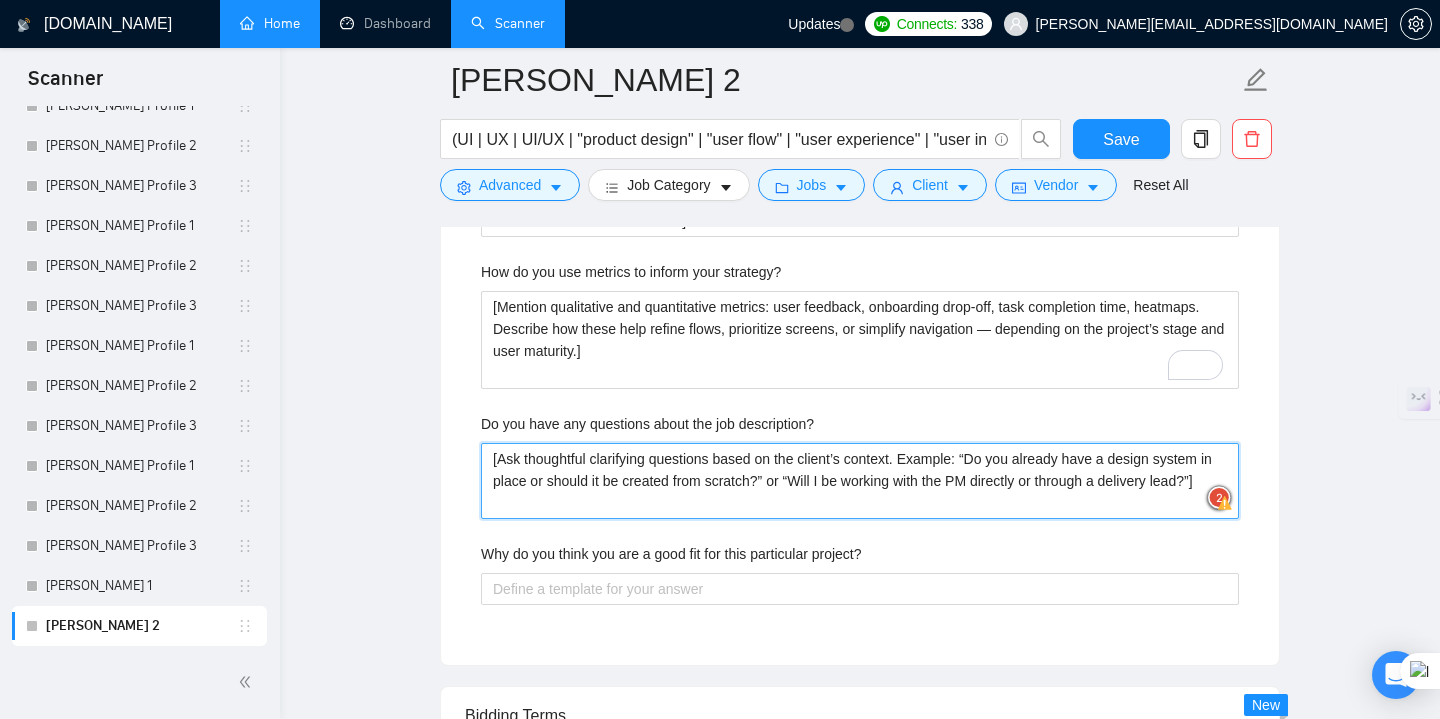 type on "[Ask thoughtful, clarifying questions based on the client’s context. Example: “Do you already have a design system in place, or should it be created from scratch?” or “Will I be working with the PM directly or through a delivery lead?”]" 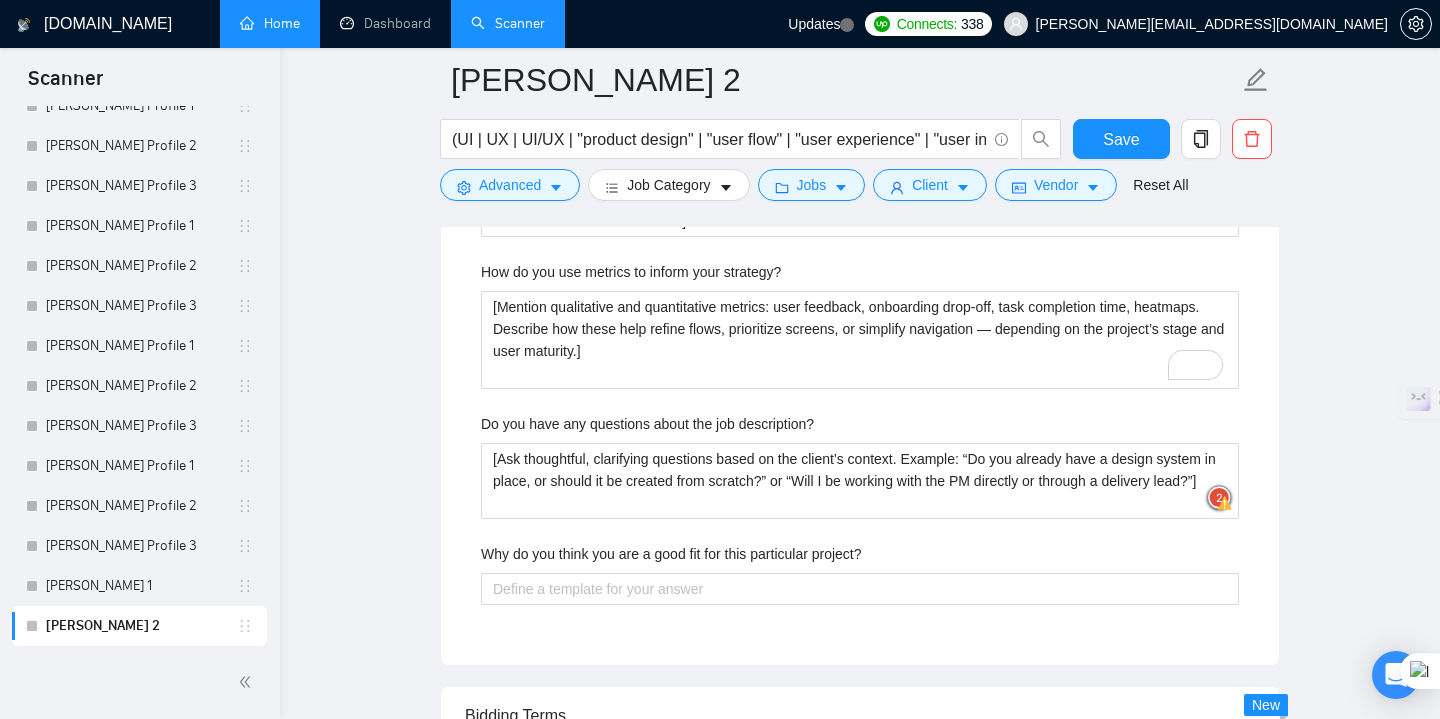 type 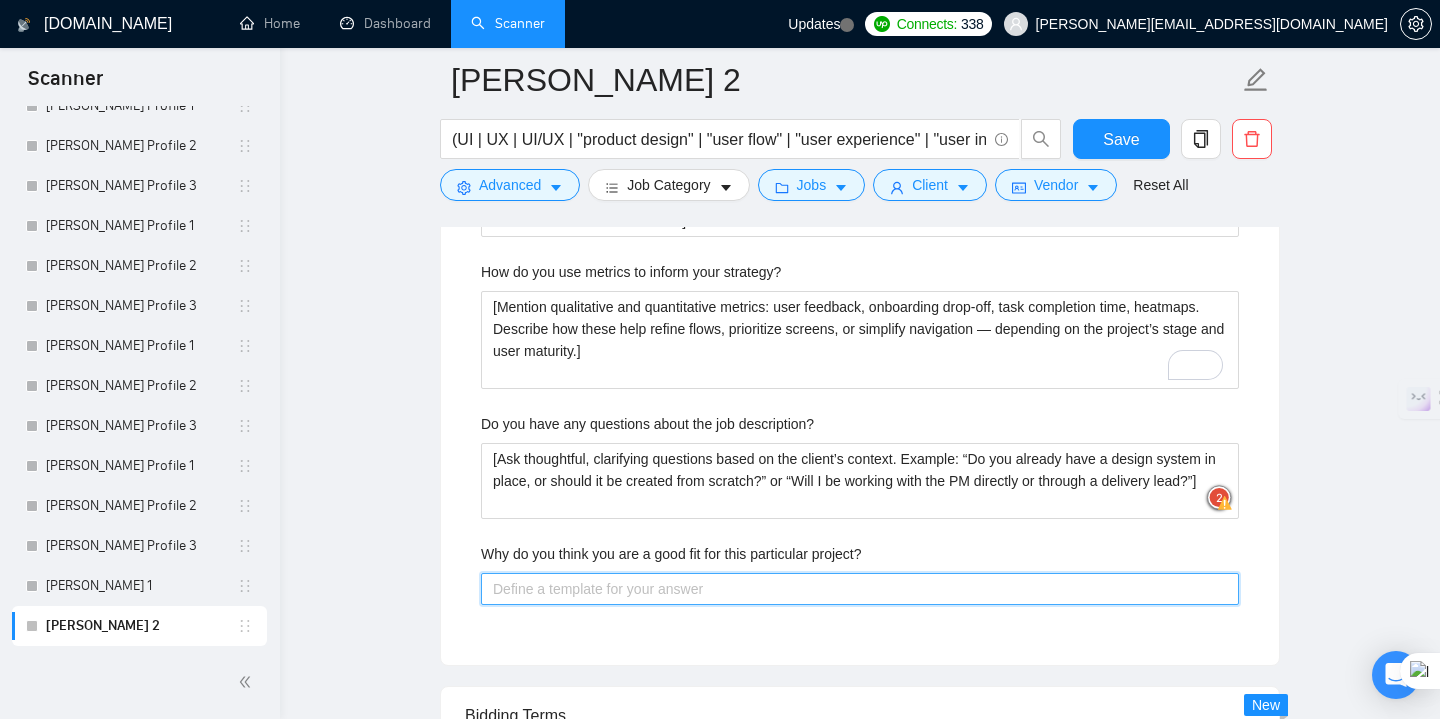 click on "Why do you think you are a good fit for this particular project?" at bounding box center (860, 589) 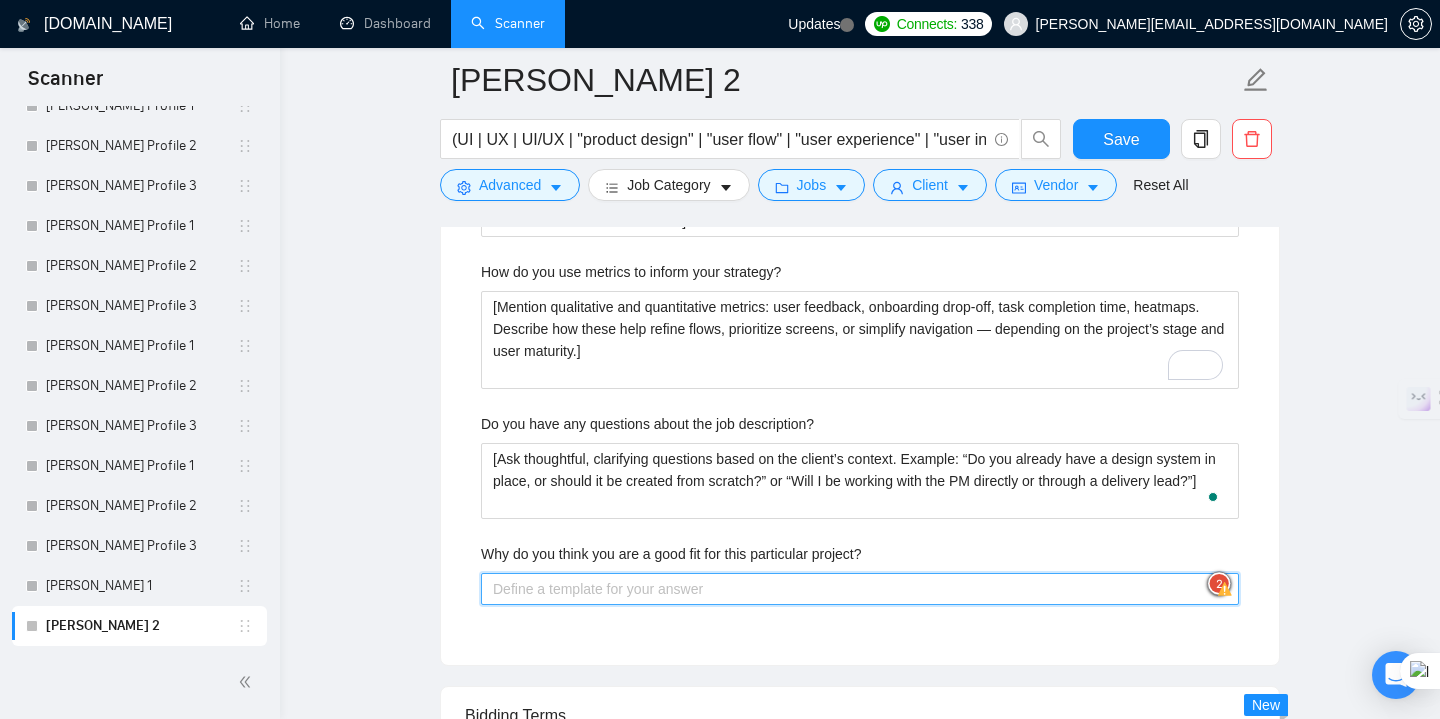 paste on "[Summarize how I solve product problems through clear UX and scalable UI — not just beautiful visuals. Emphasize experience with [domain if specified], strong communication with devs, and adaptability to startup or enterprise workflows.]" 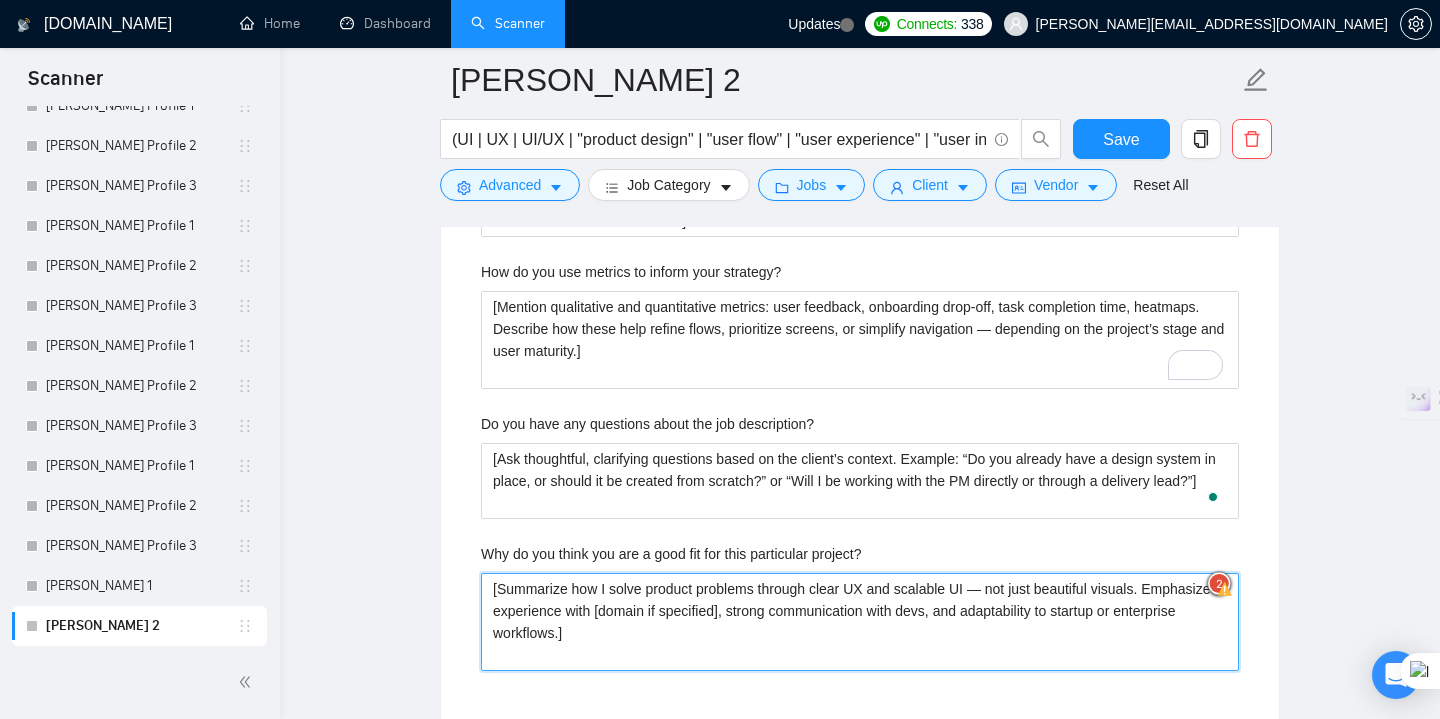 type 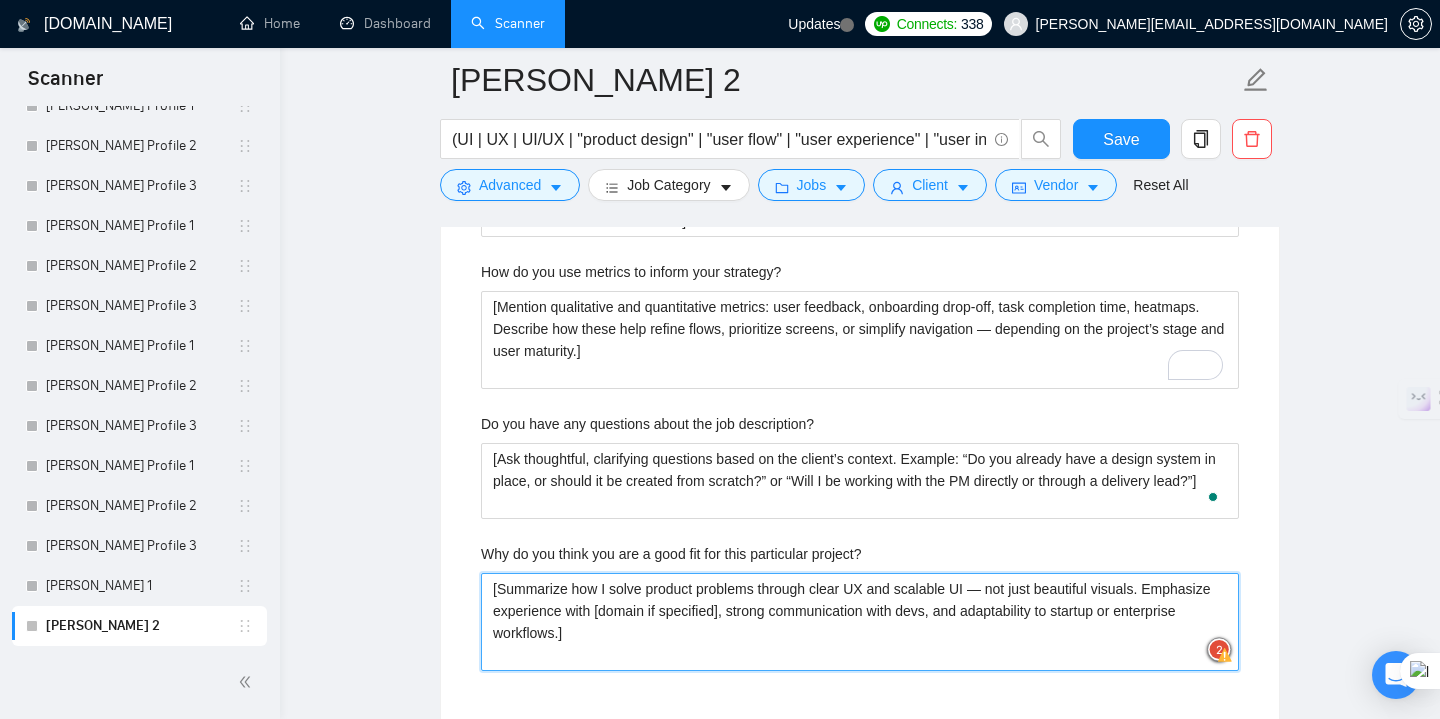type on "[Summarize how I solve product problems through clear UX and scalable UI — not just beautiful visuals. Emphasize experience with [domain if specified], strong communication with devs, and adaptability to startup or enterprise workflows.]" 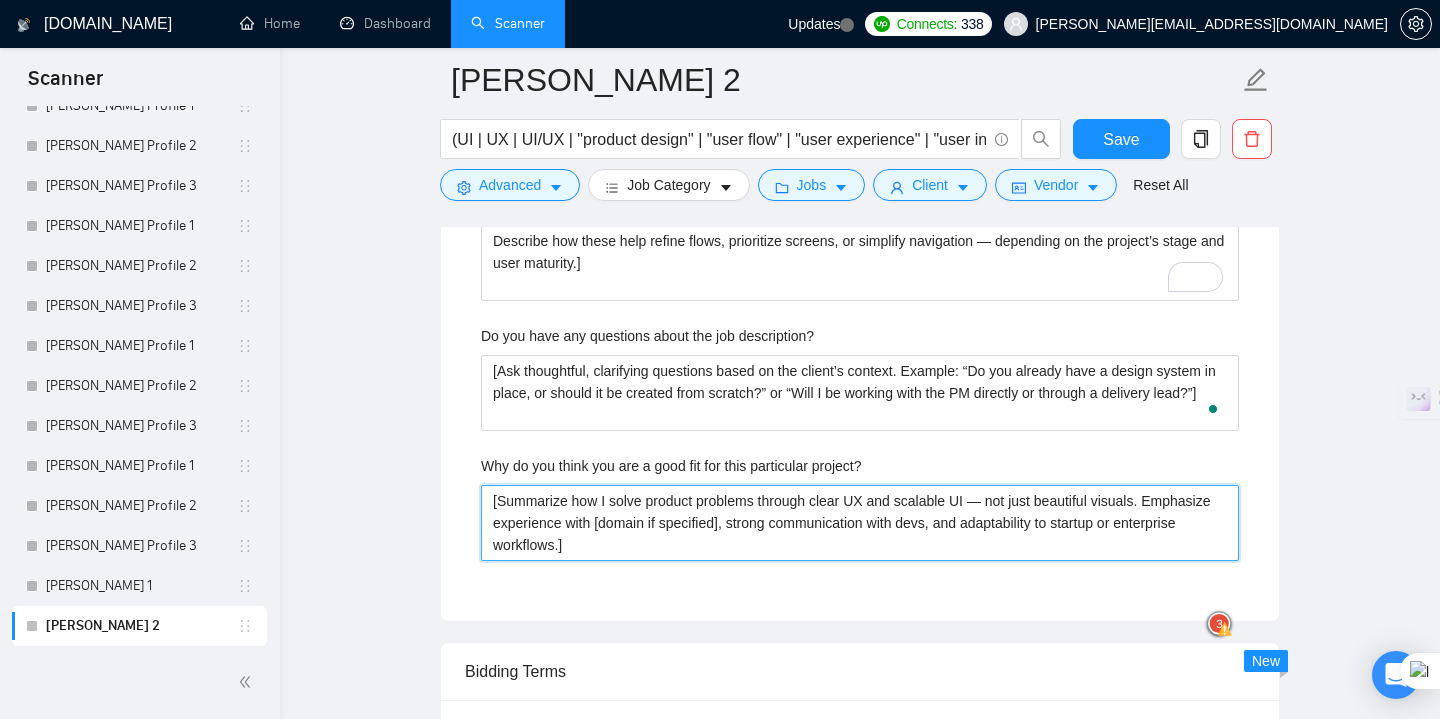 scroll, scrollTop: 3857, scrollLeft: 0, axis: vertical 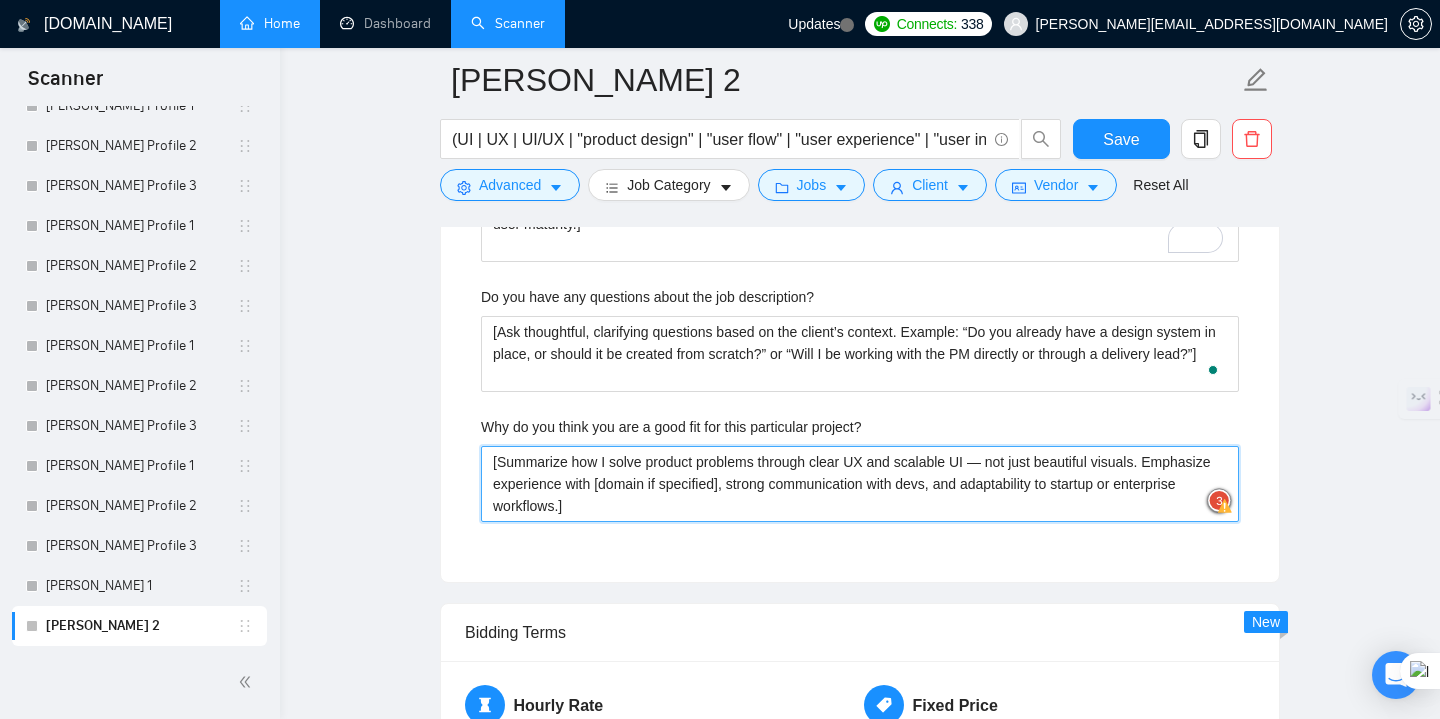 type on "[Summarize how I solve product problems through clear UX and scalable UI — not just beautiful visuals. Emphasize experience with [domain if specified], strong communication with devs, and adaptability to startup or enterprise workflows.]" 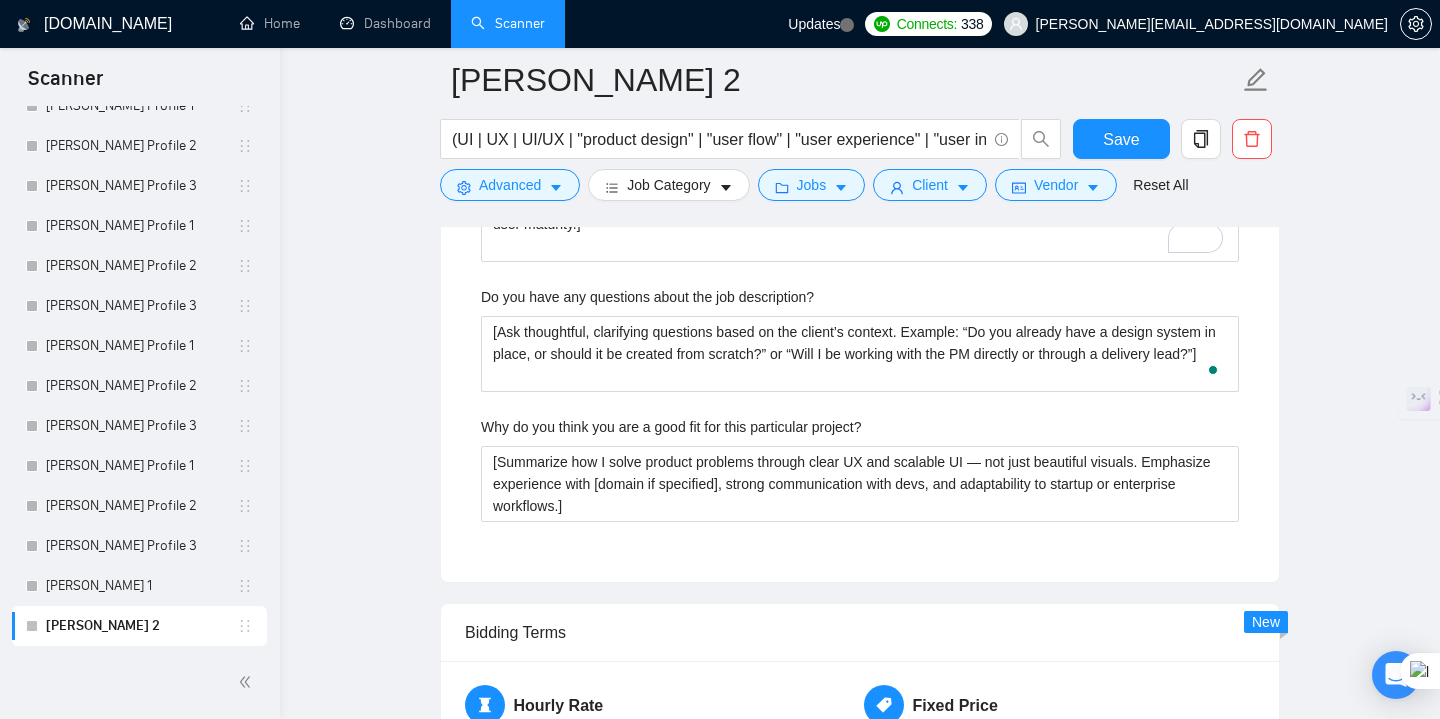 click on "Default answer template: Most frequent questions:  Describe your recent experience with similar projects [Describe a project where I led UX/UI design for a product similar to the client’s — e.g. a financial dashboard, B2B SaaS platform, or Web3 marketplace. Highlight the key UX challenge (e.g. complex data, user onboarding, Web3 logic), what decisions I made, and what results the team or users achieved (improved retention, clarity, or engagement).] Please list any certifications related to this project [If the project is in regulated or UX-critical industries (fintech, medtech, SaaS), mention any UX-related certifications, workshops, or design systems training. If not — focus on 12+ years of real design outcomes across [domain relevant to client], which usually speaks louder than certificates.] Include a link to your GitHub profile and/or website What frameworks have you worked with? Describe your typical design process and methods Describe your approach to testing and improving QA" at bounding box center (860, -335) 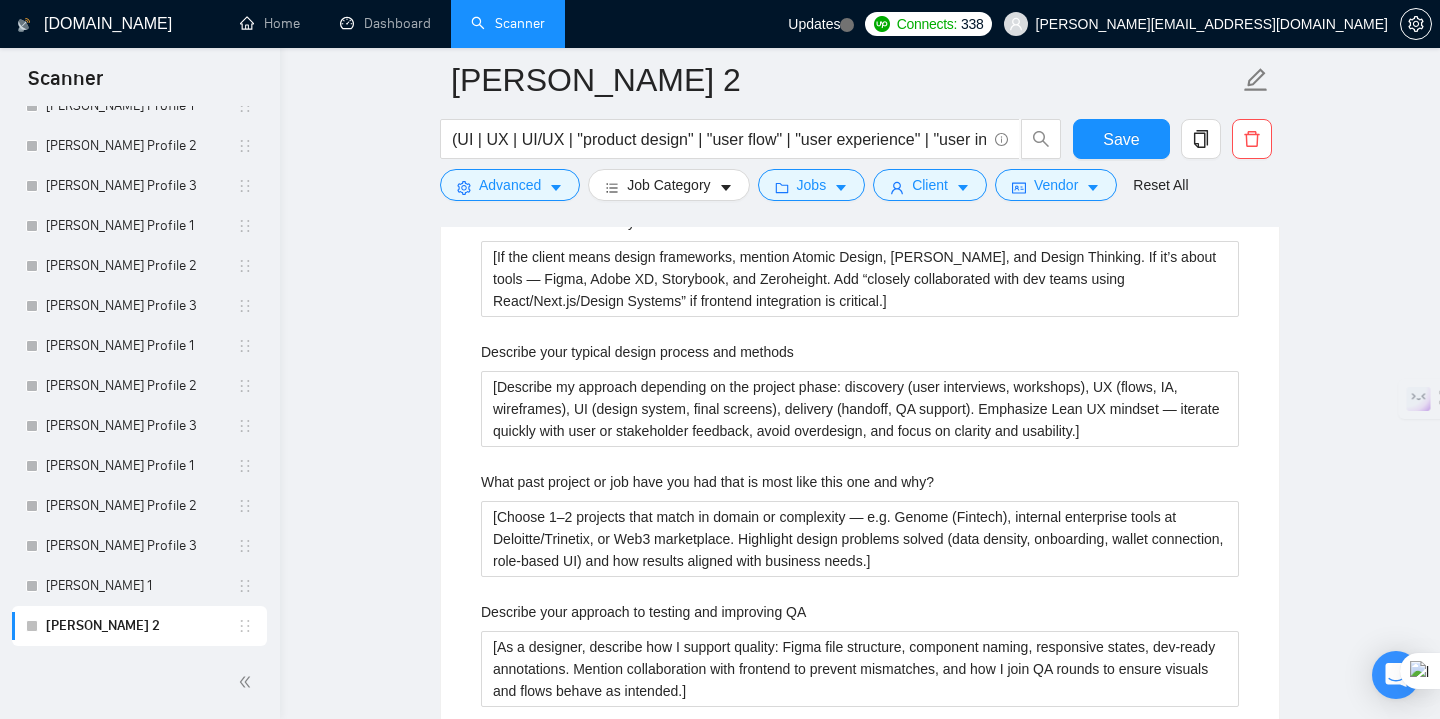 scroll, scrollTop: 3243, scrollLeft: 0, axis: vertical 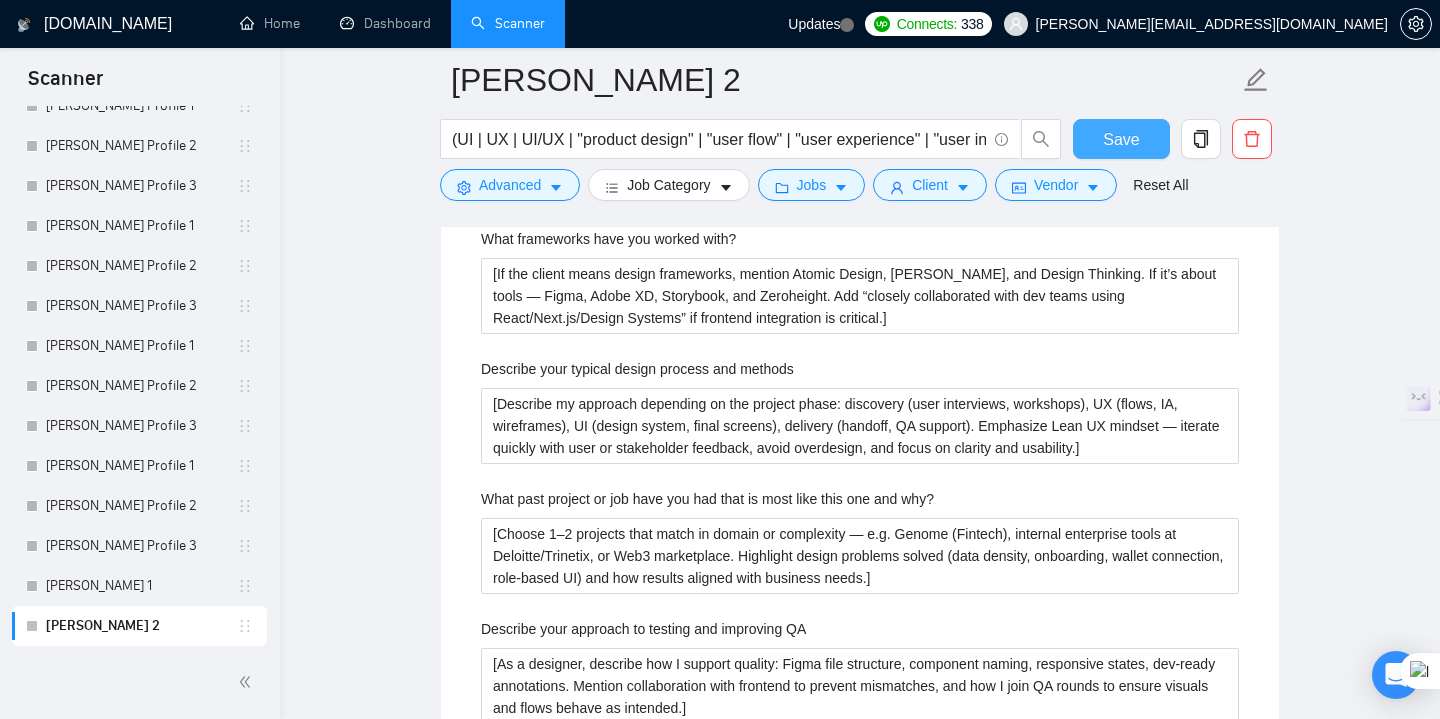 click on "Save" at bounding box center [1121, 139] 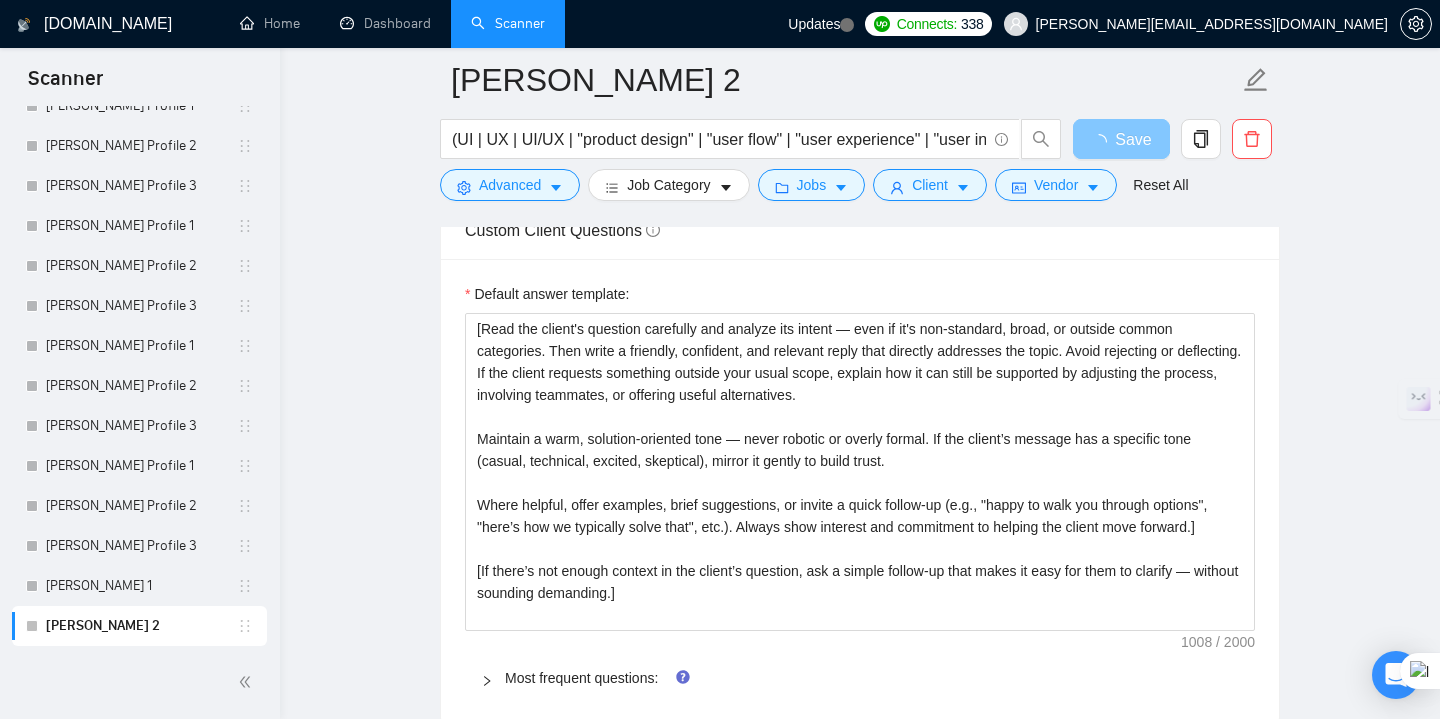 scroll, scrollTop: 2249, scrollLeft: 0, axis: vertical 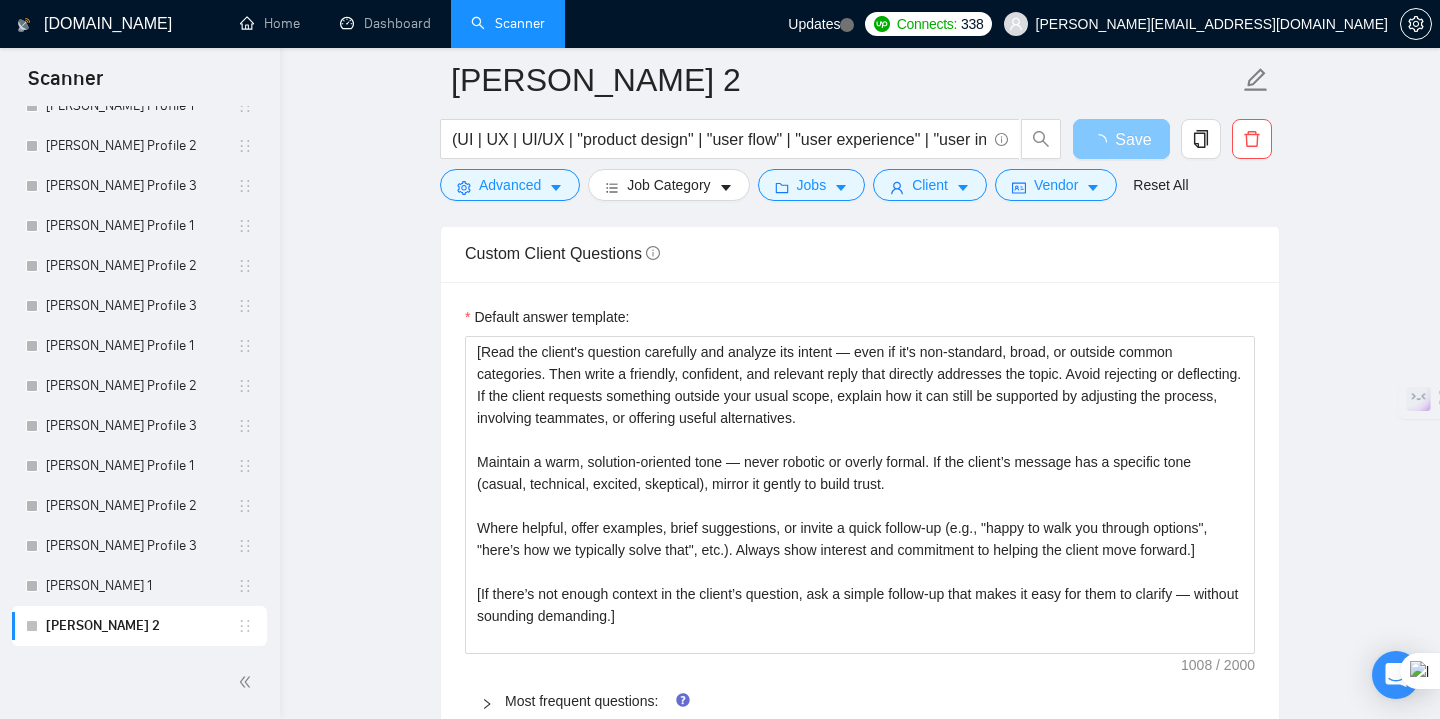 type 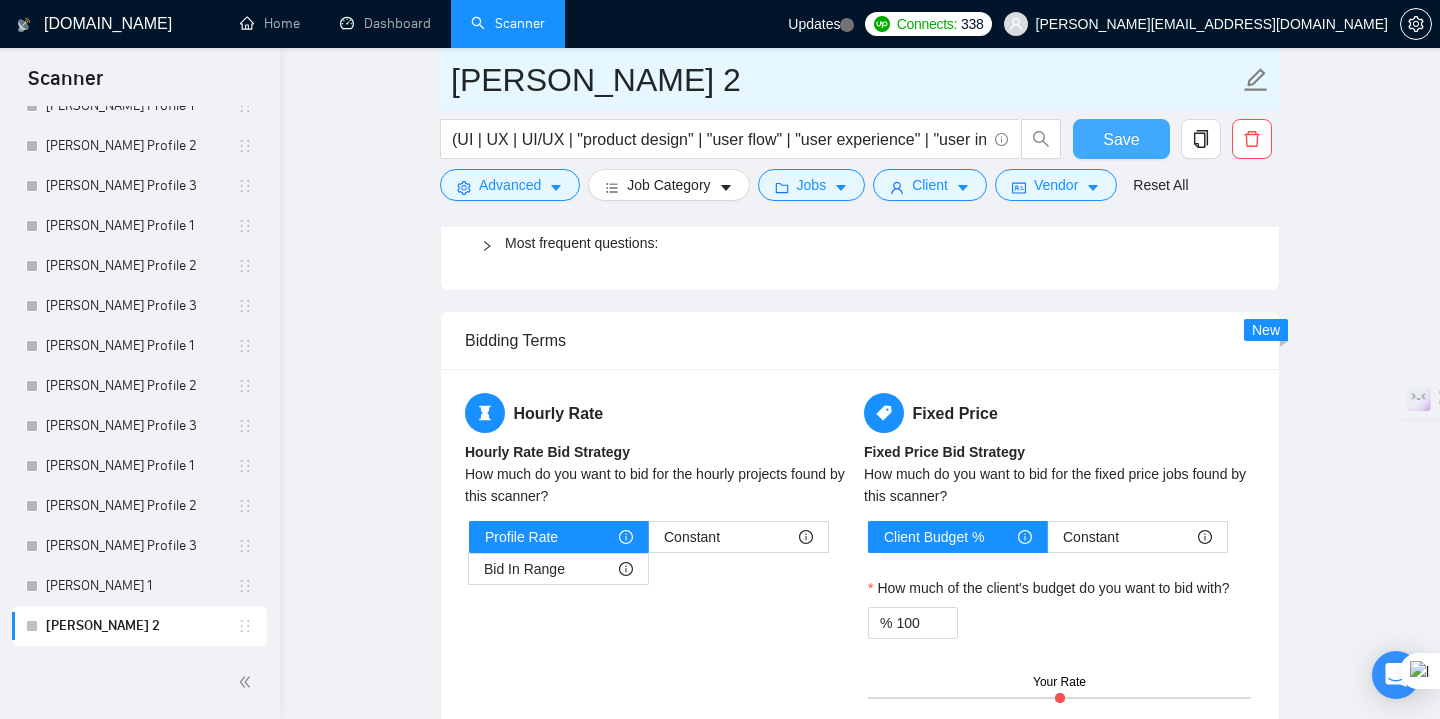 scroll, scrollTop: 2789, scrollLeft: 0, axis: vertical 